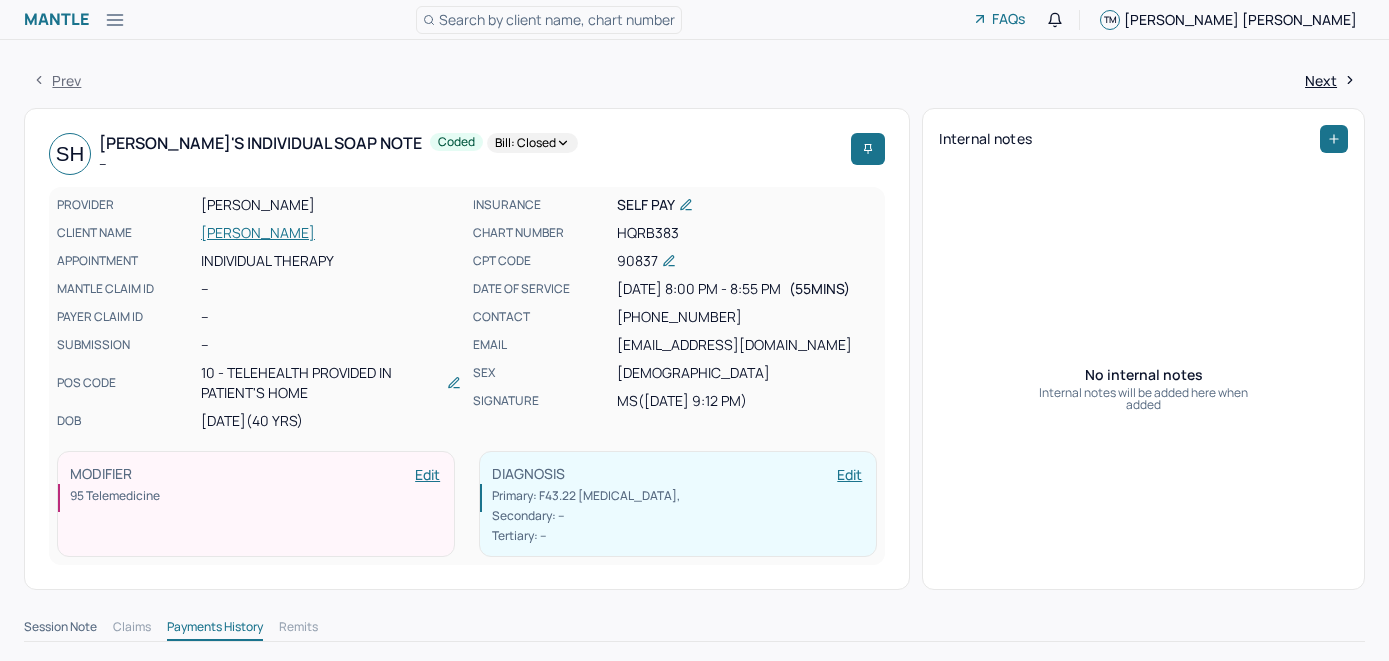 scroll, scrollTop: 0, scrollLeft: 0, axis: both 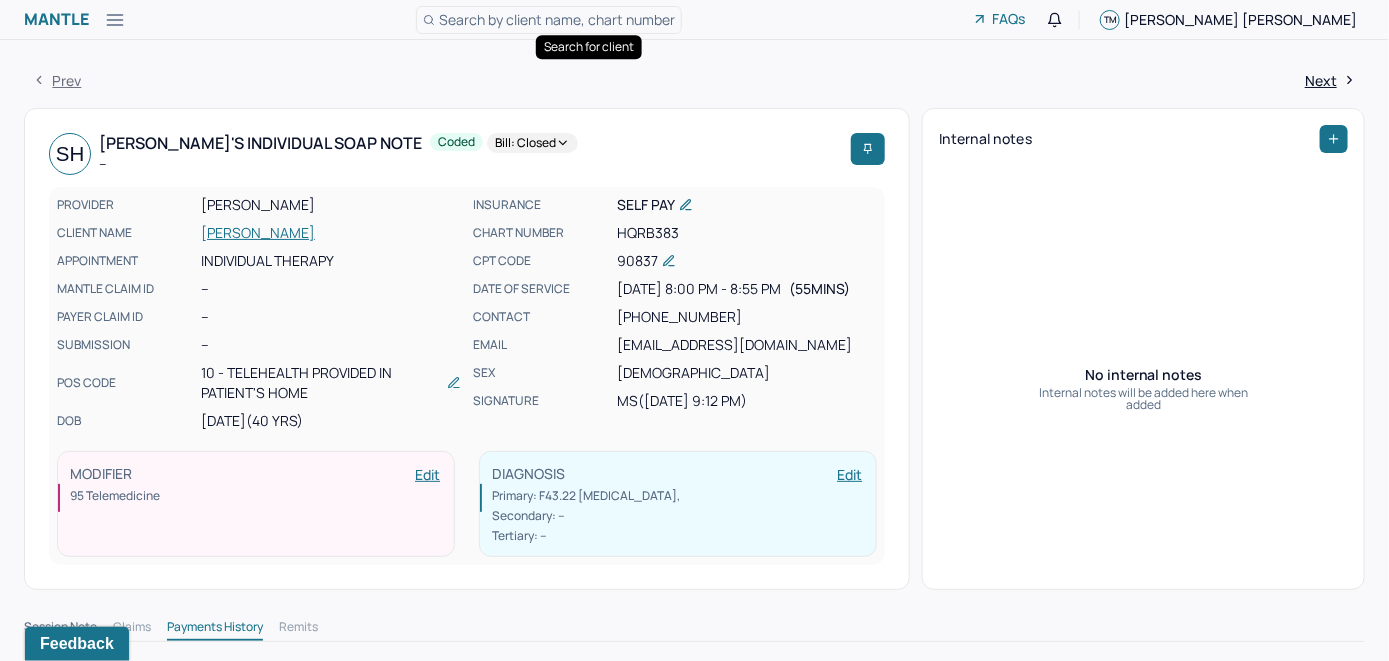 click on "Search by client name, chart number" at bounding box center [557, 19] 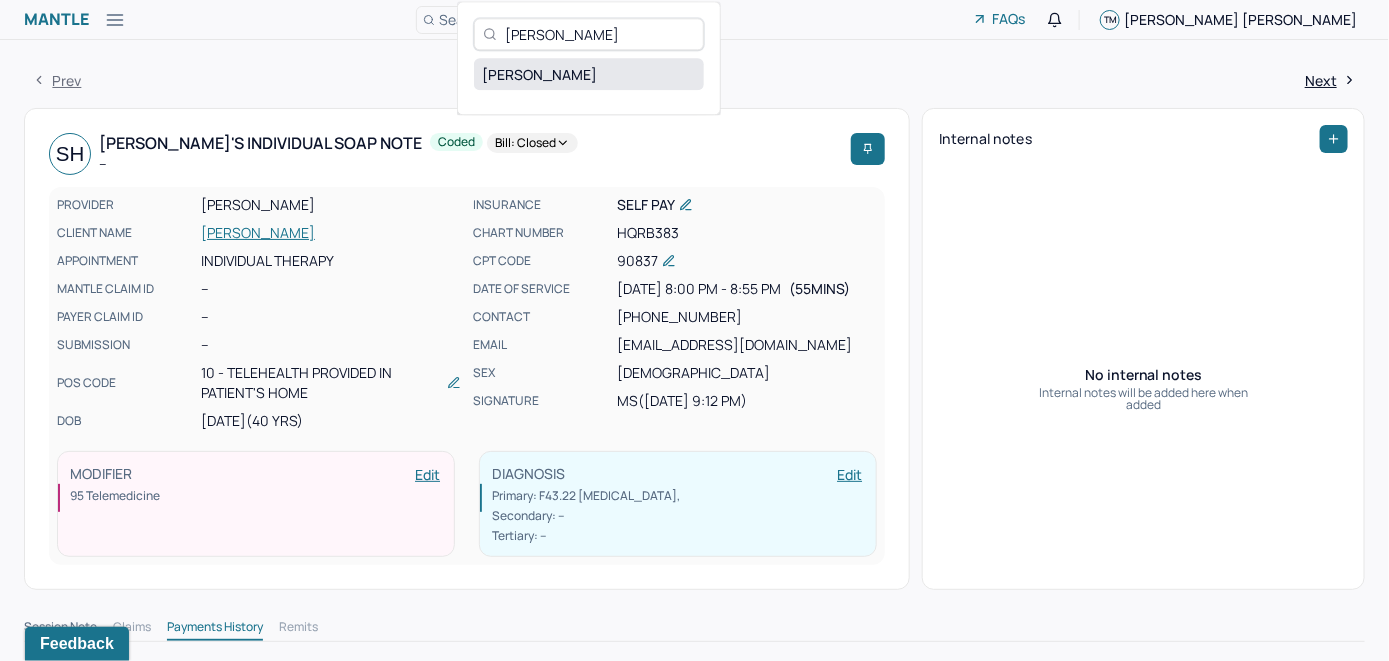 type on "[PERSON_NAME]" 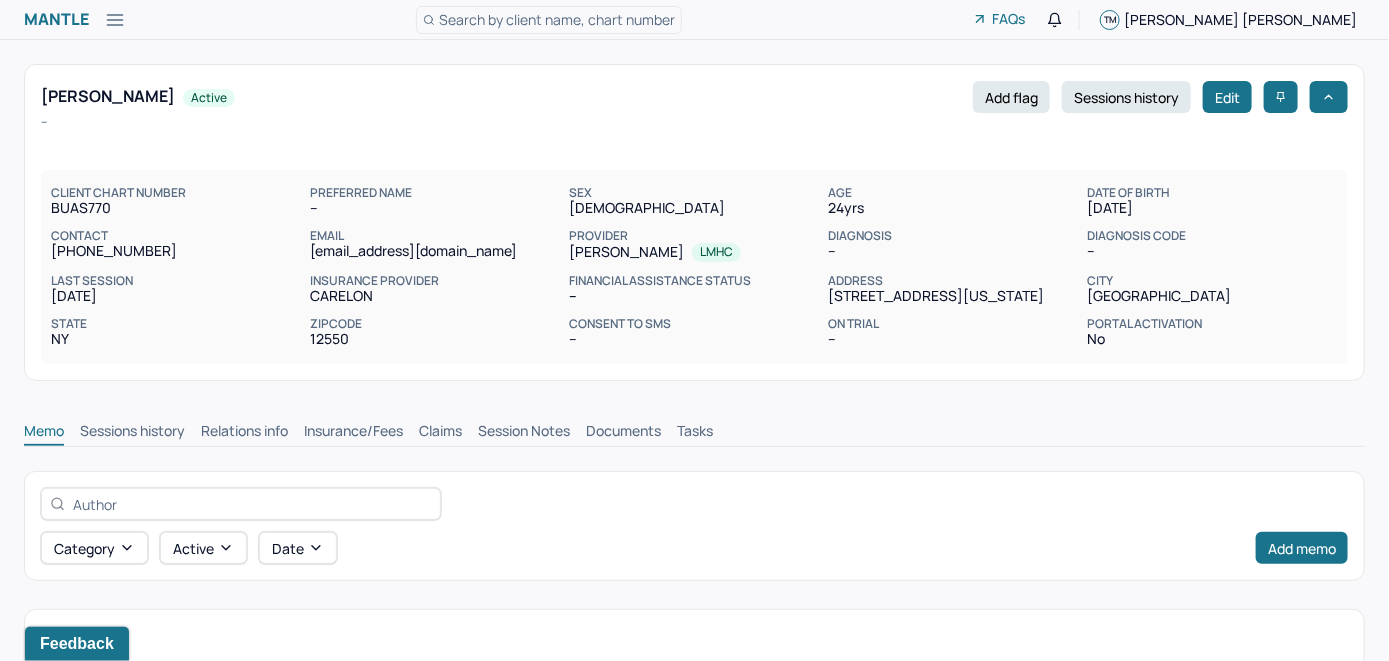 scroll, scrollTop: 0, scrollLeft: 0, axis: both 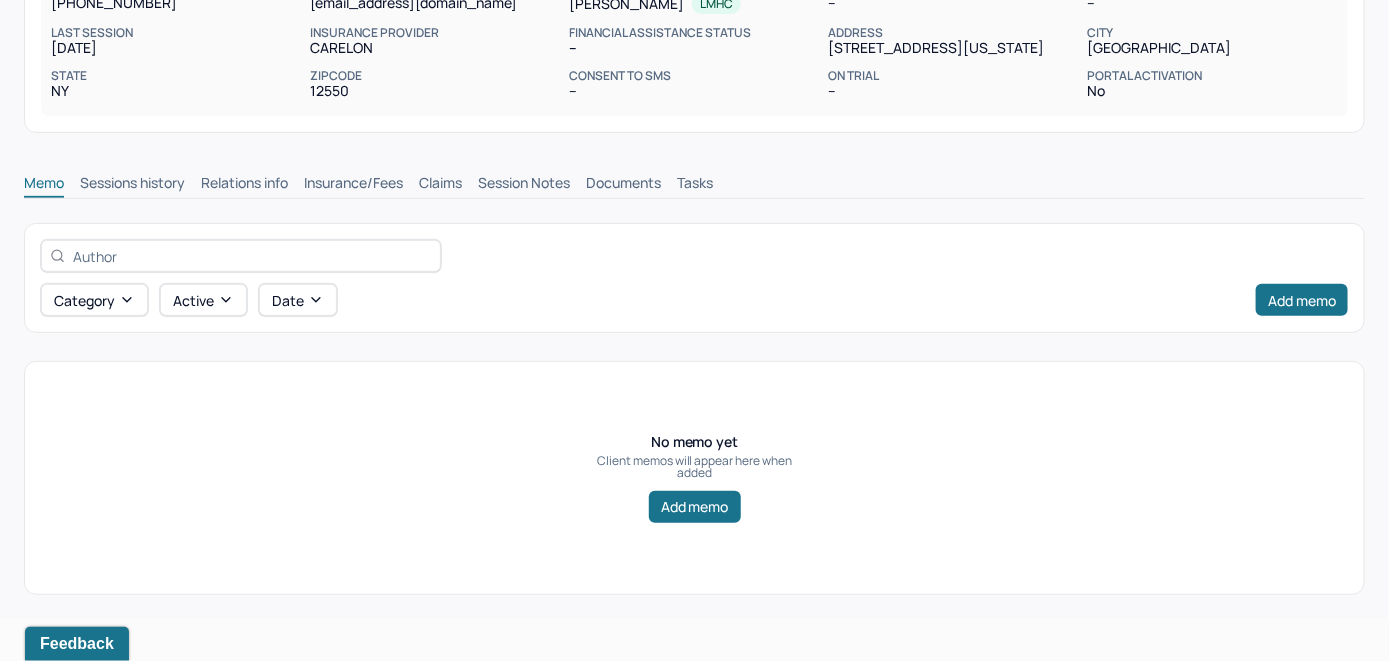 click on "Insurance/Fees" at bounding box center [353, 185] 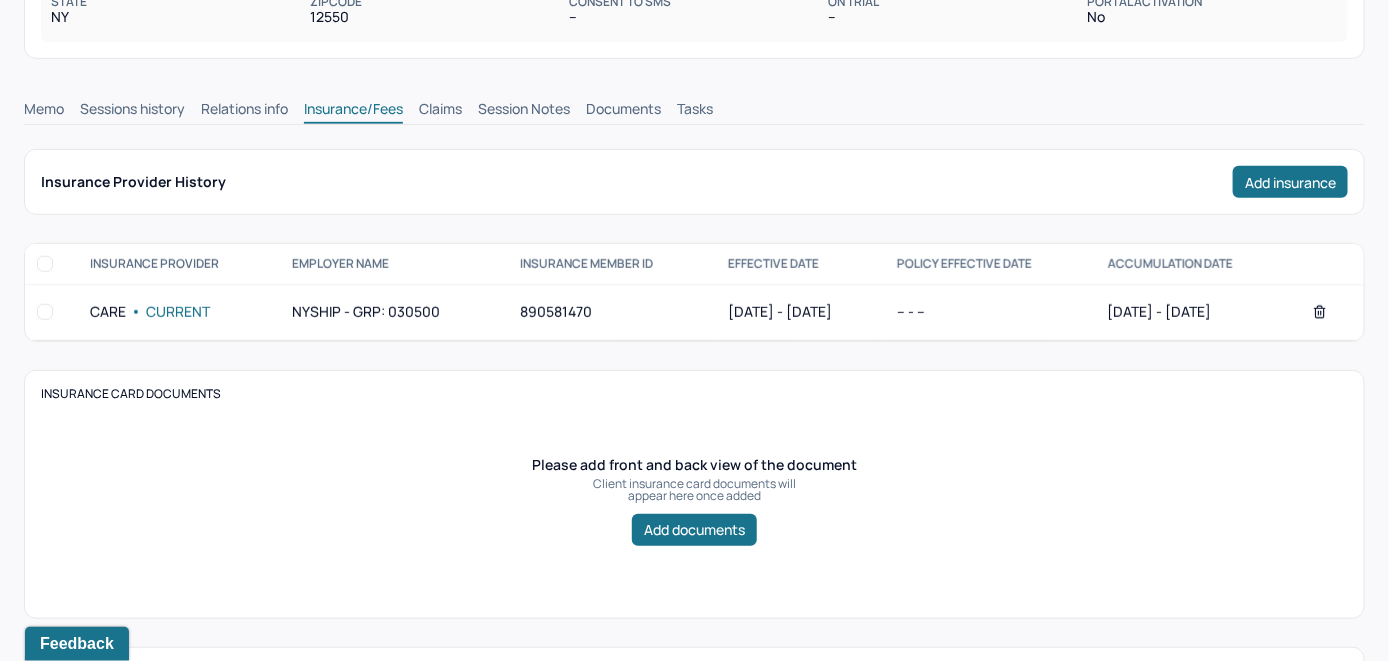 scroll, scrollTop: 134, scrollLeft: 0, axis: vertical 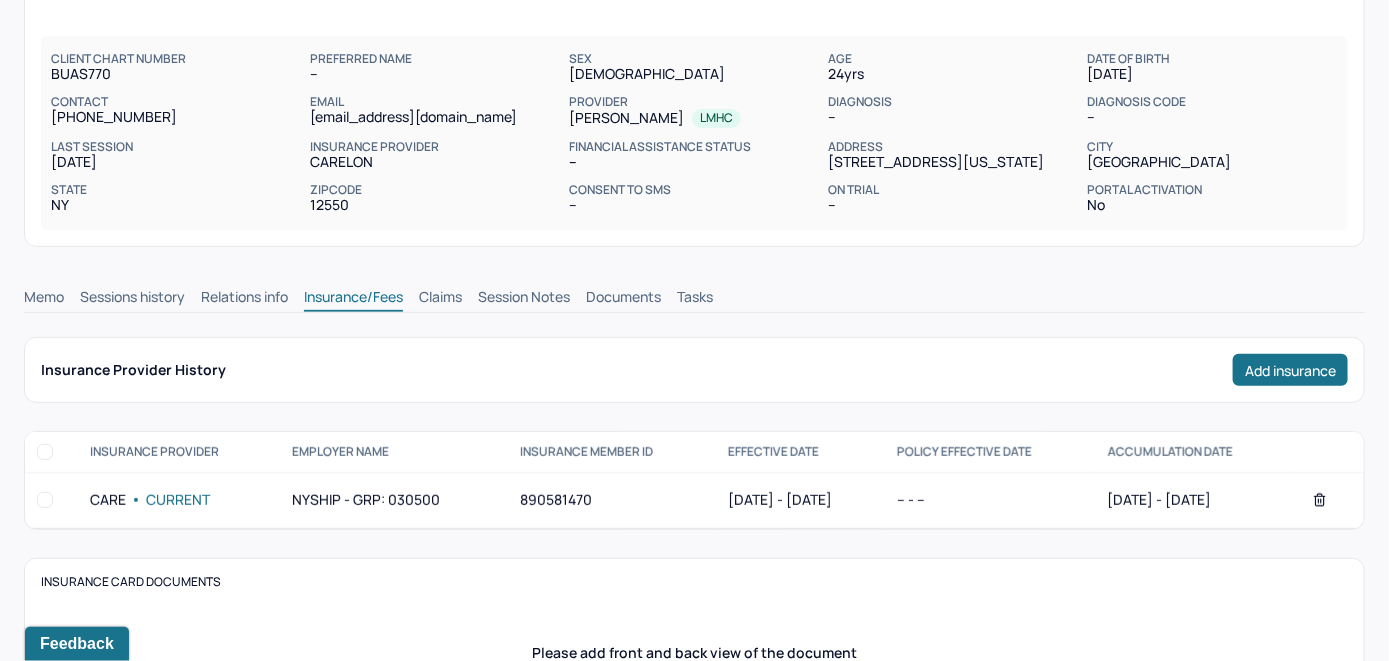 click on "Claims" at bounding box center (440, 299) 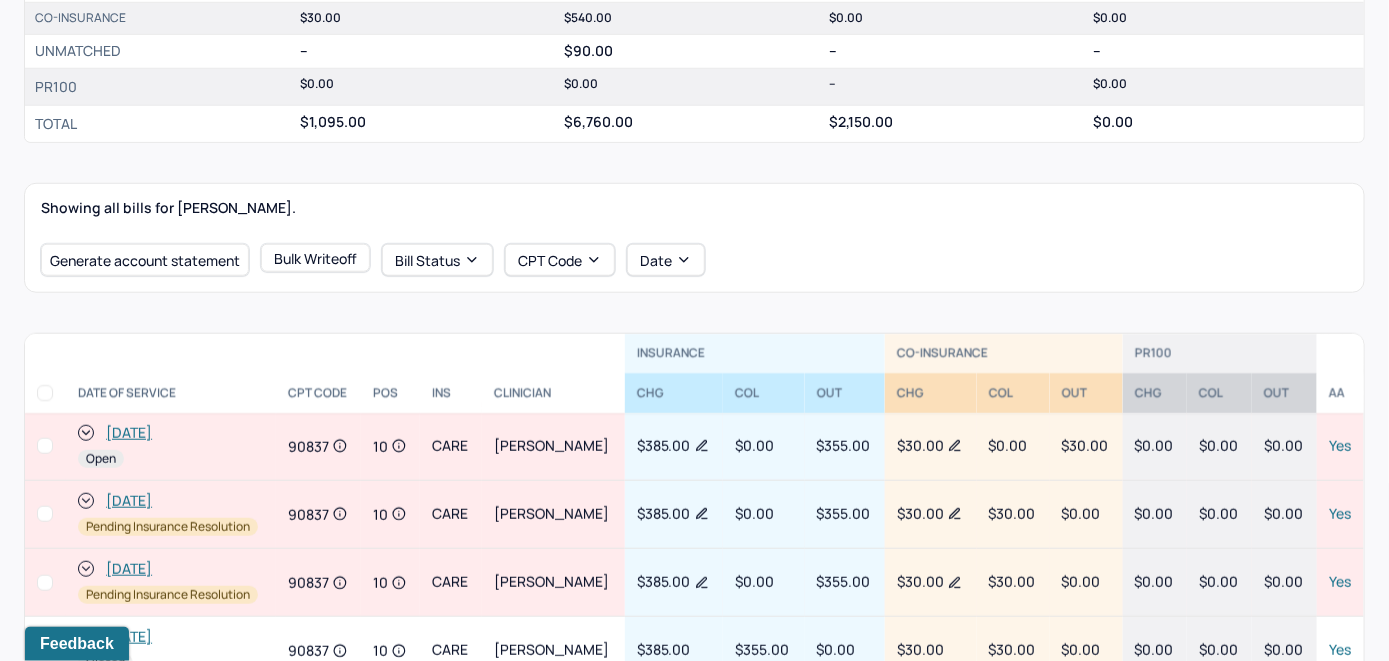 scroll, scrollTop: 634, scrollLeft: 0, axis: vertical 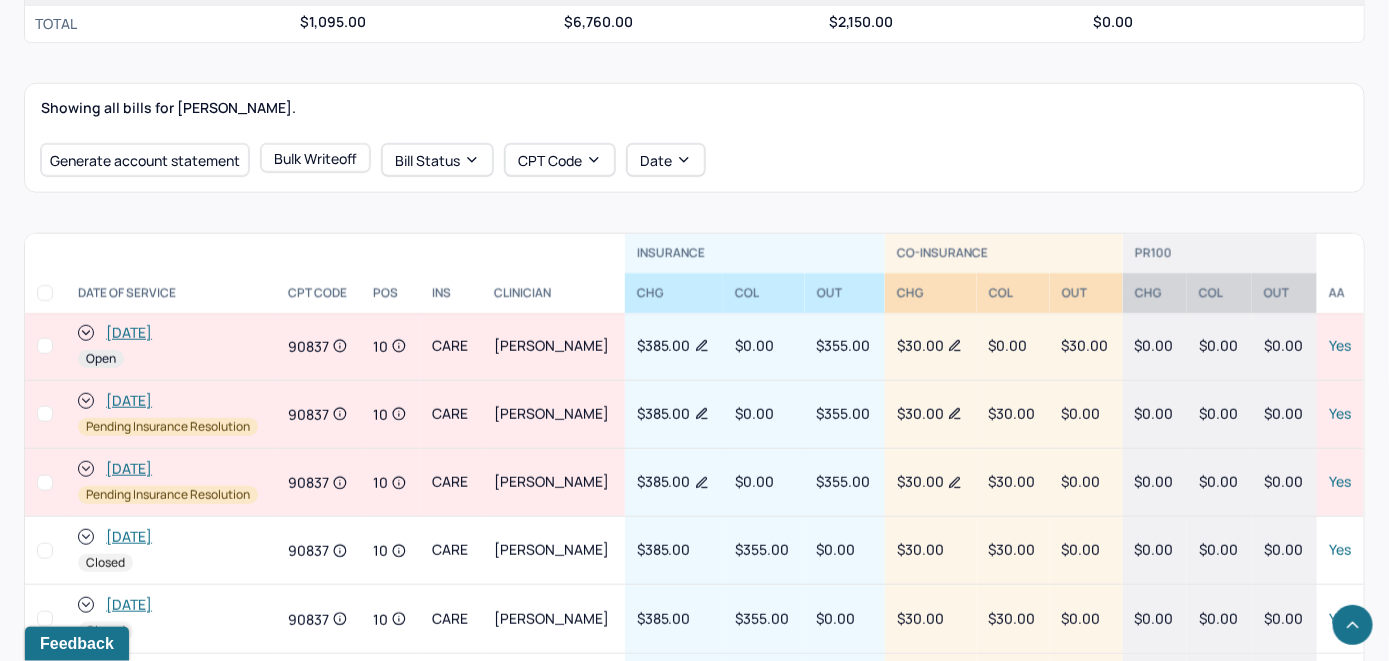 click on "[DATE]" at bounding box center (129, 333) 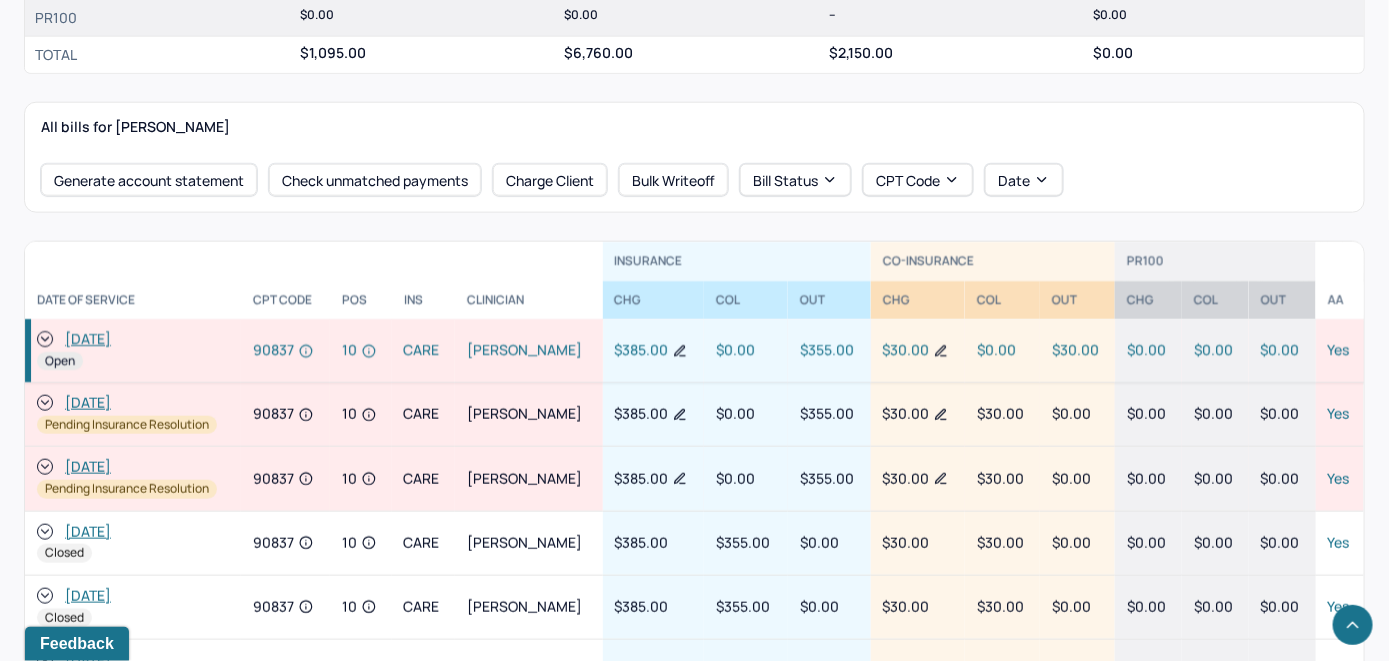 scroll, scrollTop: 800, scrollLeft: 0, axis: vertical 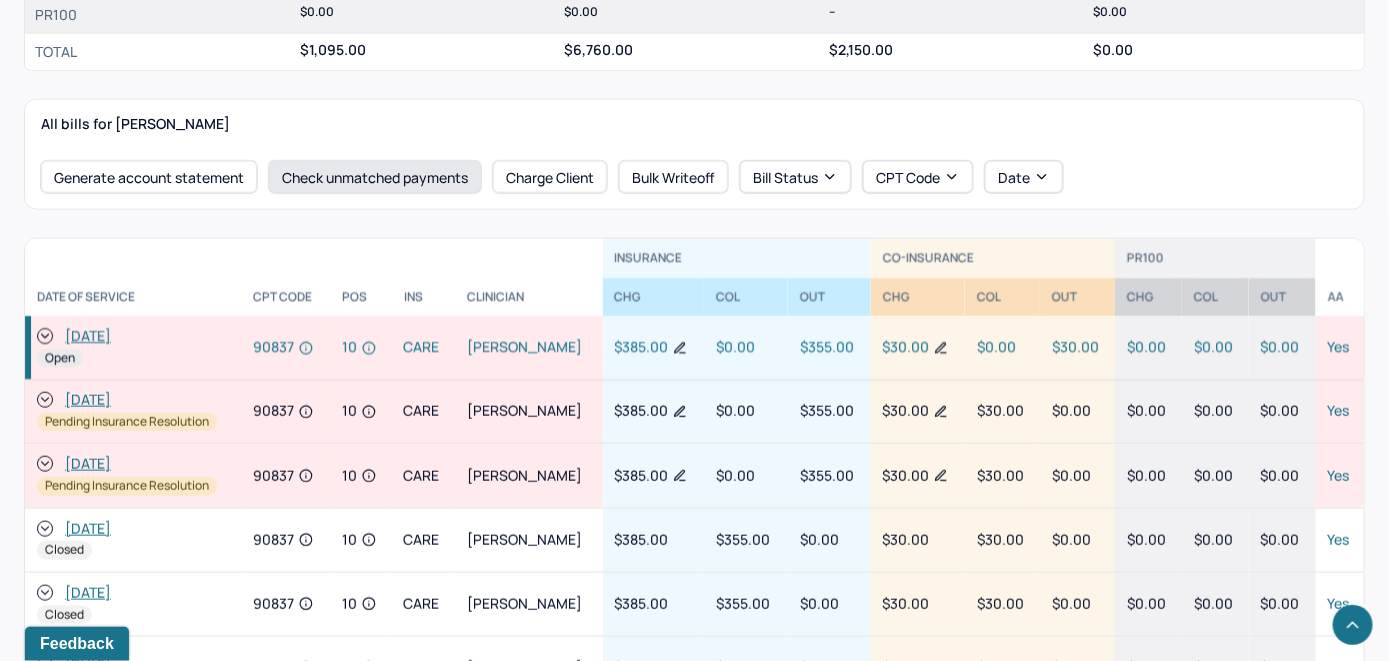 click on "Check unmatched payments" at bounding box center [375, 177] 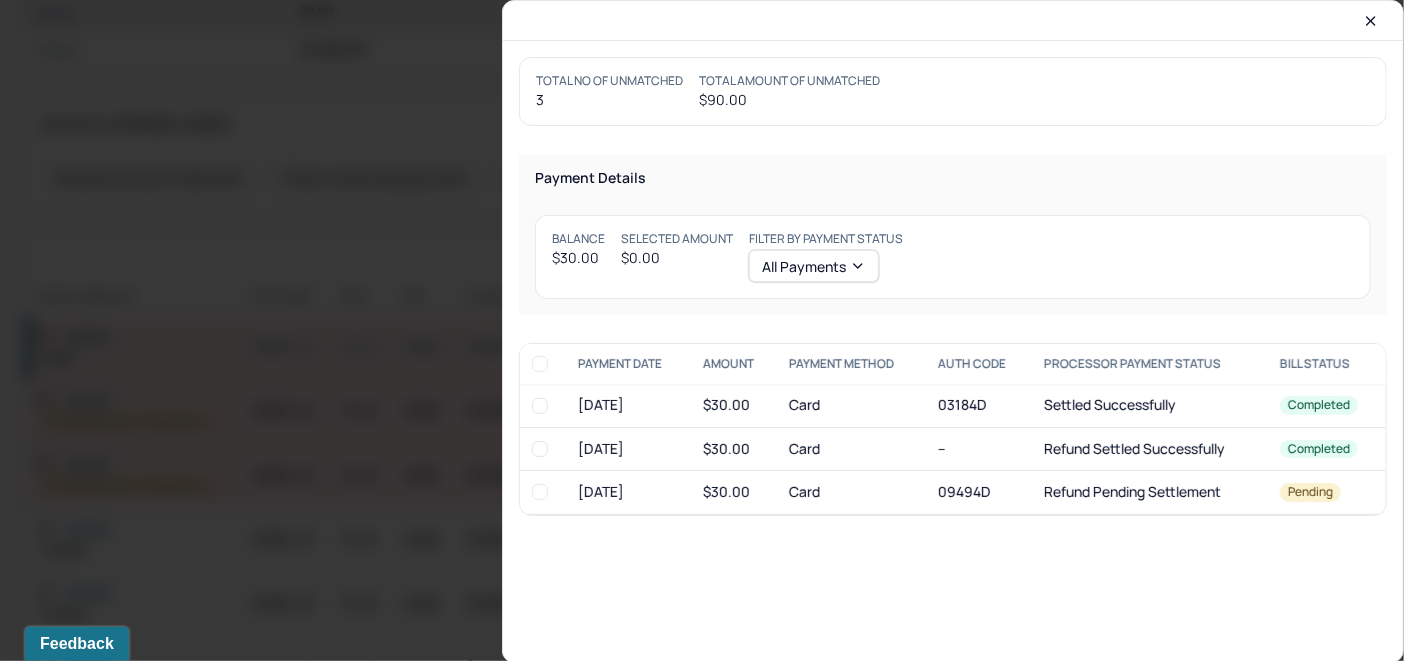 click at bounding box center (540, 406) 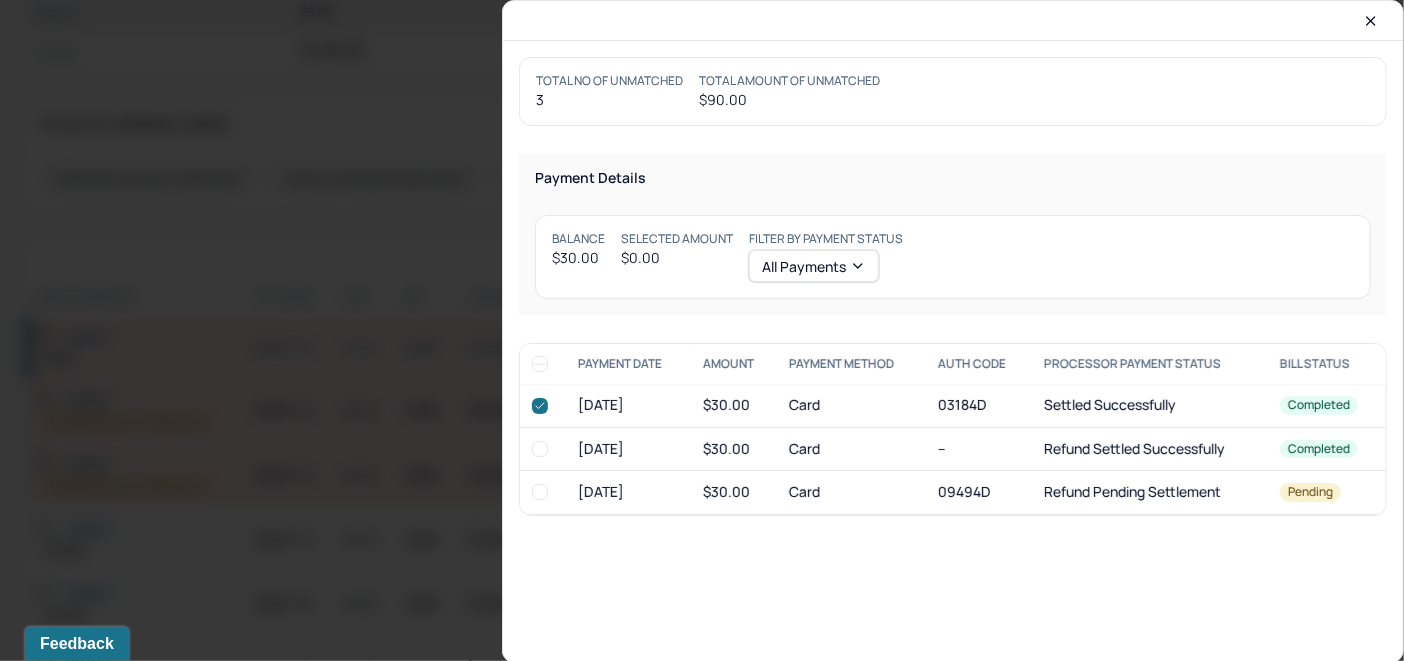checkbox on "true" 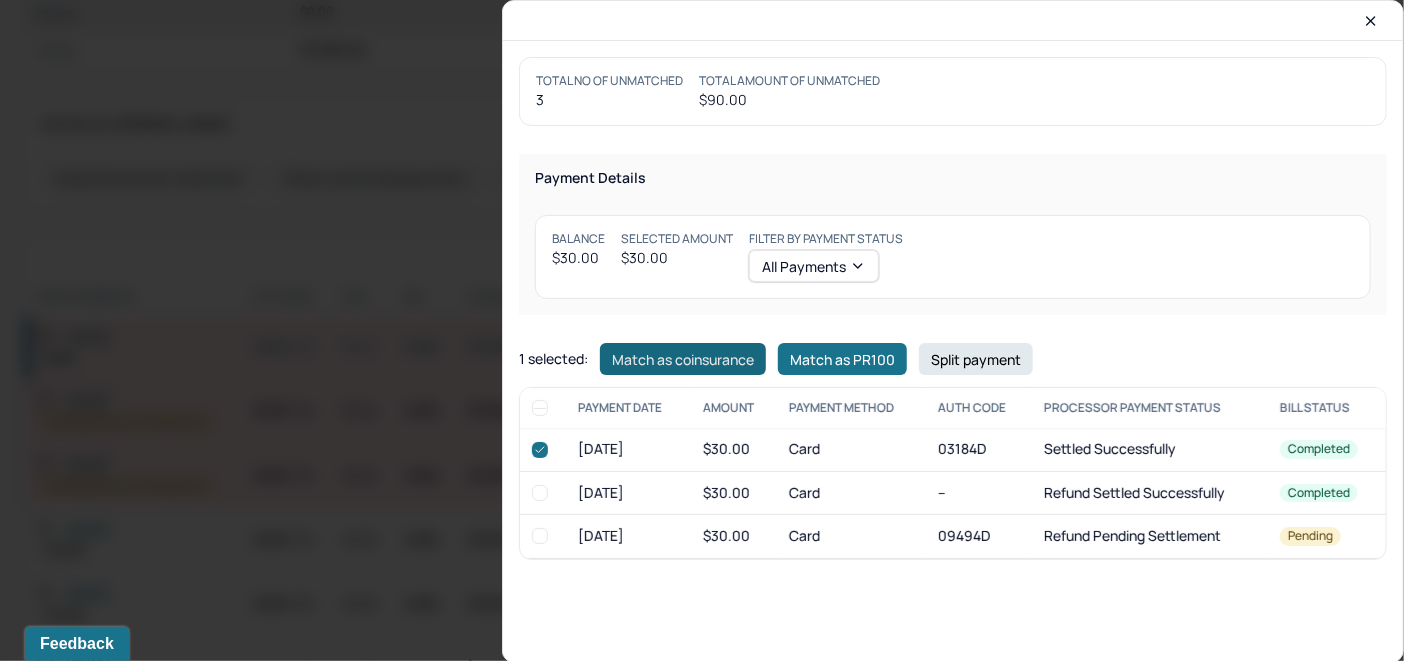 click on "Match as coinsurance" at bounding box center (683, 359) 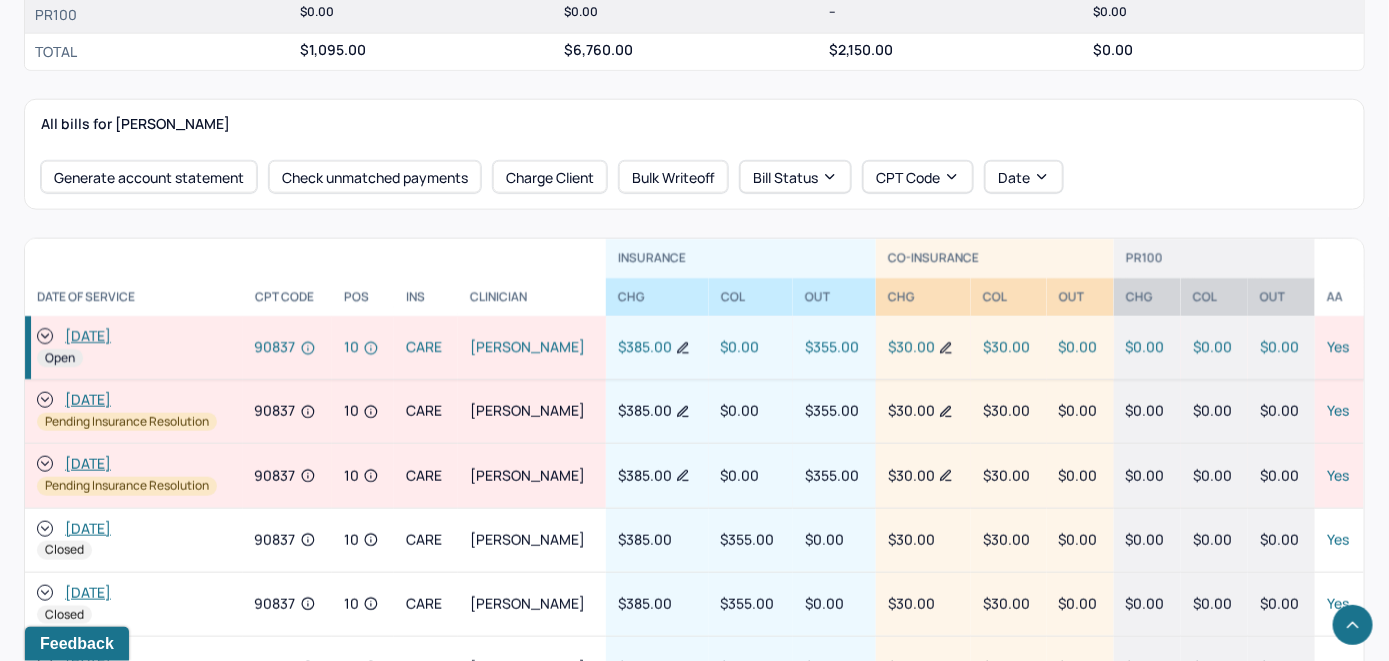 click 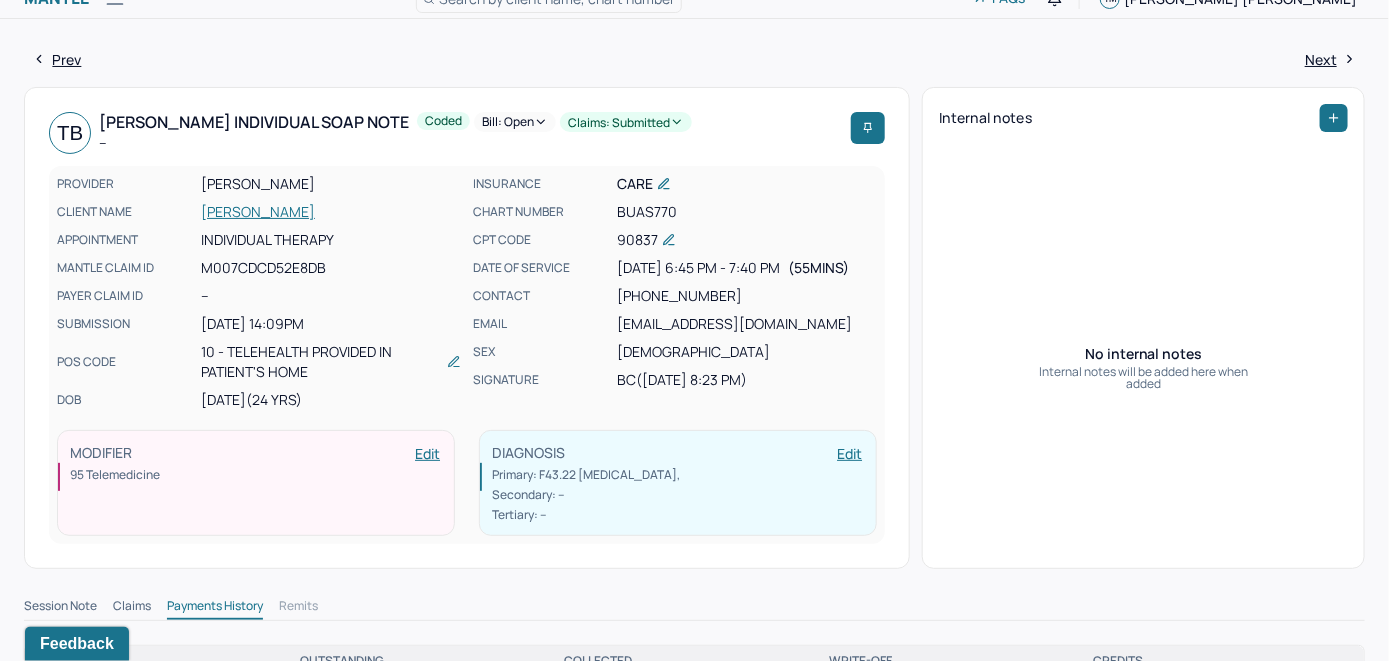 scroll, scrollTop: 0, scrollLeft: 0, axis: both 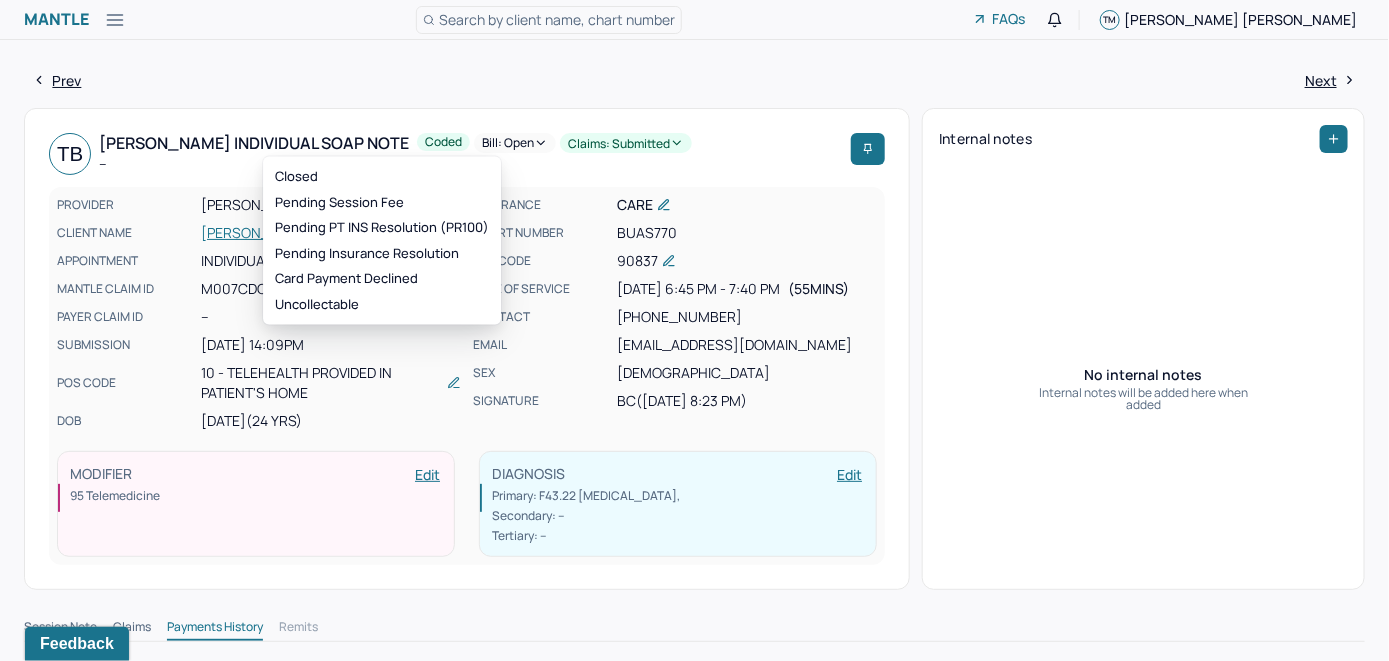 click on "Bill: Open" at bounding box center (515, 143) 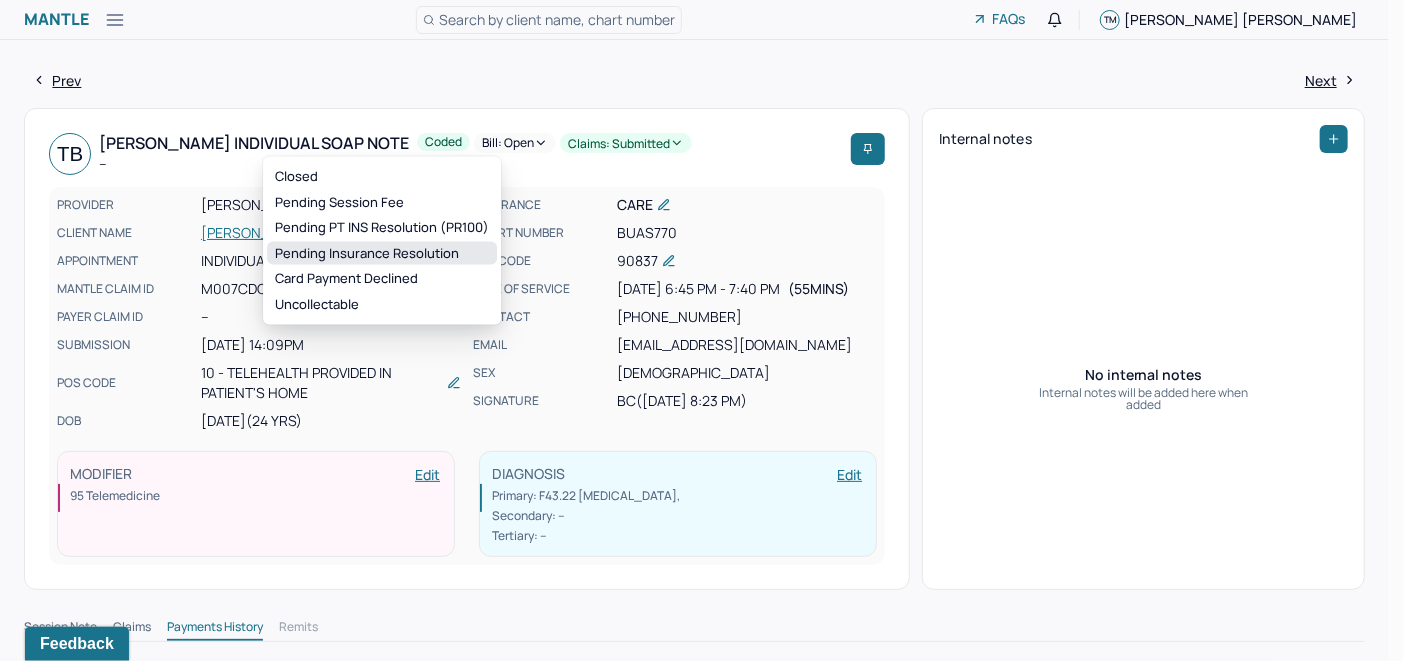 click on "Pending Insurance Resolution" at bounding box center [382, 253] 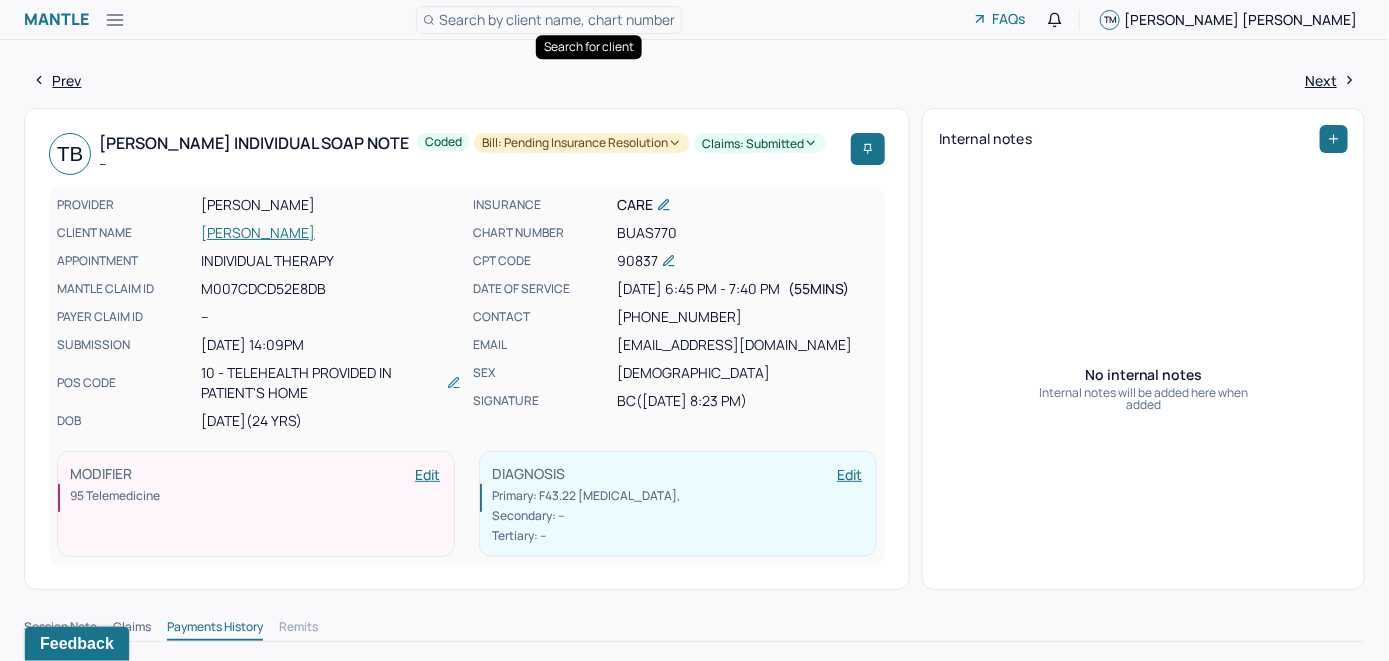 click on "Search by client name, chart number" at bounding box center (557, 19) 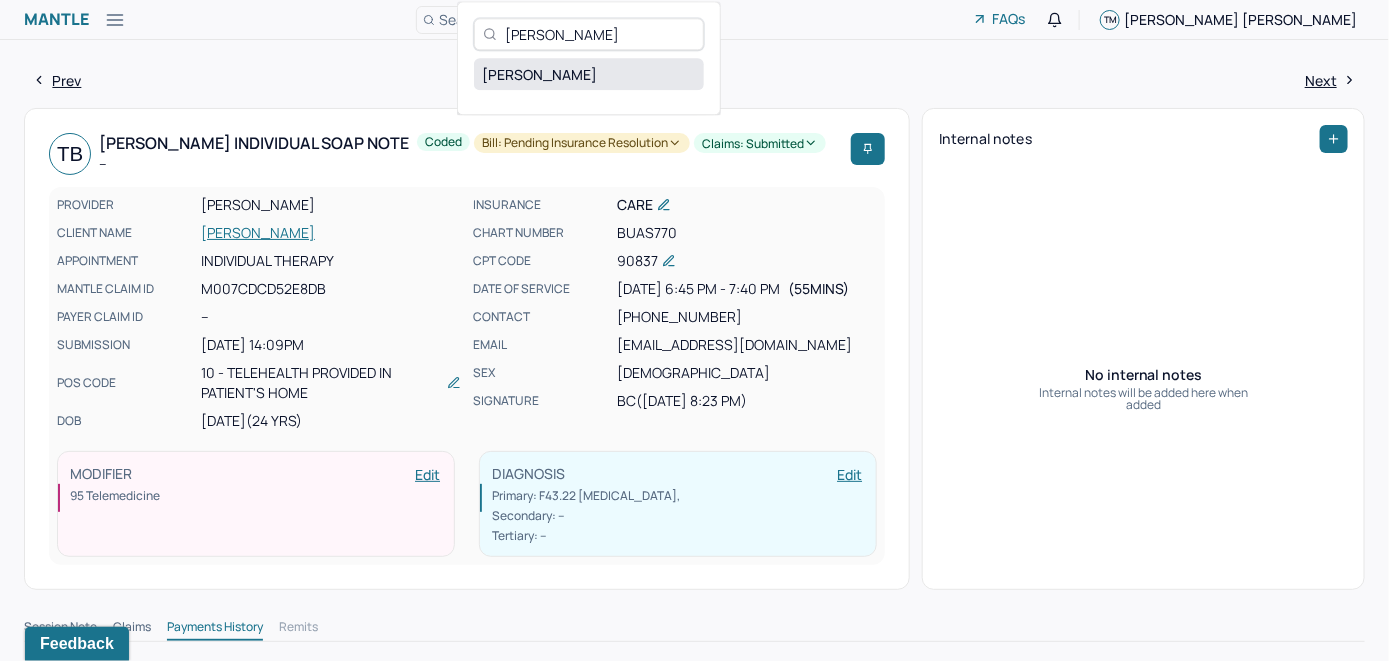type on "[PERSON_NAME]" 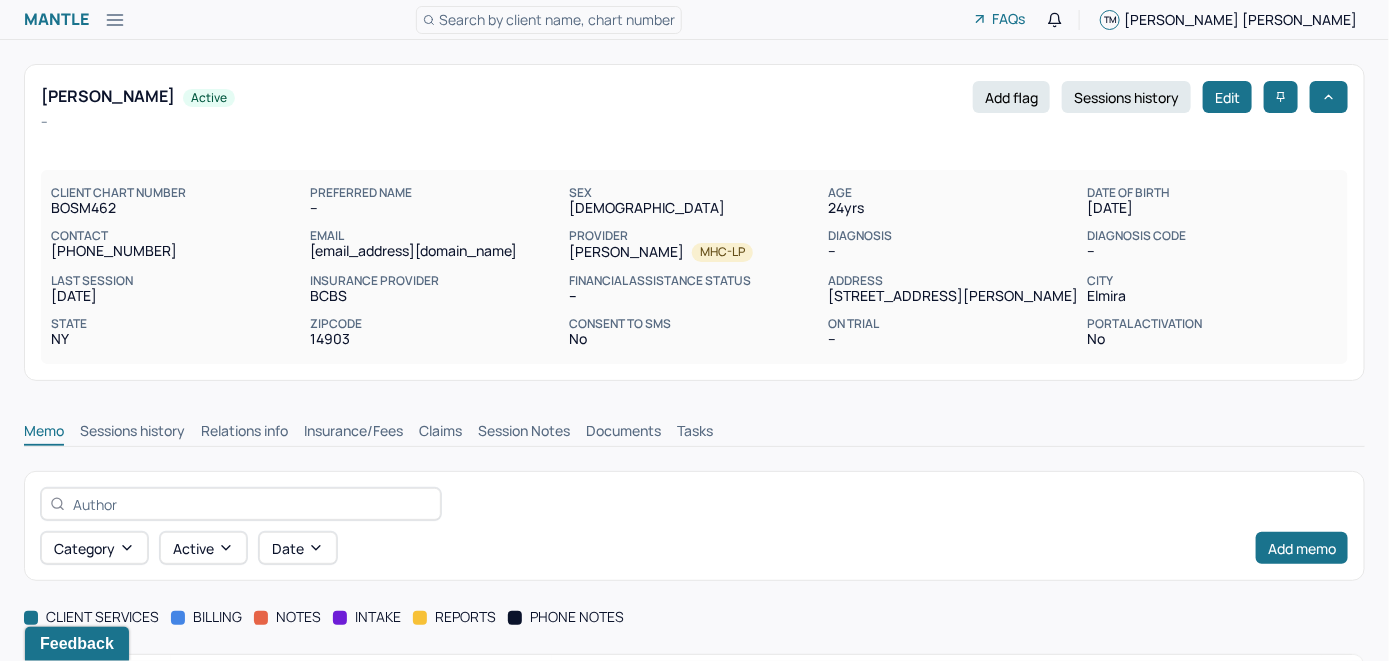 scroll, scrollTop: 0, scrollLeft: 0, axis: both 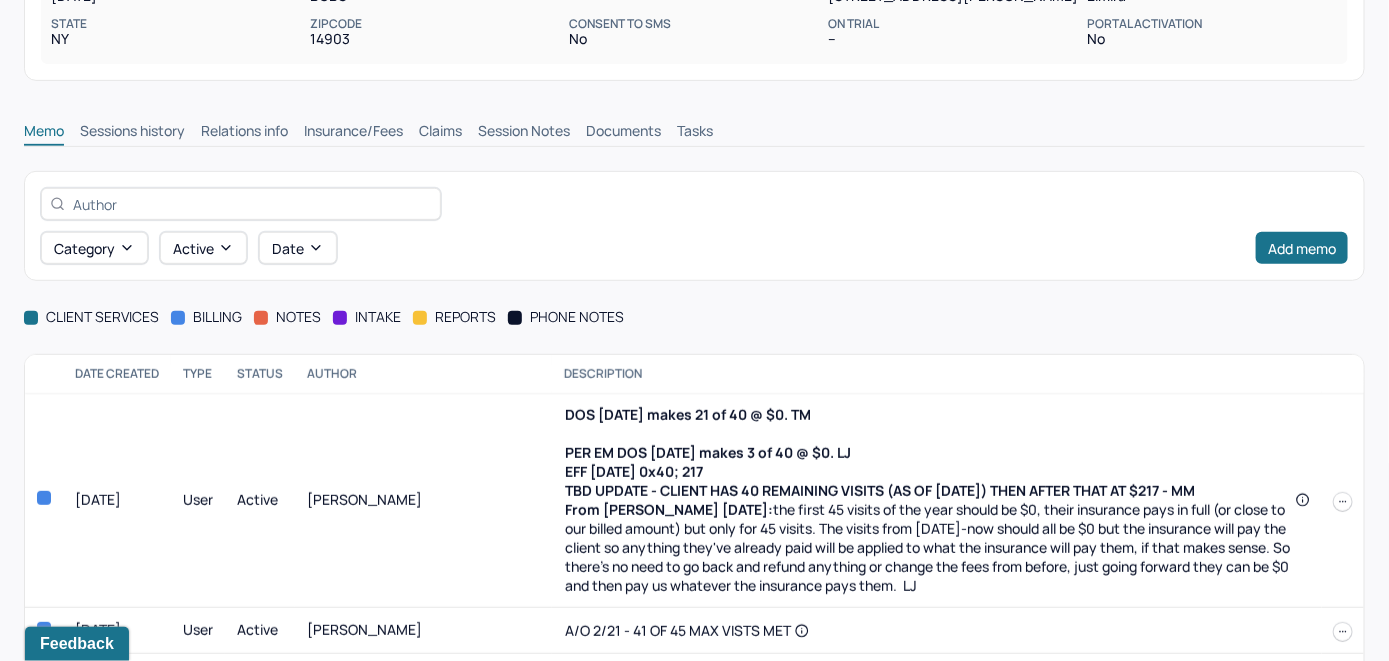 click on "Insurance/Fees" at bounding box center [353, 133] 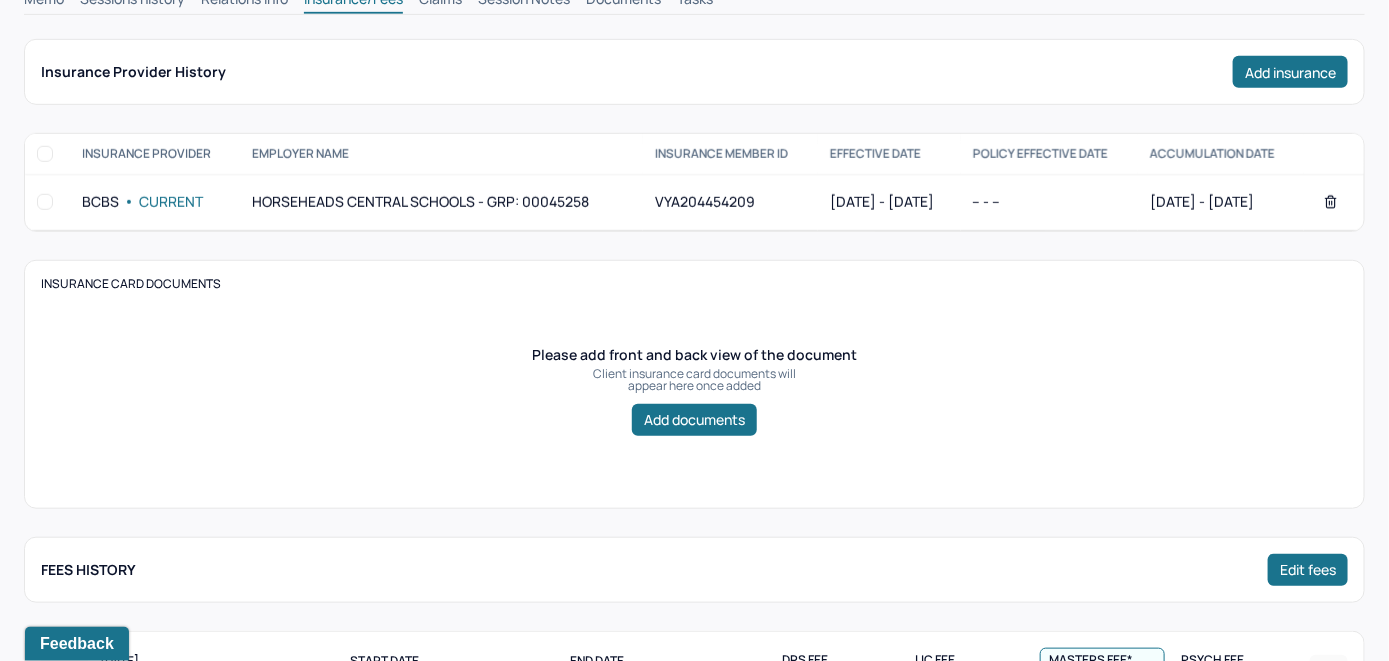 scroll, scrollTop: 300, scrollLeft: 0, axis: vertical 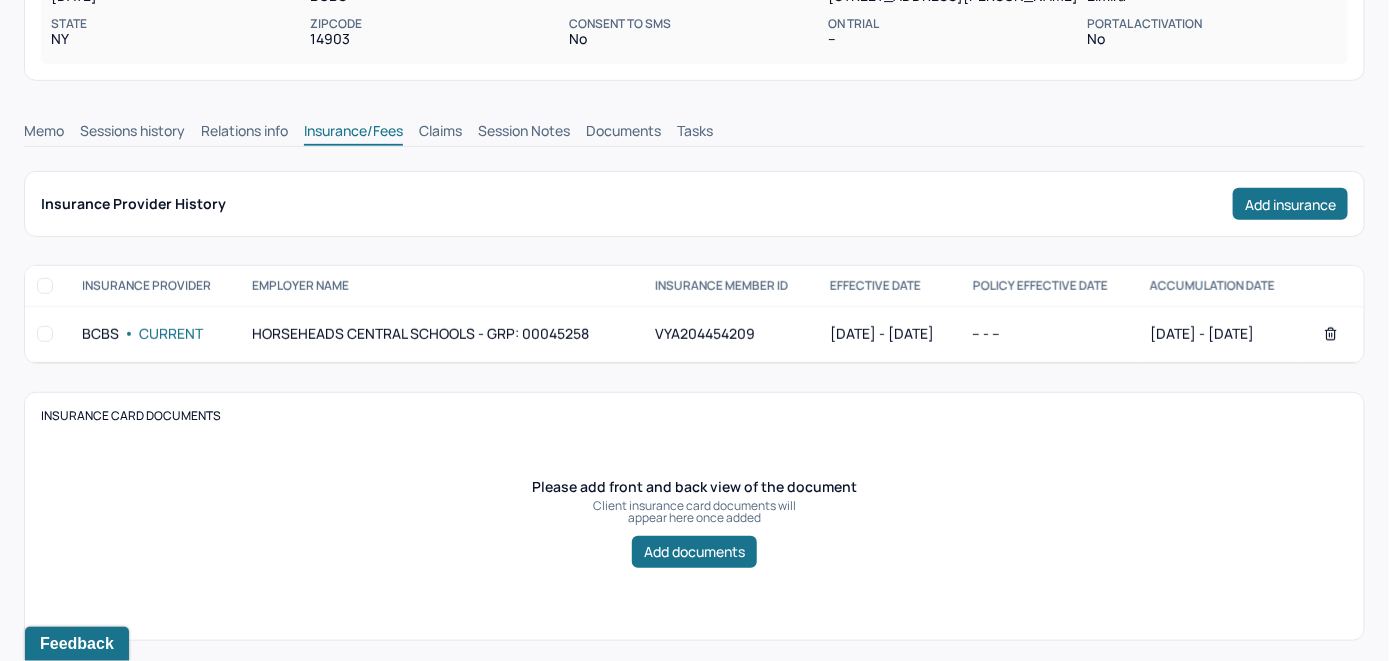 click on "Claims" at bounding box center (440, 133) 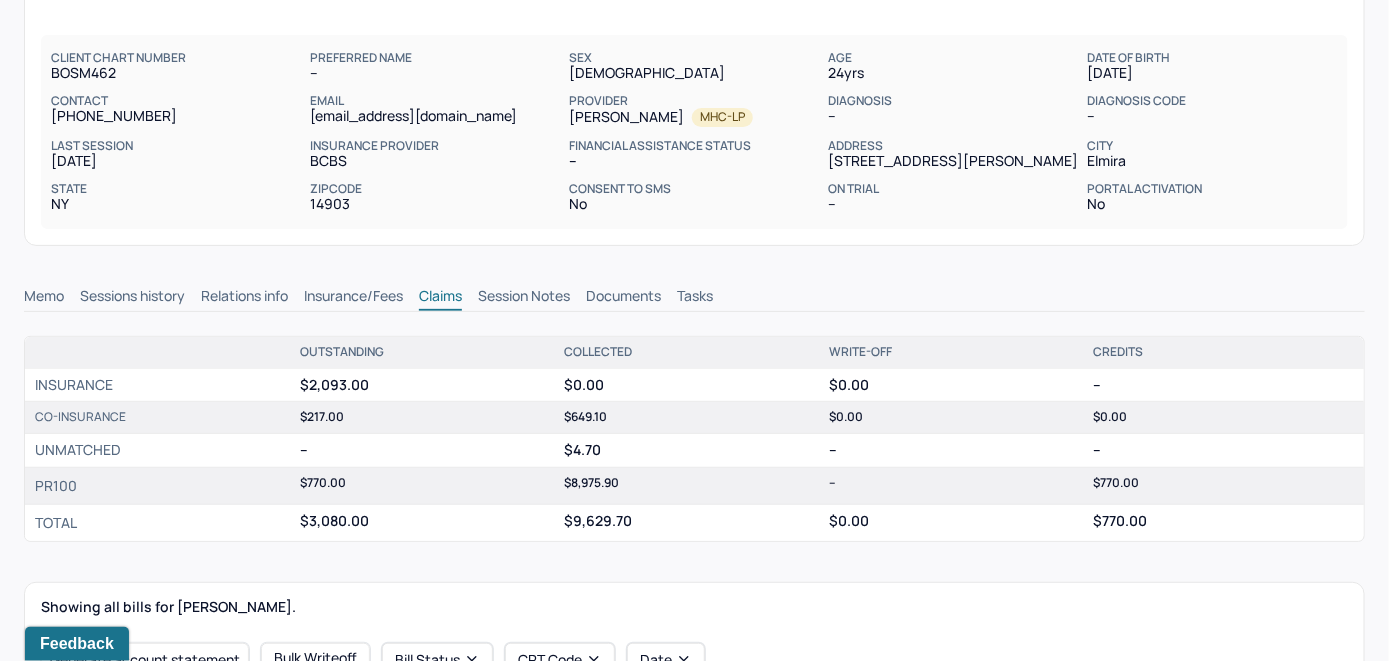 scroll, scrollTop: 100, scrollLeft: 0, axis: vertical 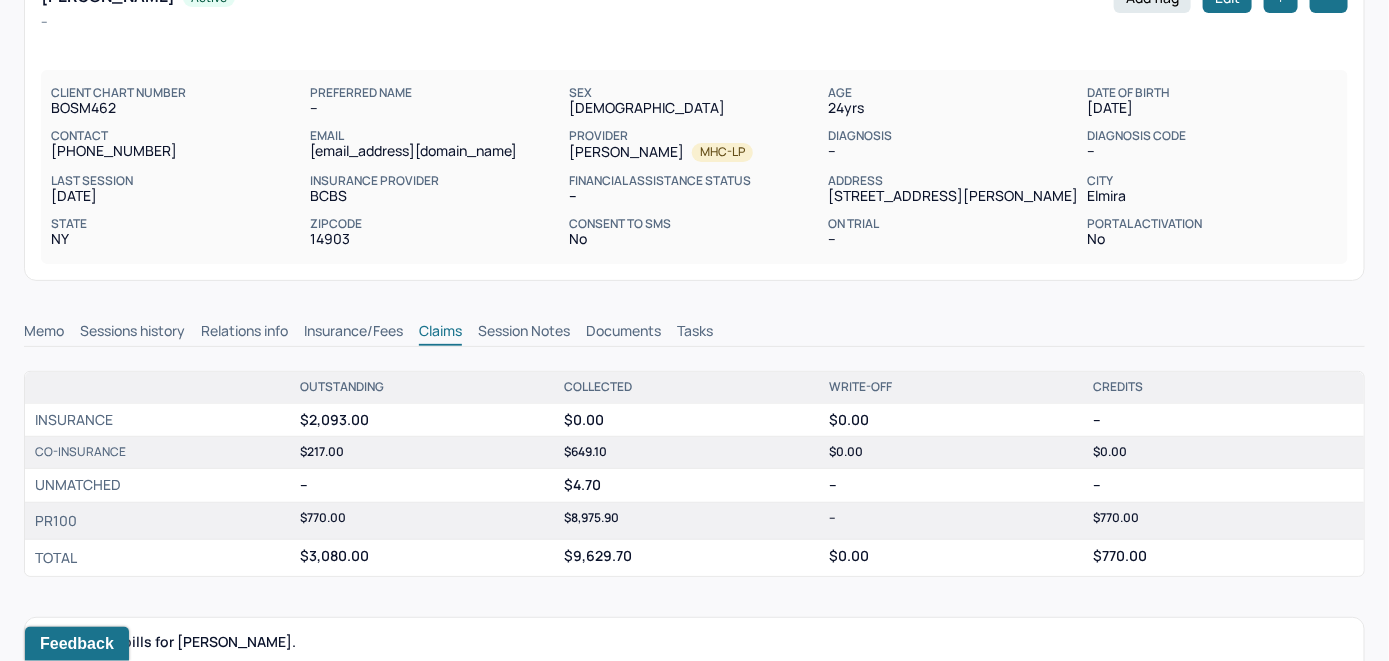 click on "Memo" at bounding box center (44, 333) 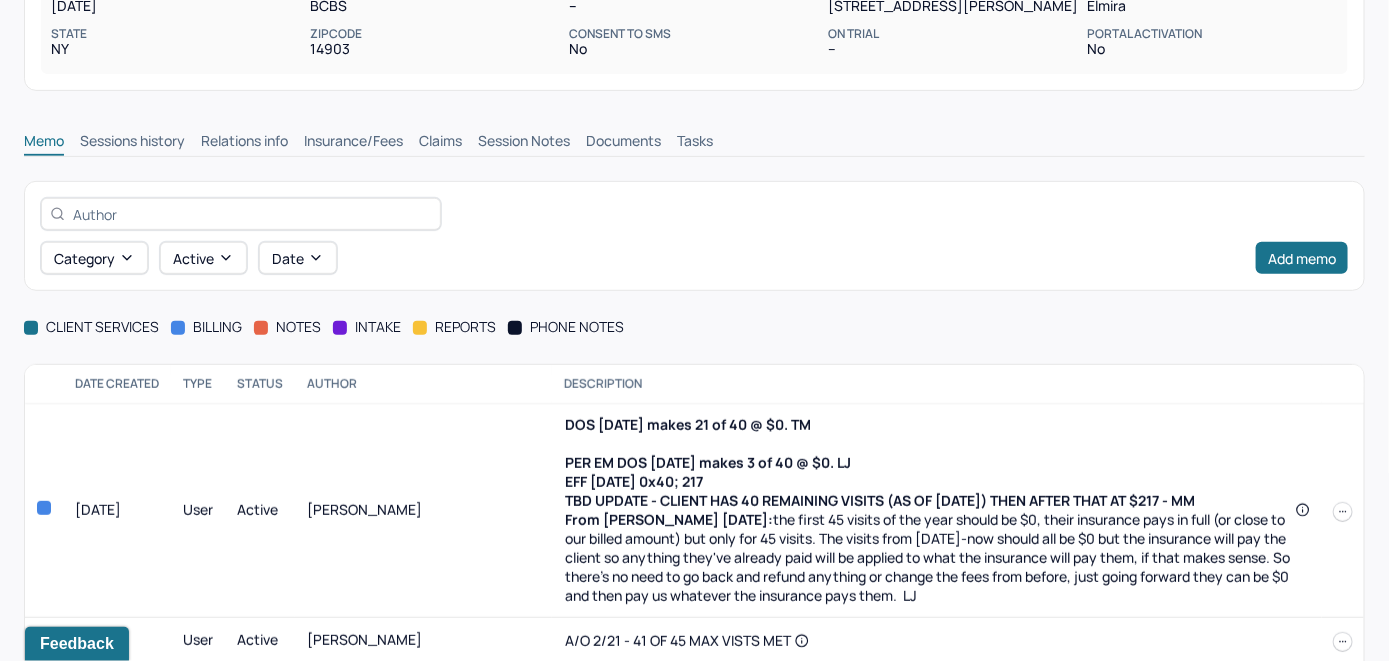 scroll, scrollTop: 300, scrollLeft: 0, axis: vertical 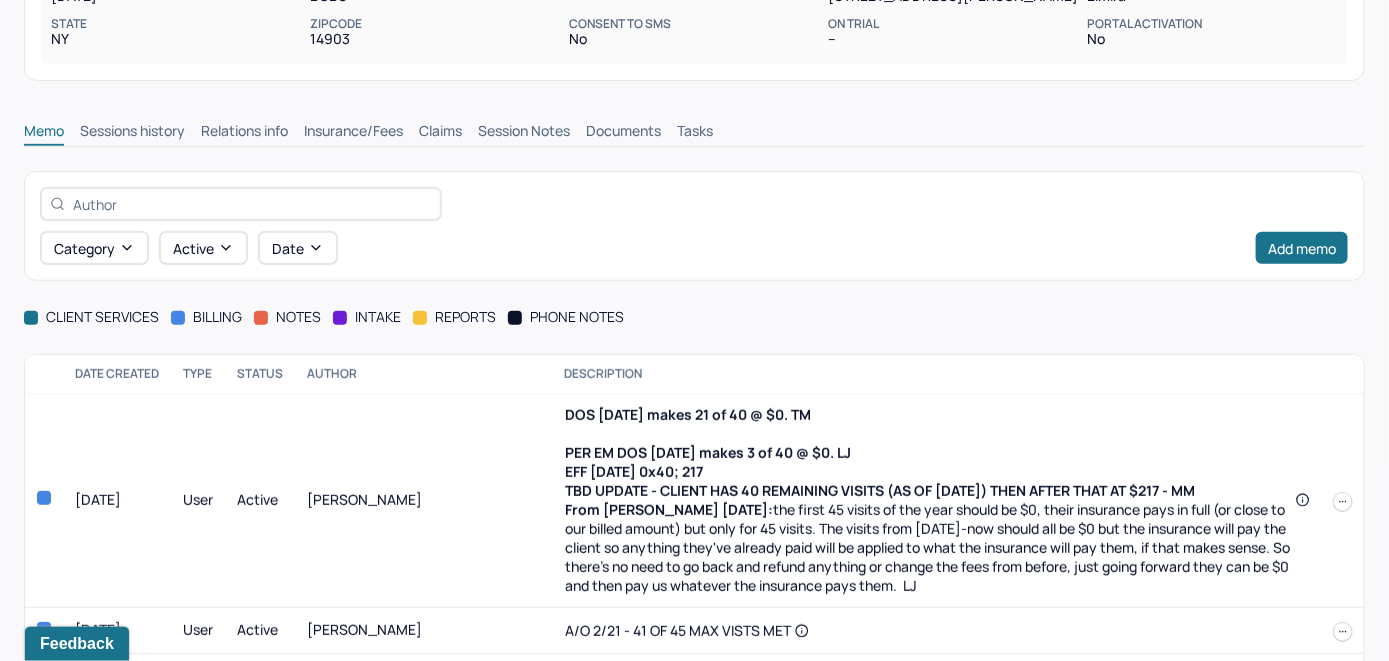 click at bounding box center [1343, 502] 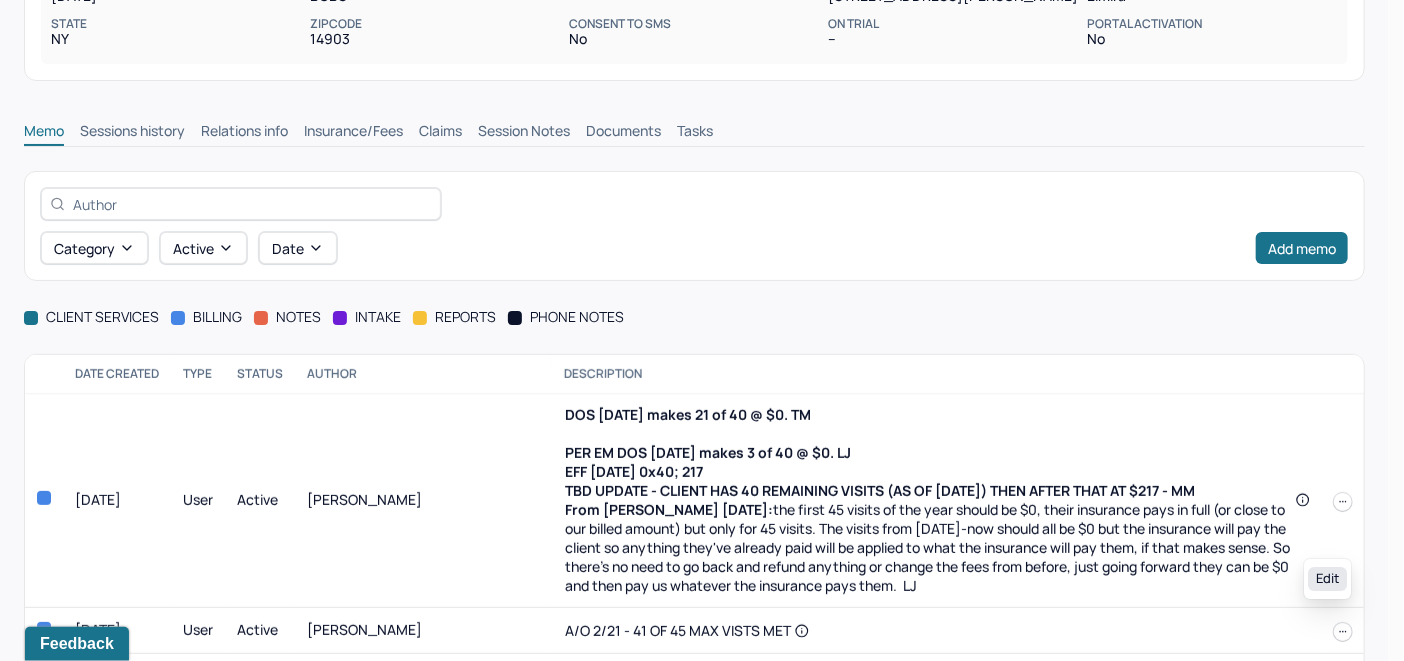 click on "Edit" at bounding box center (1327, 579) 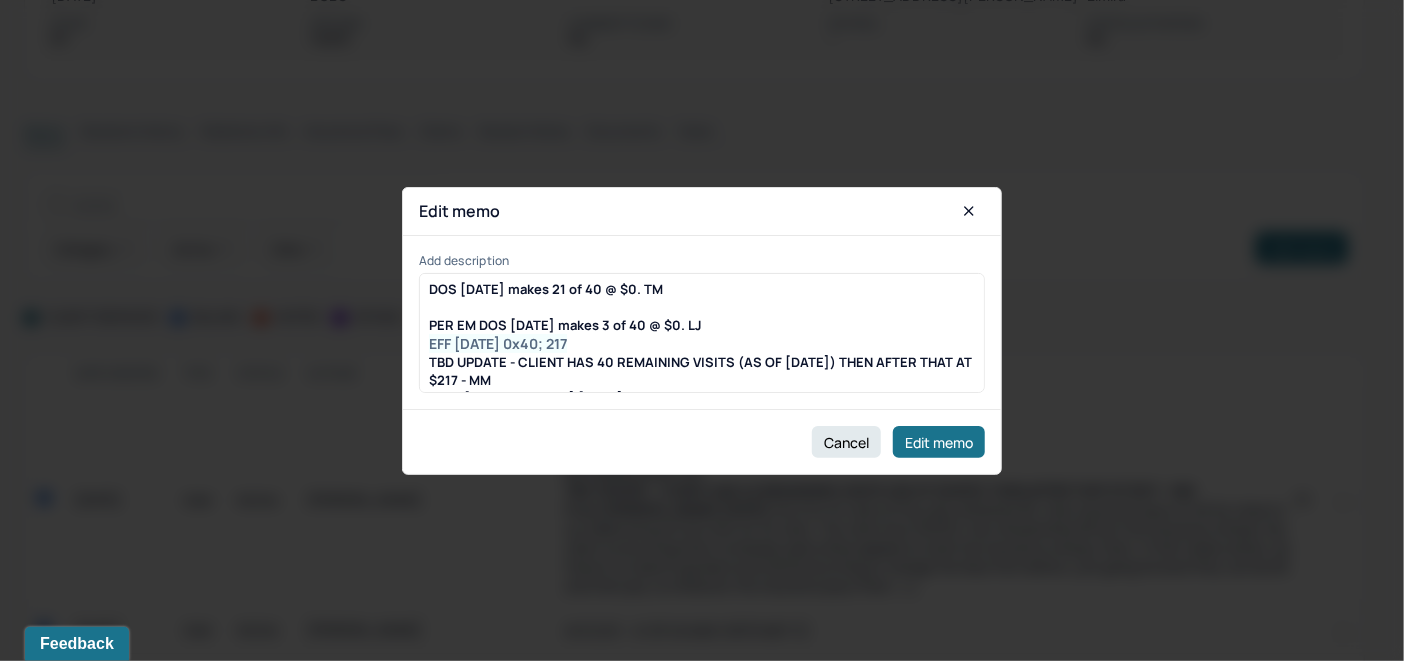 click on "DOS [DATE] makes 21 of 40 @ $0. TM PER EM DOS [DATE] makes 3 of 40 @ $0. LJ EFF [DATE] 0x40; 217   TBD UPDATE - CLIENT HAS 40 REMAINING VISITS (AS OF [DATE]) THEN AFTER THAT AT $217 - MM From [PERSON_NAME] [DATE]:  the first 45 visits of the year should be $0, their insurance pays in full (or close to our billed amount) but only for 45 visits. The visits from [DATE]-now should all be $0 but the insurance will pay the client so anything they've already paid will be applied to what the insurance will pay them, if that makes sense. So there's no need to go back and refund anything or change the fees from before, just going forward they can be $0 and then pay us whatever the insurance pays them.  LJ" at bounding box center [702, 388] 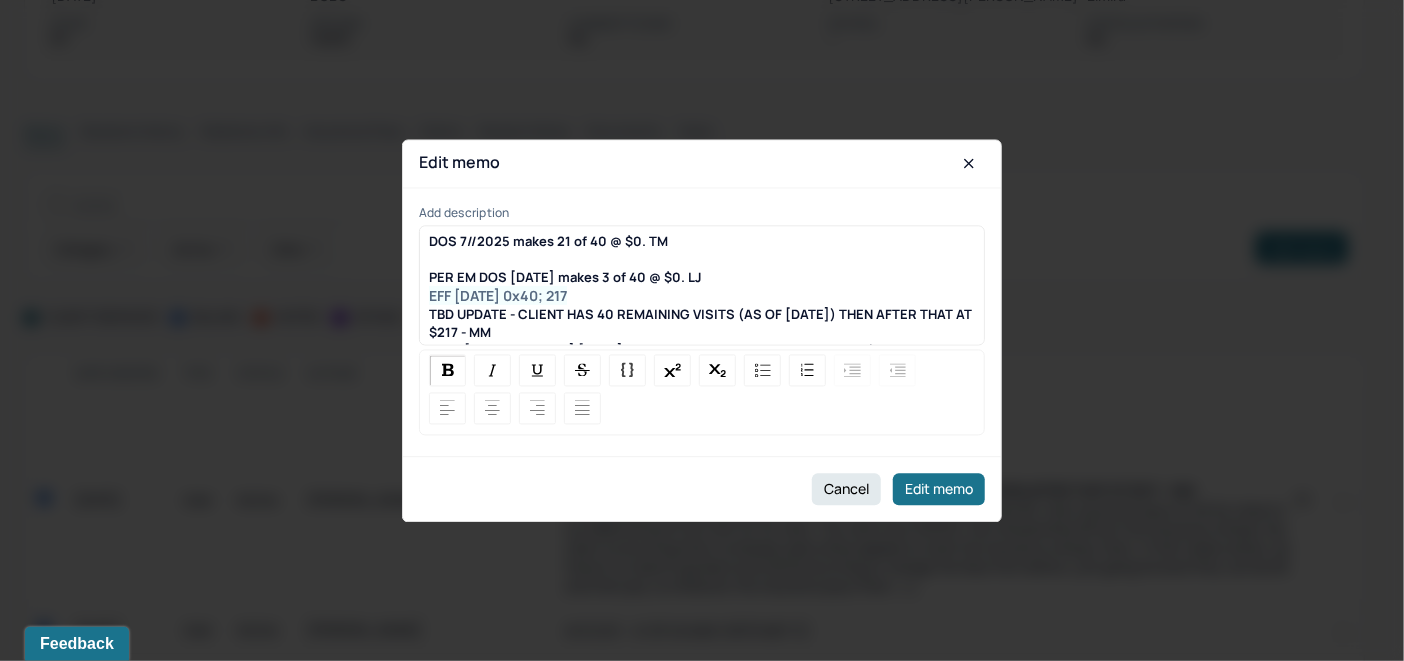 type 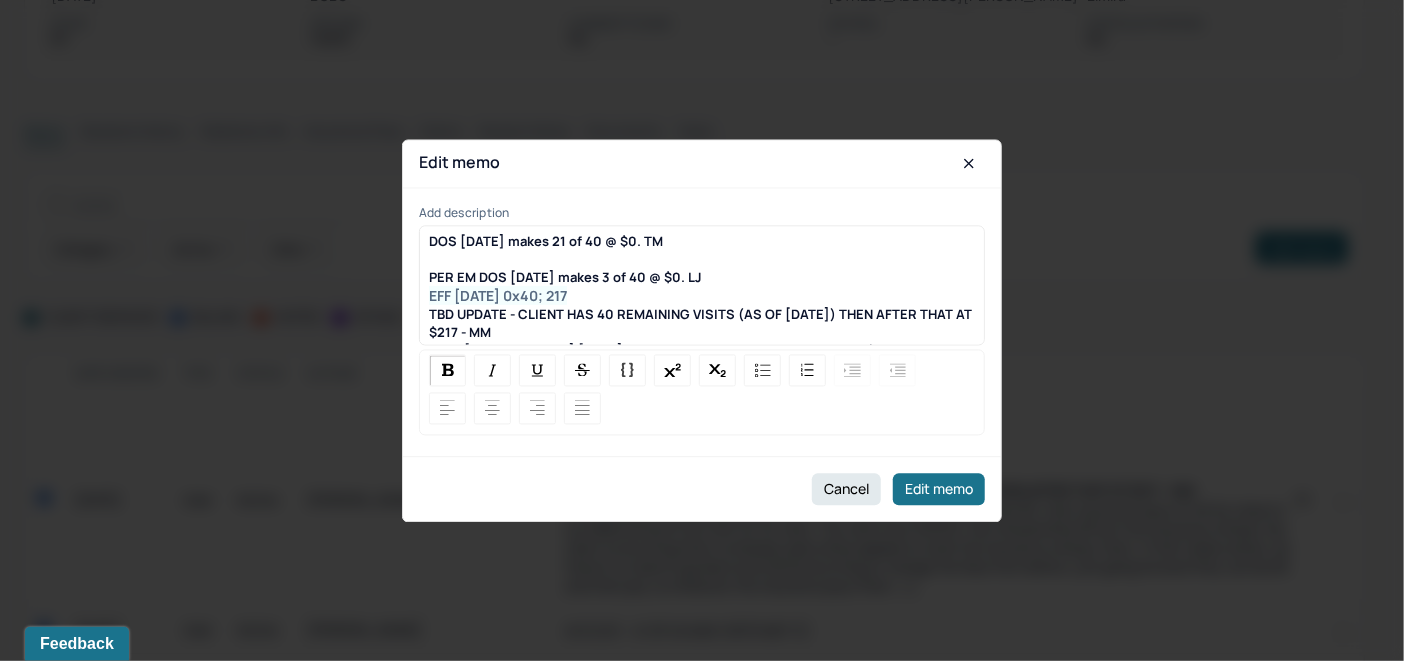 click on "DOS [DATE] makes 21 of 40 @ $0. TM" at bounding box center [546, 241] 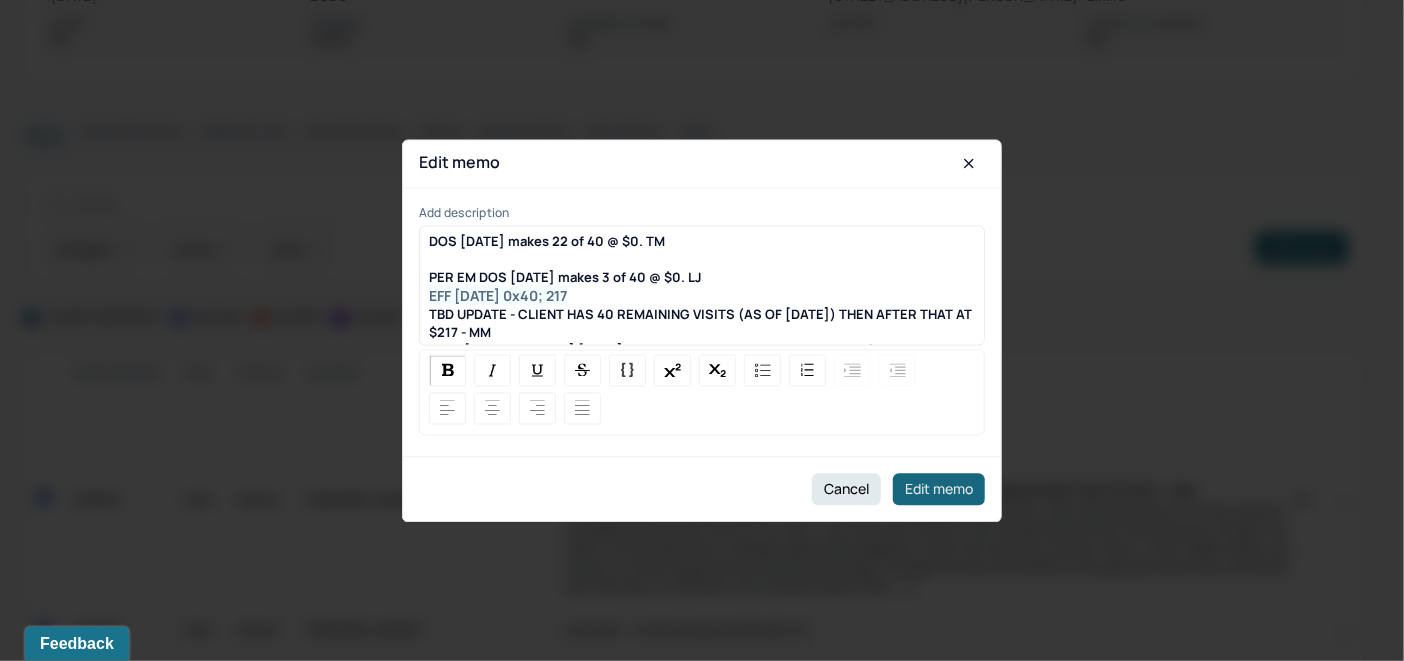 click on "Edit memo" at bounding box center (939, 489) 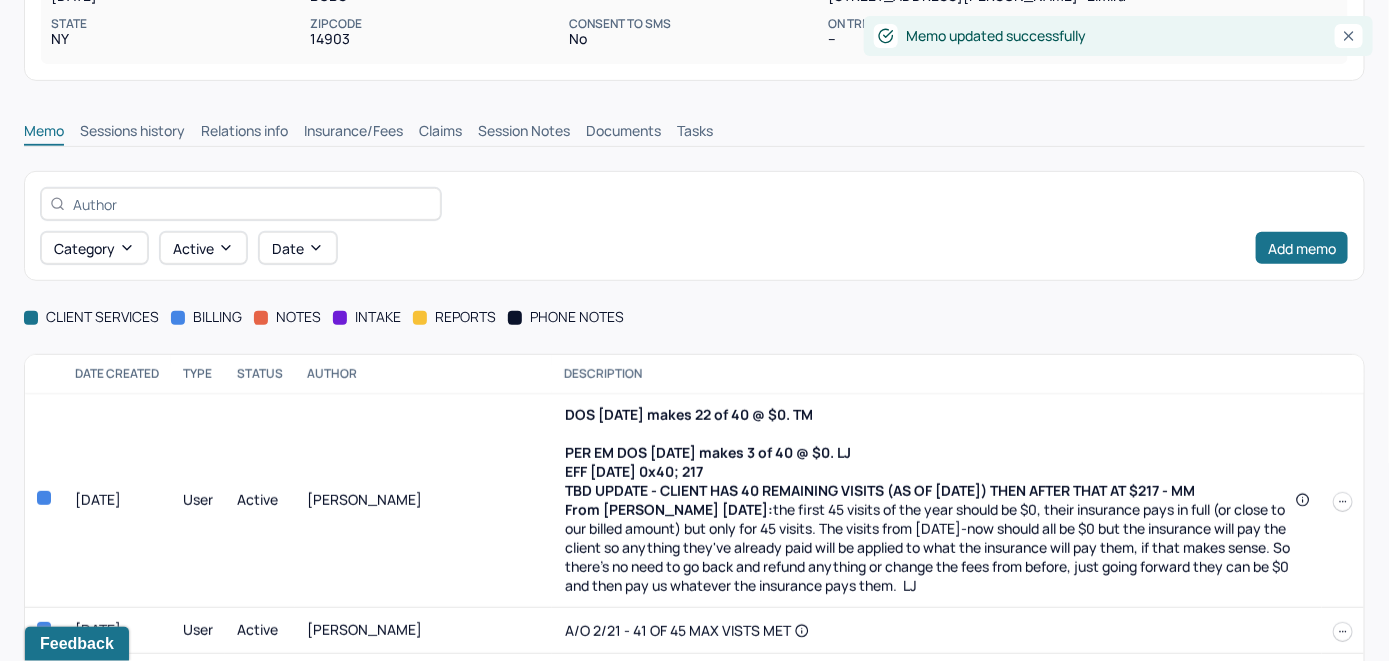click on "Claims" at bounding box center [440, 133] 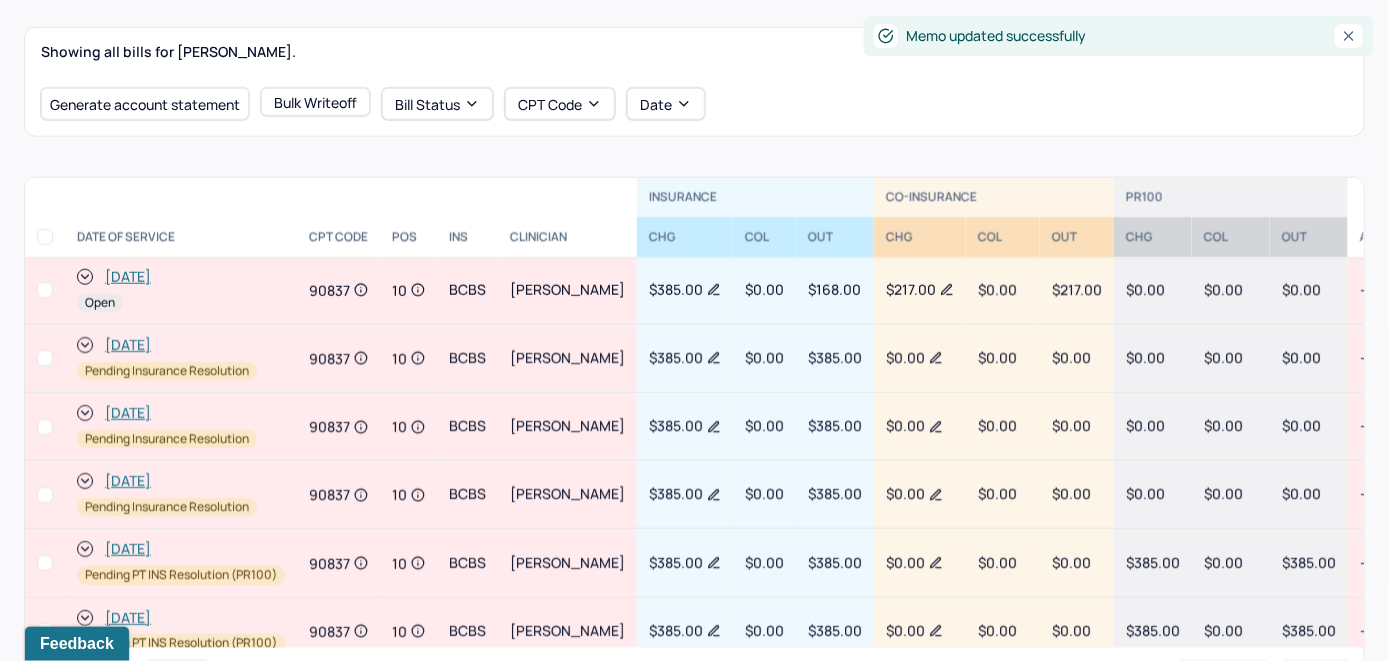 scroll, scrollTop: 700, scrollLeft: 0, axis: vertical 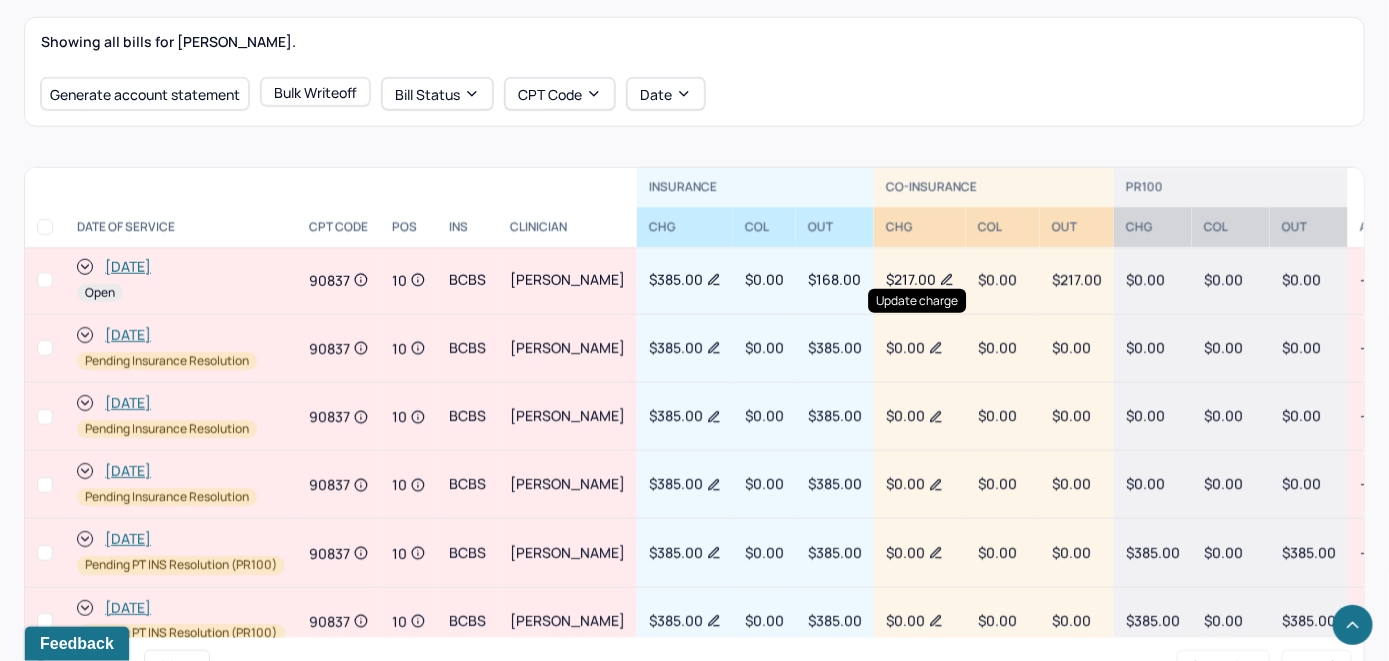 click 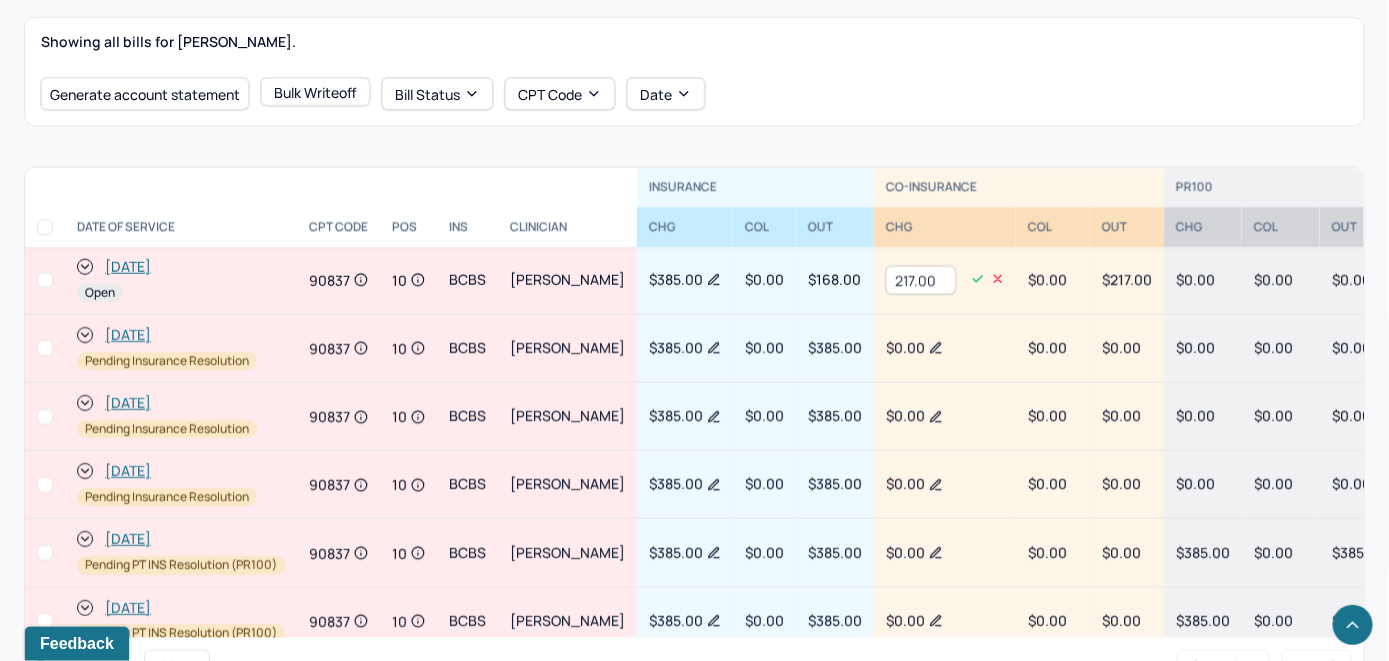 click on "217.00" at bounding box center (921, 280) 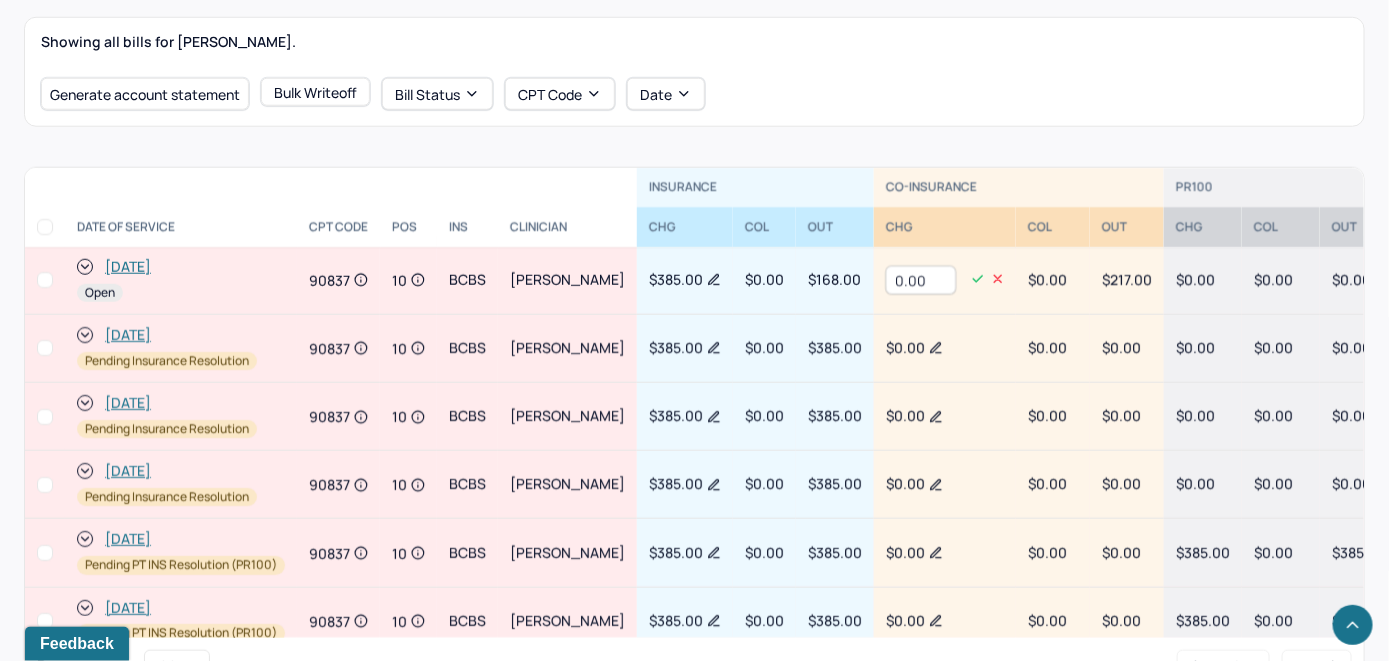 type on "0.00" 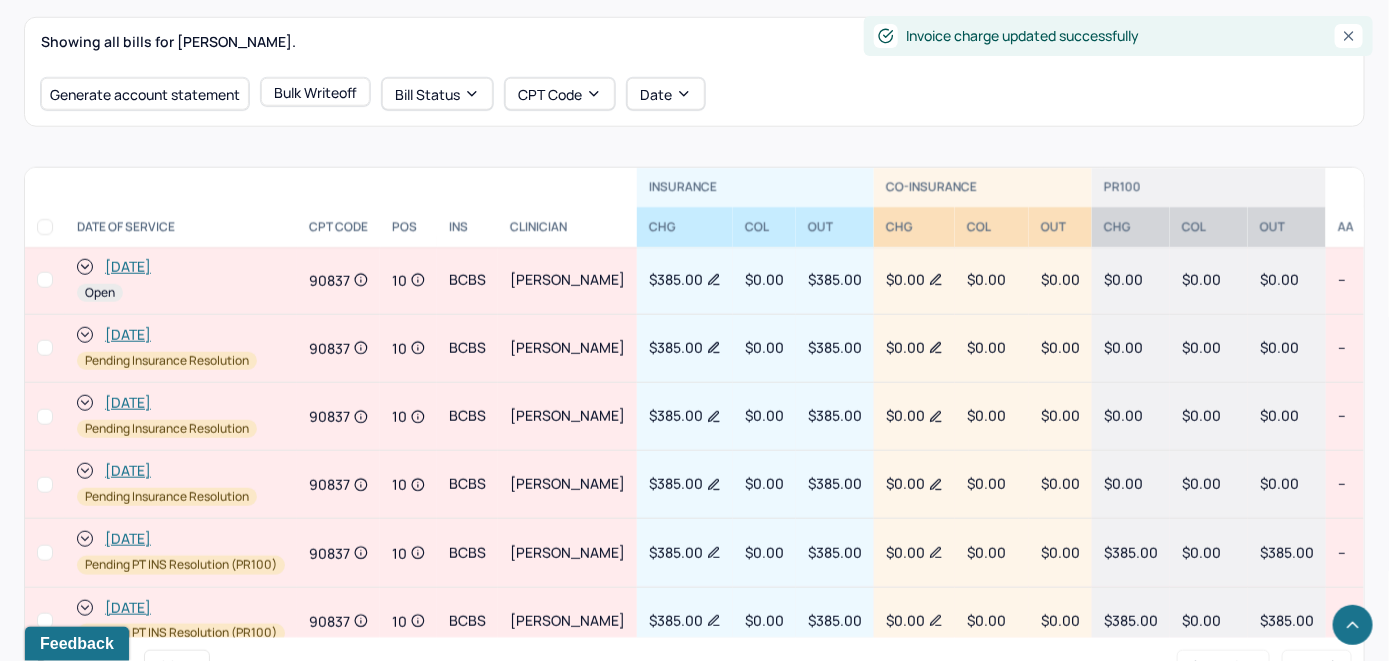 click on "[DATE]" at bounding box center [128, 267] 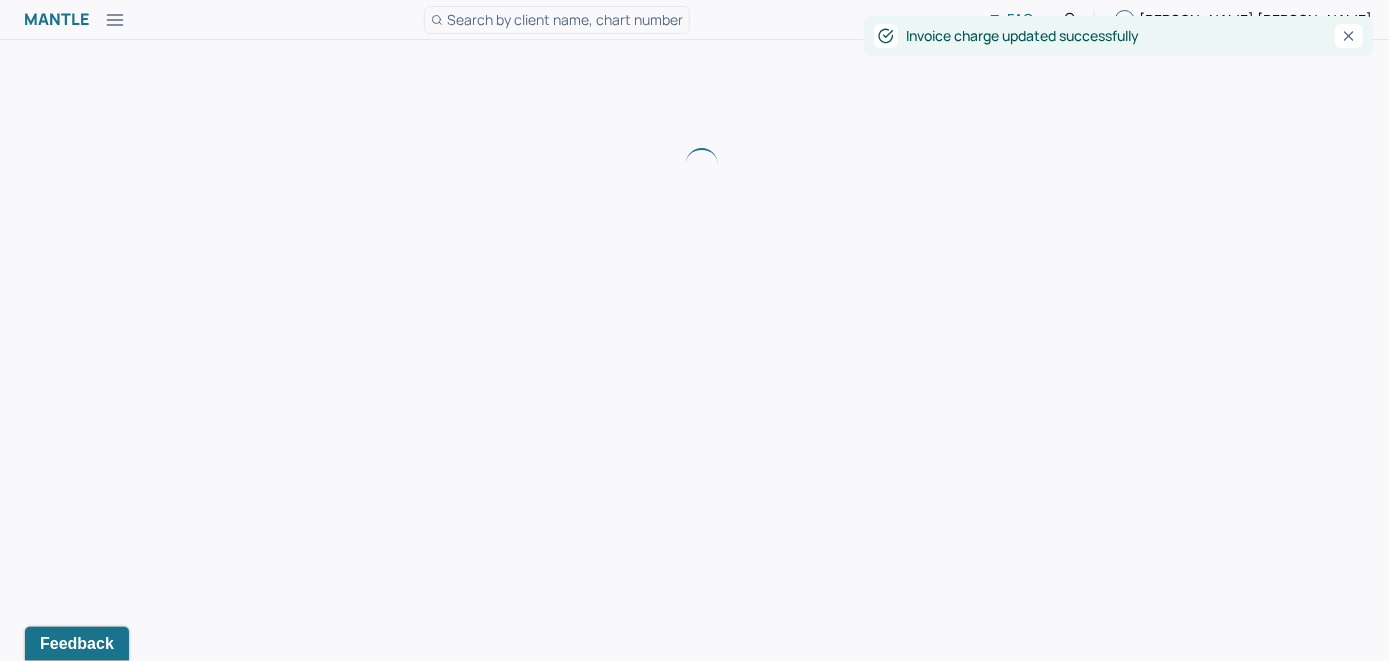 scroll, scrollTop: 0, scrollLeft: 0, axis: both 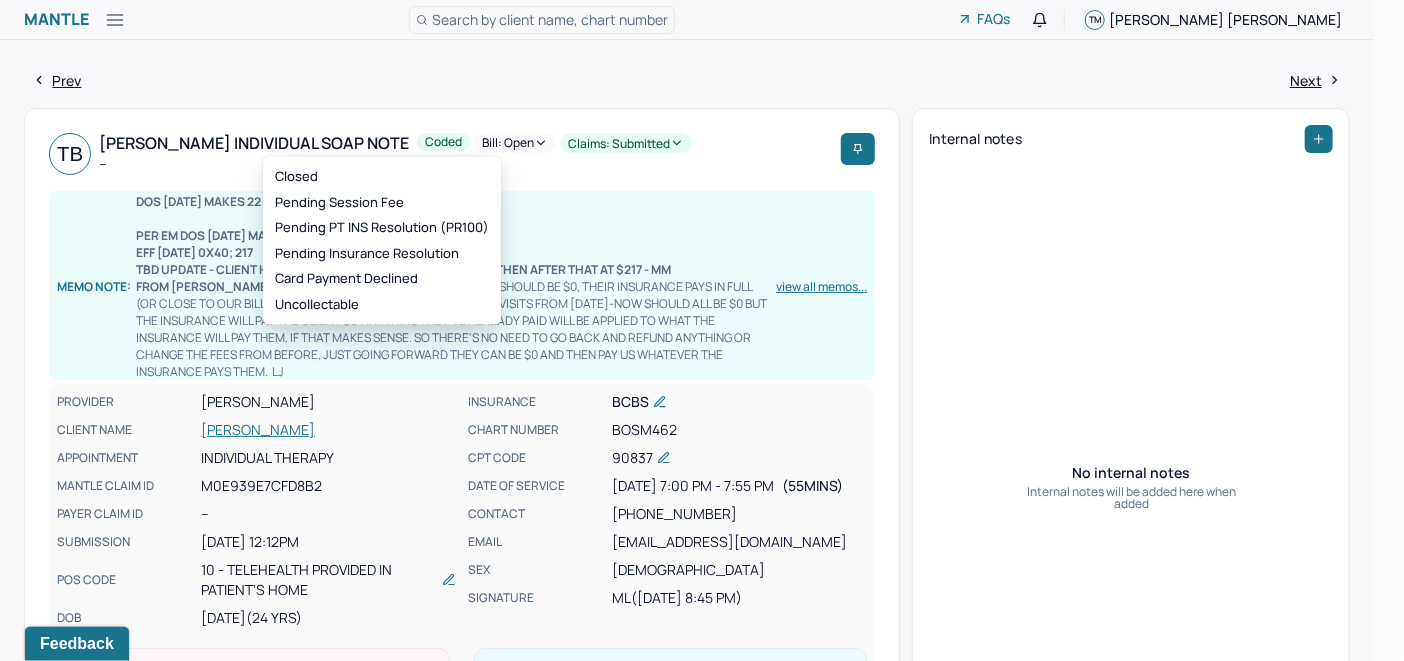 click on "Bill: Open" at bounding box center (515, 143) 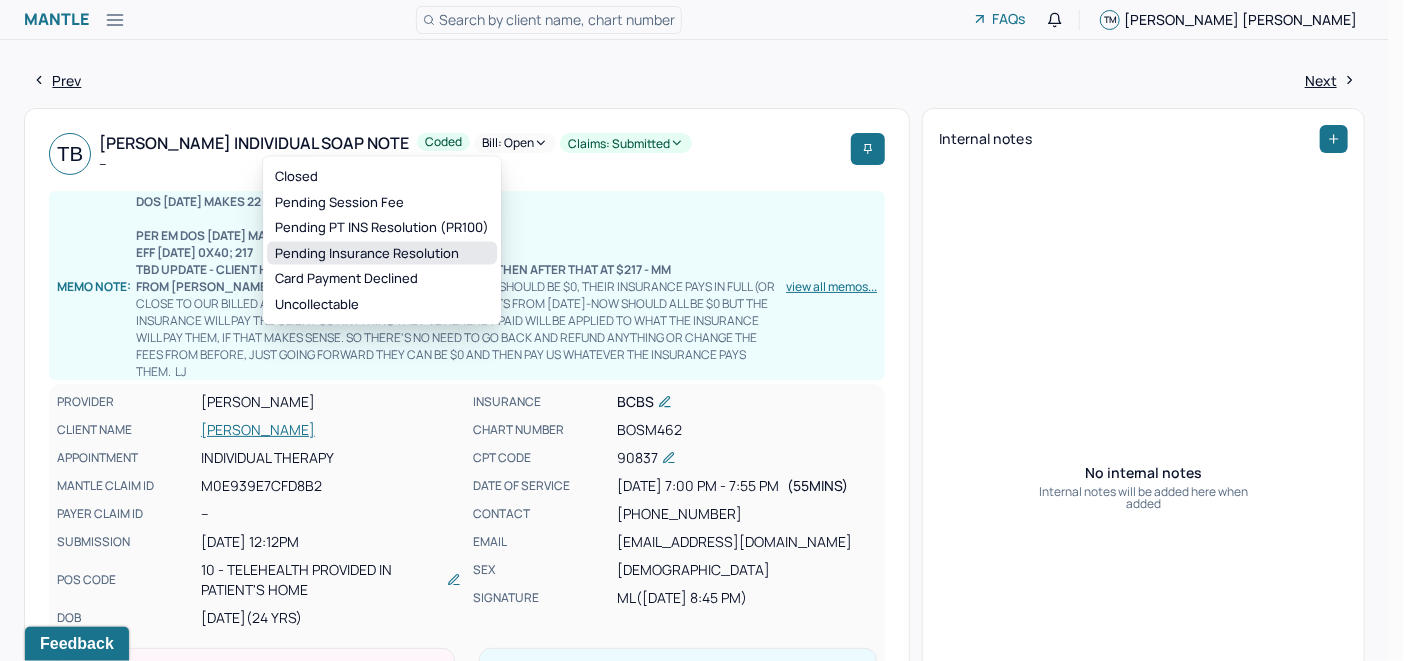 click on "Pending Insurance Resolution" at bounding box center (382, 253) 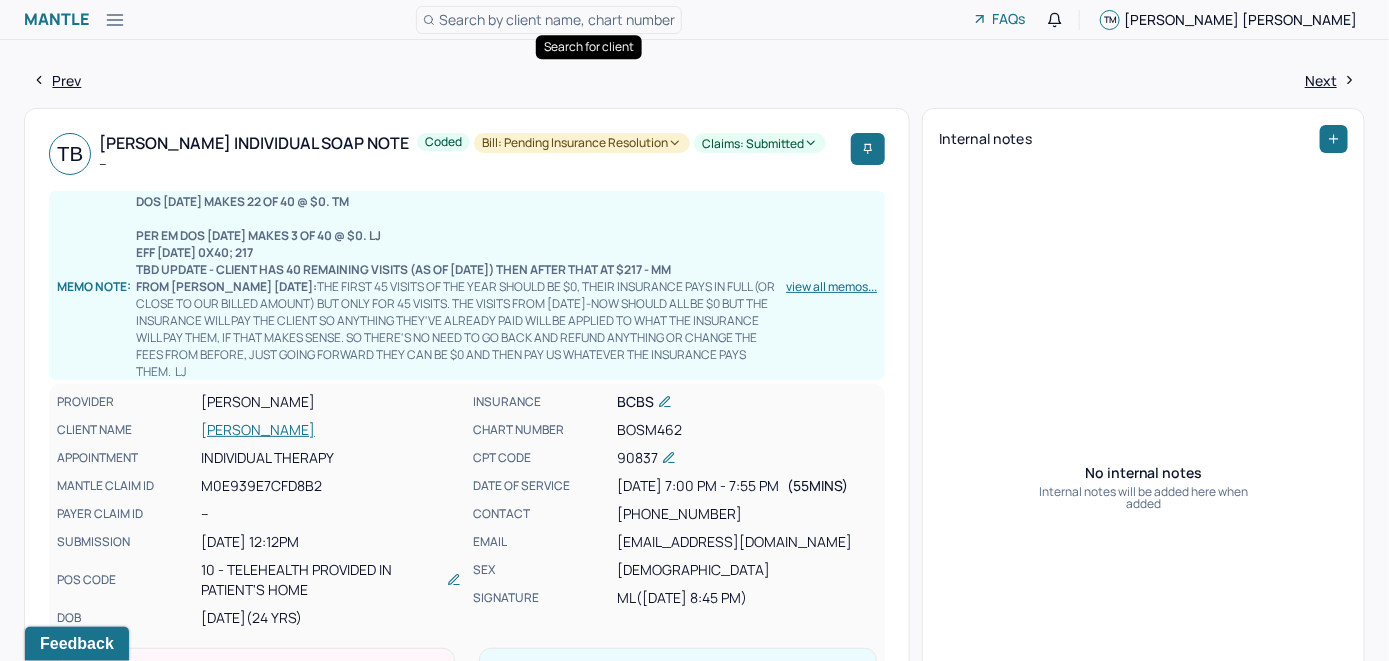 click on "Search by client name, chart number" at bounding box center (557, 19) 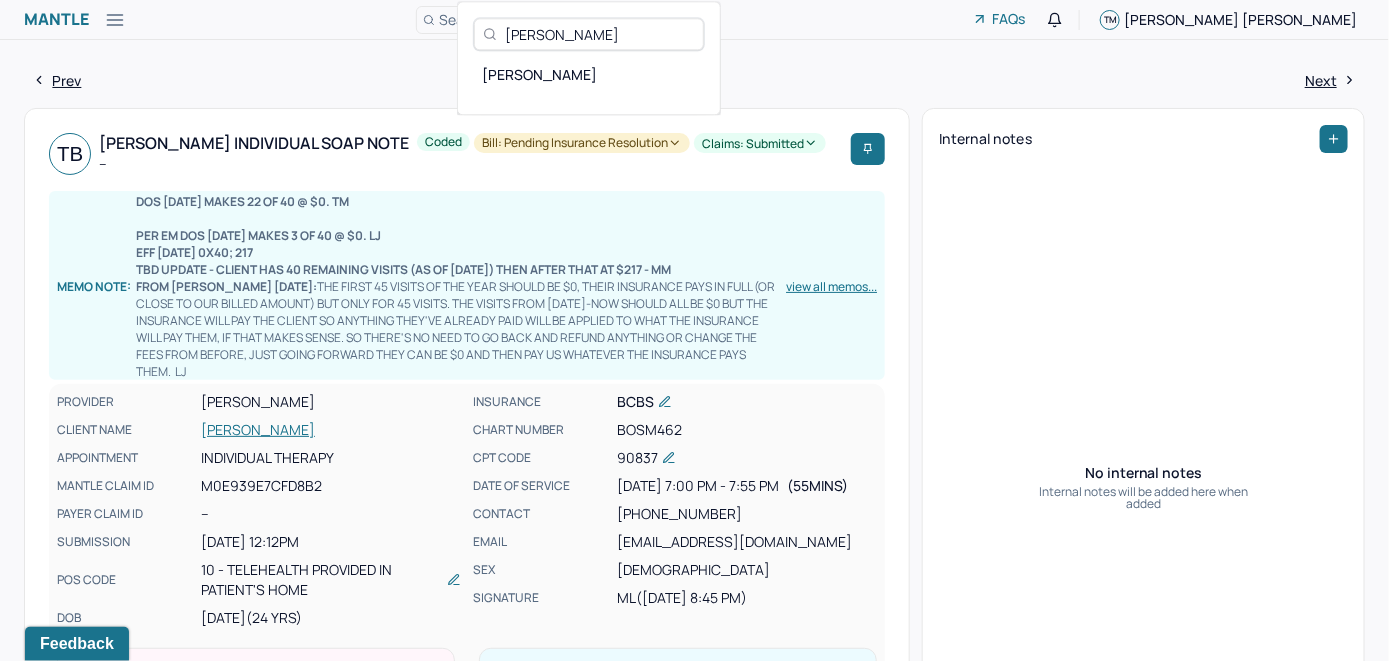 type on "[PERSON_NAME]" 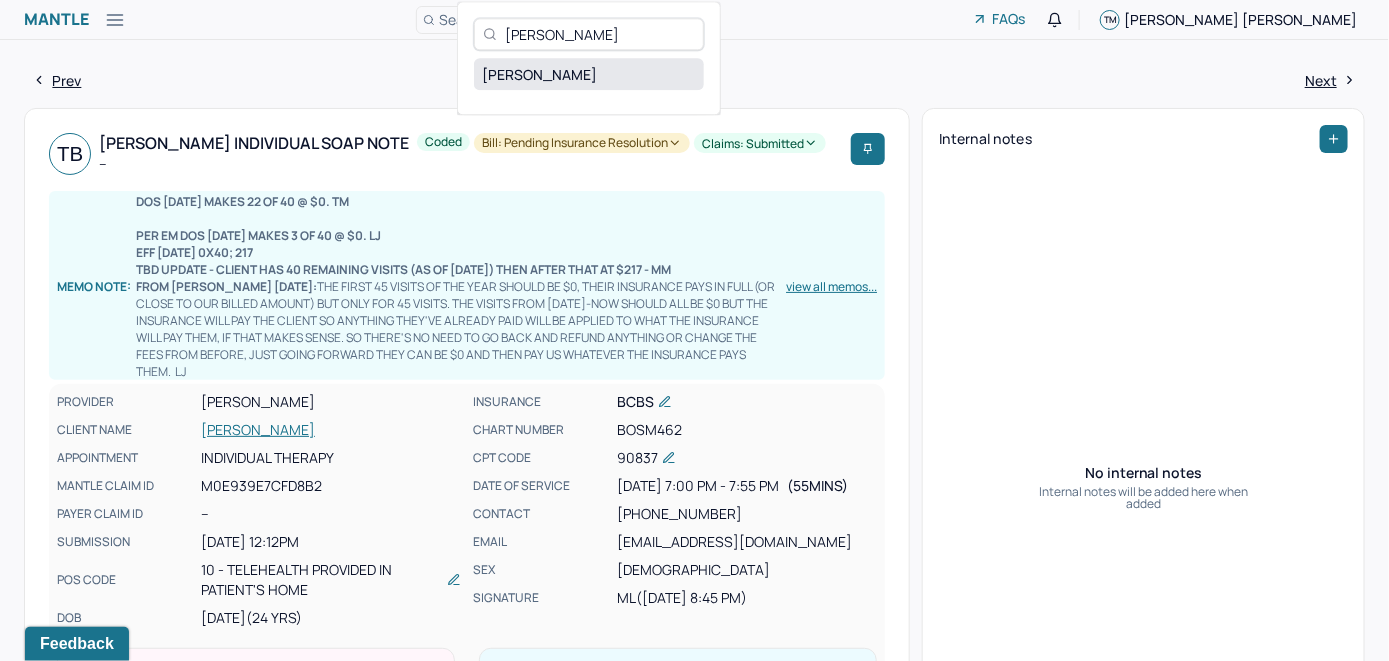 click on "[PERSON_NAME]" at bounding box center [589, 74] 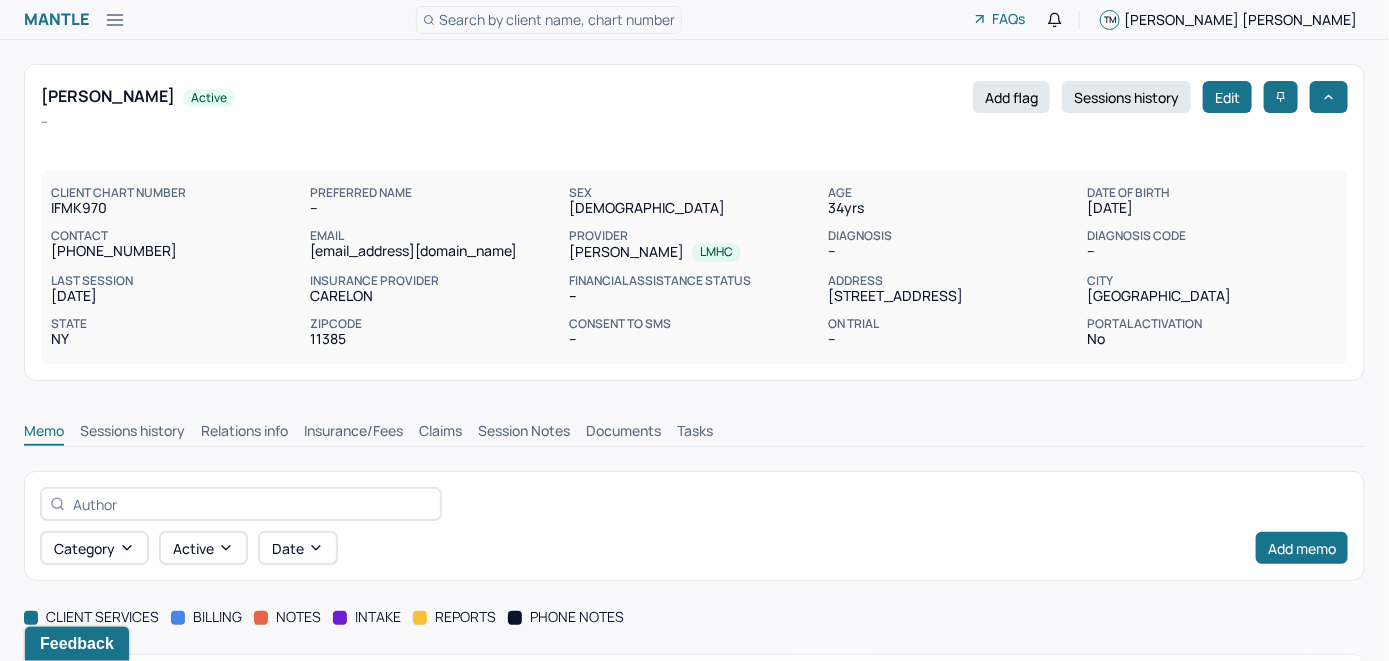 scroll, scrollTop: 0, scrollLeft: 0, axis: both 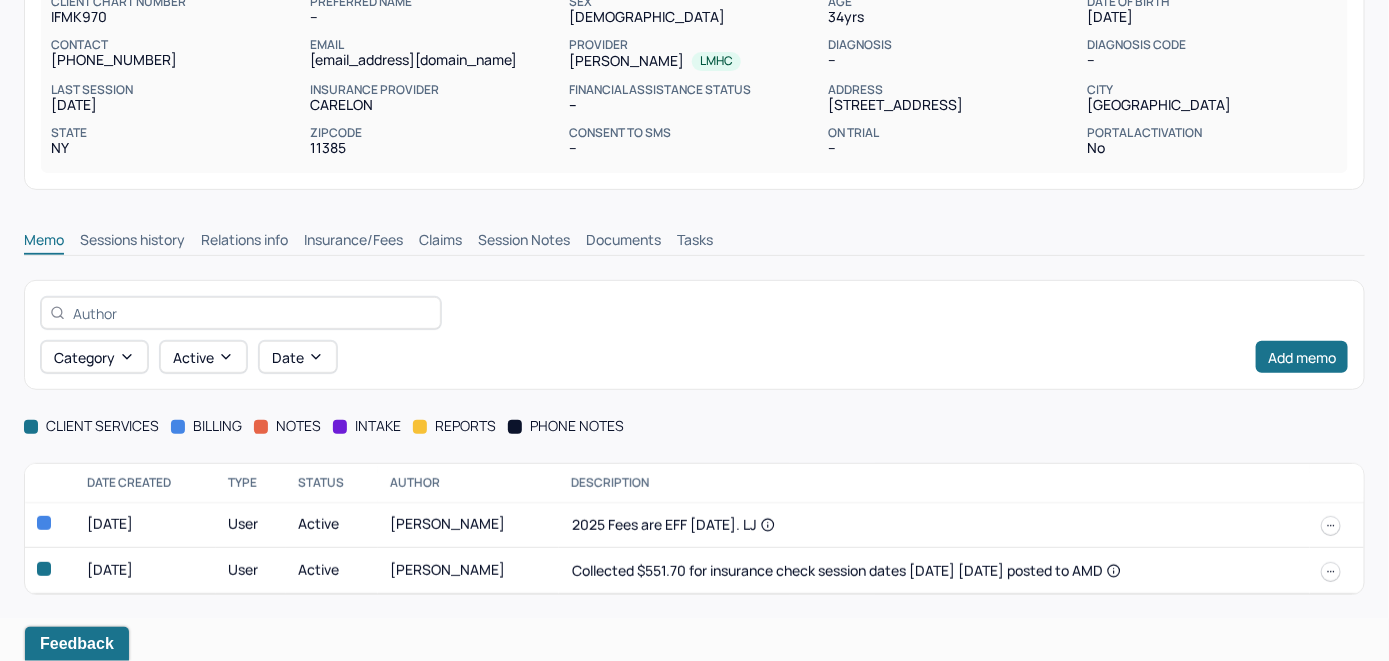 click on "Insurance/Fees" at bounding box center [353, 242] 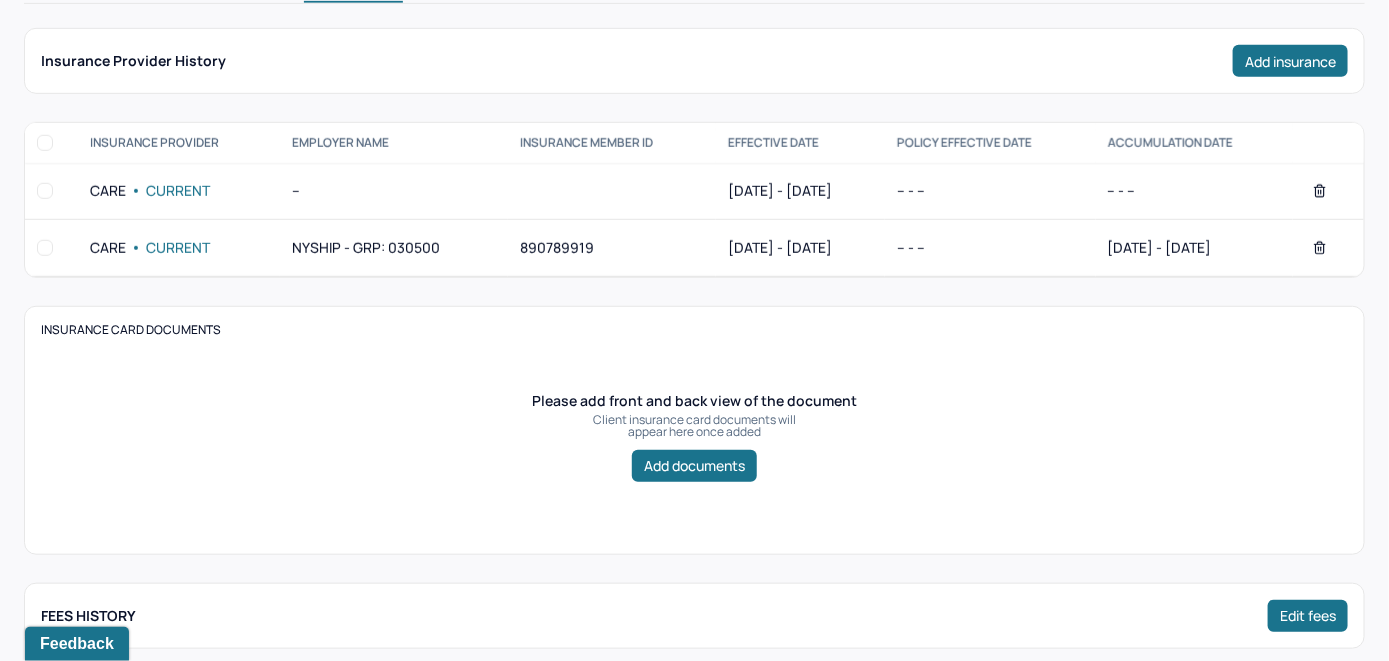 scroll, scrollTop: 291, scrollLeft: 0, axis: vertical 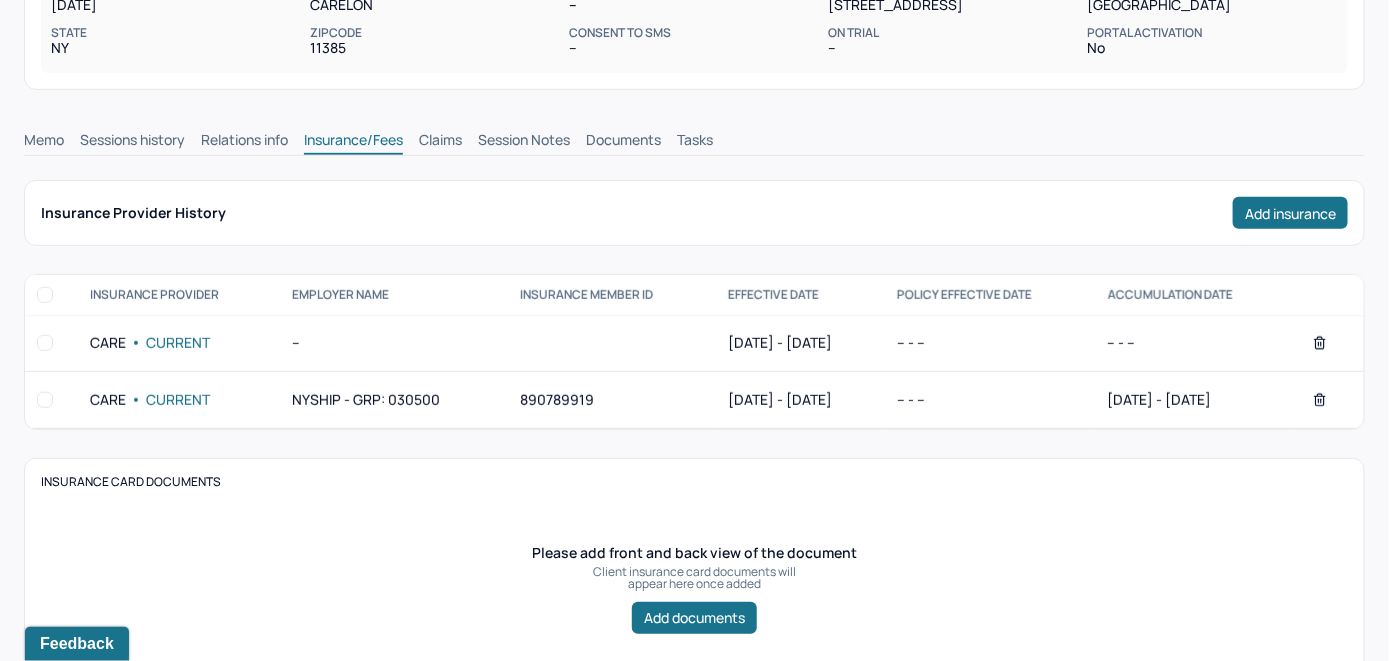 click on "Claims" at bounding box center (440, 142) 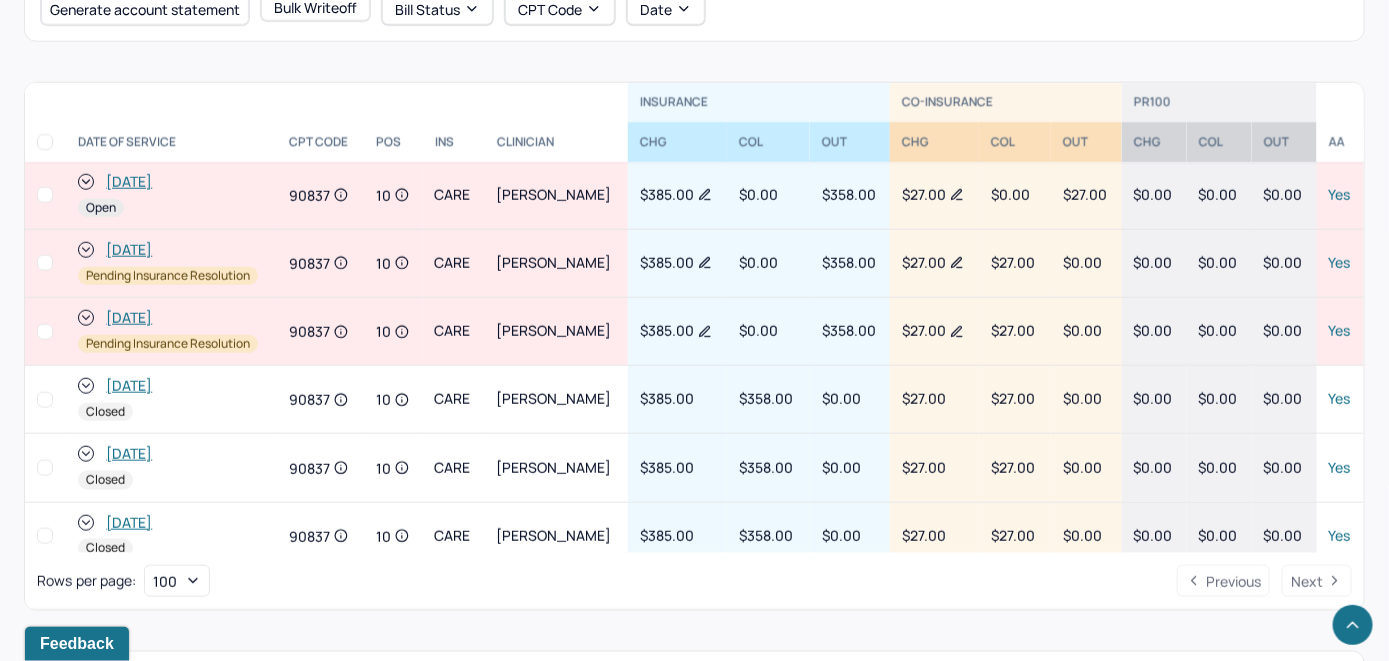 scroll, scrollTop: 791, scrollLeft: 0, axis: vertical 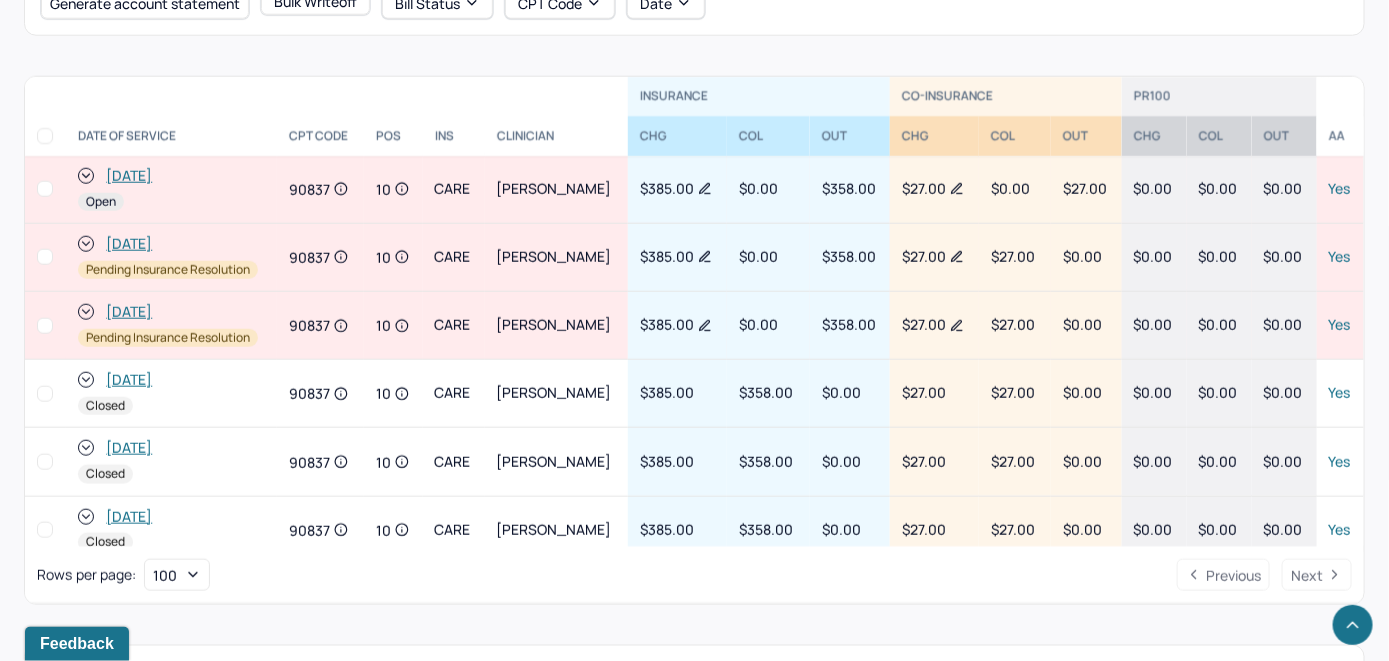 click on "[DATE]" at bounding box center [129, 176] 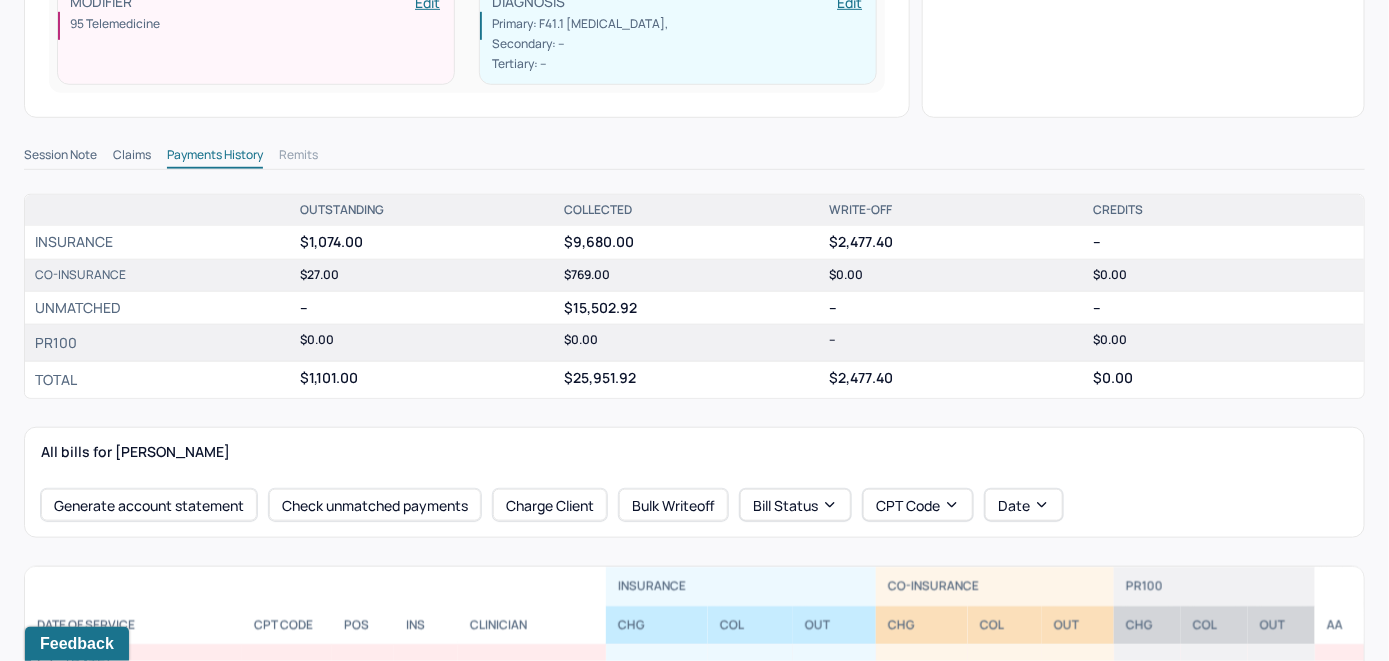 scroll, scrollTop: 700, scrollLeft: 0, axis: vertical 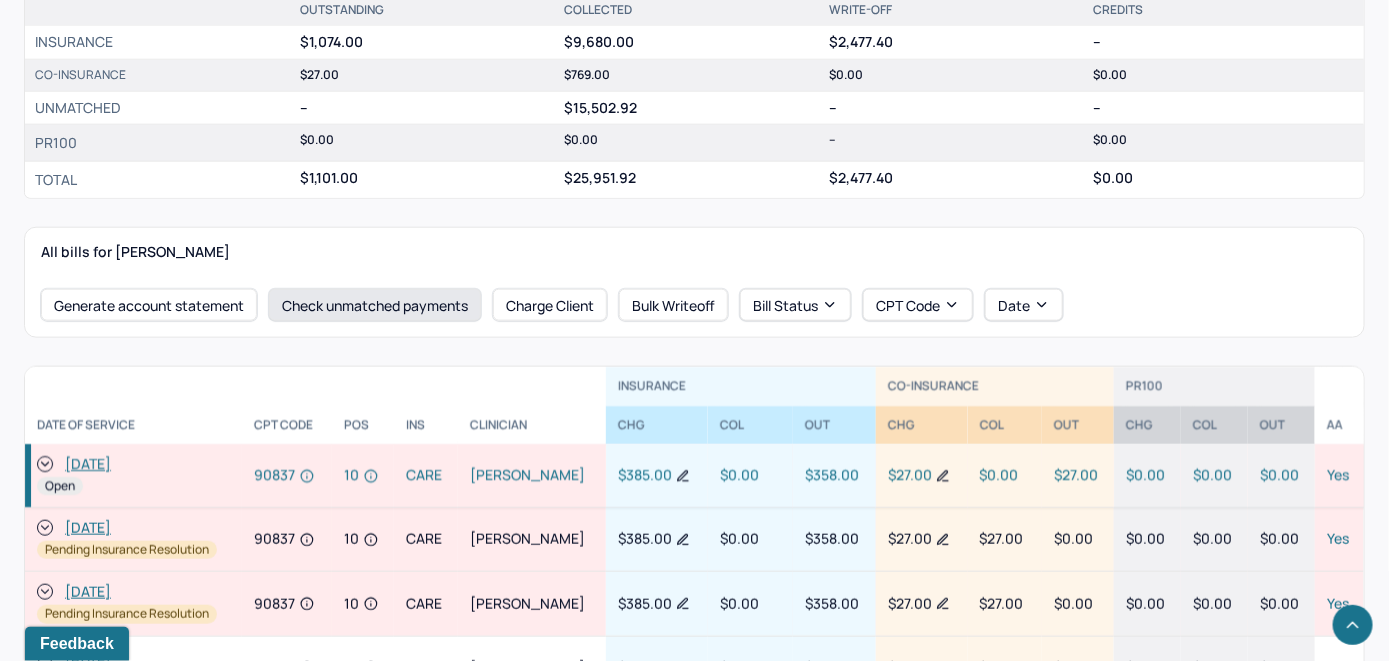click on "Check unmatched payments" at bounding box center (375, 305) 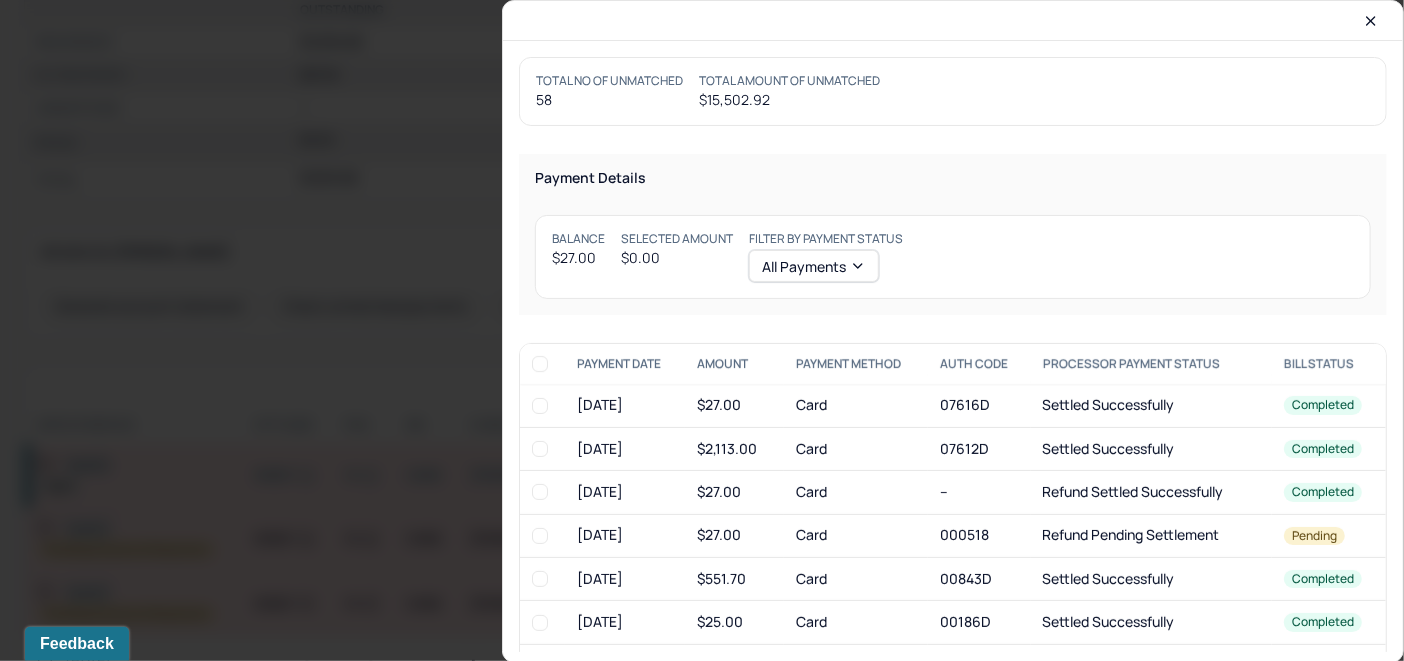 click at bounding box center (540, 406) 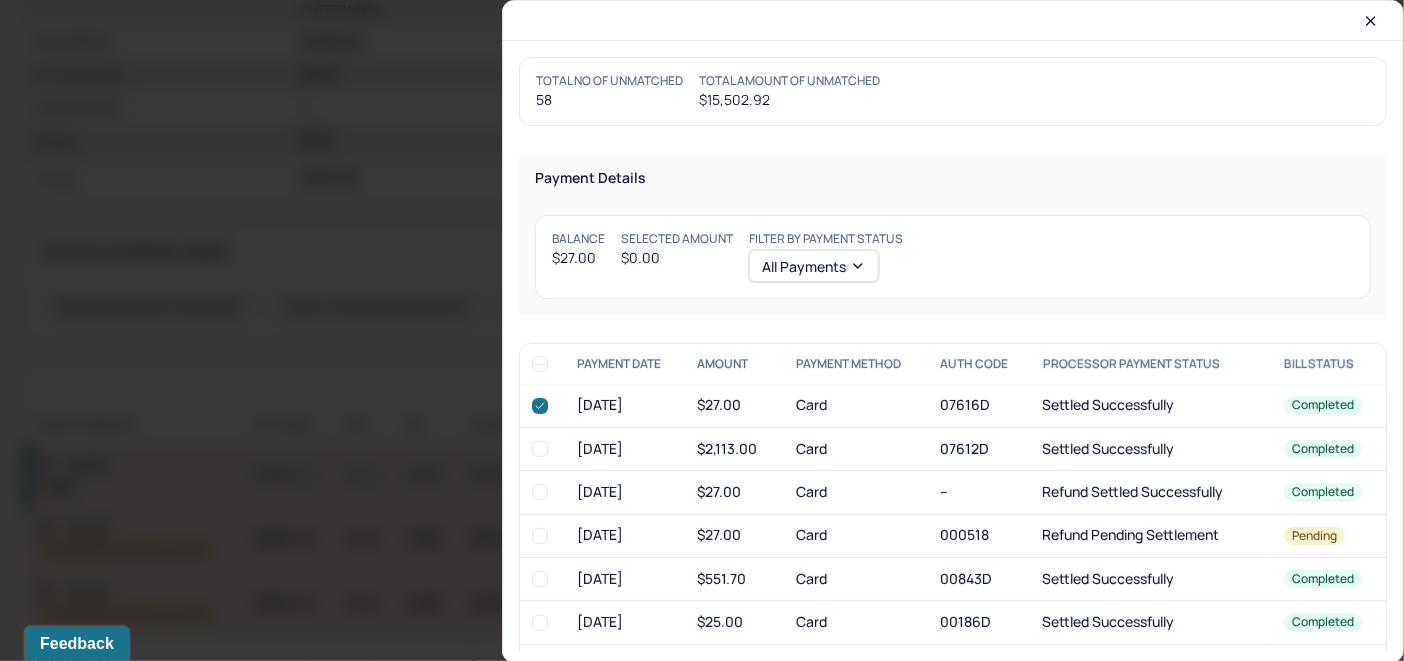 checkbox on "true" 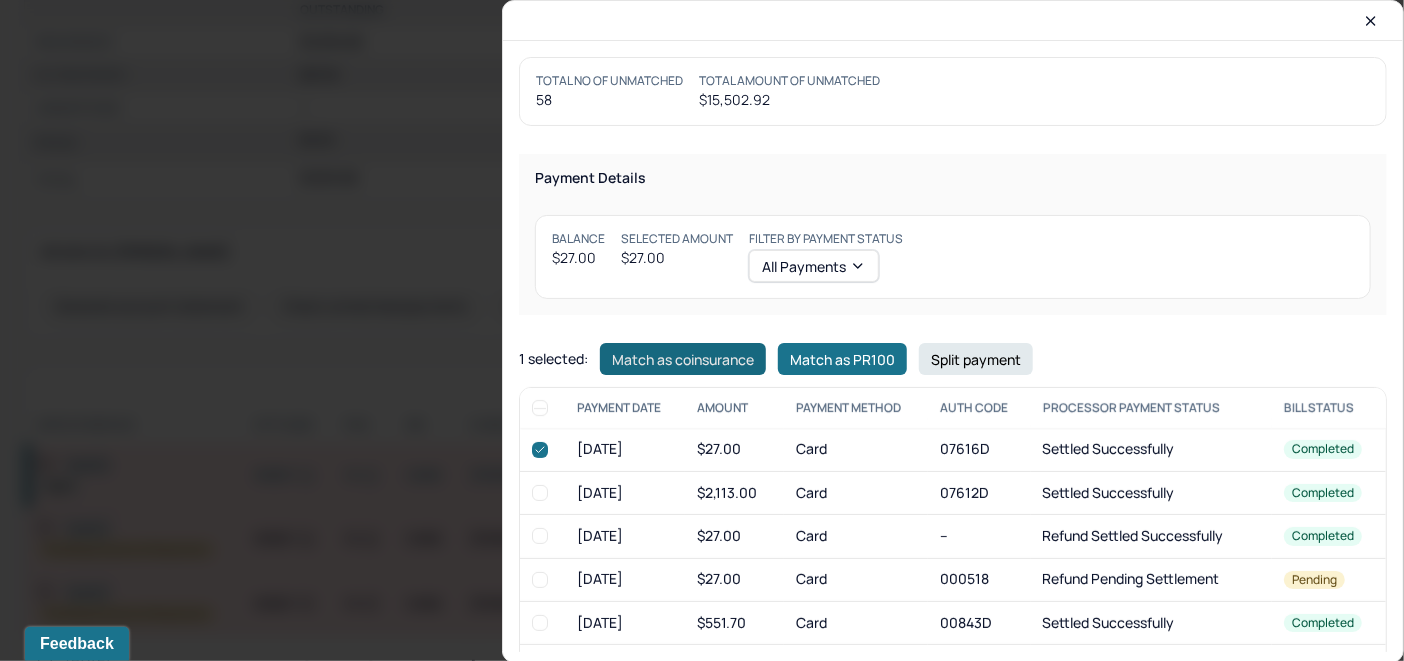 click on "Match as coinsurance" at bounding box center [683, 359] 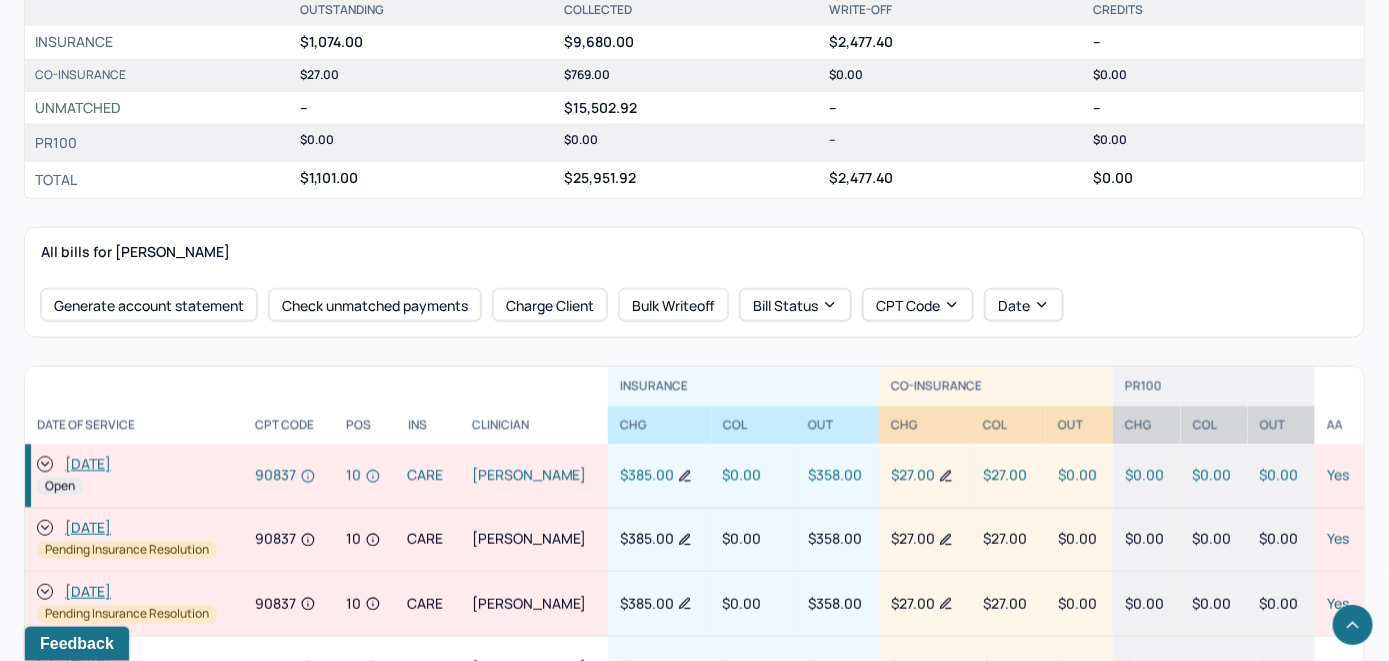 click on "[DATE] Open" at bounding box center (134, 476) 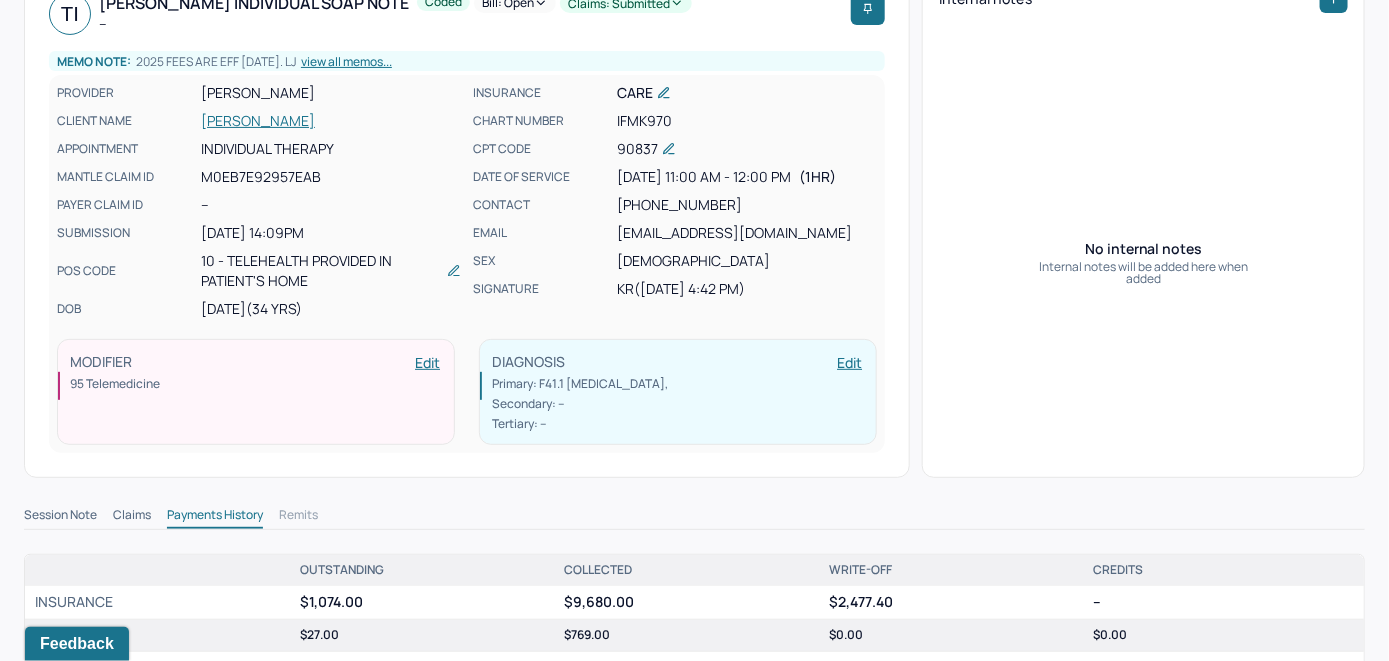 scroll, scrollTop: 0, scrollLeft: 0, axis: both 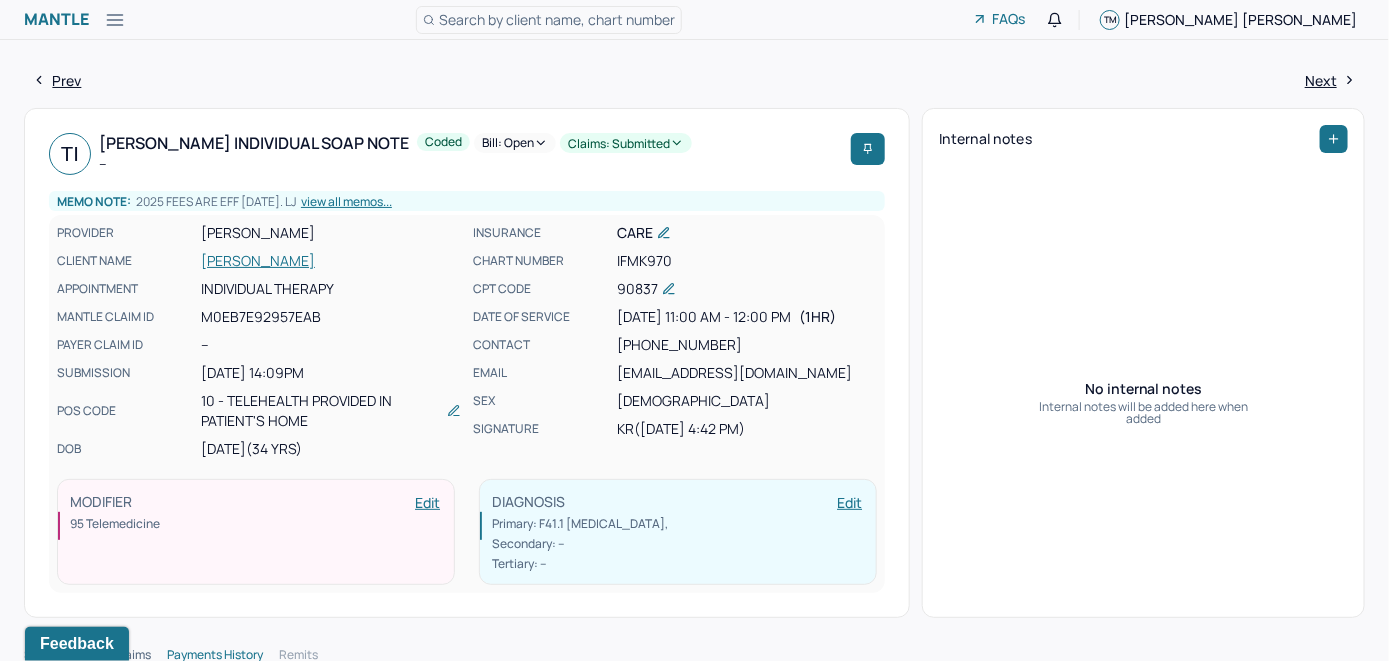click on "Bill: Open" at bounding box center [515, 143] 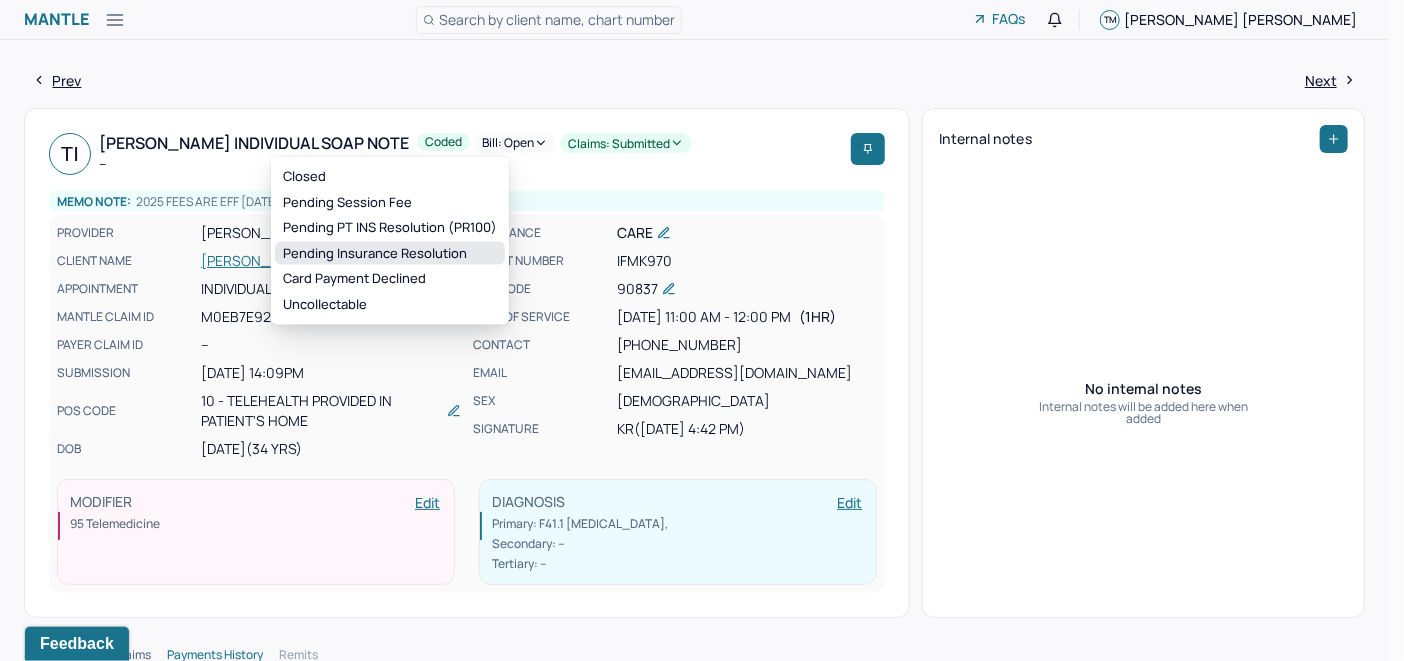 click on "Pending Insurance Resolution" at bounding box center (390, 253) 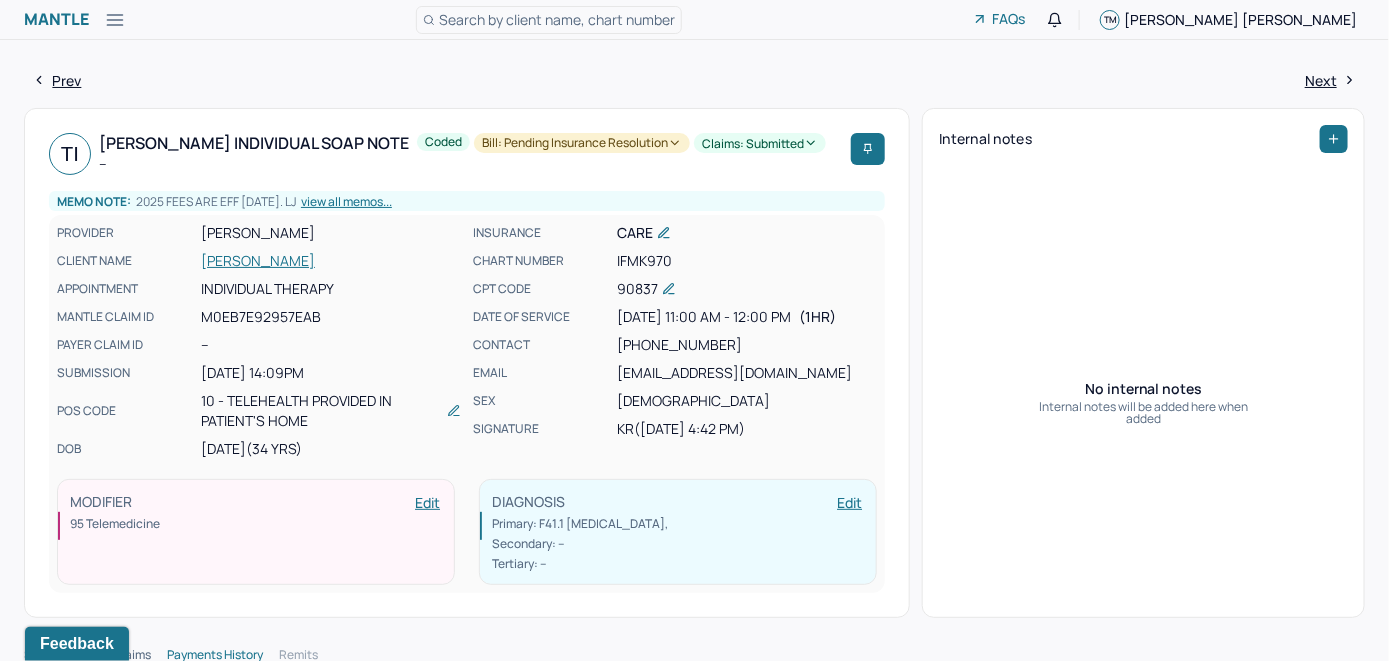 click on "Search by client name, chart number" at bounding box center (557, 19) 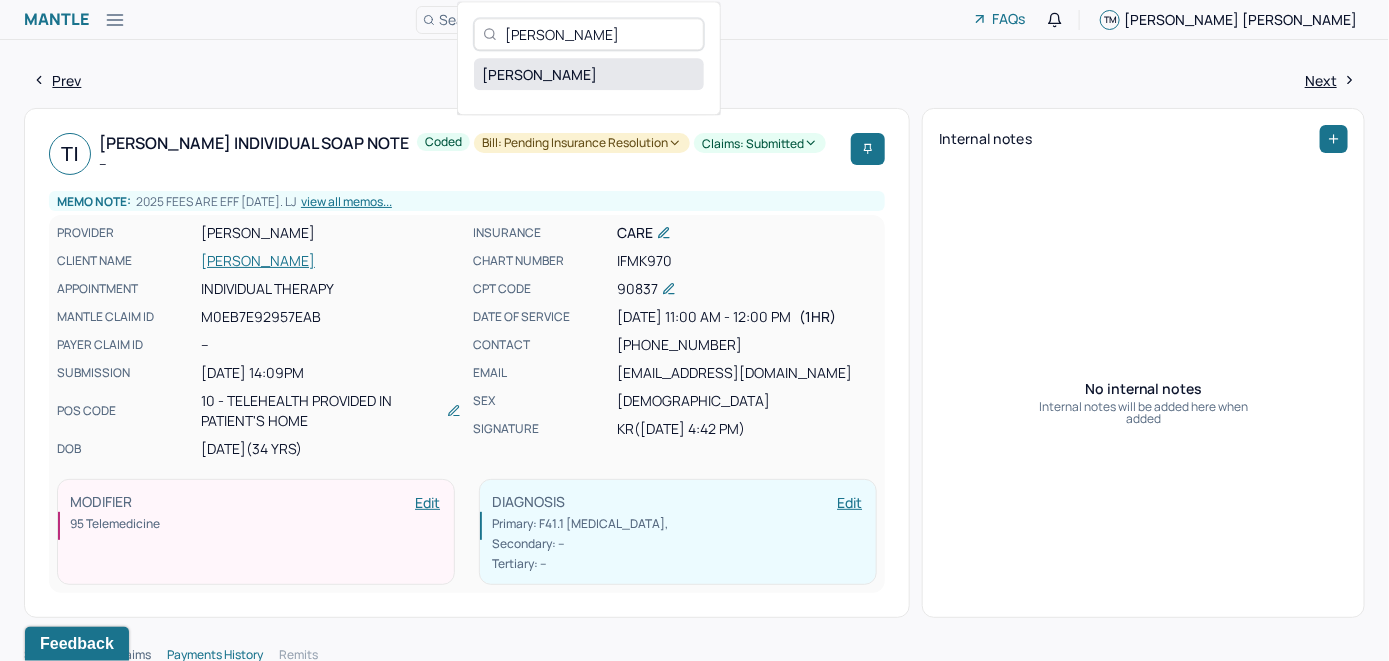 type on "[PERSON_NAME]" 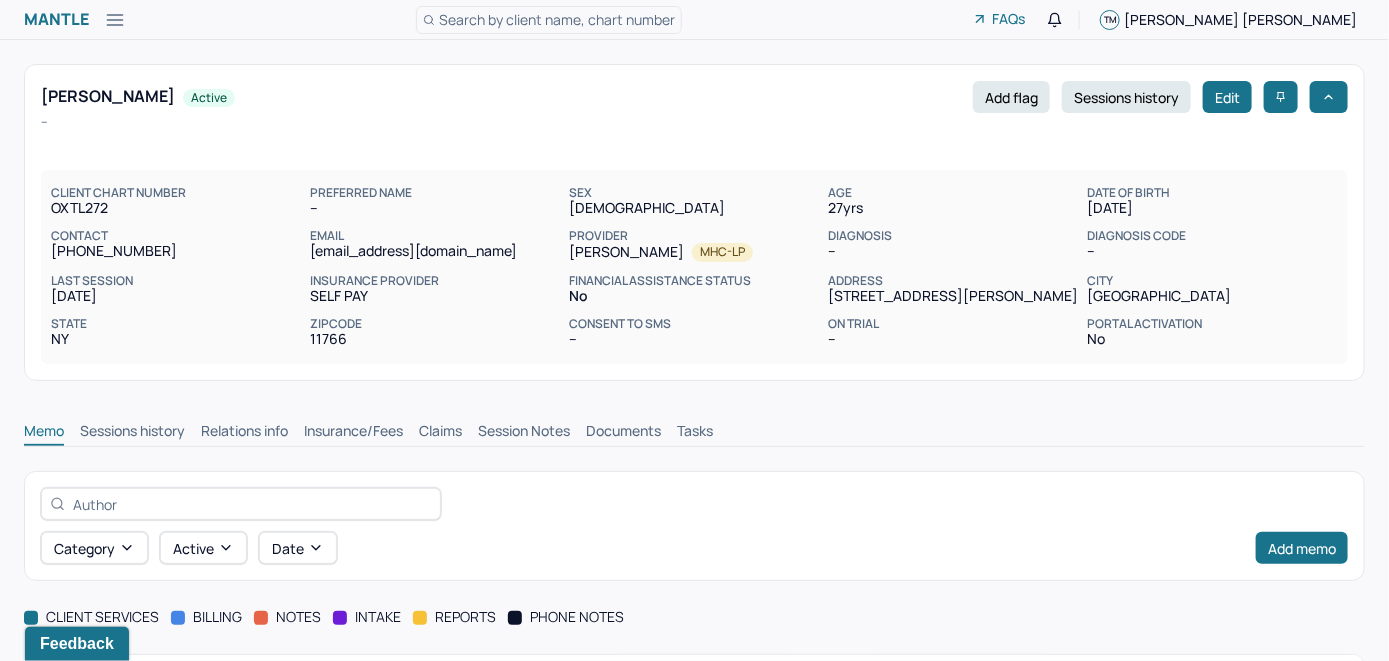 scroll, scrollTop: 0, scrollLeft: 0, axis: both 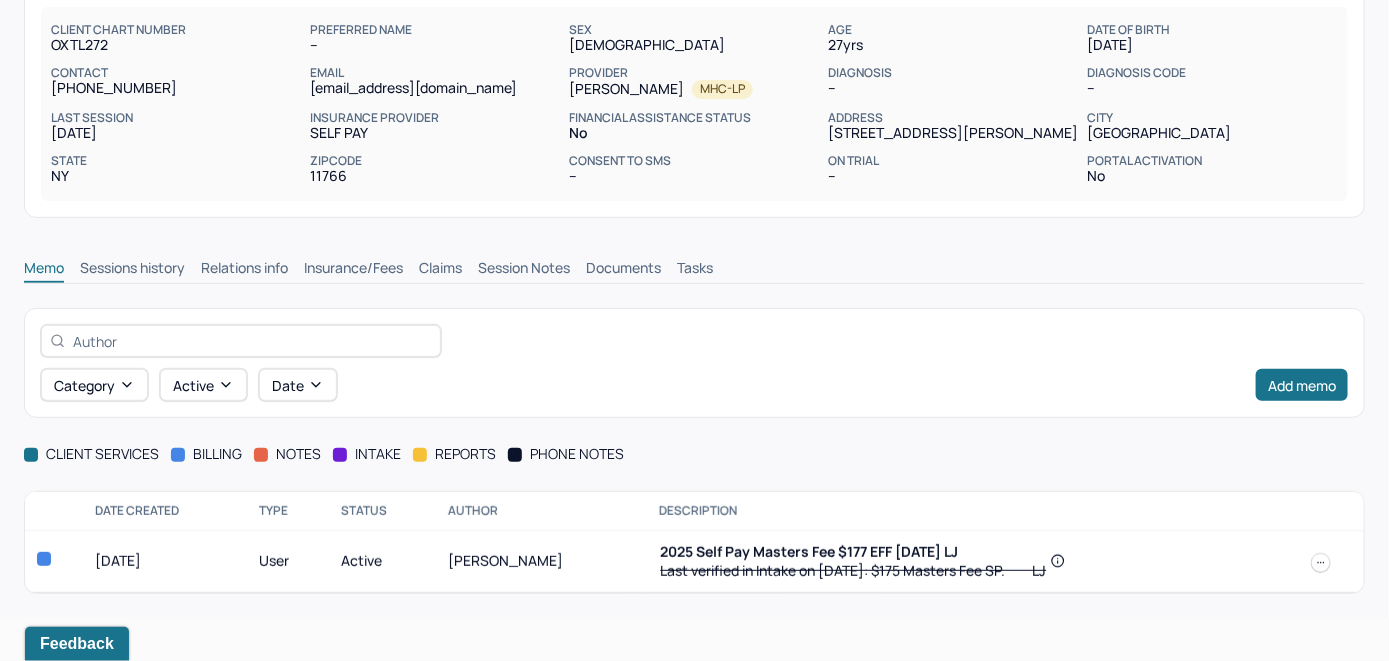 click on "Insurance/Fees" at bounding box center [353, 270] 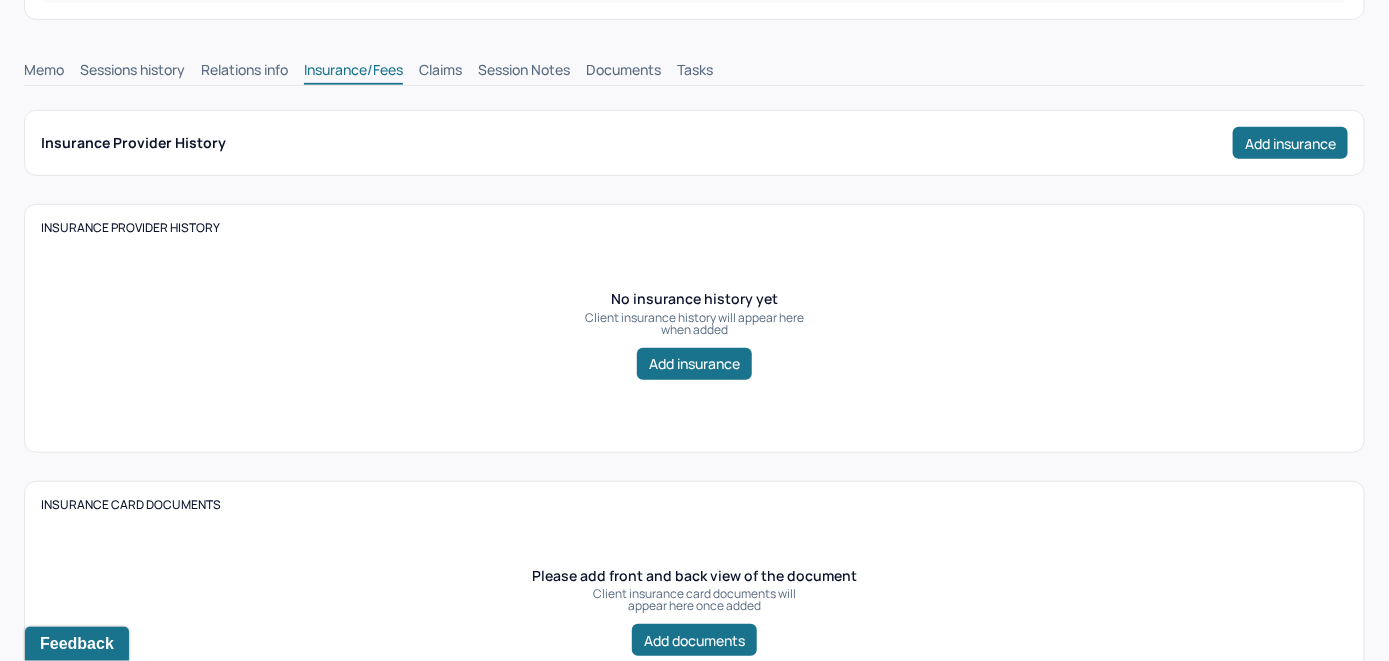 scroll, scrollTop: 263, scrollLeft: 0, axis: vertical 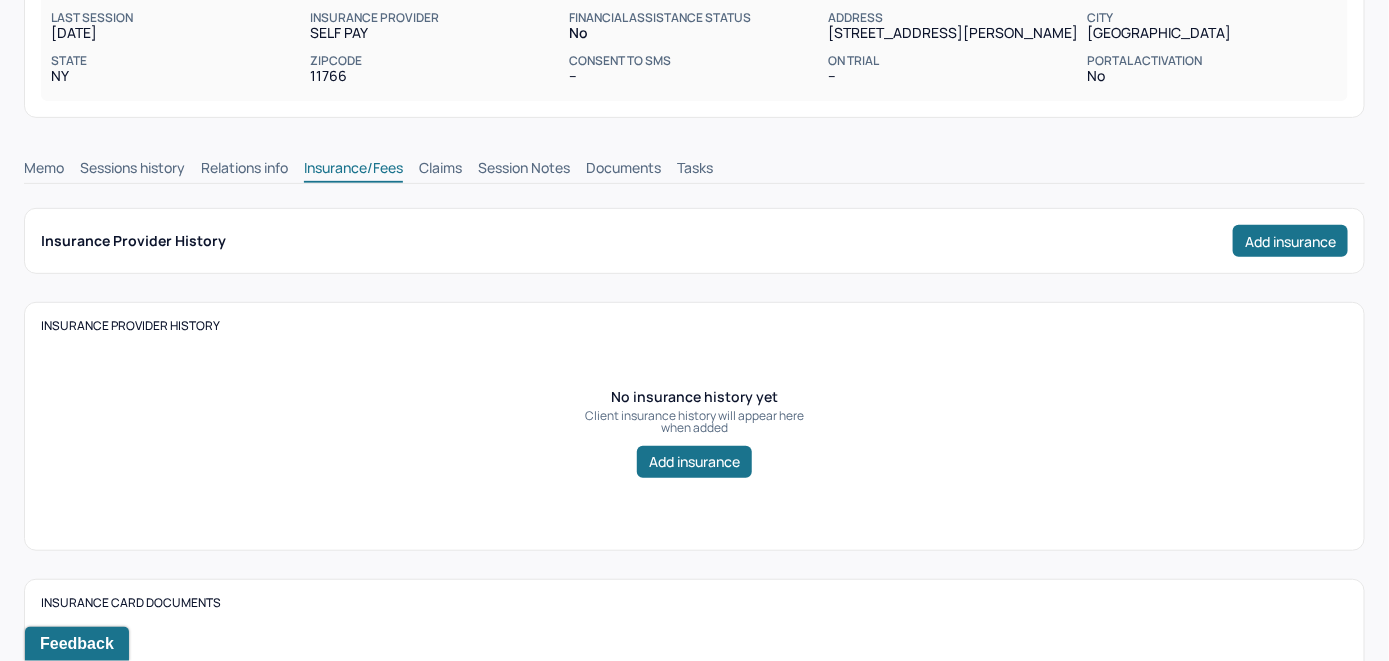 click on "Claims" at bounding box center [440, 170] 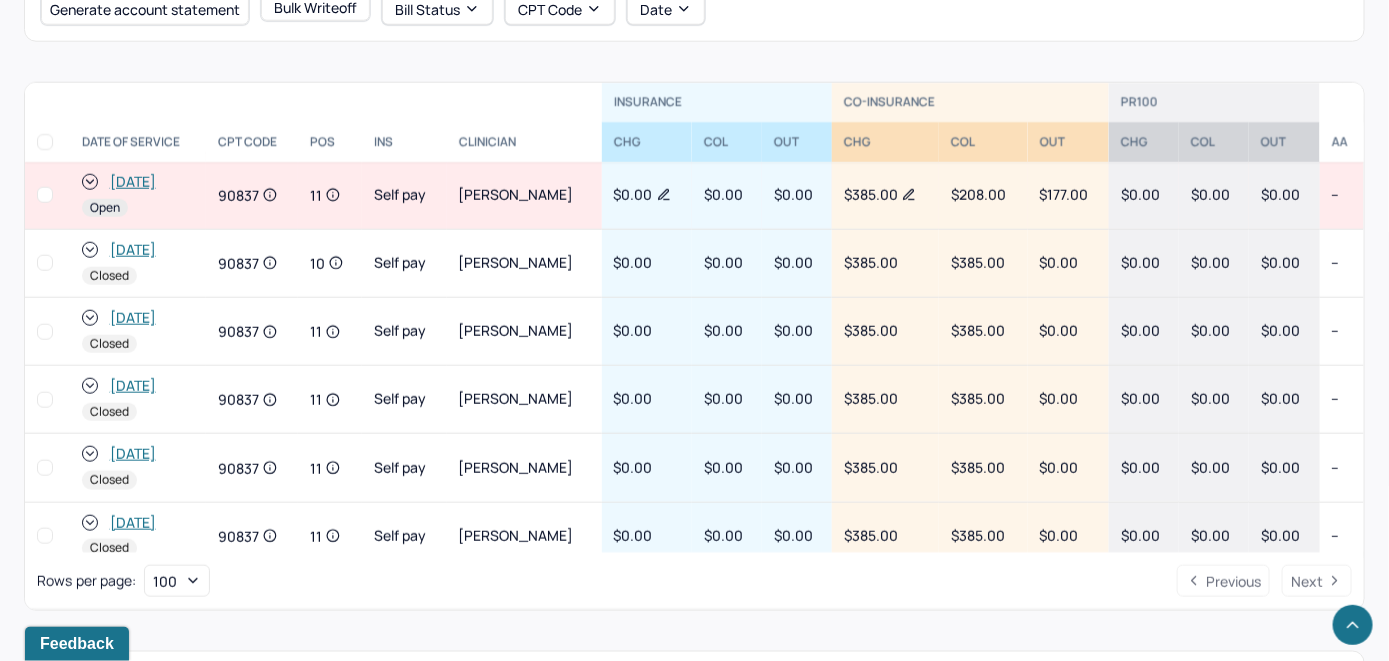 scroll, scrollTop: 736, scrollLeft: 0, axis: vertical 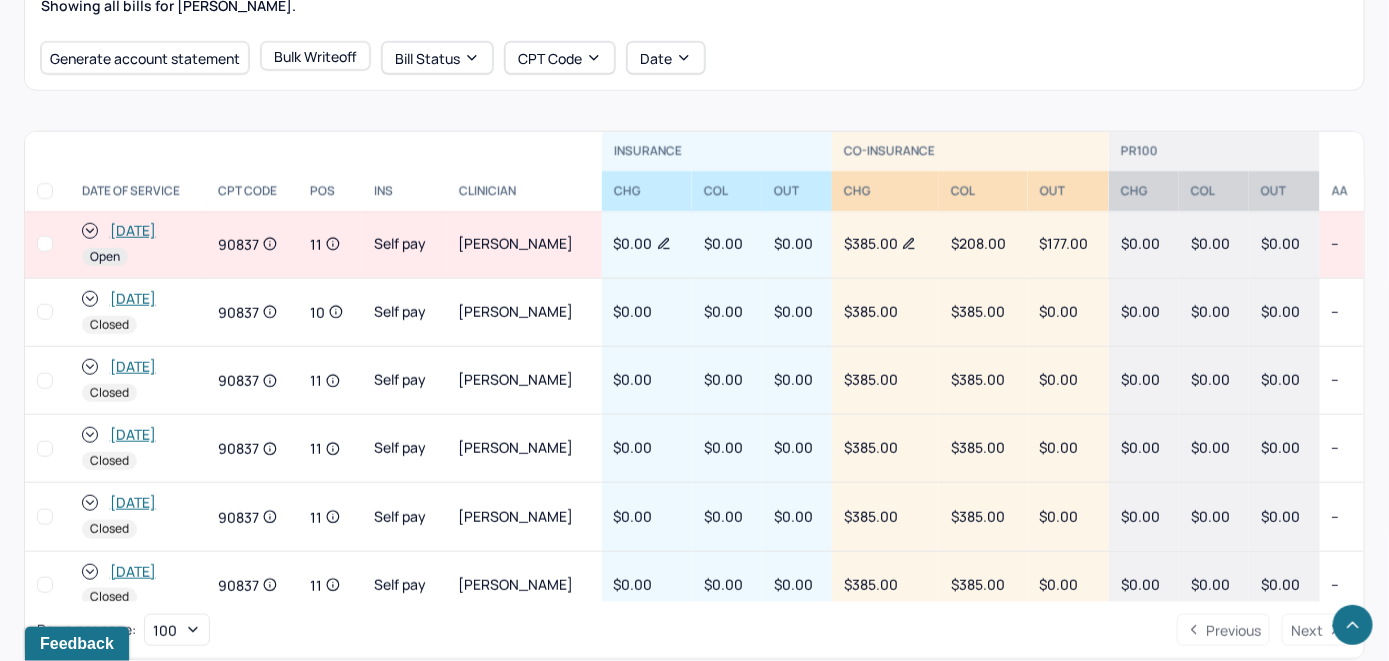 click on "[DATE]" at bounding box center [133, 231] 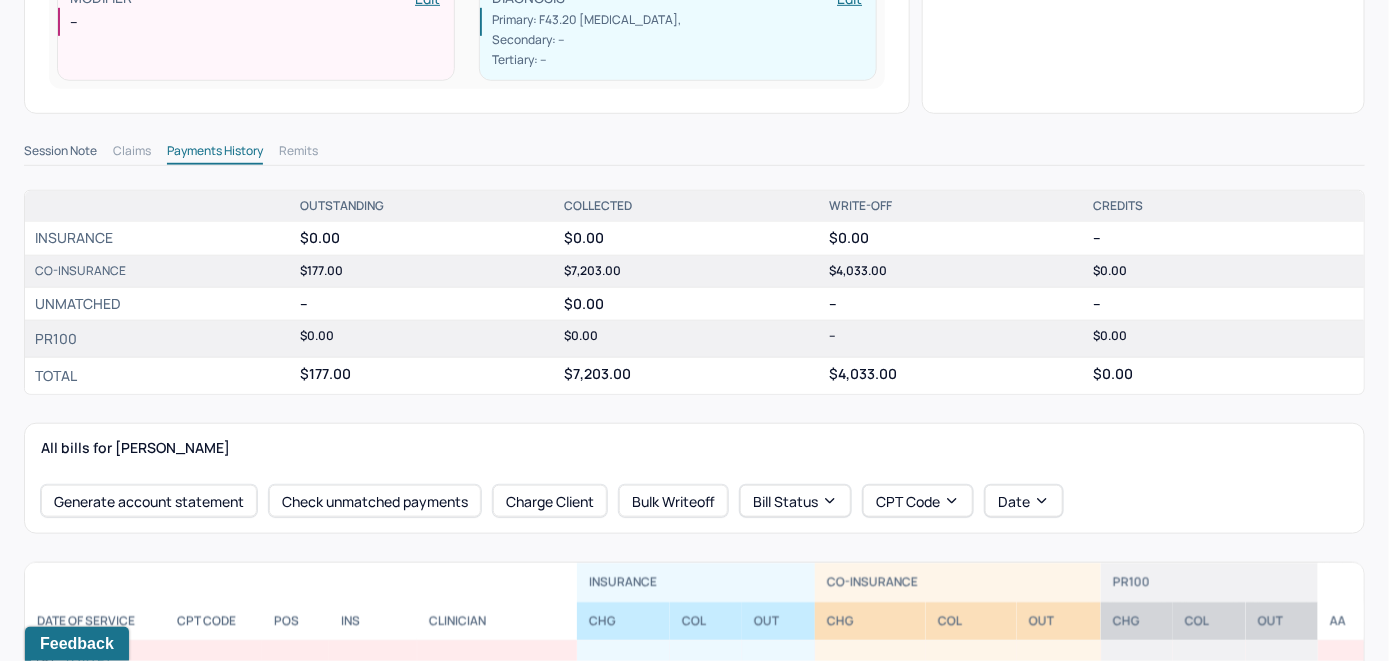 scroll, scrollTop: 600, scrollLeft: 0, axis: vertical 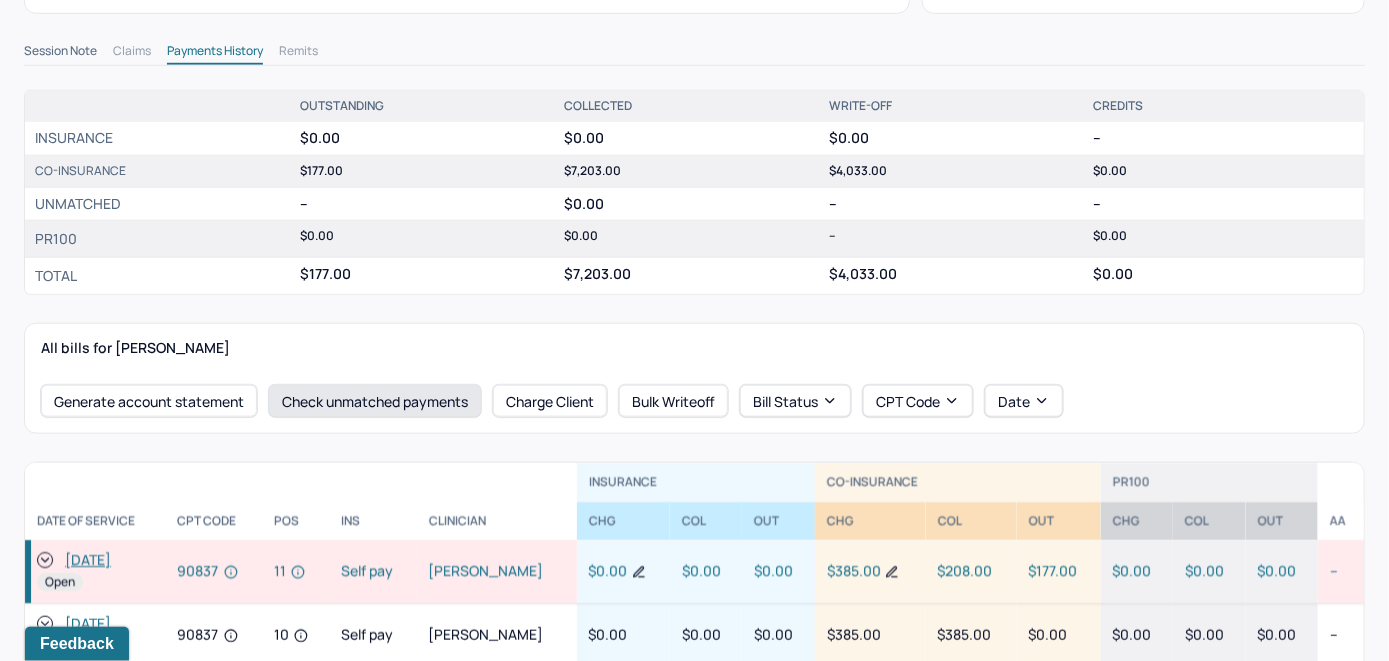 click on "Check unmatched payments" at bounding box center (375, 401) 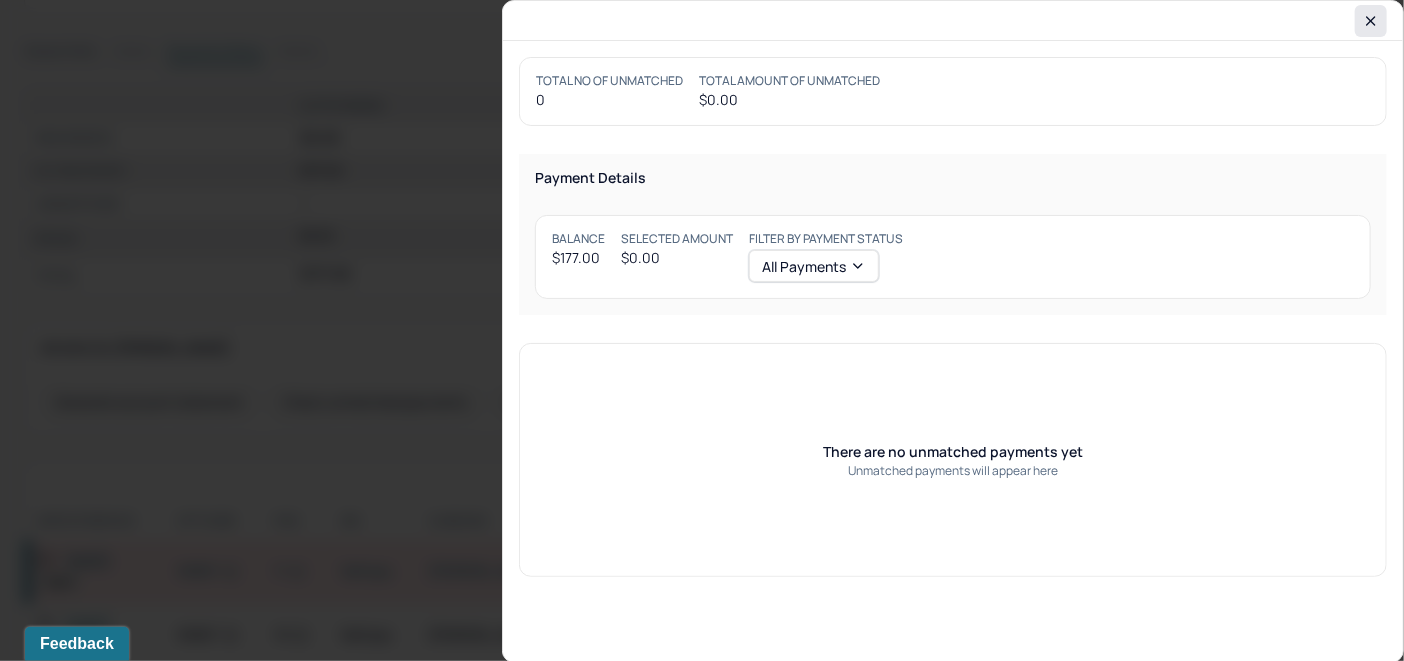 click at bounding box center (1371, 21) 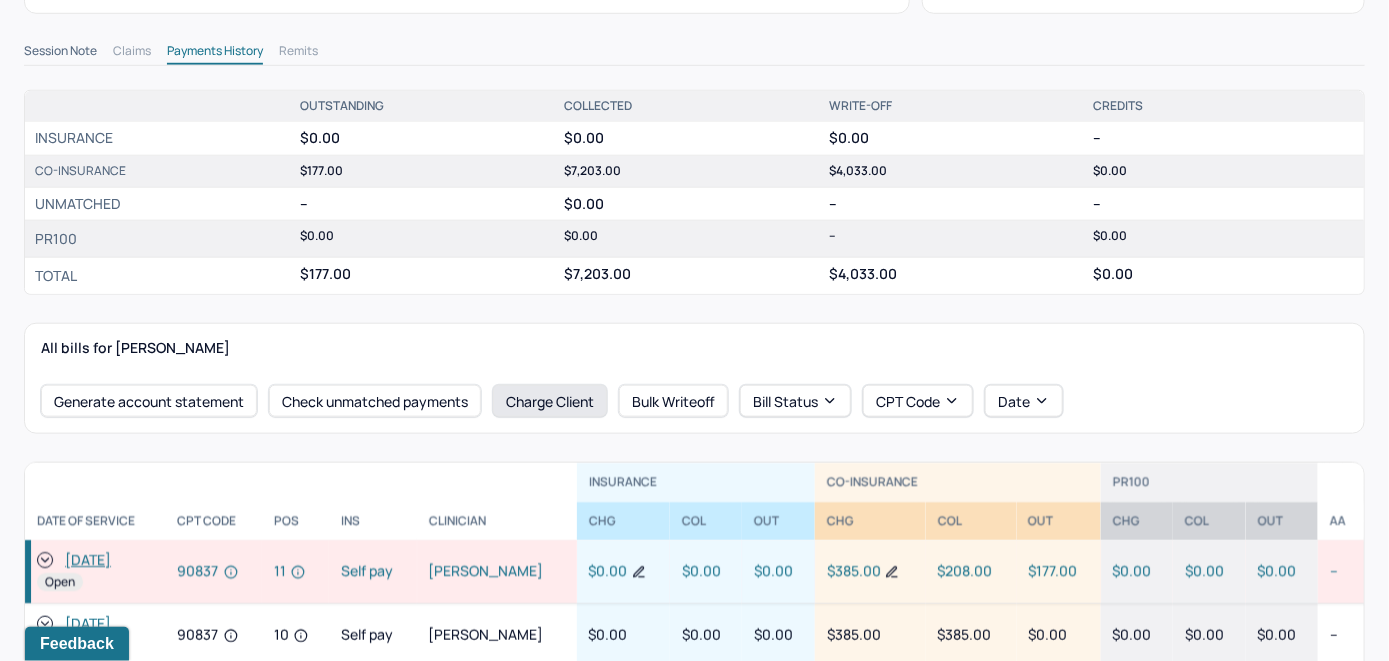 click on "Charge Client" at bounding box center [550, 401] 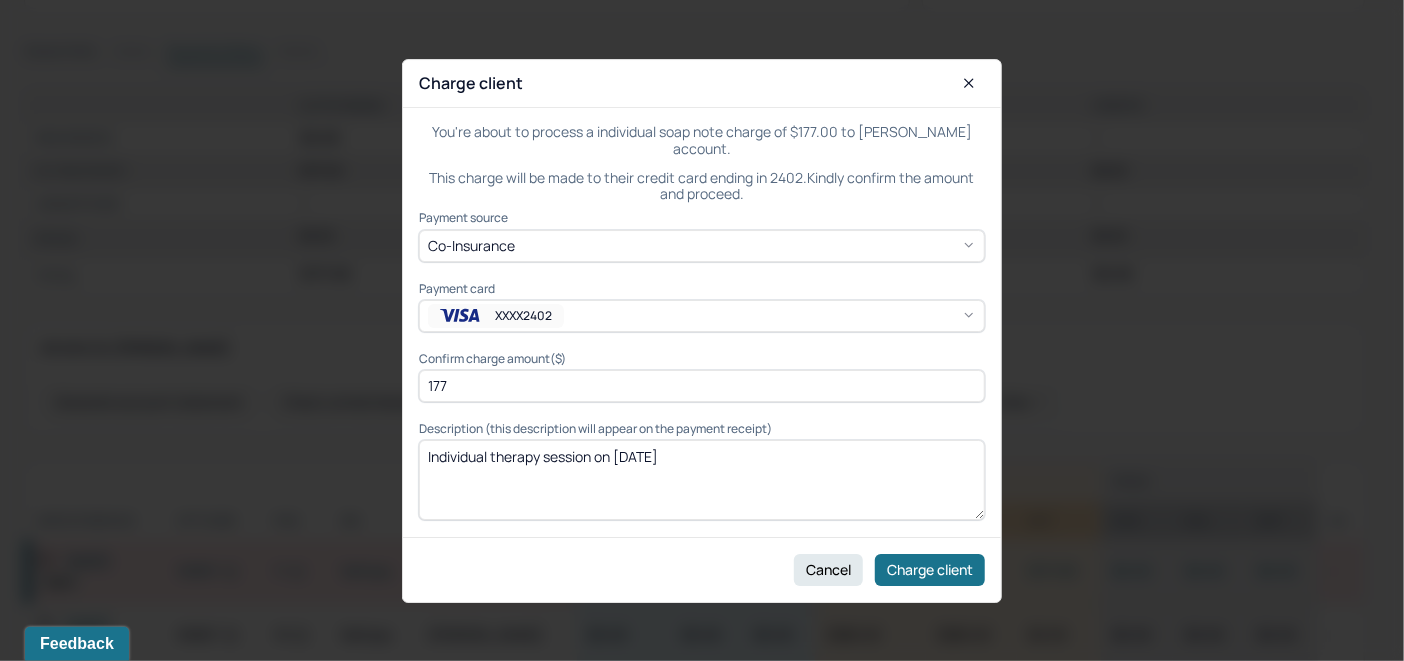 click on "XXXX2402" at bounding box center [702, 316] 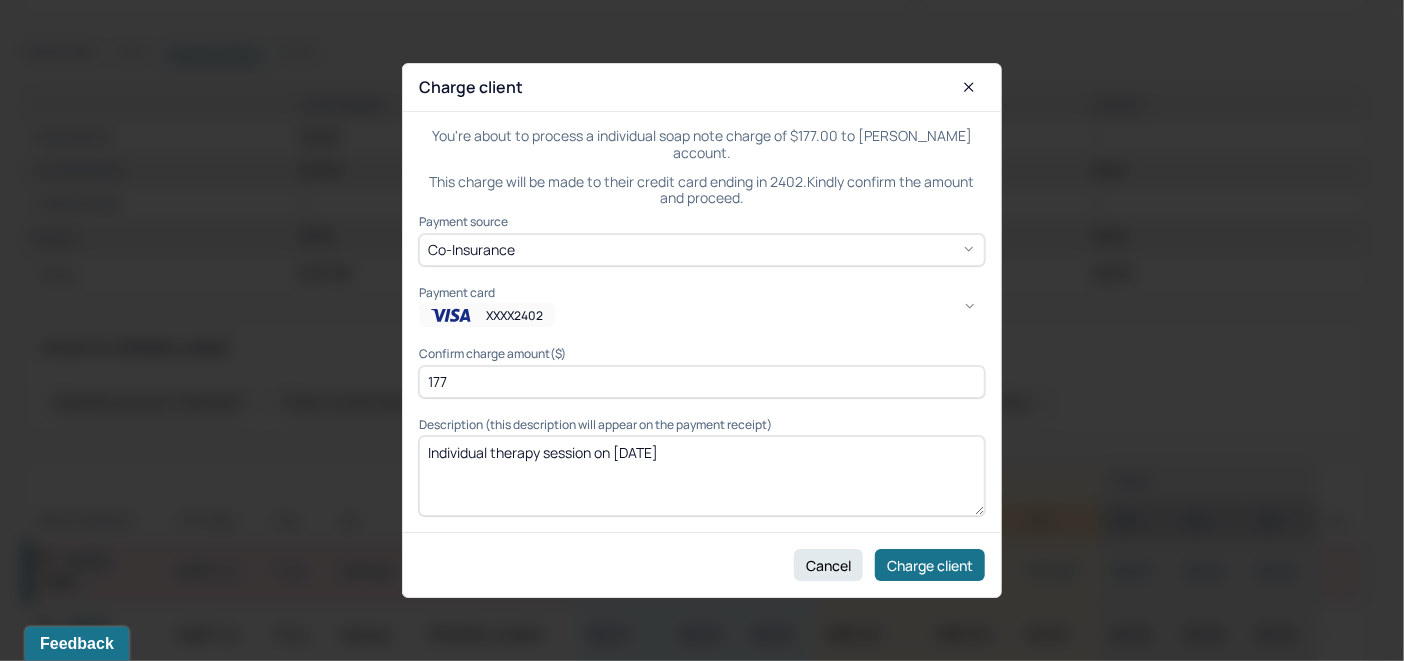 click on "Added [DATE] - Appears to be the main card. LJ" at bounding box center (1042, 1027) 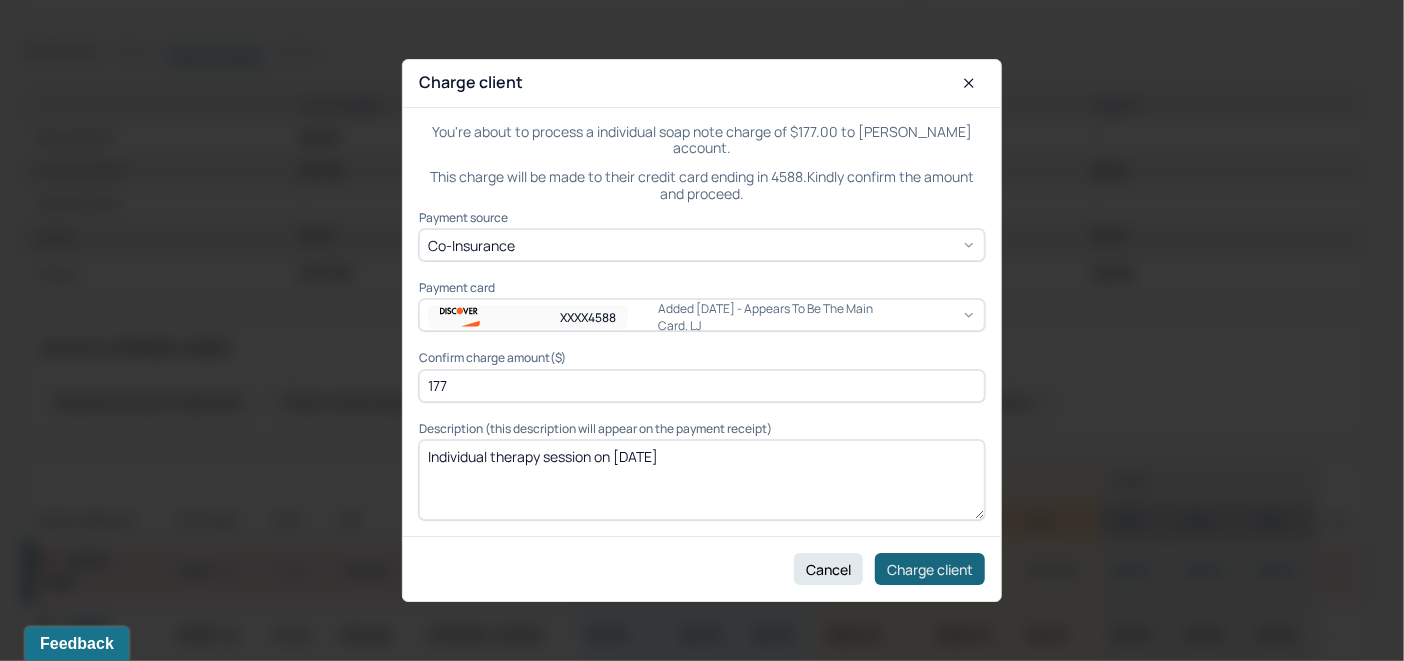 click on "Charge client" at bounding box center (930, 569) 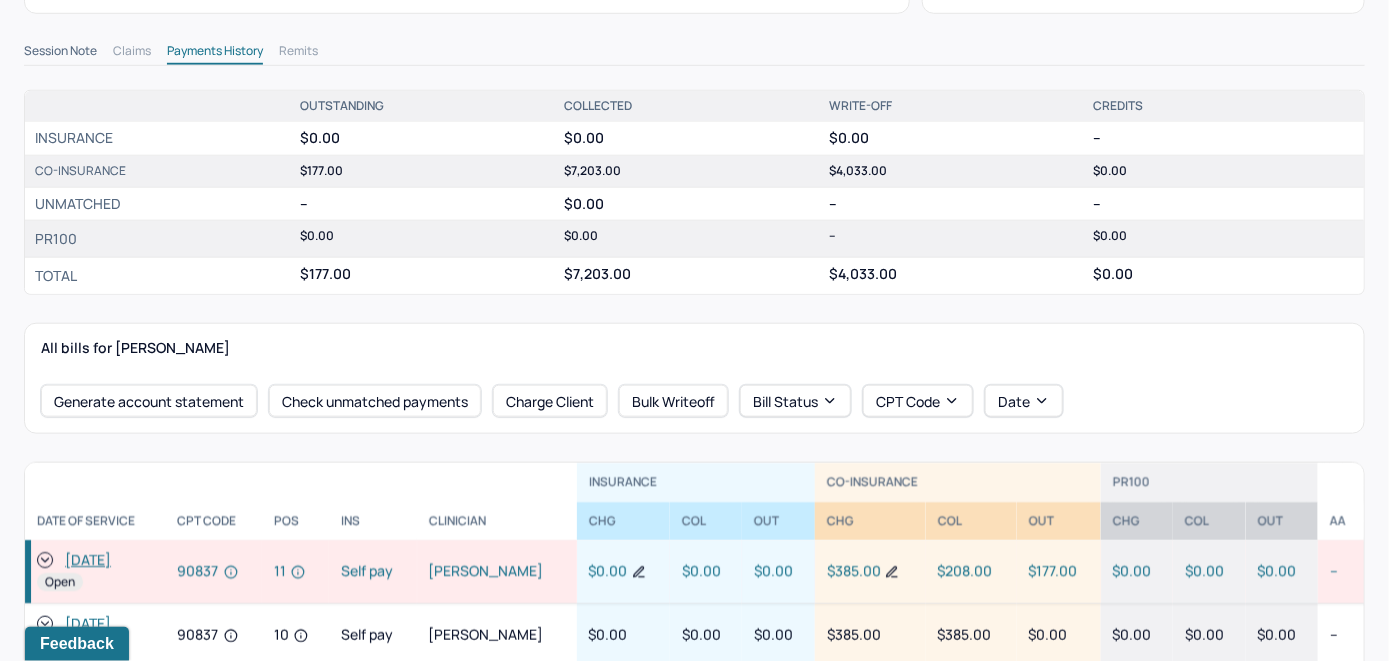 click 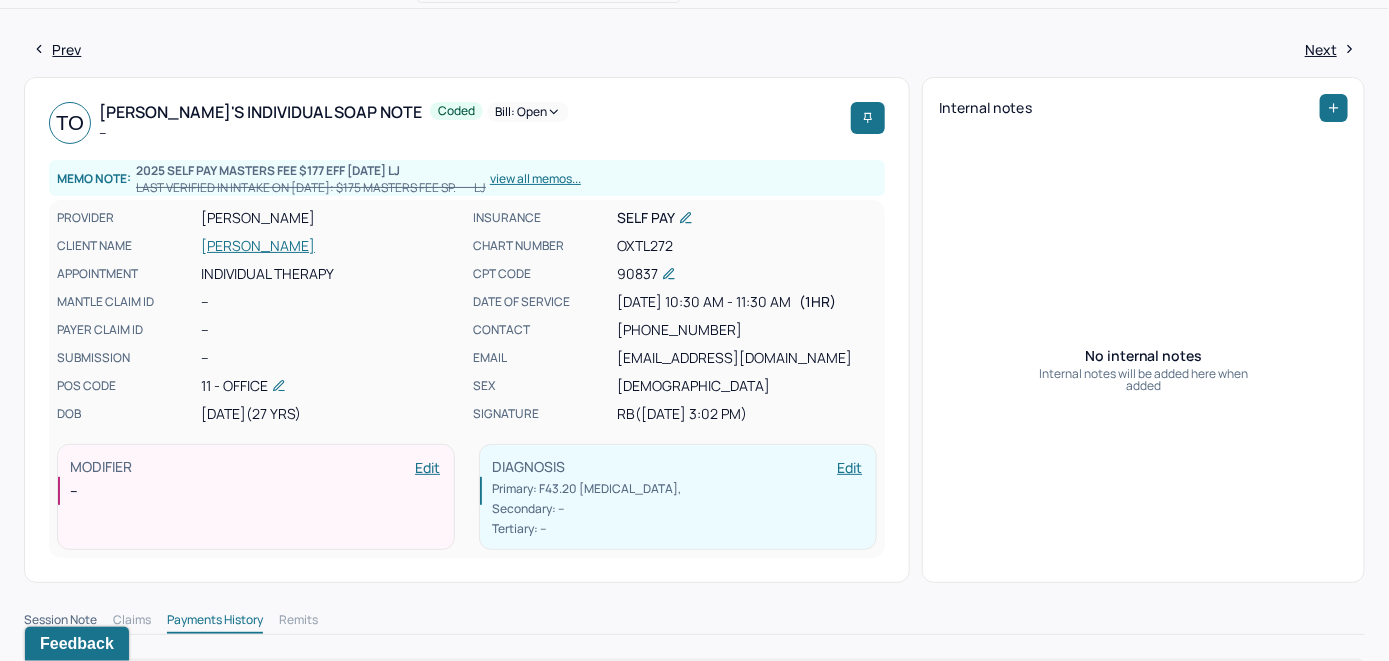 scroll, scrollTop: 0, scrollLeft: 0, axis: both 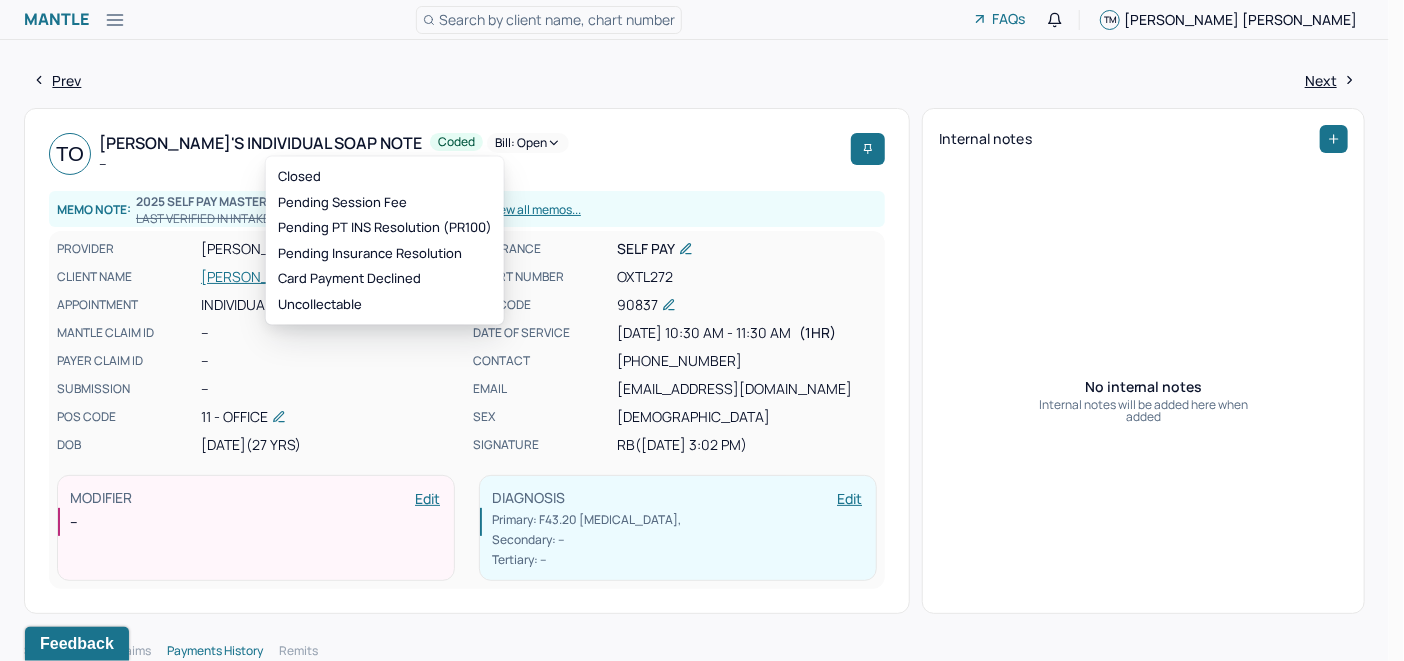 click on "Bill: Open" at bounding box center [528, 143] 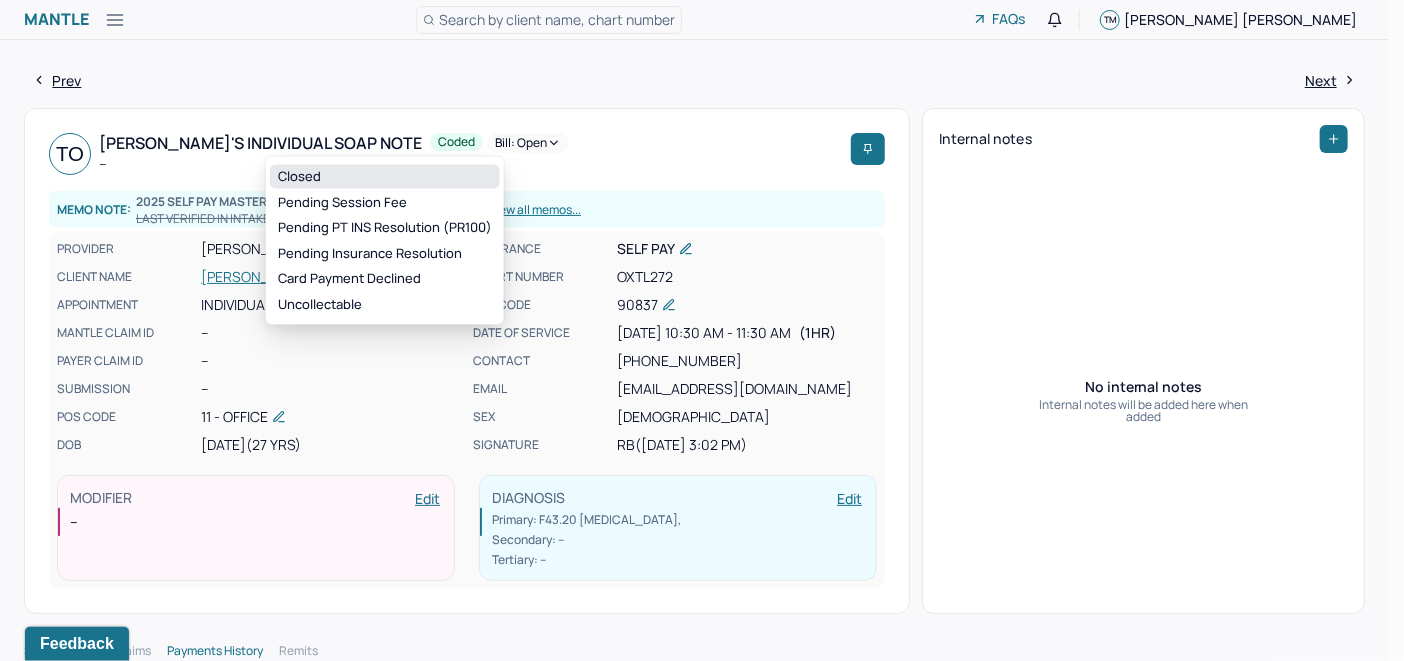 click on "Closed" at bounding box center (385, 177) 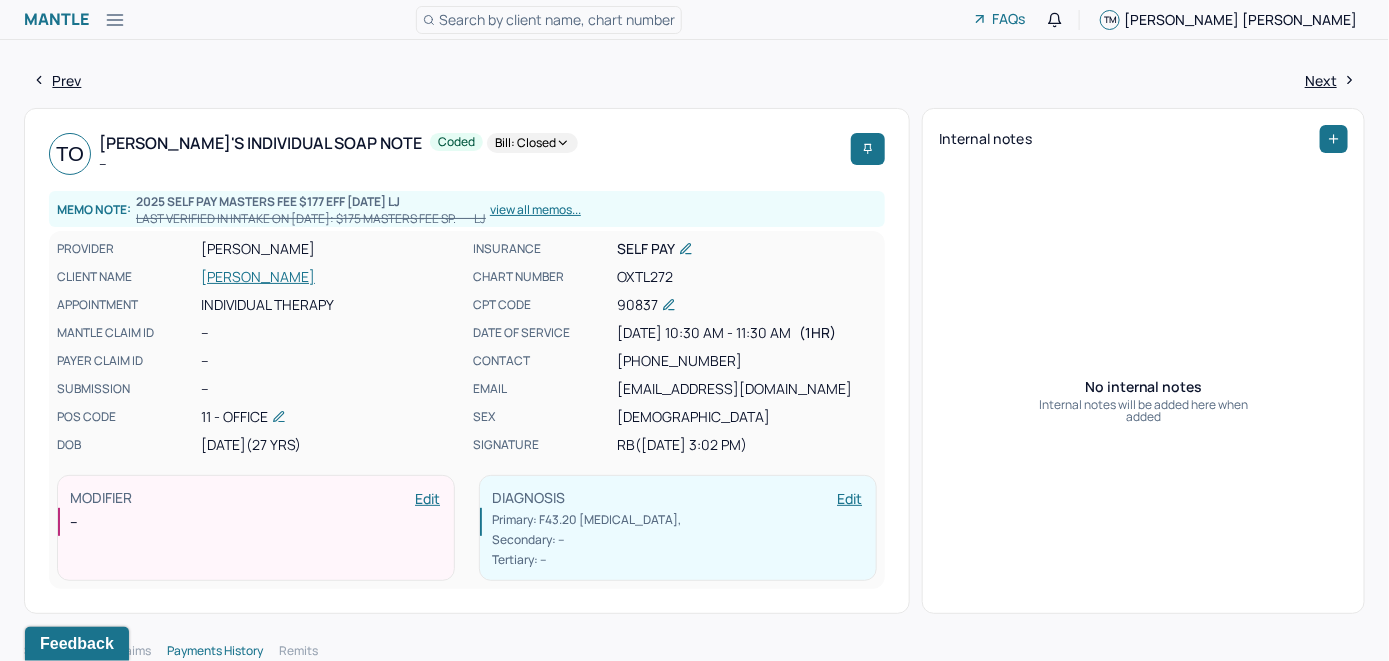 click on "Search by client name, chart number" at bounding box center [557, 19] 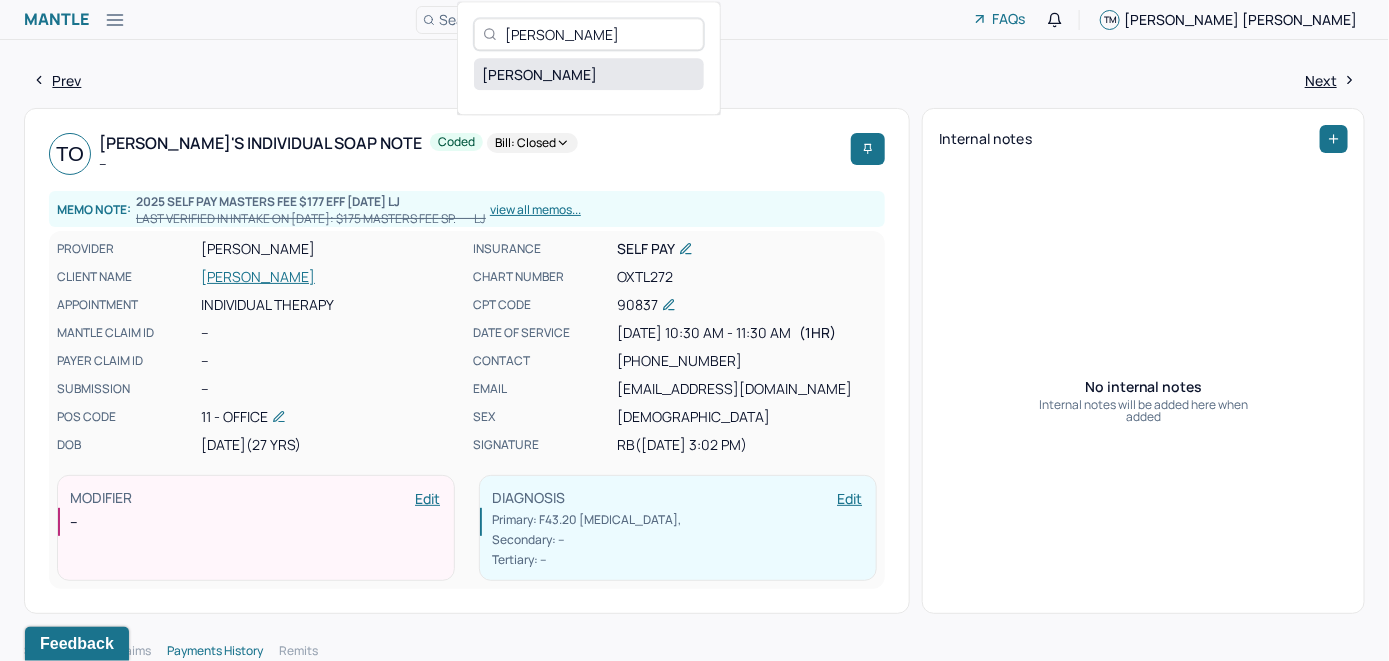 type on "[PERSON_NAME]" 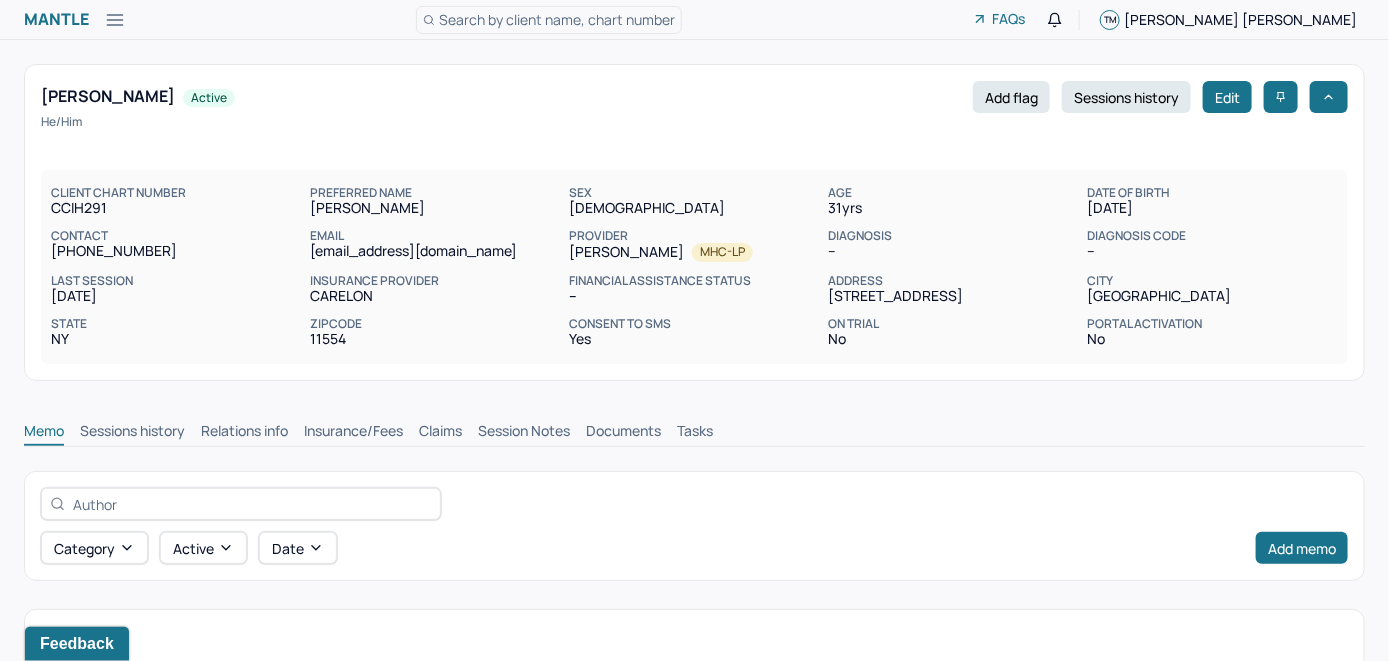 scroll, scrollTop: 0, scrollLeft: 0, axis: both 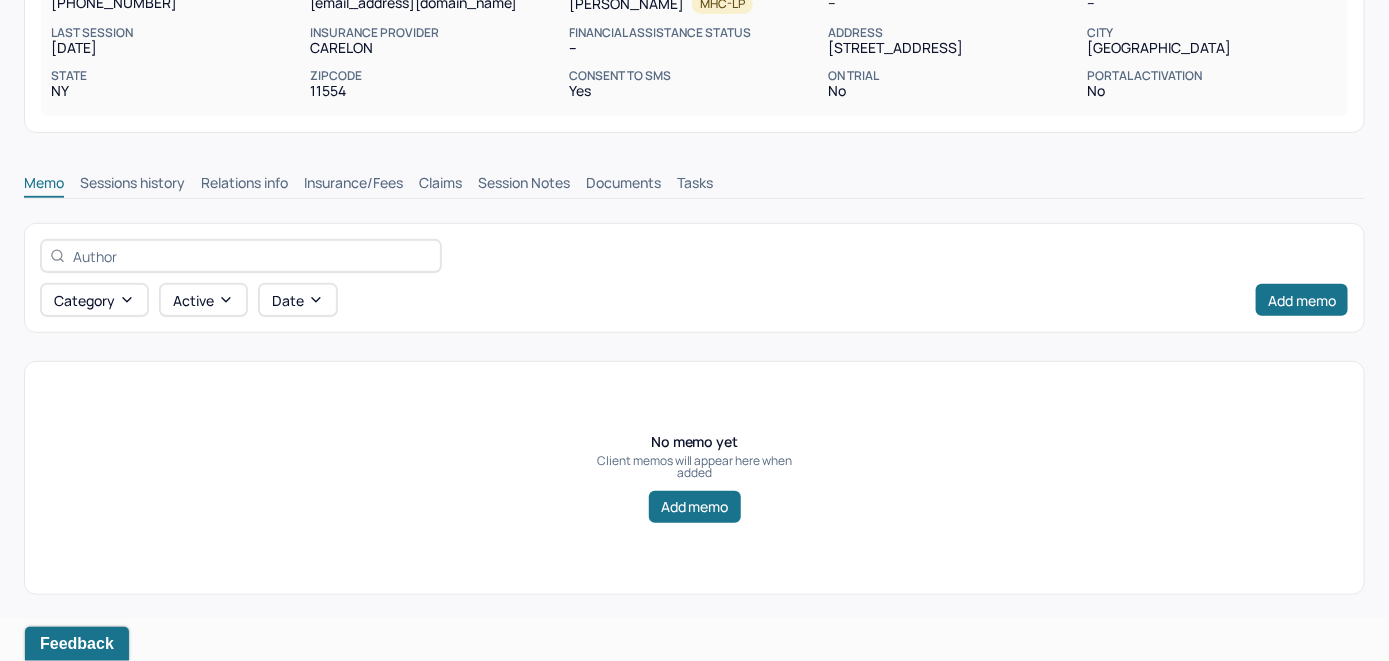 click on "Memo Sessions history Relations info Insurance/Fees Claims Session Notes Documents Tasks" at bounding box center (694, 178) 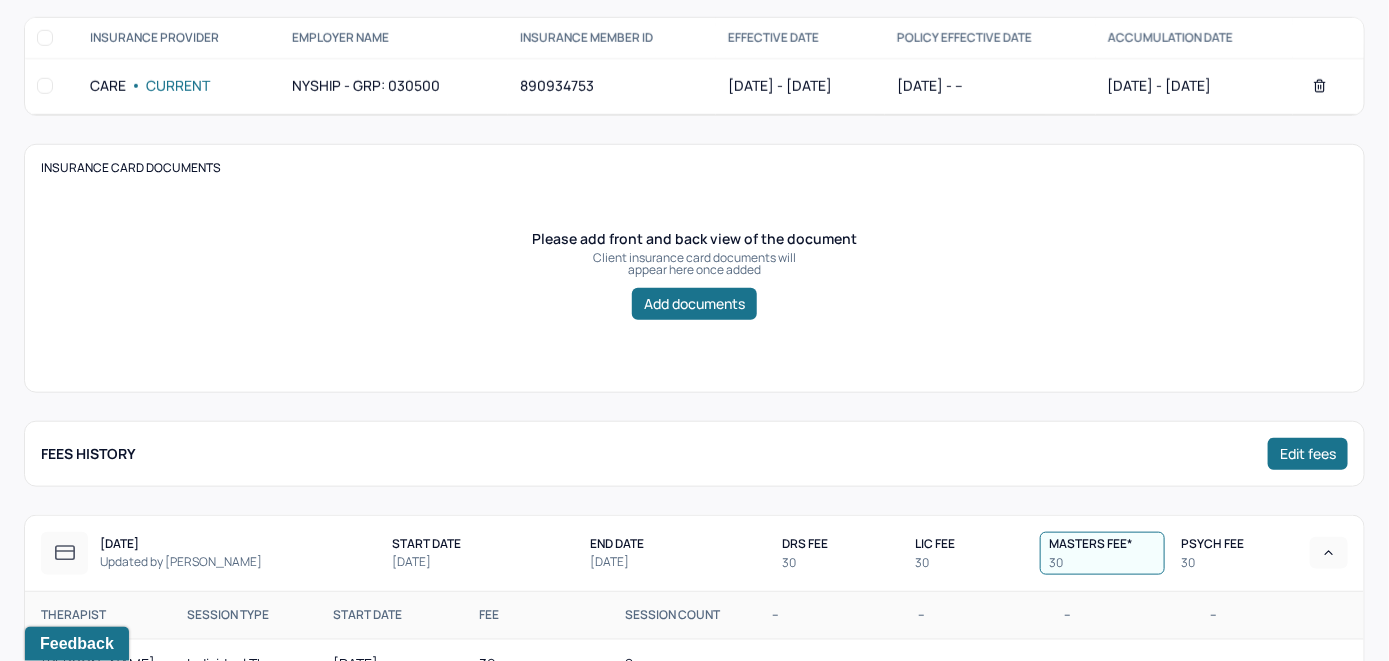 scroll, scrollTop: 348, scrollLeft: 0, axis: vertical 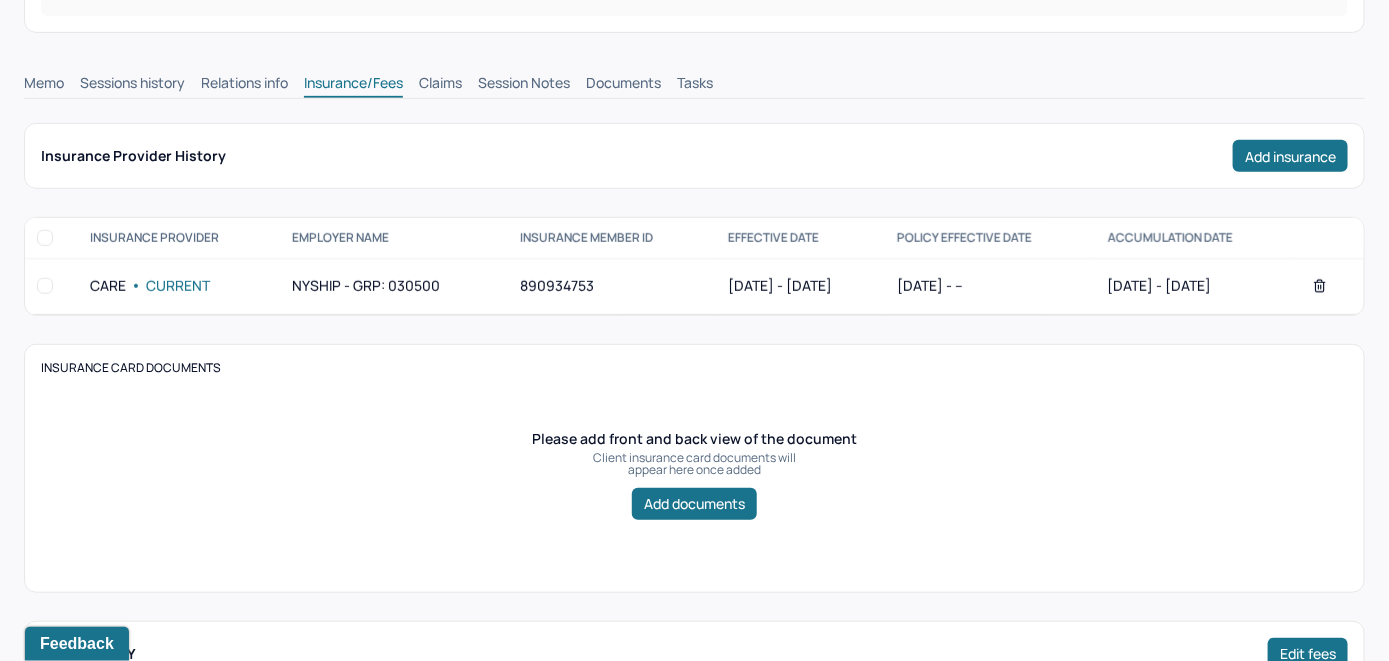 click on "Claims" at bounding box center [440, 85] 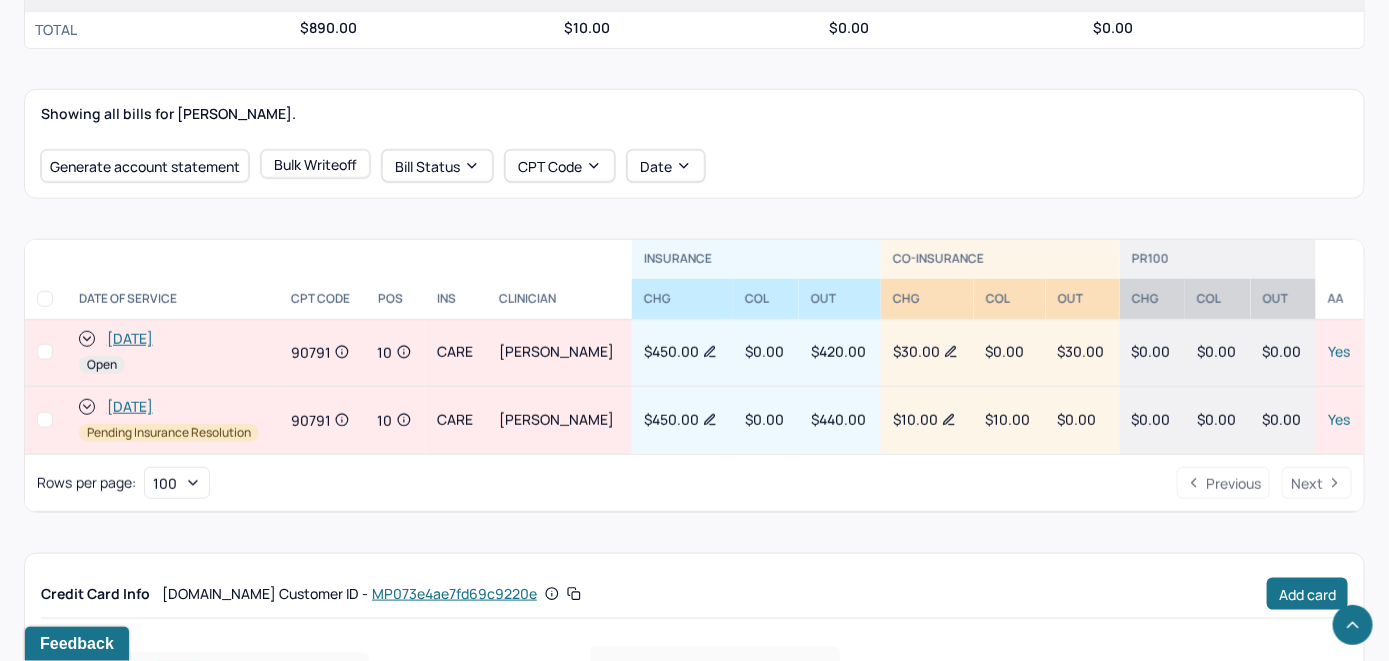 scroll, scrollTop: 828, scrollLeft: 0, axis: vertical 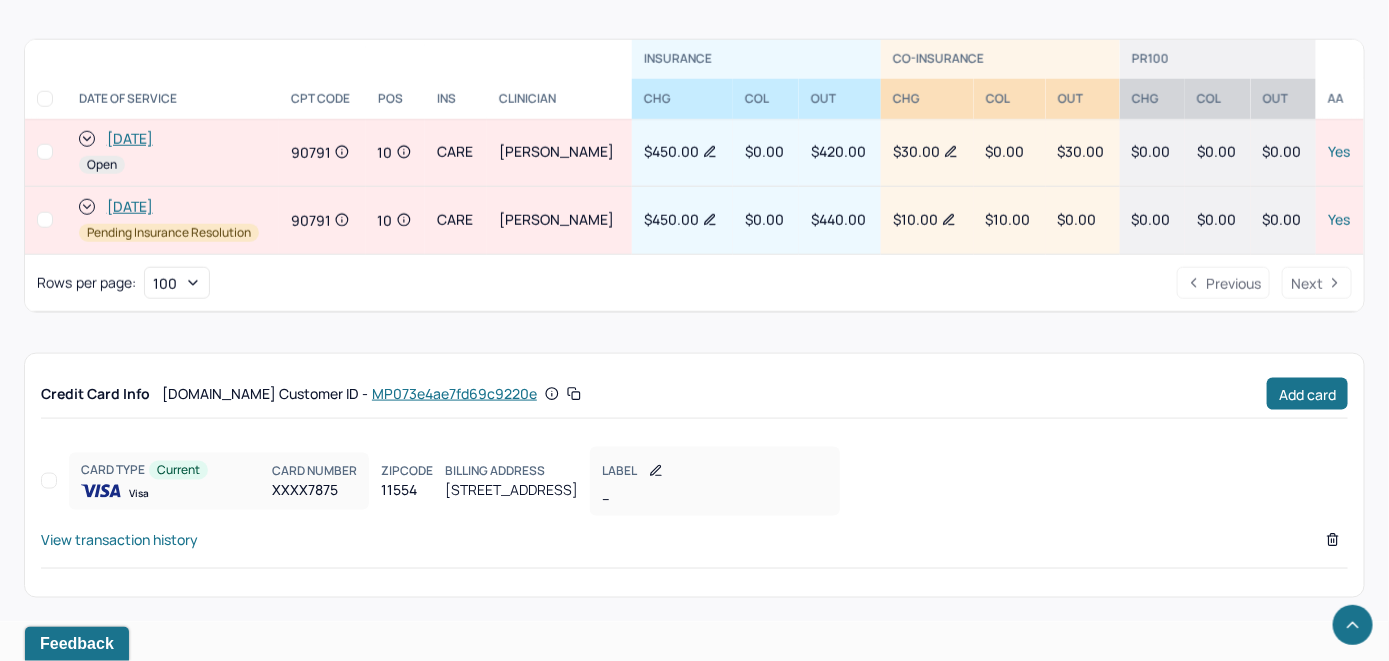 click on "[DATE]" at bounding box center [130, 139] 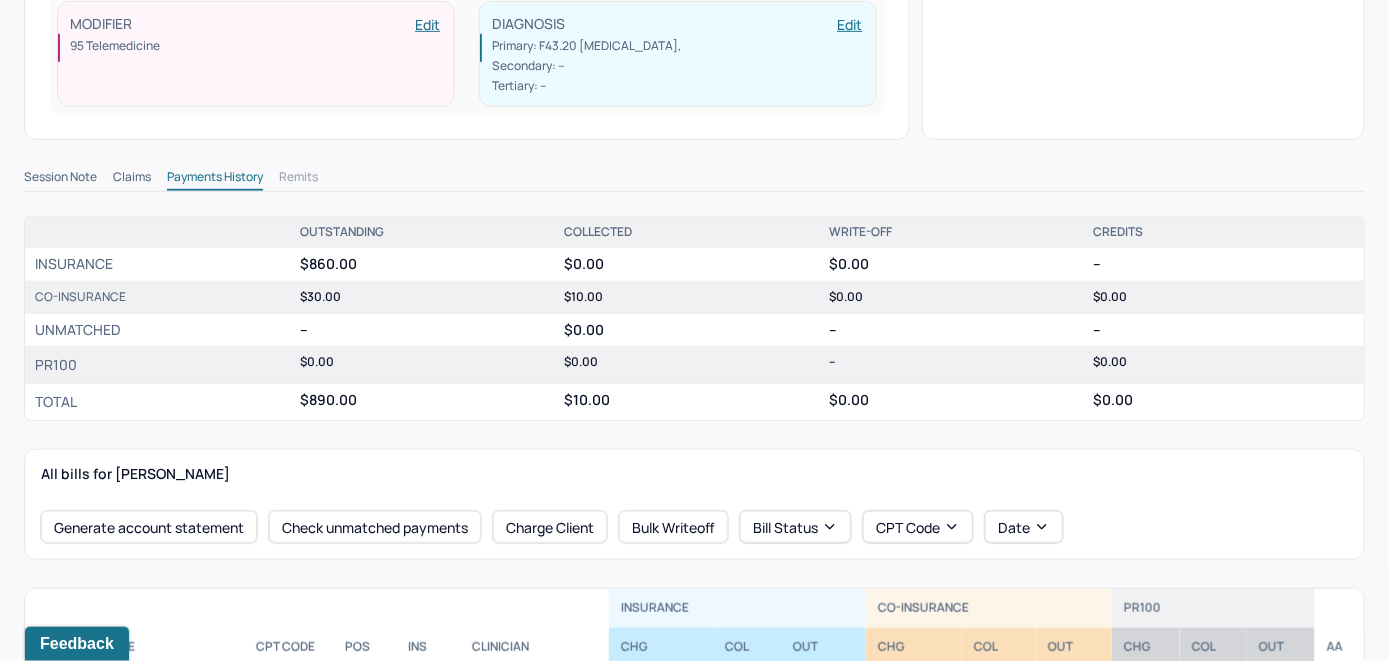 scroll, scrollTop: 500, scrollLeft: 0, axis: vertical 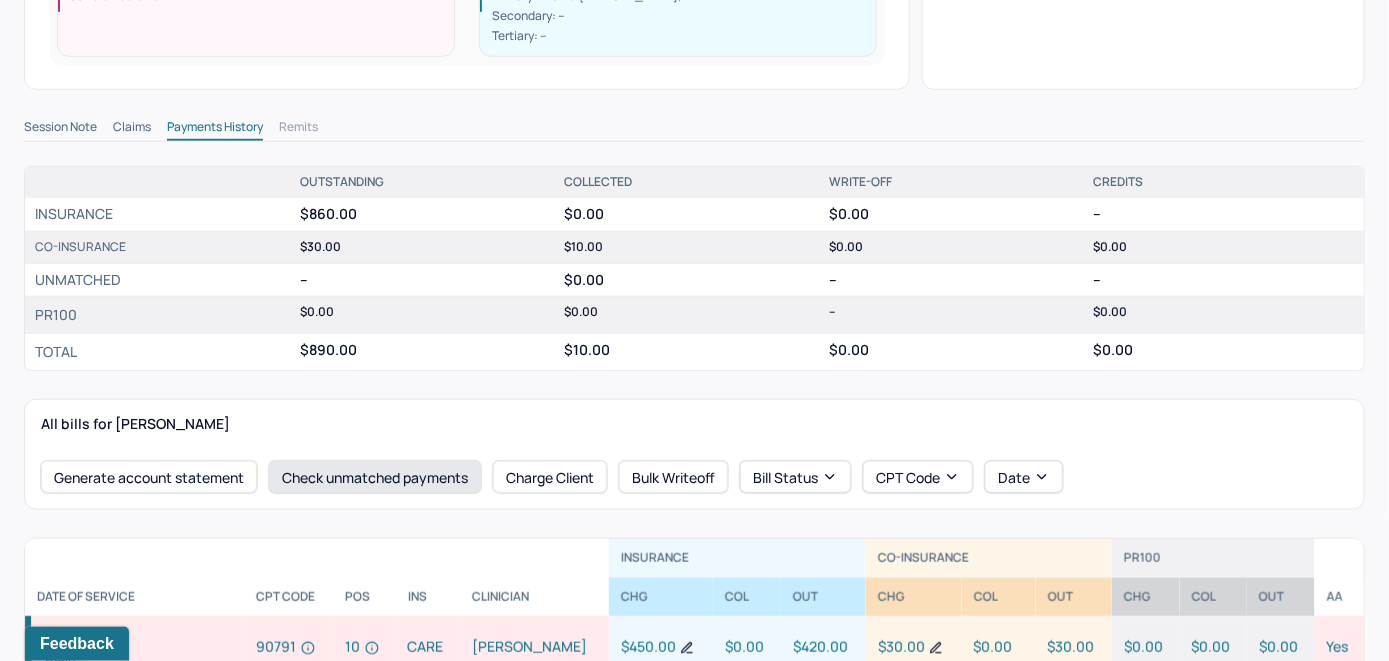 click on "Check unmatched payments" at bounding box center (375, 477) 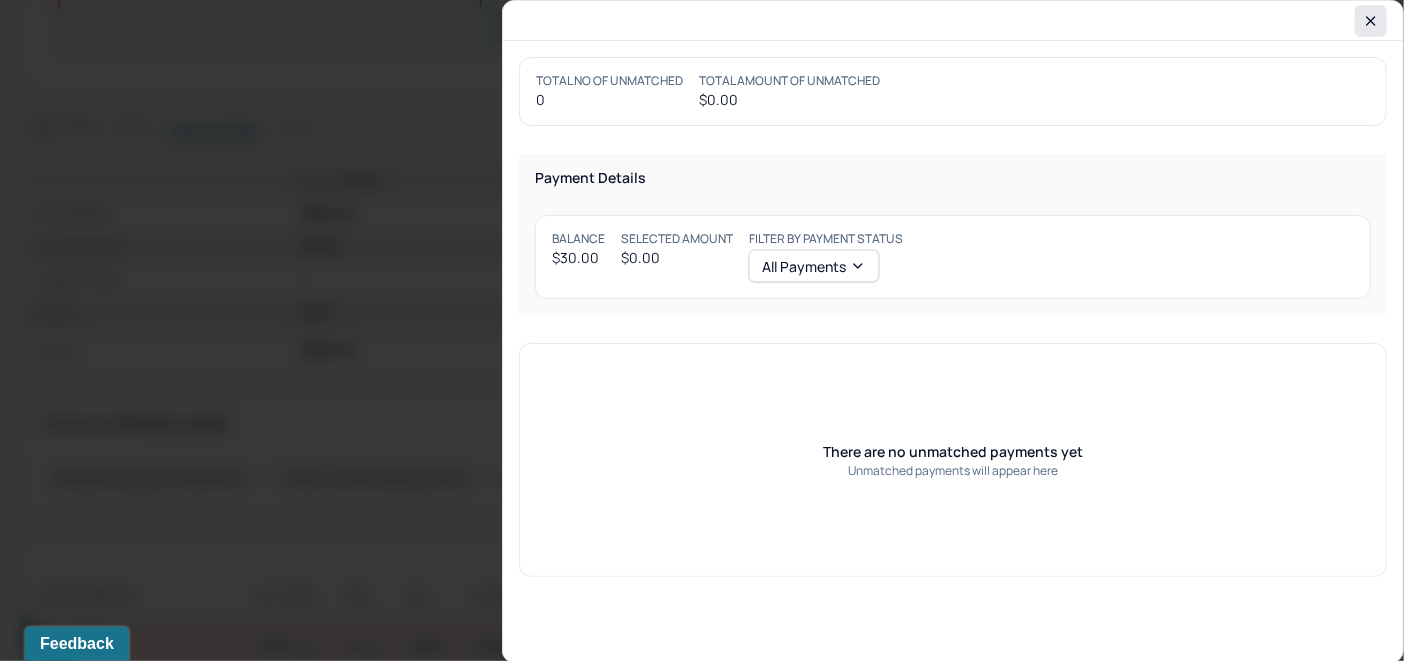 click 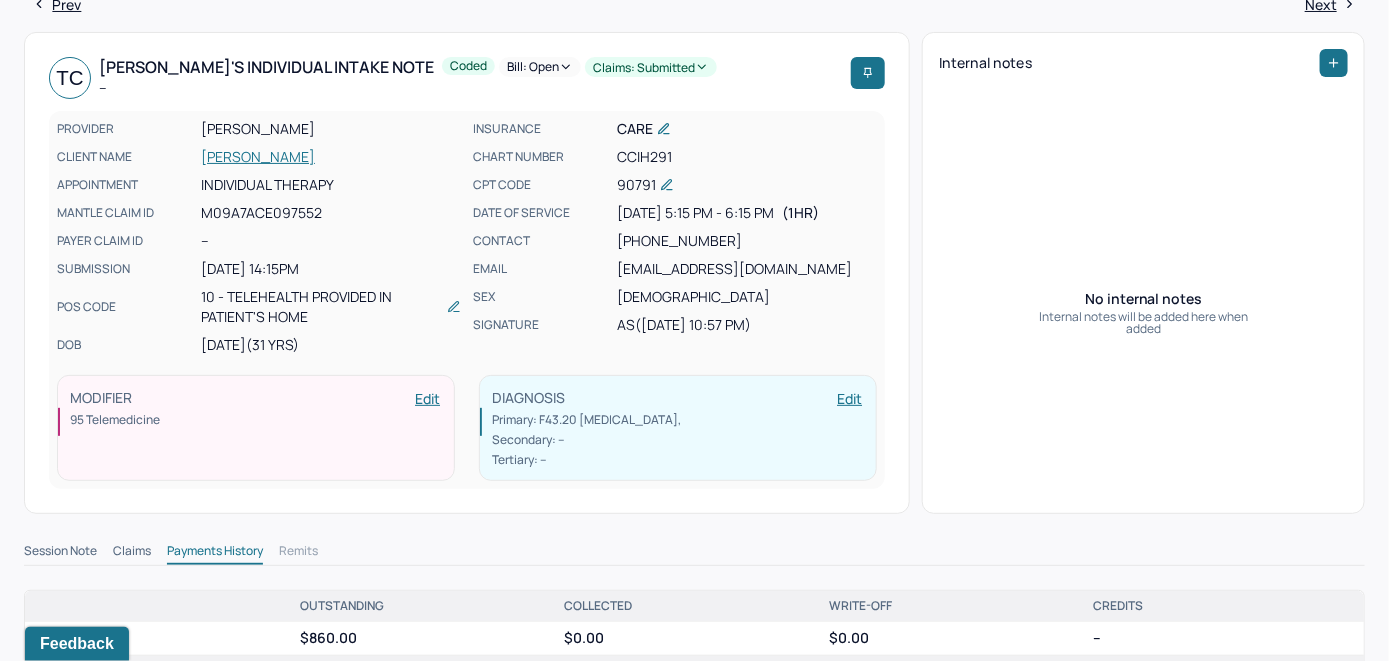 scroll, scrollTop: 0, scrollLeft: 0, axis: both 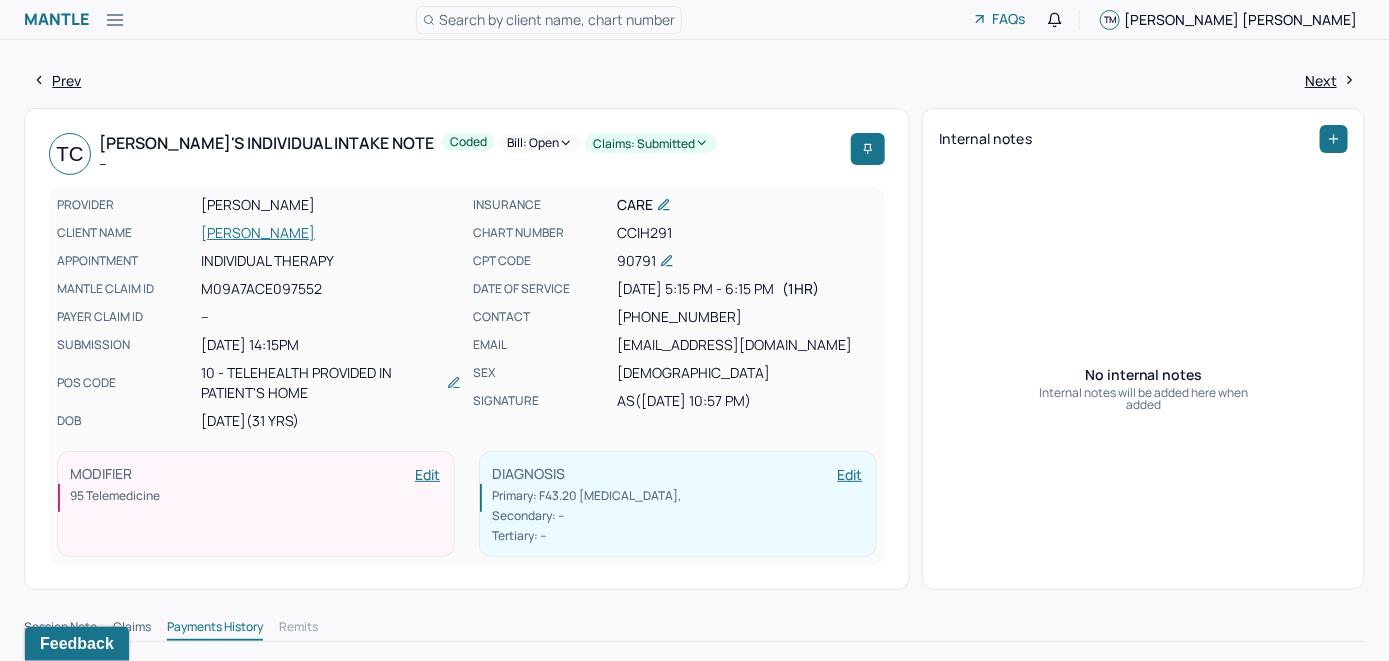click on "[PERSON_NAME]" at bounding box center (331, 233) 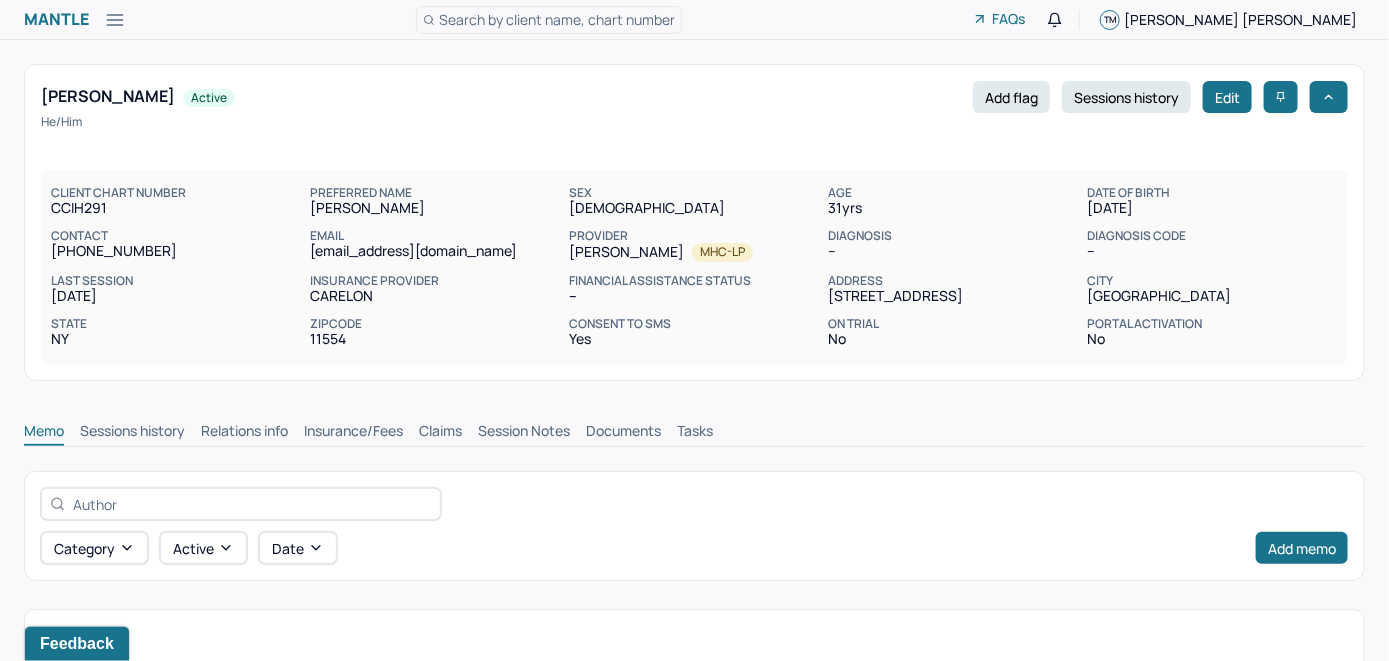 scroll, scrollTop: 0, scrollLeft: 0, axis: both 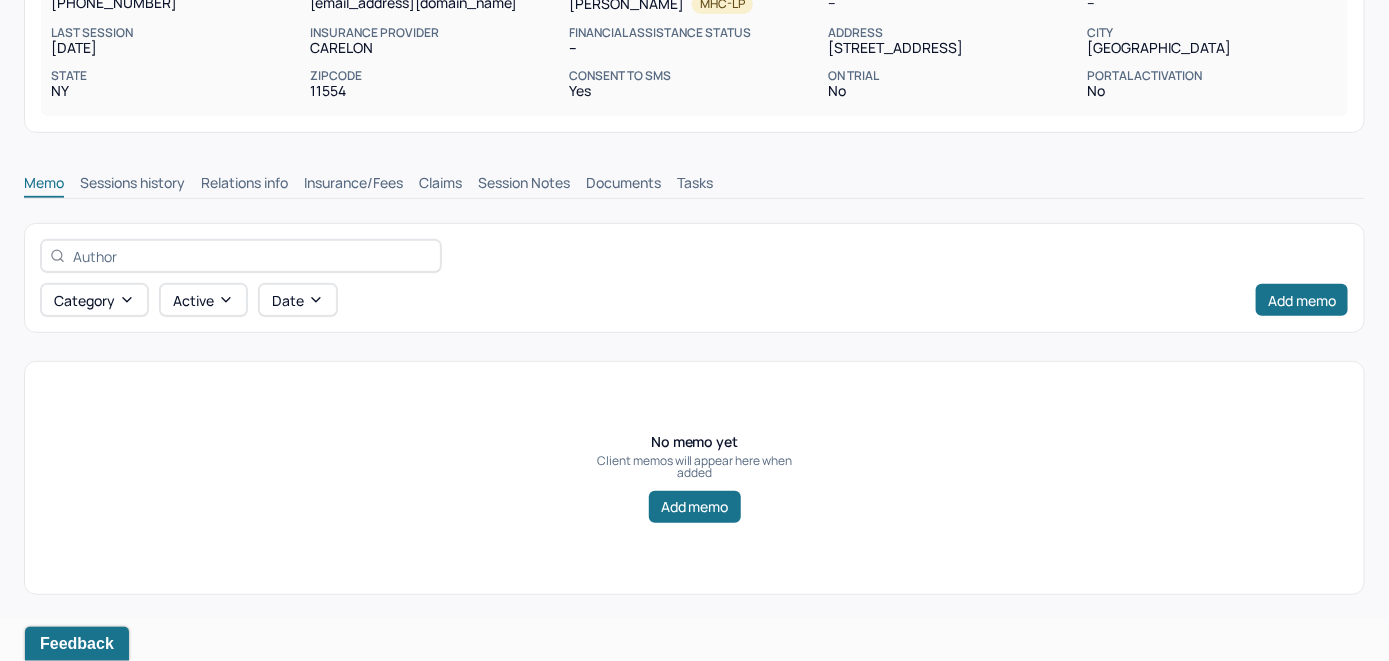 click on "Insurance/Fees" at bounding box center [353, 185] 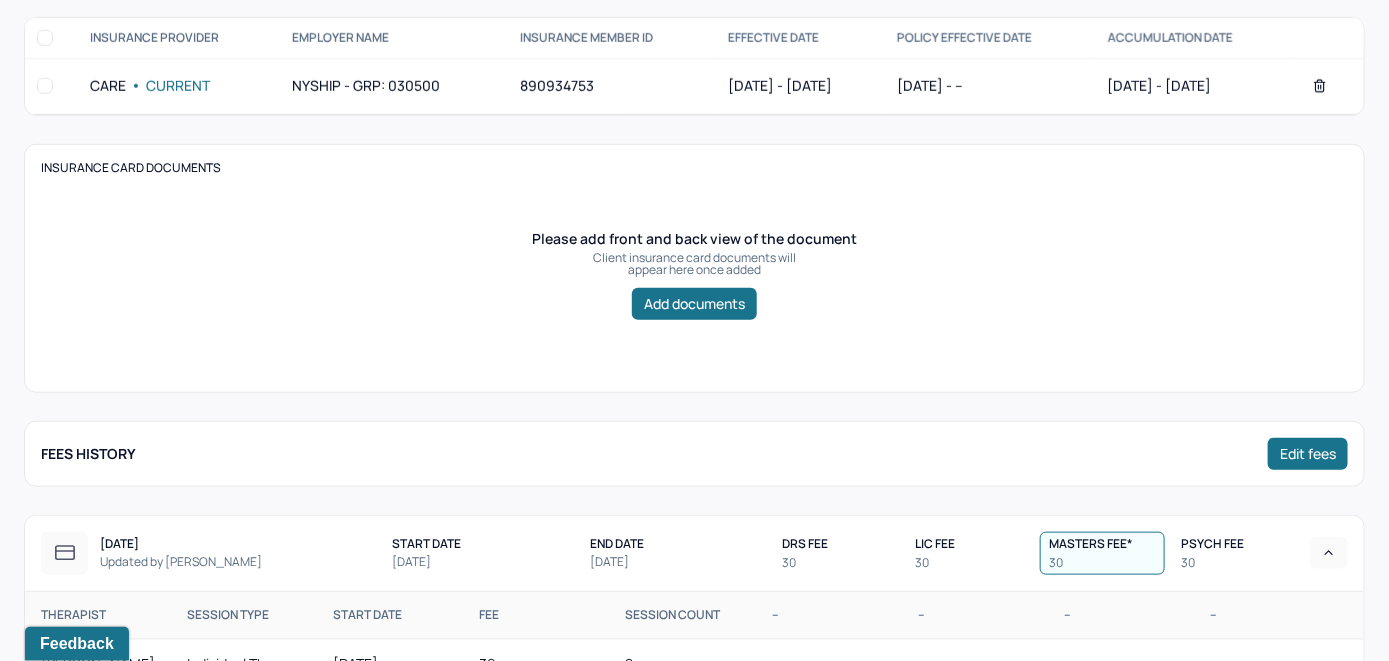 scroll, scrollTop: 348, scrollLeft: 0, axis: vertical 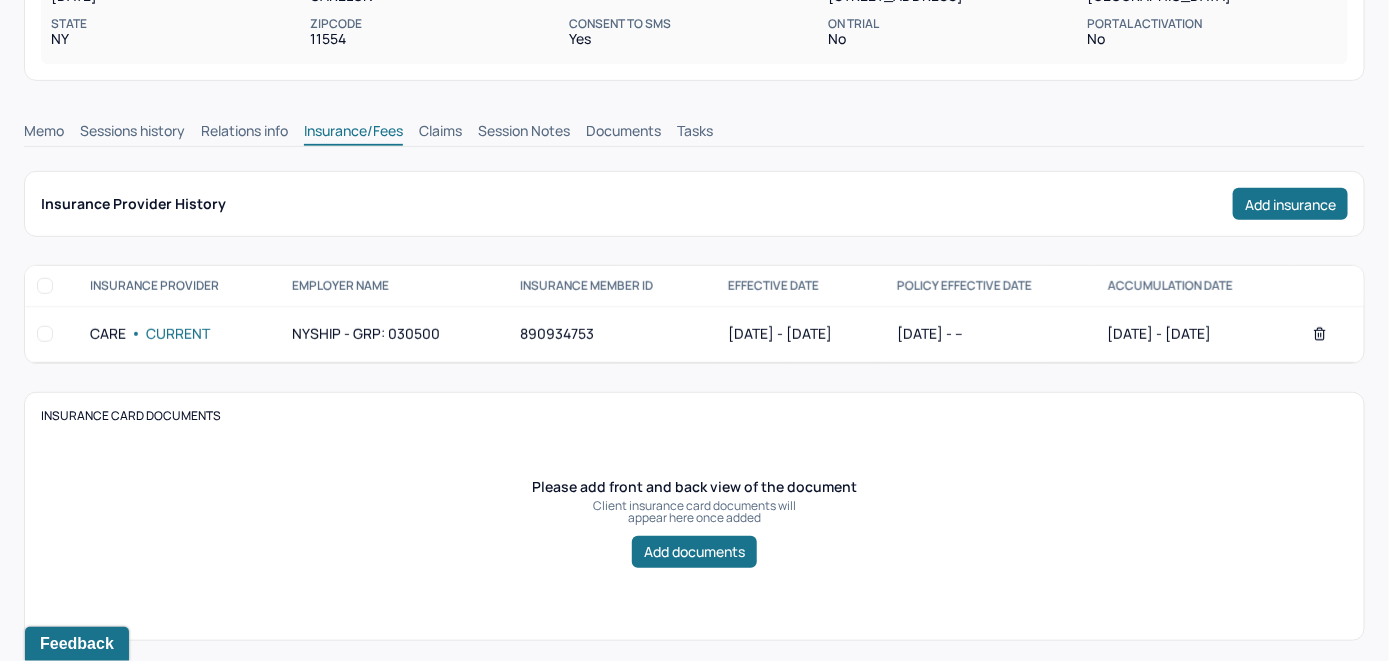 click on "Memo" at bounding box center [44, 133] 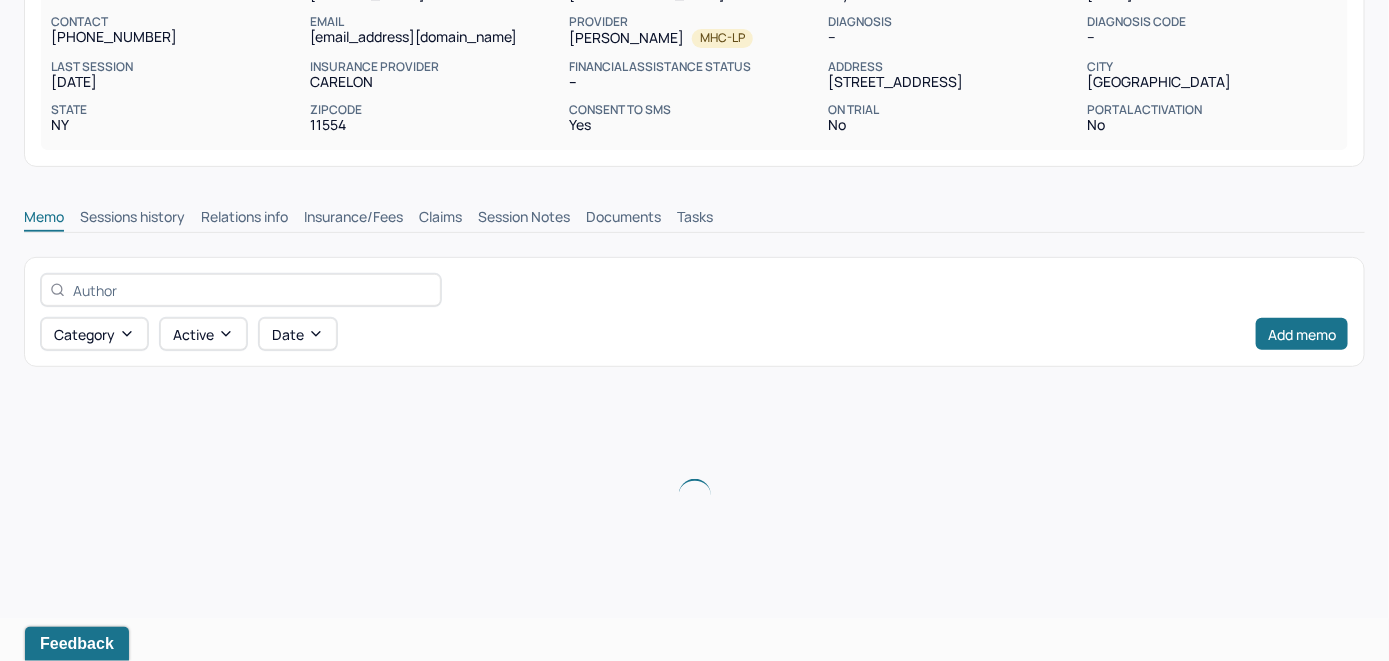 scroll, scrollTop: 248, scrollLeft: 0, axis: vertical 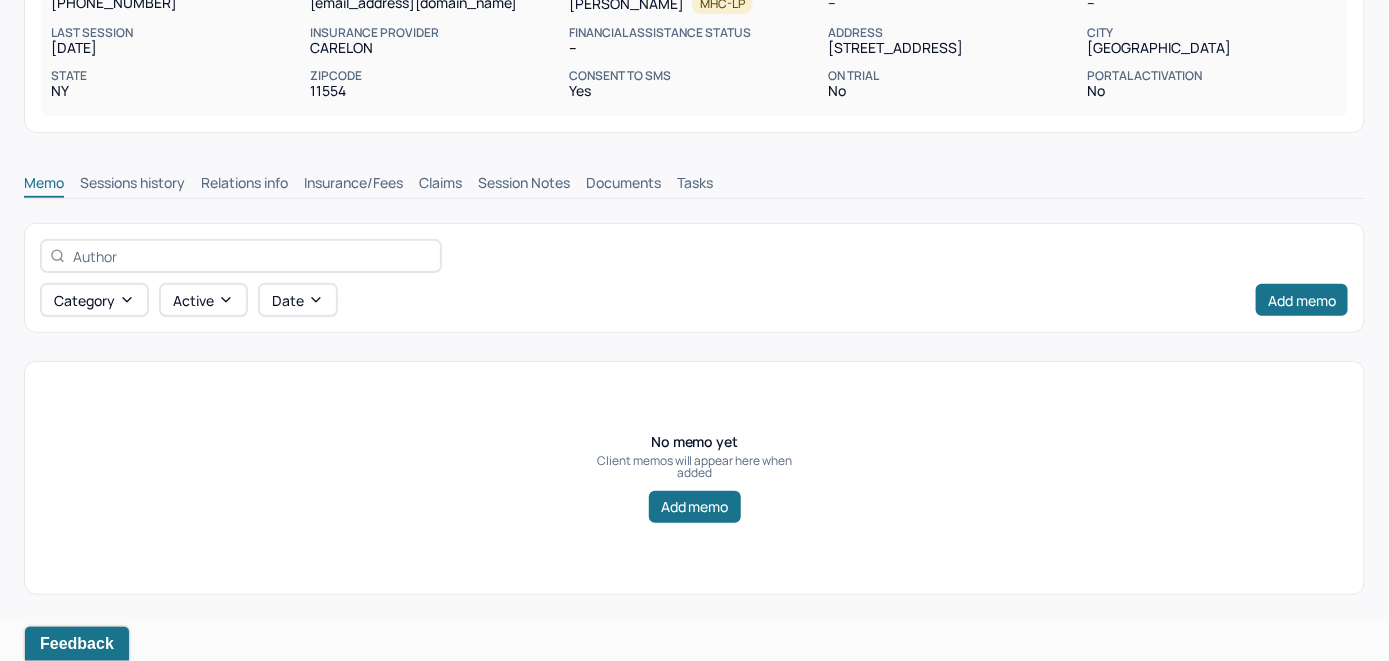 click on "Insurance/Fees" at bounding box center (353, 185) 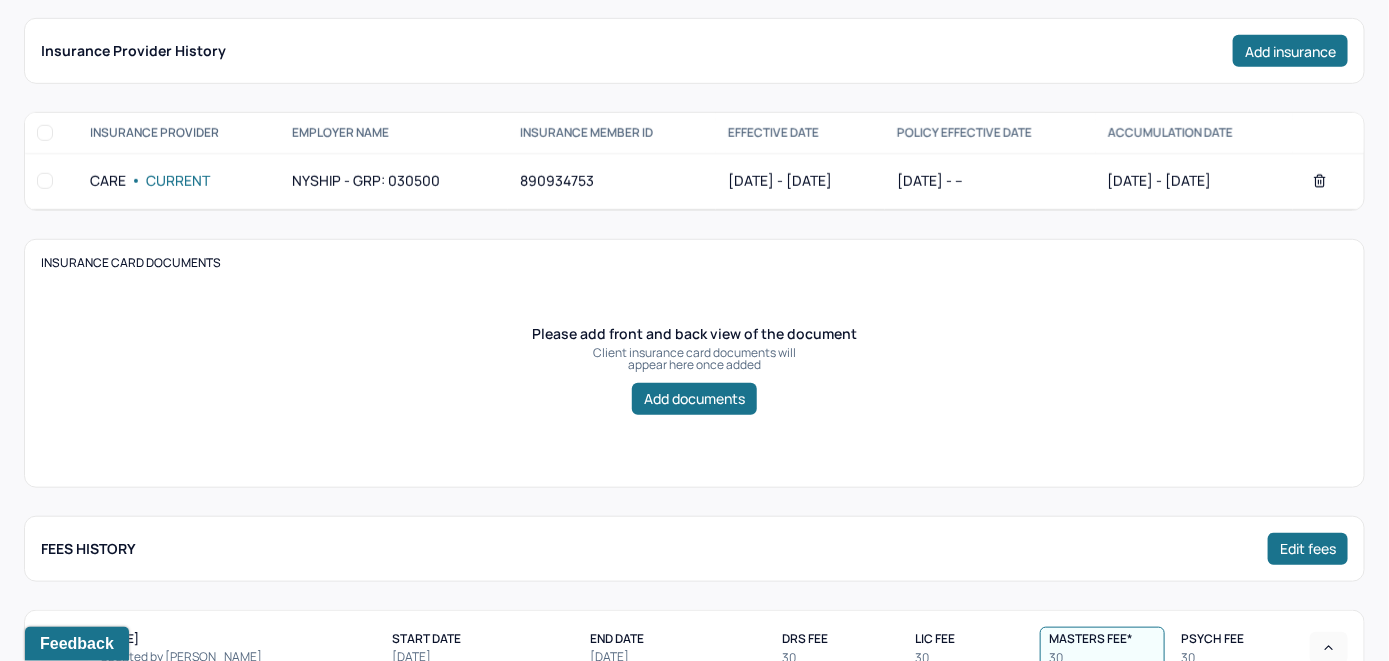 scroll, scrollTop: 348, scrollLeft: 0, axis: vertical 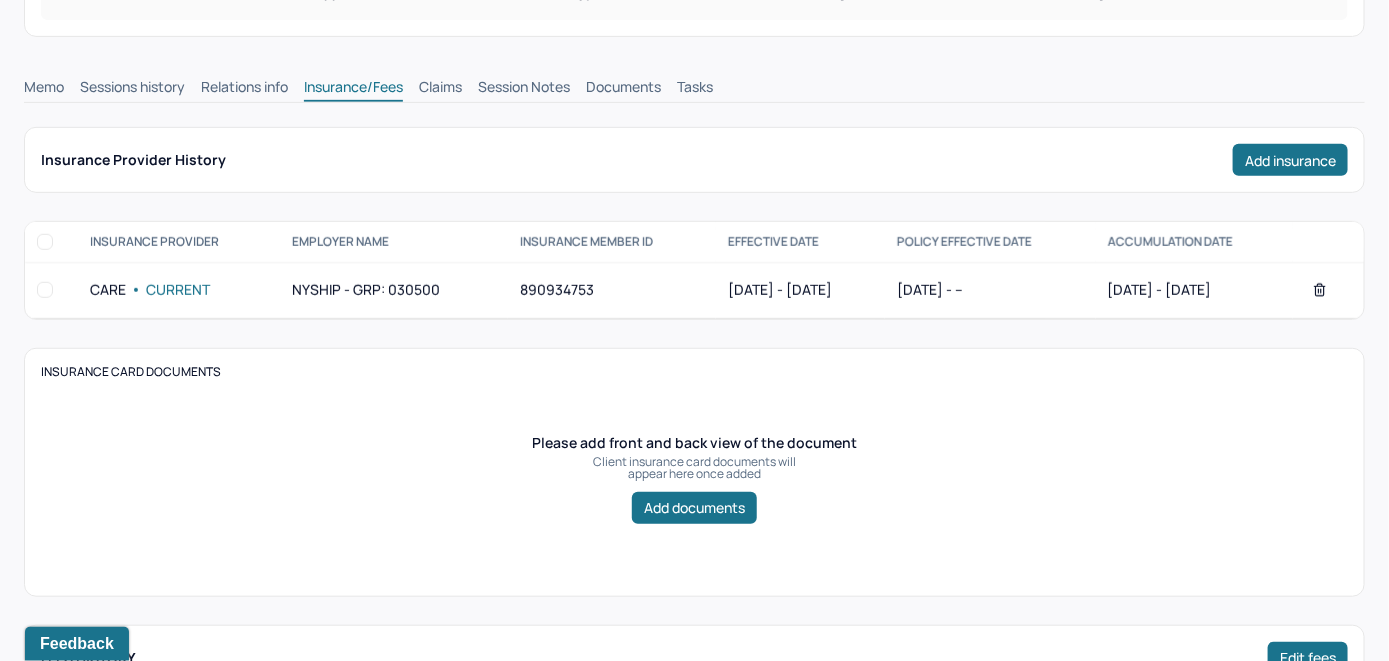 click on "Claims" at bounding box center [440, 89] 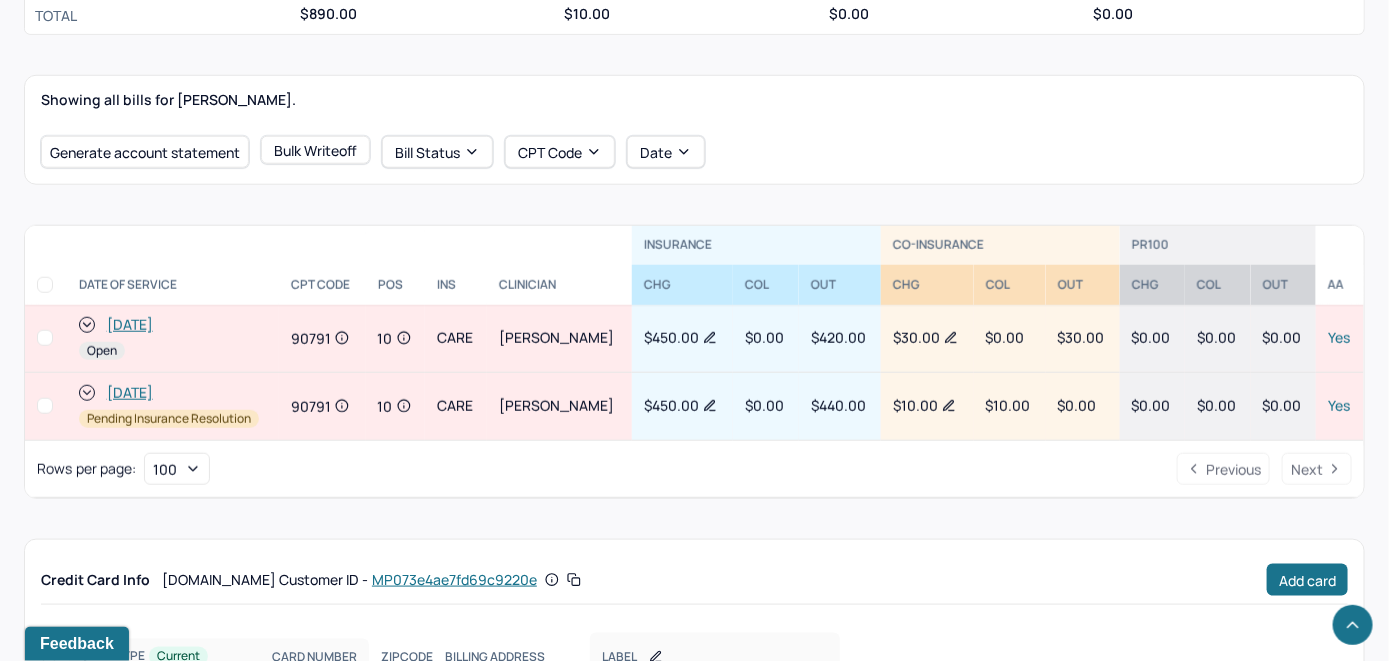 scroll, scrollTop: 628, scrollLeft: 0, axis: vertical 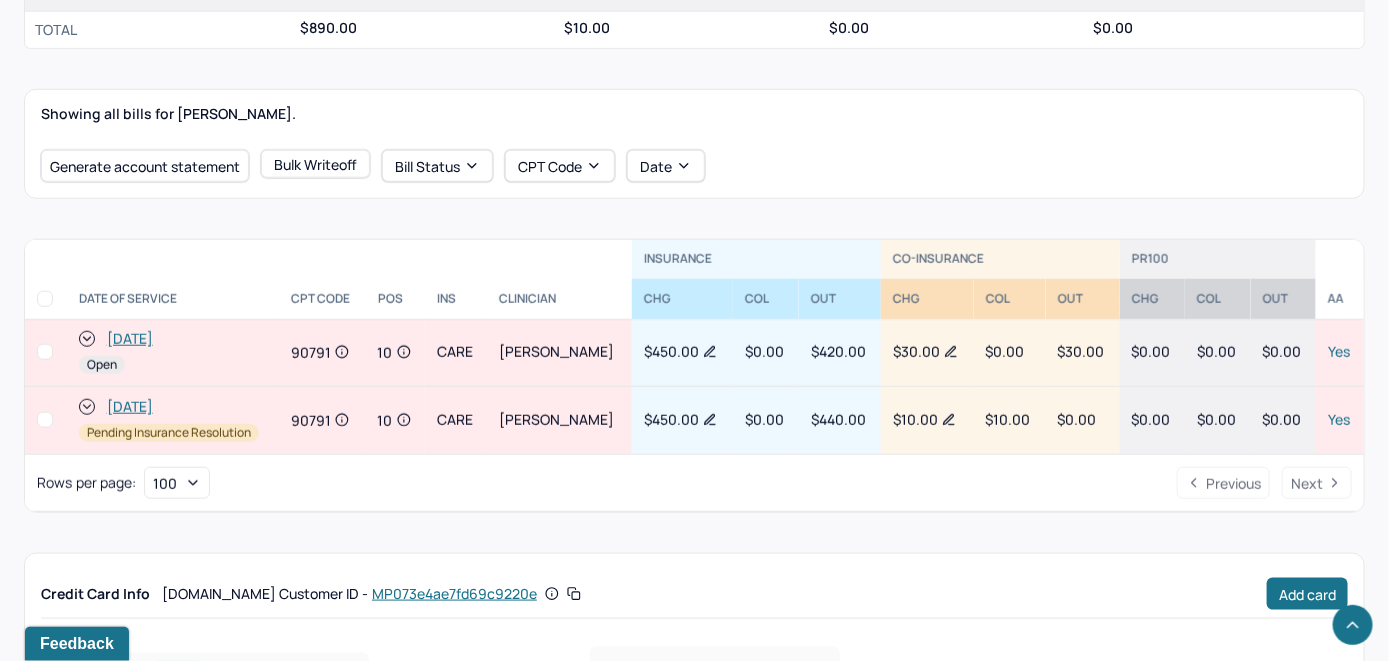click on "[DATE]" at bounding box center [130, 339] 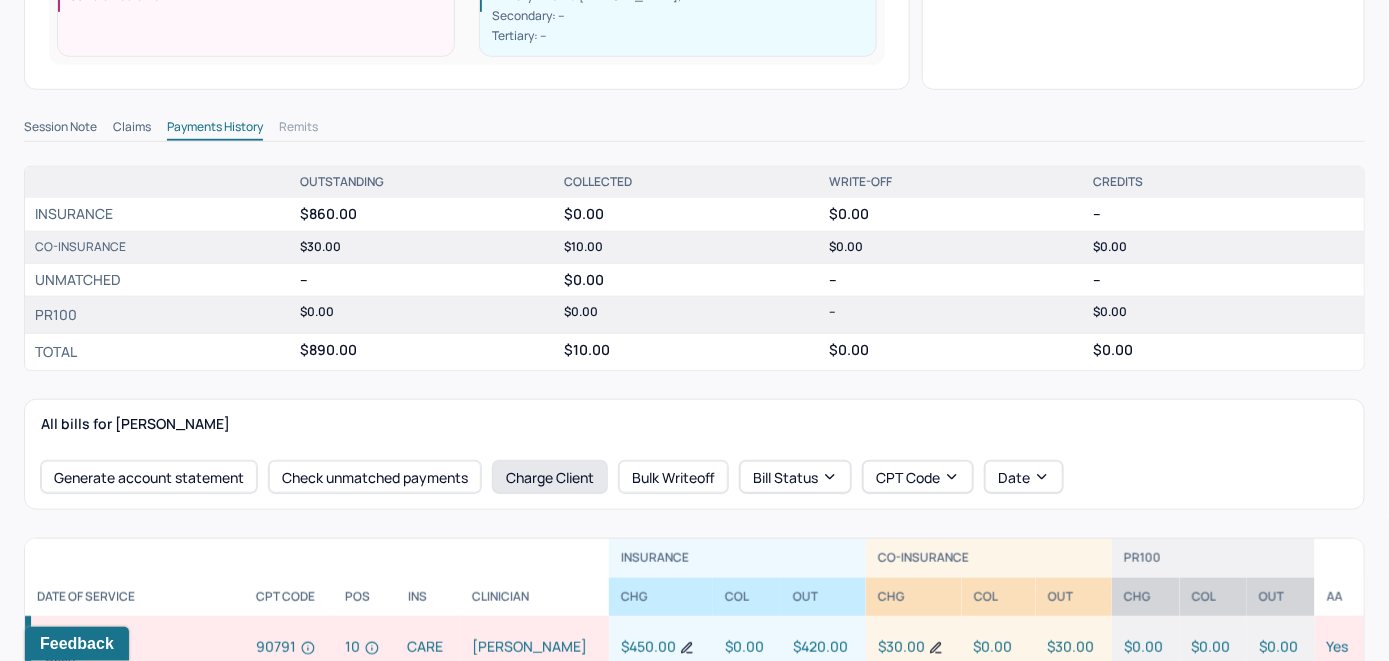 scroll, scrollTop: 515, scrollLeft: 0, axis: vertical 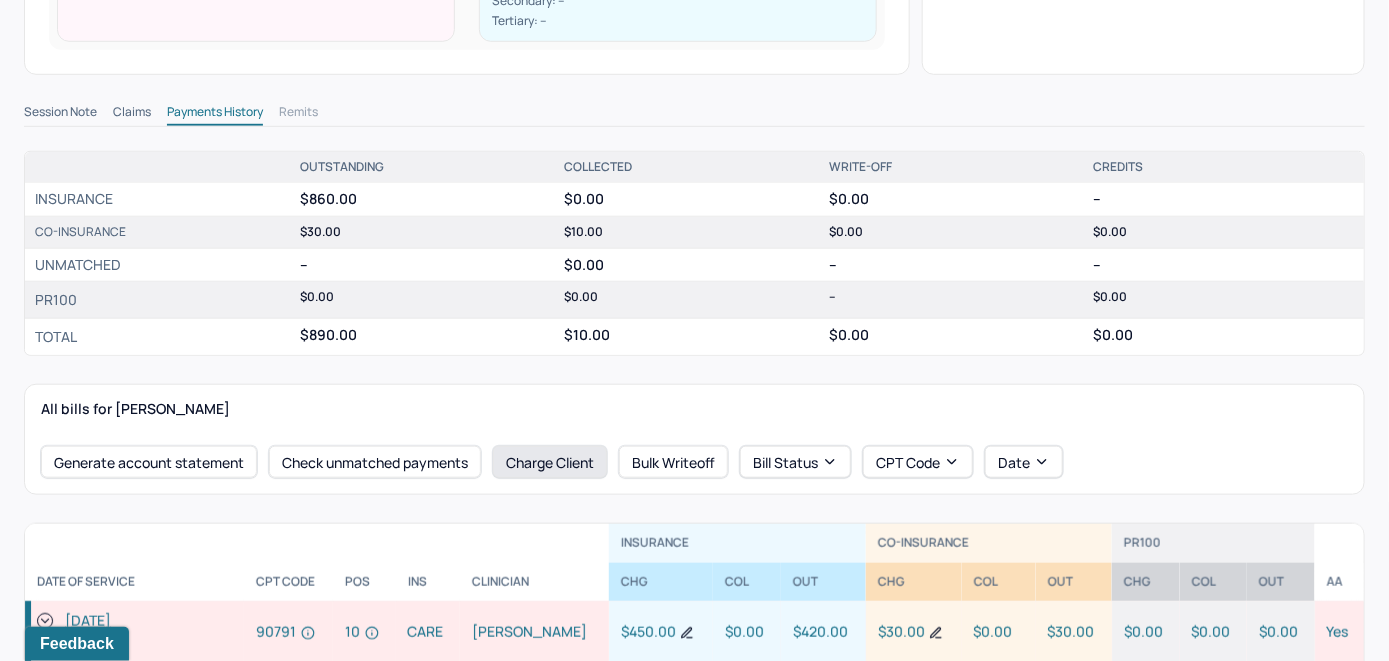 click on "Charge Client" at bounding box center [550, 462] 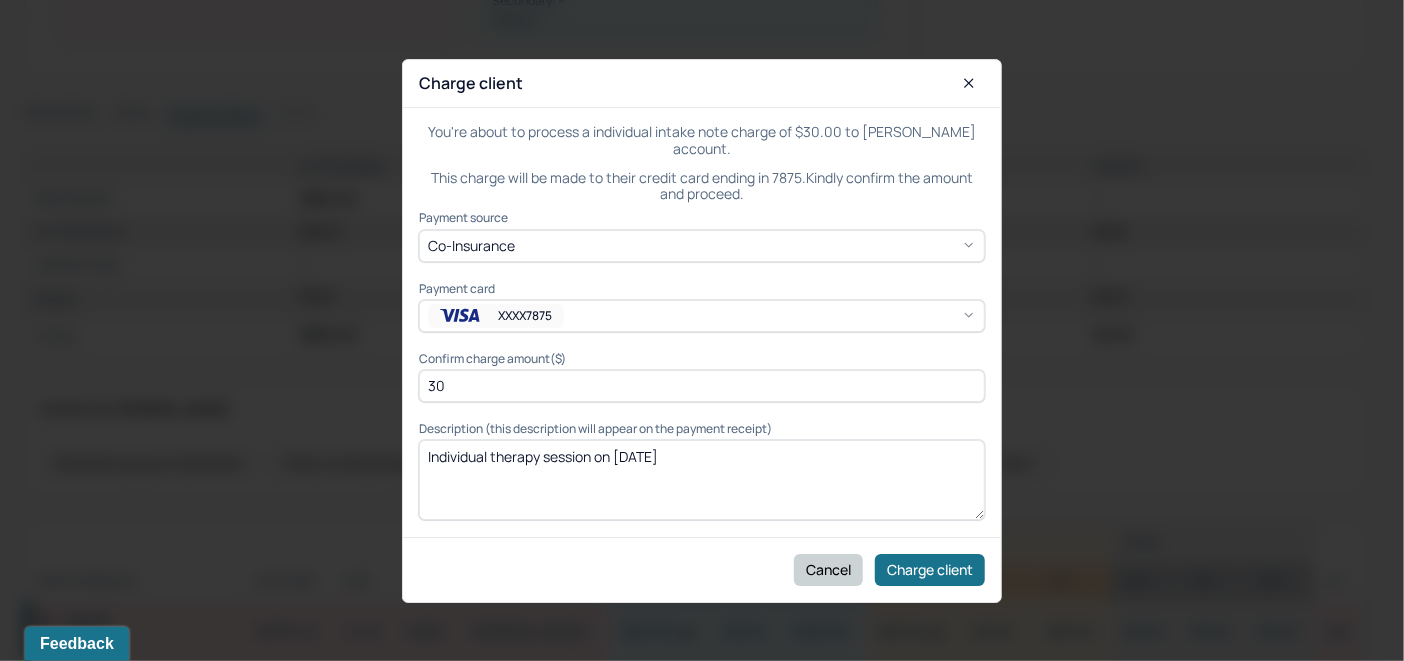 click on "Cancel" at bounding box center (828, 569) 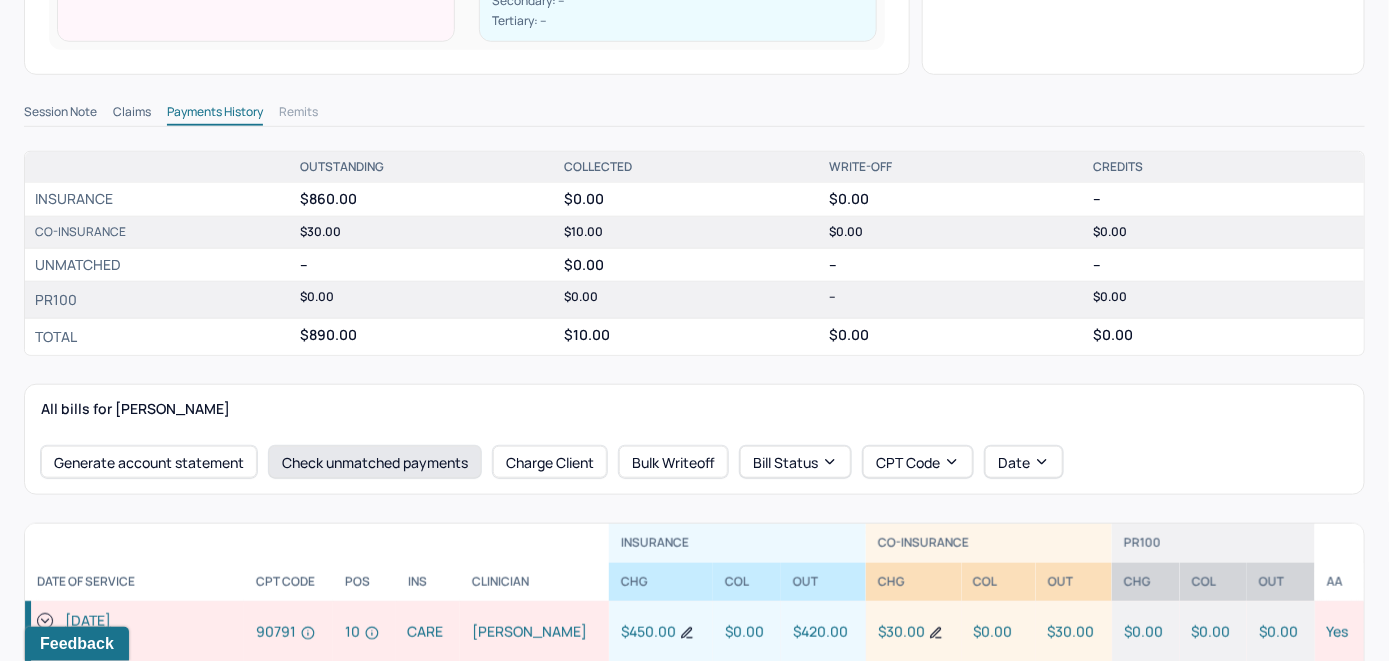 click on "Check unmatched payments" at bounding box center [375, 462] 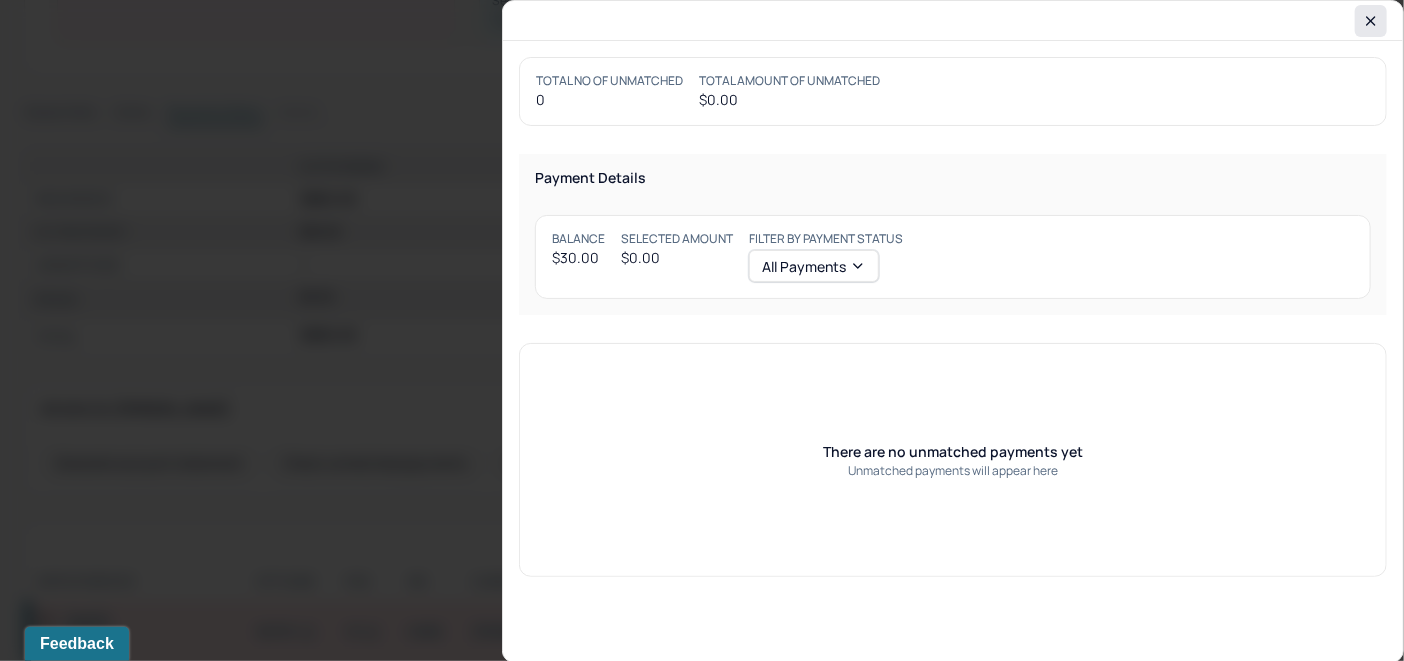 click 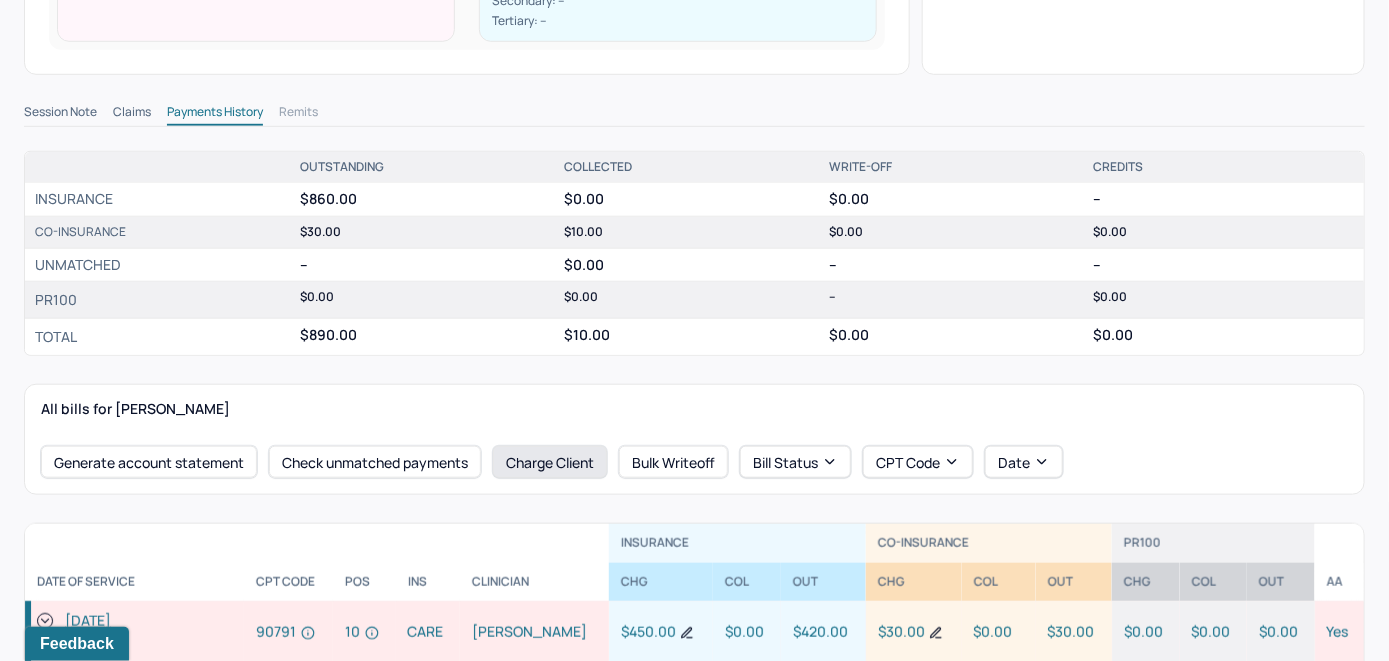 click on "Charge Client" at bounding box center (550, 462) 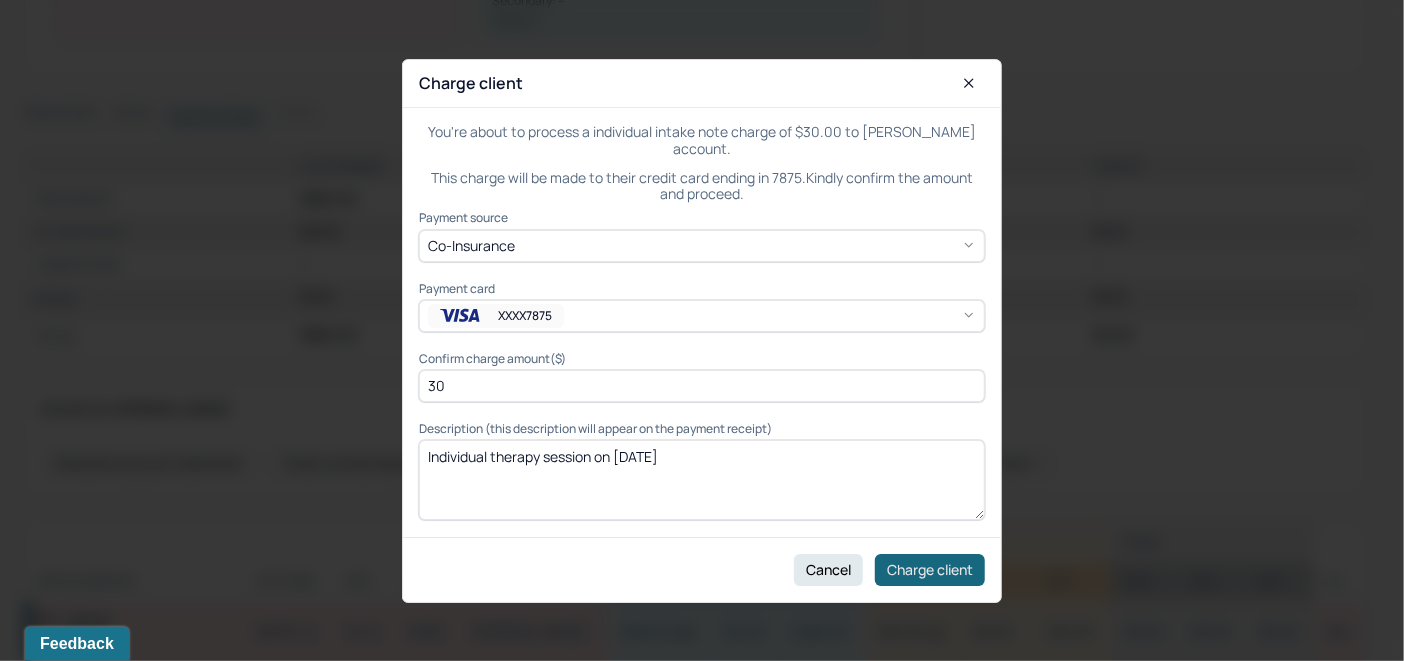 click on "Charge client" at bounding box center [930, 569] 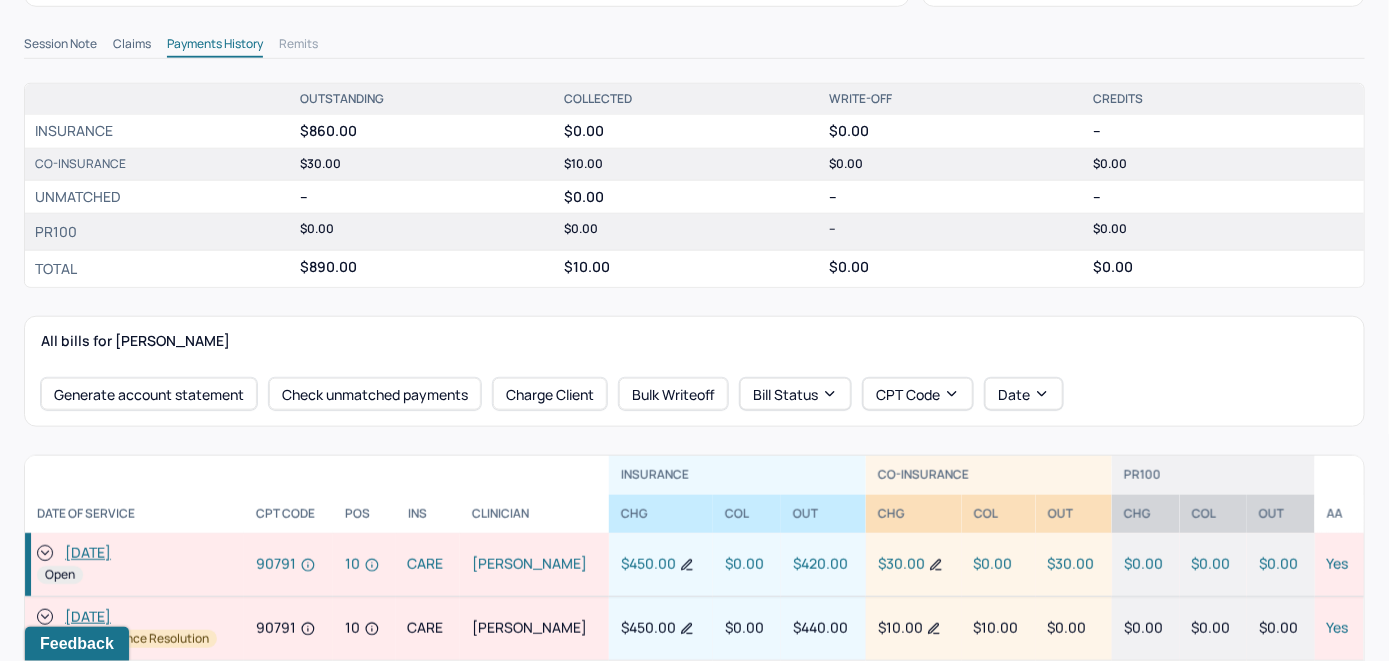 scroll, scrollTop: 661, scrollLeft: 0, axis: vertical 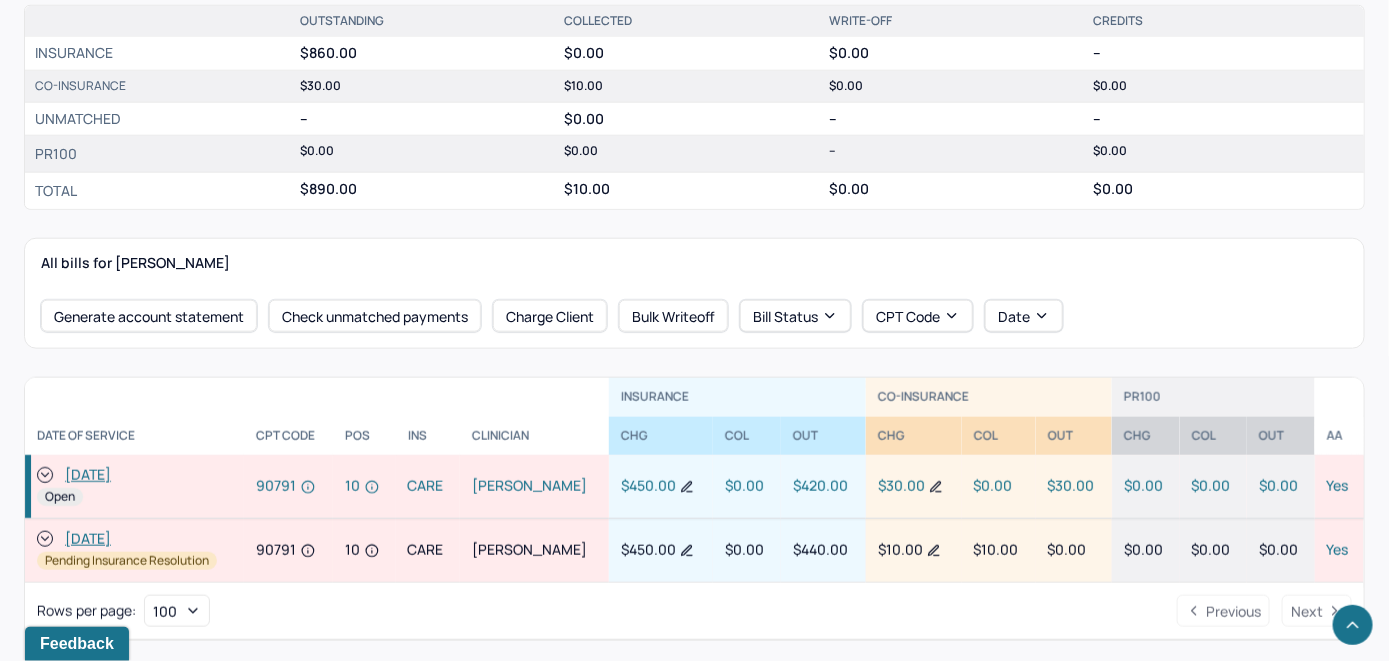 click 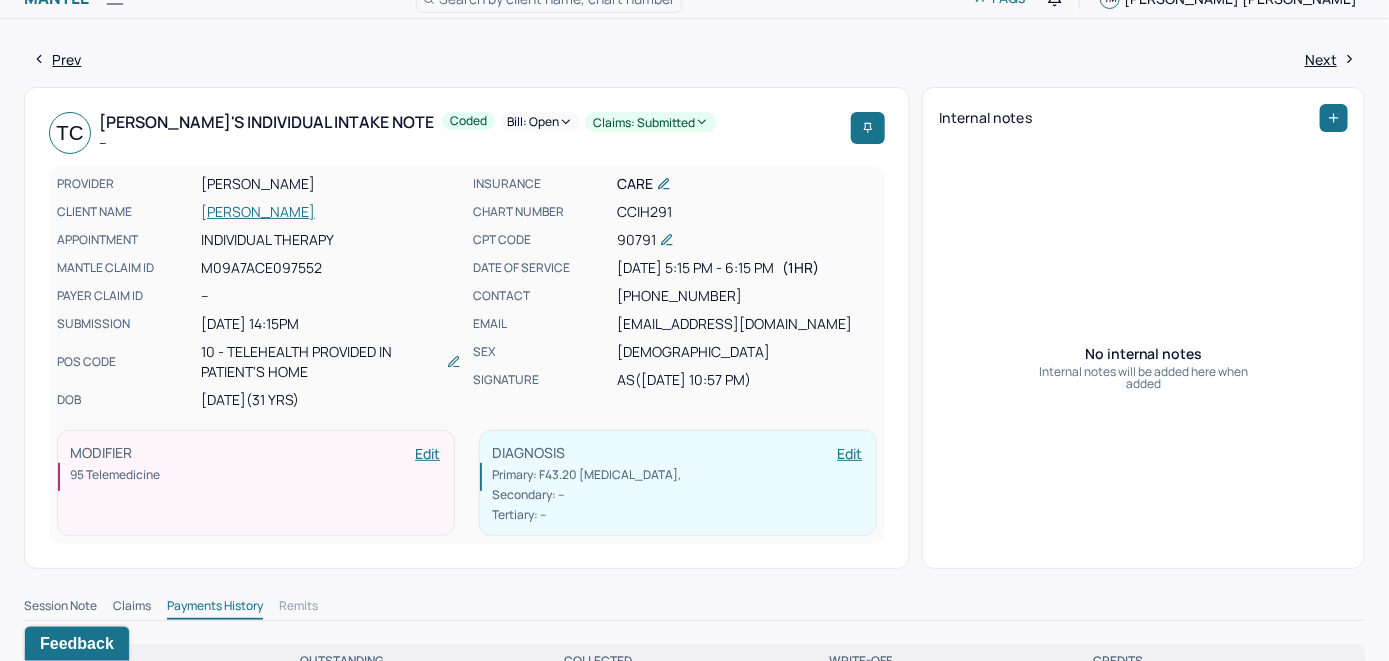 scroll, scrollTop: 0, scrollLeft: 0, axis: both 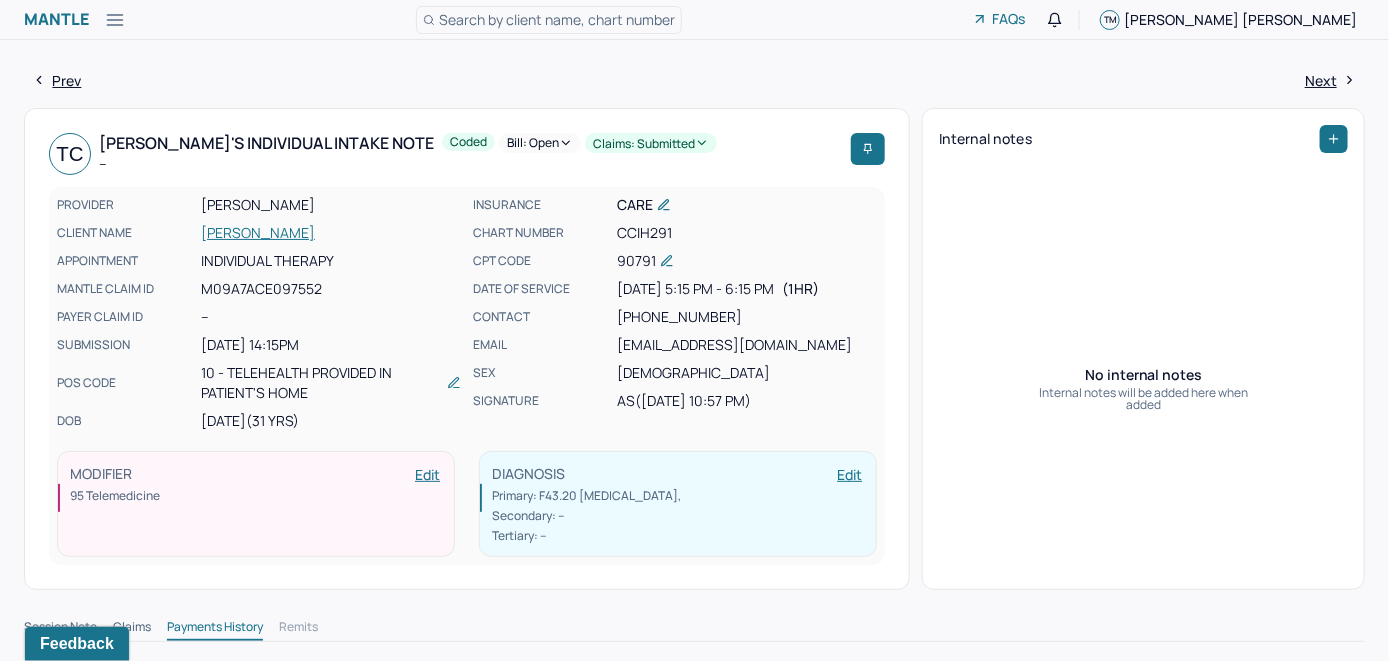 click on "Bill: Open" at bounding box center [540, 143] 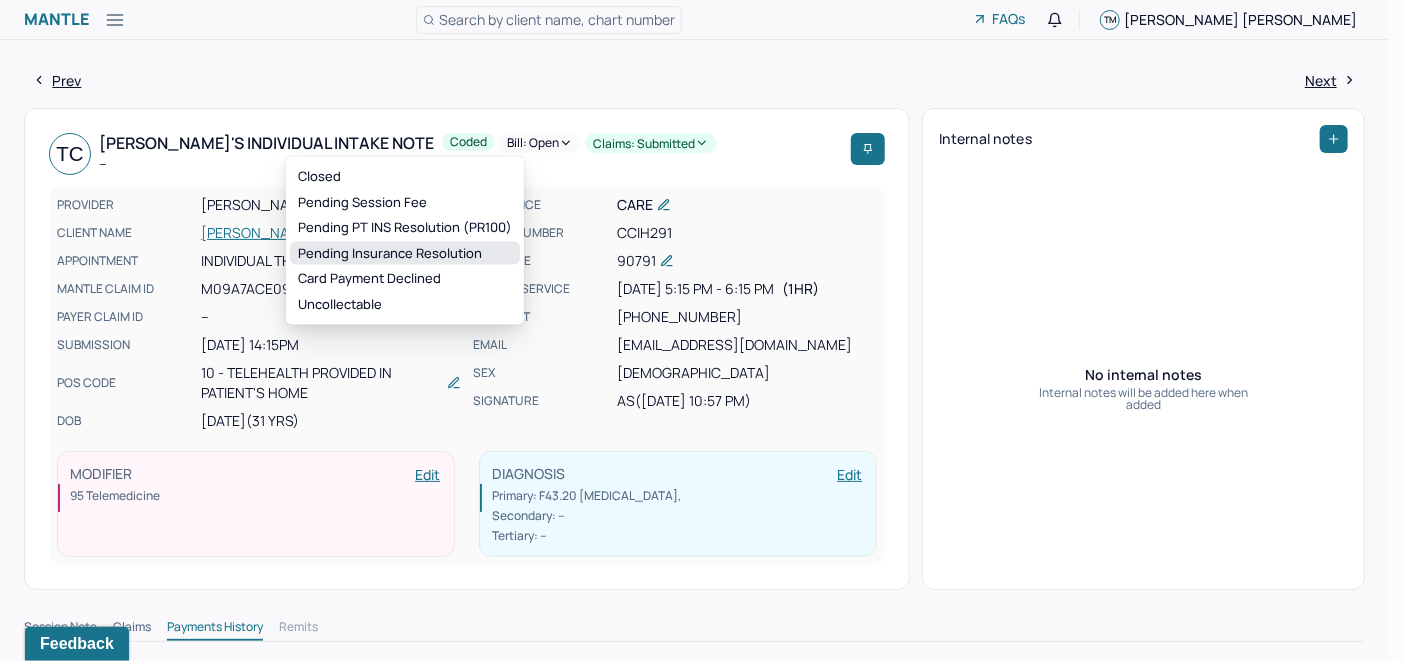click on "Pending Insurance Resolution" at bounding box center (405, 253) 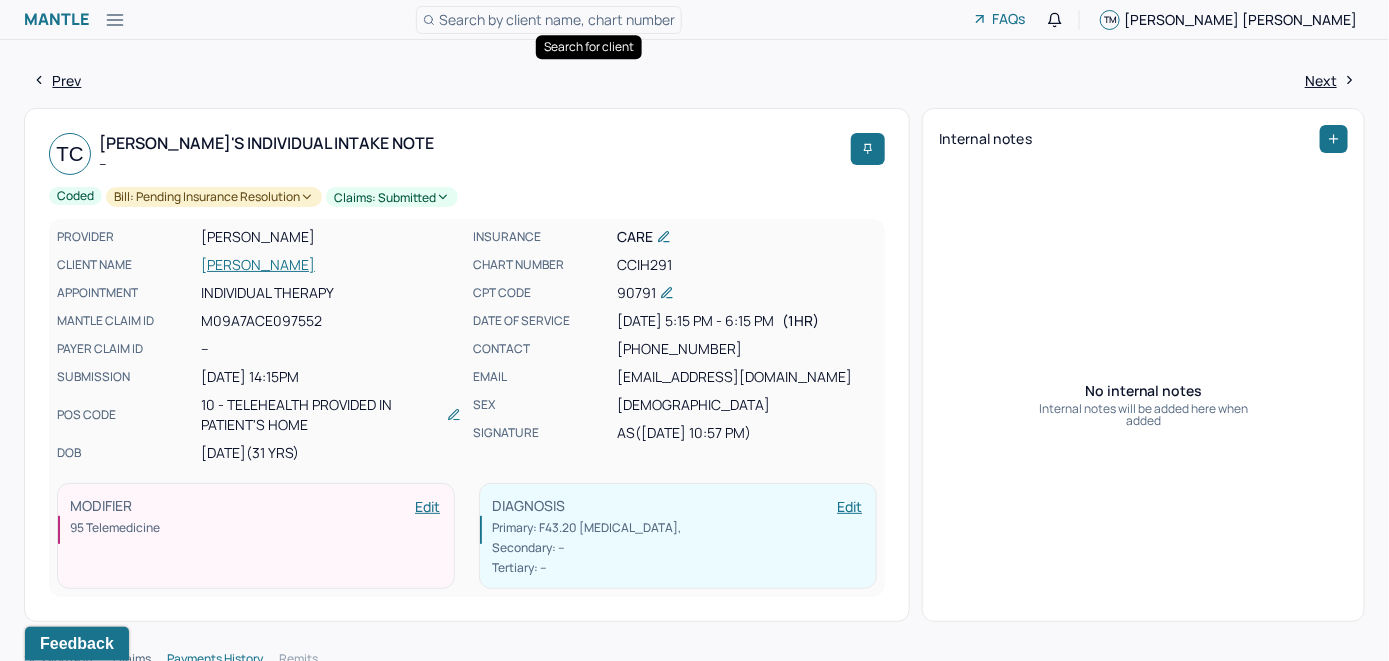 click on "Search by client name, chart number" at bounding box center (557, 19) 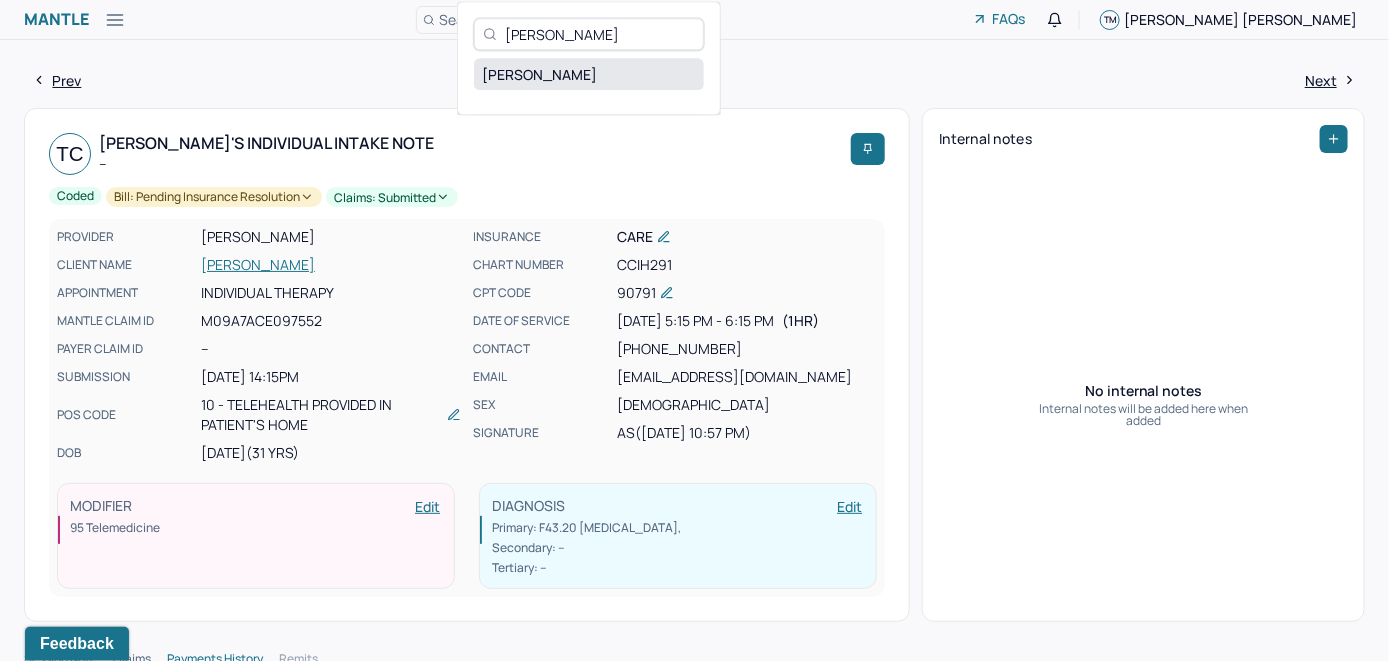 type on "[PERSON_NAME]" 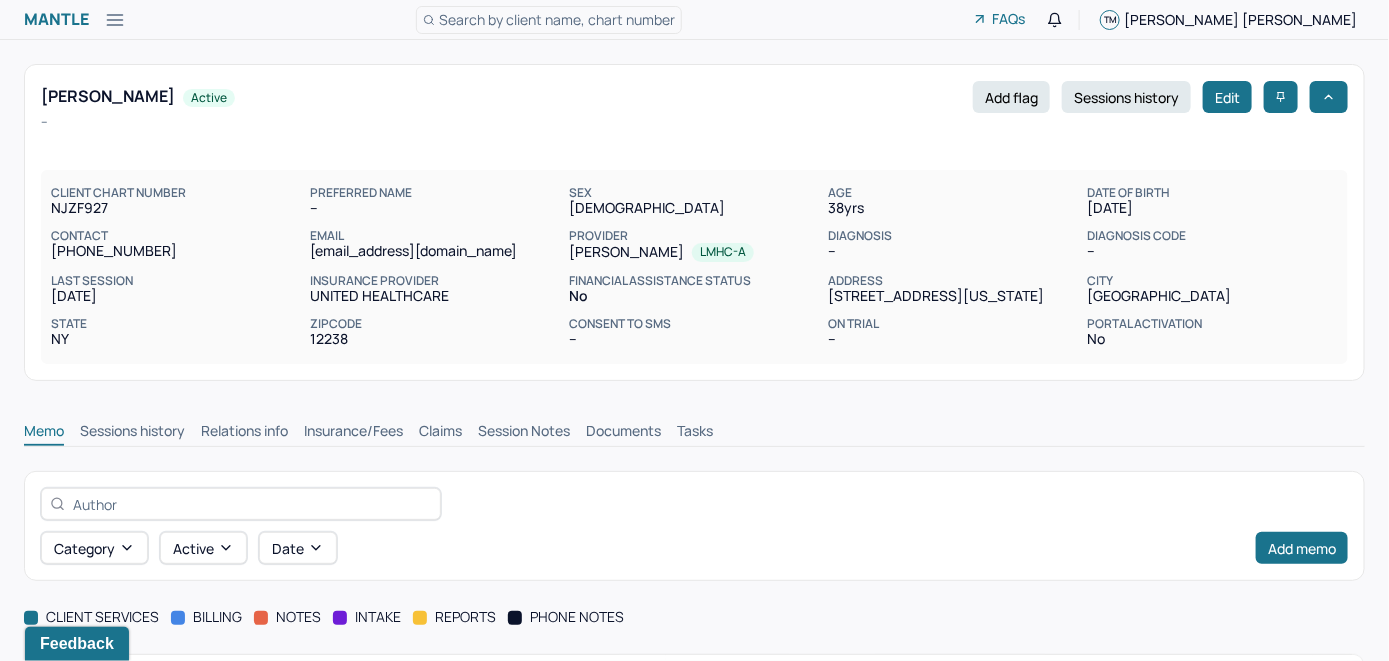 scroll, scrollTop: 0, scrollLeft: 0, axis: both 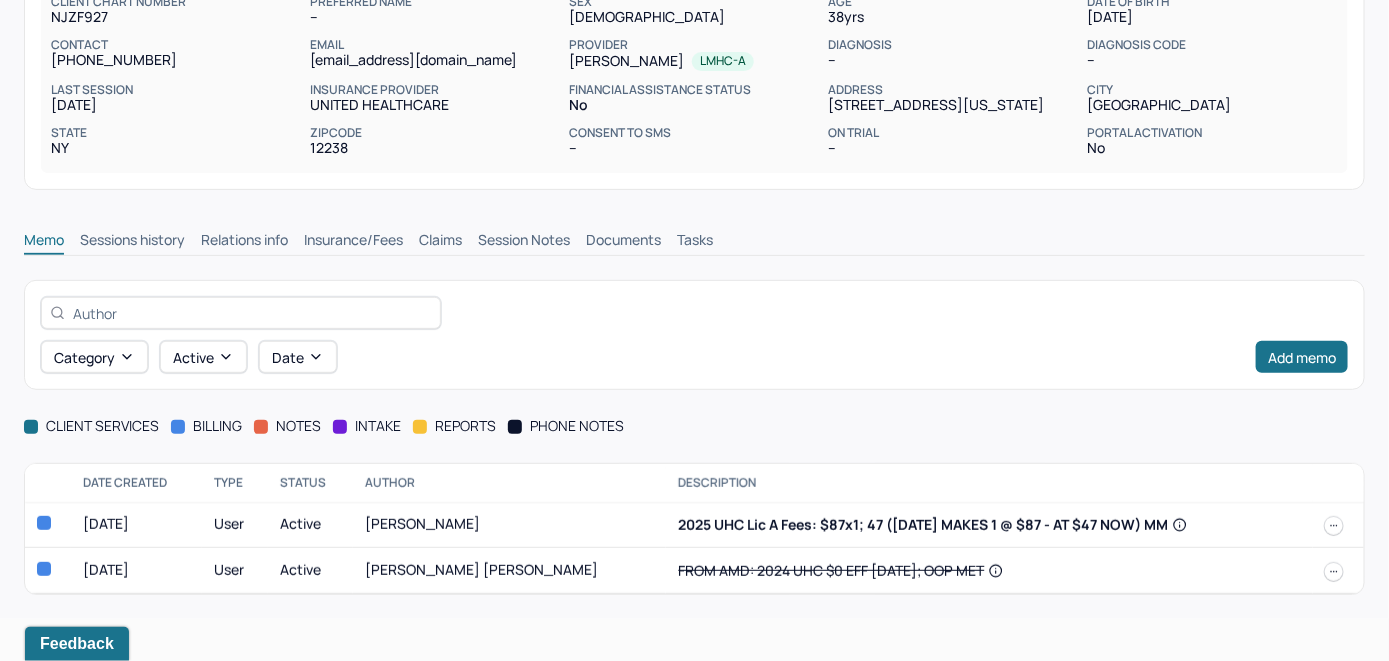click on "Insurance/Fees" at bounding box center [353, 242] 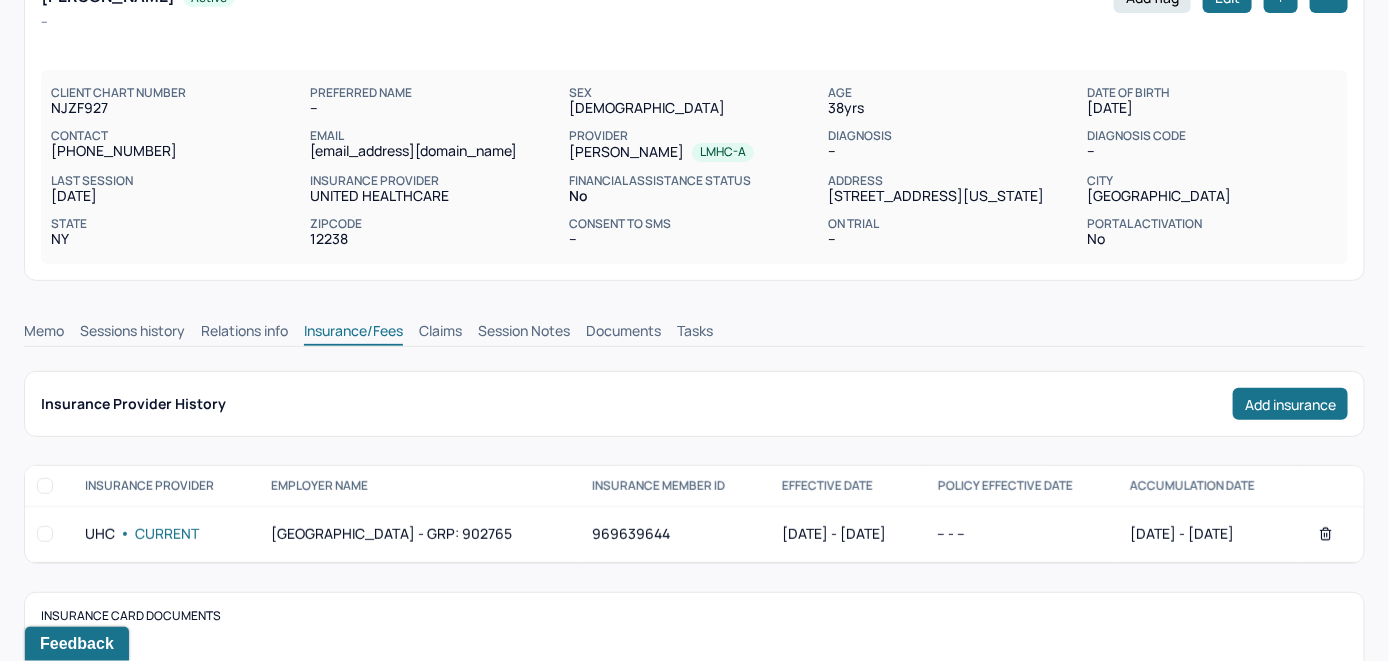 scroll, scrollTop: 91, scrollLeft: 0, axis: vertical 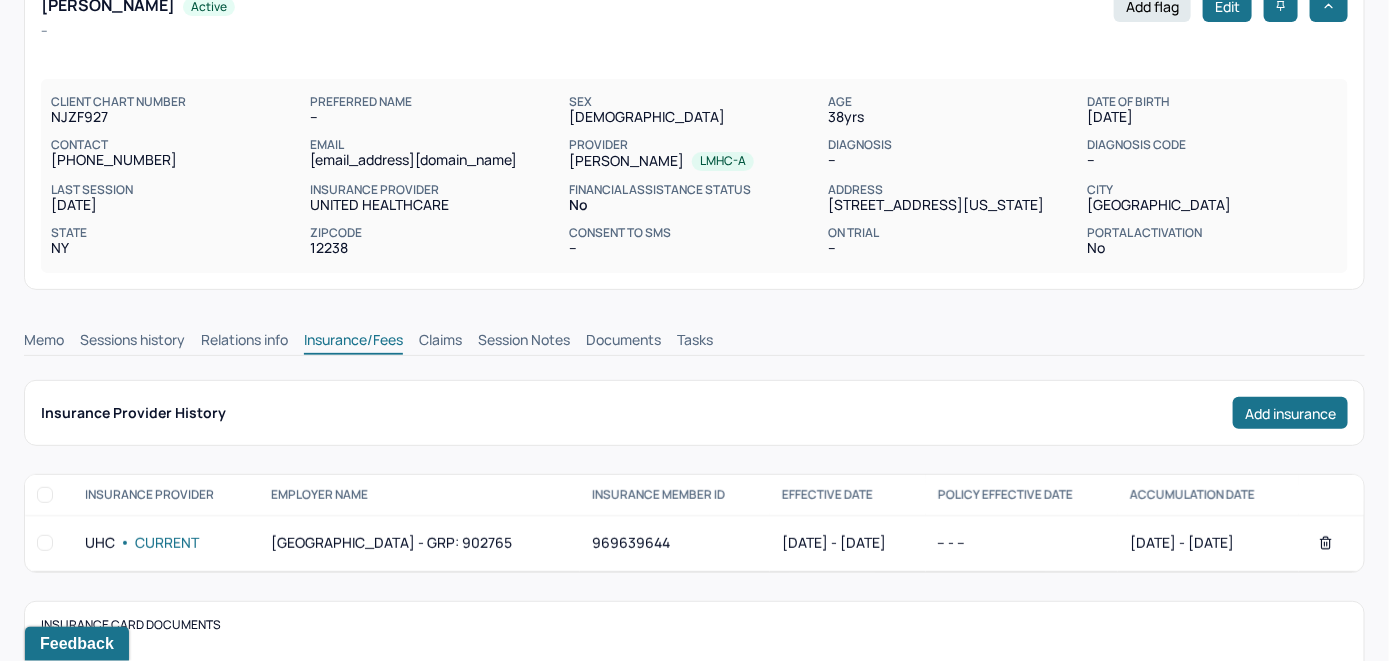 click on "Claims" at bounding box center (440, 342) 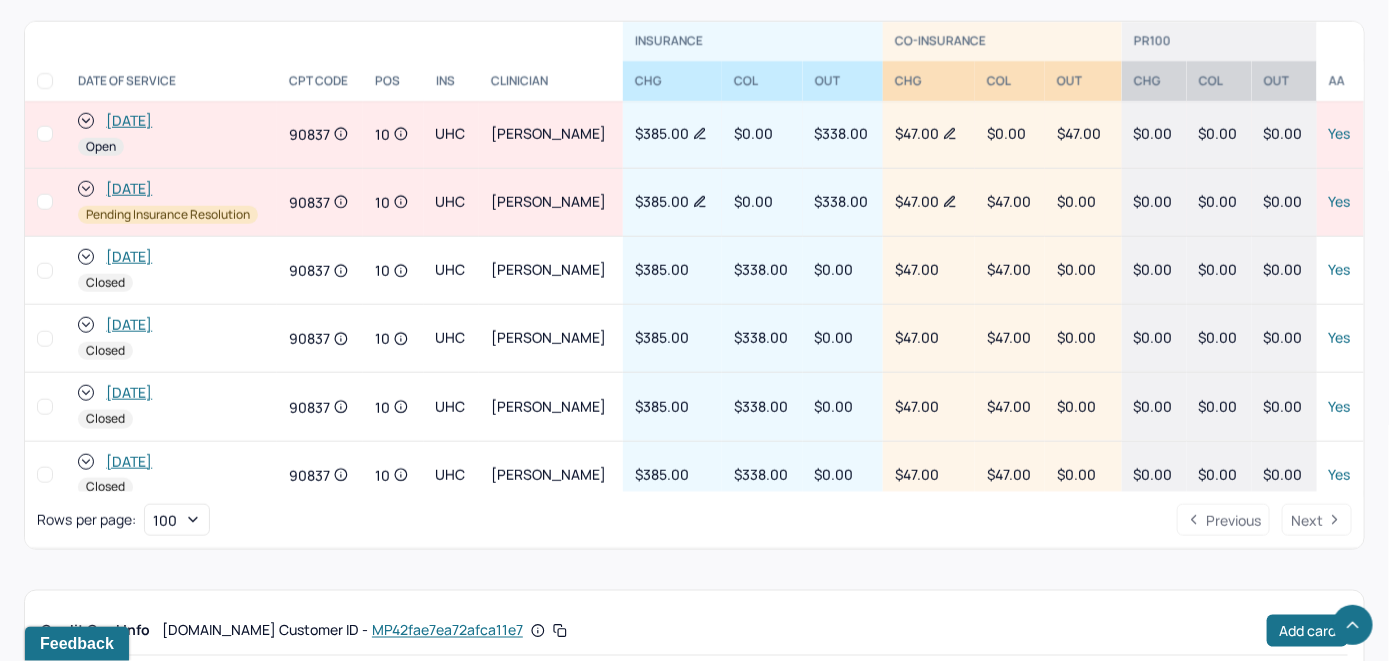 scroll, scrollTop: 740, scrollLeft: 0, axis: vertical 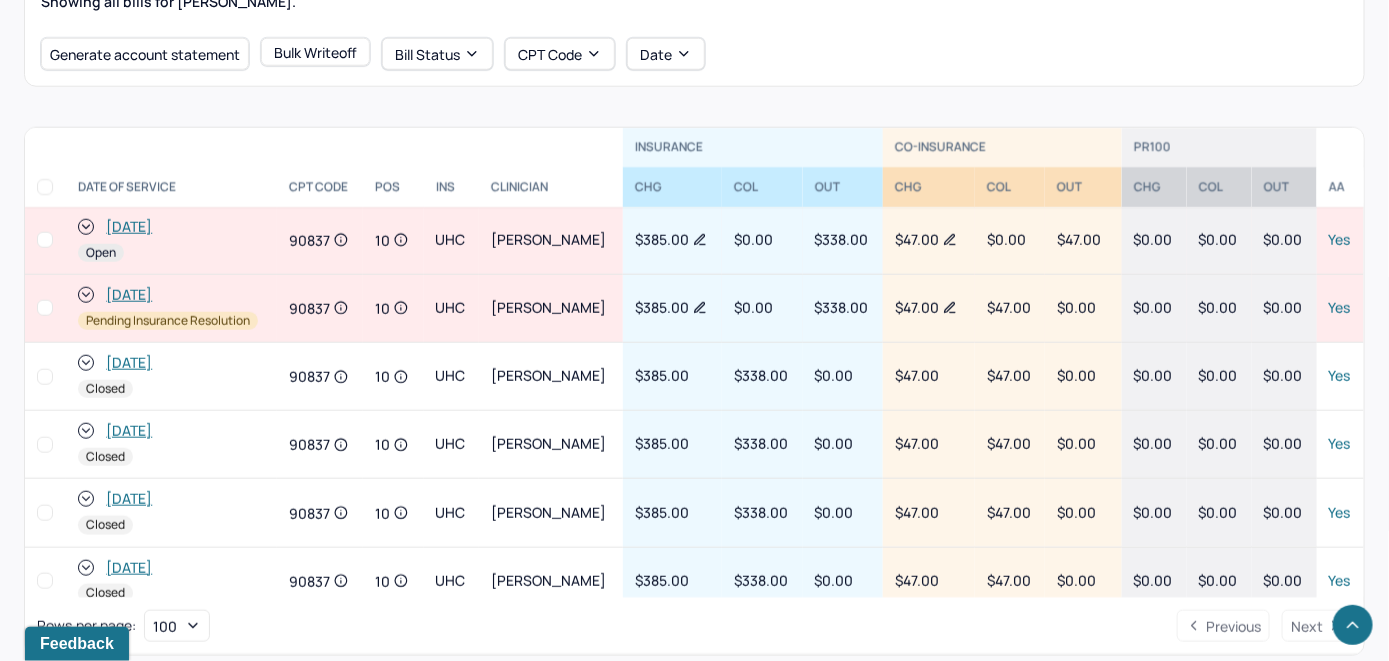 click on "[DATE]" at bounding box center [129, 227] 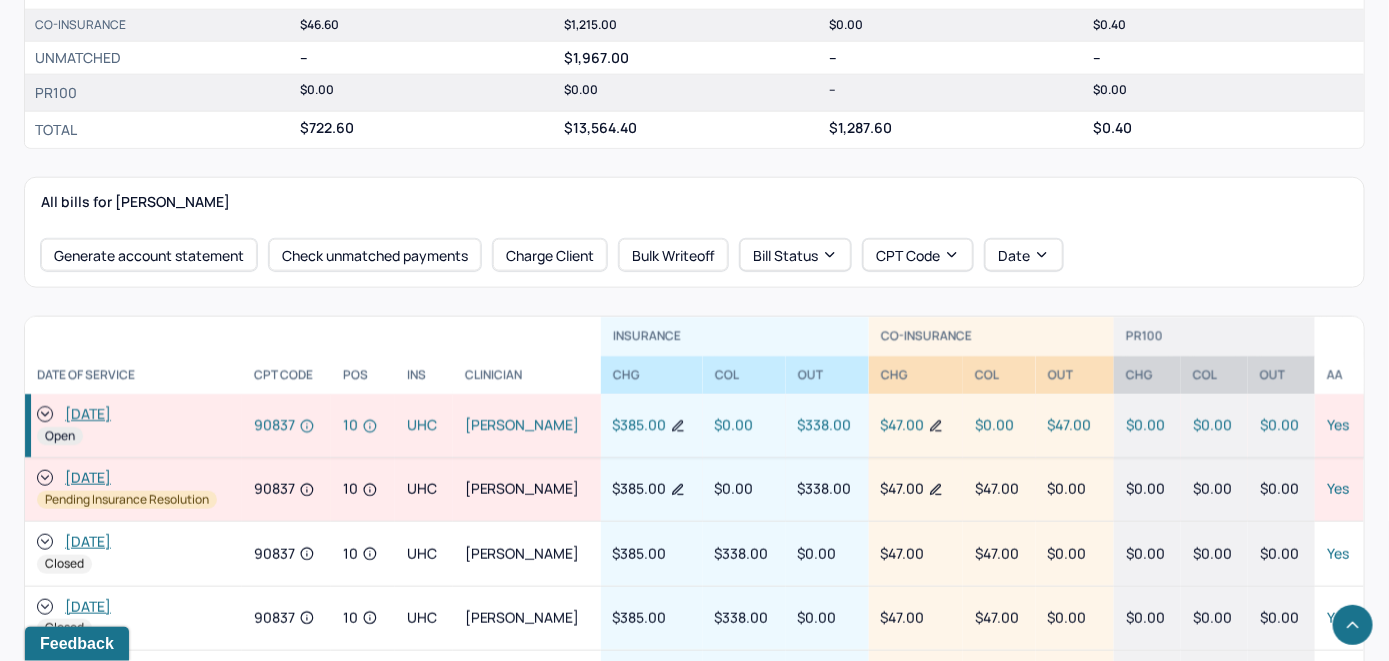 scroll, scrollTop: 800, scrollLeft: 0, axis: vertical 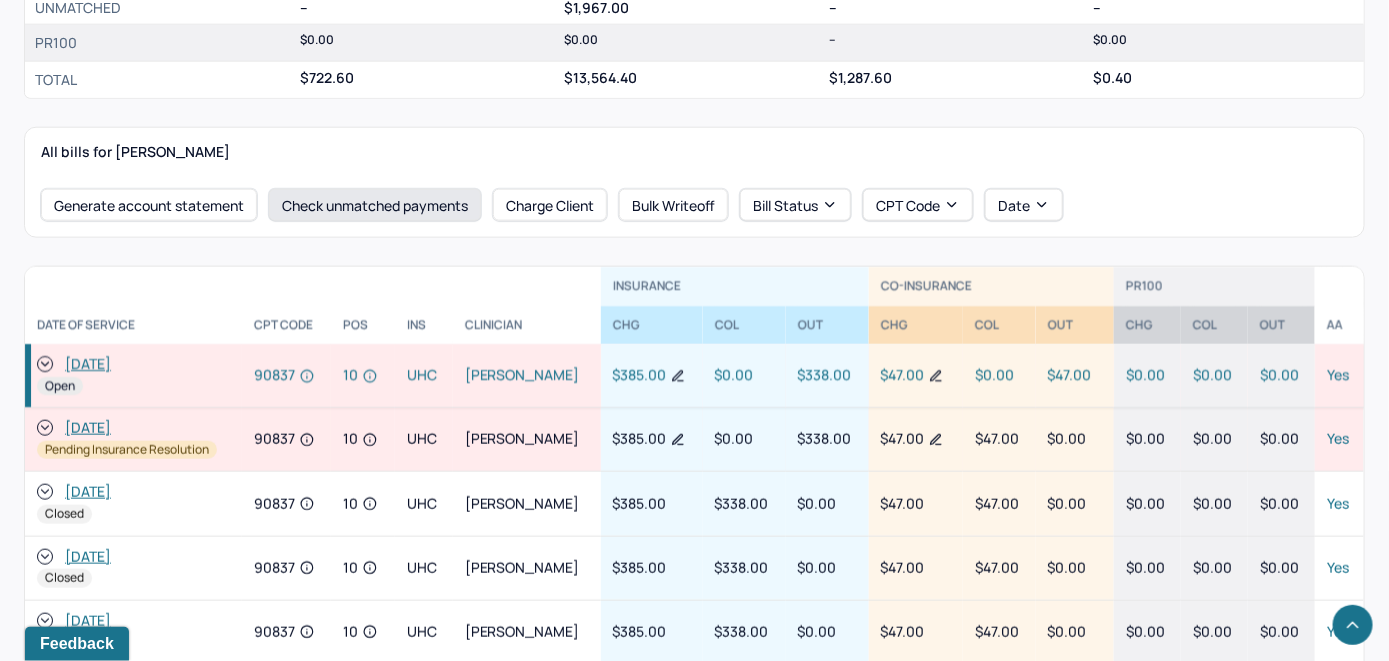 click on "Check unmatched payments" at bounding box center [375, 205] 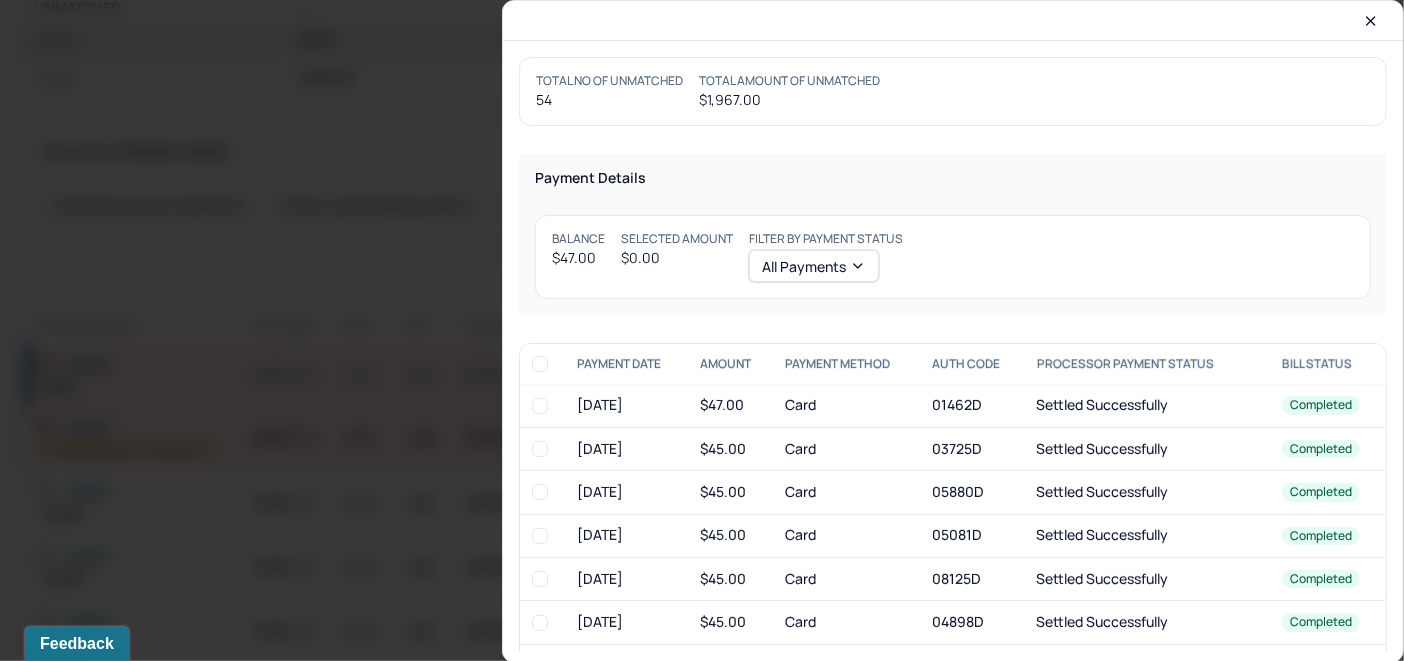 click at bounding box center [540, 406] 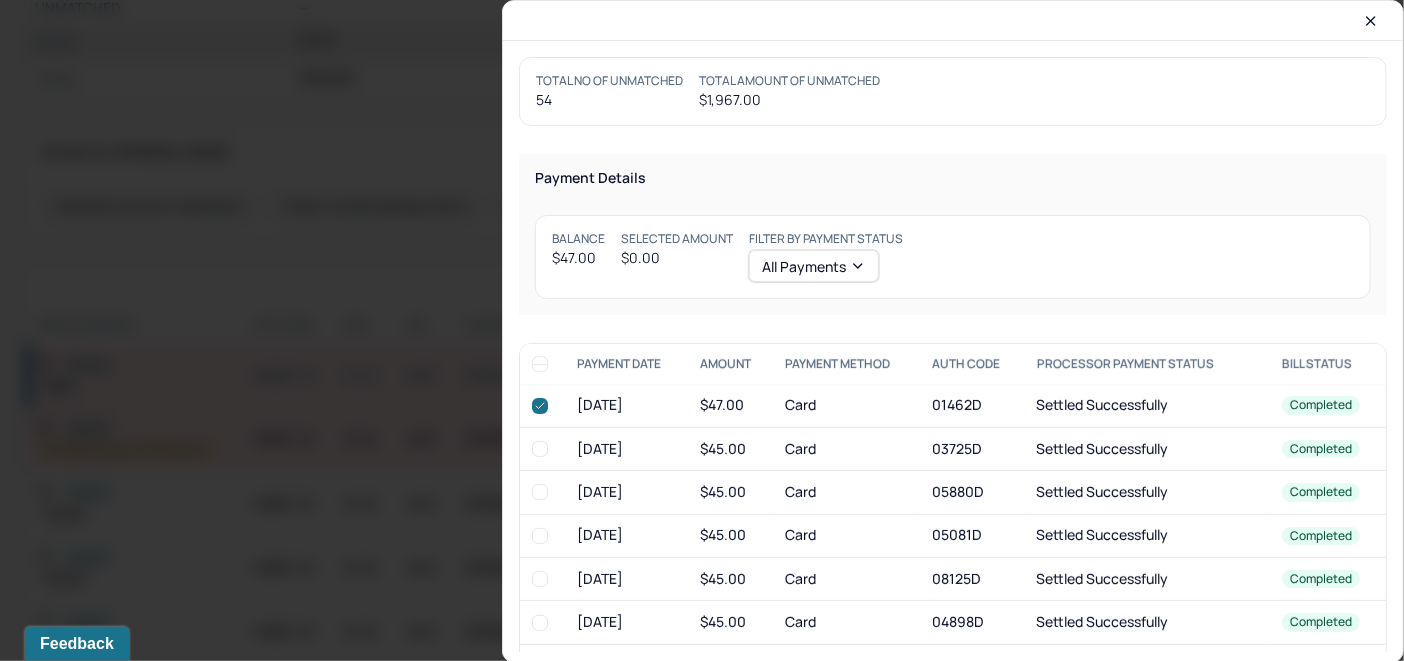 checkbox on "true" 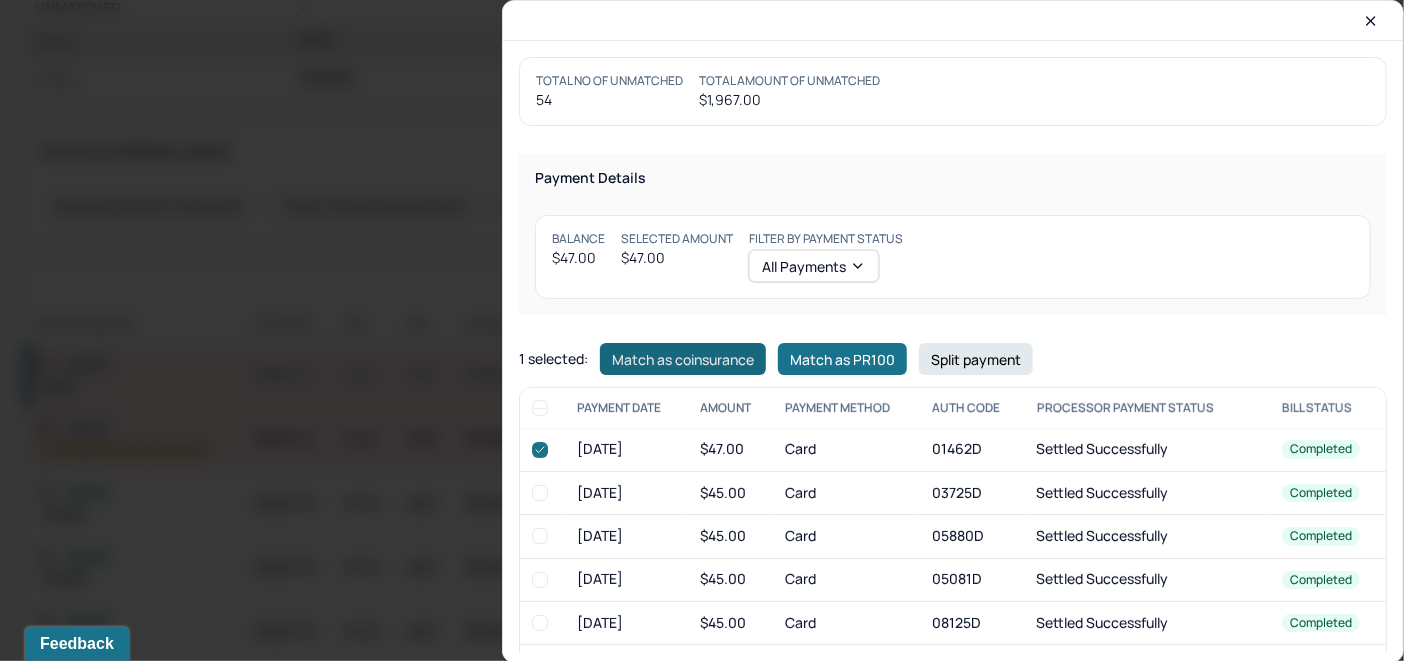 click on "Match as coinsurance" at bounding box center [683, 359] 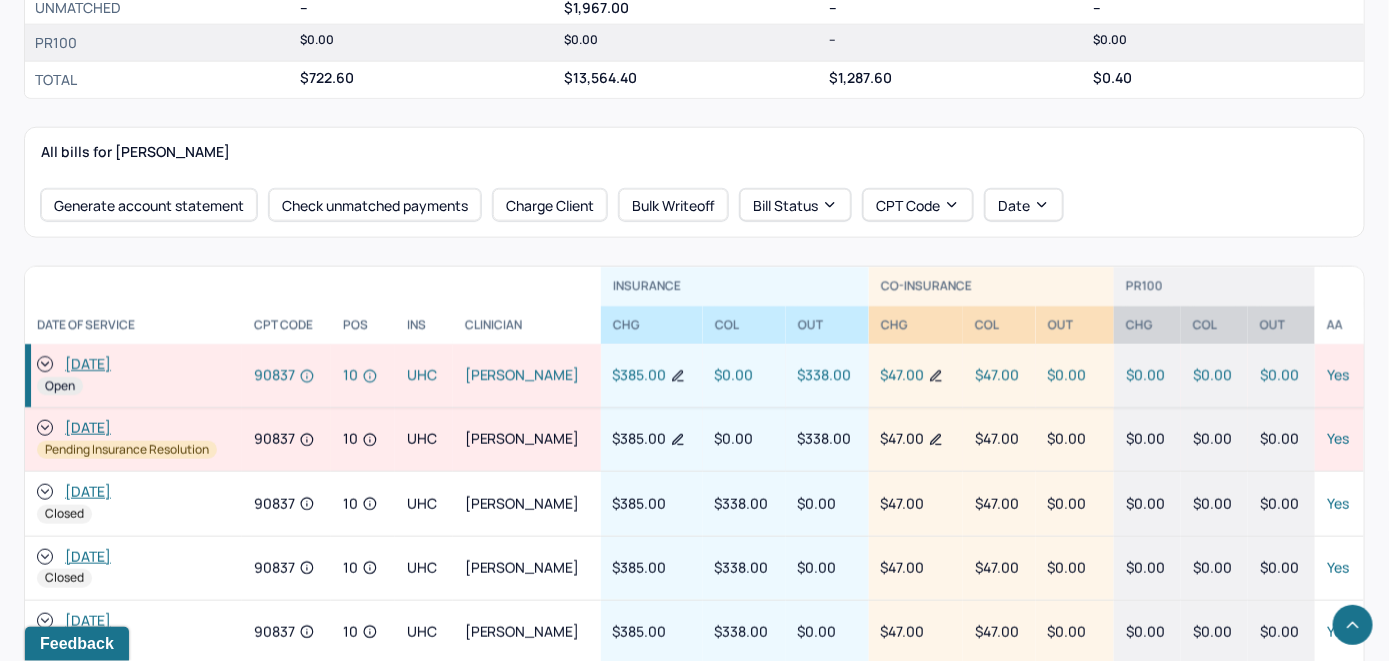 click at bounding box center [45, 364] 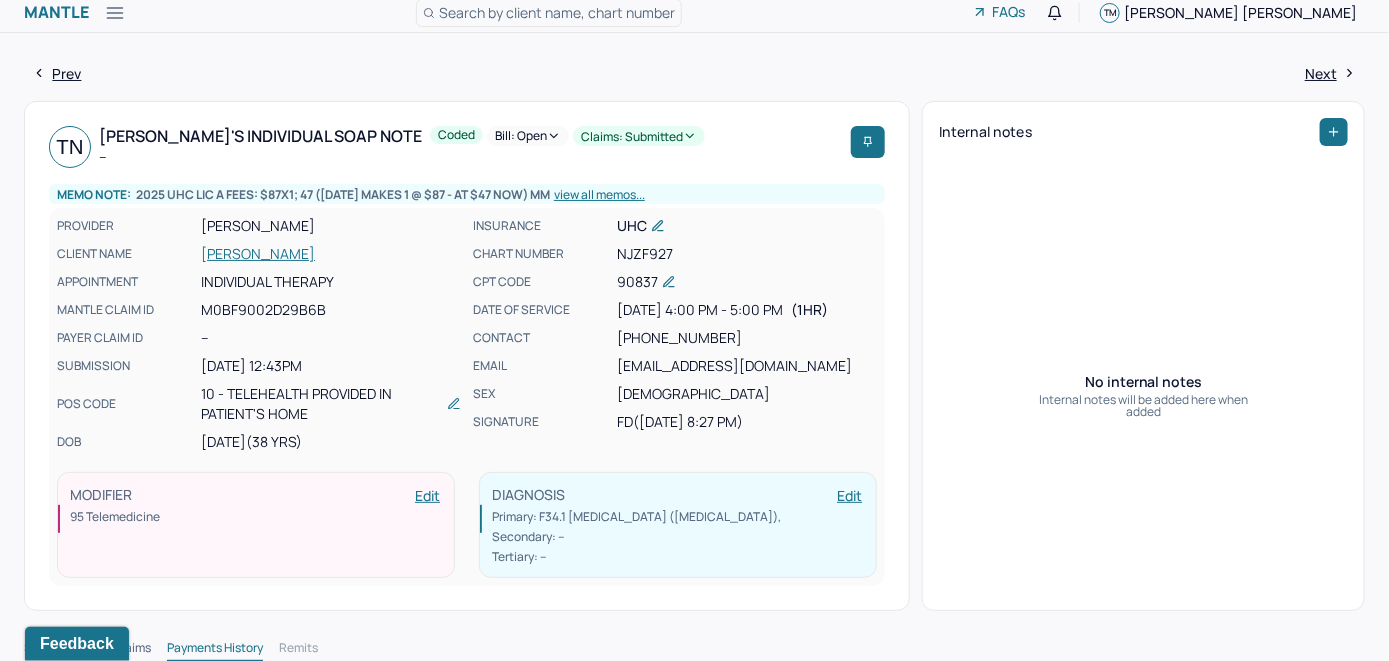 scroll, scrollTop: 0, scrollLeft: 0, axis: both 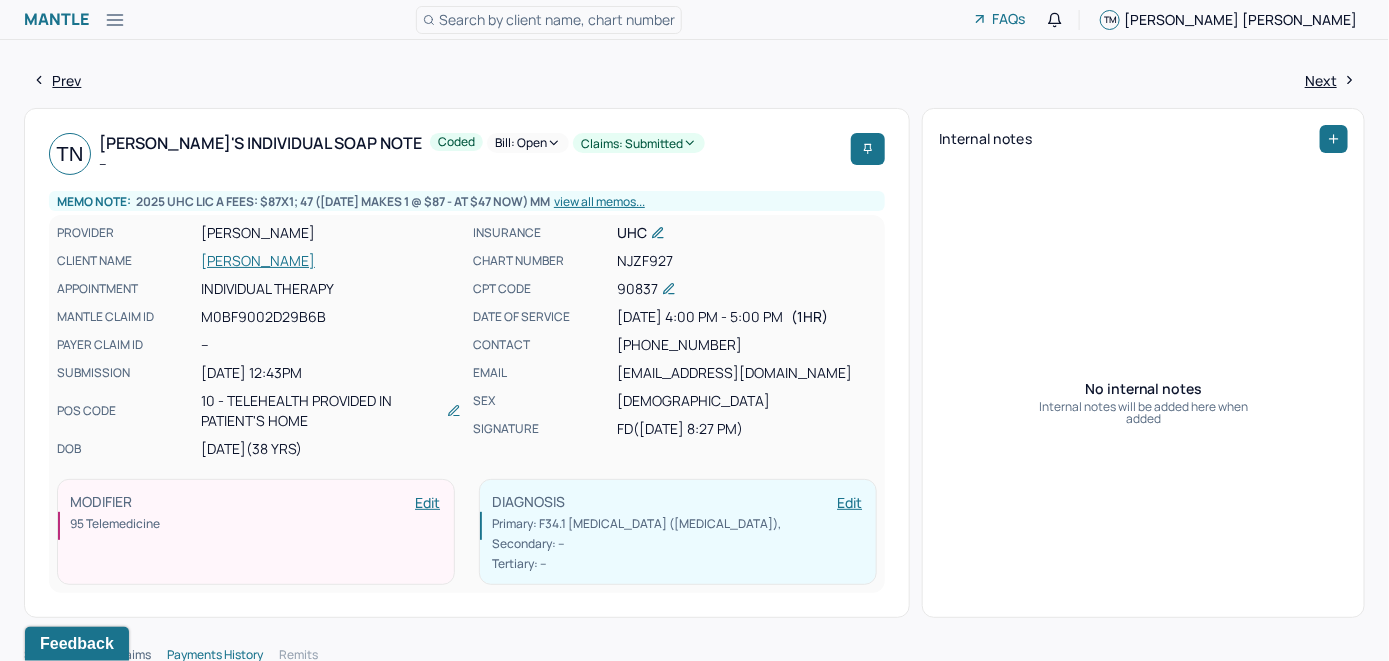 click on "Bill: Open" at bounding box center [528, 143] 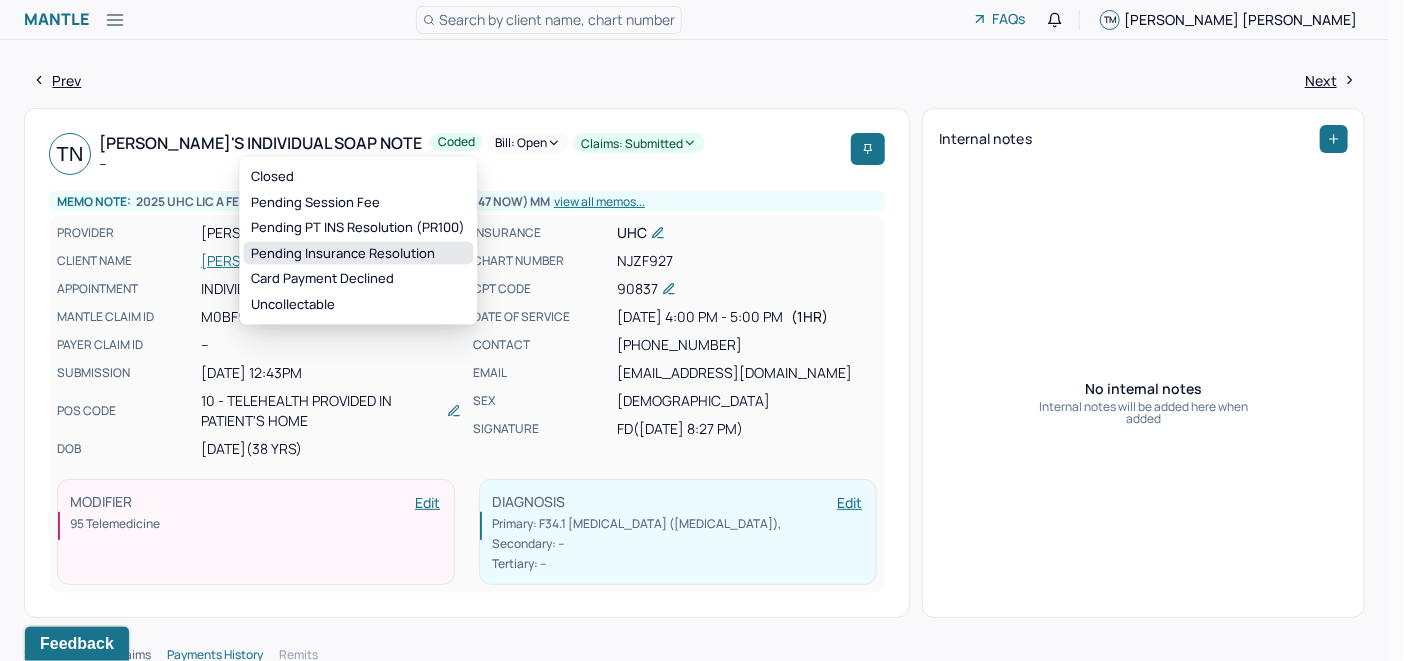 click on "Pending Insurance Resolution" at bounding box center (358, 253) 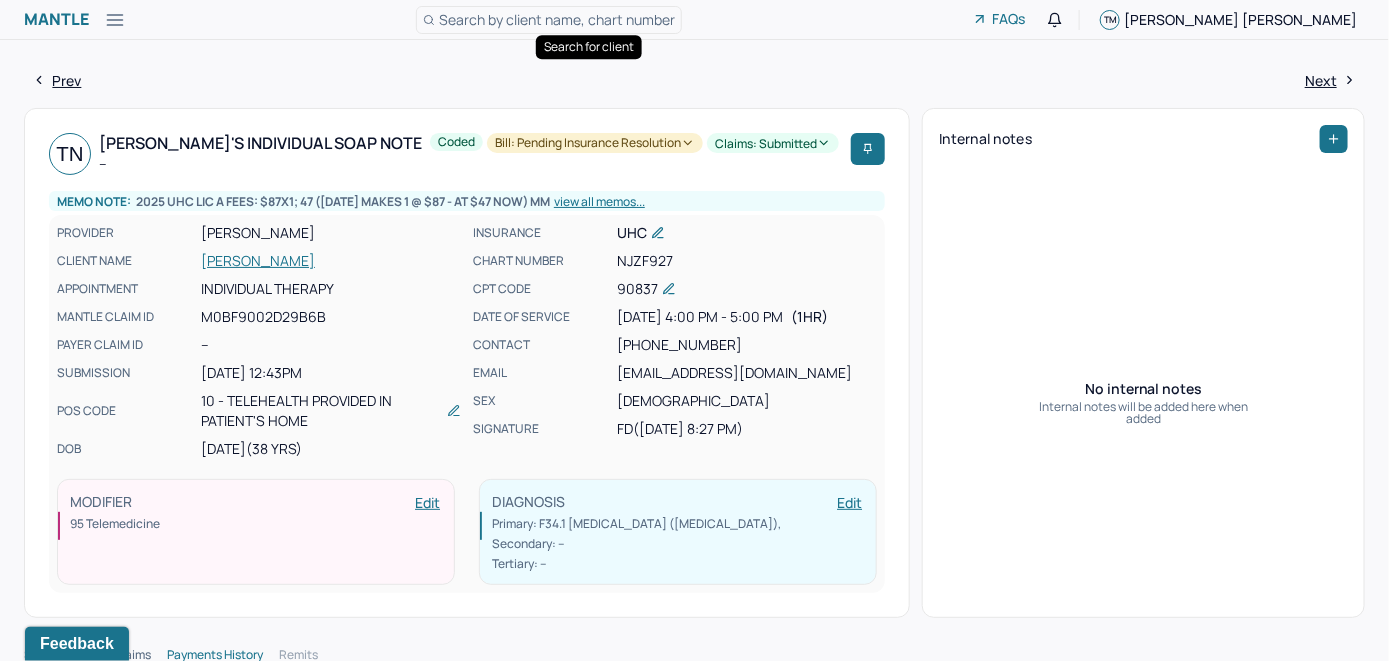click on "Search by client name, chart number" at bounding box center (557, 19) 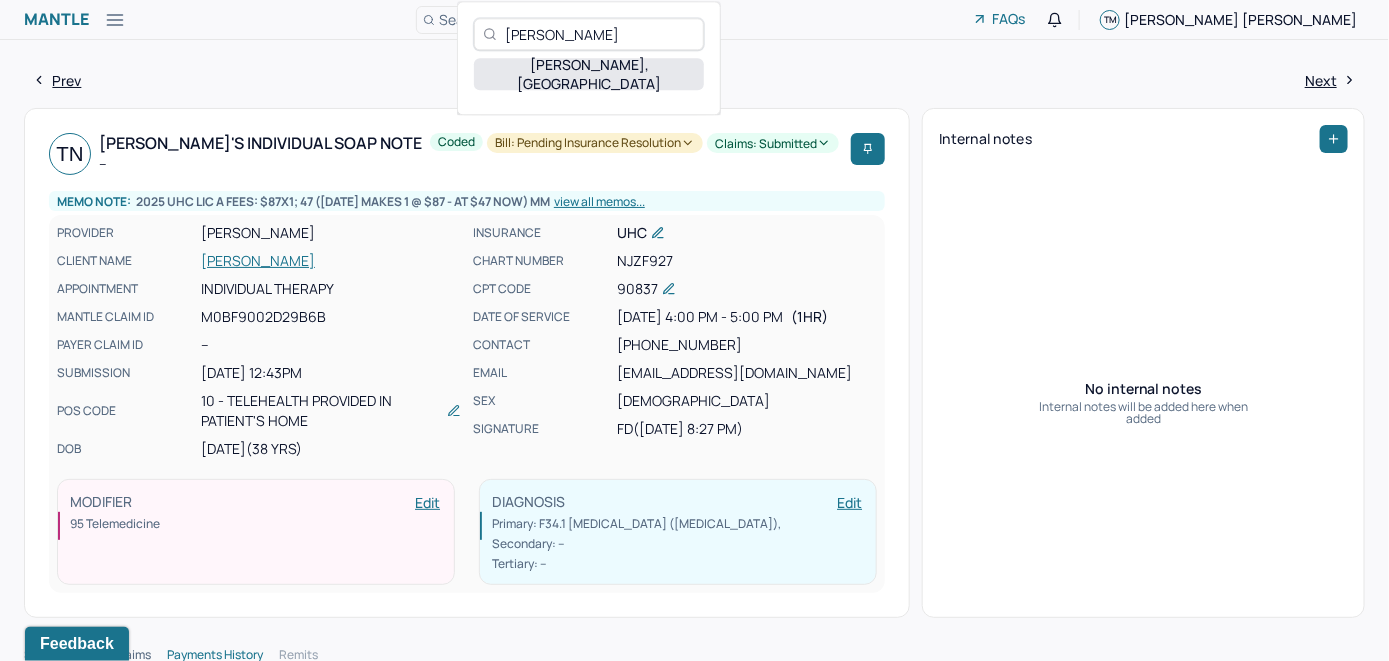 type on "[PERSON_NAME]" 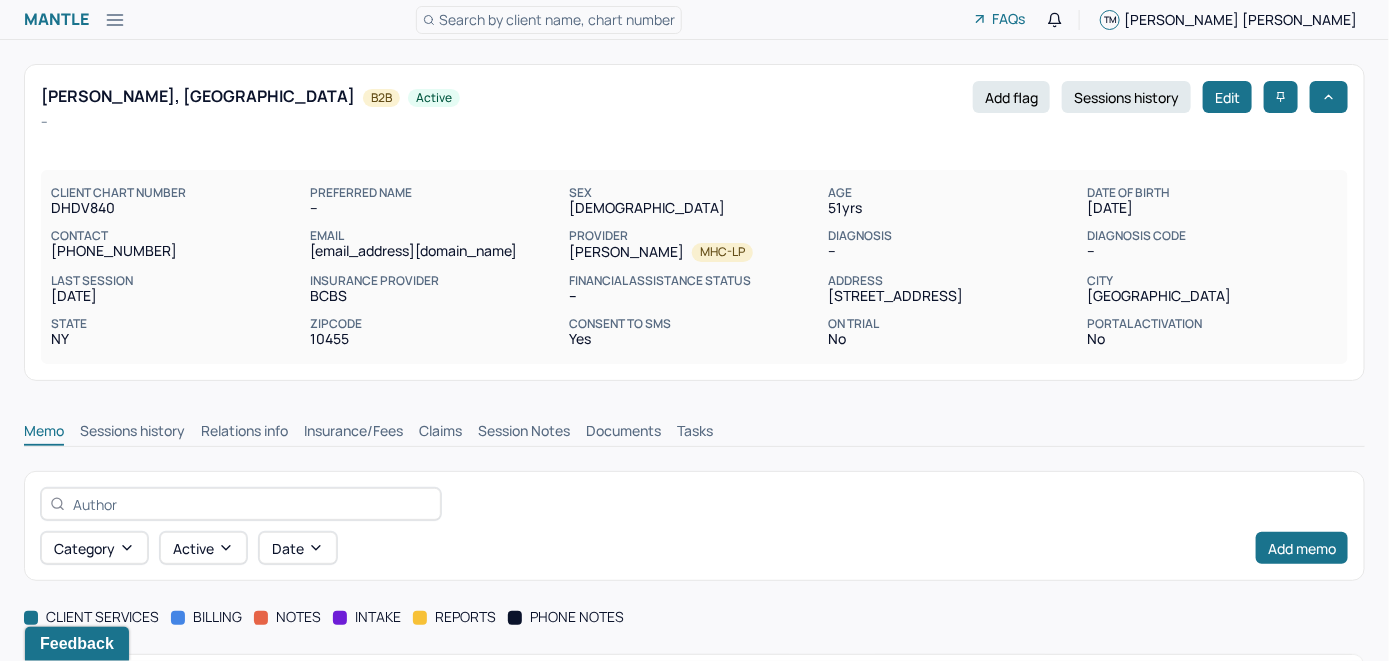 scroll, scrollTop: 0, scrollLeft: 0, axis: both 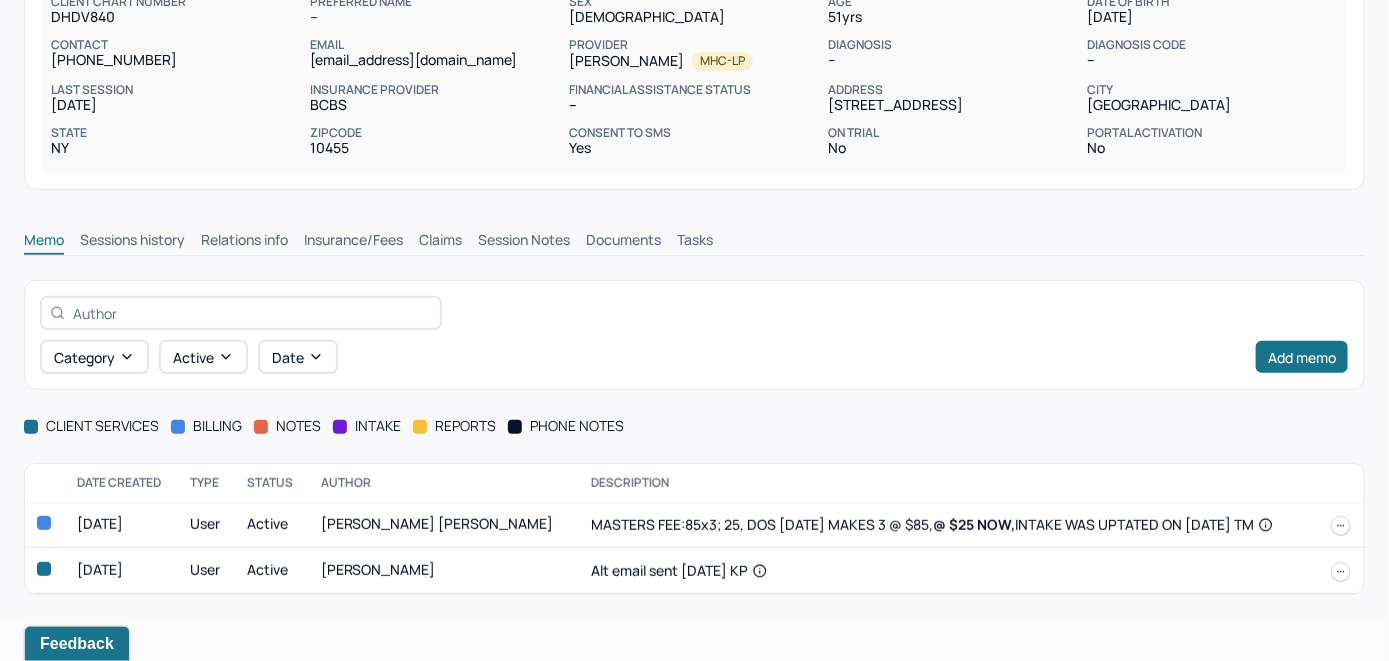 click on "Insurance/Fees" at bounding box center [353, 242] 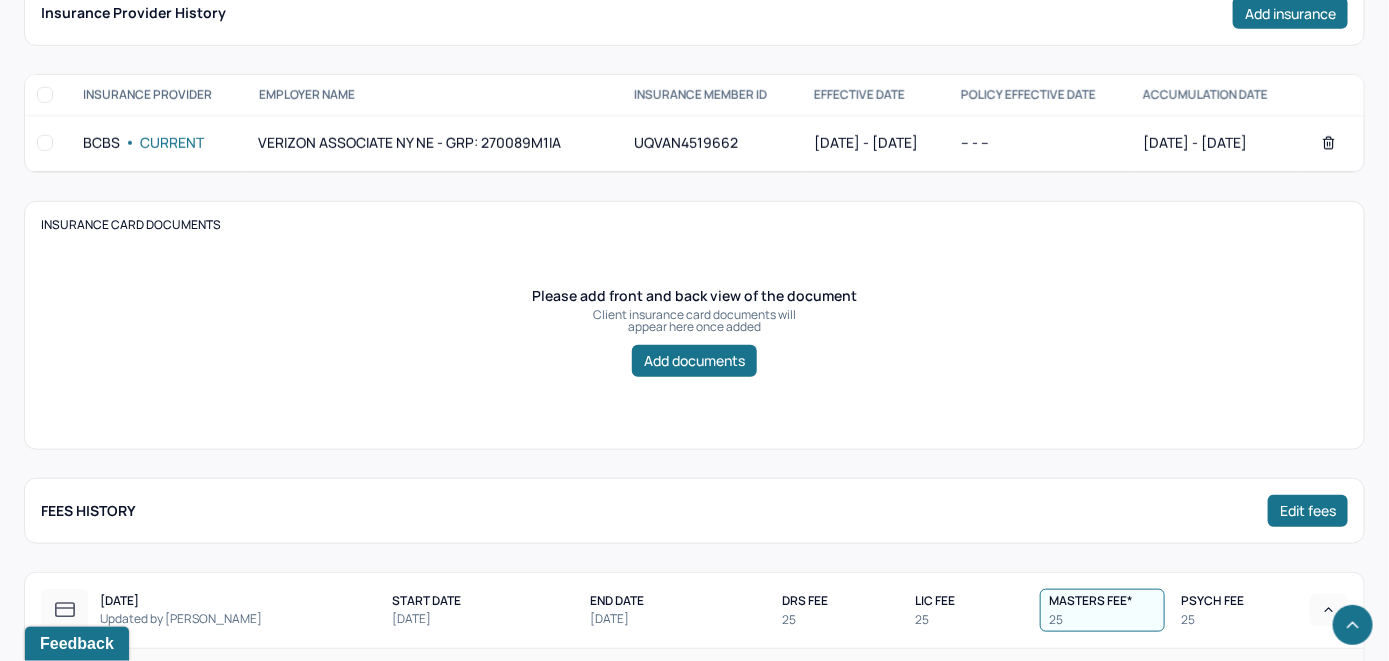scroll, scrollTop: 291, scrollLeft: 0, axis: vertical 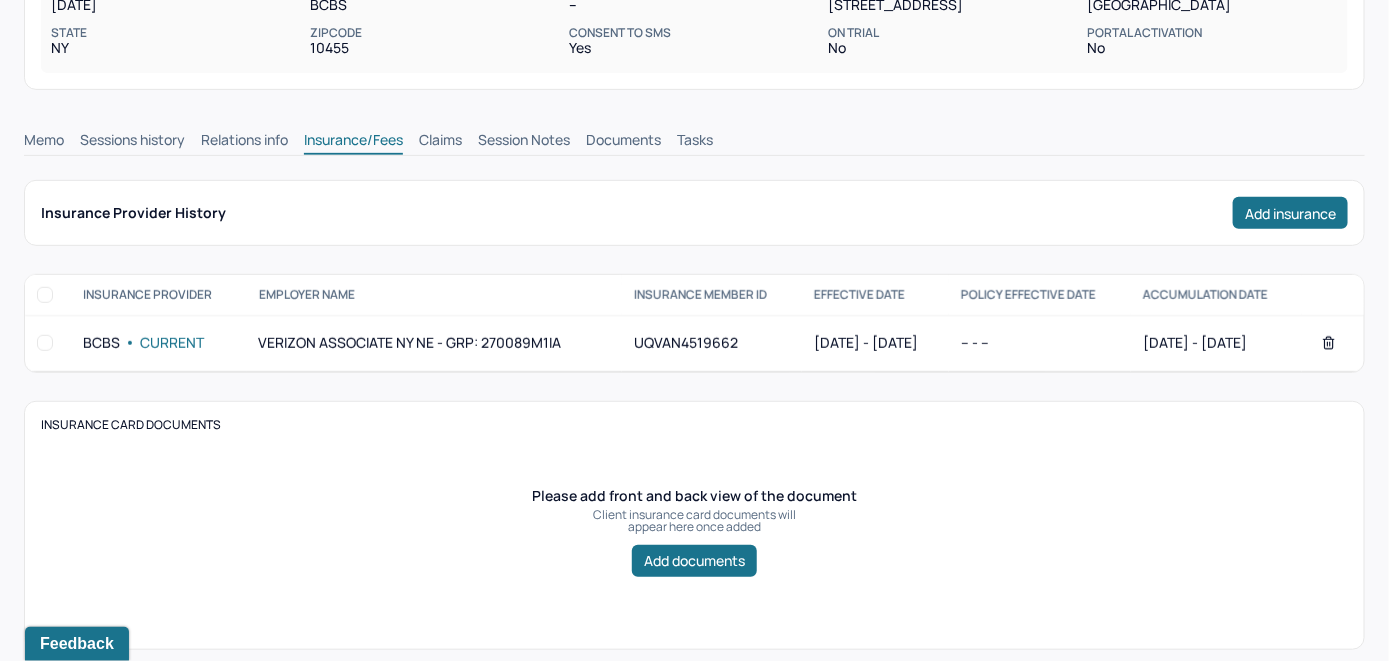 click on "Claims" at bounding box center (440, 142) 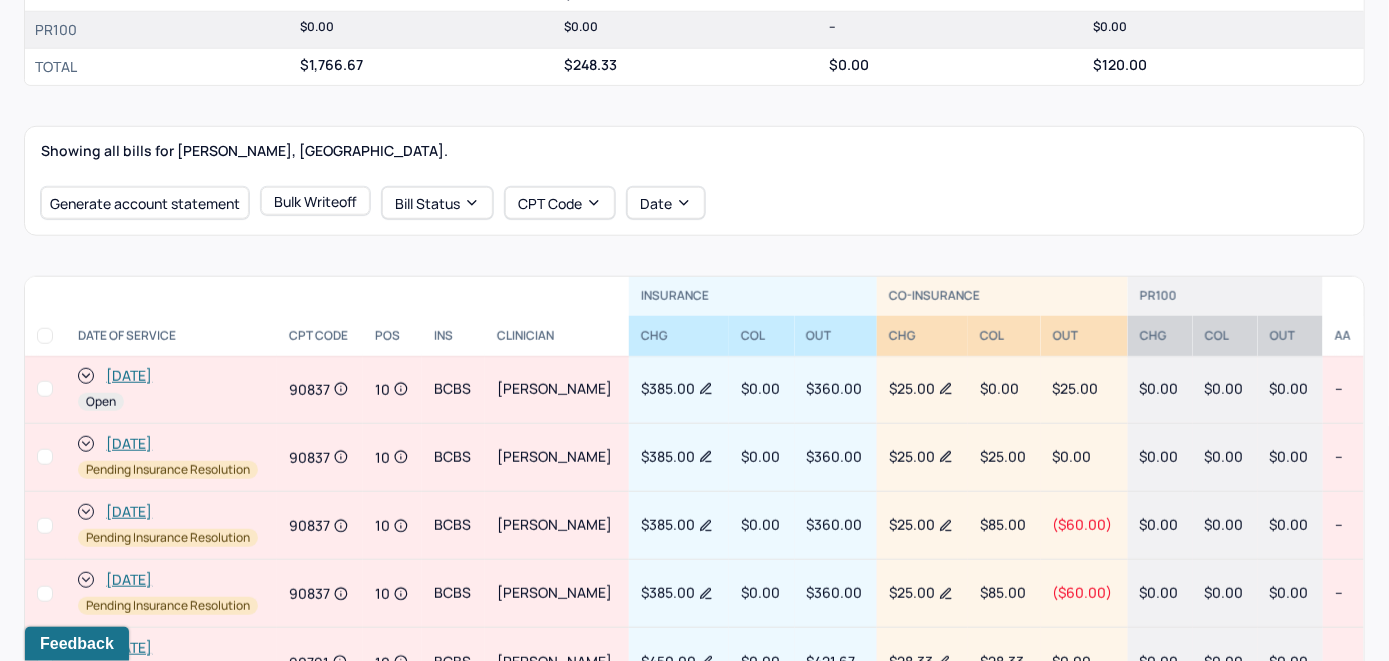 scroll, scrollTop: 595, scrollLeft: 0, axis: vertical 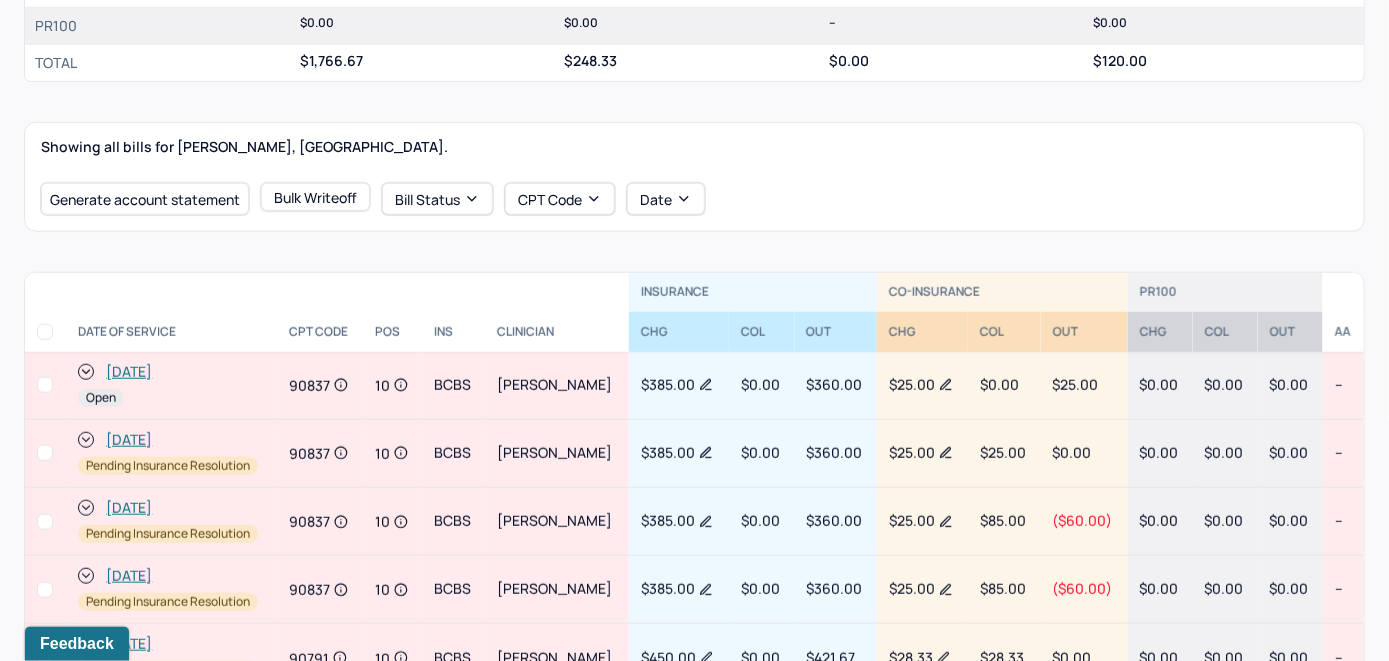 click on "[DATE]" at bounding box center [129, 372] 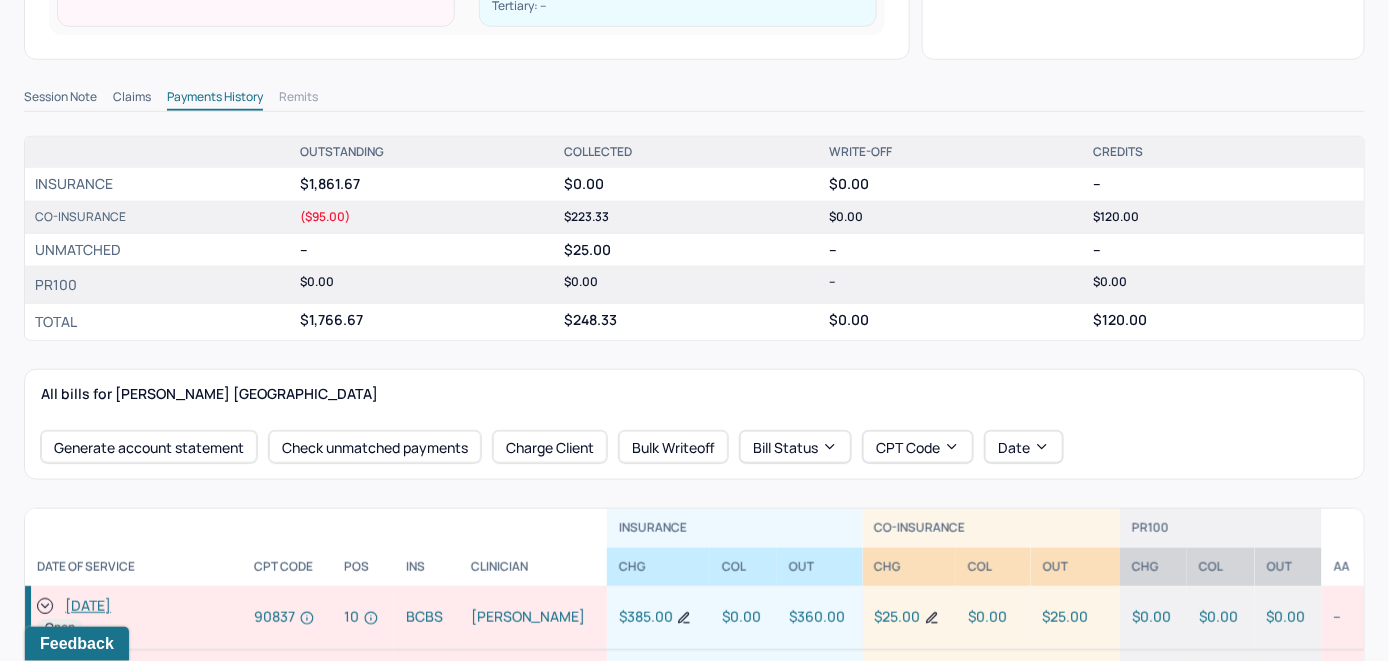 scroll, scrollTop: 700, scrollLeft: 0, axis: vertical 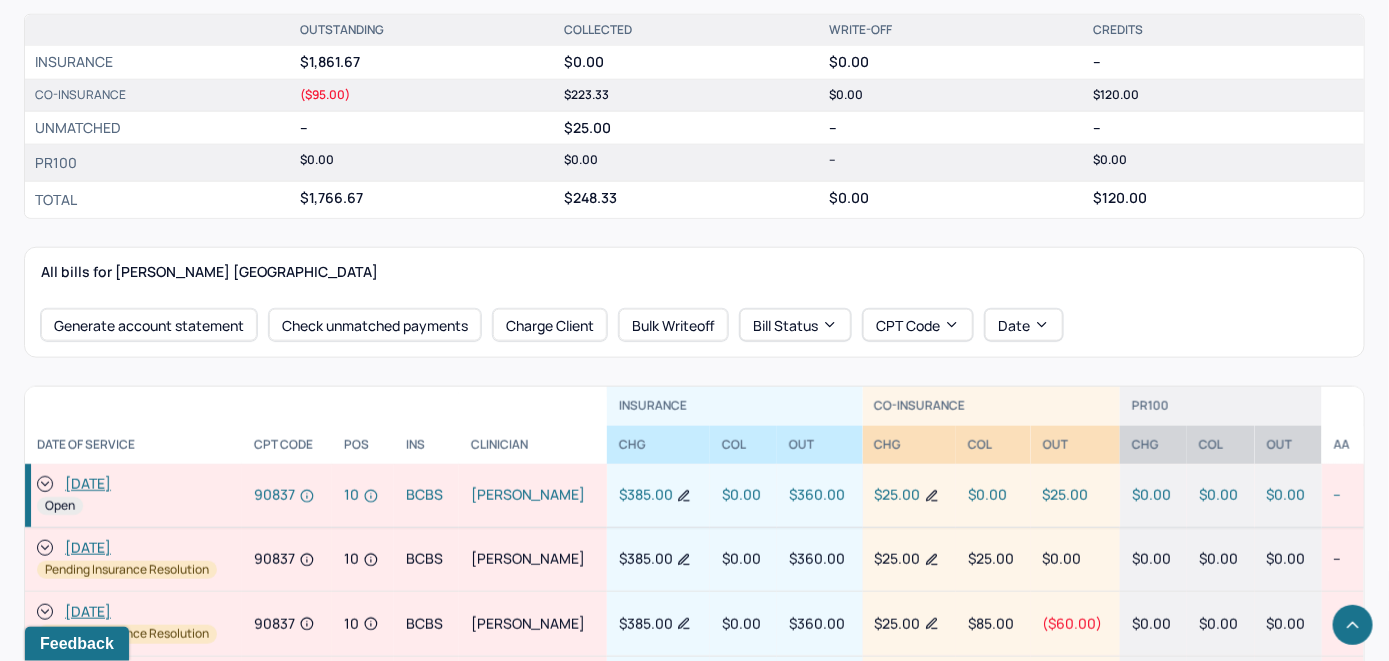 click on "[DATE]" at bounding box center (88, 484) 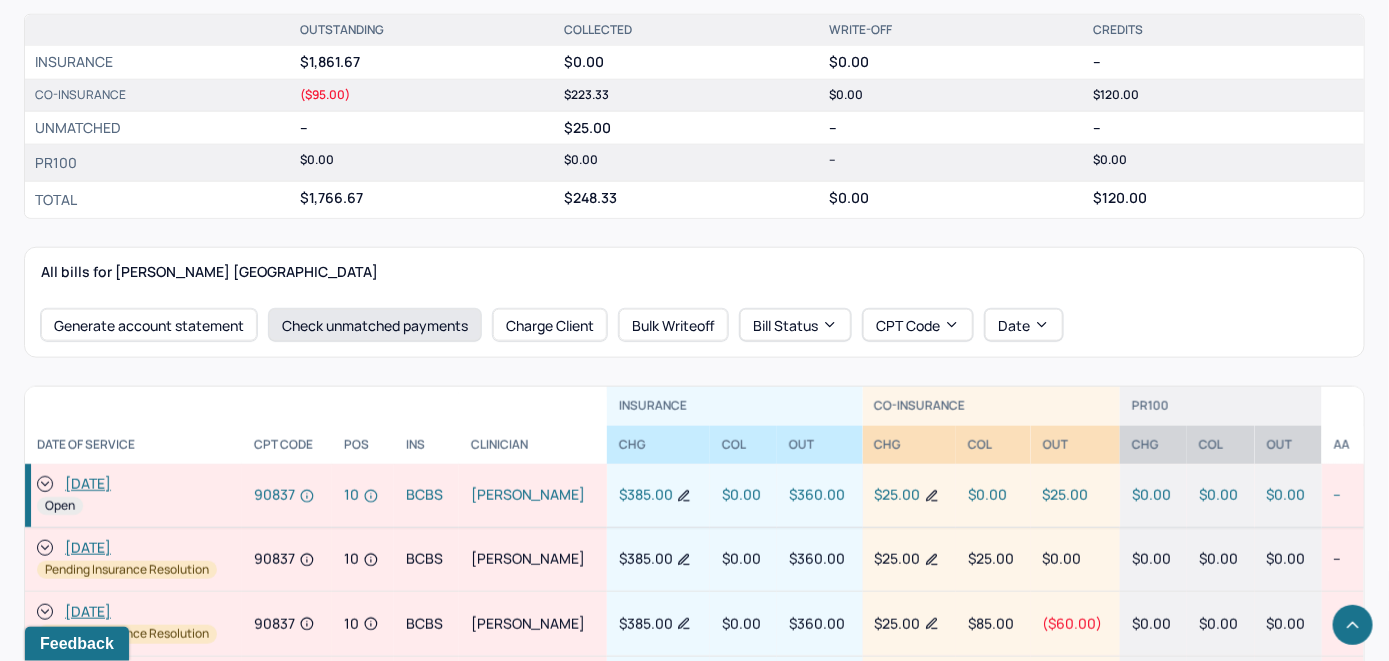 click on "Check unmatched payments" at bounding box center (375, 325) 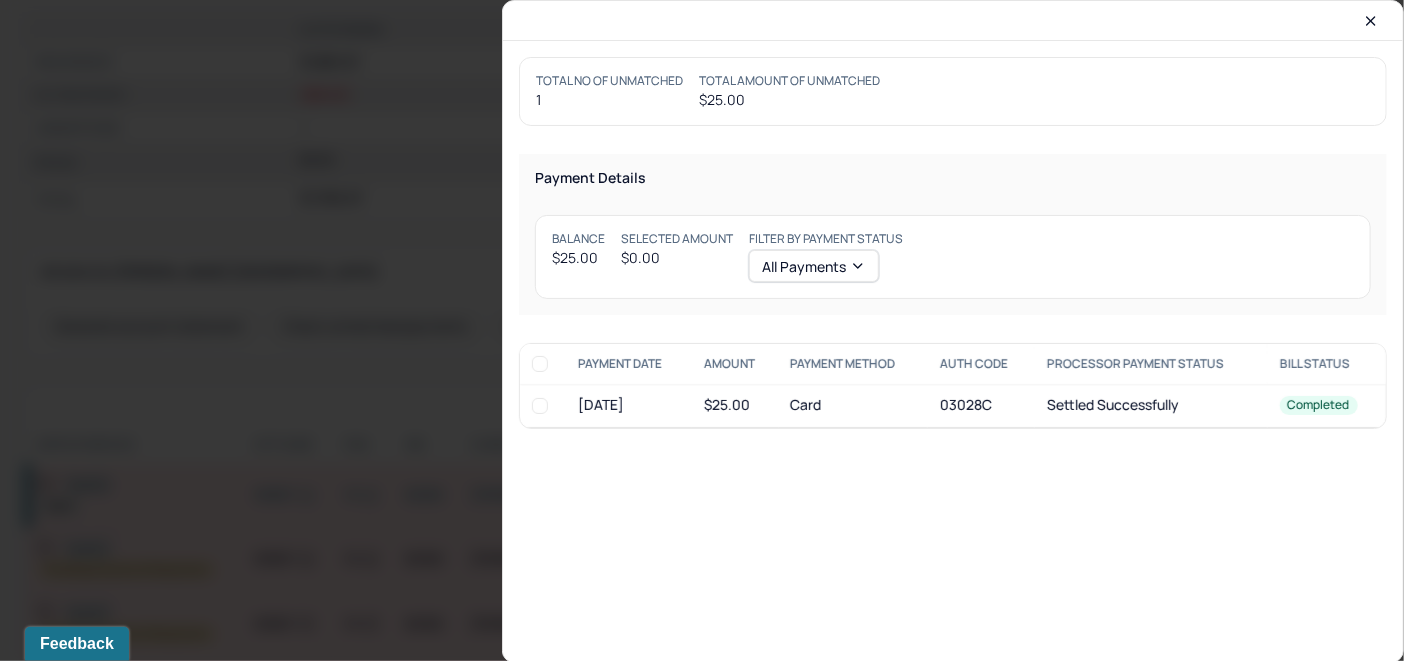 click at bounding box center (540, 406) 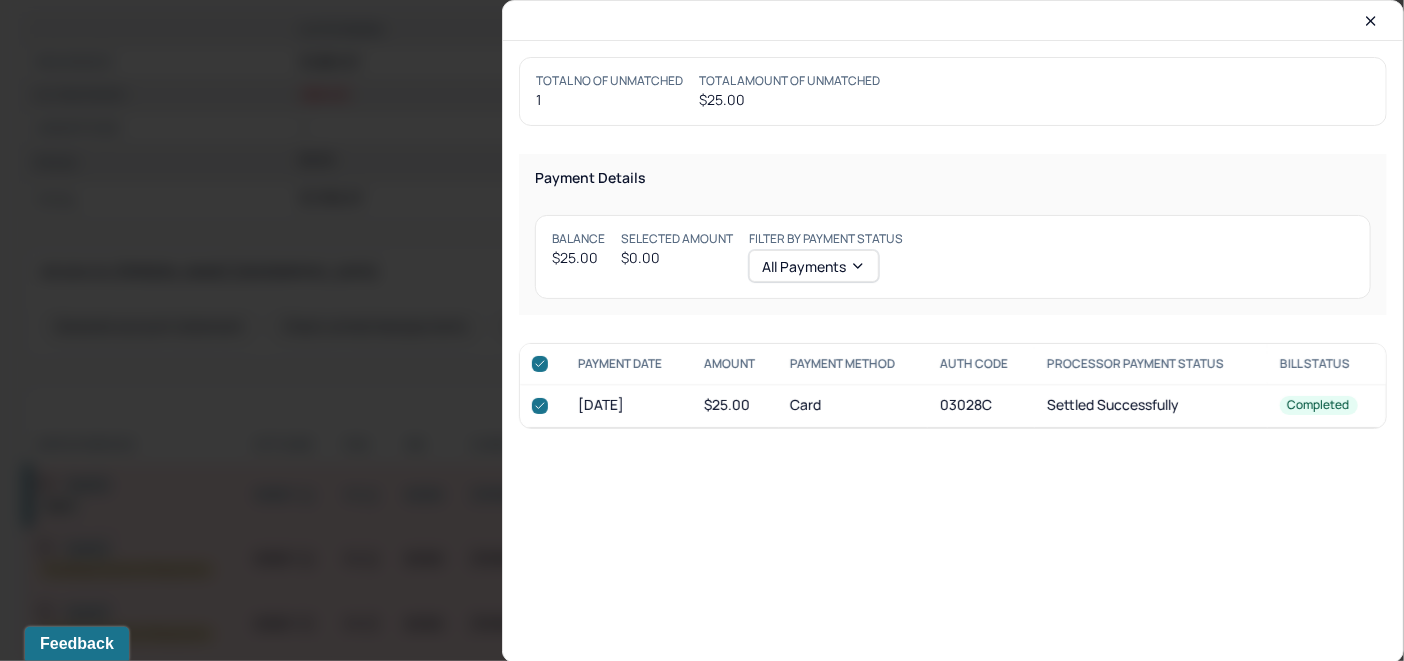 checkbox on "true" 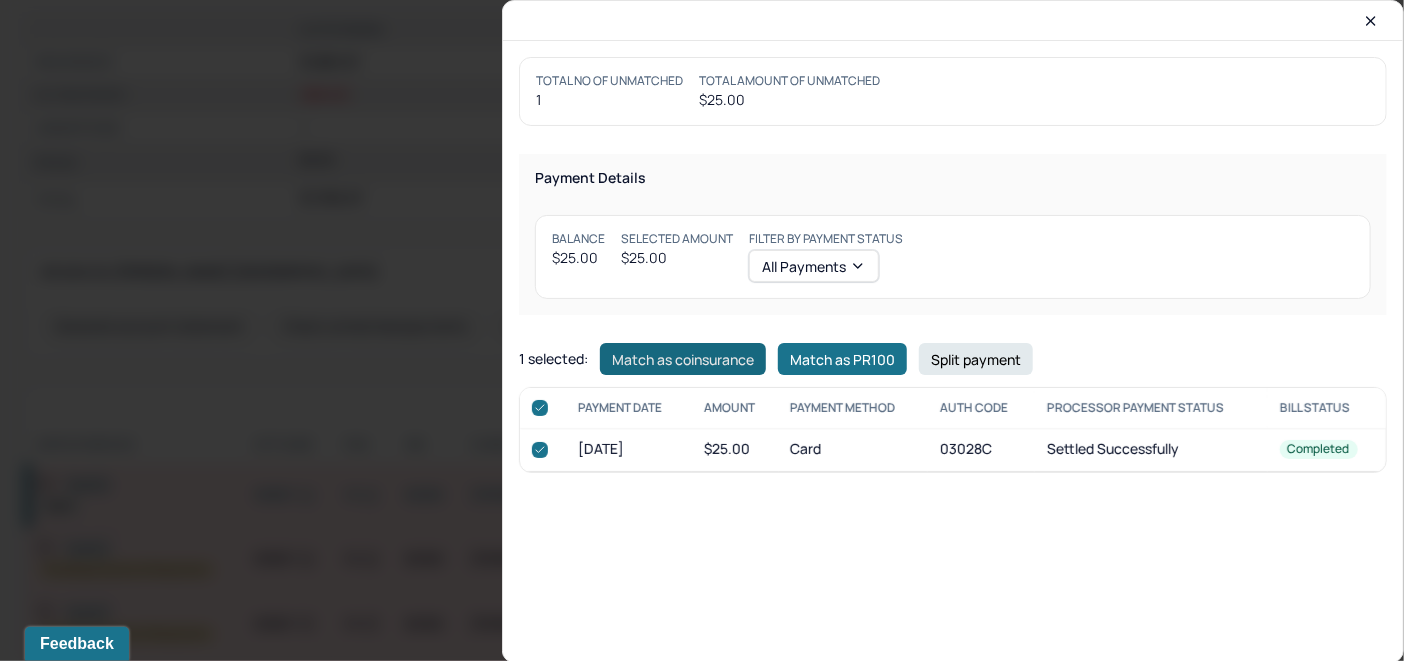 click on "Match as coinsurance" at bounding box center [683, 359] 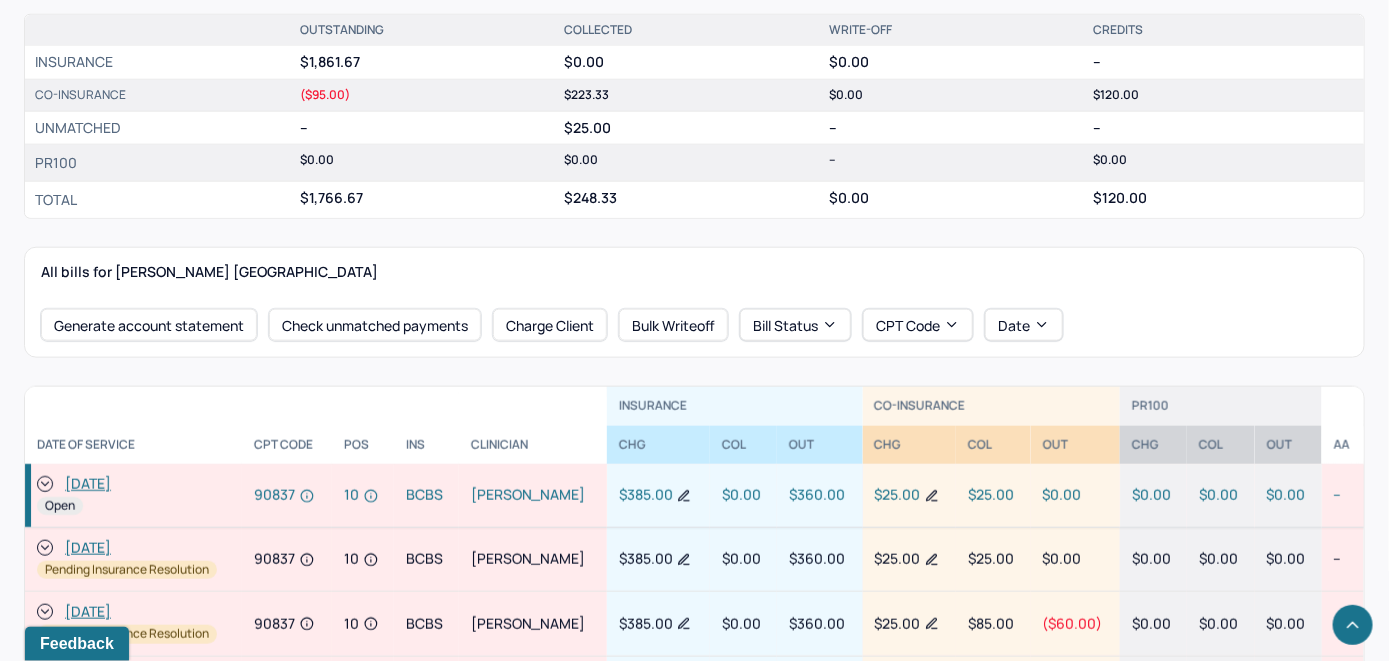 click 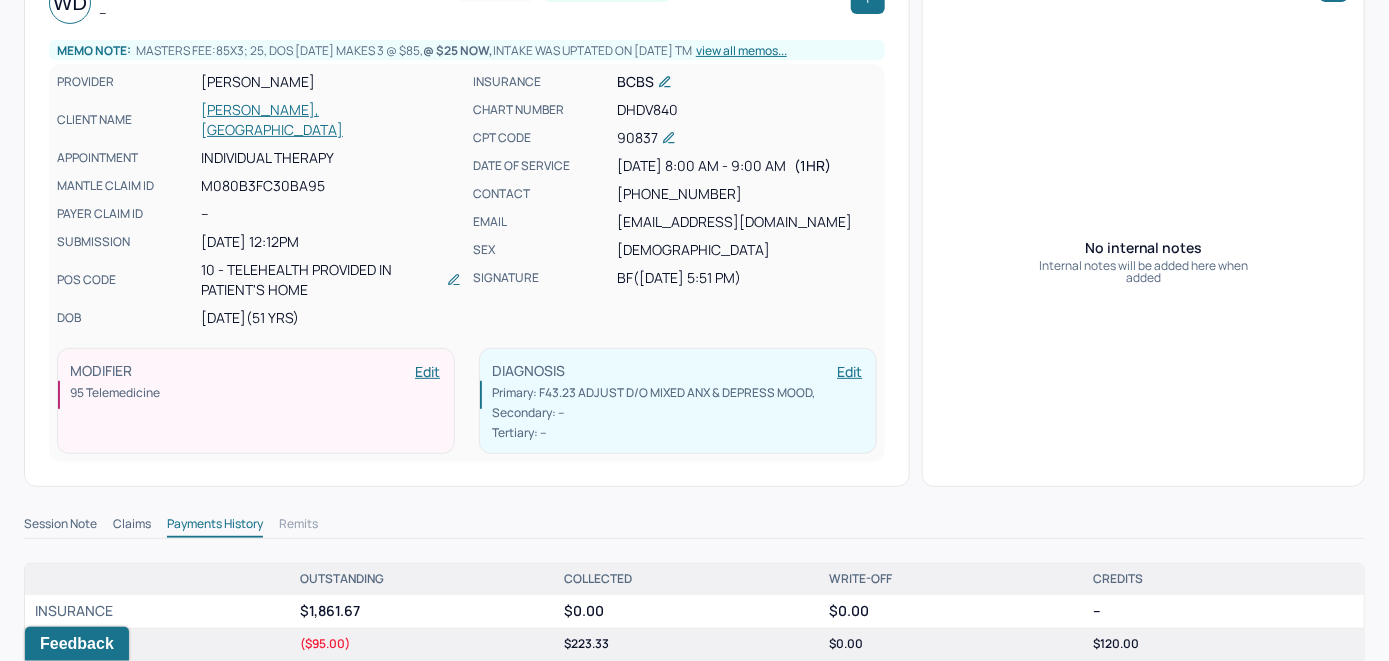 scroll, scrollTop: 0, scrollLeft: 0, axis: both 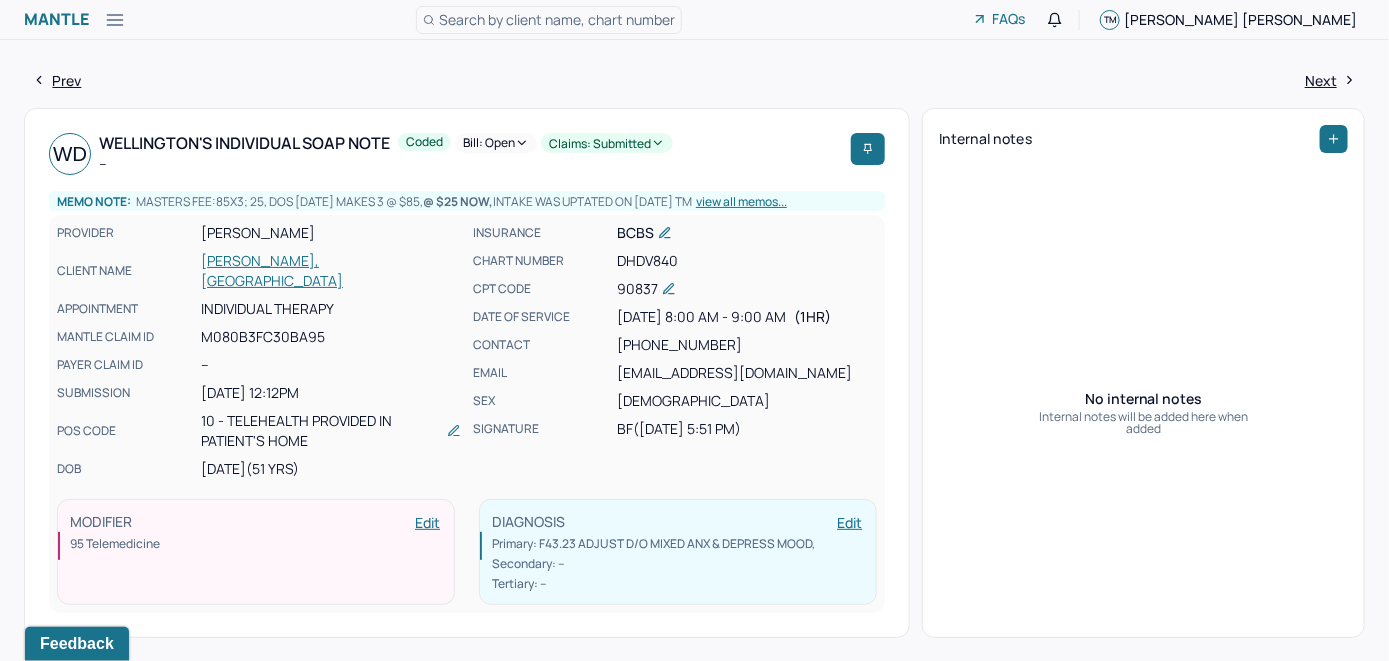 click on "Bill: Open" at bounding box center [496, 143] 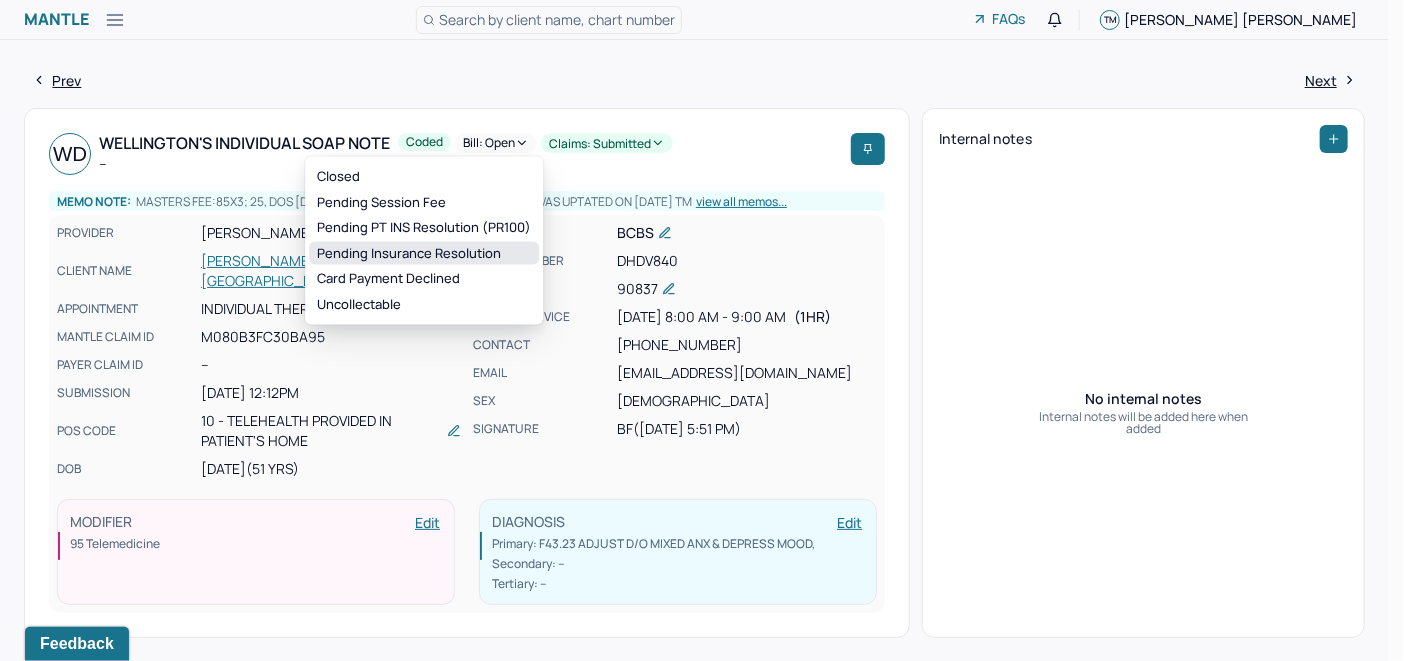 click on "Pending Insurance Resolution" at bounding box center (424, 253) 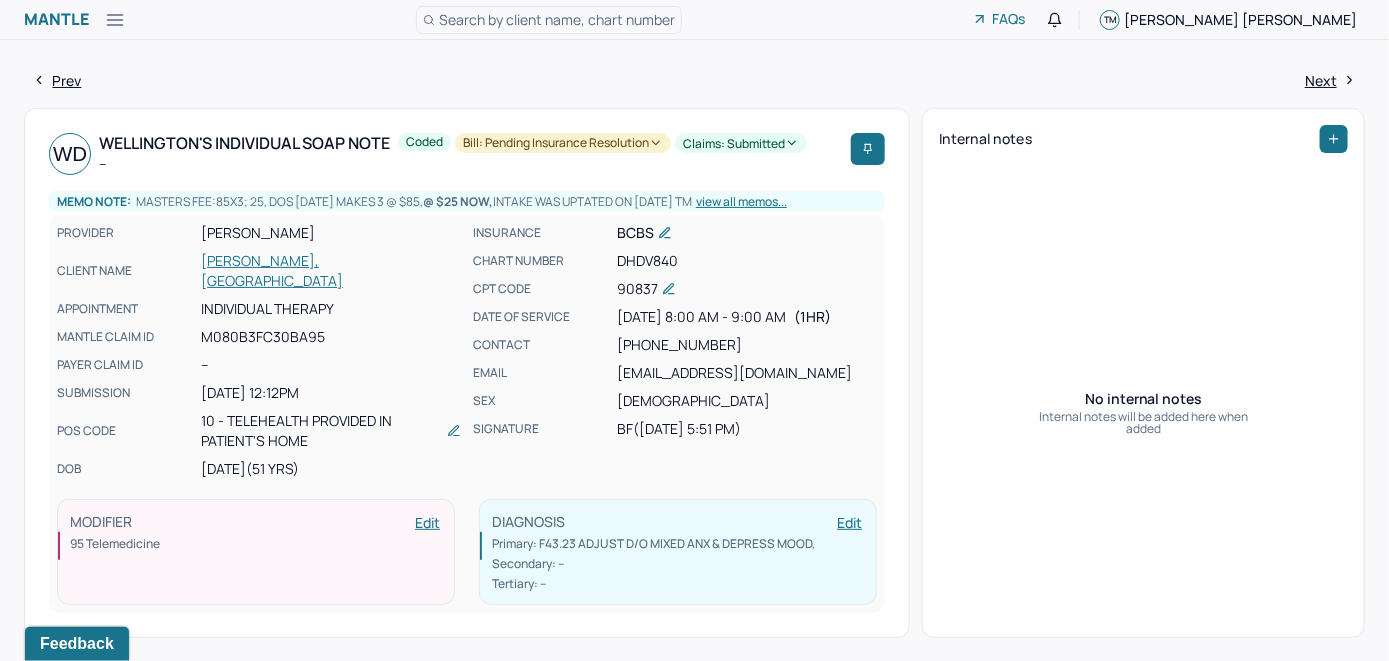 click on "Search by client name, chart number" at bounding box center (557, 19) 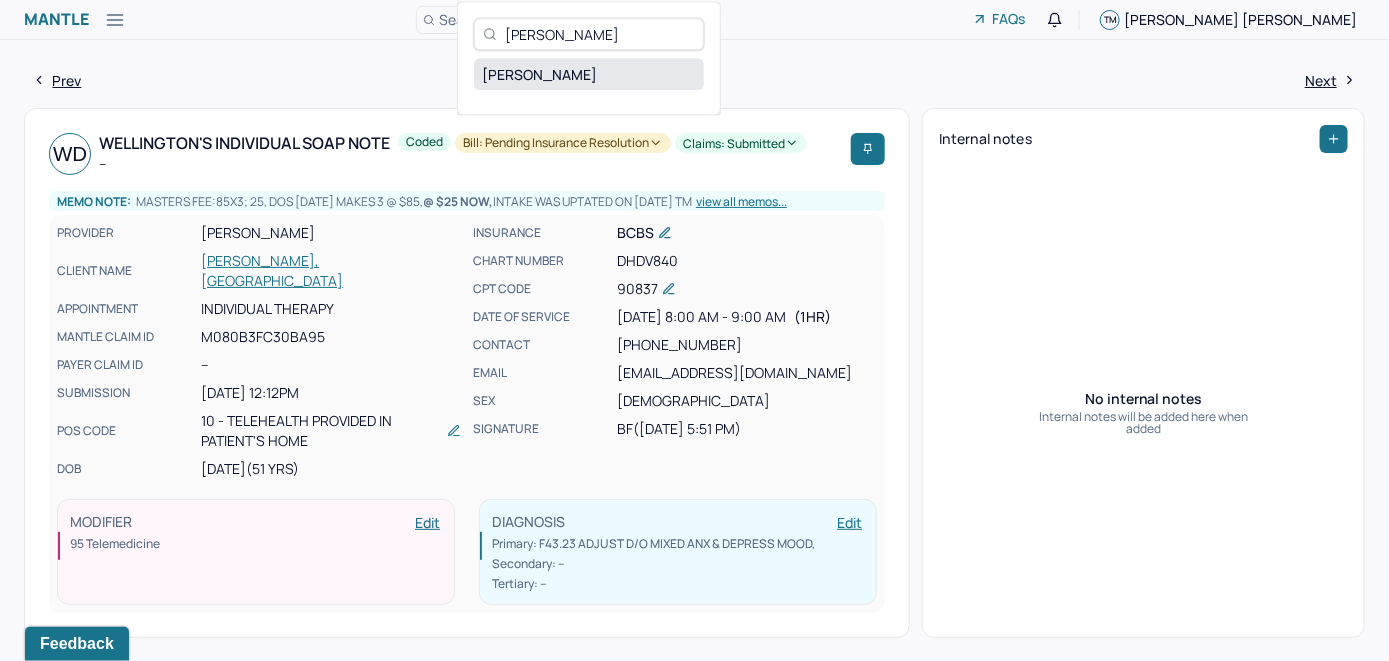 type on "[PERSON_NAME]" 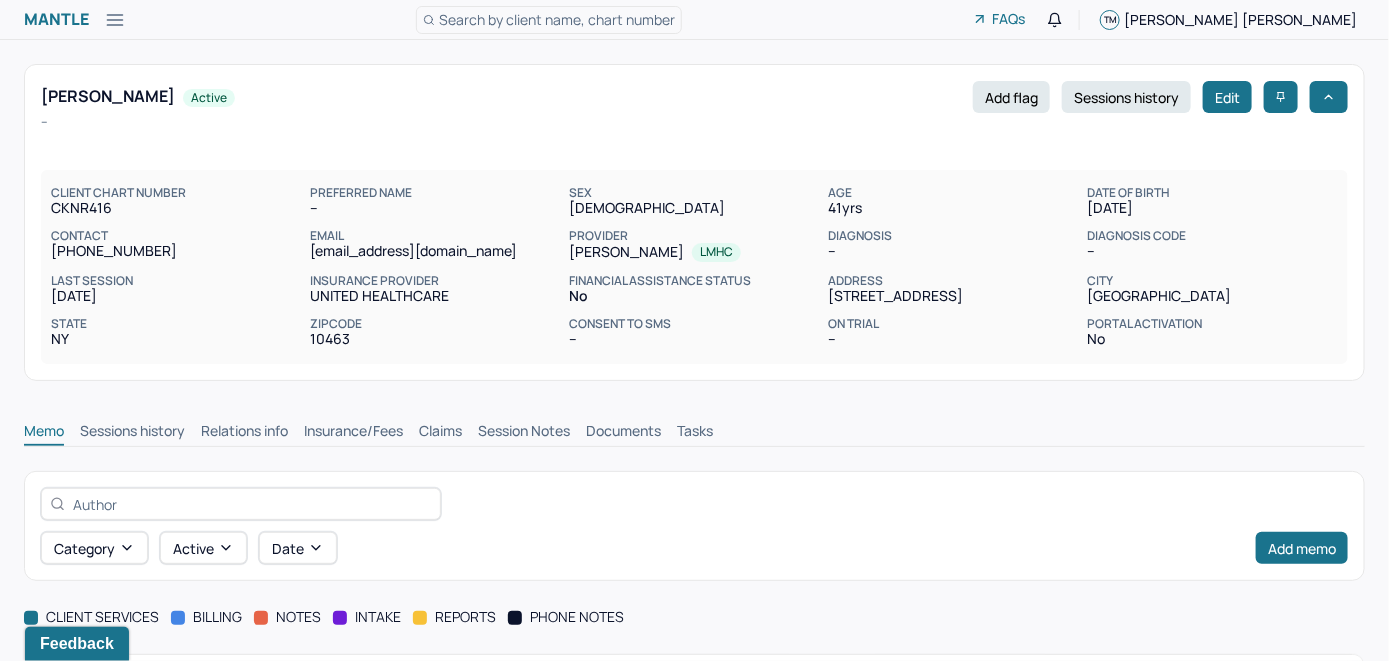 scroll, scrollTop: 0, scrollLeft: 0, axis: both 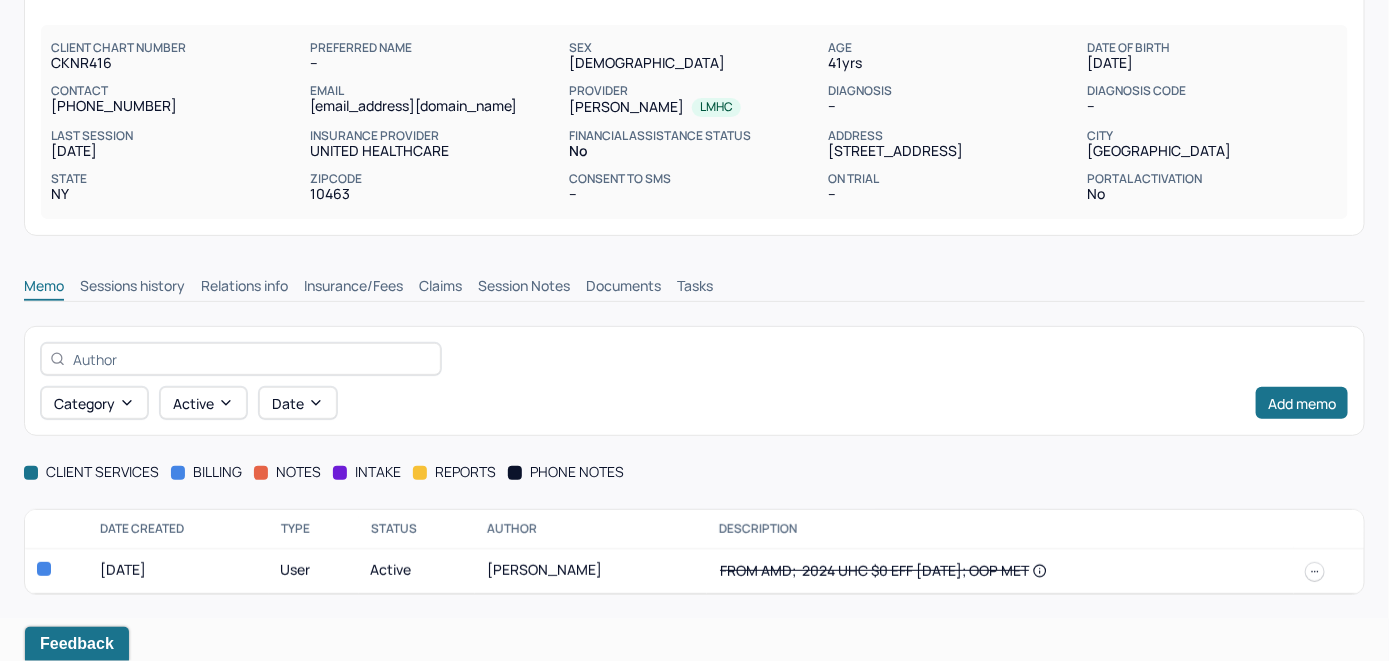 click on "Insurance/Fees" at bounding box center [353, 288] 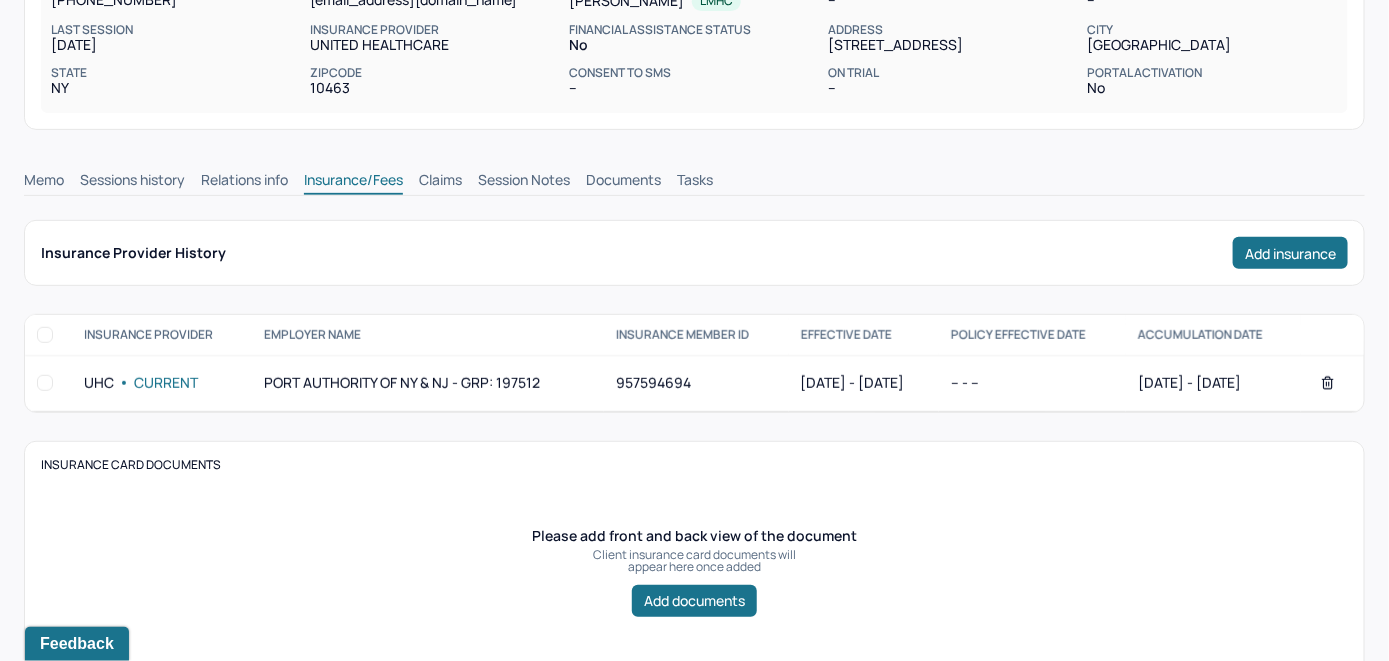 scroll, scrollTop: 145, scrollLeft: 0, axis: vertical 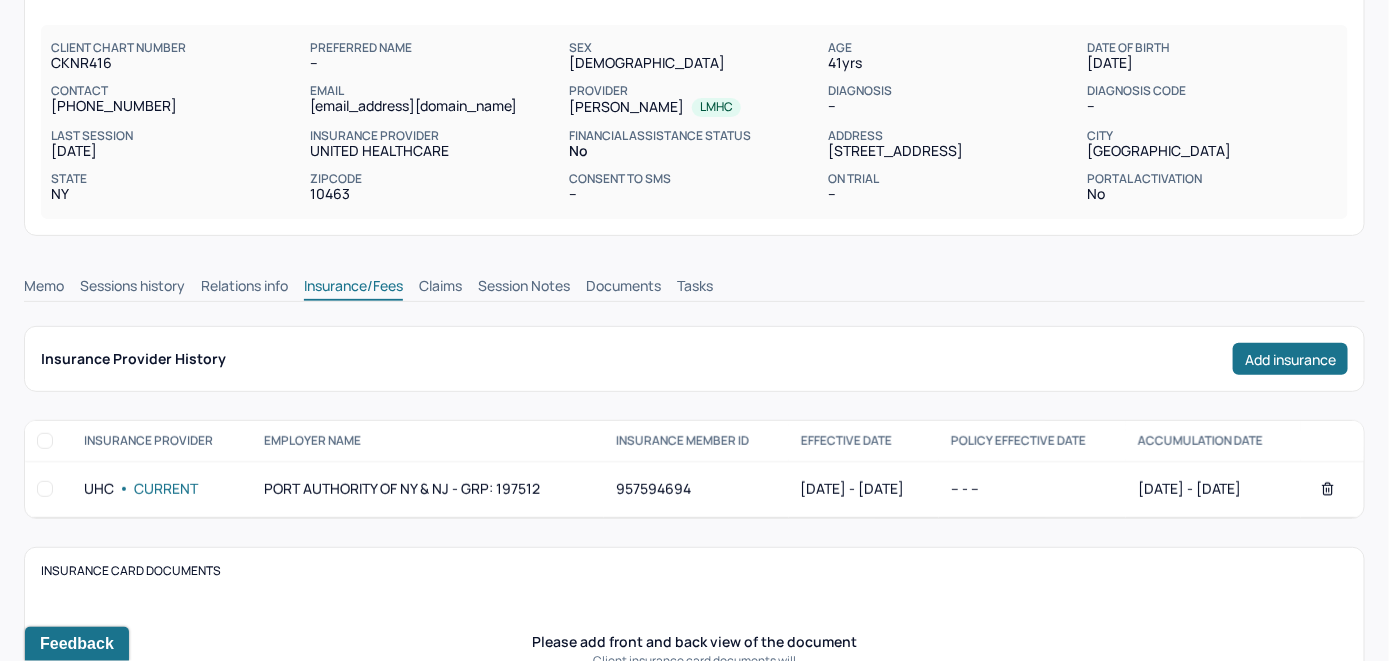 click on "Claims" at bounding box center [440, 288] 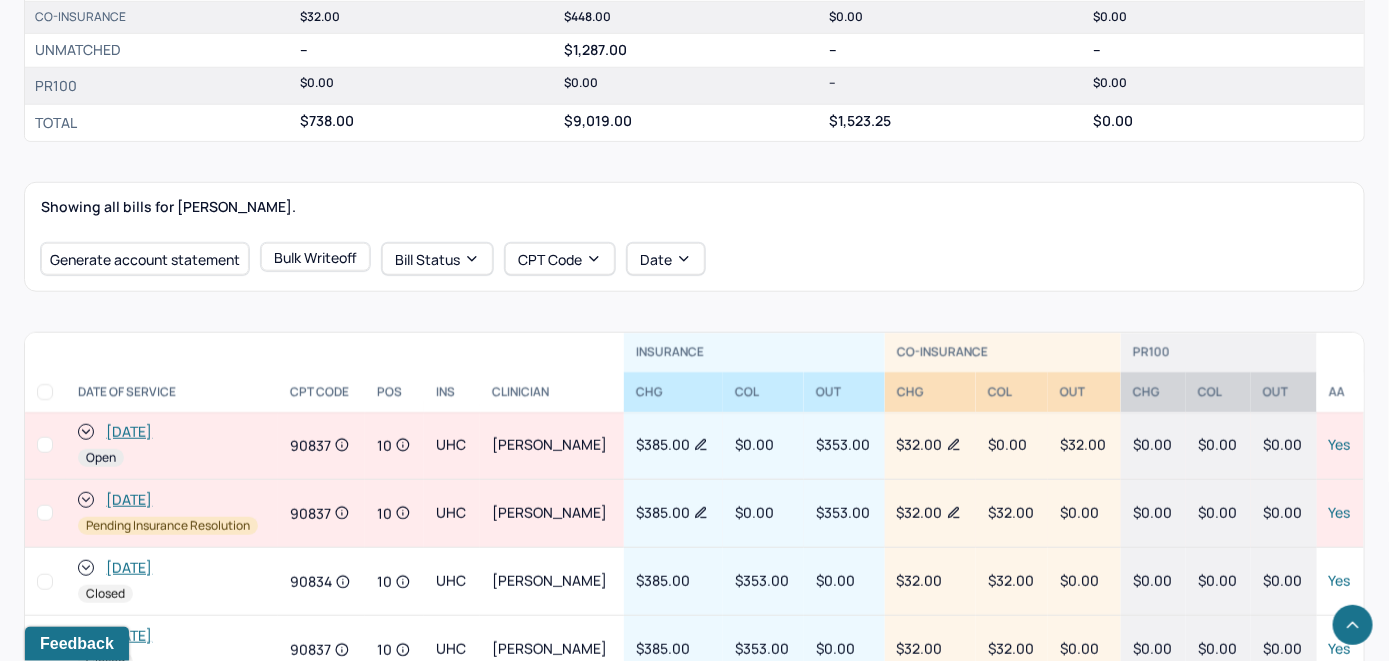 scroll, scrollTop: 645, scrollLeft: 0, axis: vertical 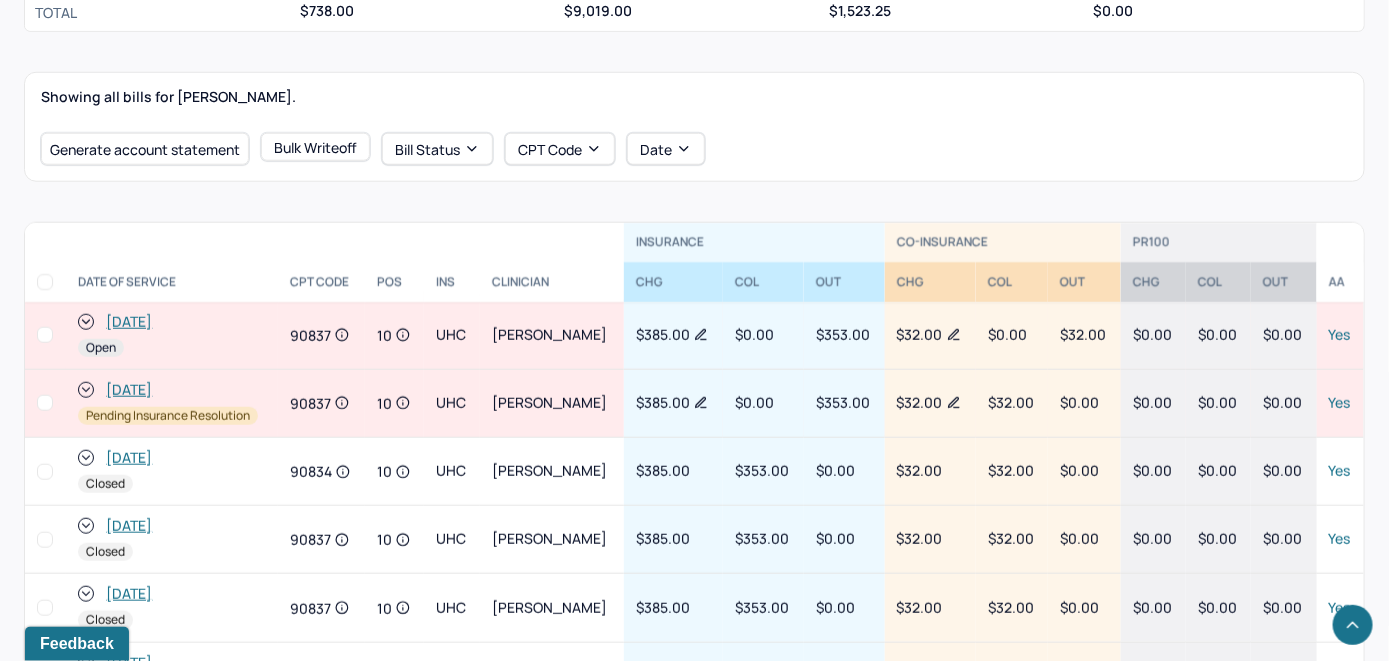 click on "[DATE]" at bounding box center (129, 322) 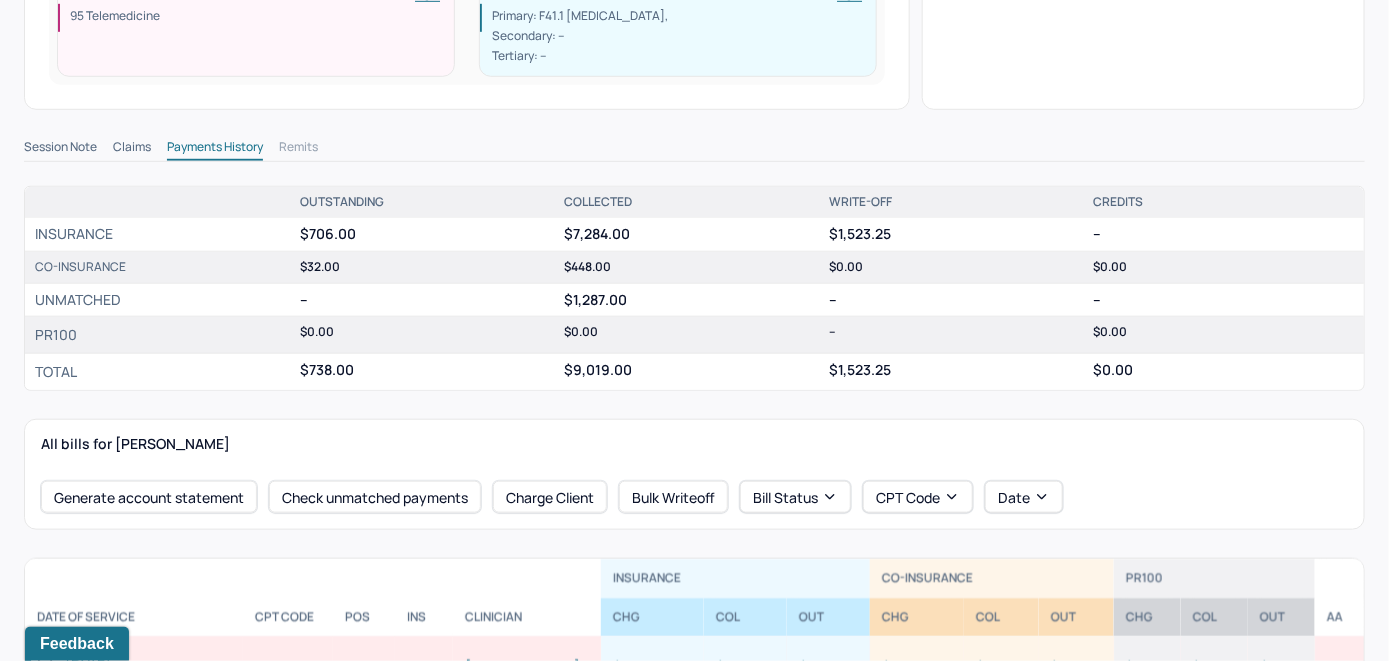 scroll, scrollTop: 600, scrollLeft: 0, axis: vertical 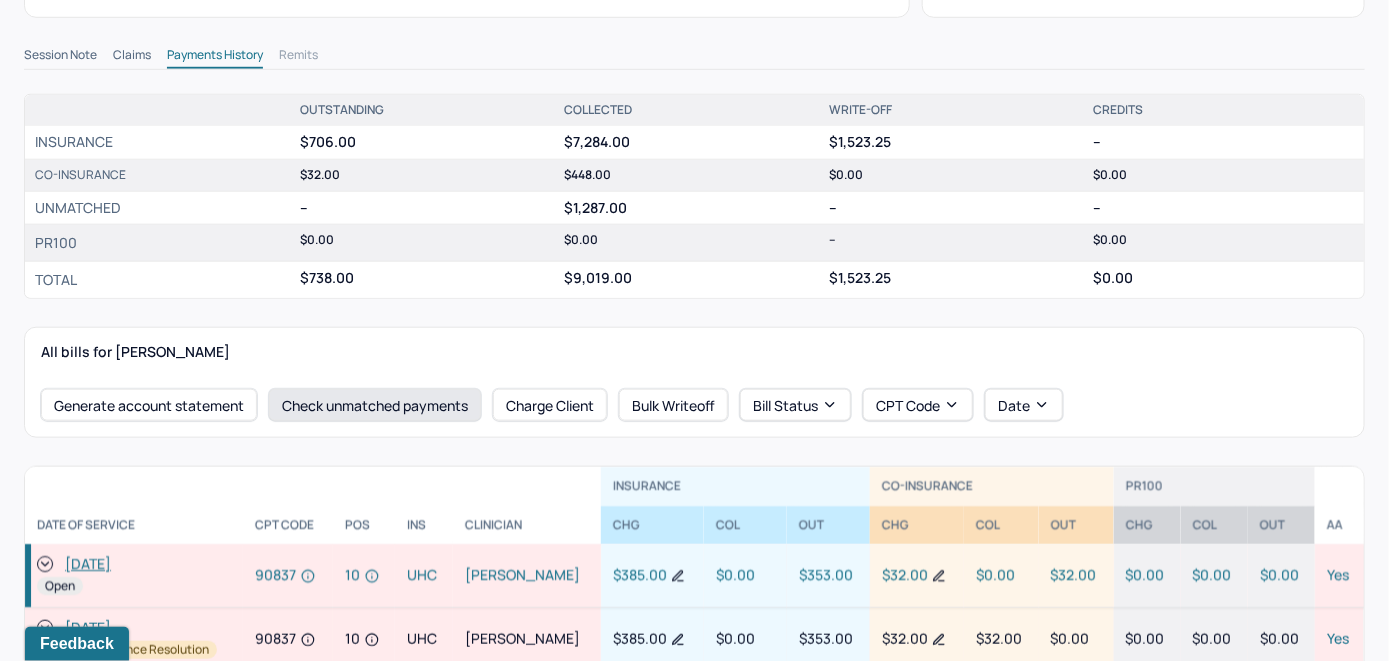 click on "Check unmatched payments" at bounding box center [375, 405] 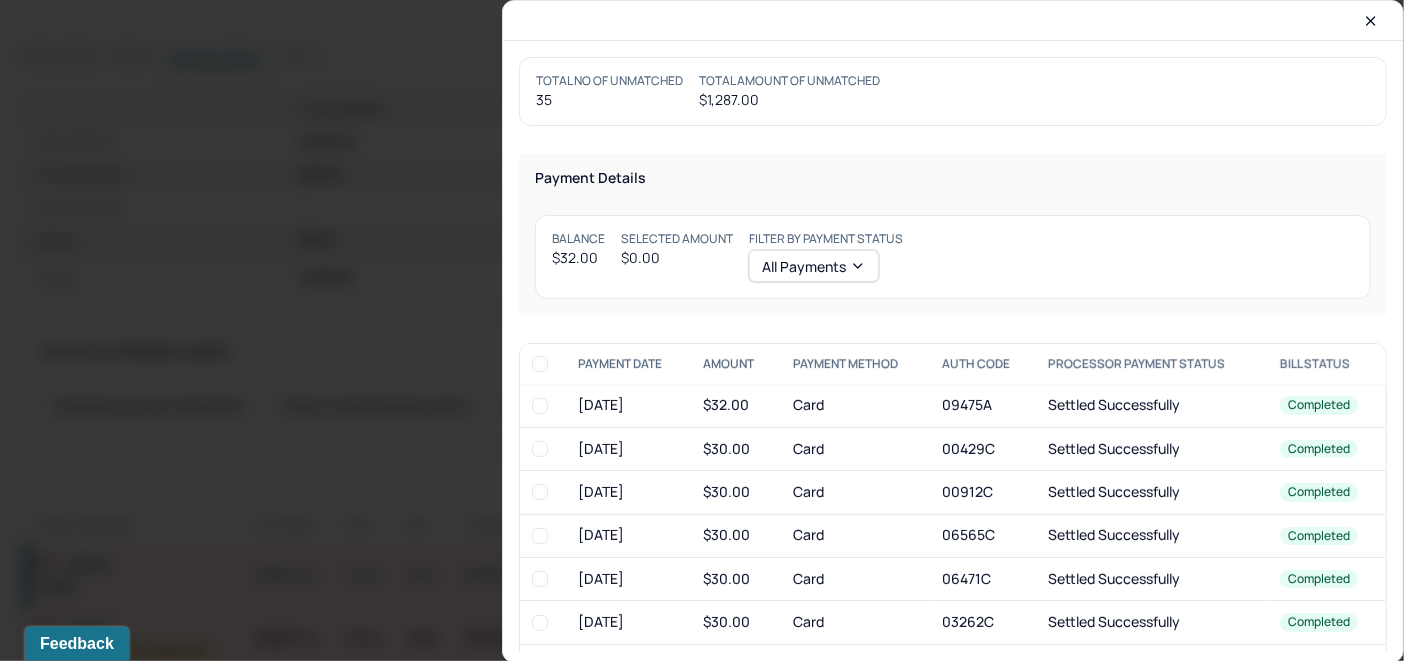 click at bounding box center (540, 406) 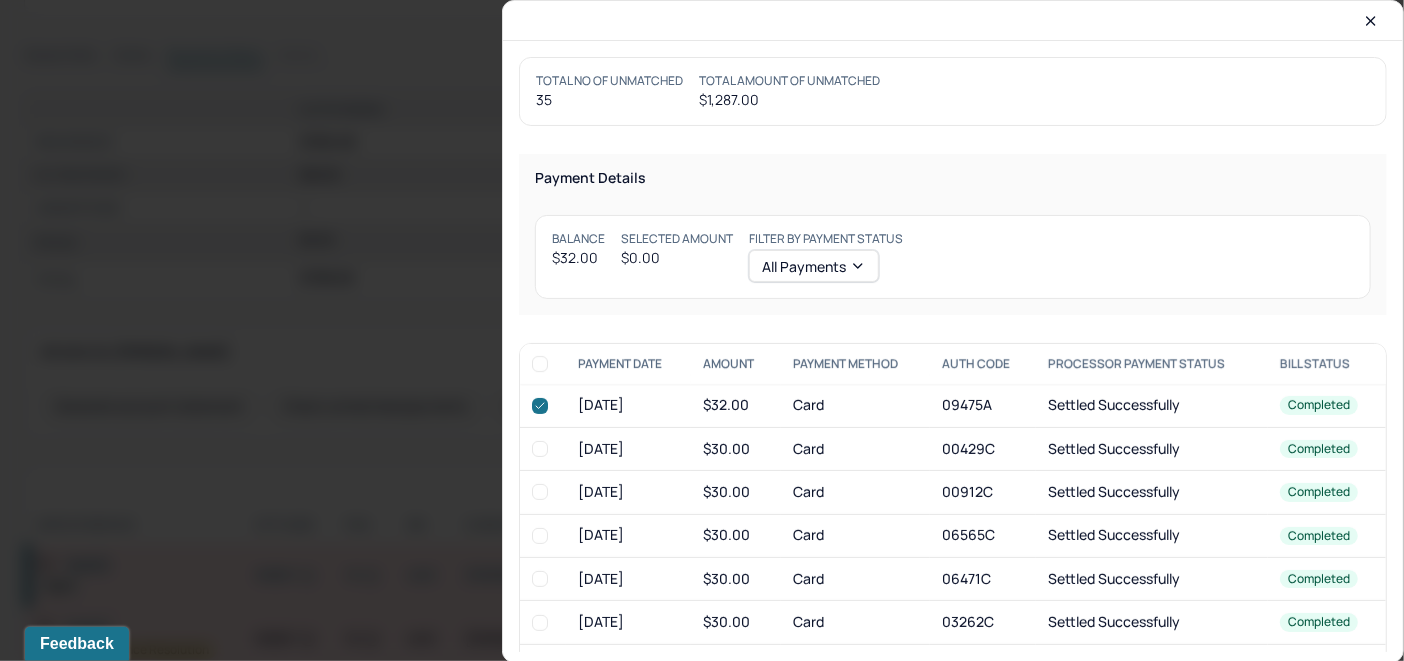 checkbox on "true" 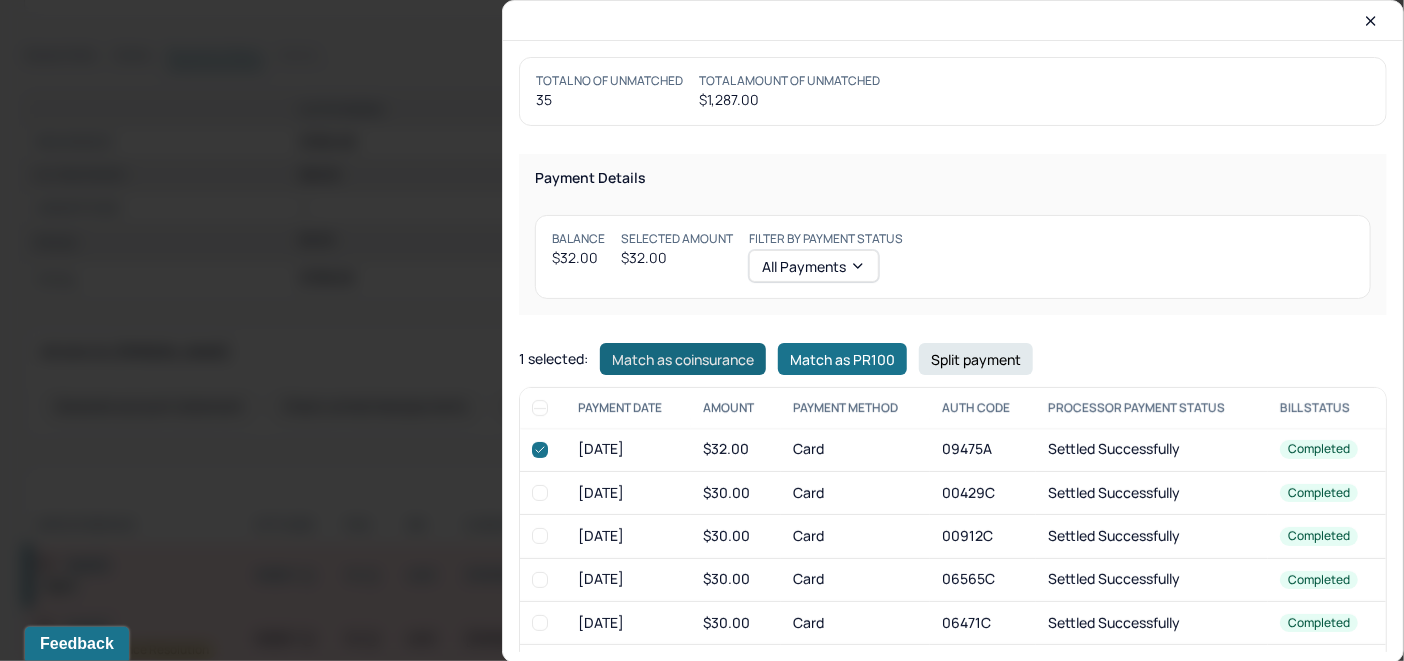 click on "Match as coinsurance" at bounding box center (683, 359) 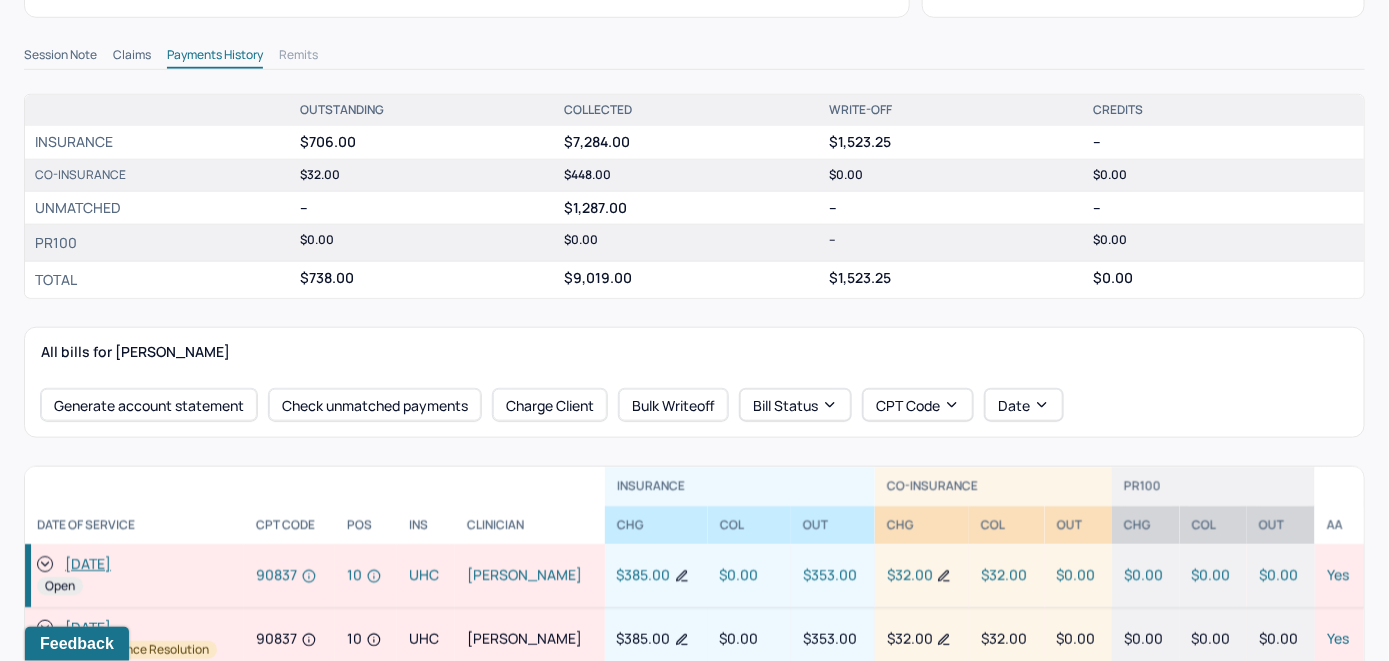 click 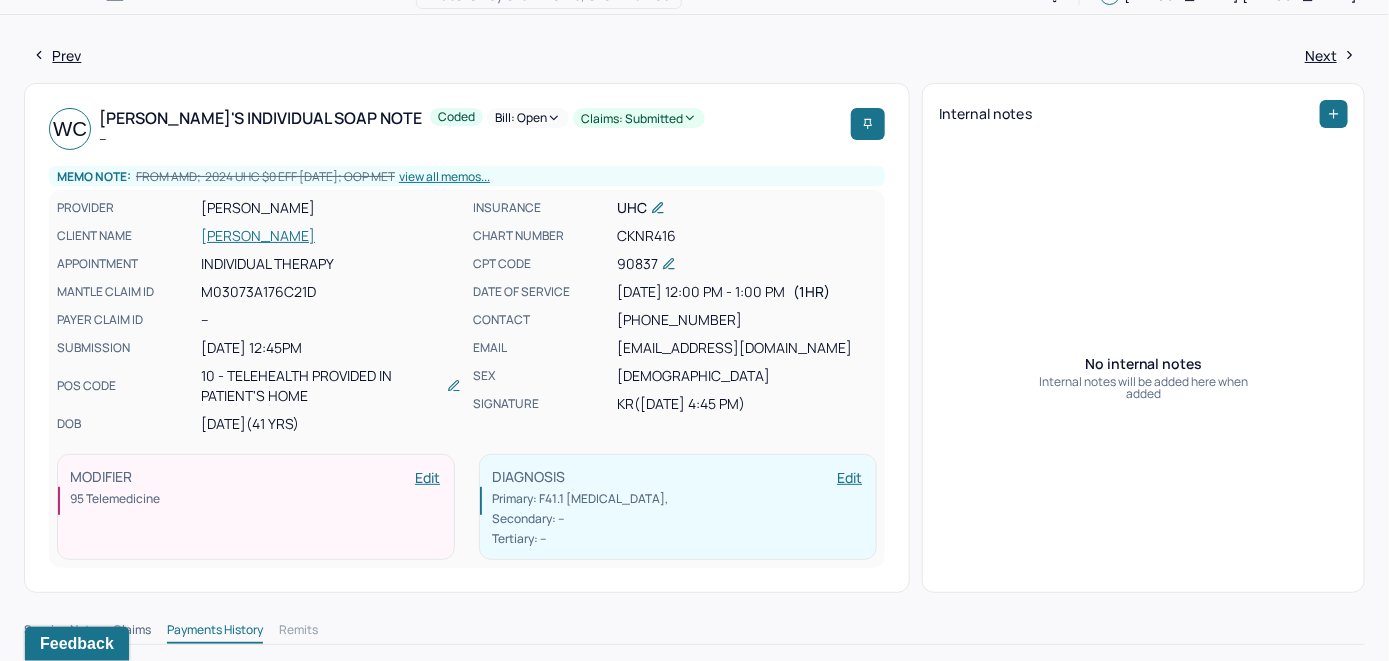scroll, scrollTop: 0, scrollLeft: 0, axis: both 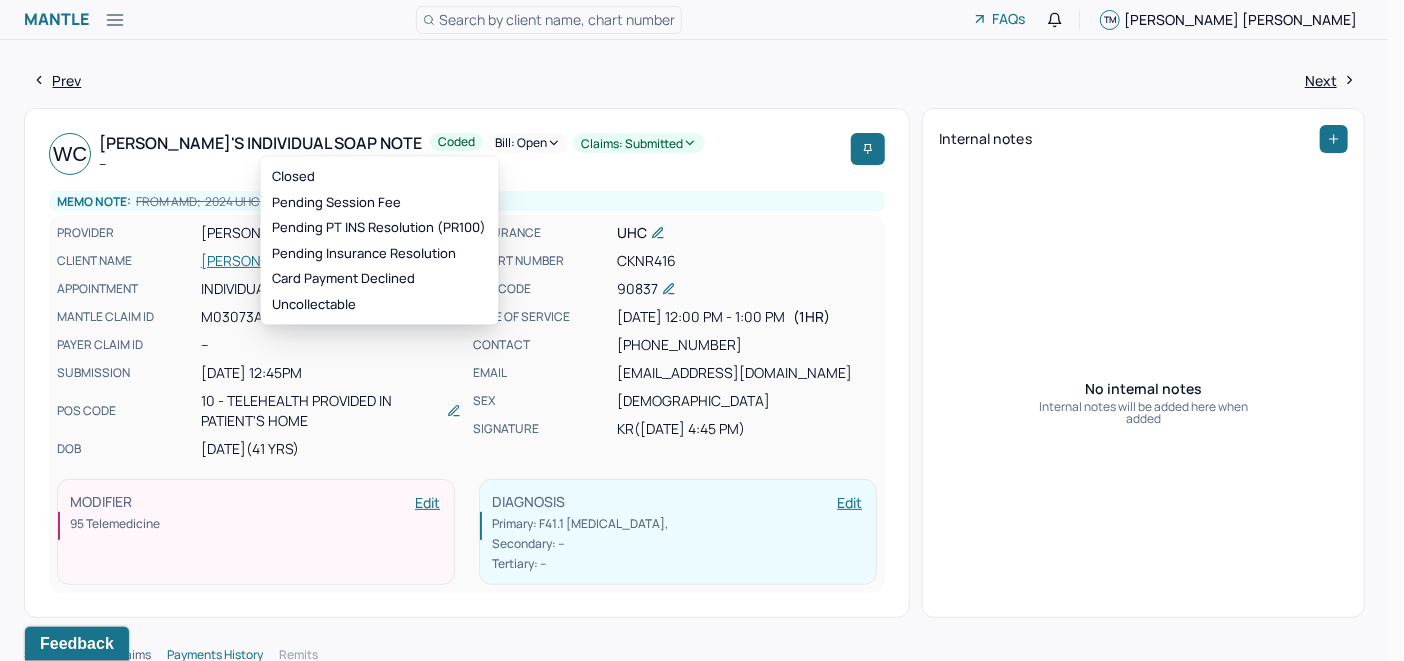 click on "Bill: Open" at bounding box center (528, 143) 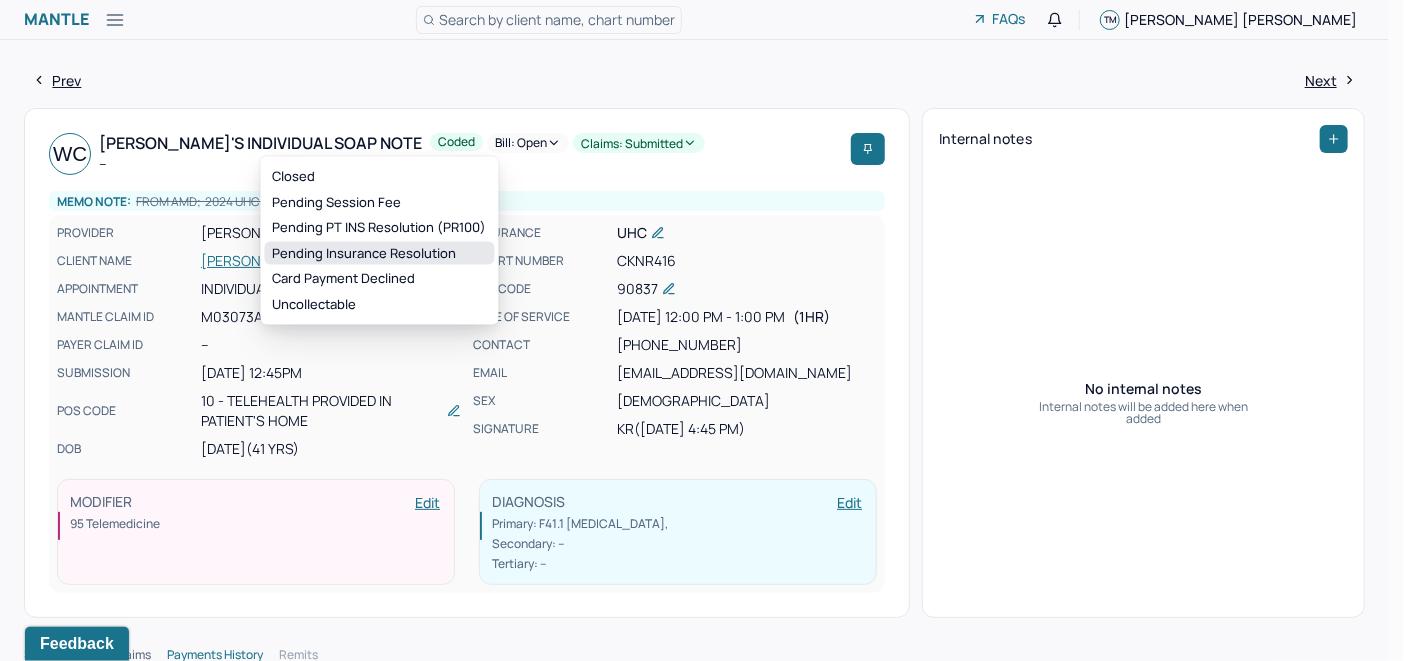 click on "Pending Insurance Resolution" at bounding box center (380, 253) 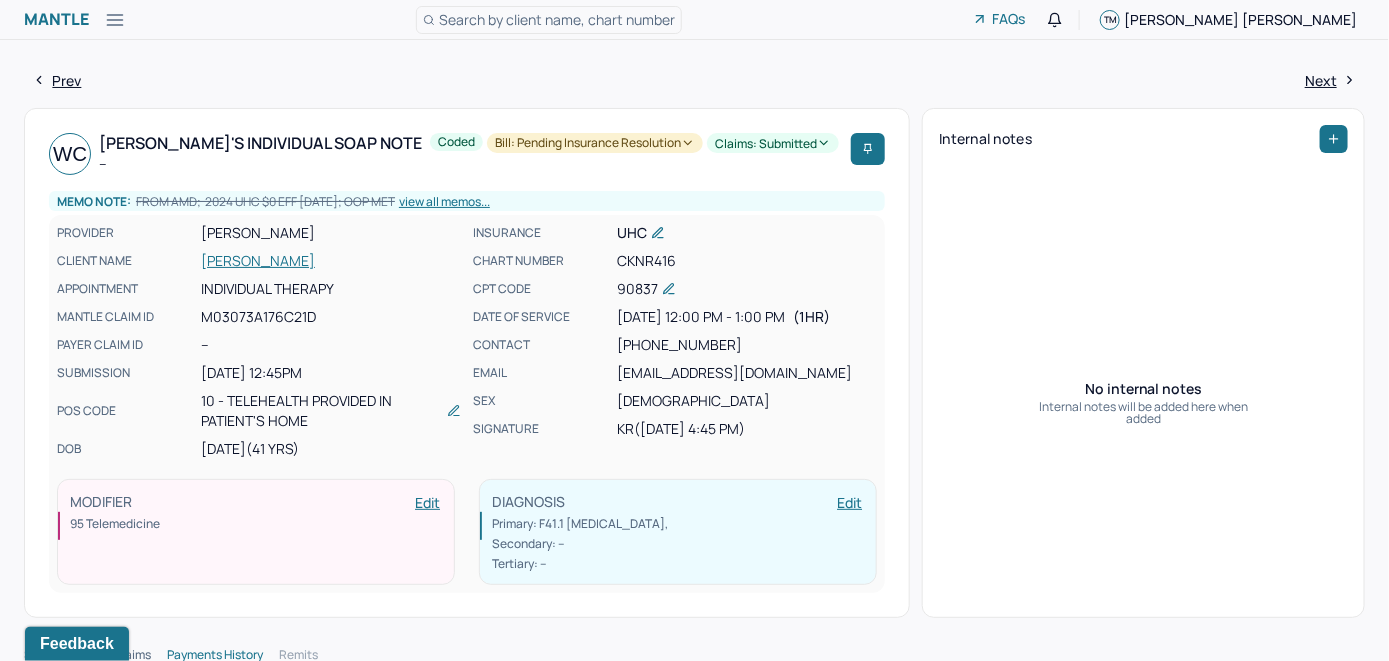 click on "Search by client name, chart number" at bounding box center [557, 19] 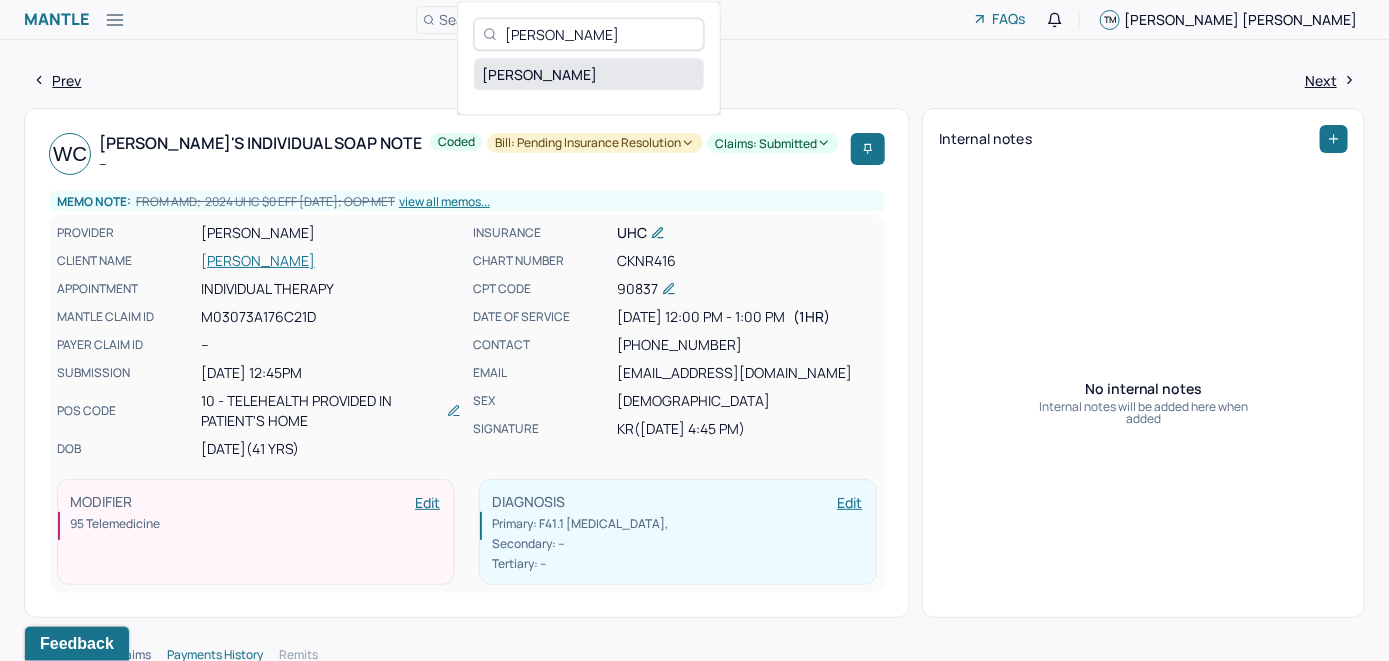 type on "[PERSON_NAME]" 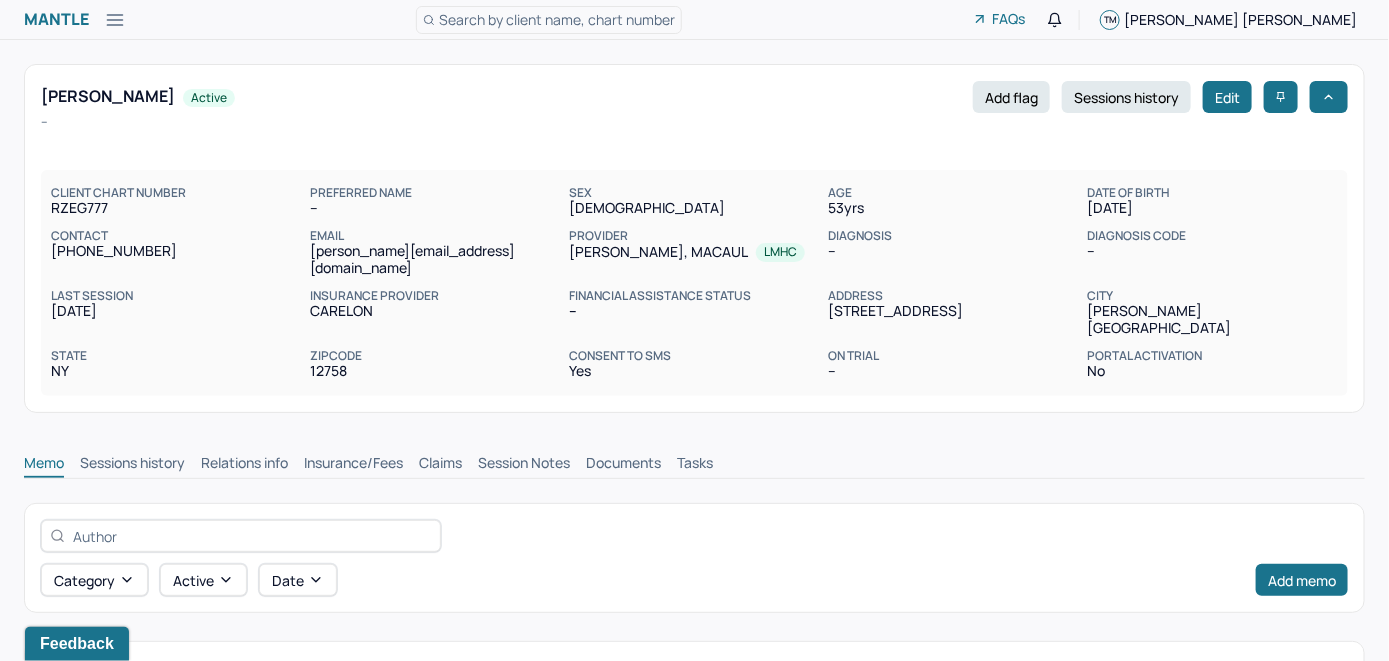 scroll, scrollTop: 0, scrollLeft: 0, axis: both 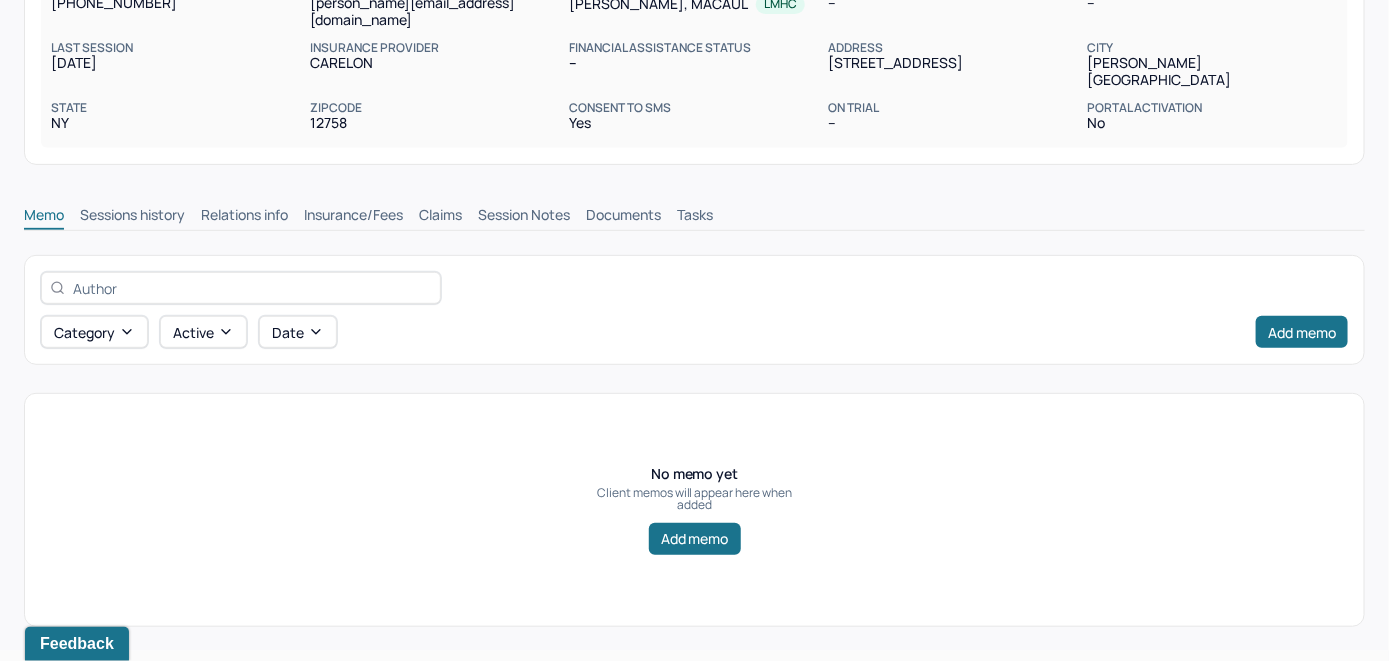 click on "Insurance/Fees" at bounding box center [353, 217] 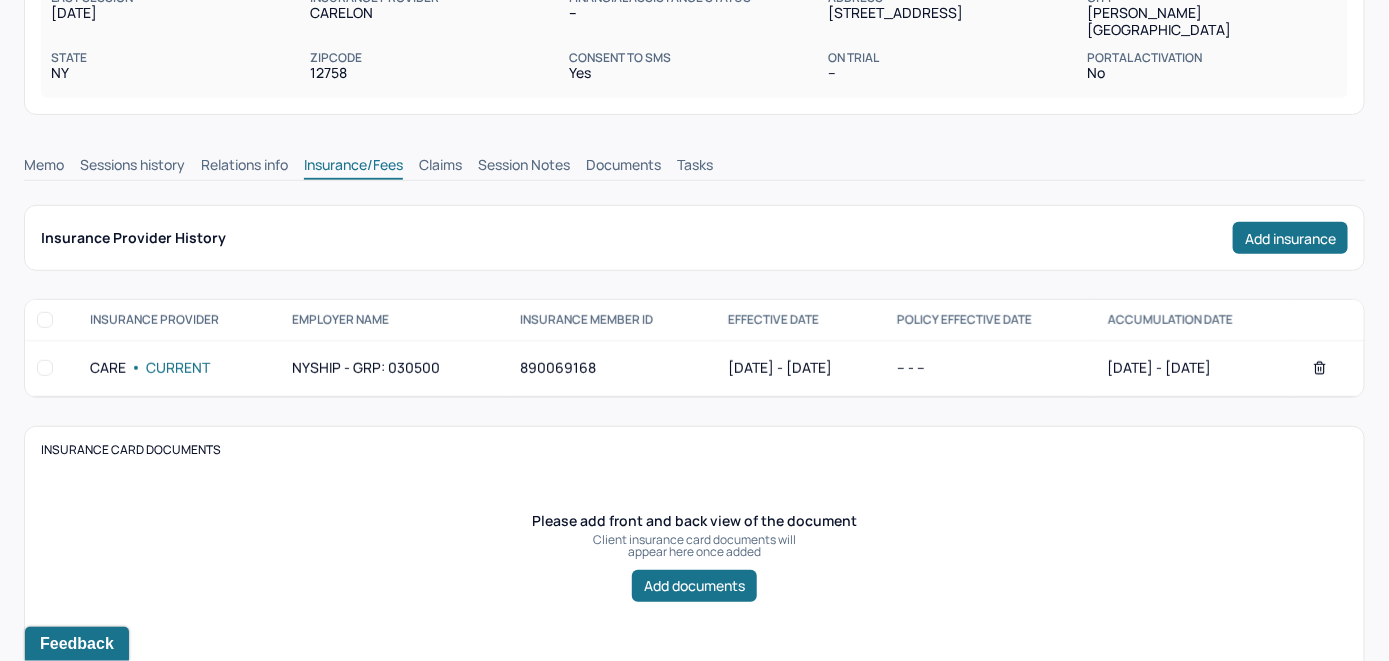 scroll, scrollTop: 248, scrollLeft: 0, axis: vertical 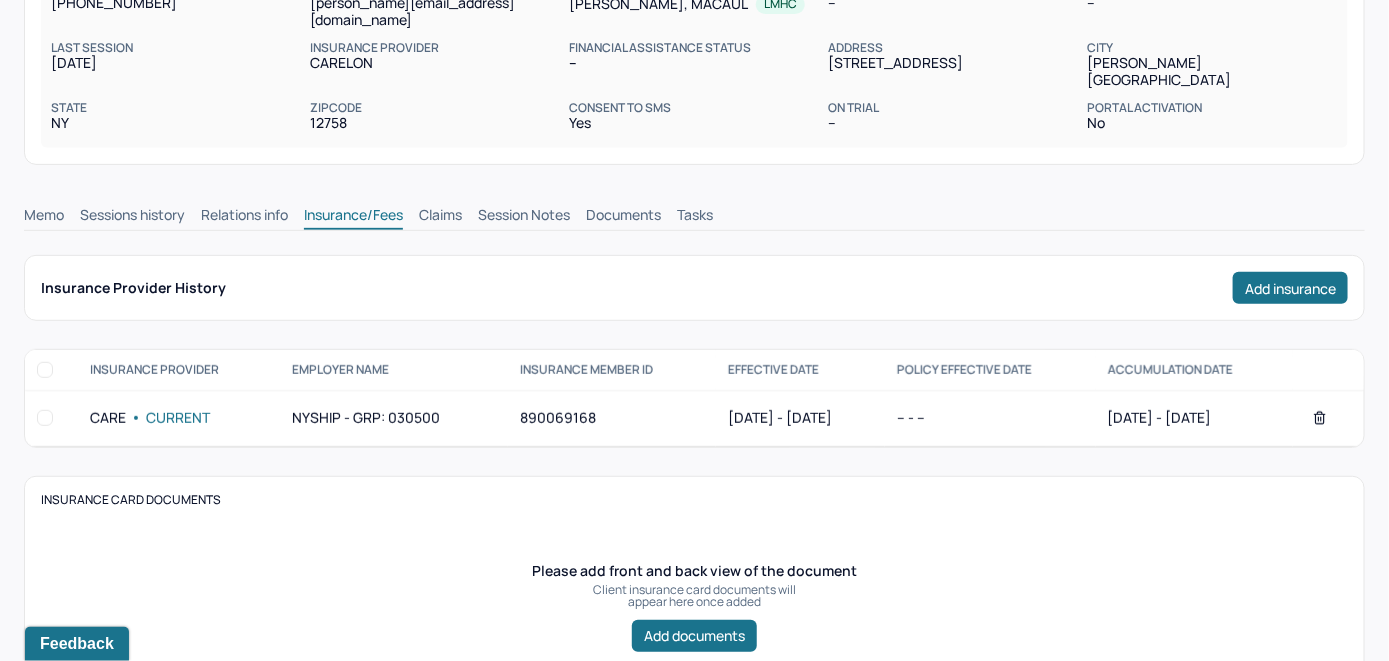 click on "Claims" at bounding box center (440, 217) 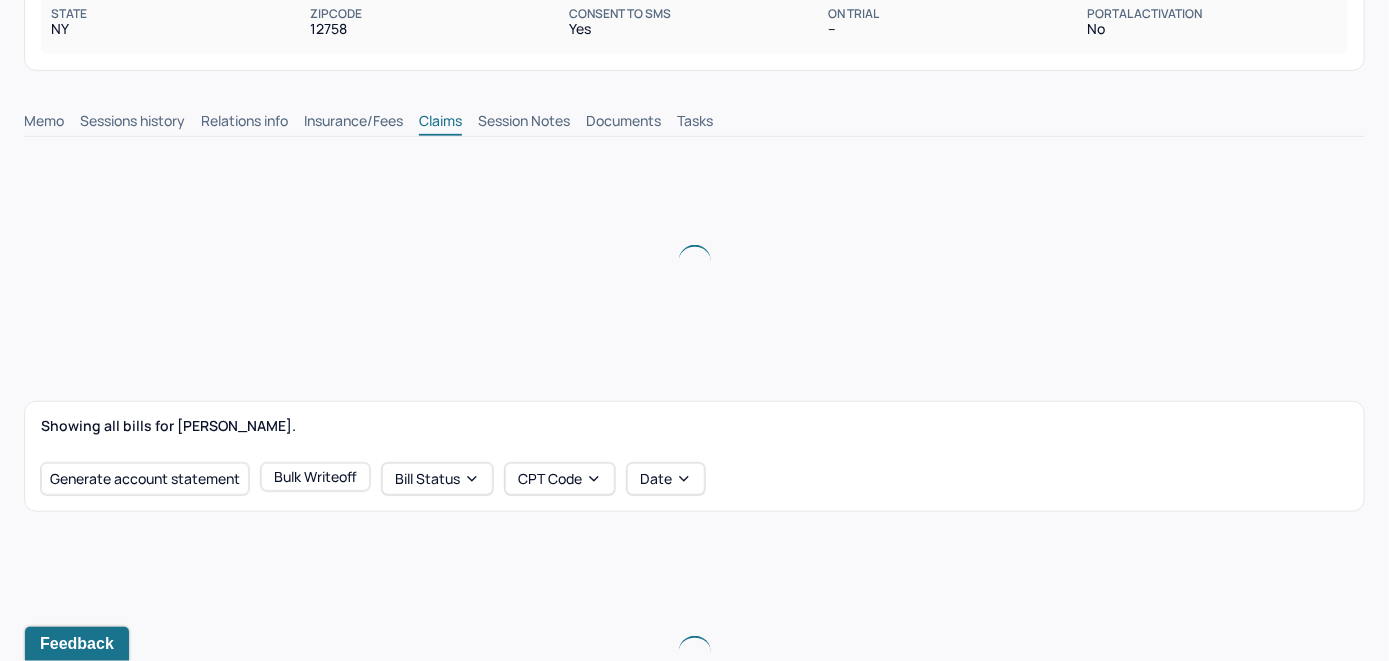 scroll, scrollTop: 448, scrollLeft: 0, axis: vertical 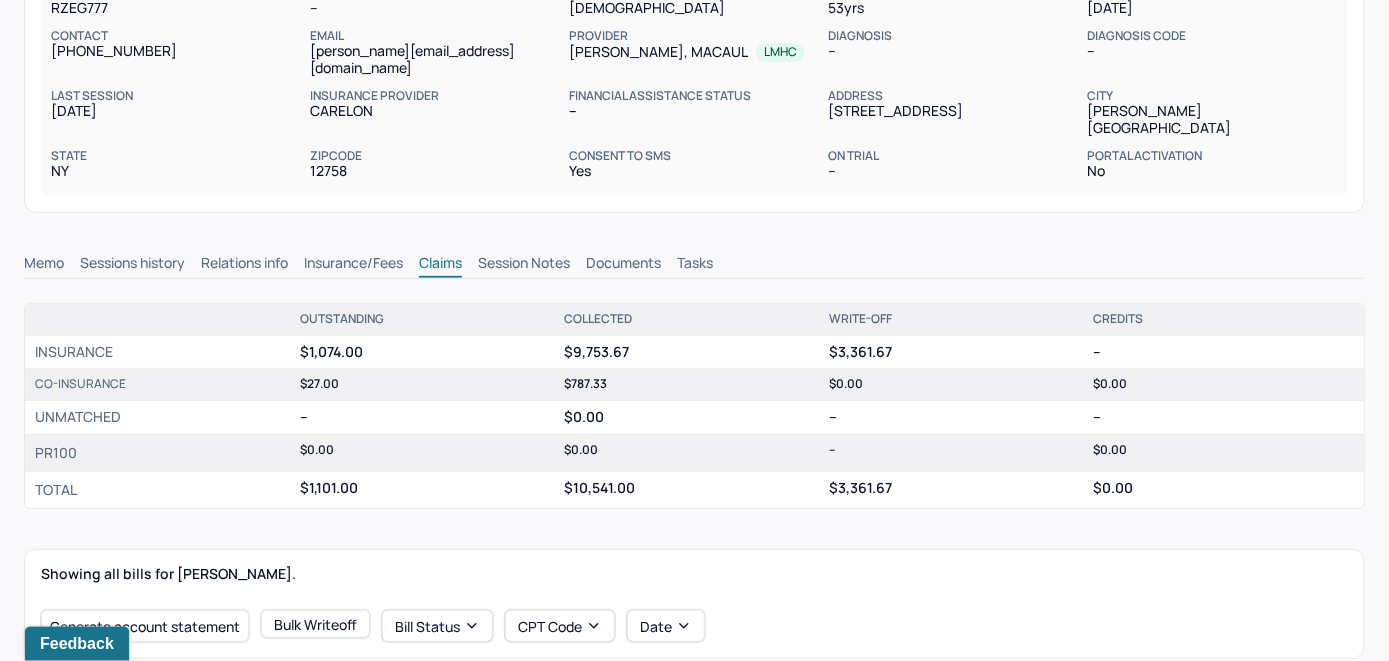 click on "Memo" at bounding box center (44, 265) 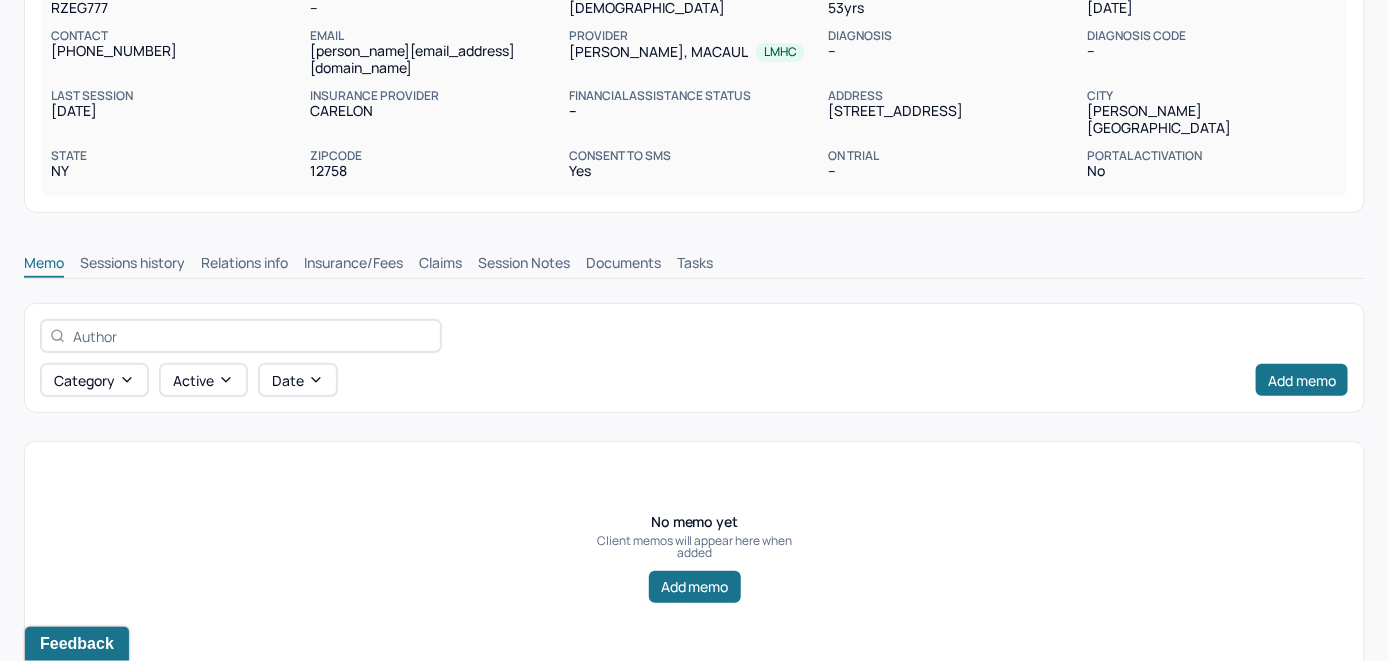 scroll, scrollTop: 248, scrollLeft: 0, axis: vertical 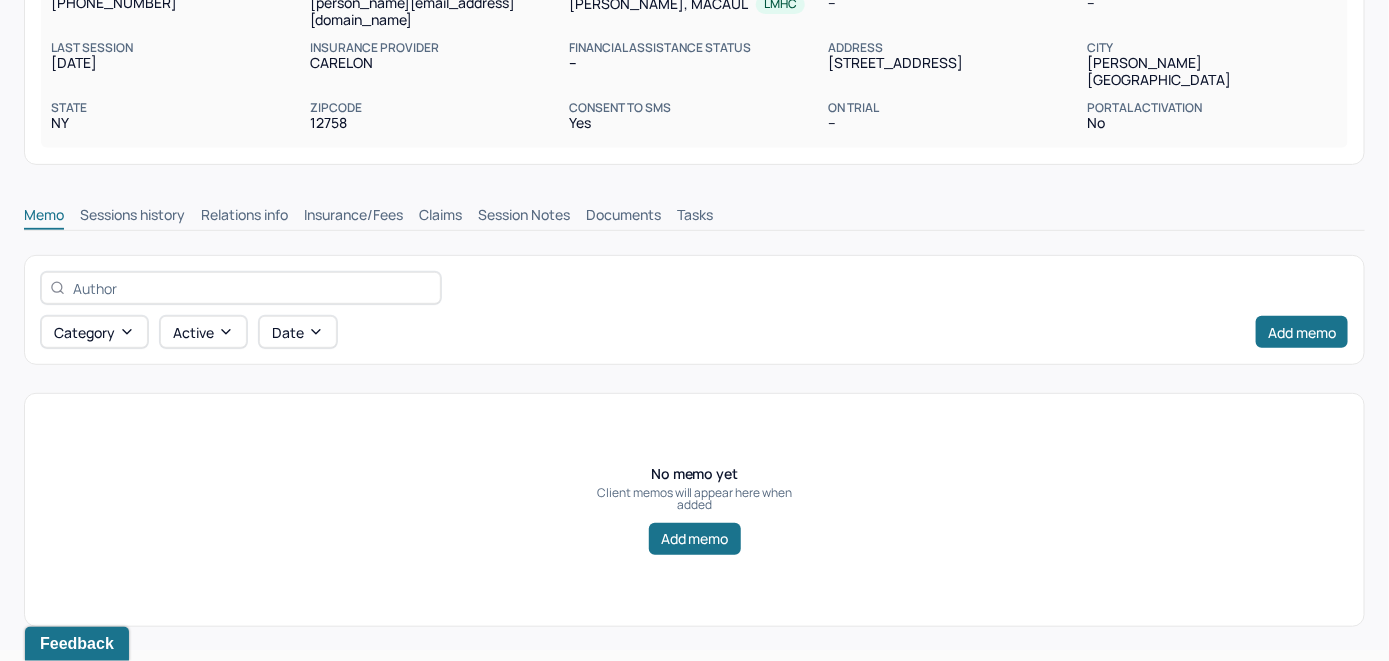 click on "Insurance/Fees" at bounding box center [353, 217] 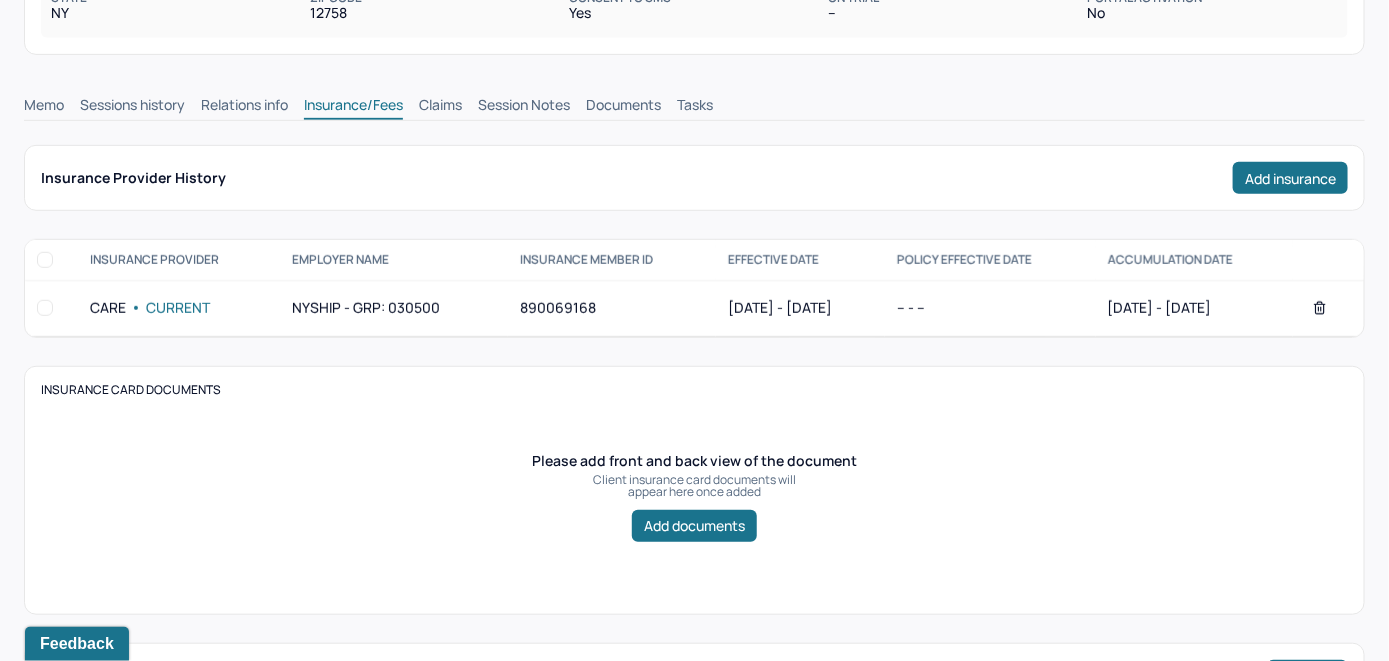 scroll, scrollTop: 348, scrollLeft: 0, axis: vertical 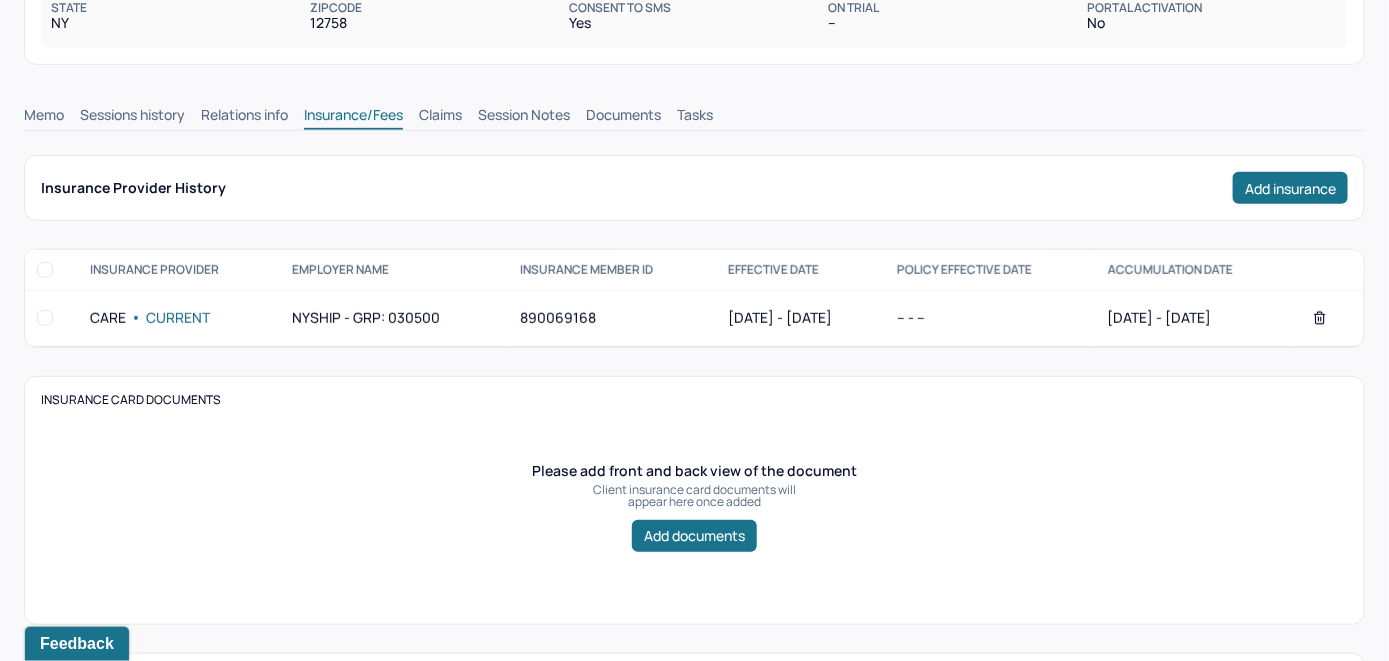 click on "Claims" at bounding box center [440, 117] 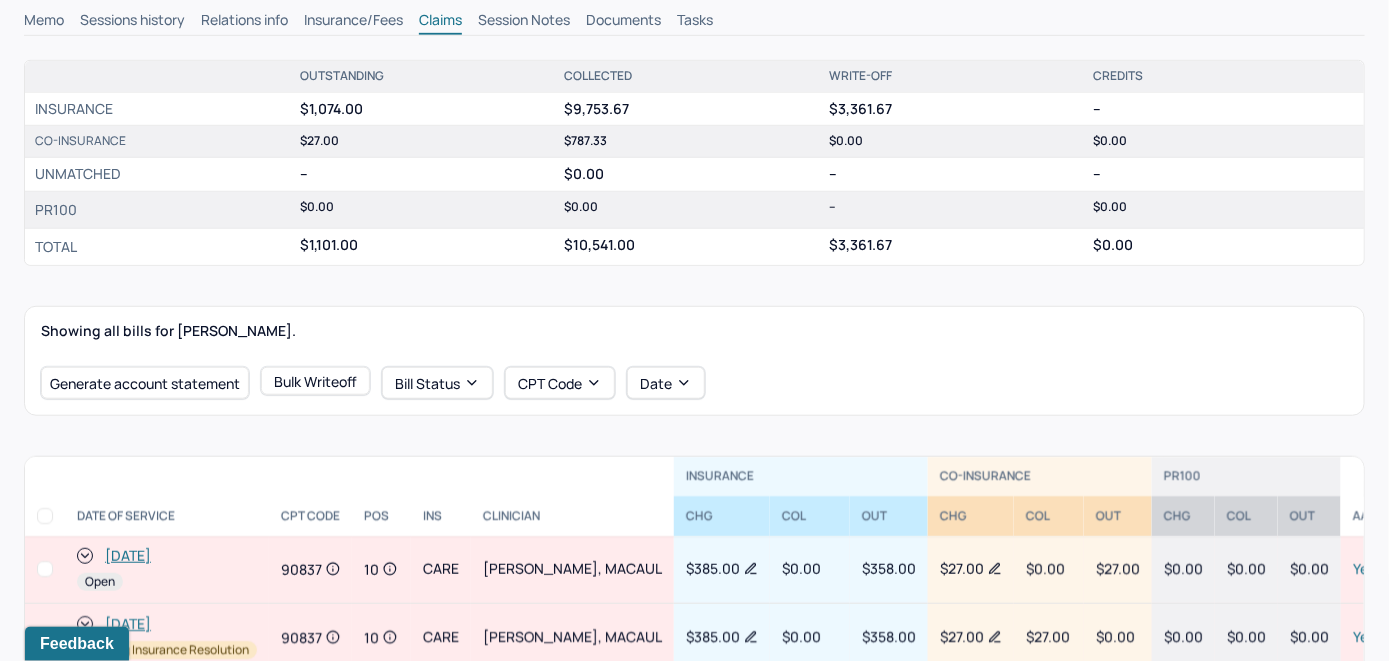 scroll, scrollTop: 548, scrollLeft: 0, axis: vertical 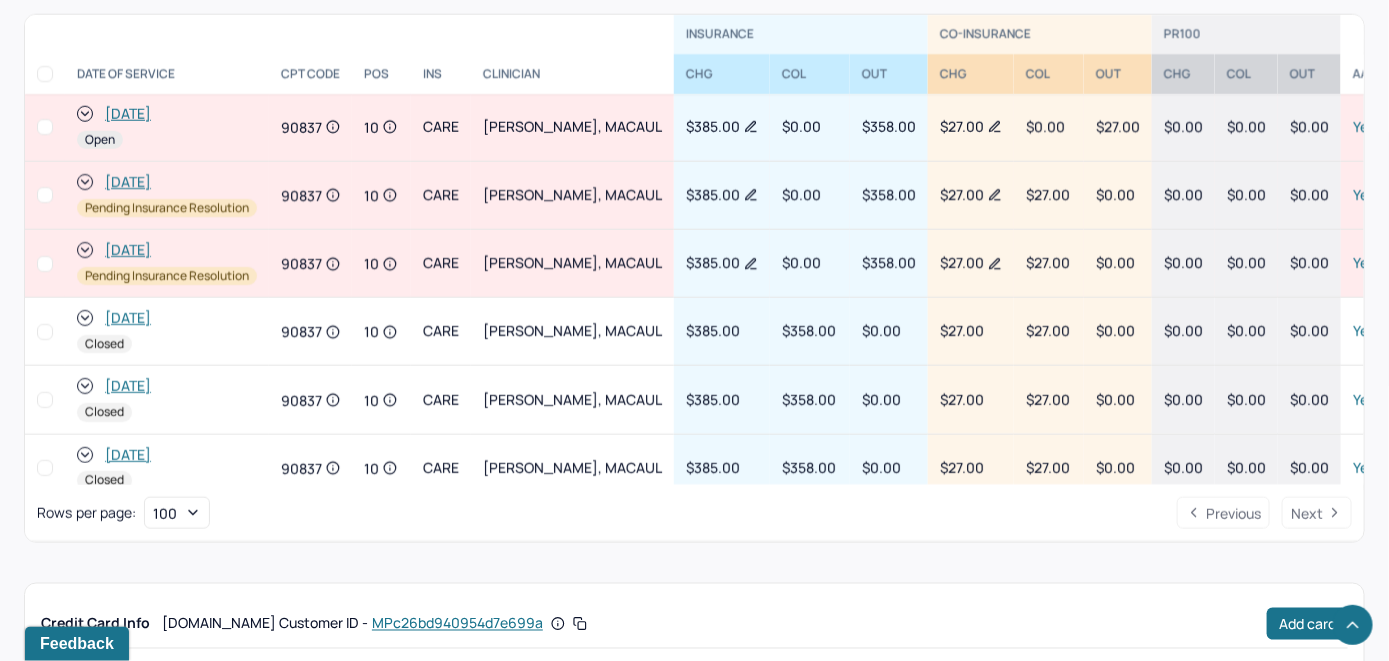 click on "[DATE]" at bounding box center [128, 114] 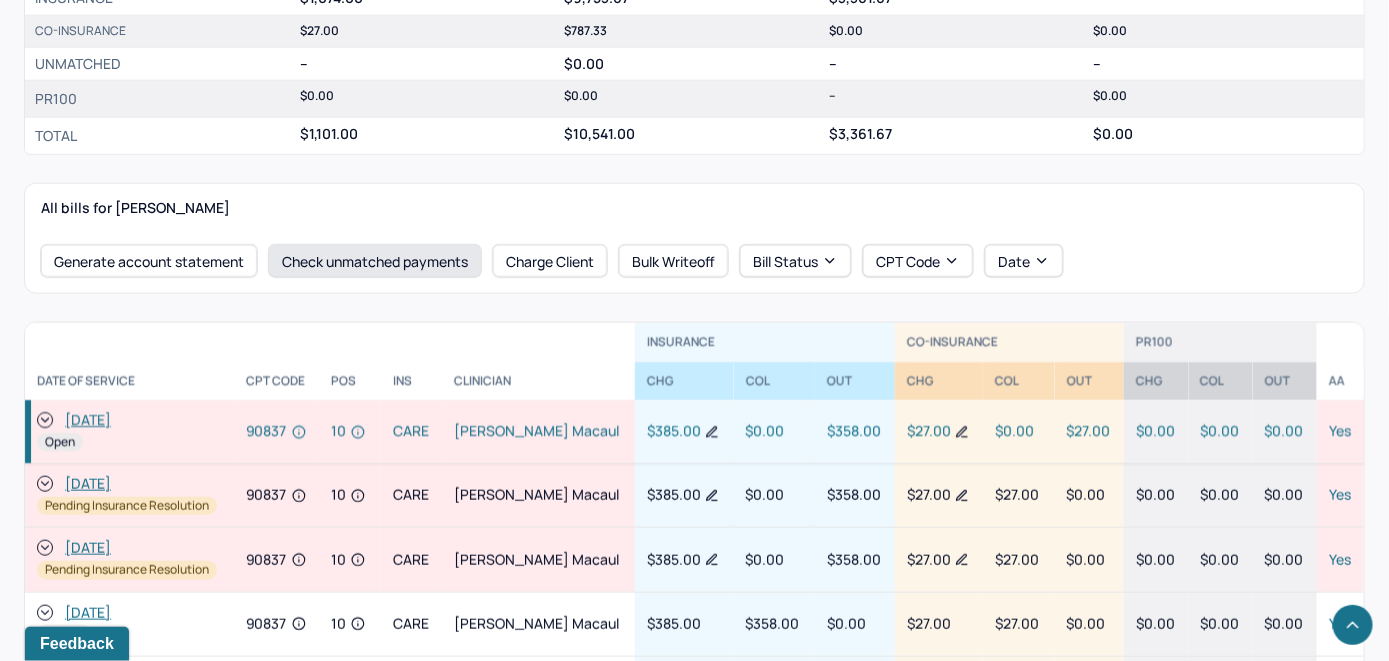 click on "Check unmatched payments" at bounding box center (375, 261) 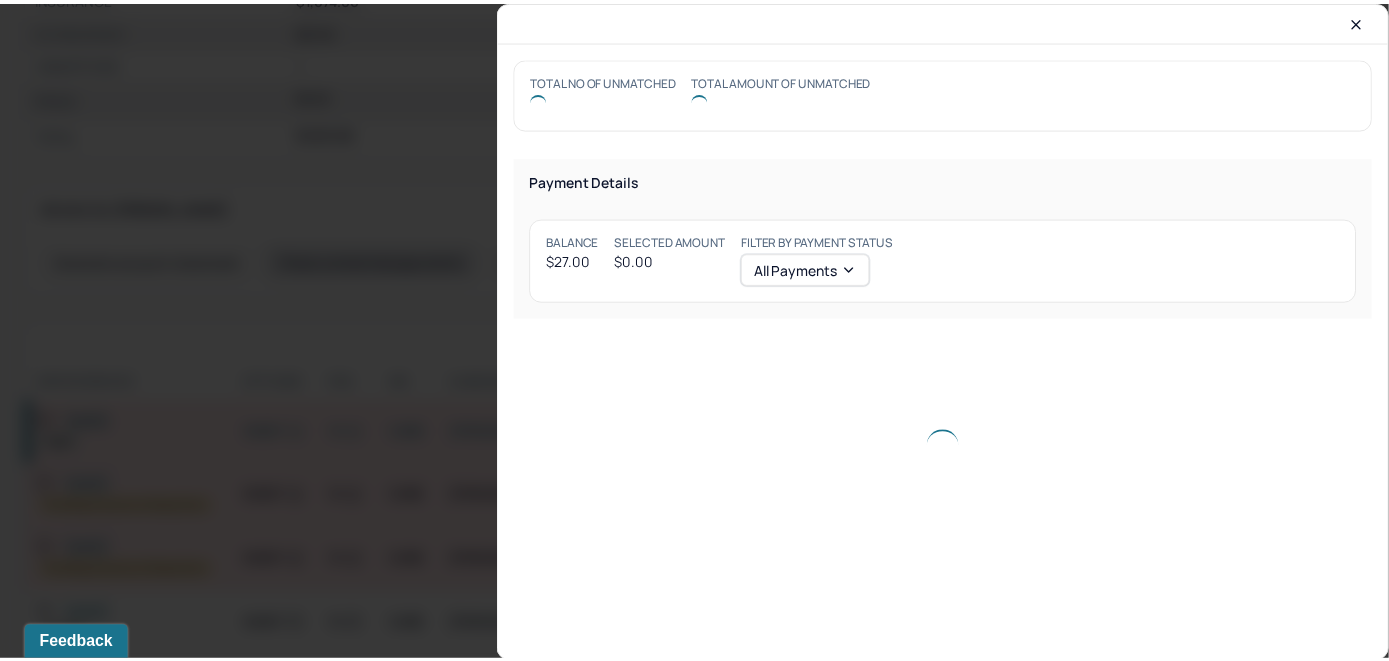 scroll, scrollTop: 716, scrollLeft: 0, axis: vertical 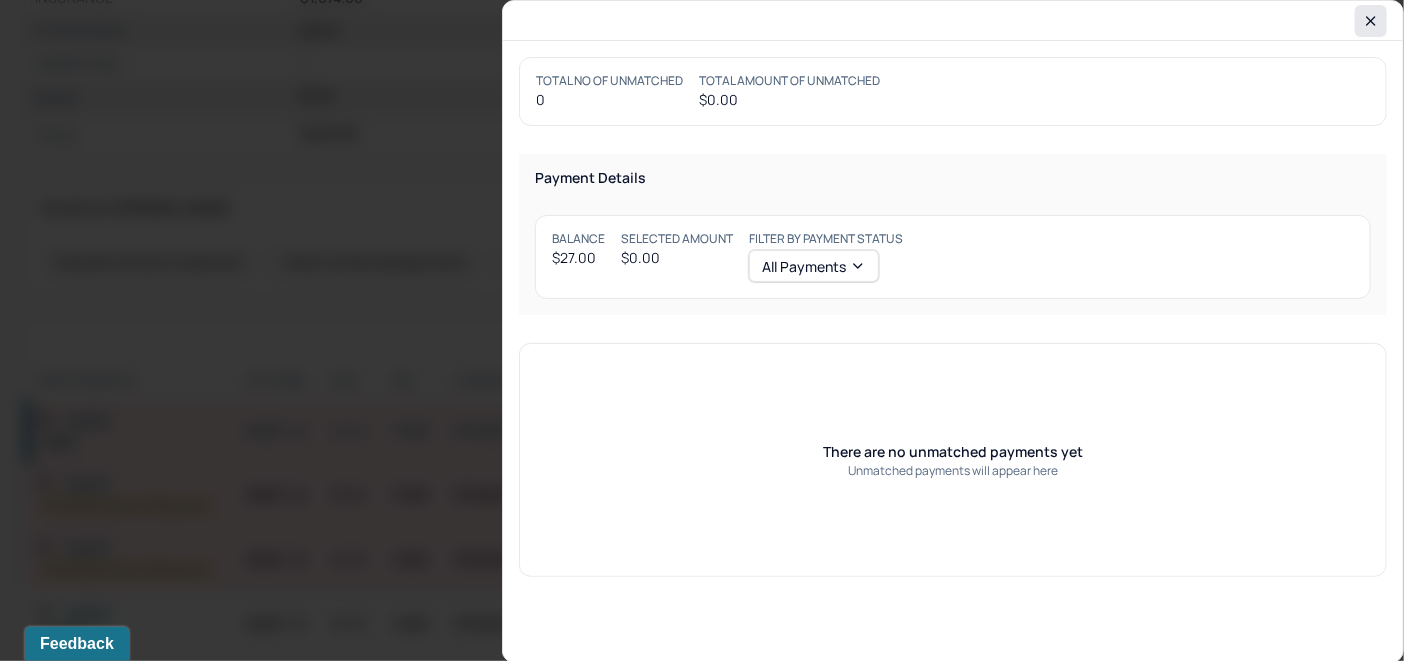click at bounding box center (1371, 21) 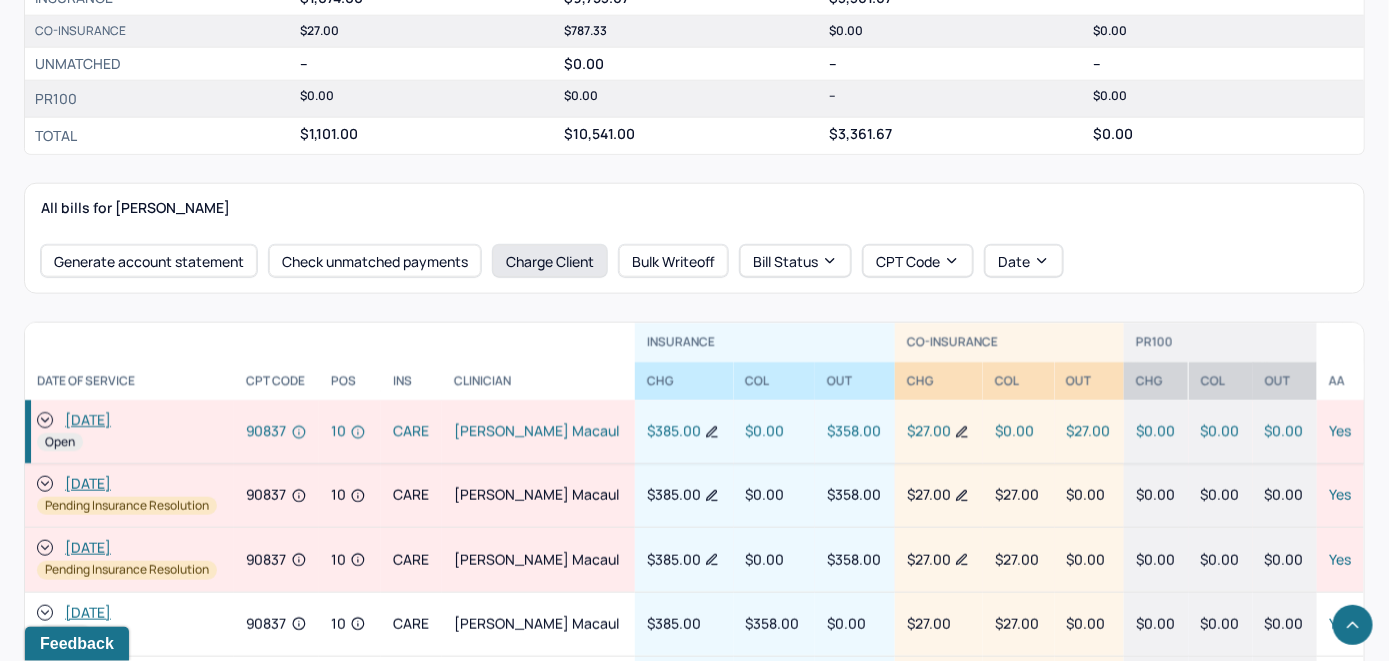 click on "Charge Client" at bounding box center (550, 261) 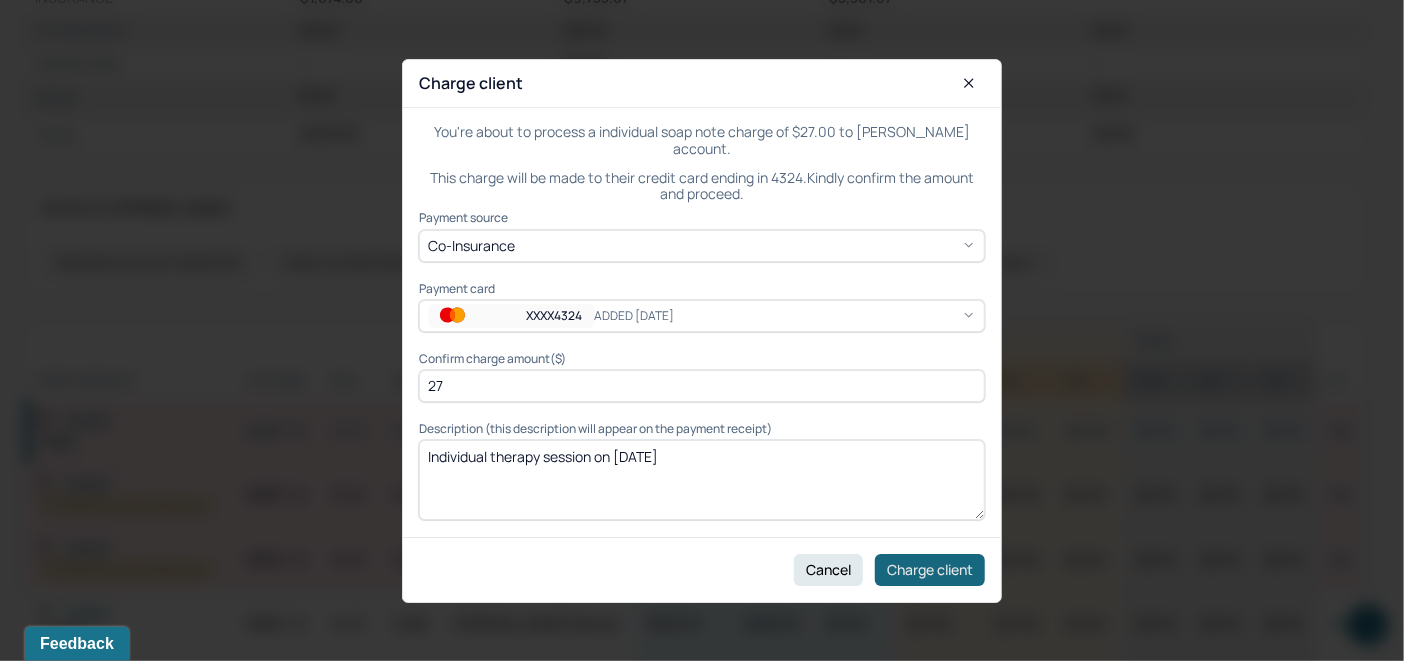 click on "Charge client" at bounding box center (930, 569) 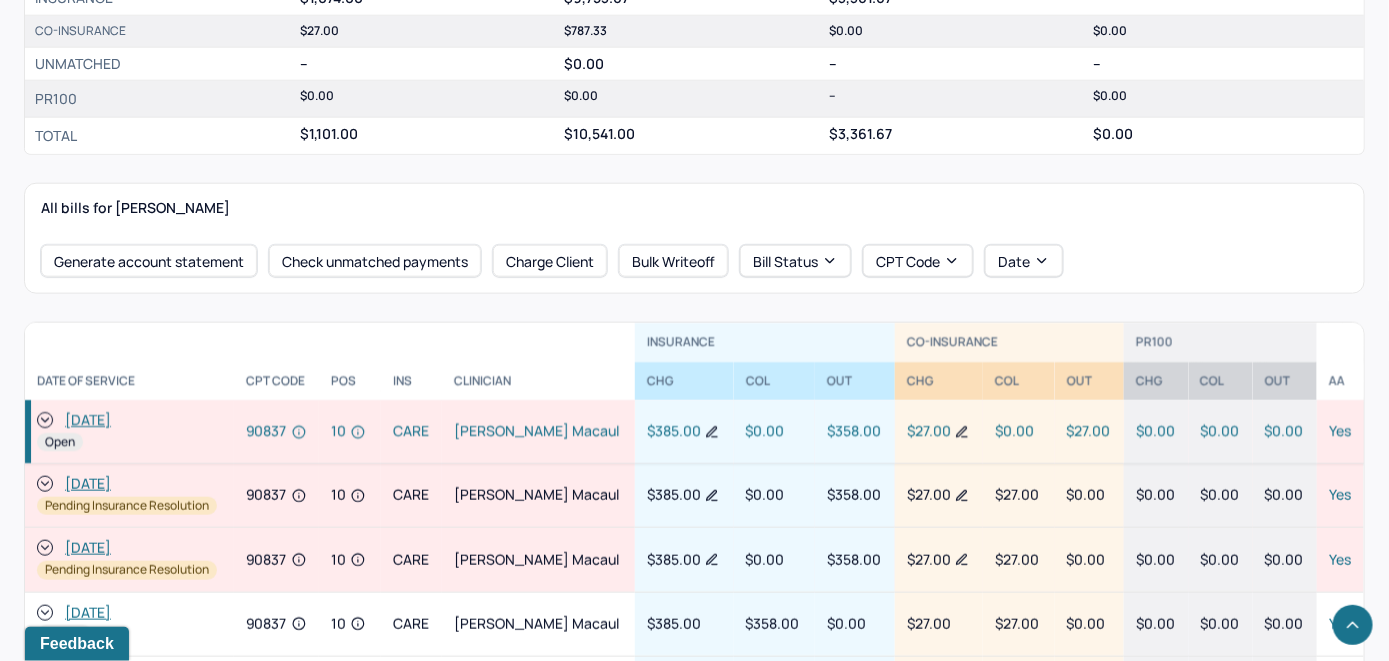 click 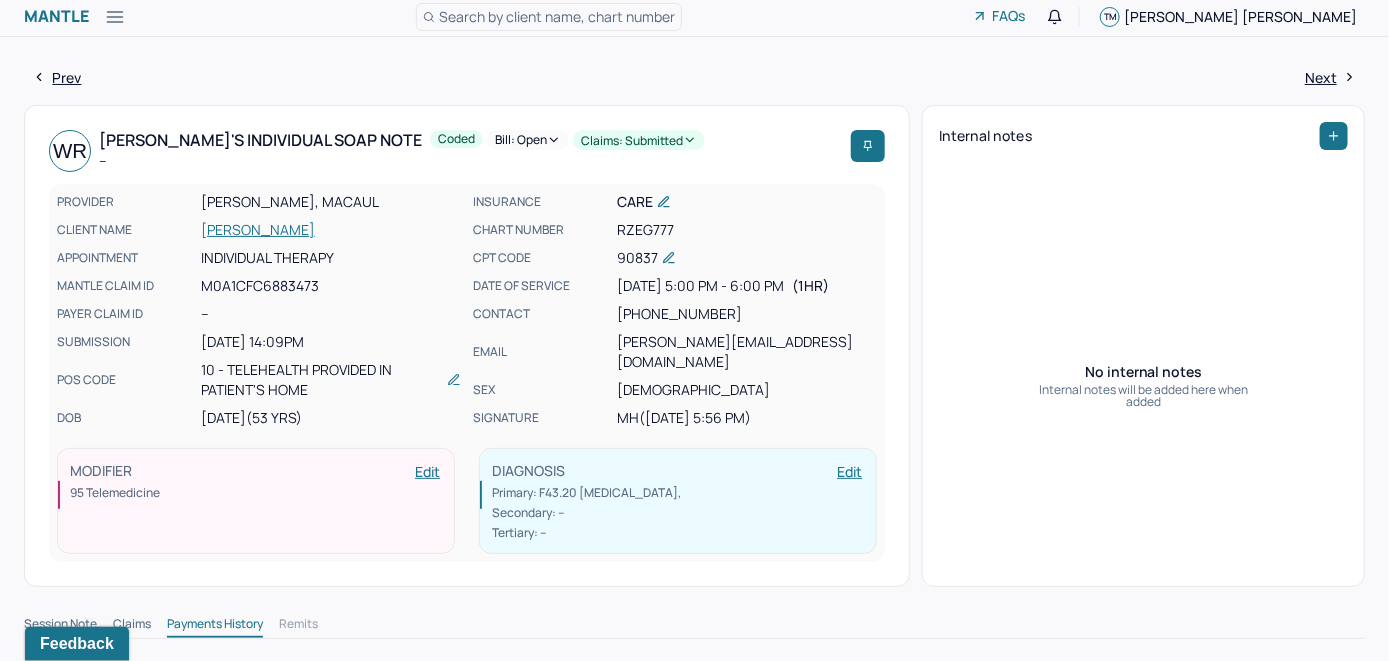 scroll, scrollTop: 0, scrollLeft: 0, axis: both 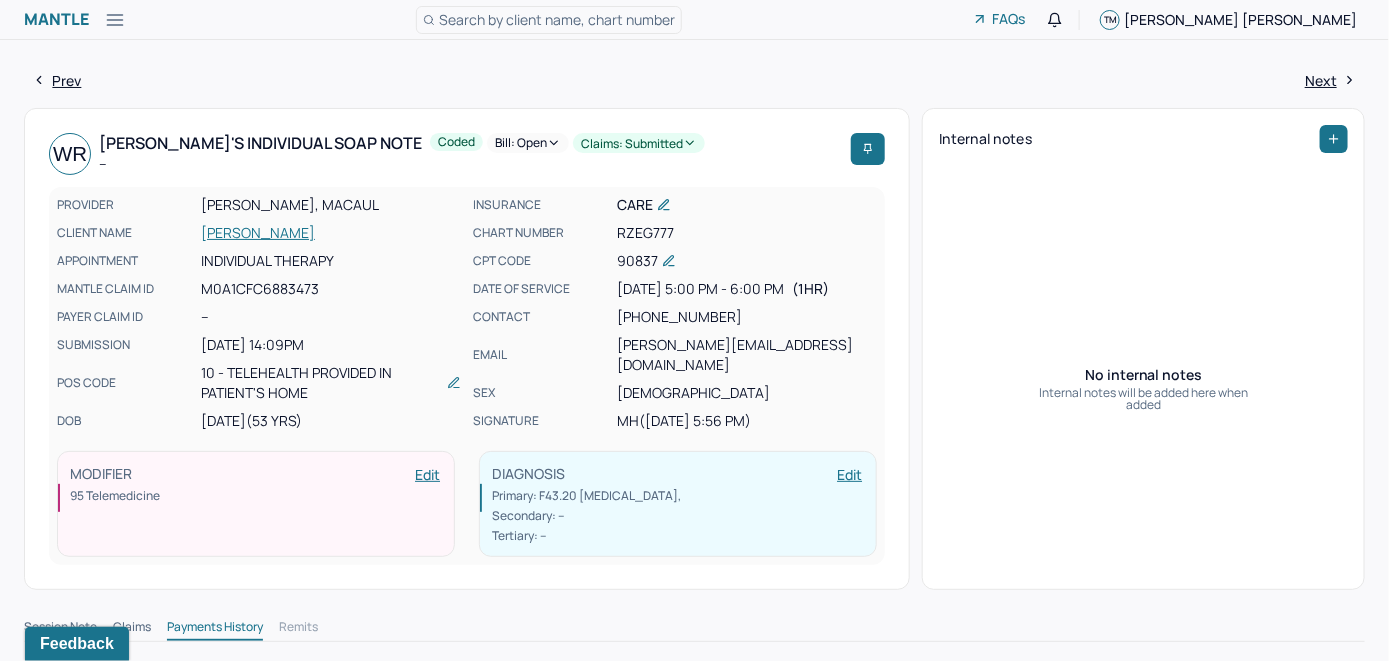 click on "Bill: Open" at bounding box center [528, 143] 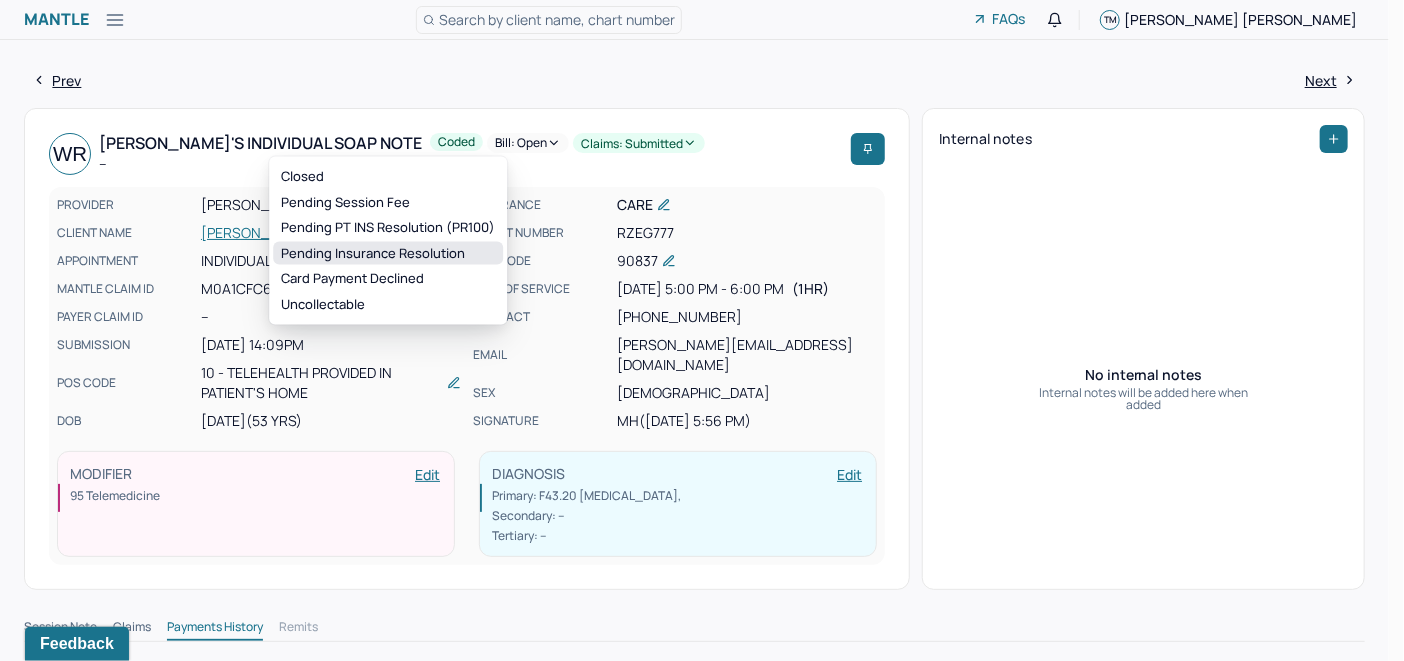 click on "Pending Insurance Resolution" at bounding box center [388, 253] 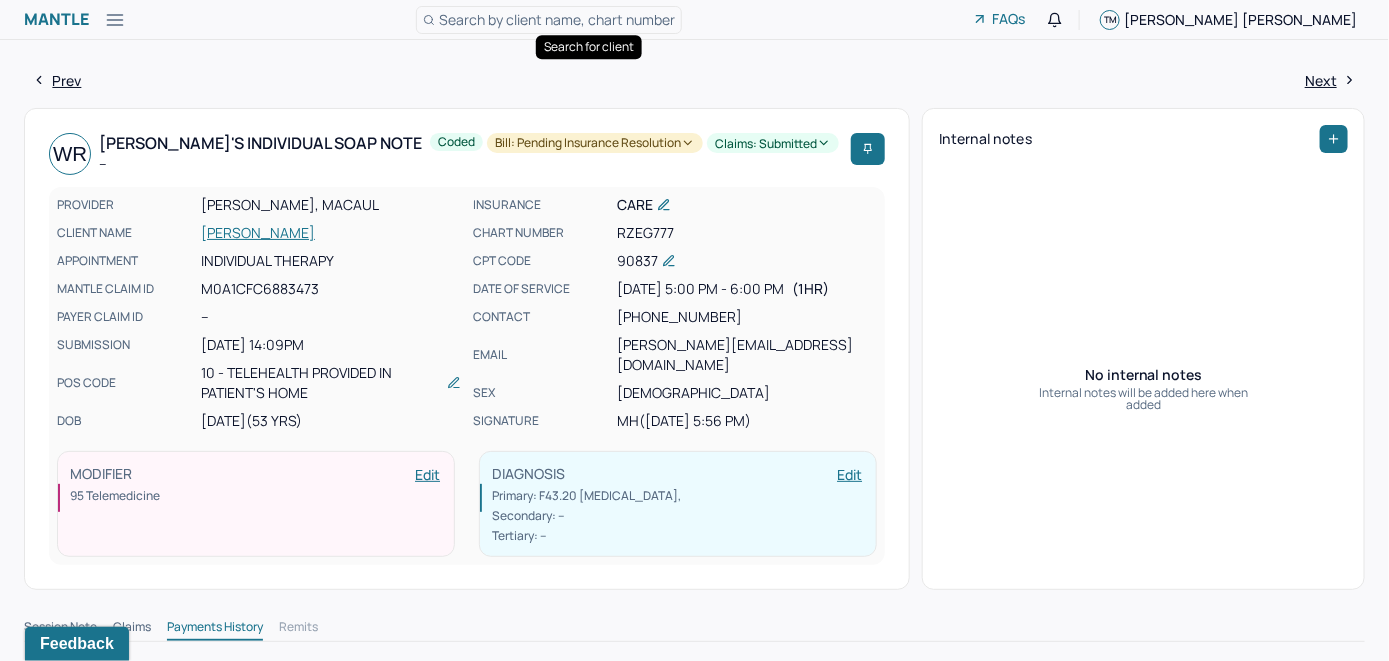 click on "Search by client name, chart number" at bounding box center [557, 19] 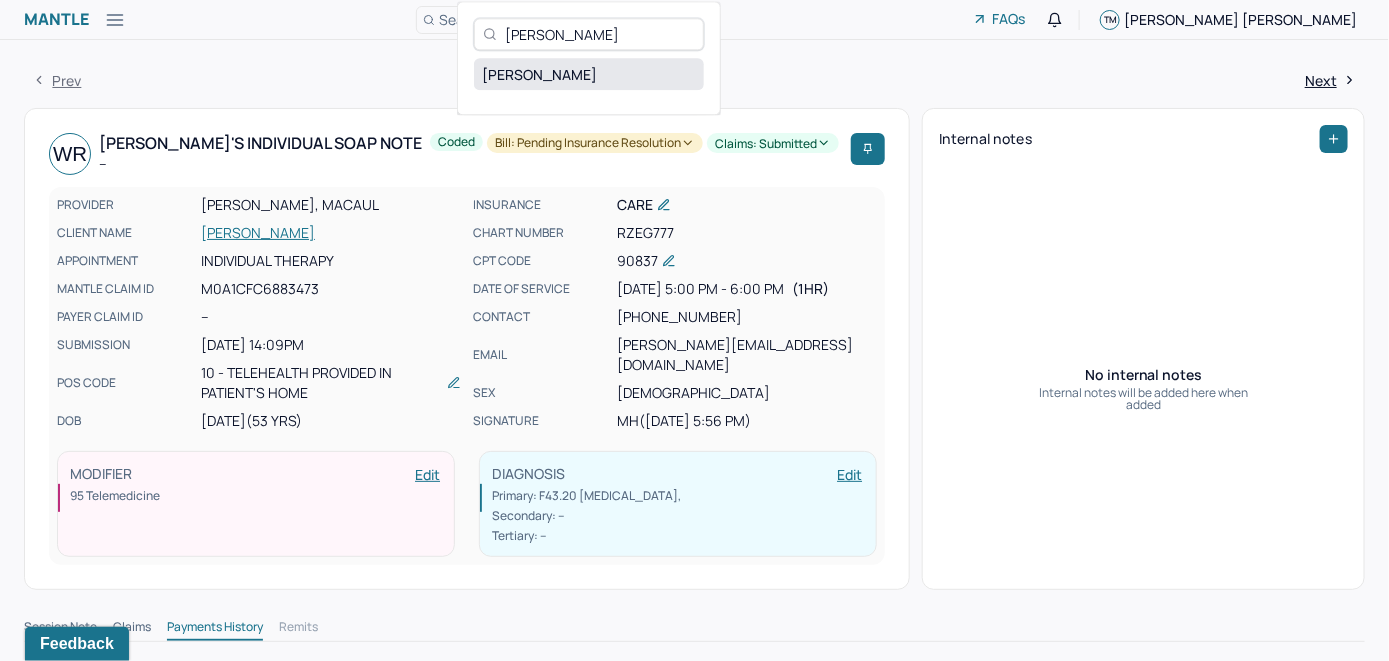 type on "[PERSON_NAME]" 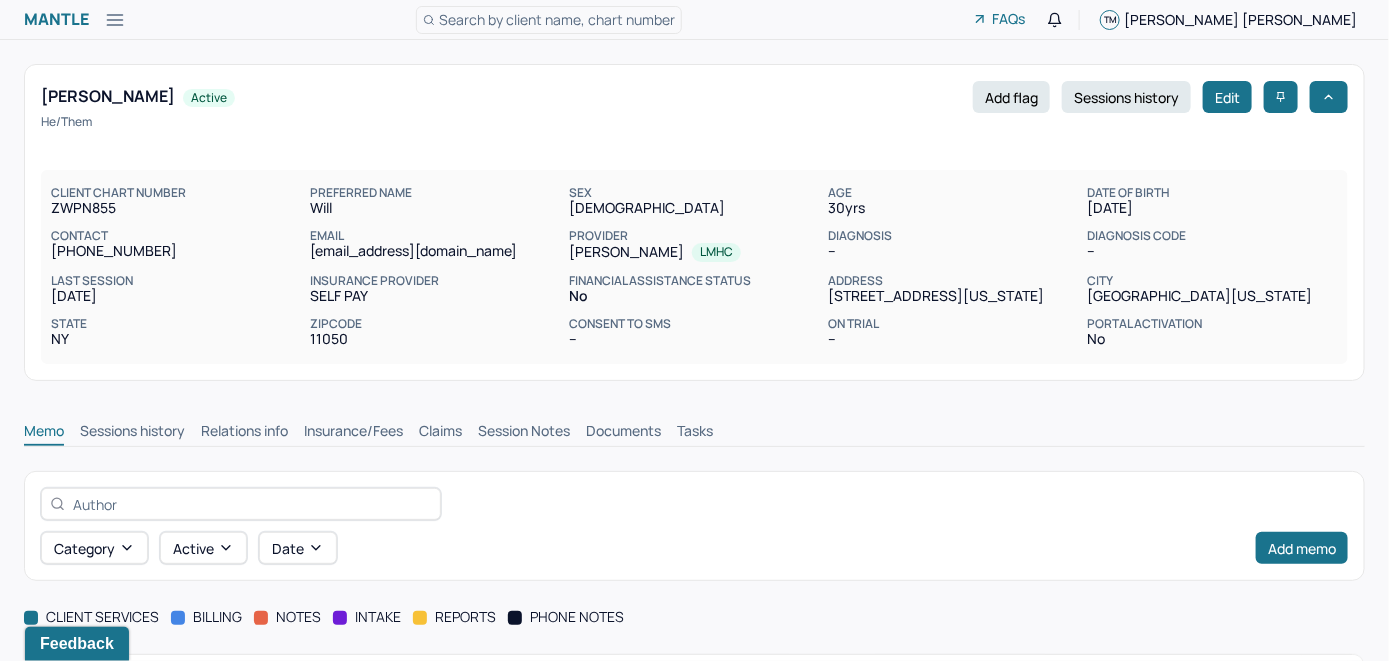 scroll, scrollTop: 0, scrollLeft: 0, axis: both 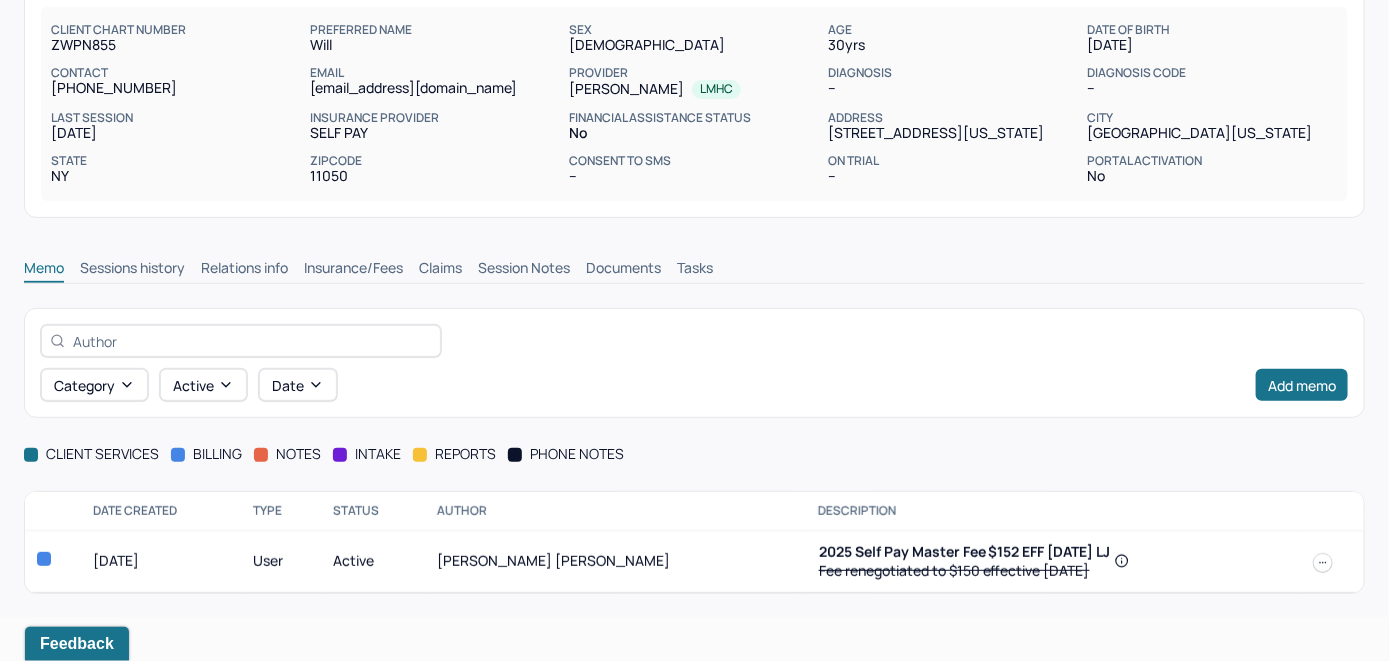 click on "Insurance/Fees" at bounding box center (353, 270) 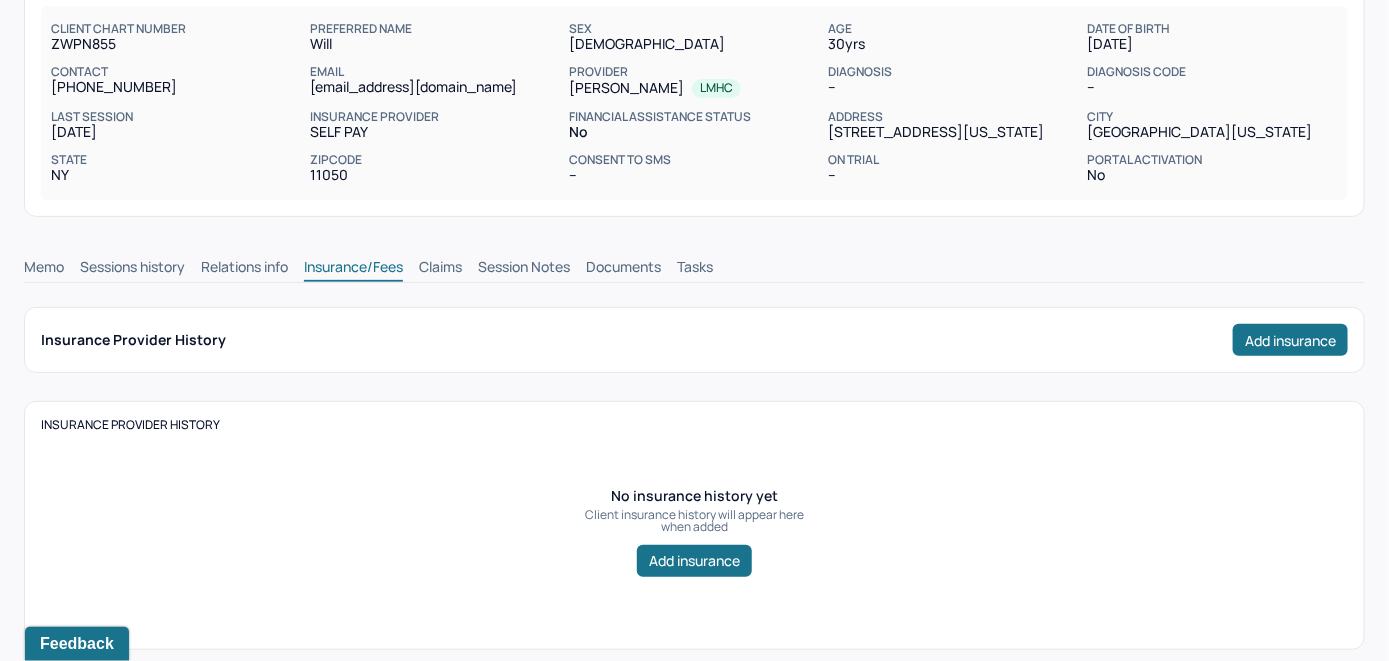 scroll, scrollTop: 163, scrollLeft: 0, axis: vertical 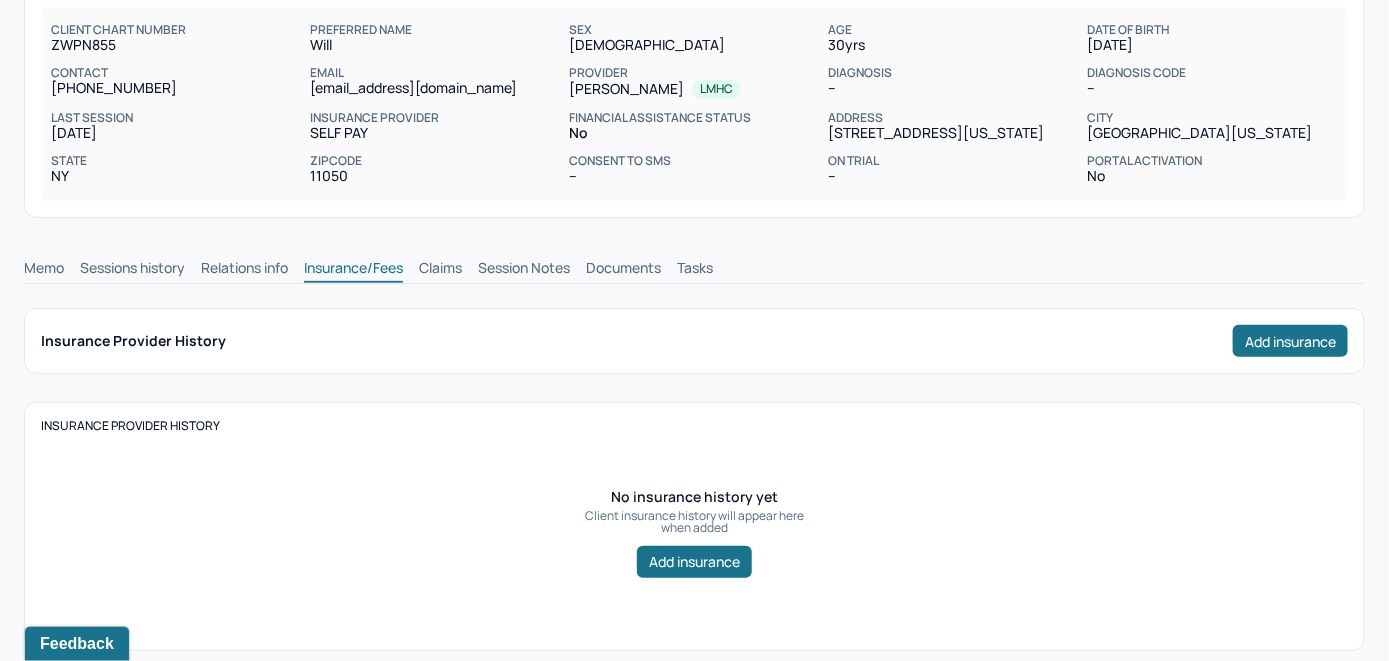 click on "Claims" at bounding box center (440, 270) 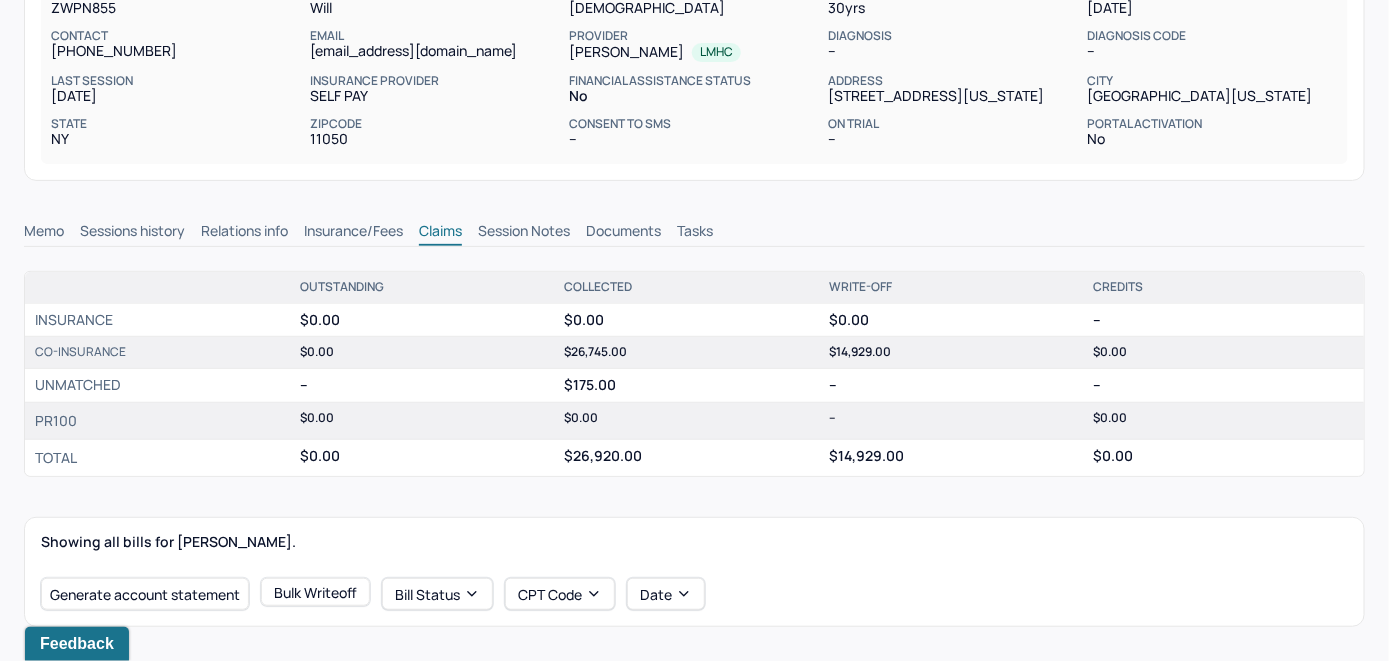 scroll, scrollTop: 0, scrollLeft: 0, axis: both 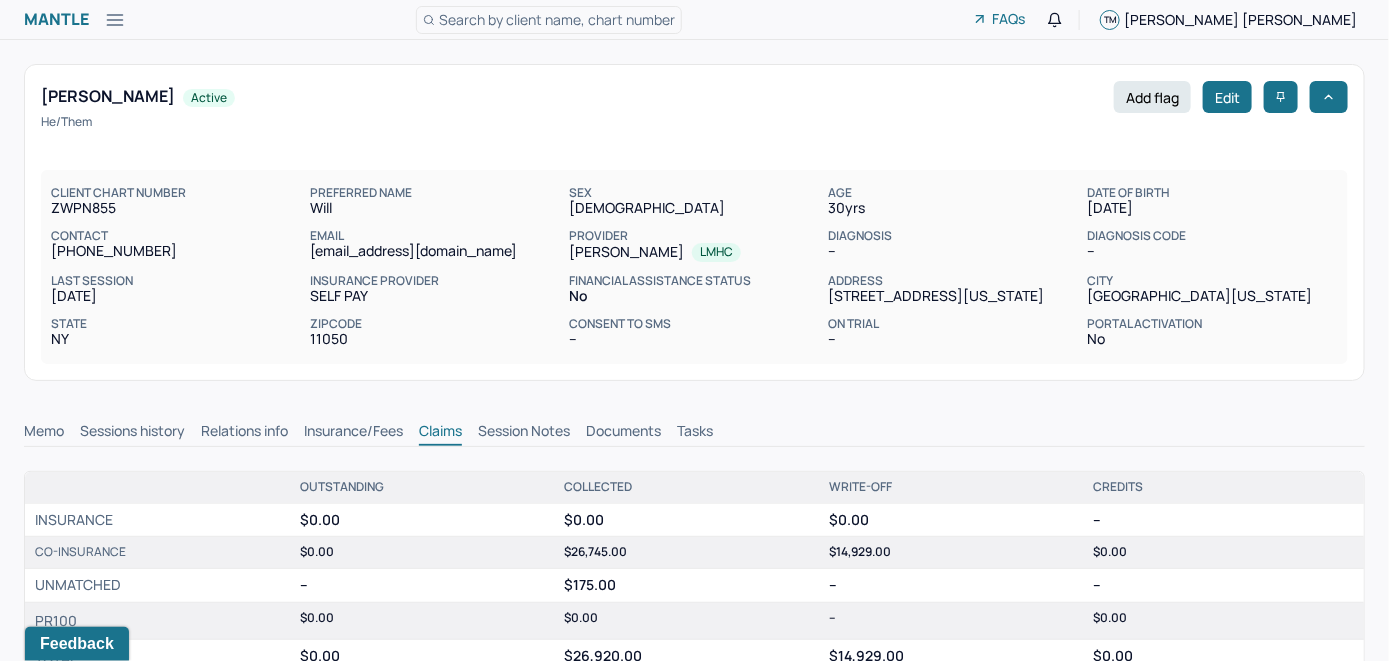 click on "Memo" at bounding box center [44, 433] 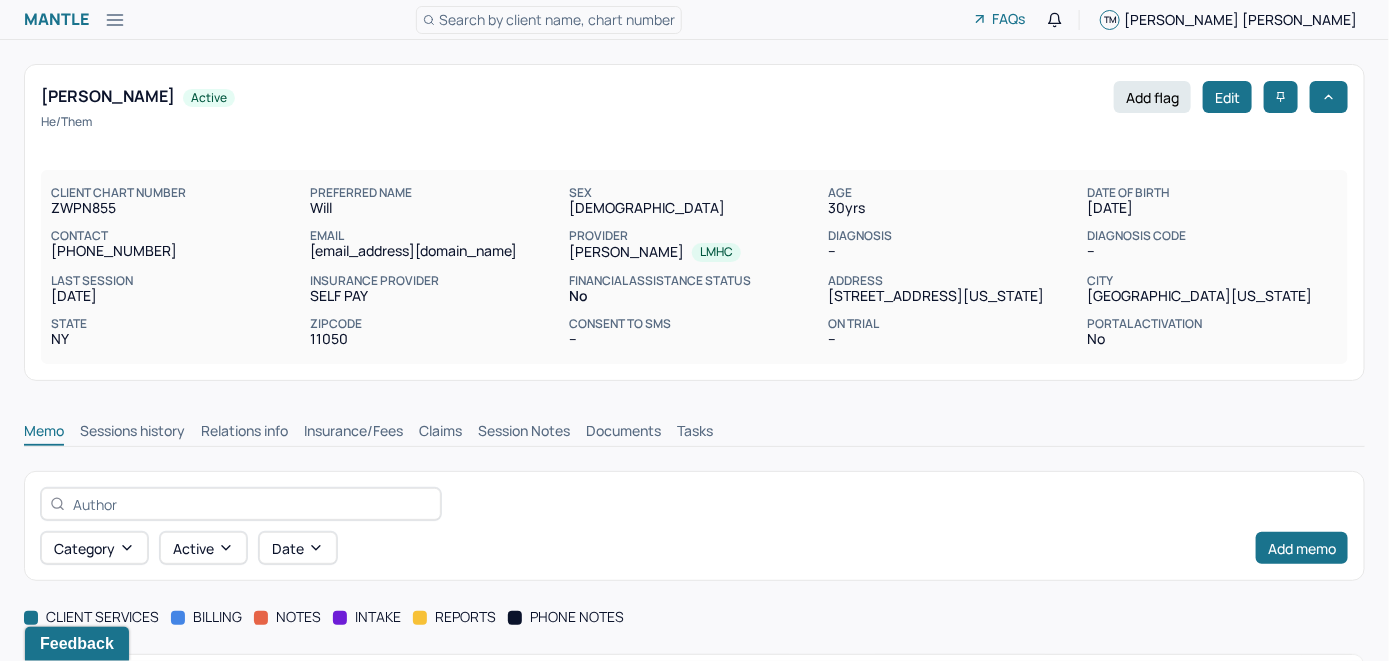 click on "Session Notes" at bounding box center (524, 433) 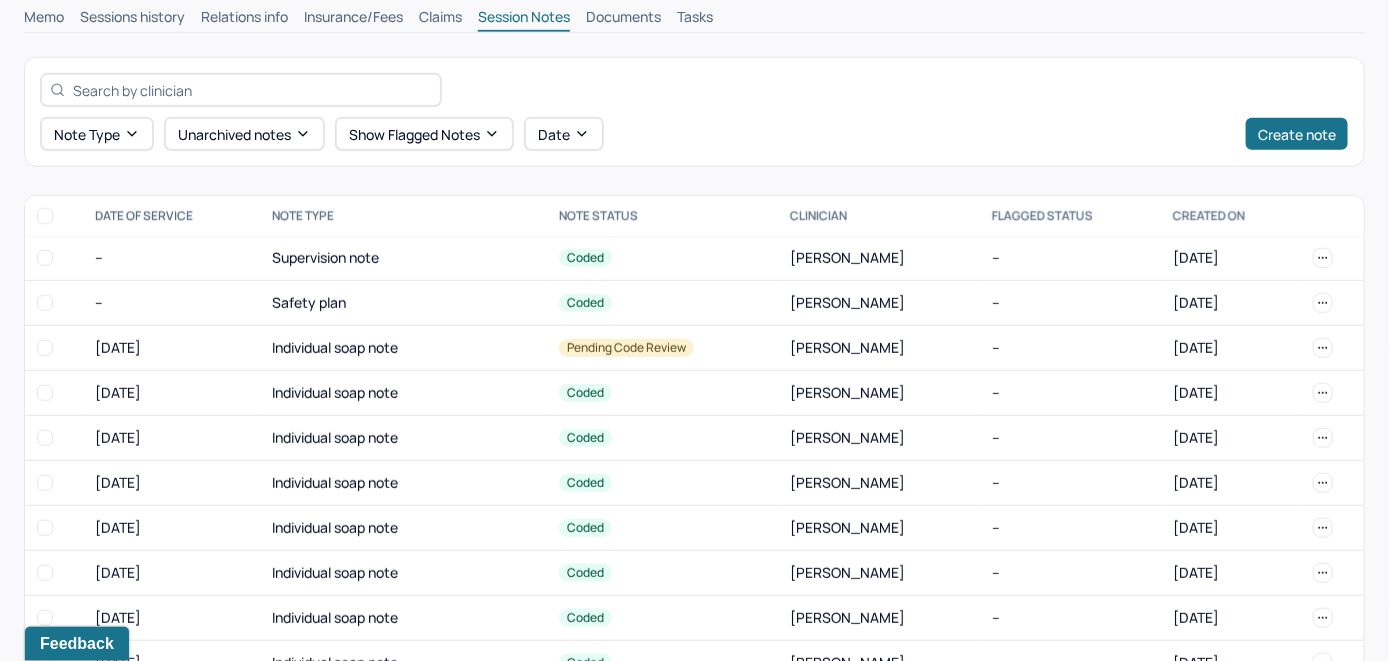 scroll, scrollTop: 514, scrollLeft: 0, axis: vertical 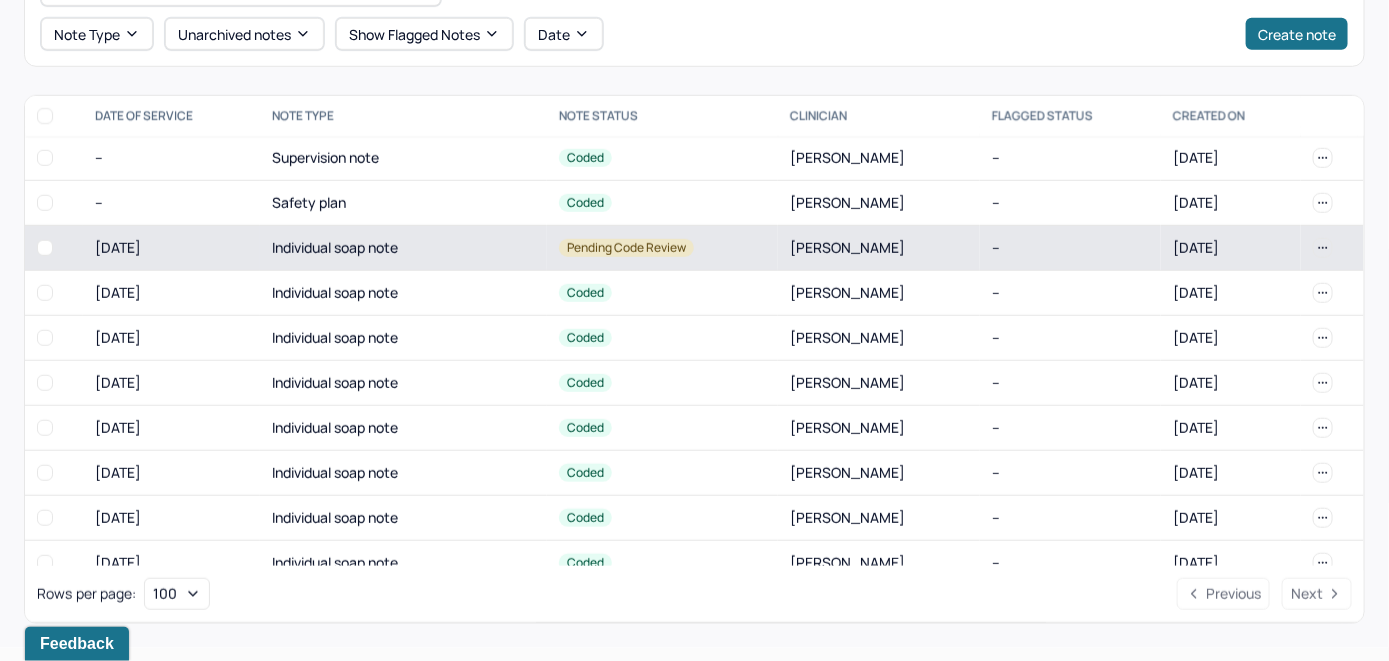 click on "[PERSON_NAME]" at bounding box center [879, 248] 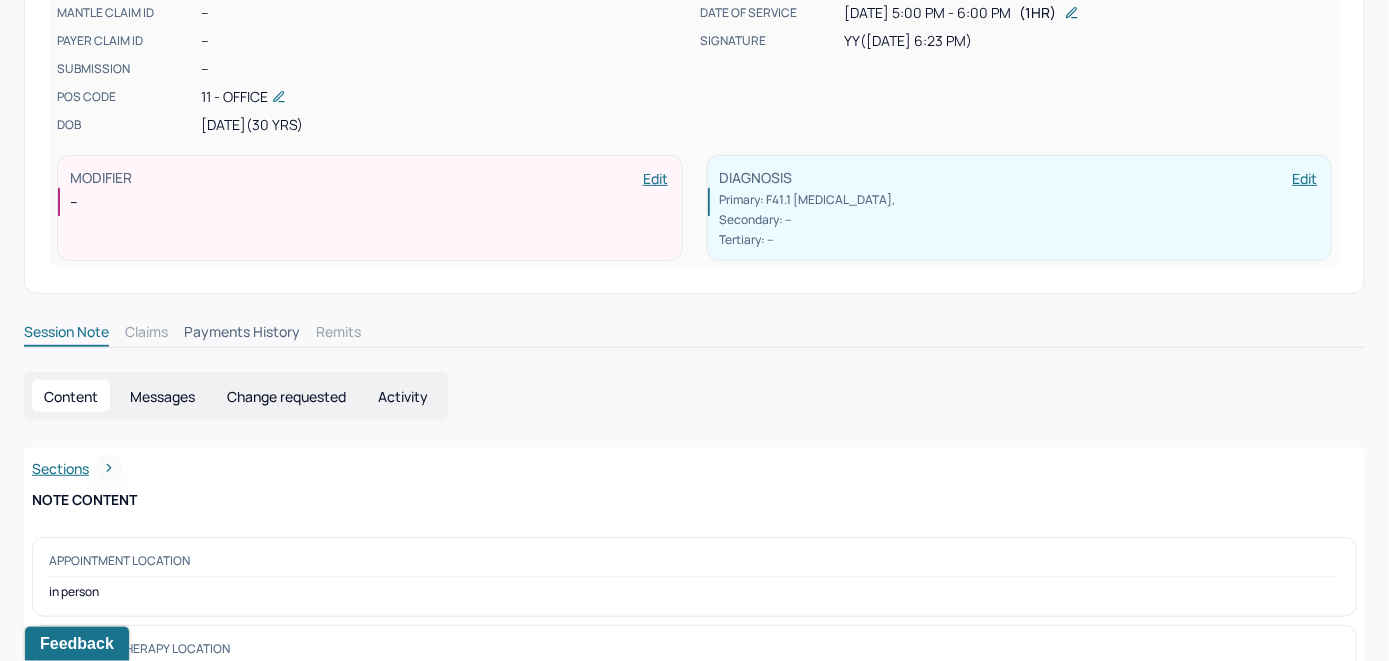 scroll, scrollTop: 100, scrollLeft: 0, axis: vertical 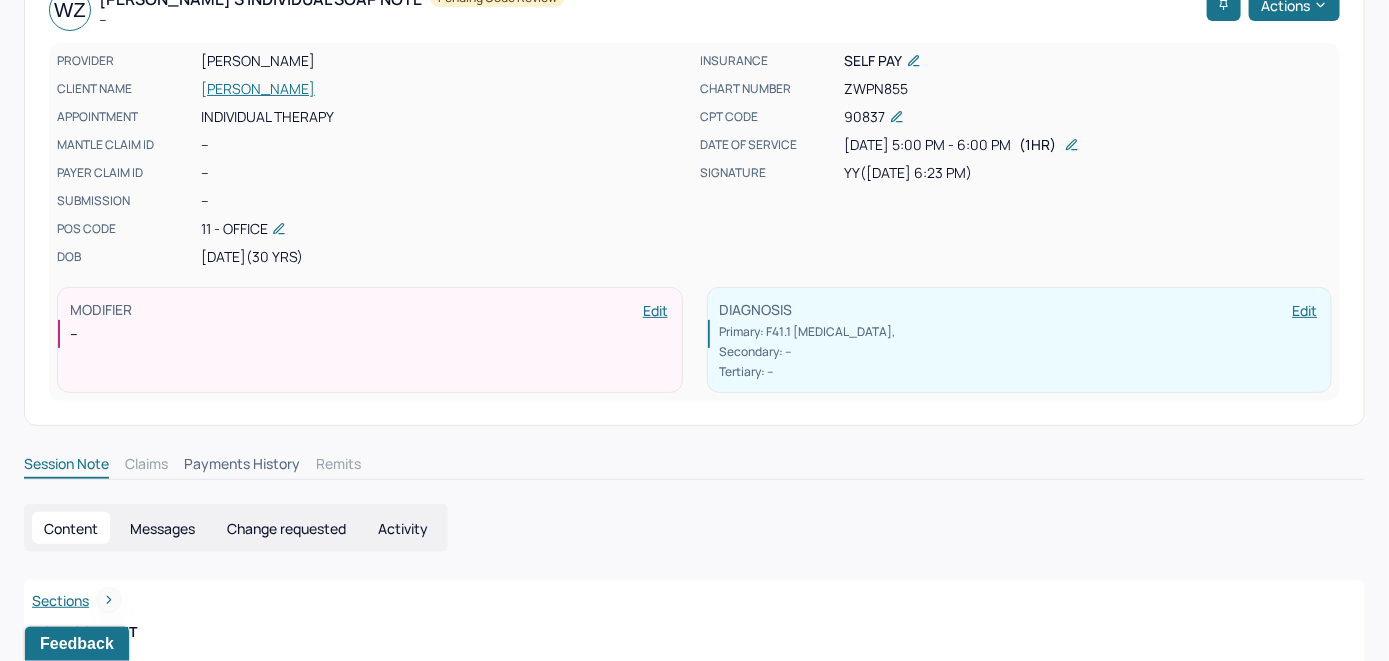click on "[PERSON_NAME]" at bounding box center (445, 89) 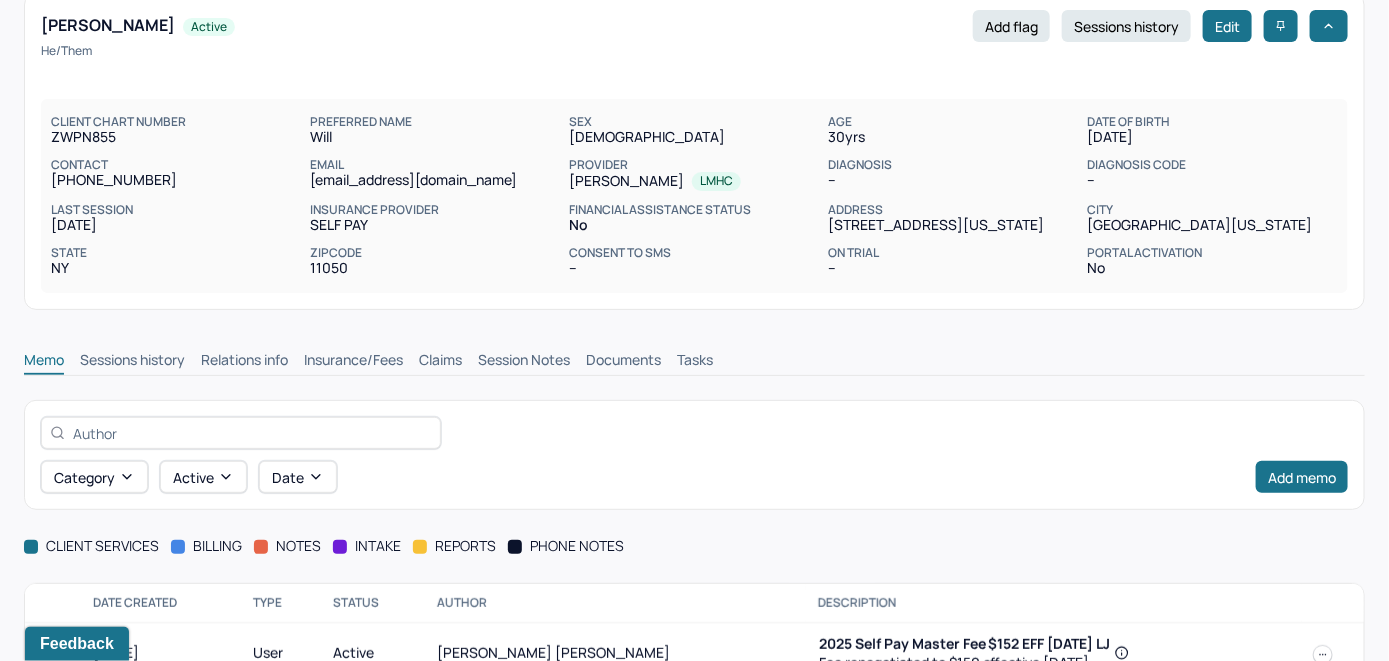 scroll, scrollTop: 163, scrollLeft: 0, axis: vertical 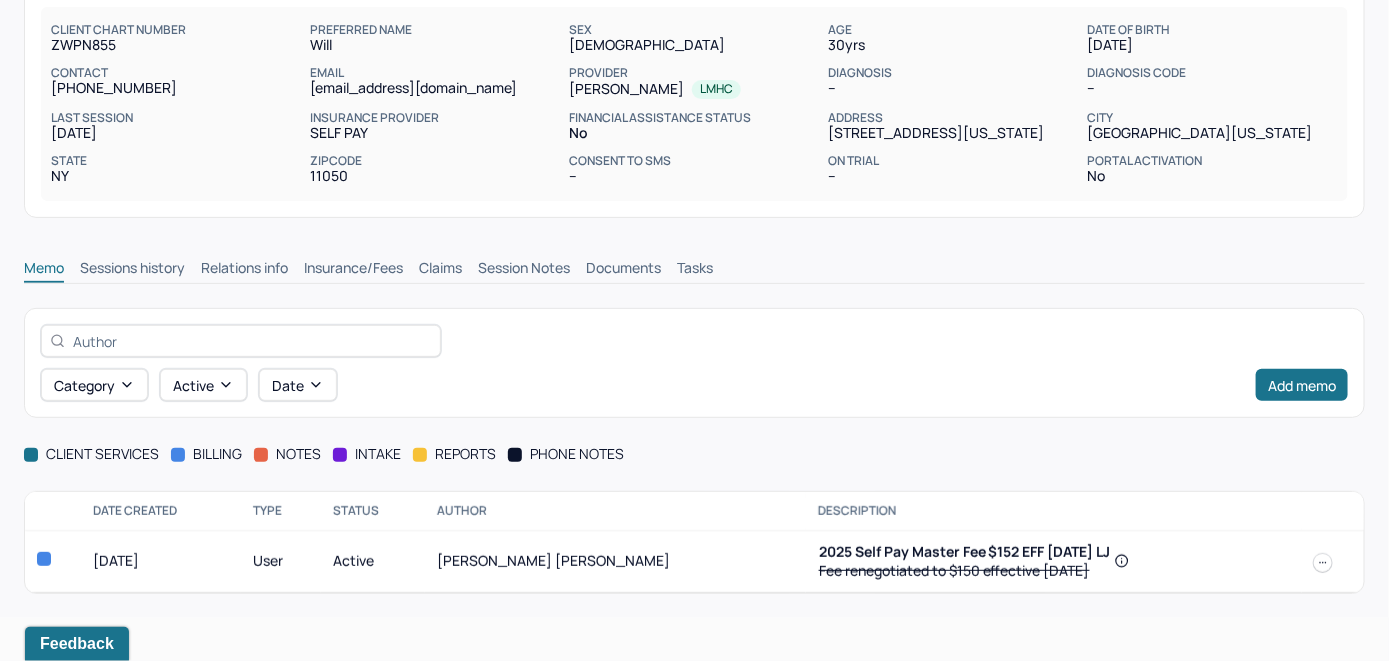 click on "Insurance/Fees" at bounding box center [353, 270] 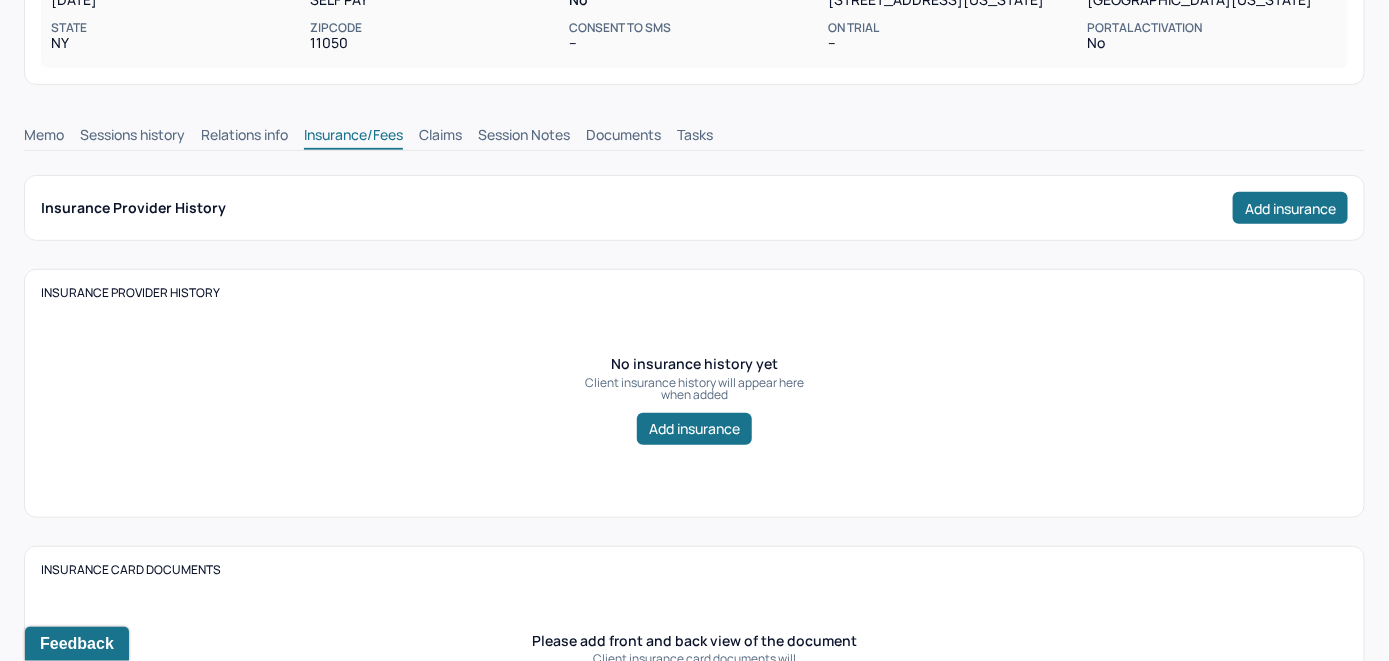 scroll, scrollTop: 263, scrollLeft: 0, axis: vertical 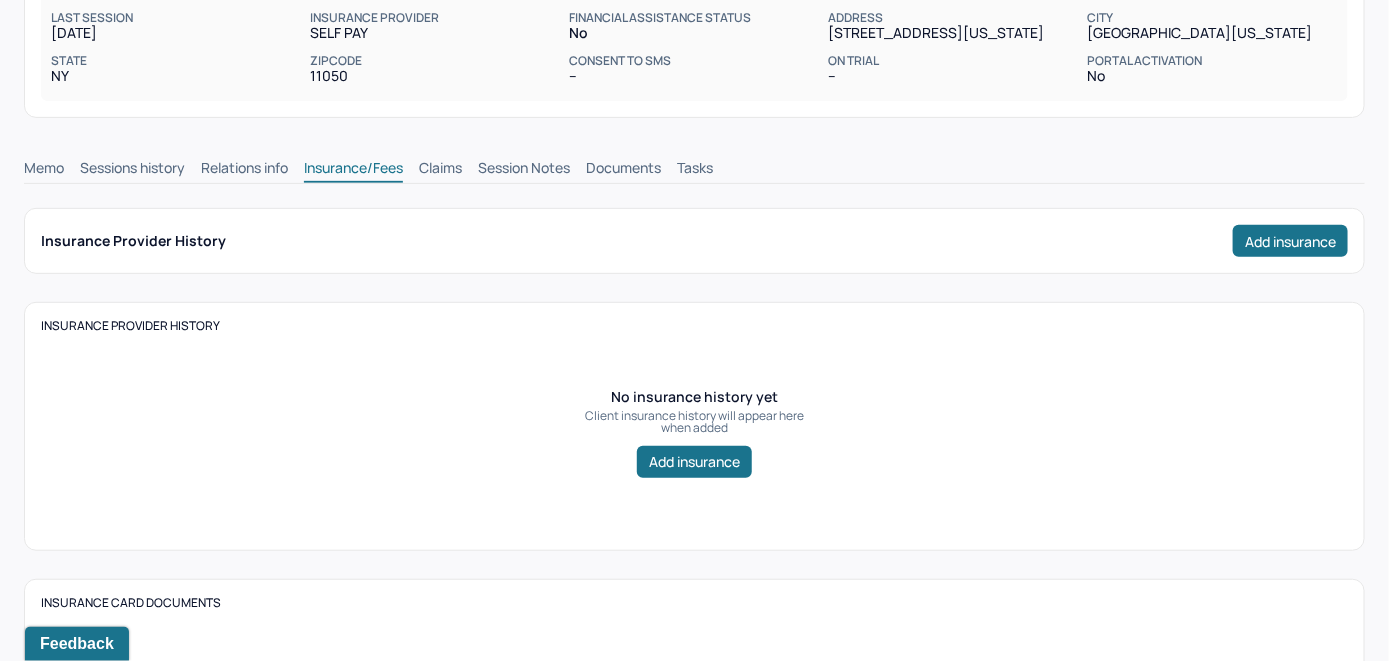 click on "Claims" at bounding box center [440, 170] 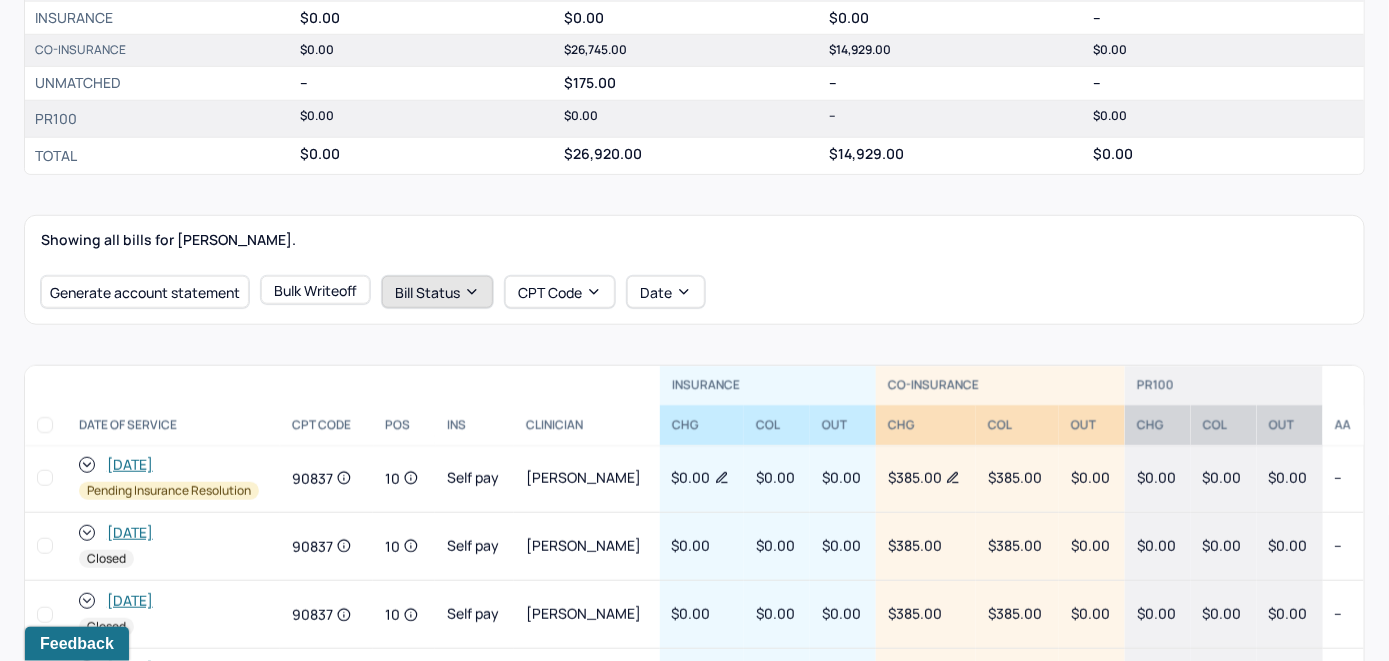 scroll, scrollTop: 563, scrollLeft: 0, axis: vertical 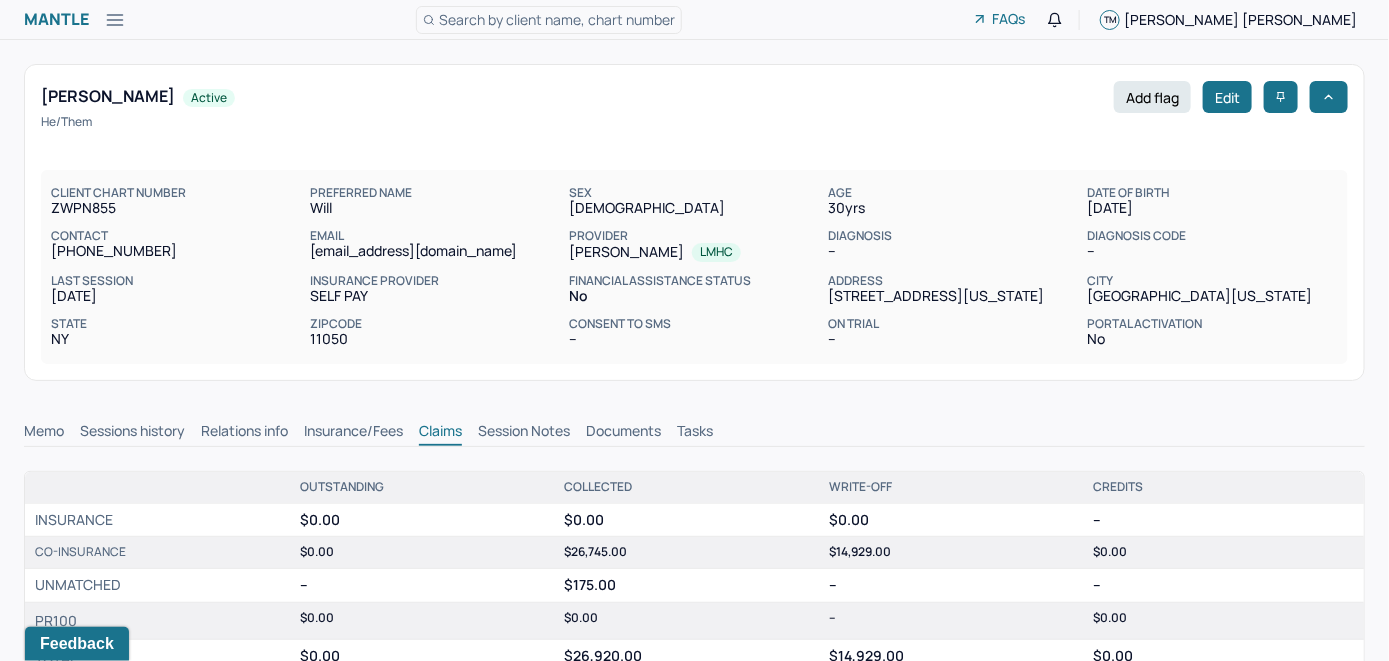 click on "Memo" at bounding box center (44, 433) 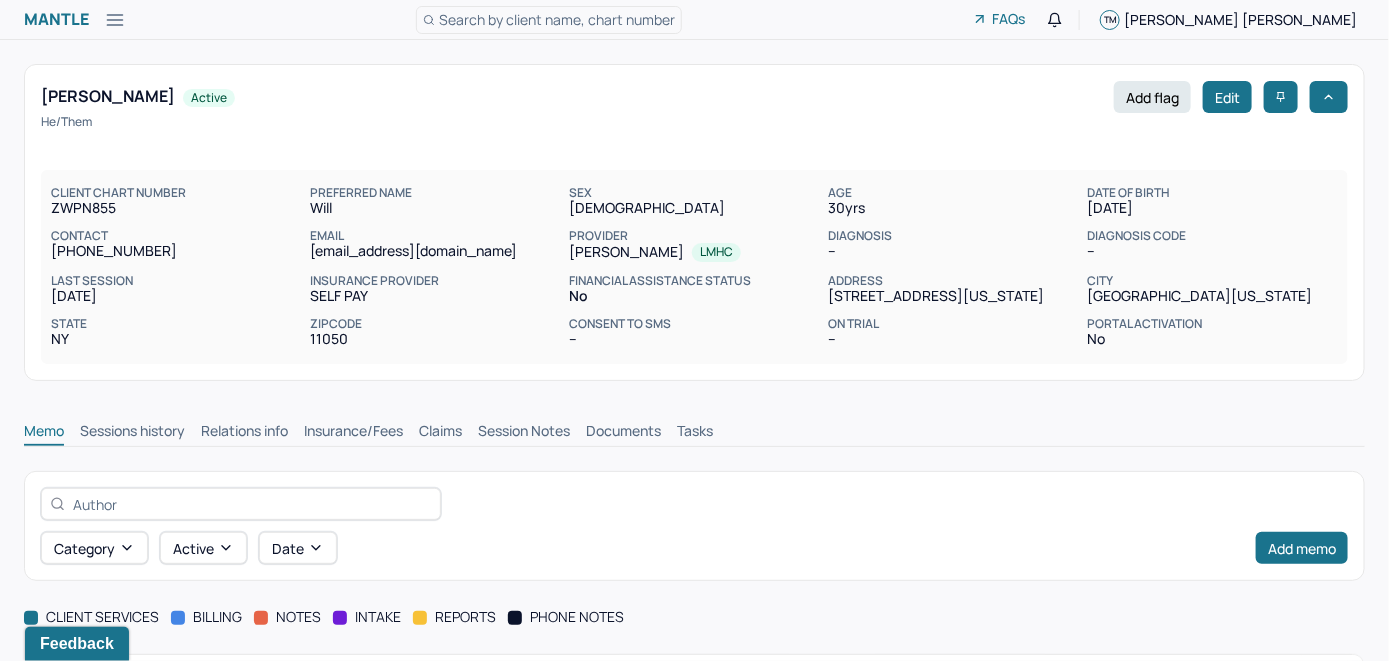 scroll, scrollTop: 0, scrollLeft: 0, axis: both 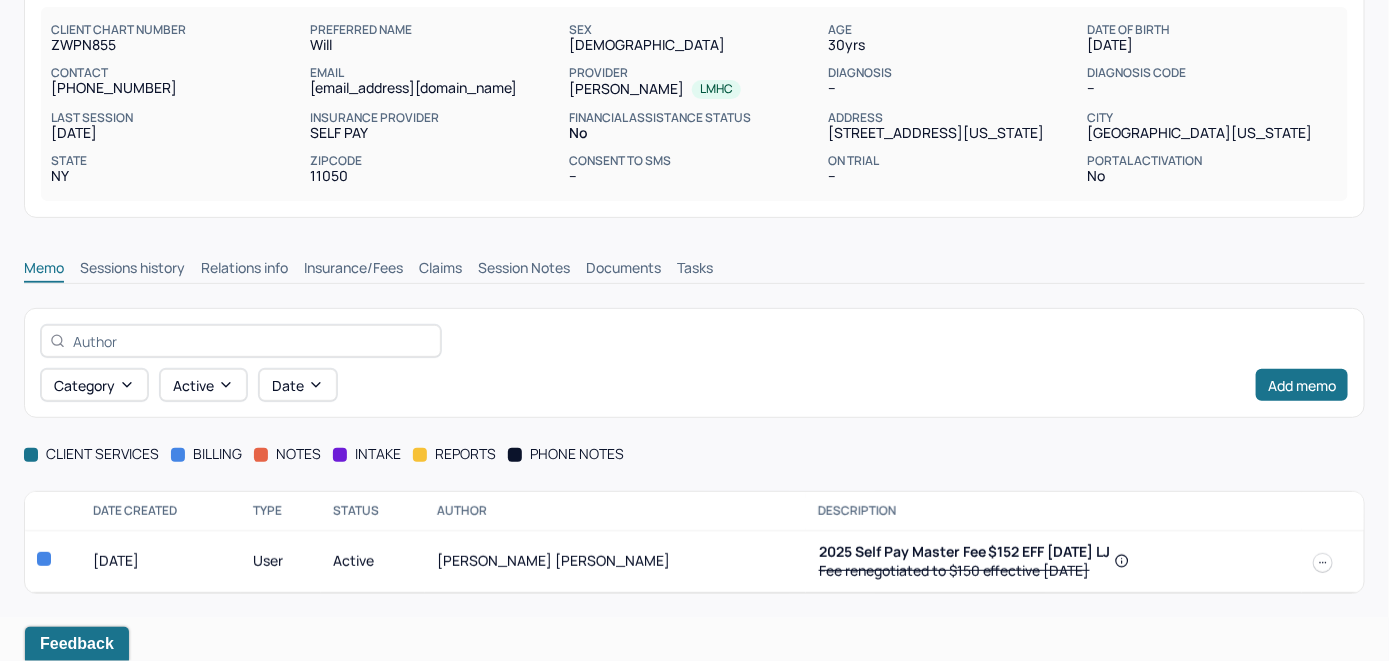click on "Insurance/Fees" at bounding box center [353, 270] 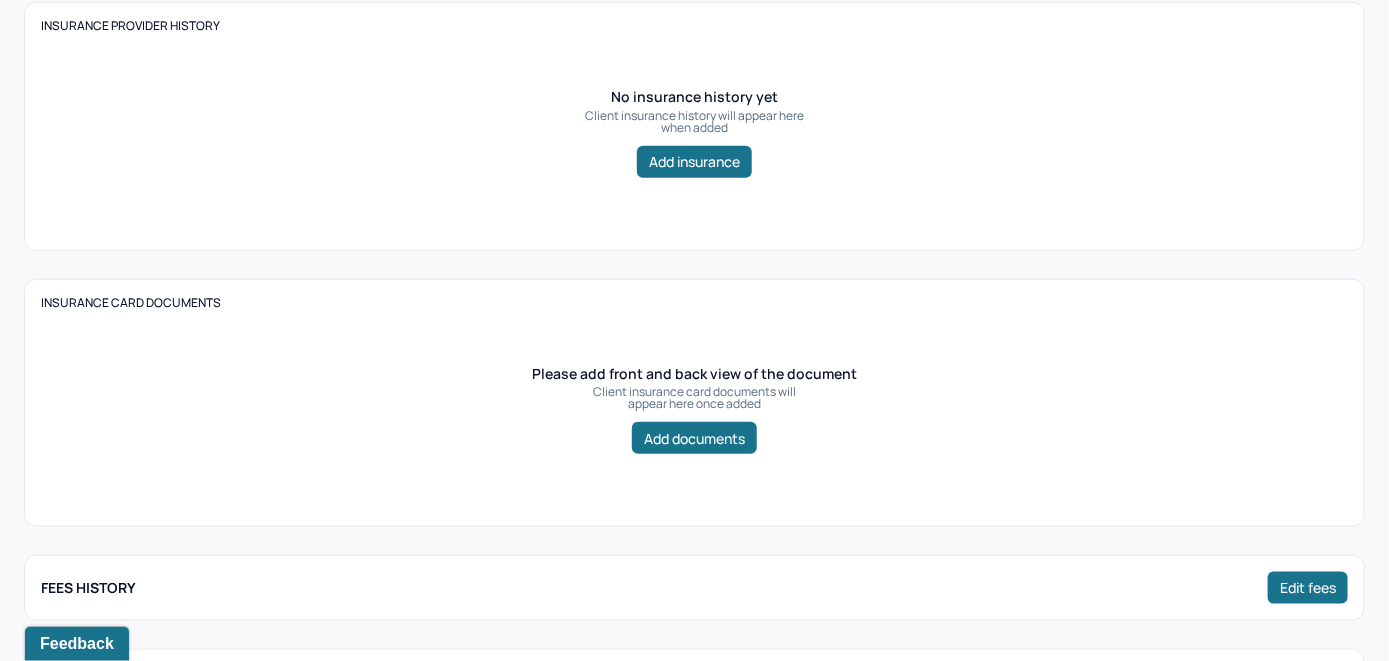 scroll, scrollTop: 363, scrollLeft: 0, axis: vertical 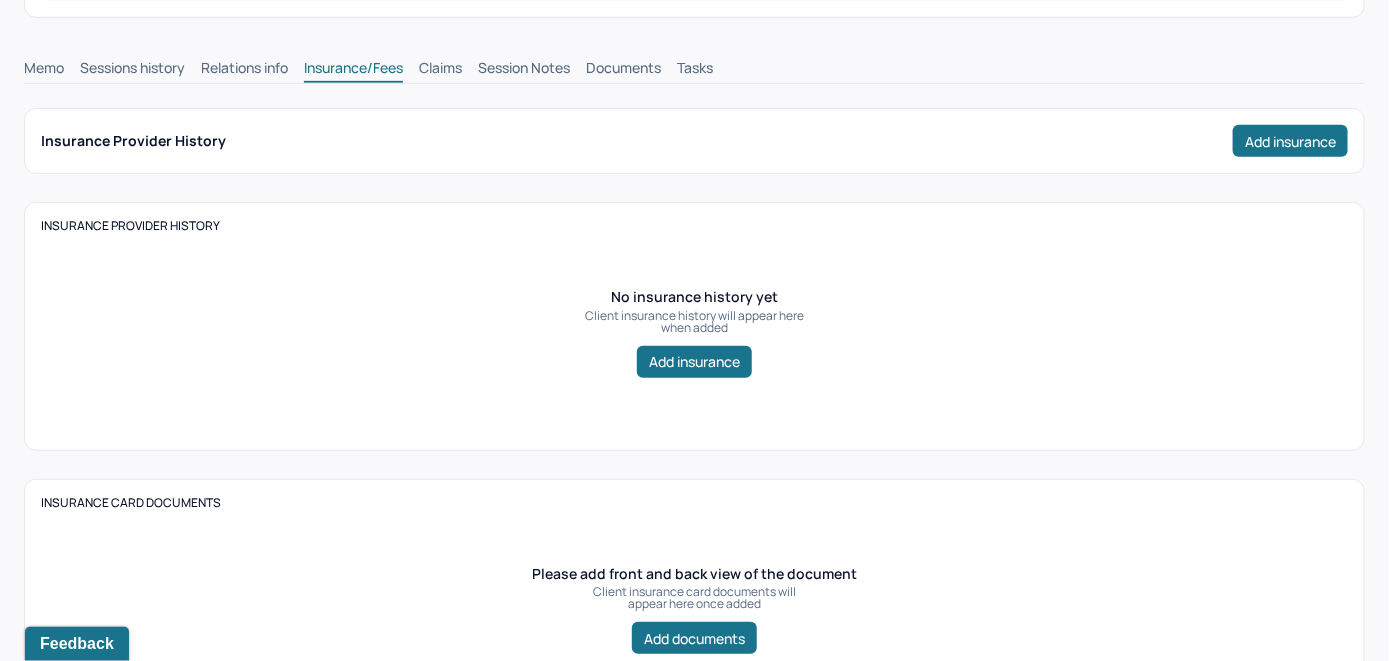 click on "Claims" at bounding box center [440, 70] 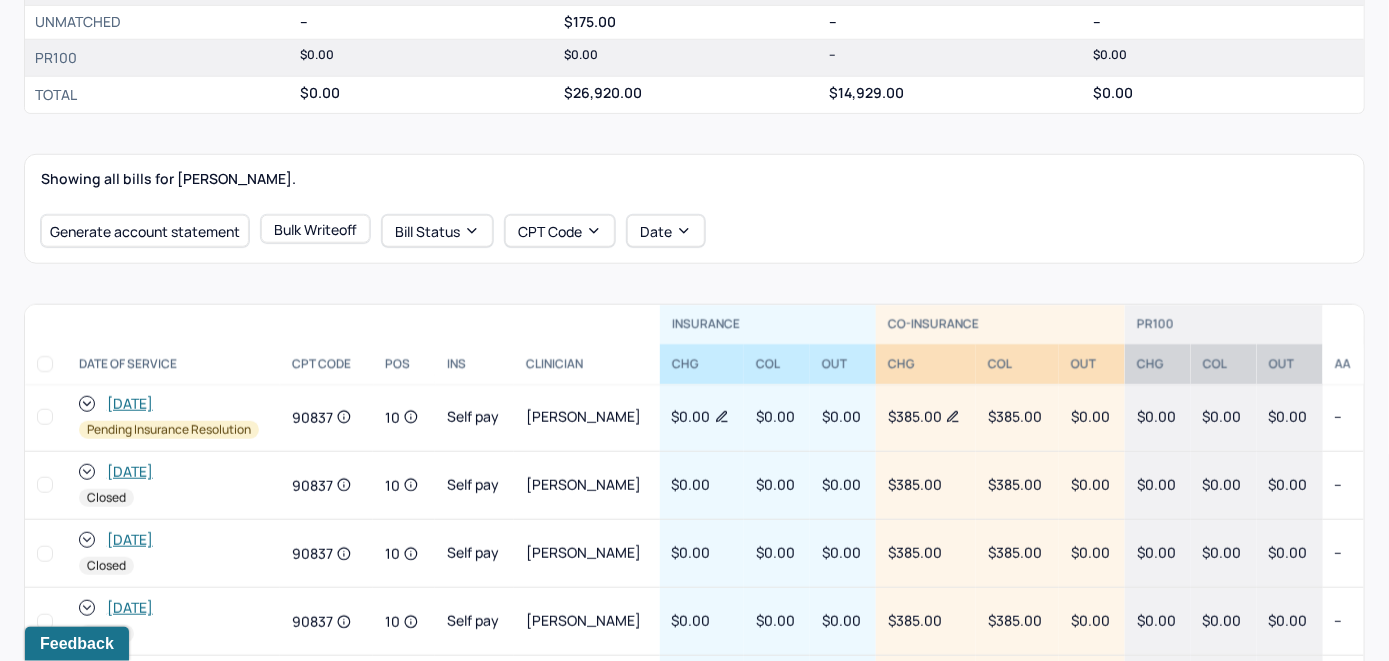 scroll, scrollTop: 663, scrollLeft: 0, axis: vertical 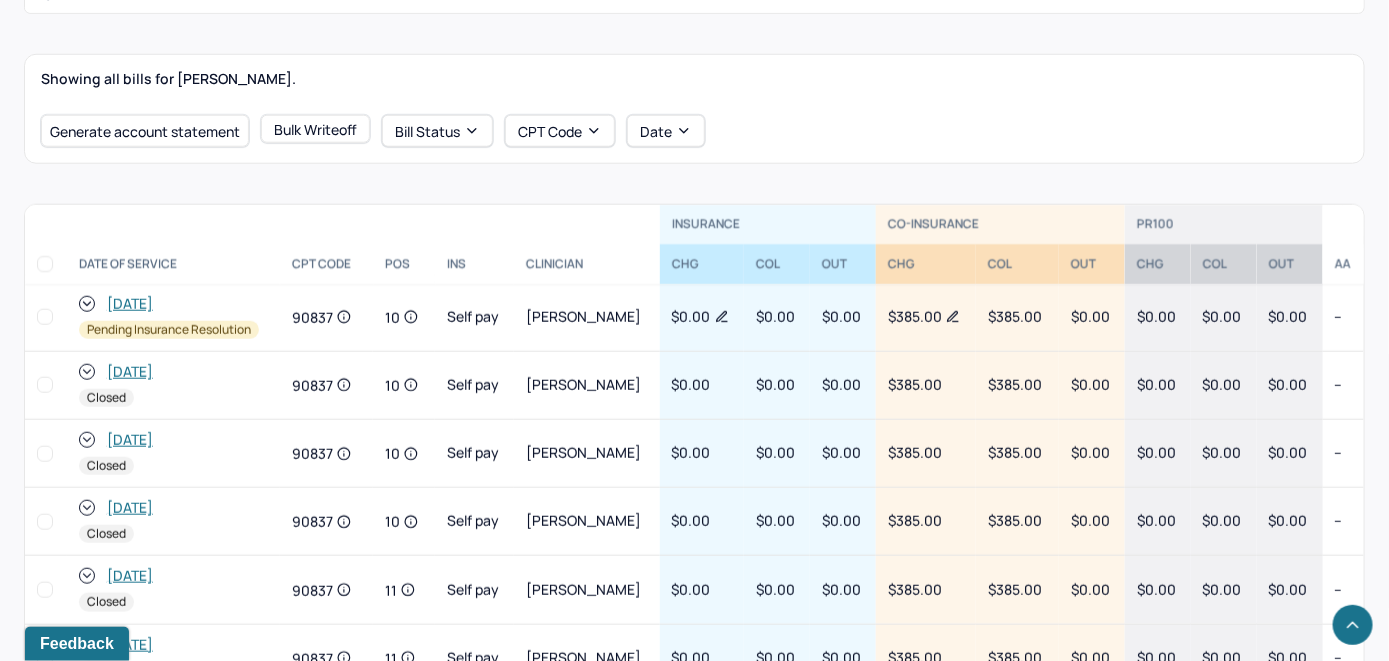 click at bounding box center [87, 372] 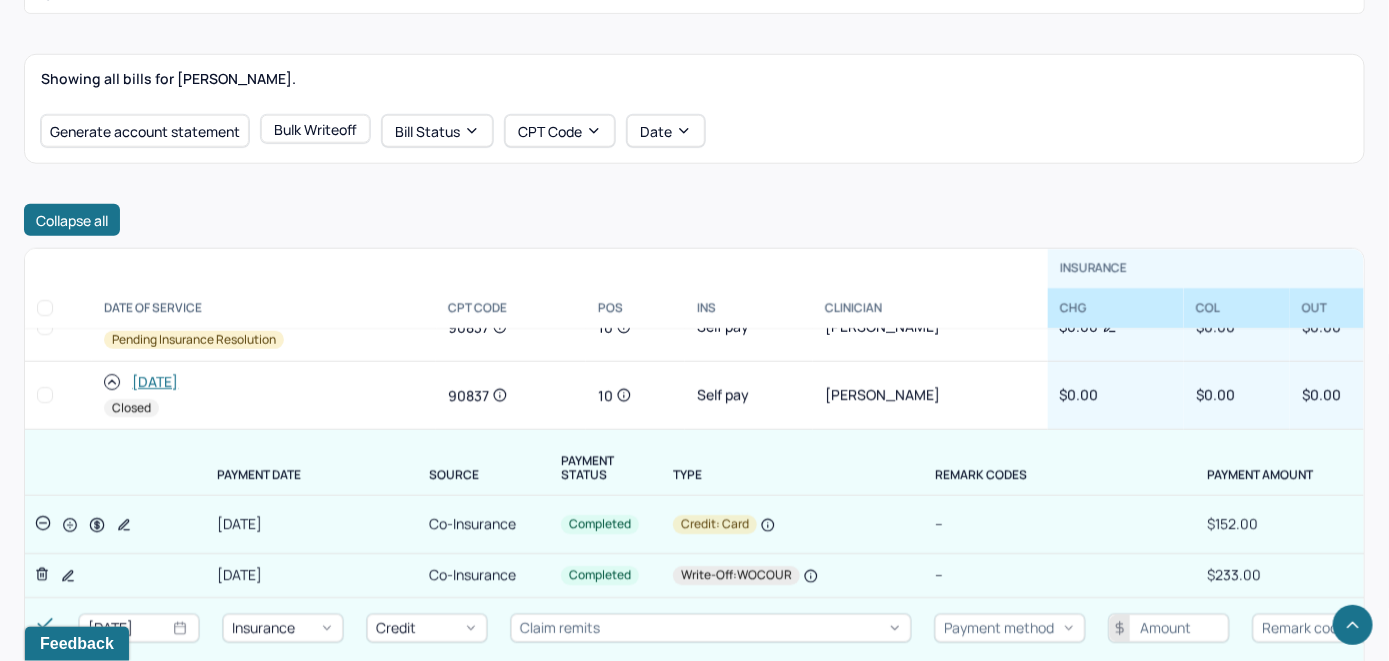 scroll, scrollTop: 0, scrollLeft: 0, axis: both 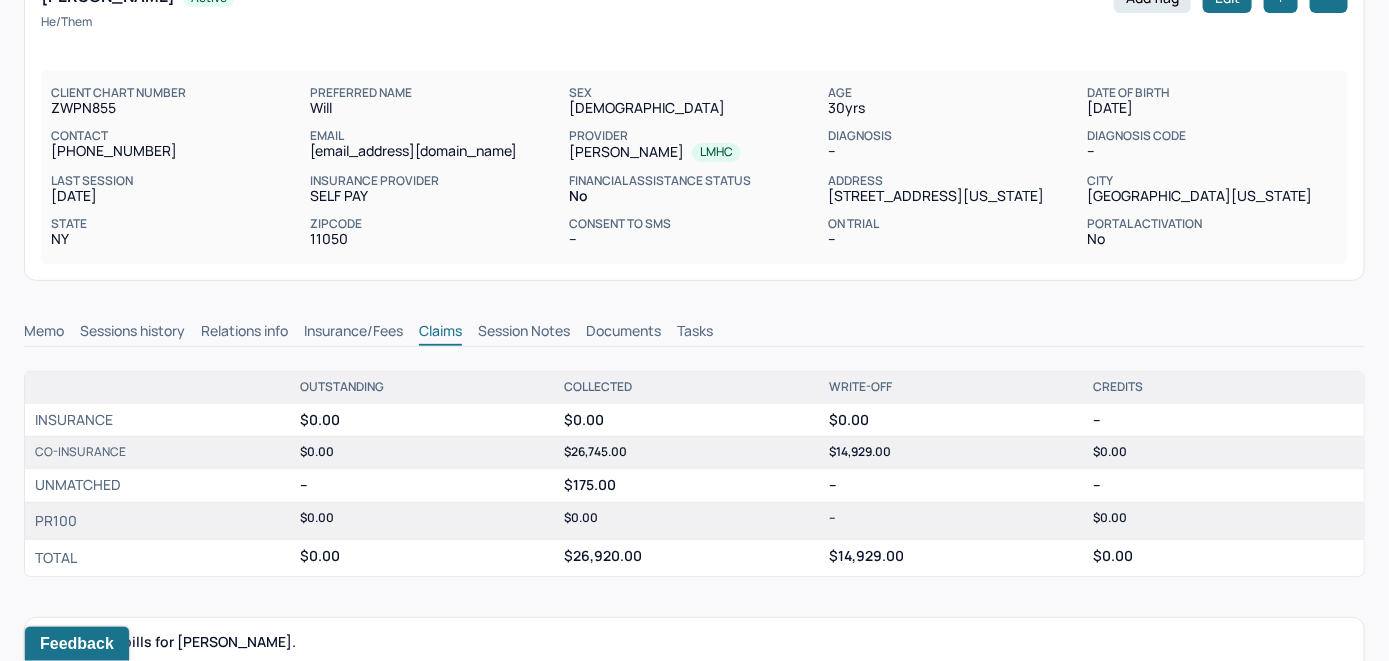 click on "Memo" at bounding box center (44, 333) 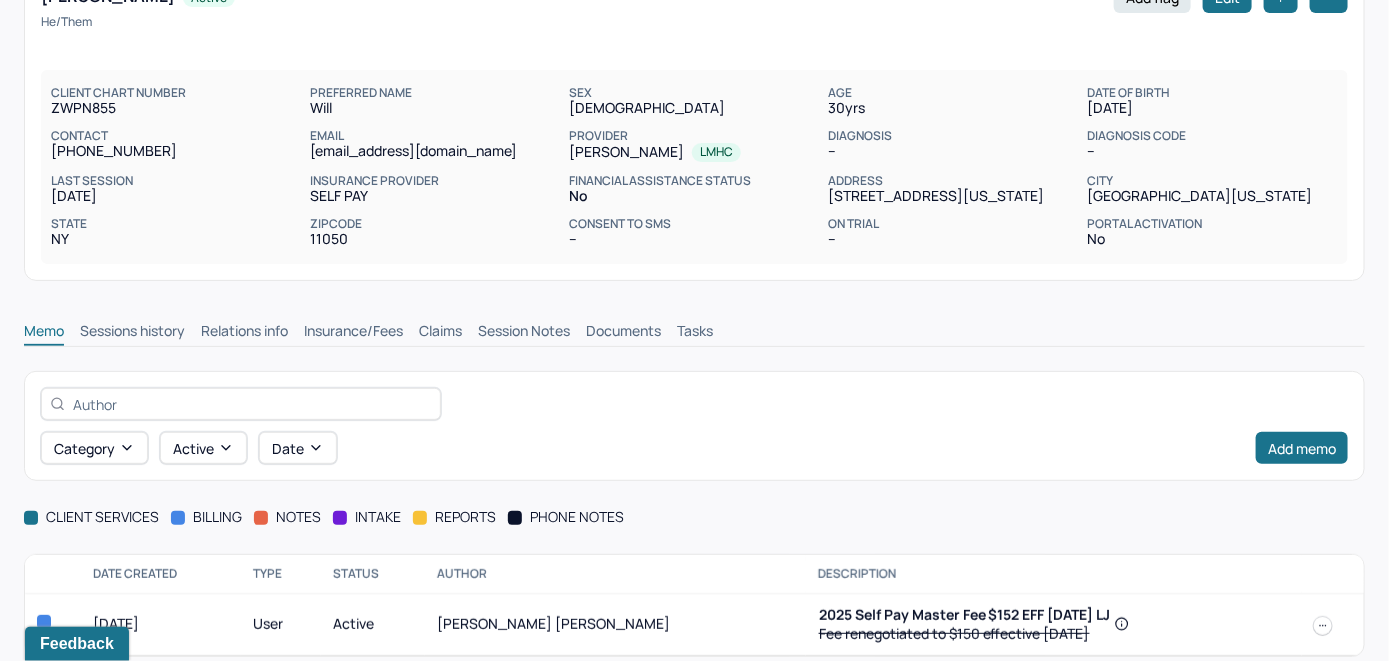 click on "Claims" at bounding box center (440, 333) 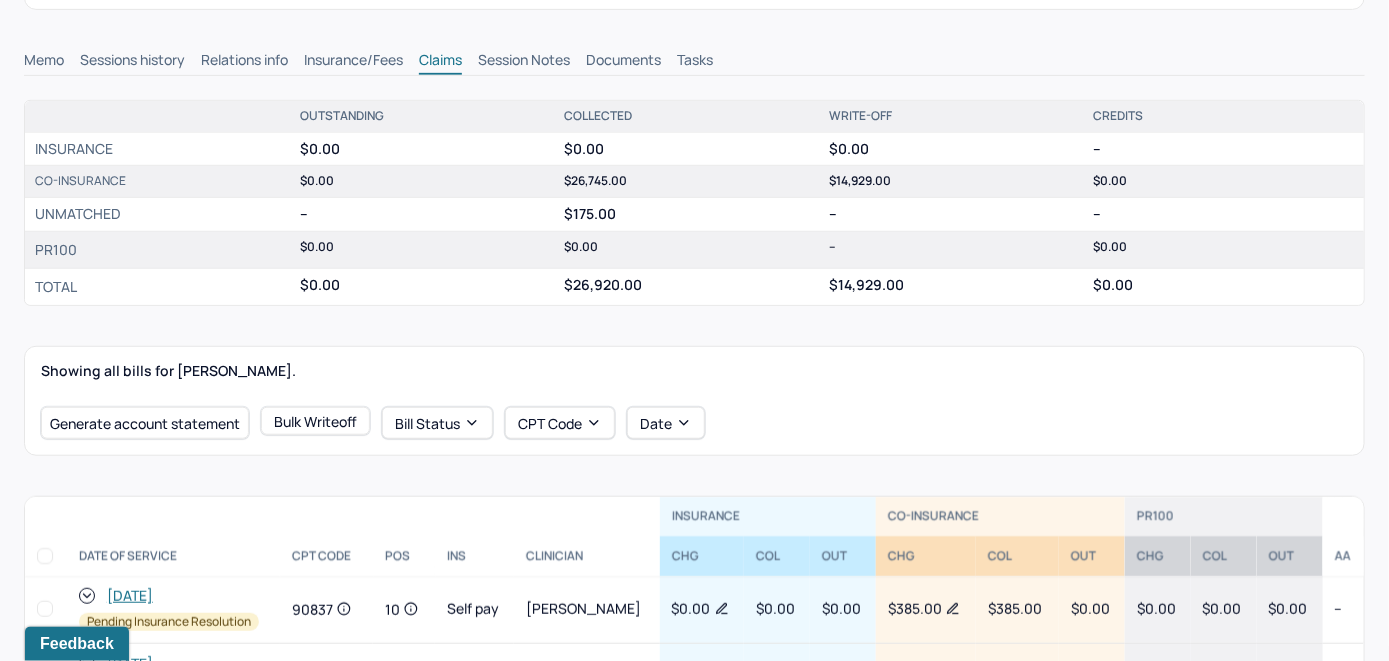 scroll, scrollTop: 285, scrollLeft: 0, axis: vertical 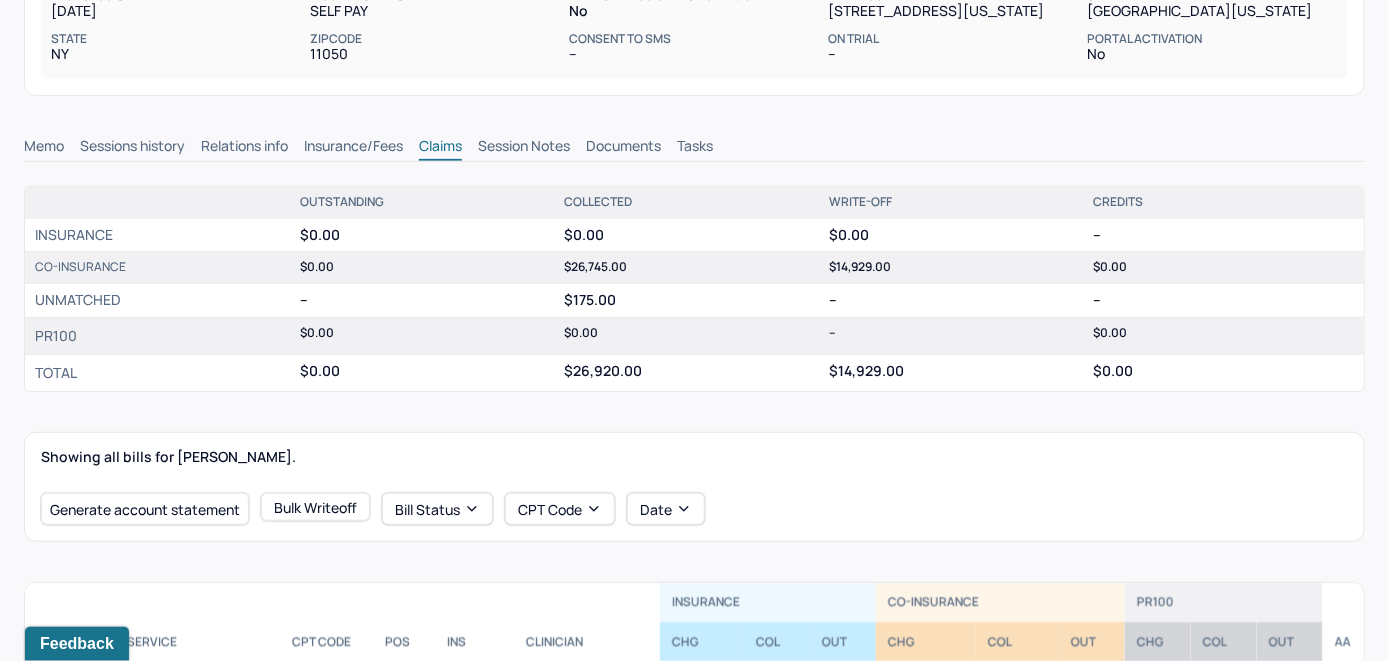 click on "Session Notes" at bounding box center [524, 148] 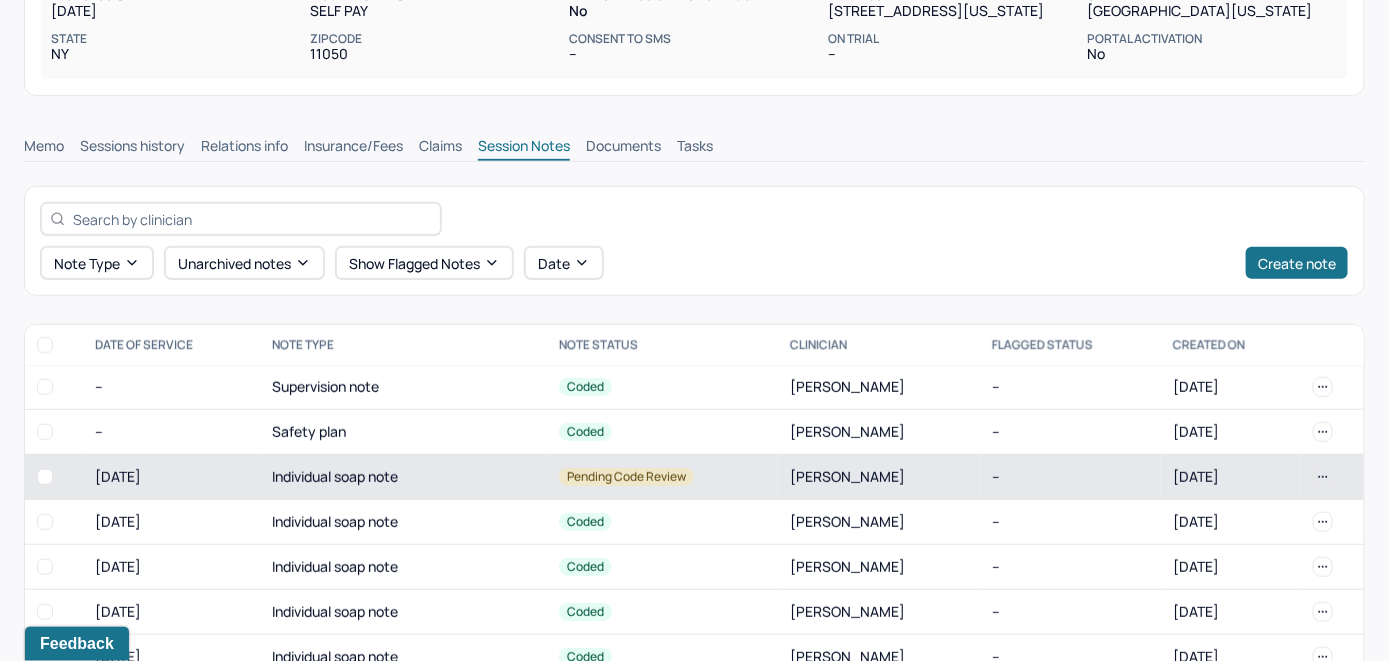 click on "Individual soap note" at bounding box center [403, 477] 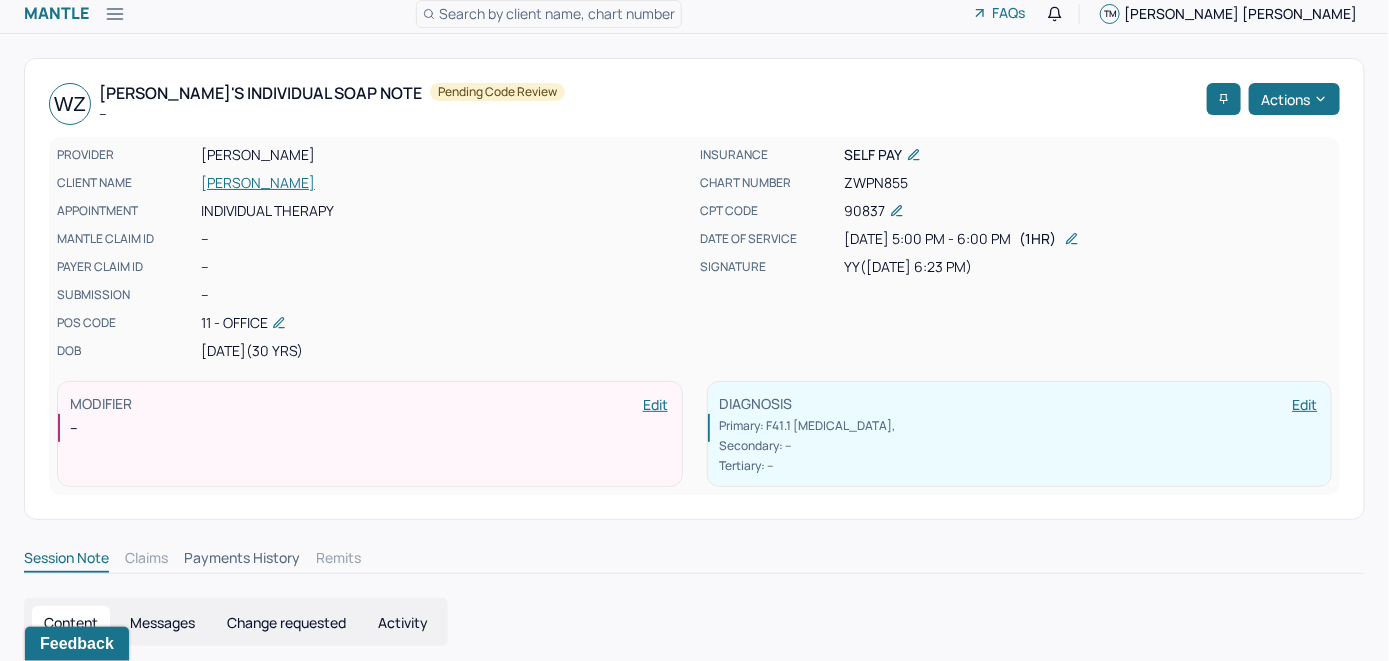 scroll, scrollTop: 0, scrollLeft: 0, axis: both 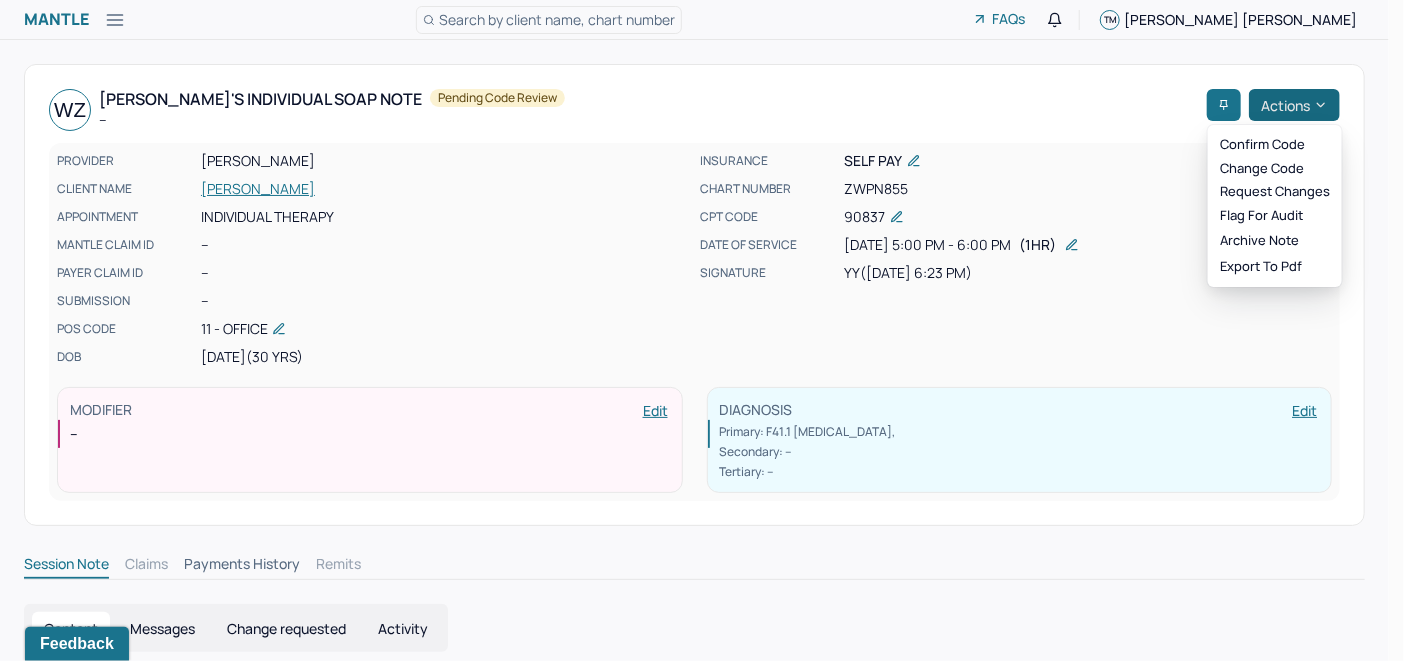 click on "Actions" at bounding box center (1294, 105) 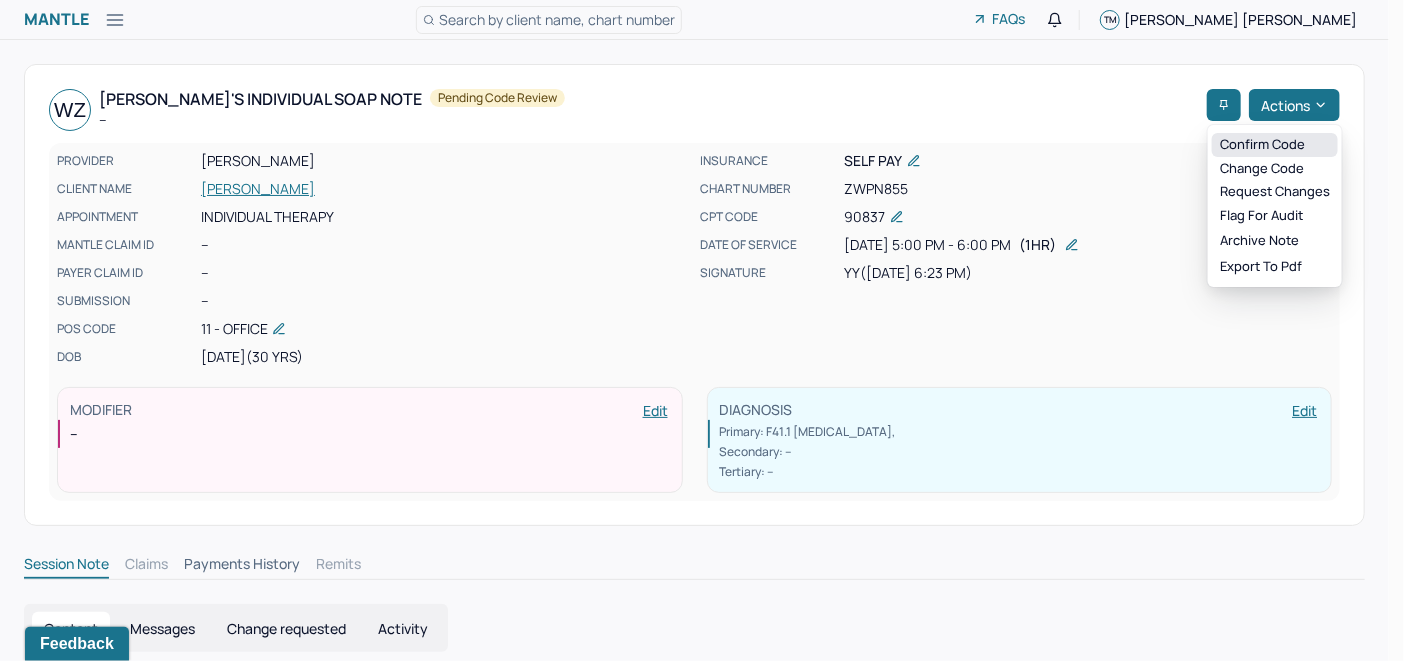 click on "Confirm code" at bounding box center [1275, 145] 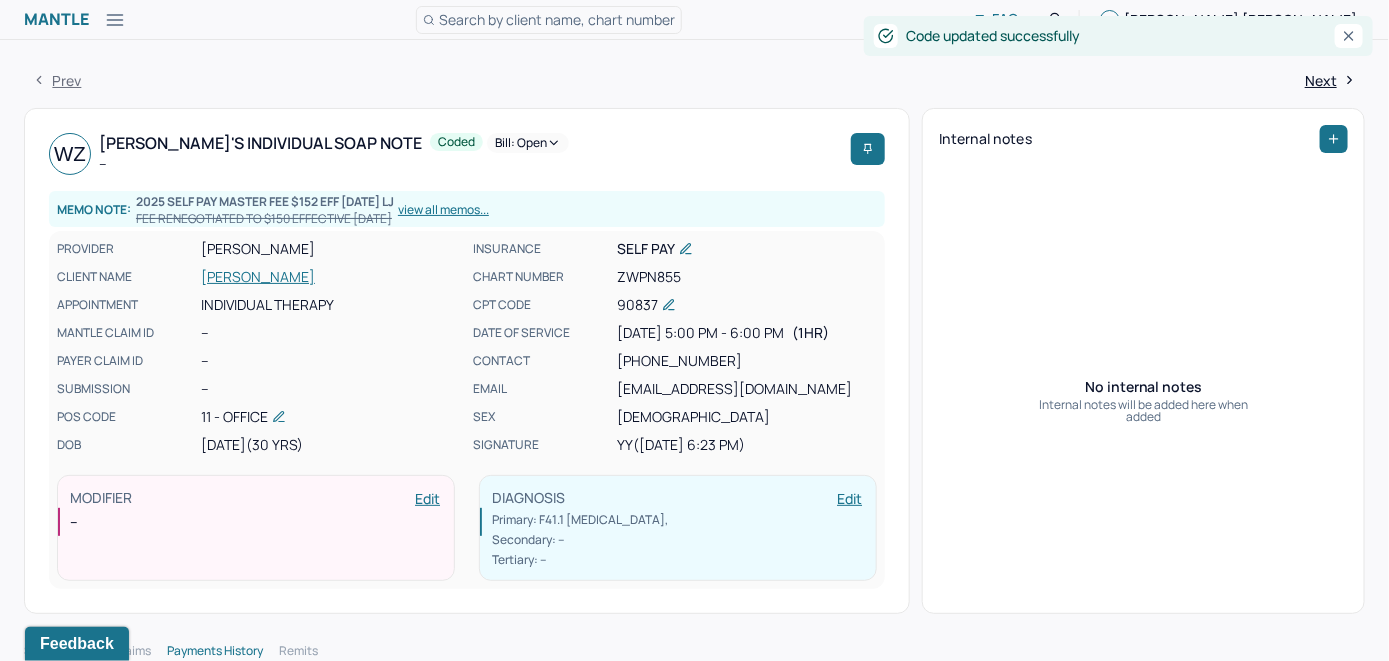 click on "[PERSON_NAME]" at bounding box center (331, 277) 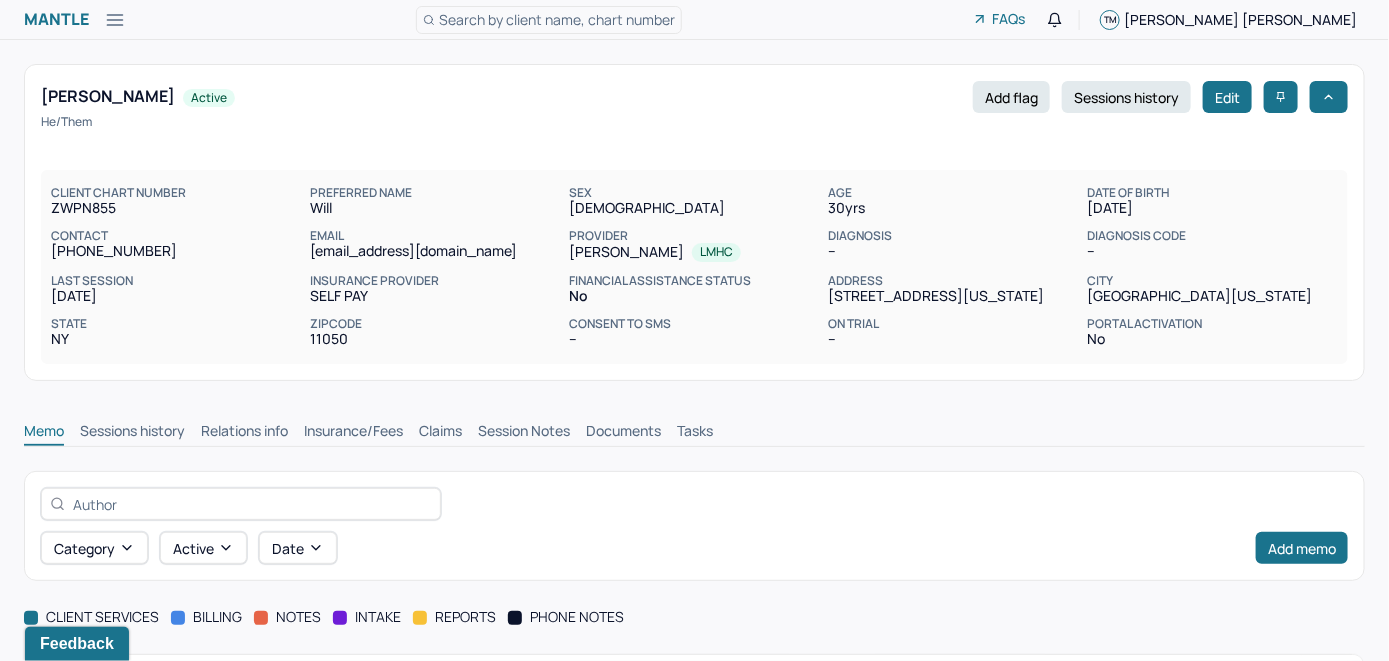 scroll, scrollTop: 0, scrollLeft: 0, axis: both 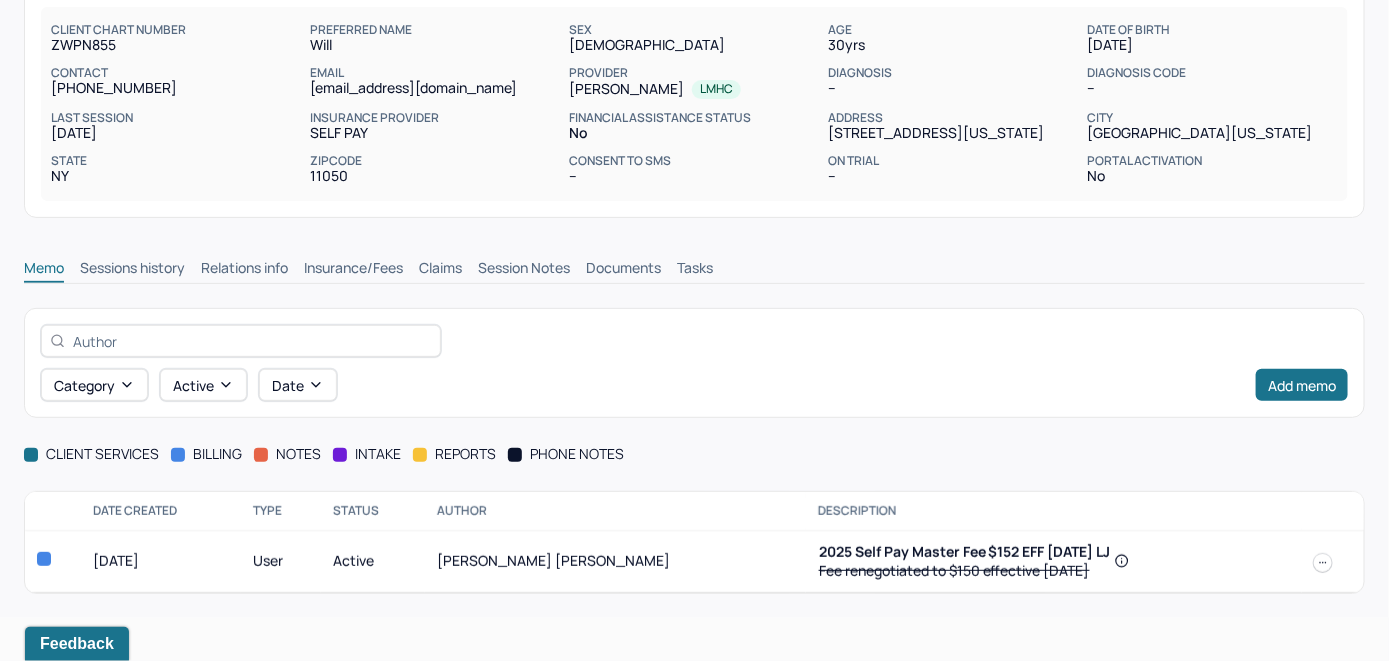 click on "Insurance/Fees" at bounding box center (353, 270) 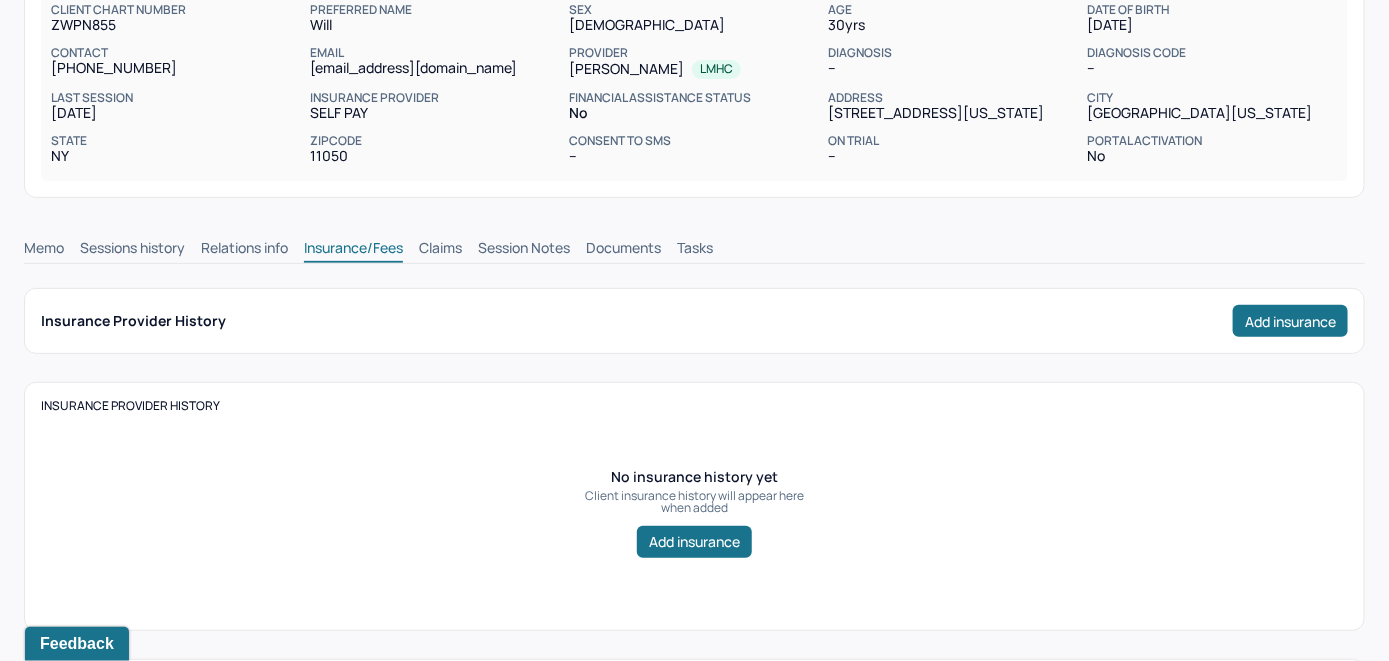 scroll, scrollTop: 163, scrollLeft: 0, axis: vertical 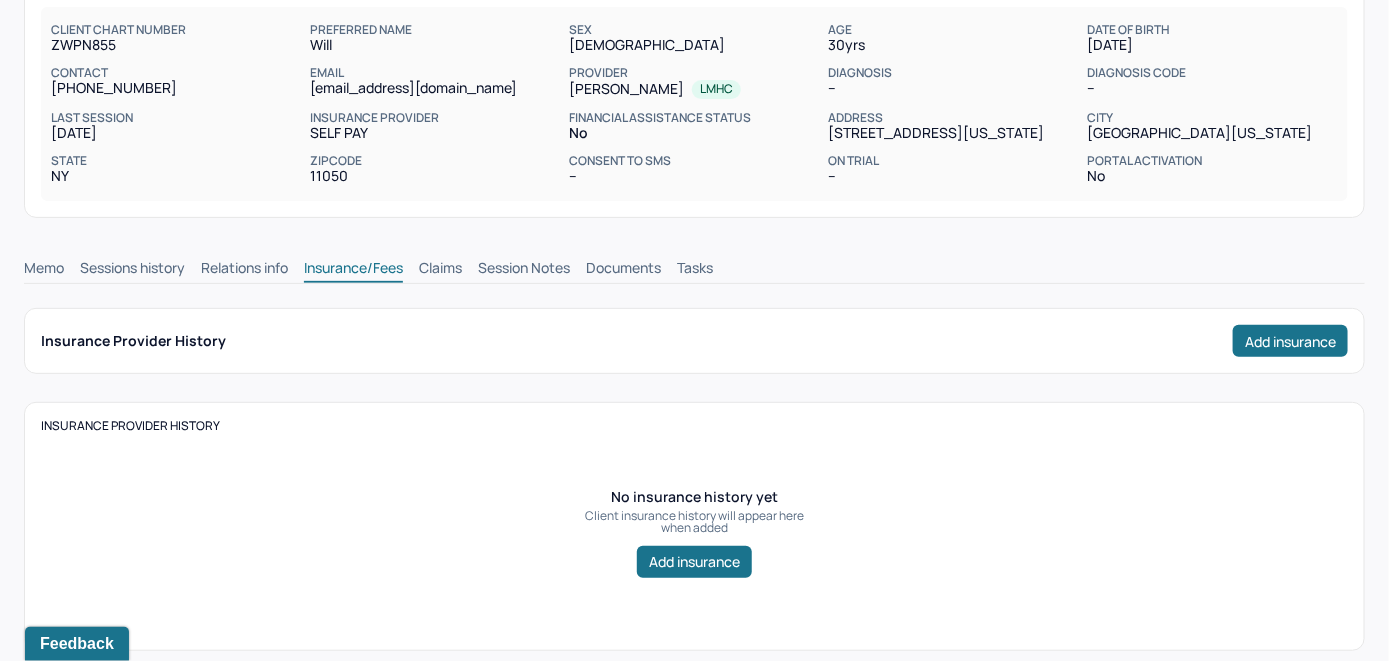 click on "Claims" at bounding box center [440, 270] 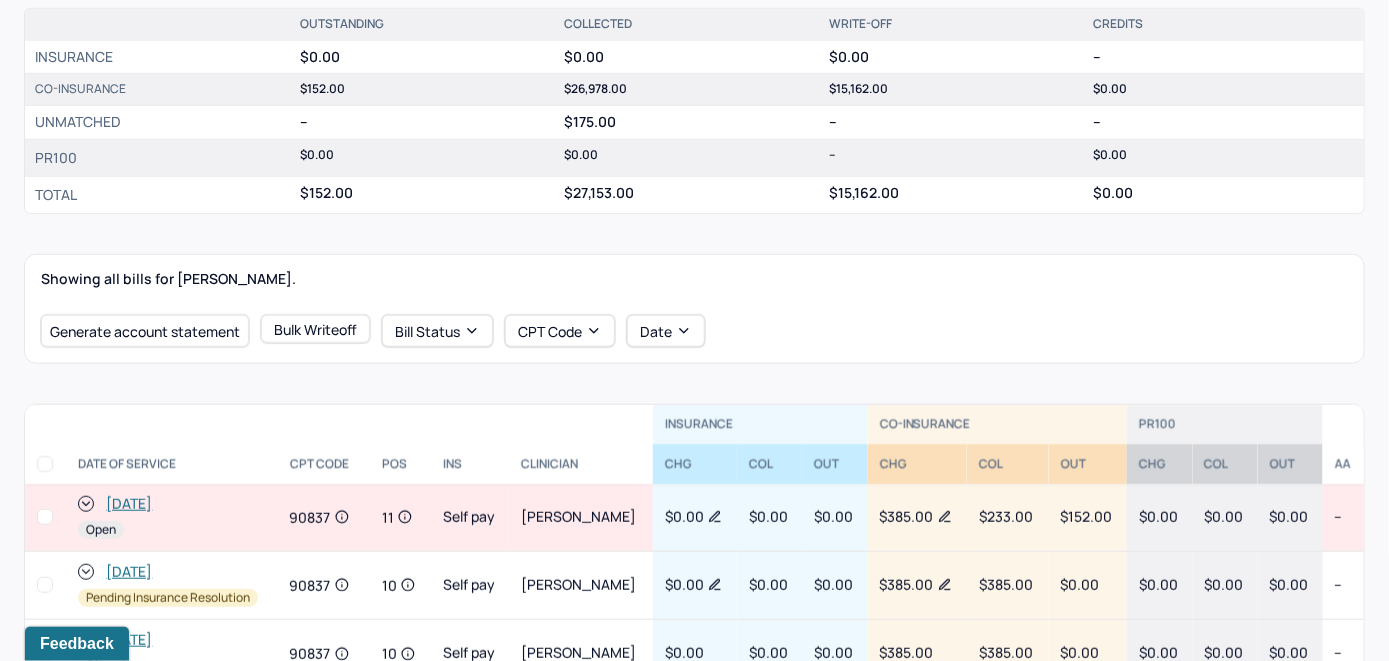 scroll, scrollTop: 563, scrollLeft: 0, axis: vertical 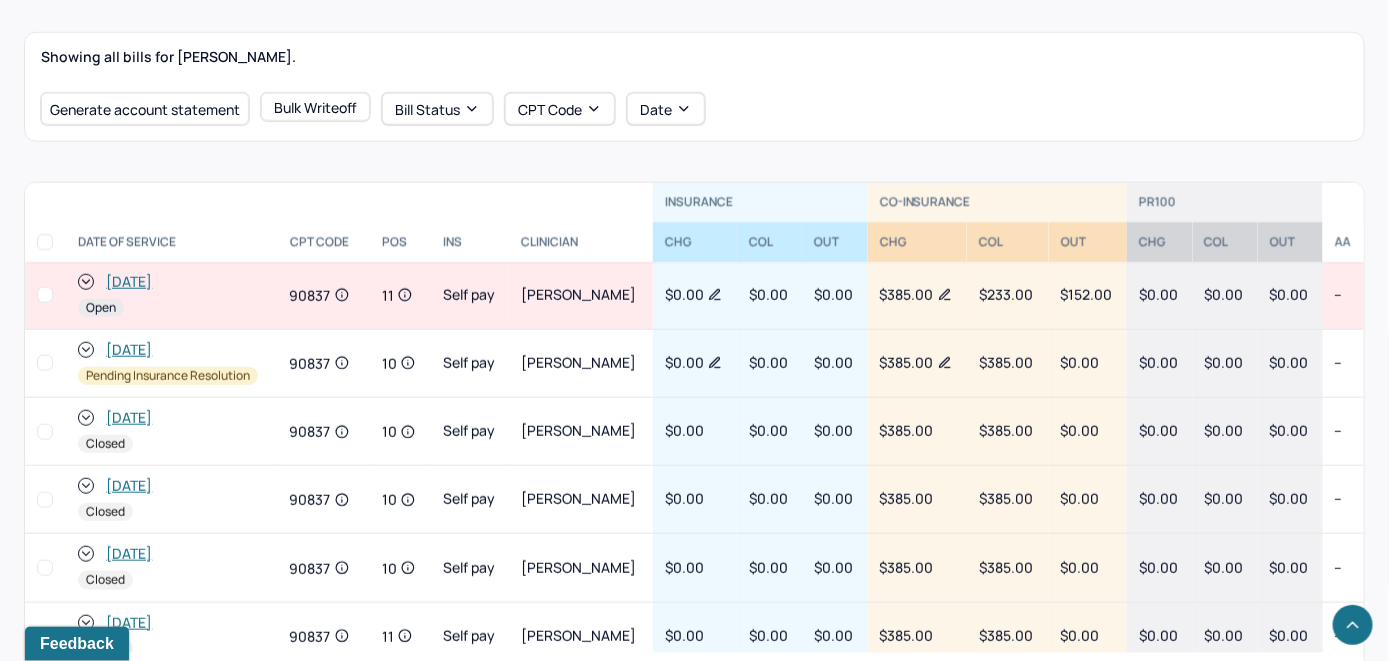 click on "[DATE]" at bounding box center (129, 282) 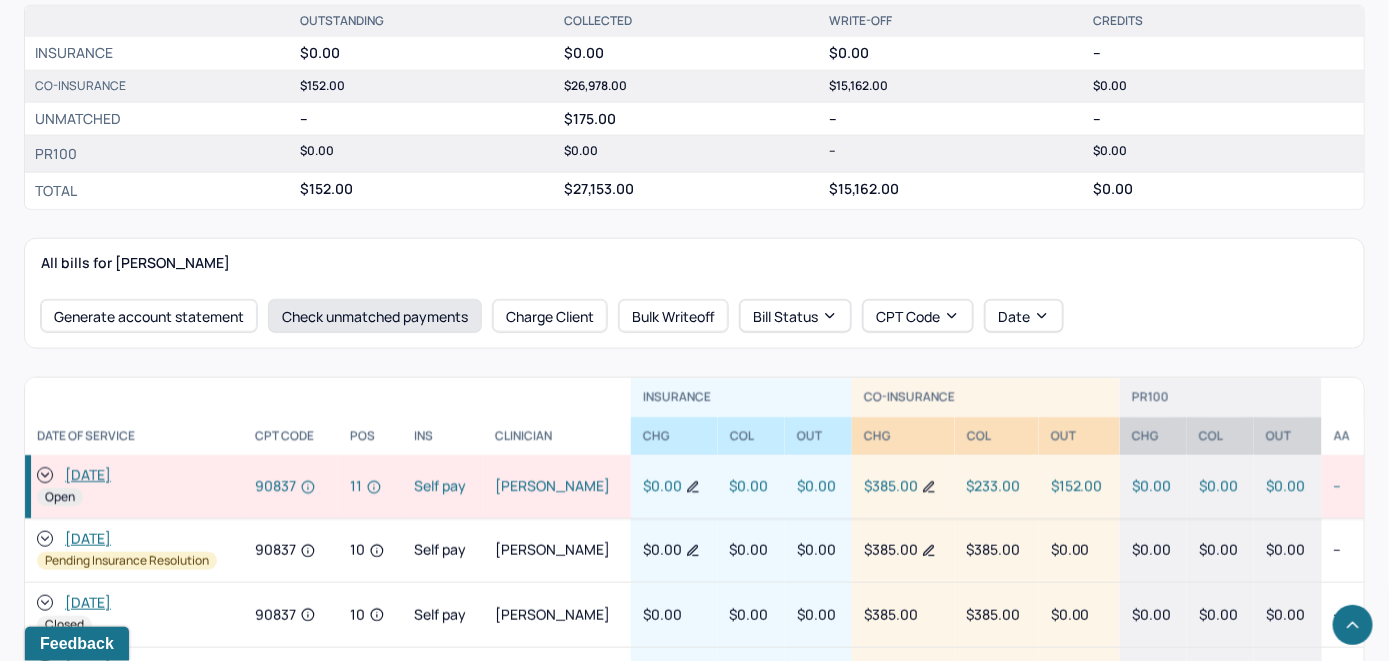 click on "Check unmatched payments" at bounding box center (375, 316) 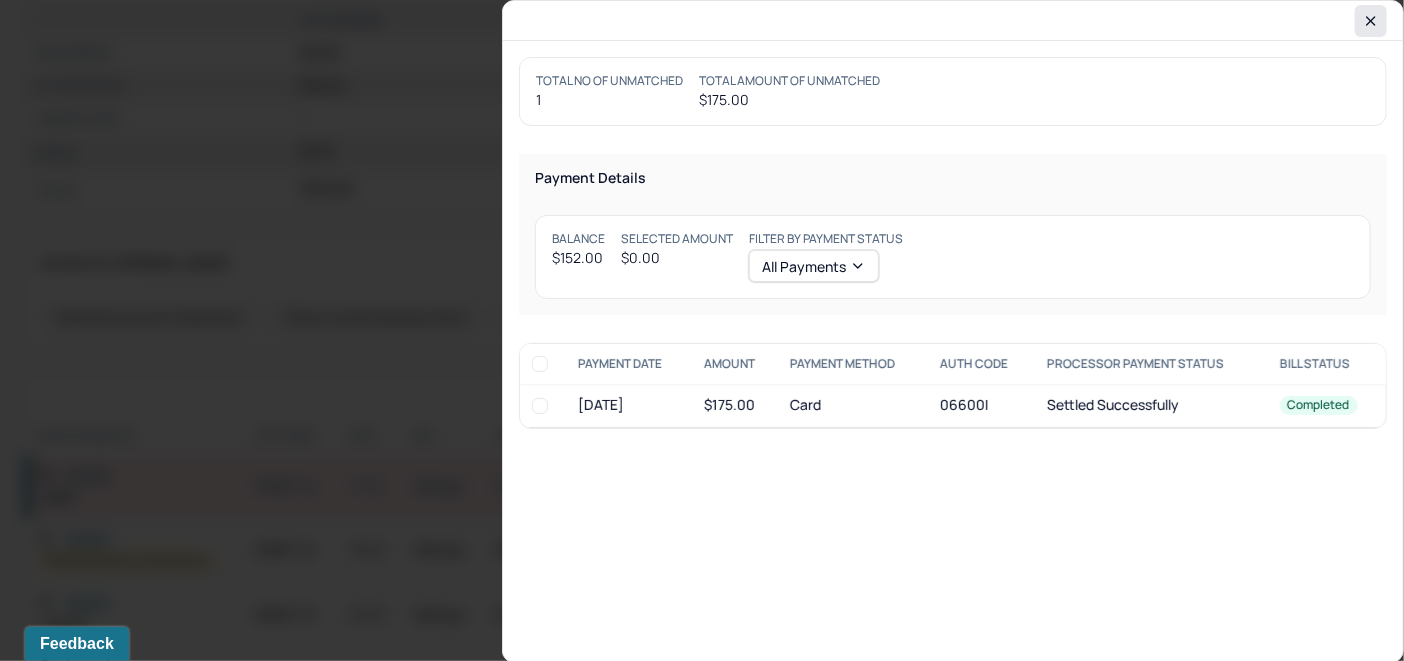 click 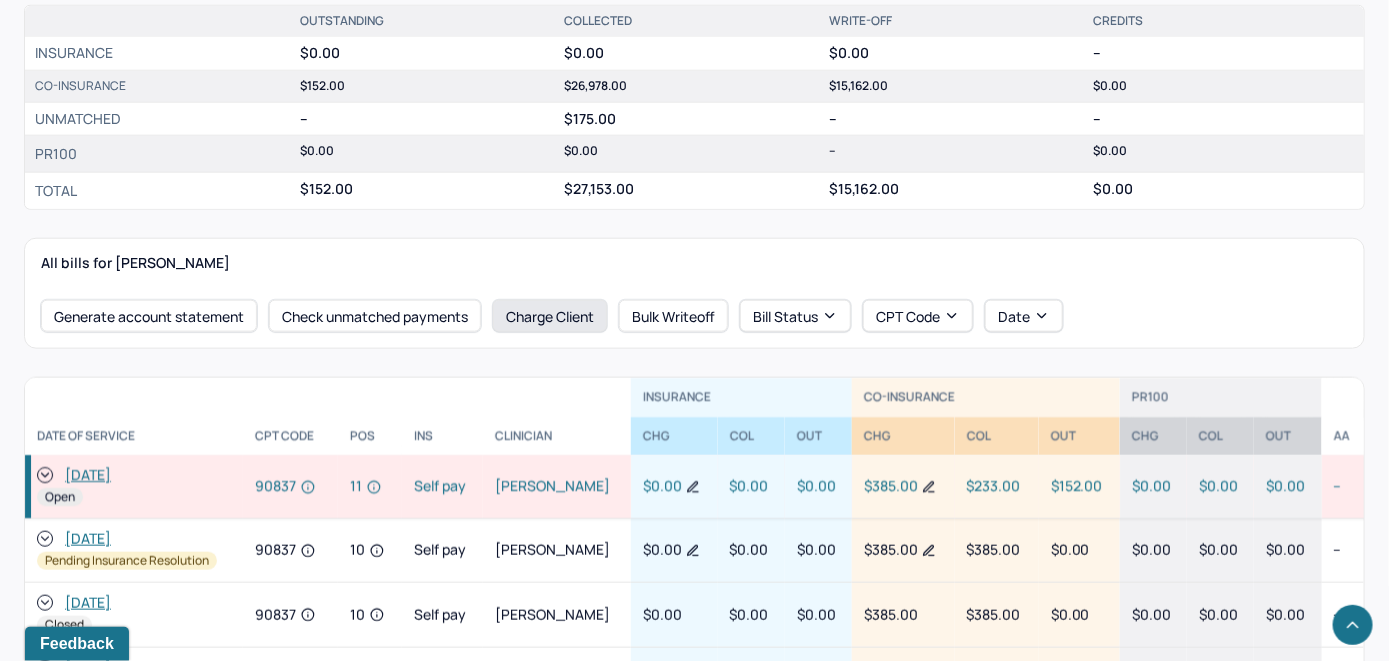 click on "Charge Client" at bounding box center (550, 316) 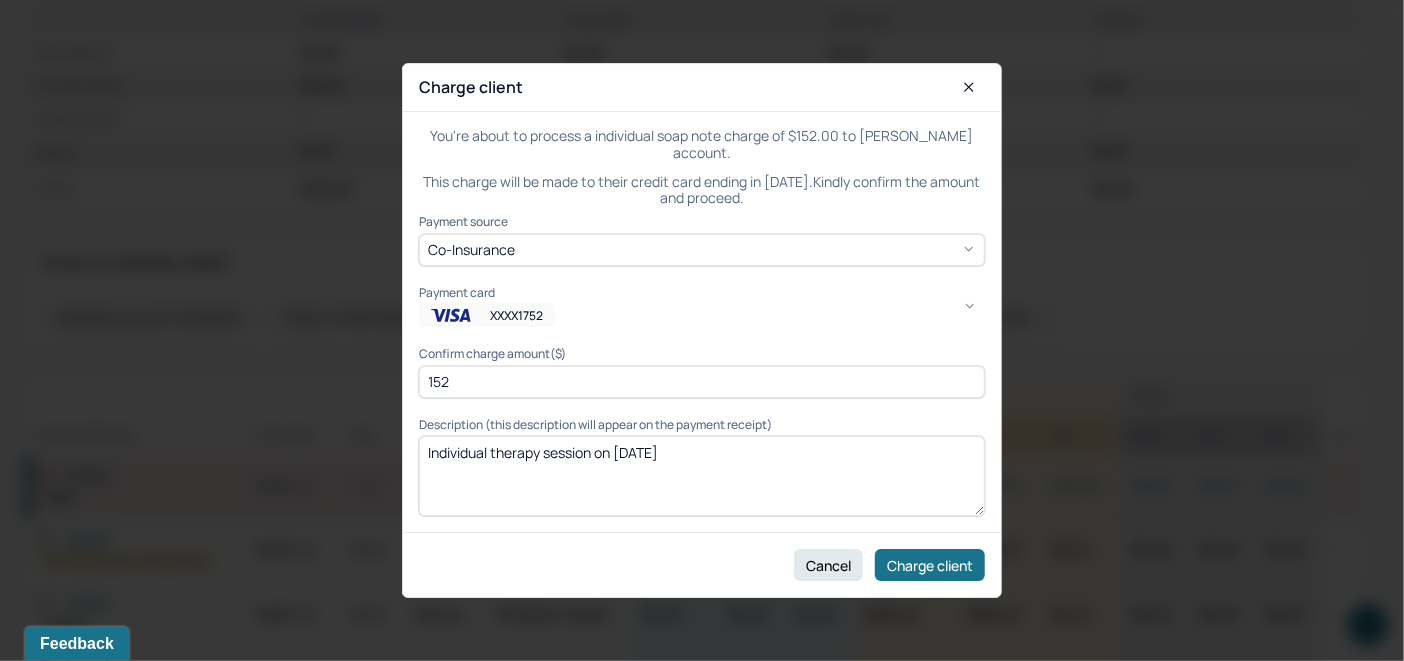 click on "XXXX1752" at bounding box center [702, 316] 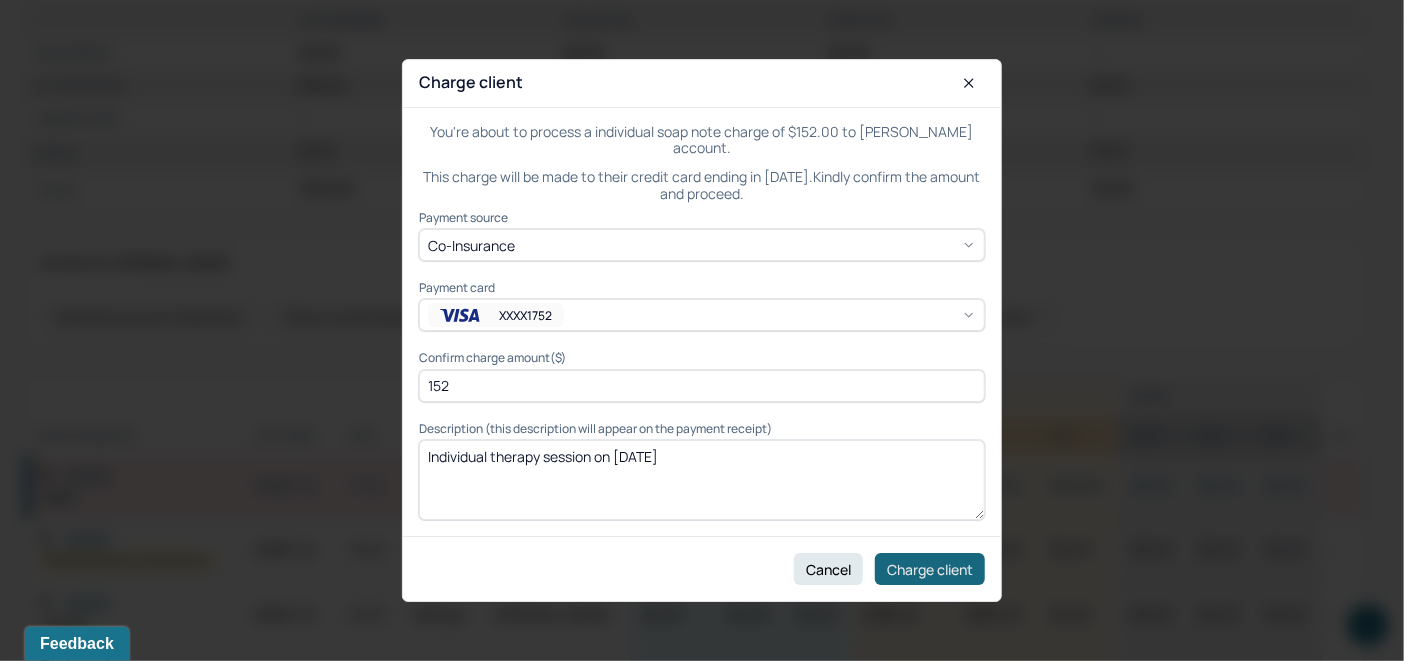 click on "Charge client" at bounding box center [930, 569] 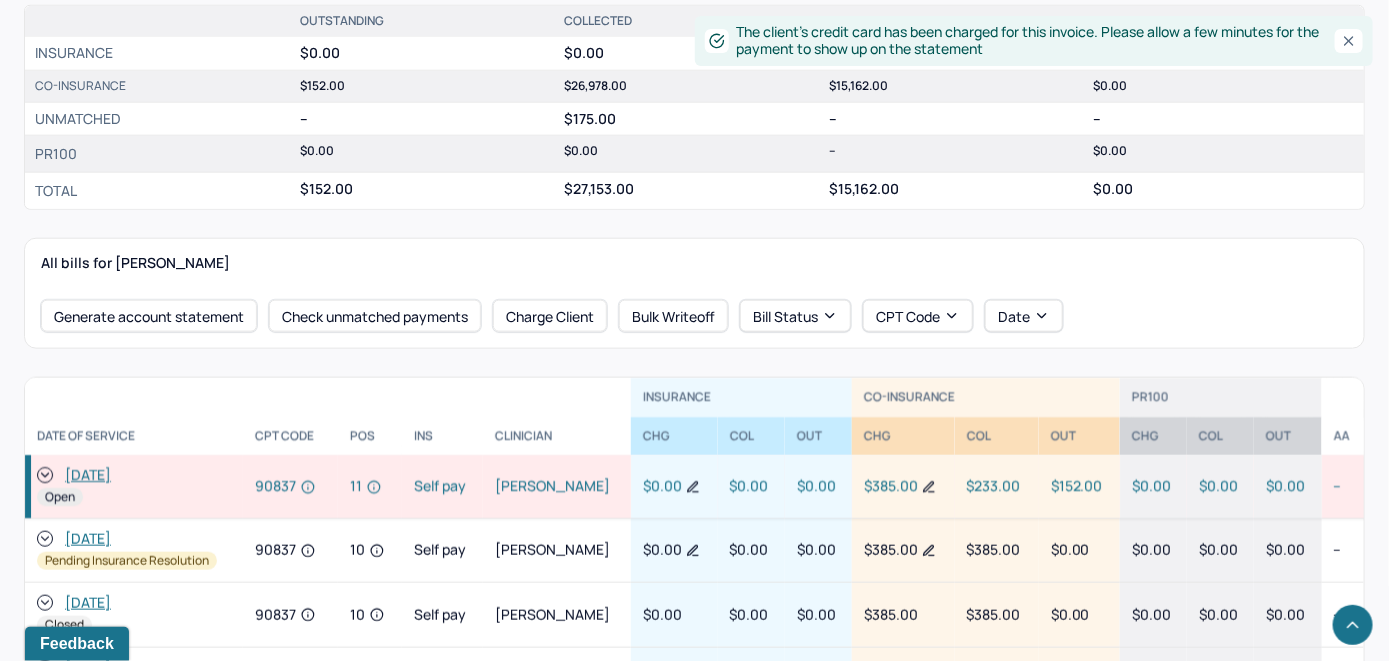 click 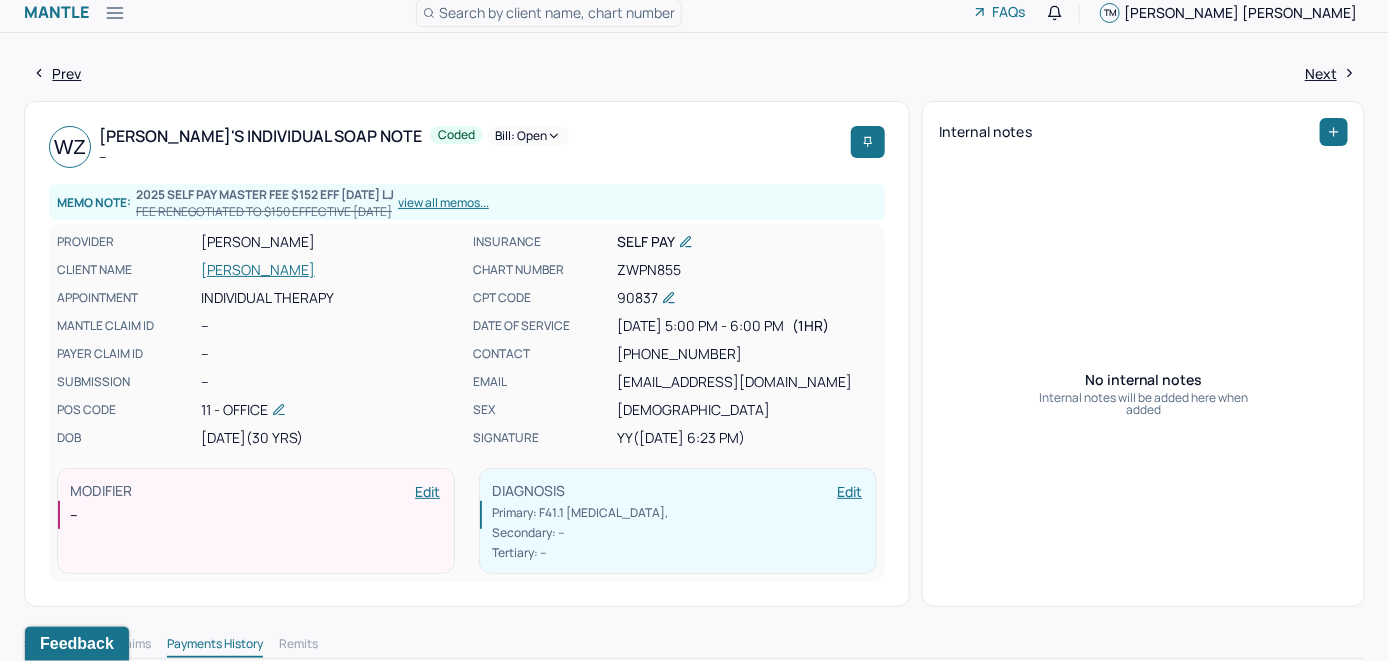 scroll, scrollTop: 0, scrollLeft: 0, axis: both 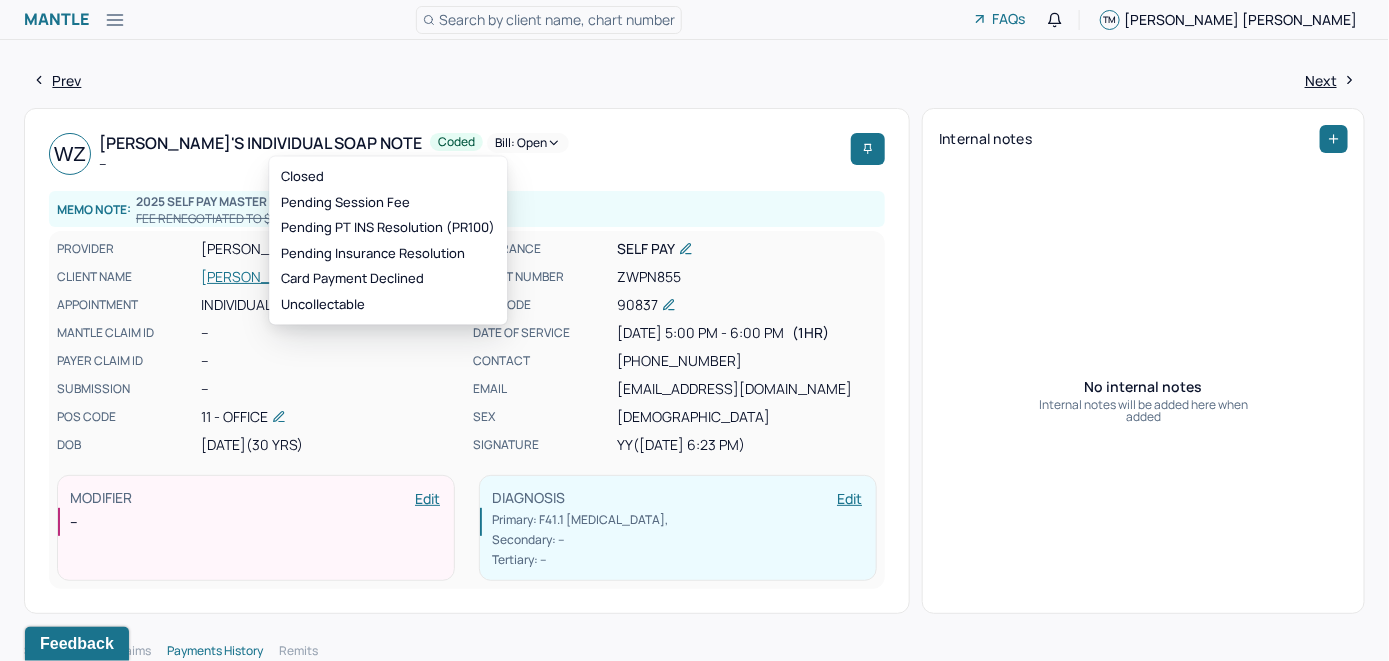 click on "Bill: Open" at bounding box center [528, 143] 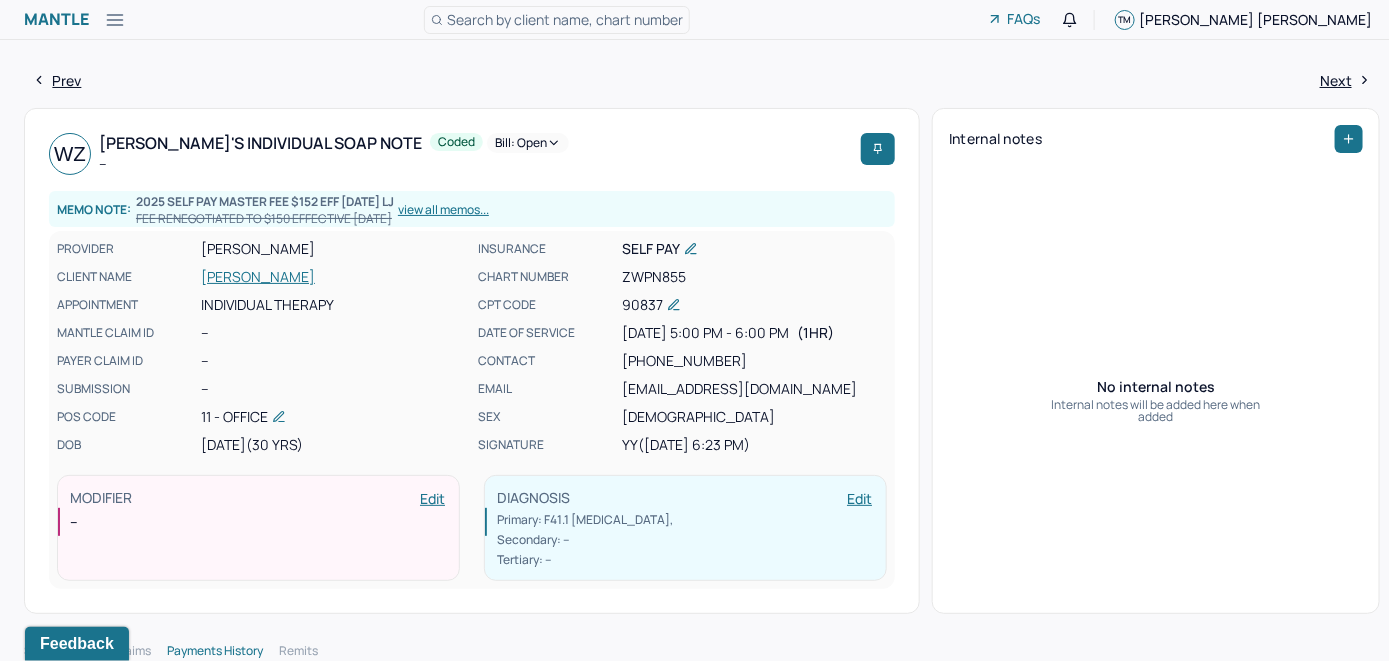 click on "Prev Next [PERSON_NAME]   Individual soap note -- Coded Bill: Open Memo note: 2025 Self Pay Master Fee $152 EFF [DATE] LJ Fee renegotiated to $150 effective [DATE] view all memos... PROVIDER [PERSON_NAME] CLIENT NAME [PERSON_NAME] APPOINTMENT Individual therapy   MANTLE CLAIM ID -- PAYER CLAIM ID -- SUBMISSION -- POS CODE 11 - Office DOB [DEMOGRAPHIC_DATA]  (30 Yrs) INSURANCE Self pay CHART NUMBER ZWPN855 CPT CODE 90837 DATE OF SERVICE [DATE]   5:00 PM   -   6:00 PM ( 1hr ) CONTACT [PHONE_NUMBER] EMAIL [EMAIL_ADDRESS][DOMAIN_NAME] SEX [DEMOGRAPHIC_DATA] SIGNATURE YY  ([DATE] 6:23 PM) MODIFIER Edit -- DIAGNOSIS Edit Primary:   F41.1 [MEDICAL_DATA] ,  Secondary:   -- Tertiary:   -- Internal notes No internal notes Internal notes will be added here when added Session Note Claims Payments History Remits  OUTSTANDING COLLECTED WRITE-OFF CREDITS INSURANCE $0.00 $0.00 $0.00 -- CO-INSURANCE $152.00 $26,978.00 $15,162.00 $0.00 UNMATCHED -- $175.00 -- -- PR100 $0.00 $0.00 -- $0.00 Total $152.00 $27,153.00 $15,162.00 $0.00" at bounding box center [702, 867] 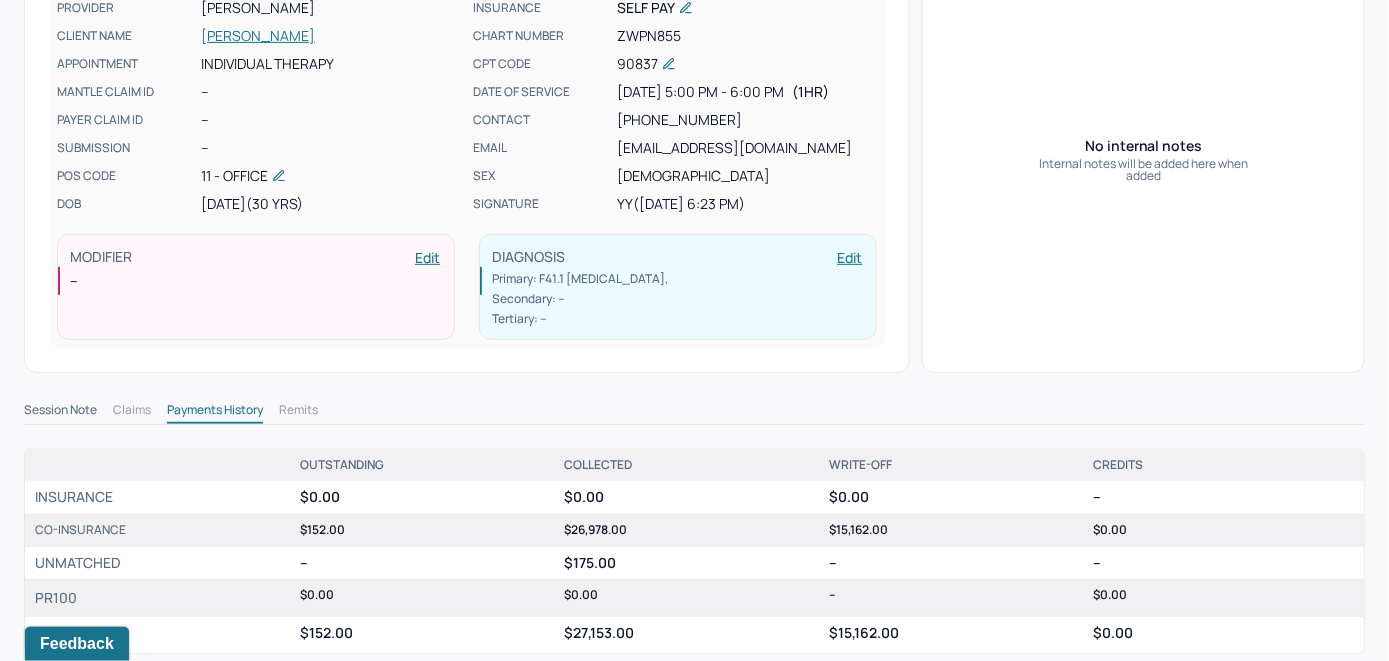 scroll, scrollTop: 0, scrollLeft: 0, axis: both 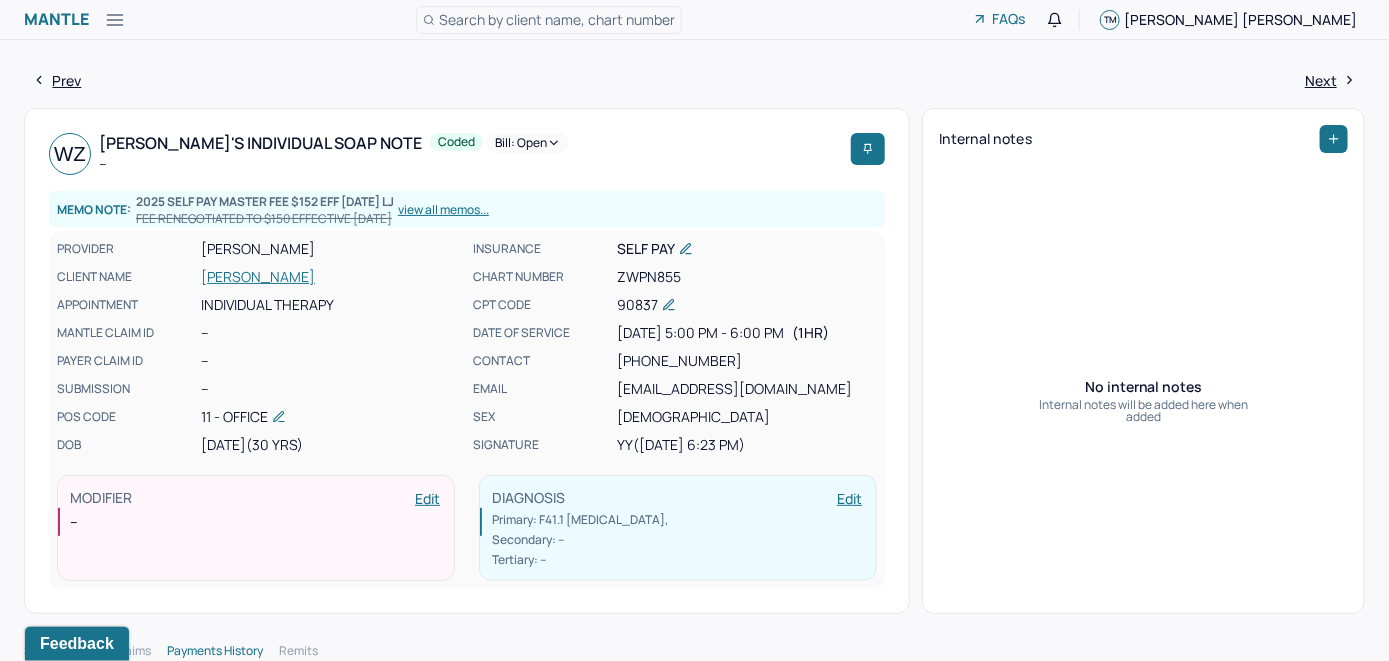 click on "Bill: Open" at bounding box center (528, 143) 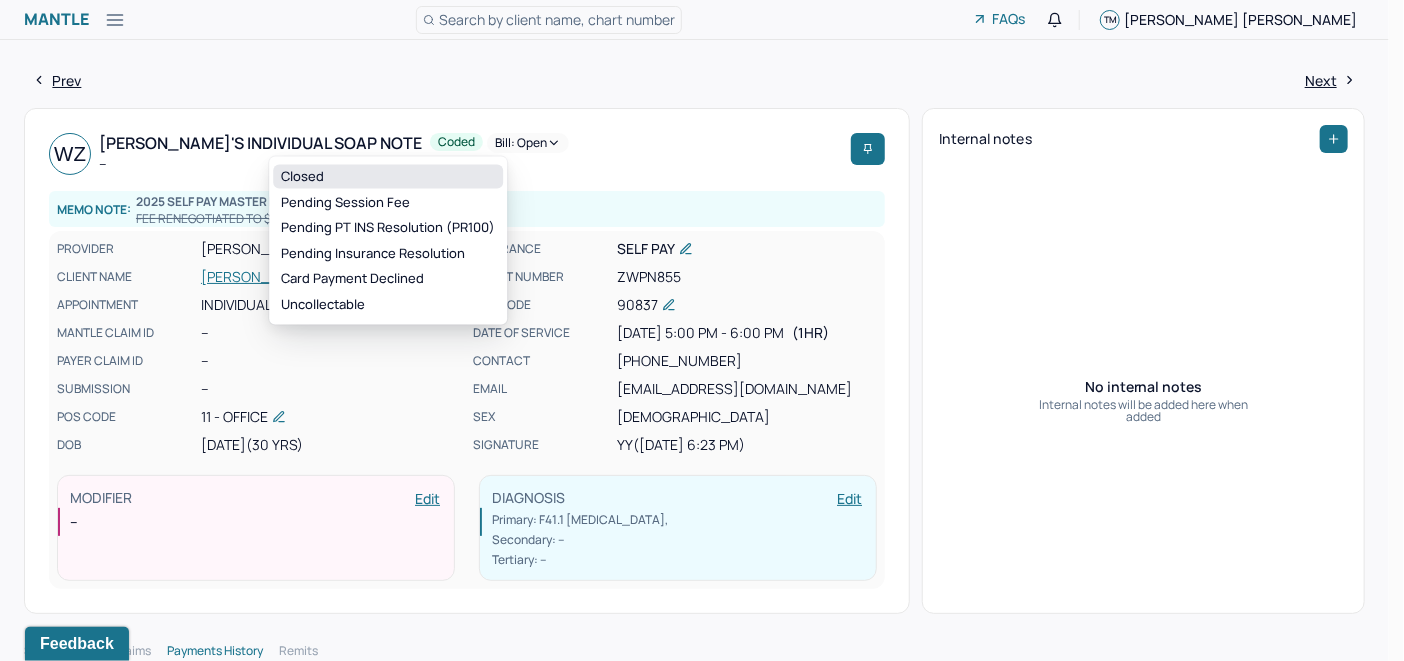 click on "Closed" at bounding box center [388, 177] 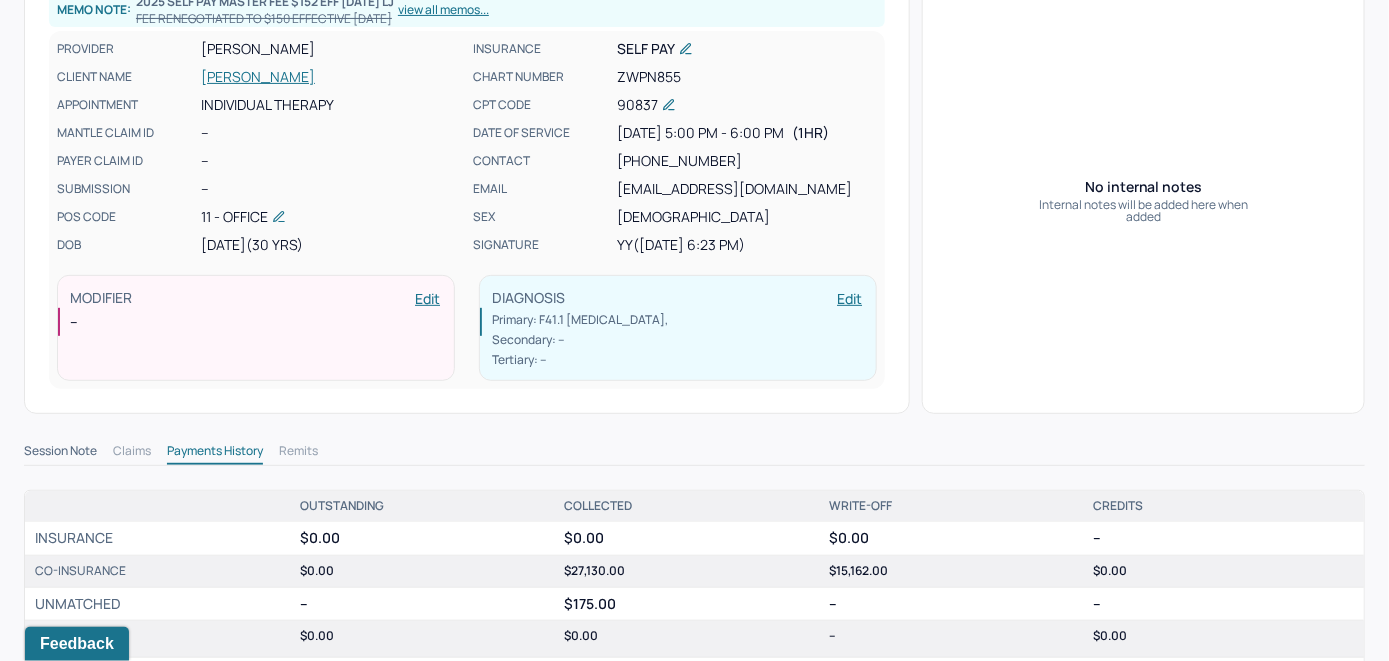 scroll, scrollTop: 0, scrollLeft: 0, axis: both 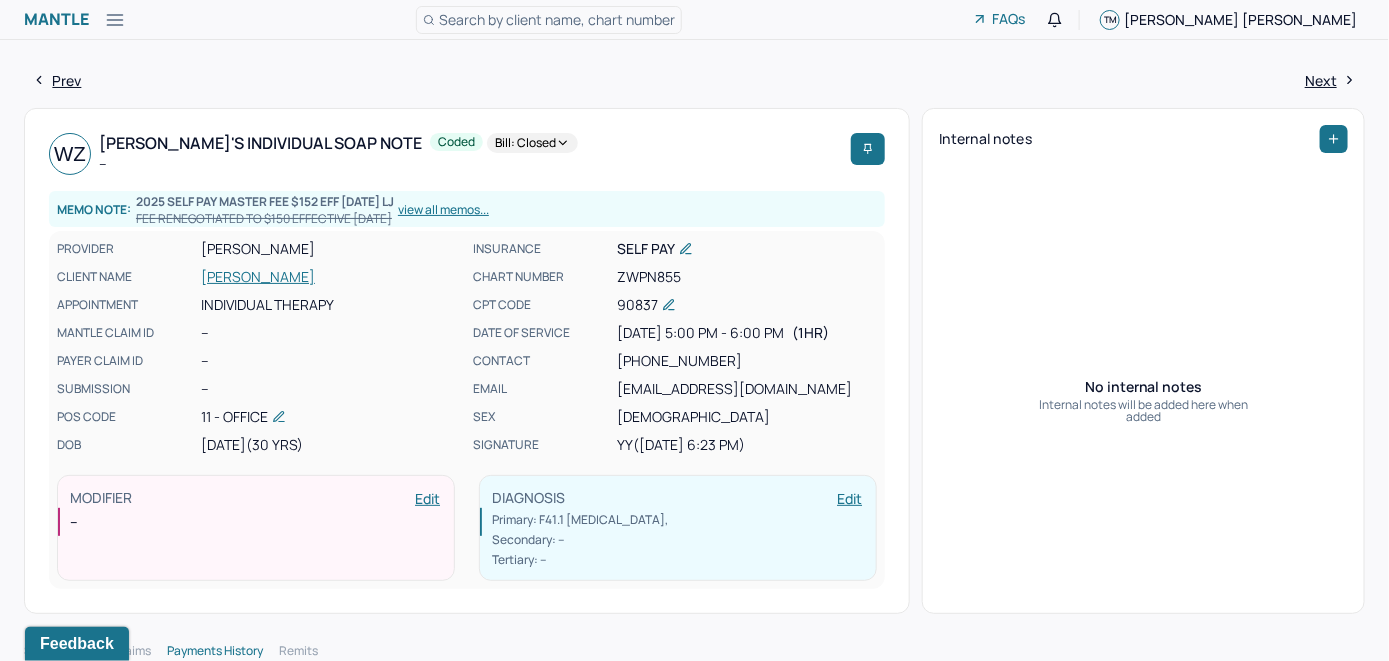 click on "[PERSON_NAME]" at bounding box center [331, 277] 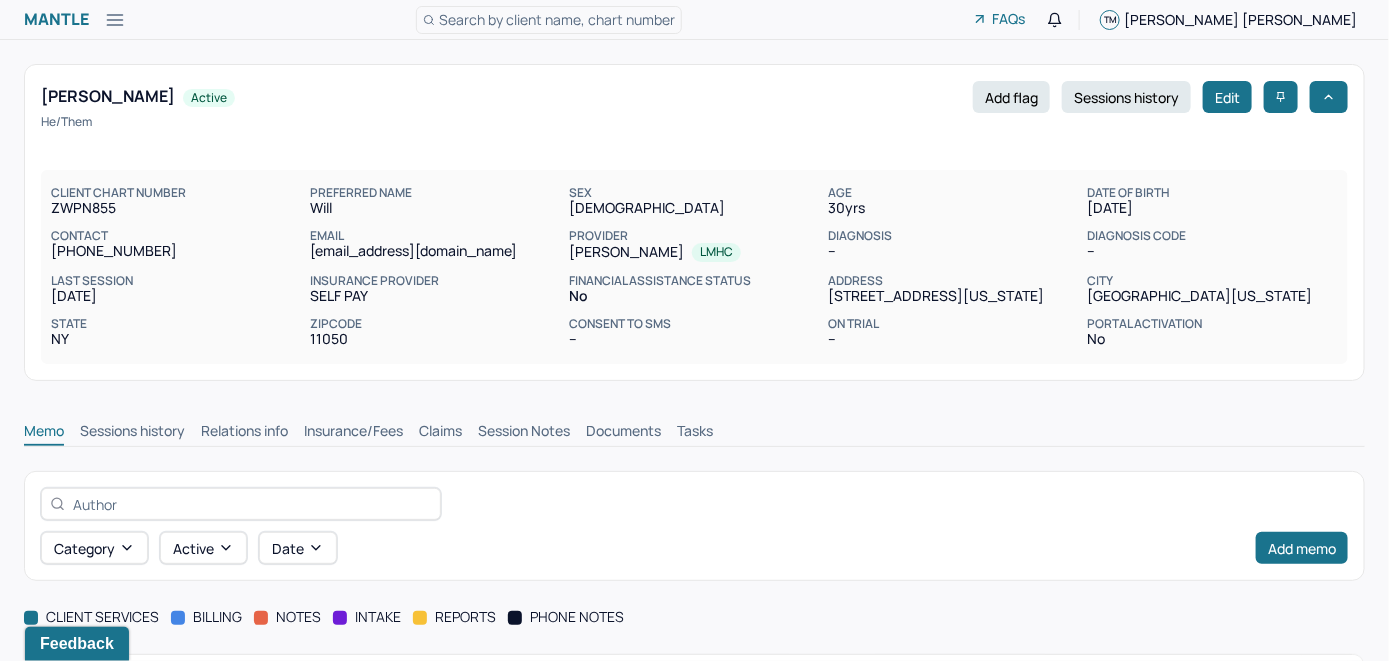 scroll, scrollTop: 0, scrollLeft: 0, axis: both 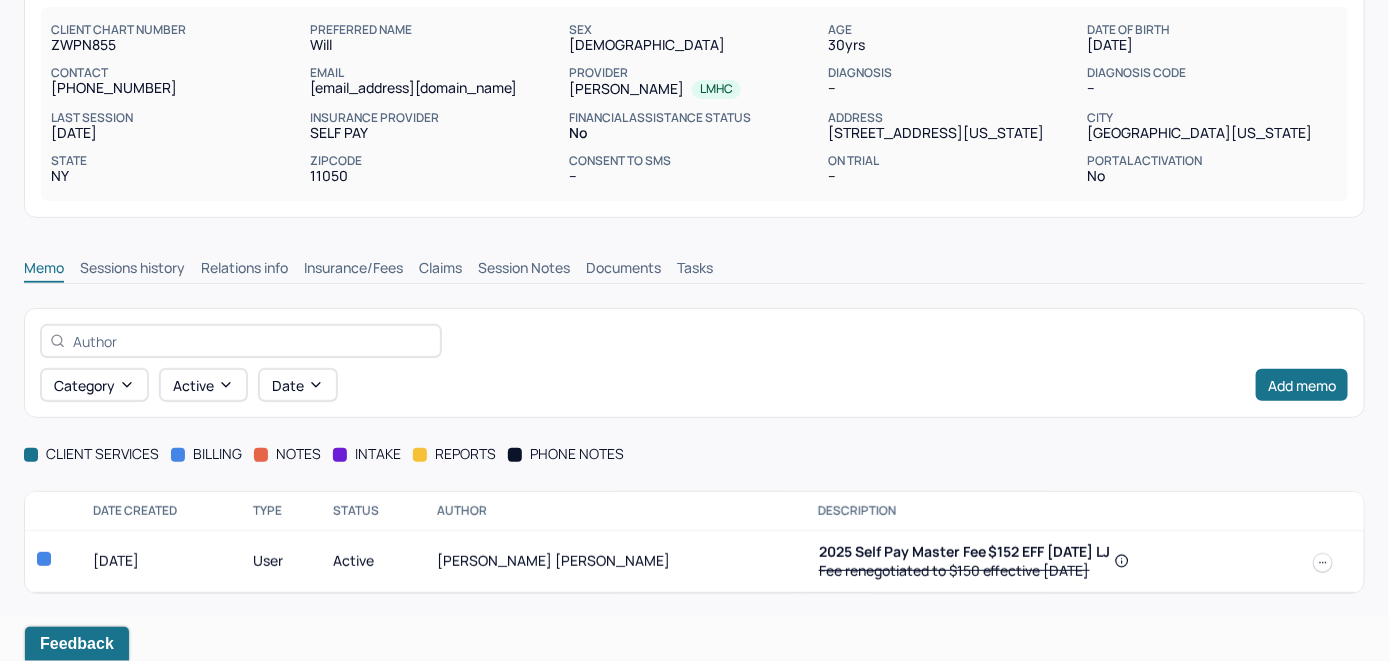 click on "Claims" at bounding box center (440, 270) 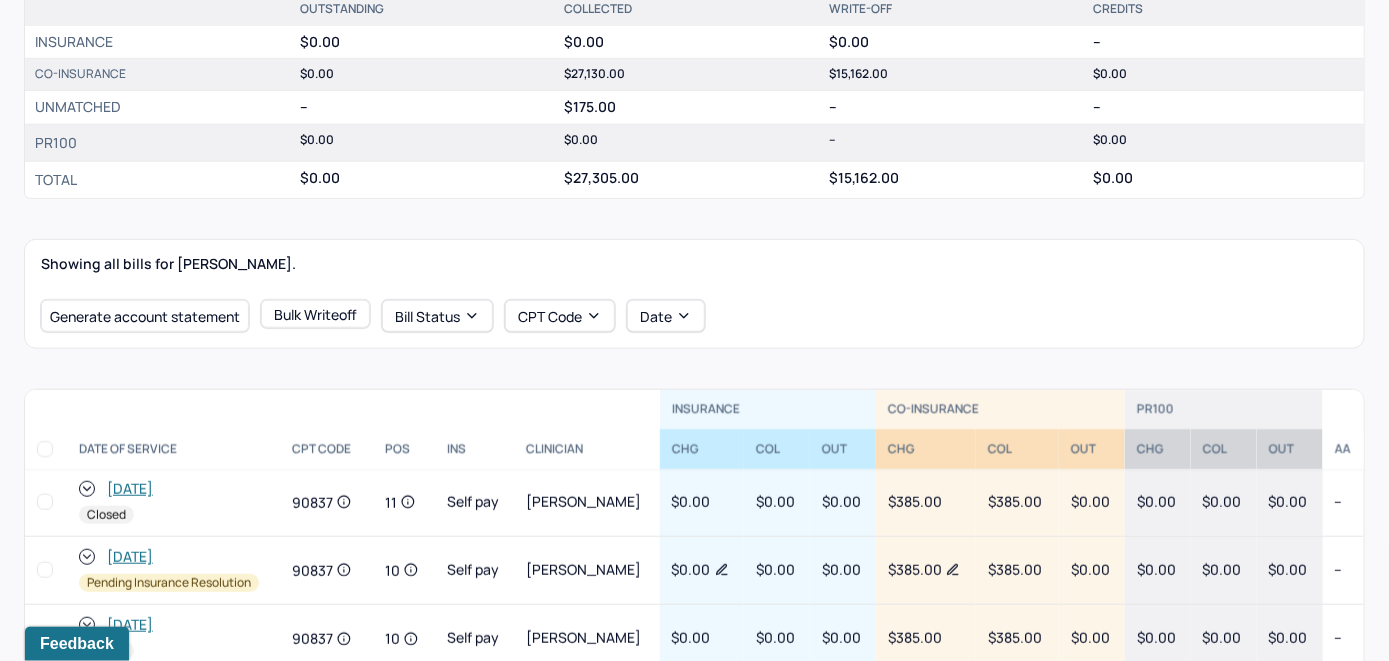 scroll, scrollTop: 563, scrollLeft: 0, axis: vertical 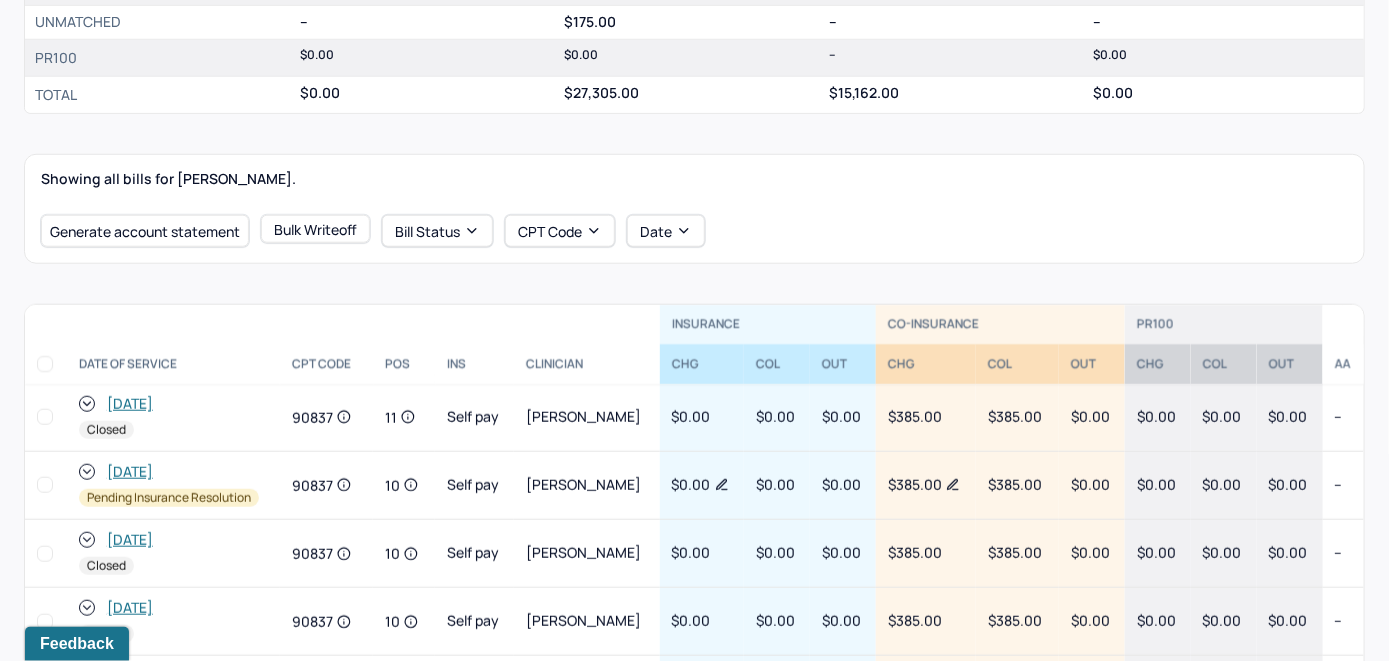 click on "[DATE]" at bounding box center (130, 404) 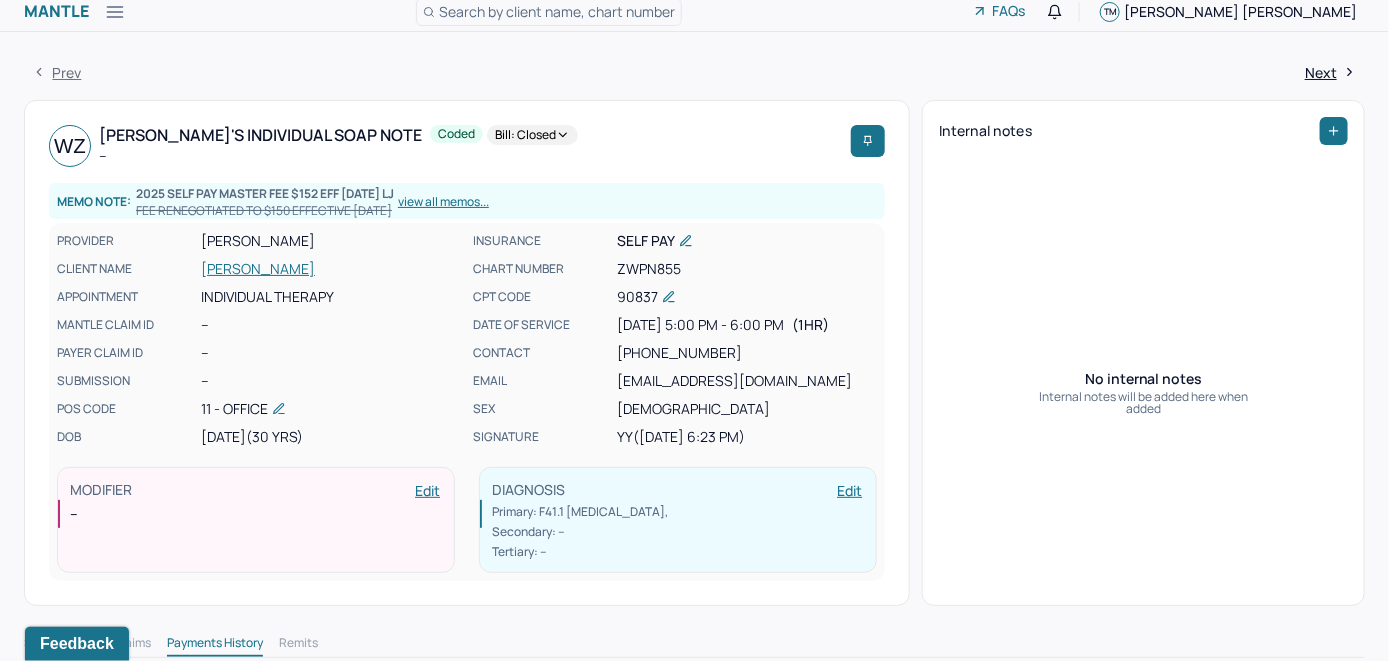 scroll, scrollTop: 0, scrollLeft: 0, axis: both 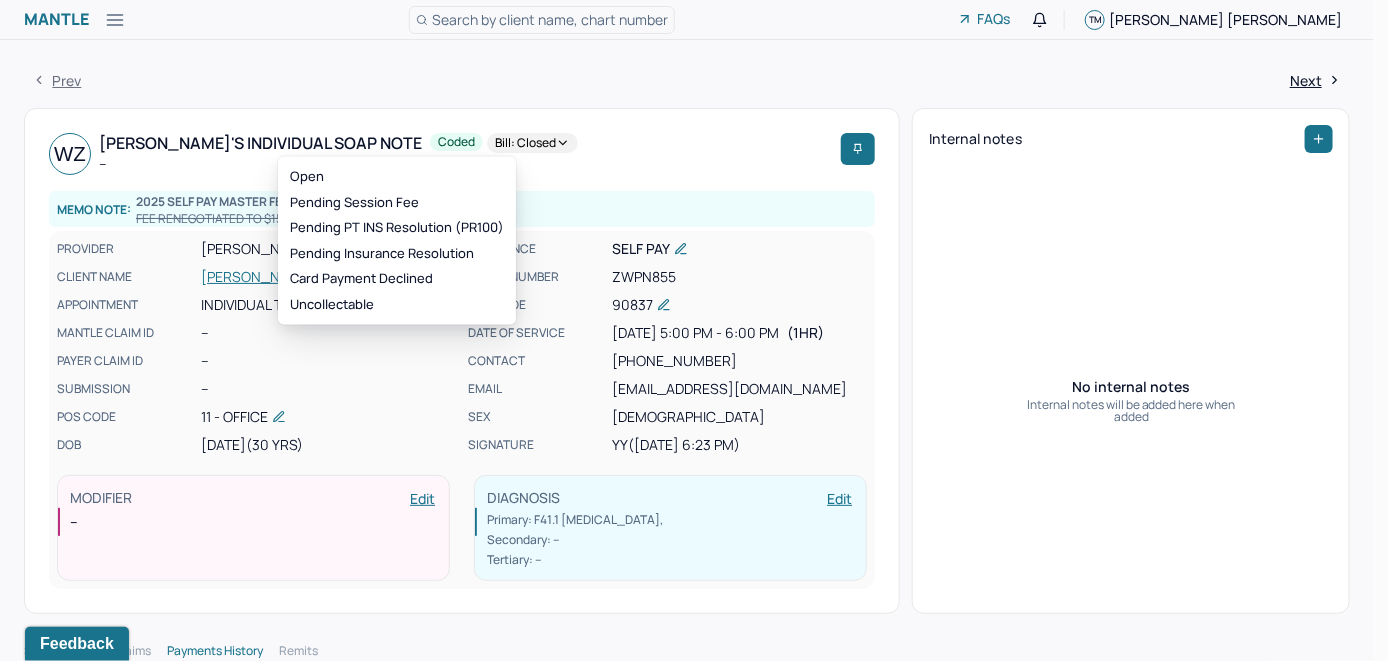 click on "Bill: Closed" at bounding box center (532, 143) 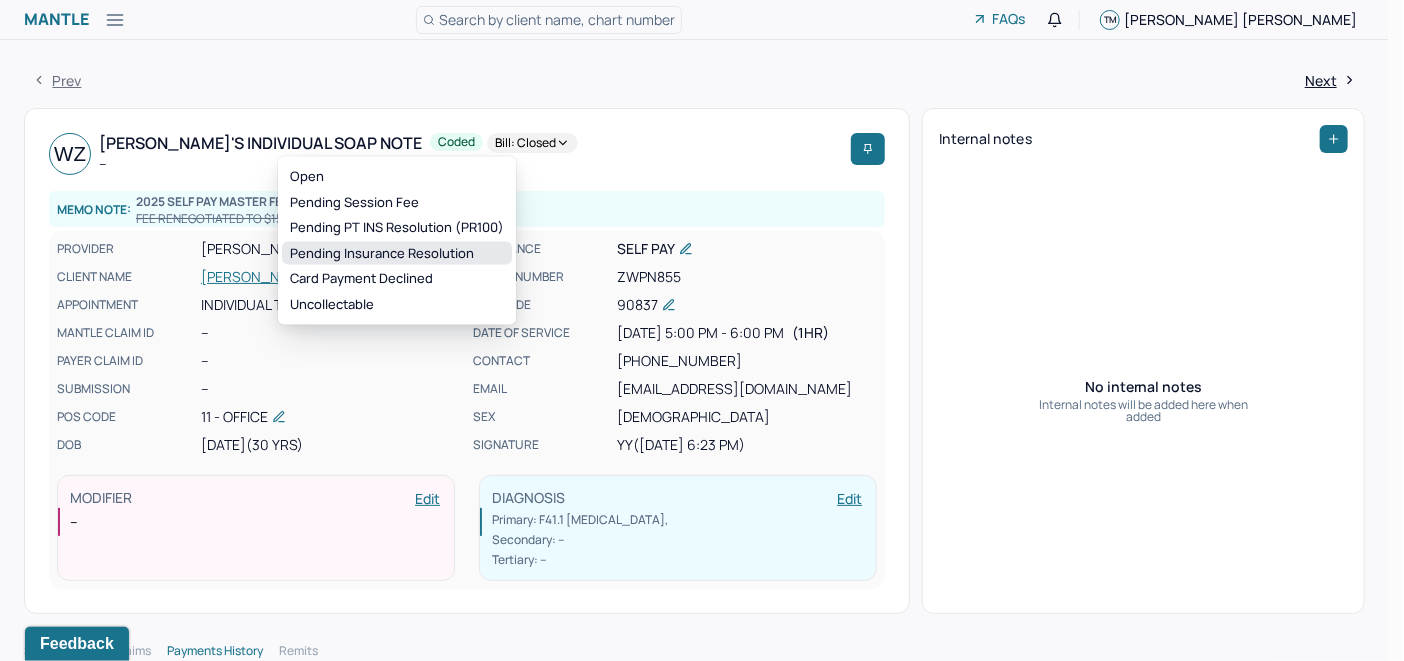 click on "Pending Insurance Resolution" at bounding box center [397, 253] 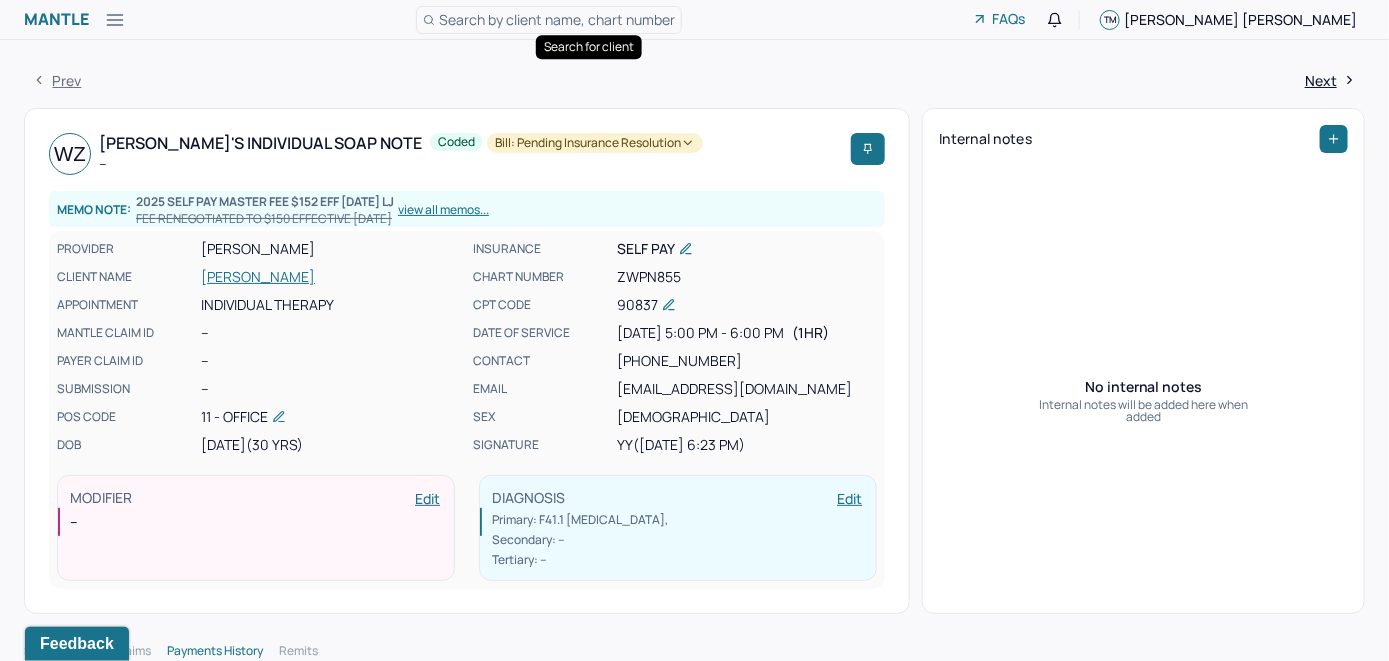 click on "Search by client name, chart number" at bounding box center [557, 19] 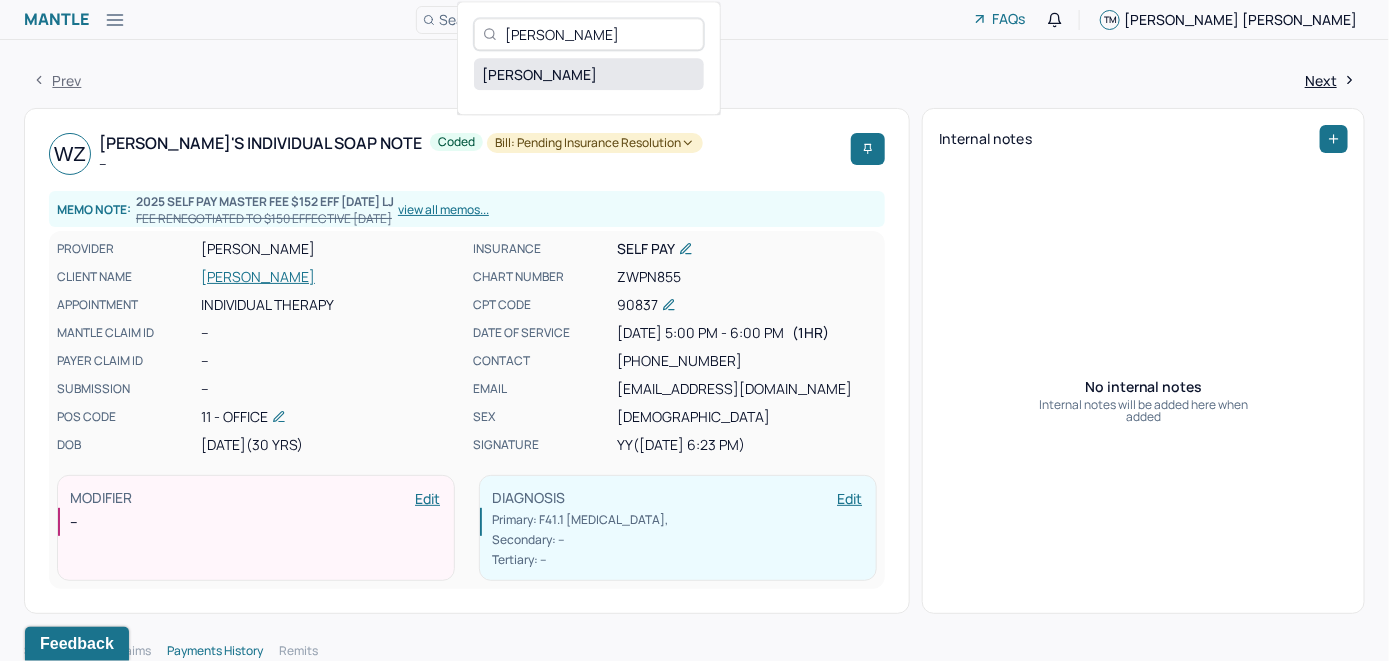 type on "[PERSON_NAME]" 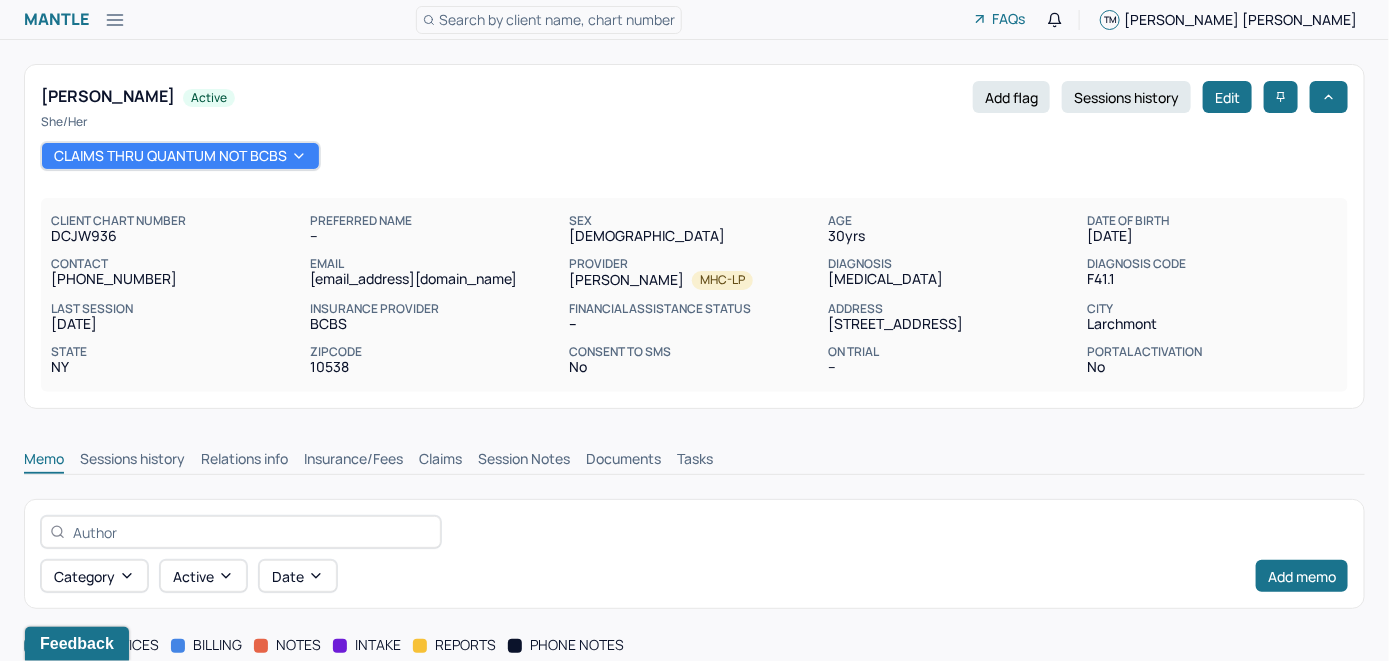 scroll, scrollTop: 0, scrollLeft: 0, axis: both 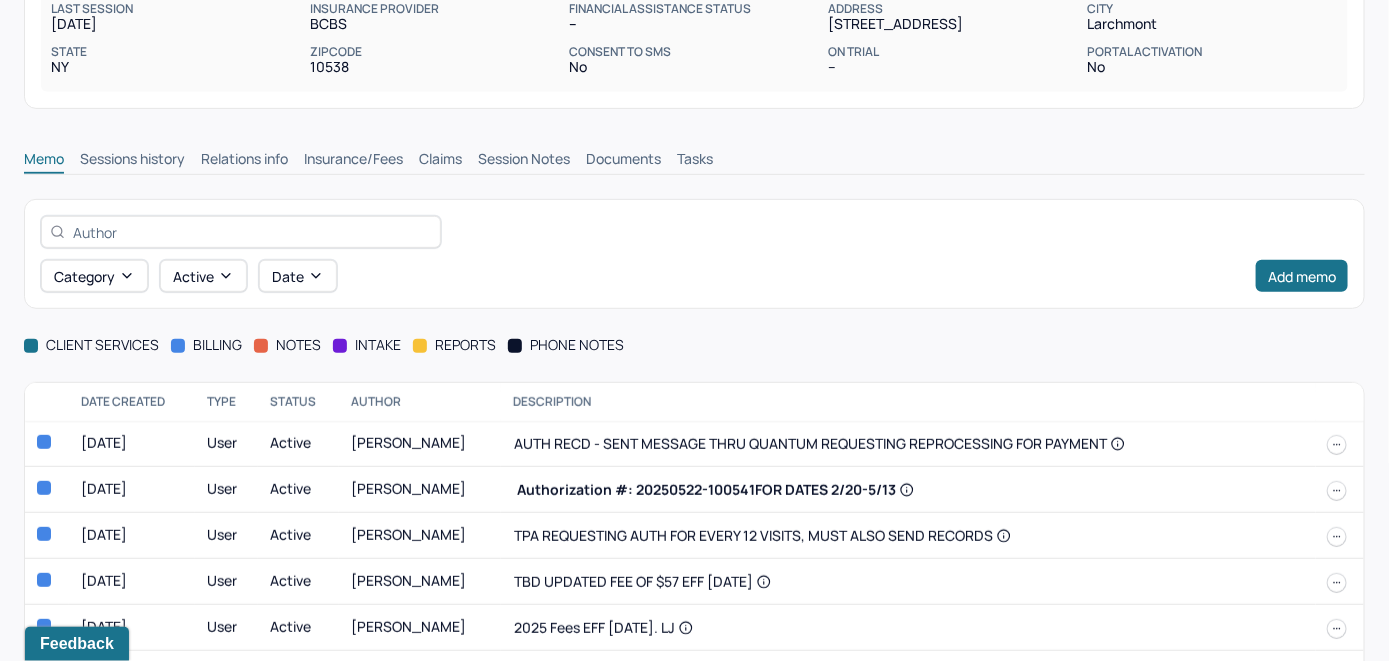 click on "Insurance/Fees" at bounding box center (353, 161) 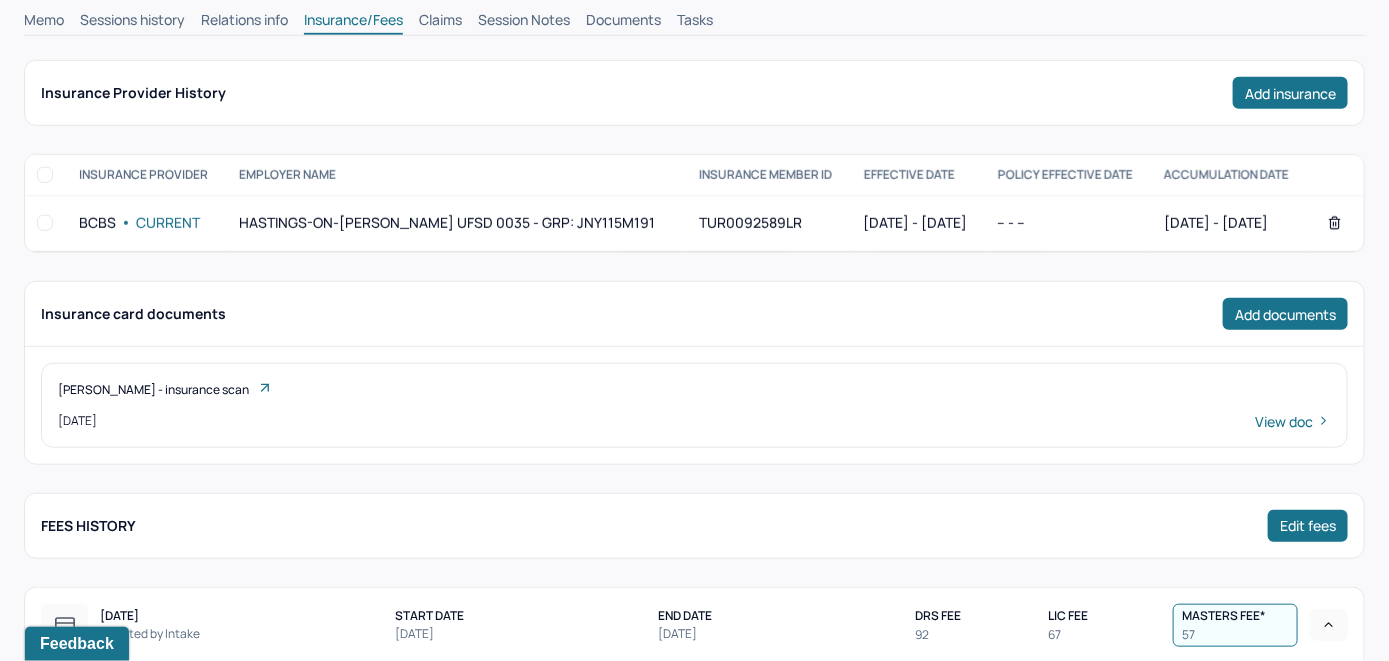 scroll, scrollTop: 400, scrollLeft: 0, axis: vertical 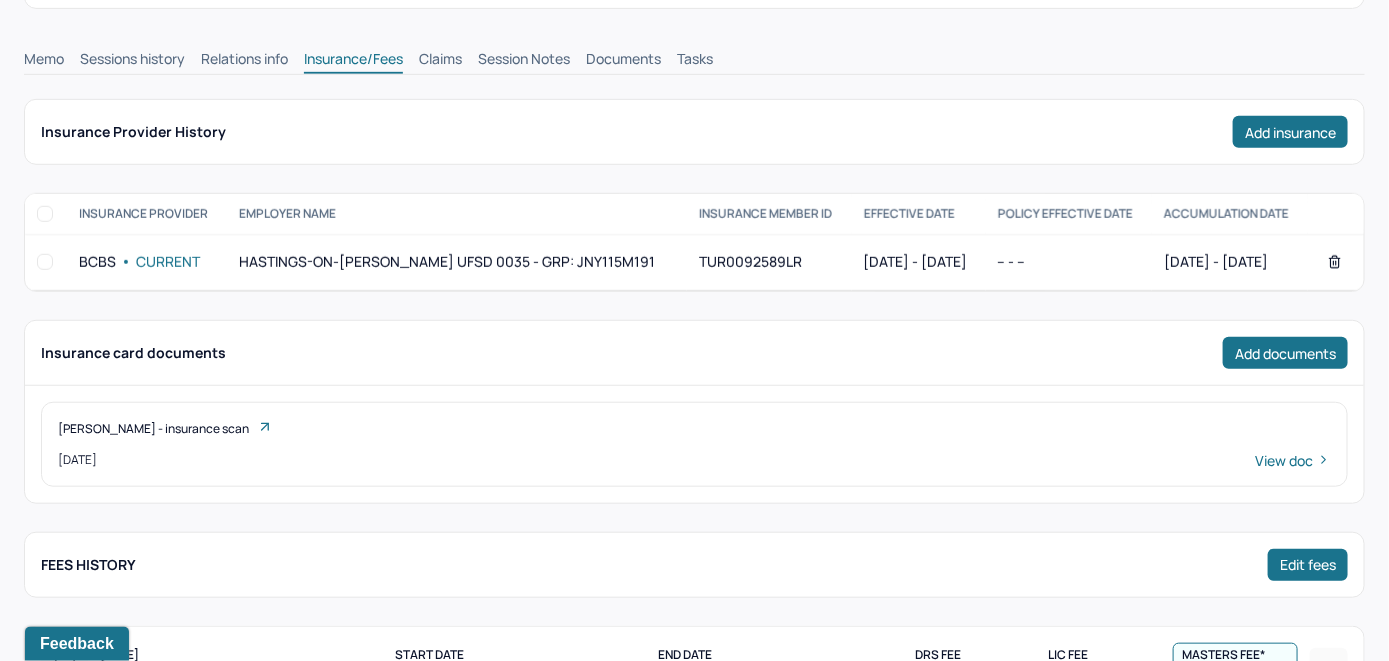 click on "Claims" at bounding box center [440, 61] 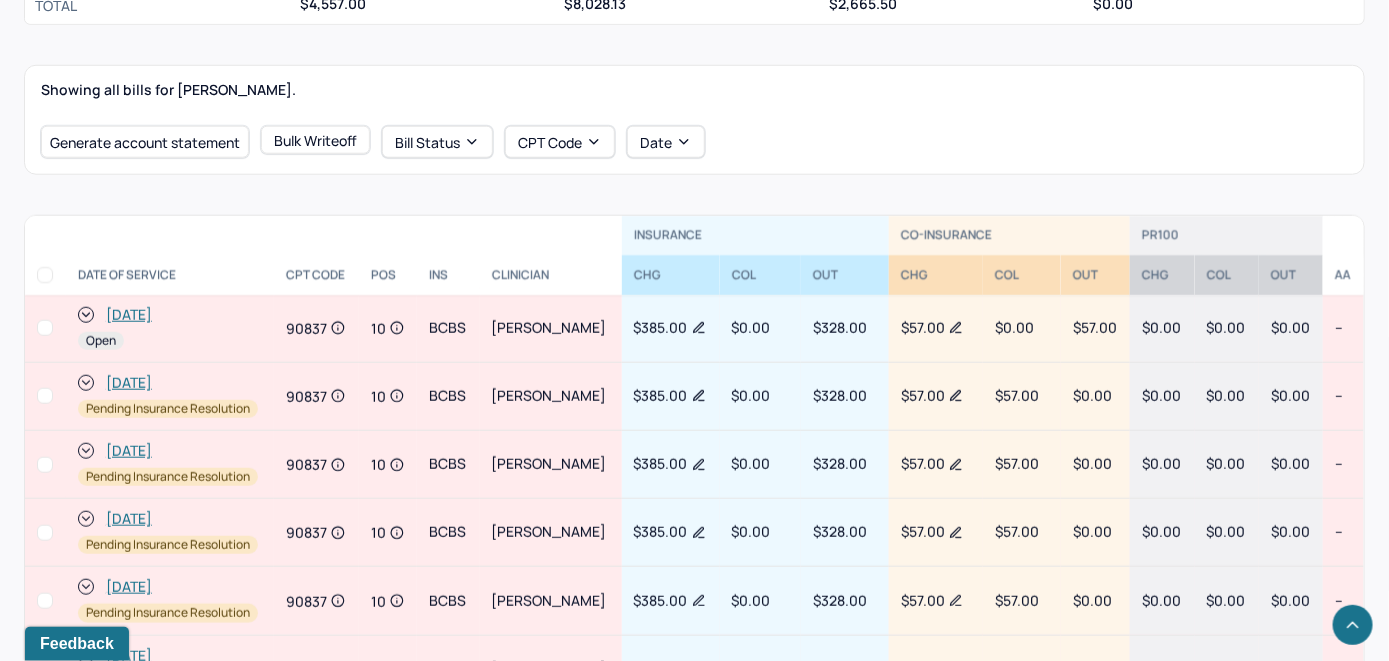 scroll, scrollTop: 700, scrollLeft: 0, axis: vertical 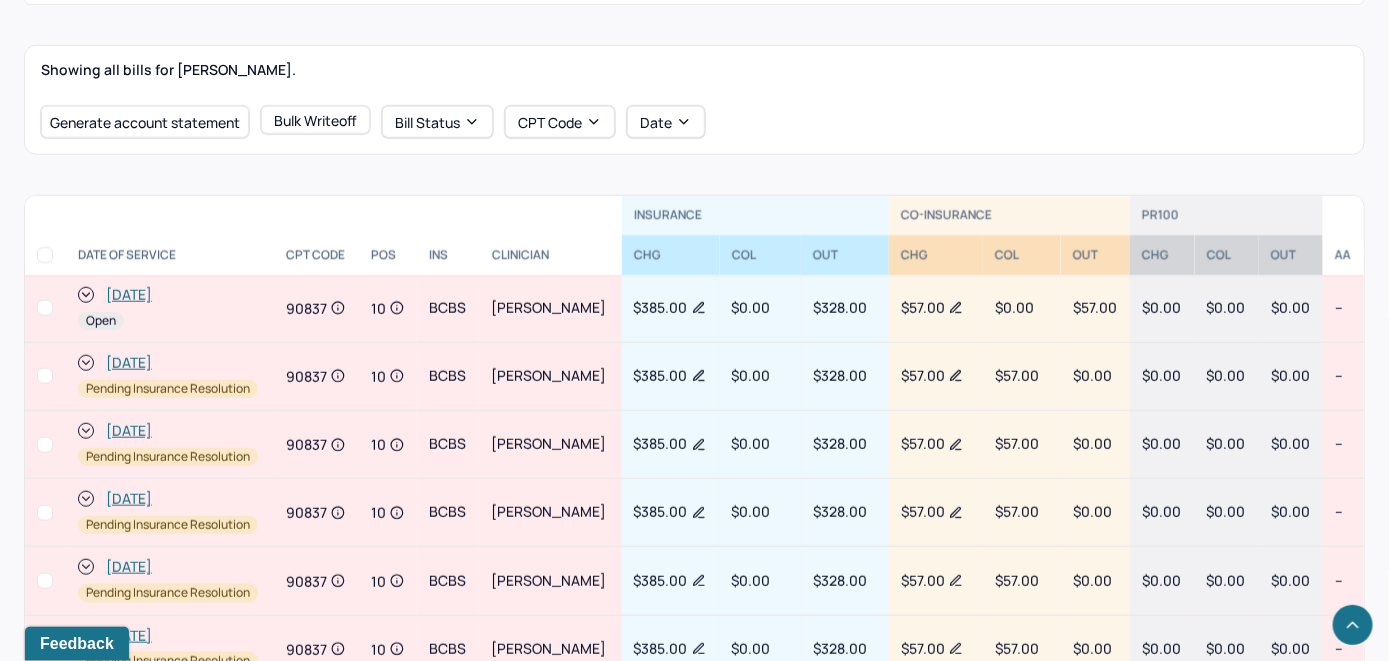 click on "[DATE]" at bounding box center (129, 295) 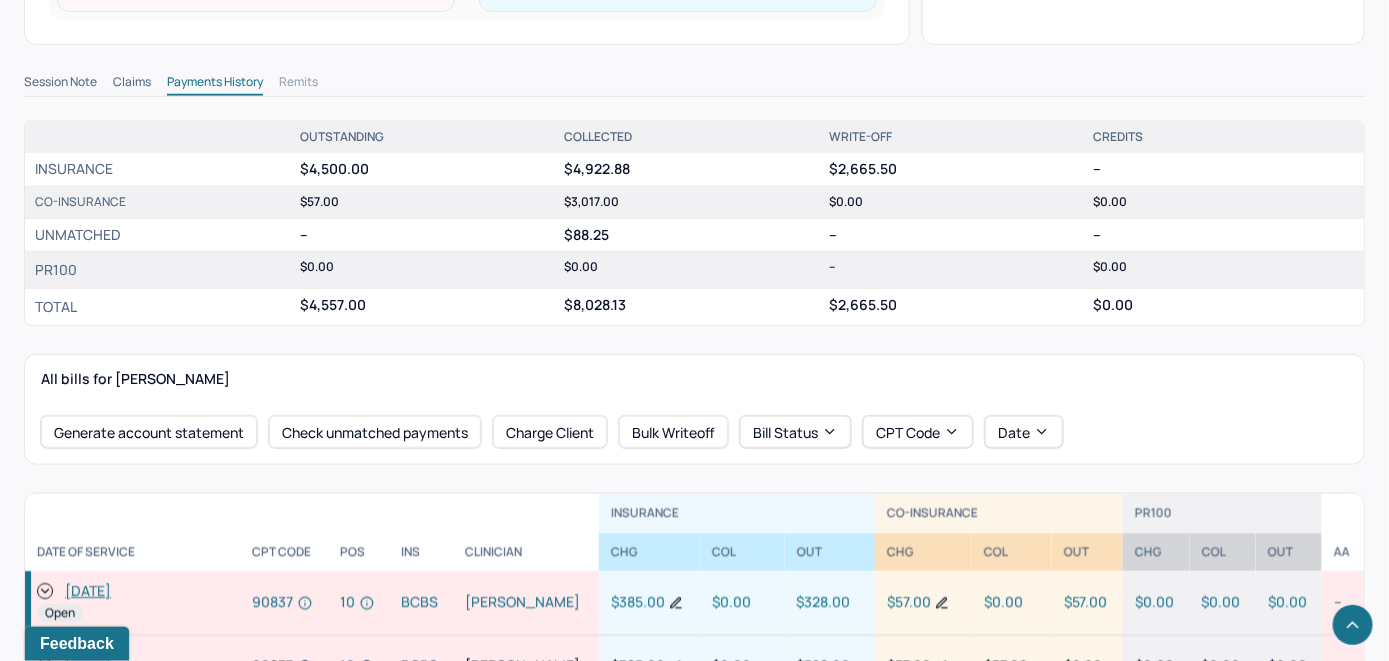 scroll, scrollTop: 700, scrollLeft: 0, axis: vertical 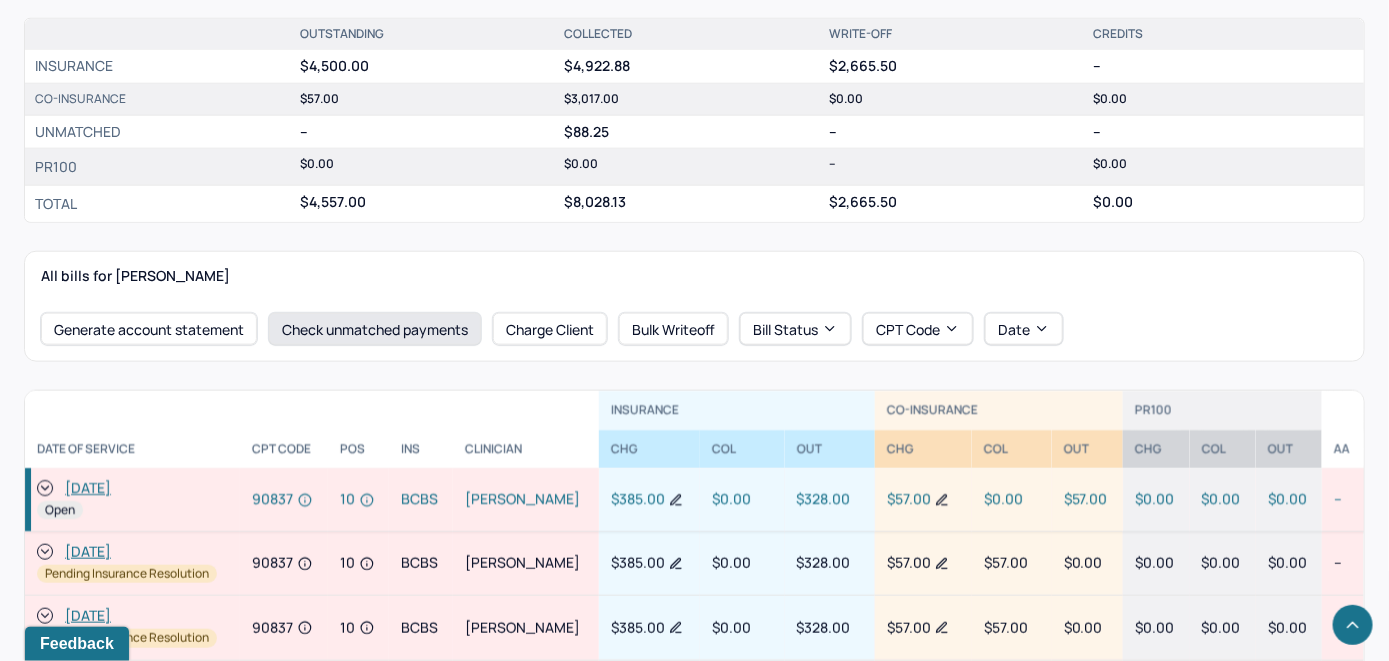 click on "Check unmatched payments" at bounding box center [375, 329] 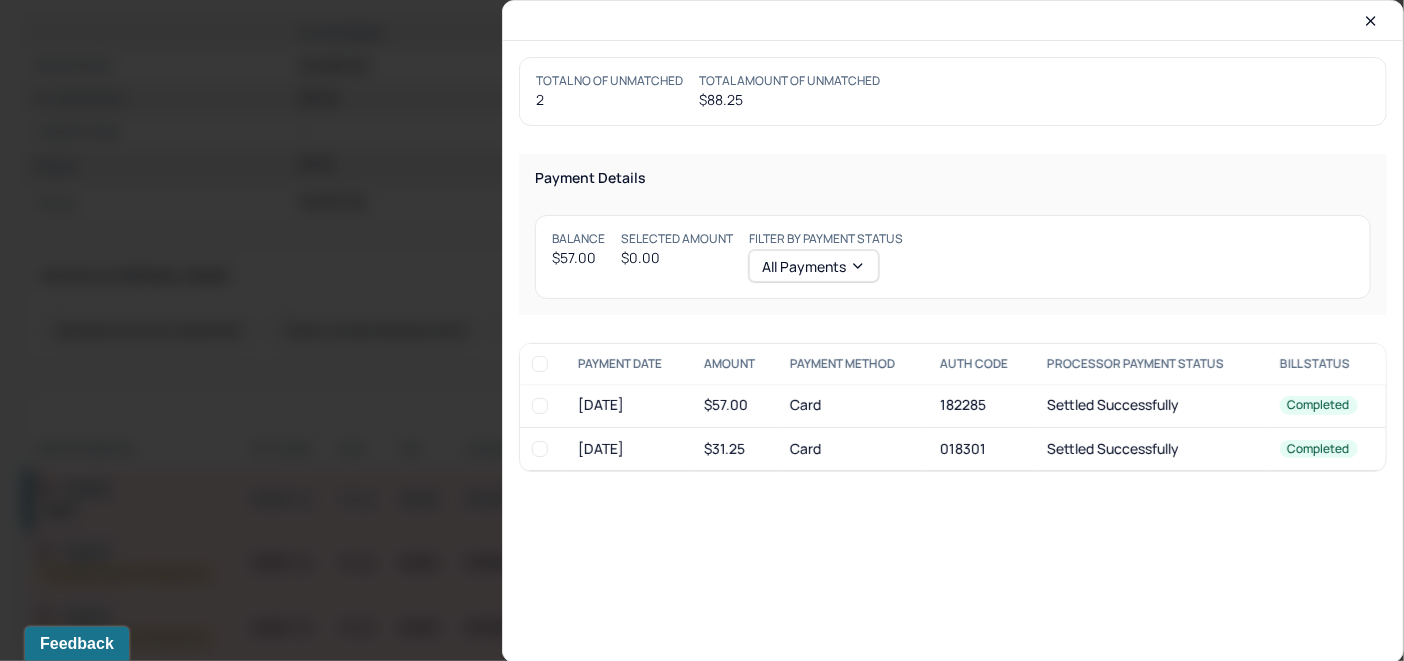 click at bounding box center (540, 406) 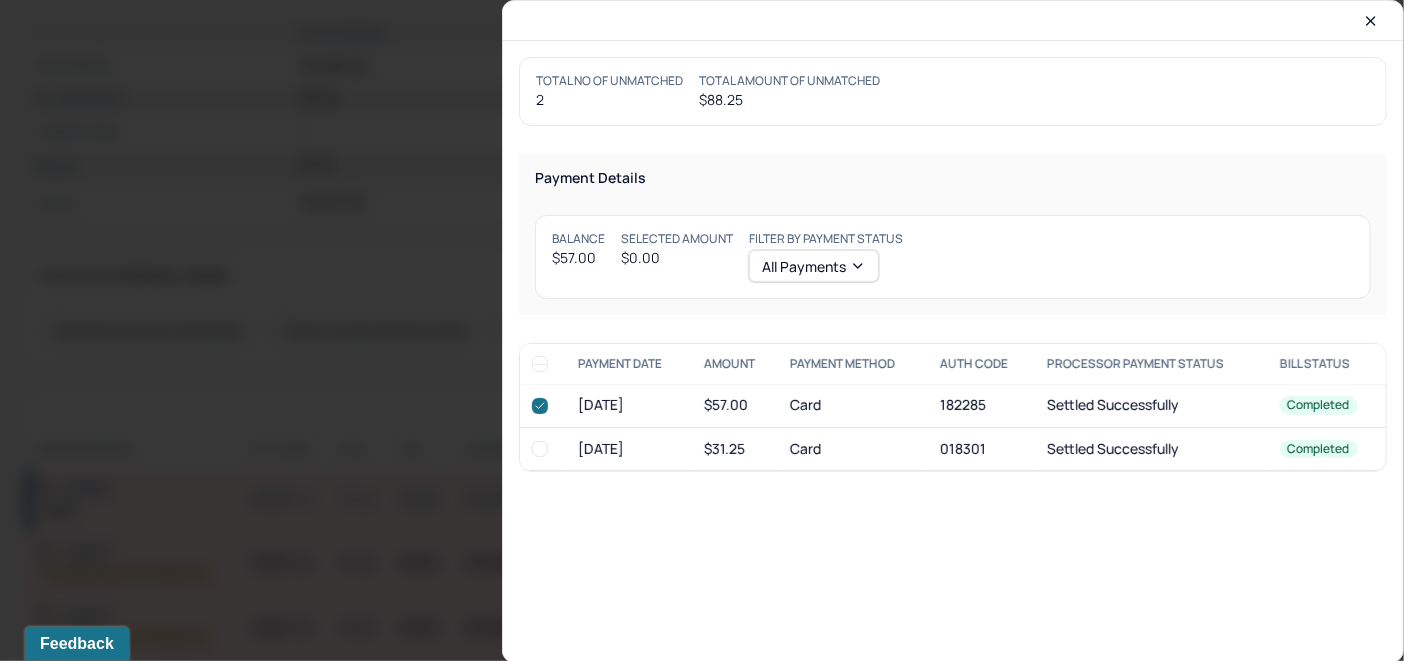 checkbox on "true" 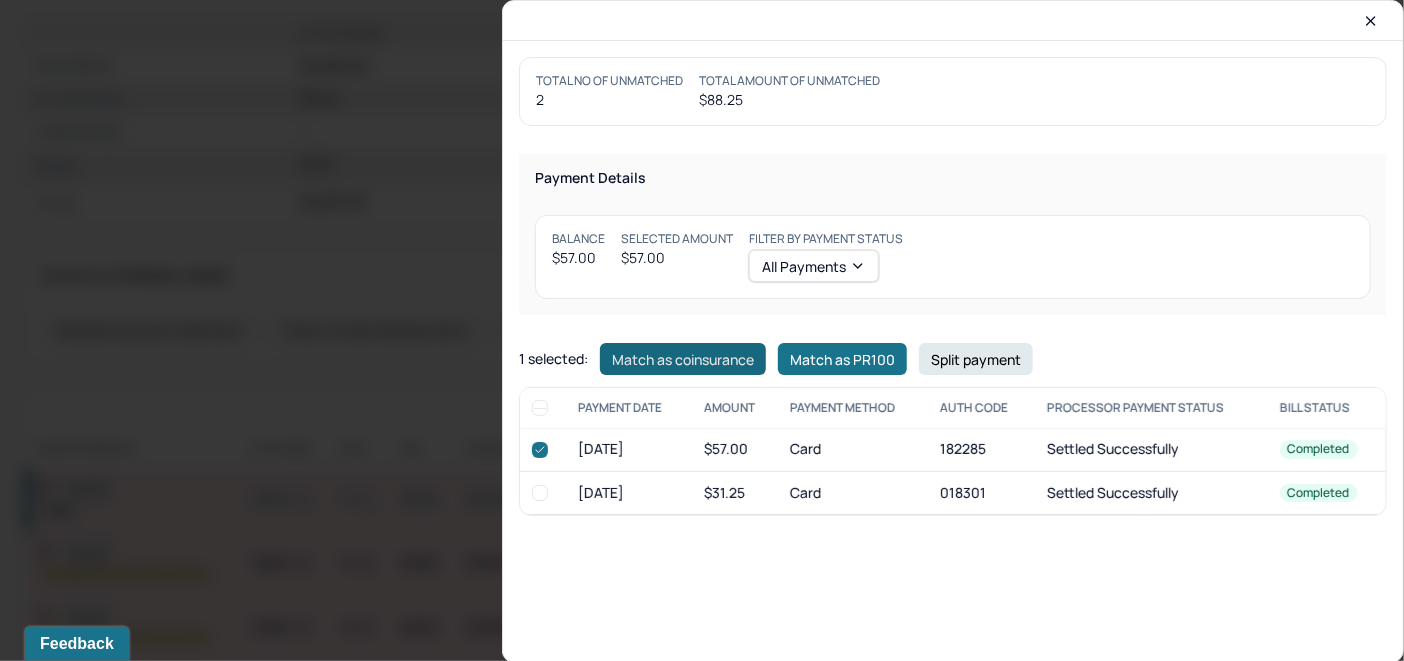 click on "Match as coinsurance" at bounding box center (683, 359) 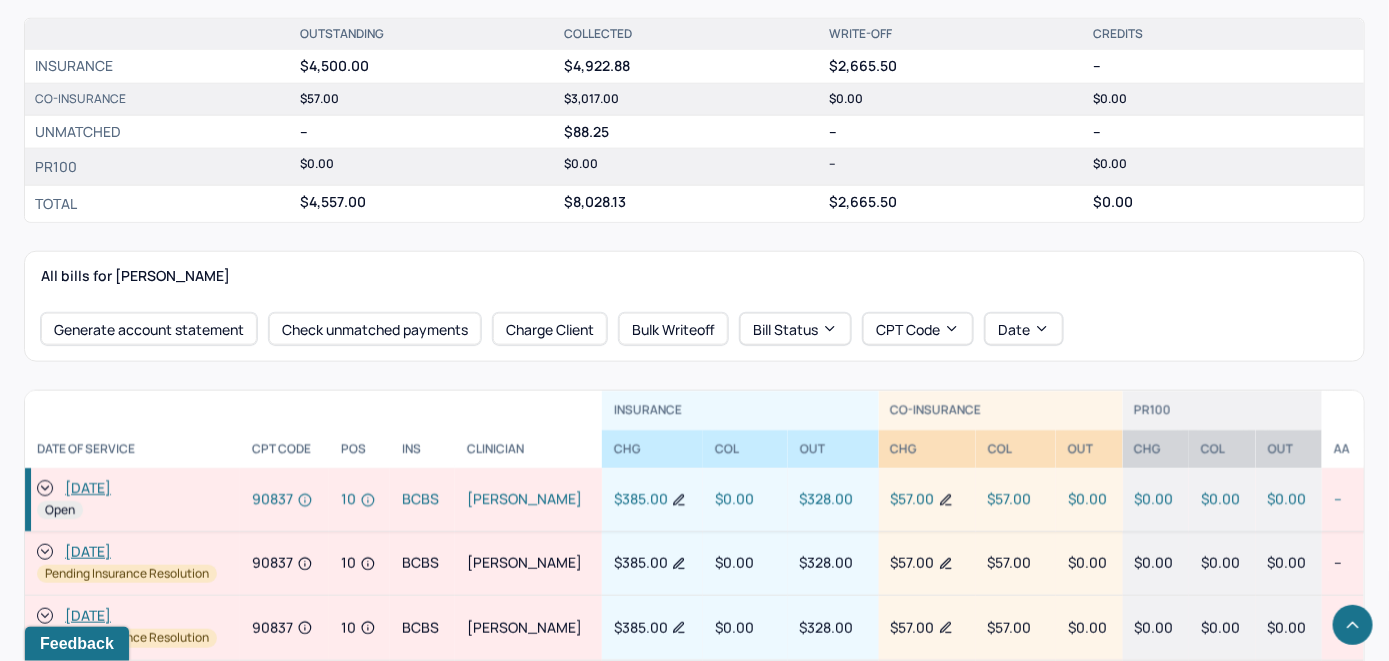 click on "[DATE]" at bounding box center (88, 488) 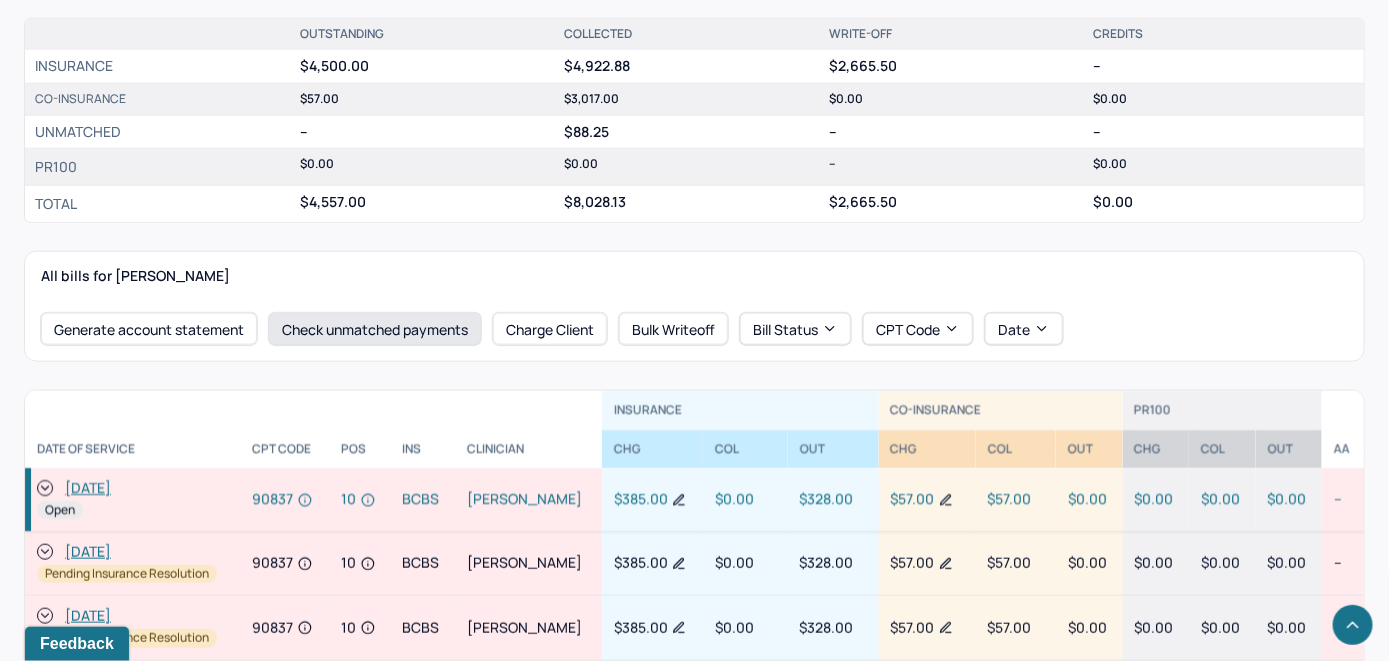 click on "Check unmatched payments" at bounding box center [375, 329] 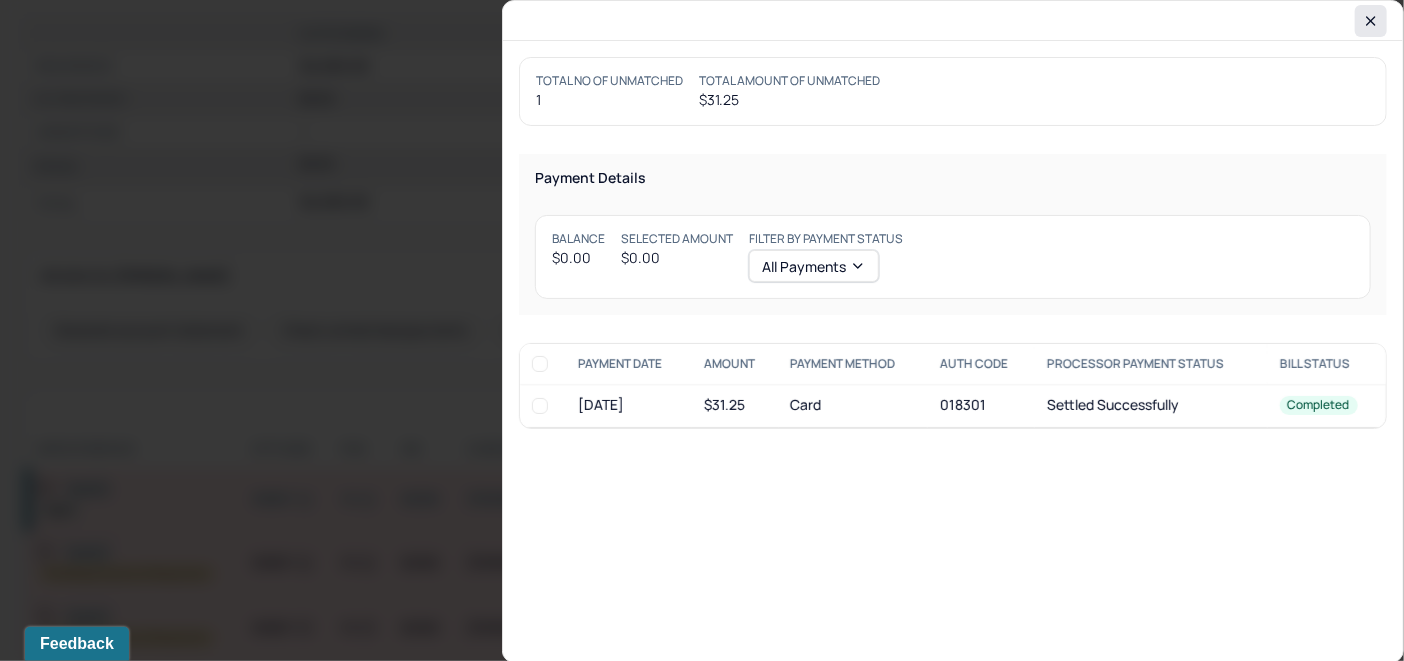 click 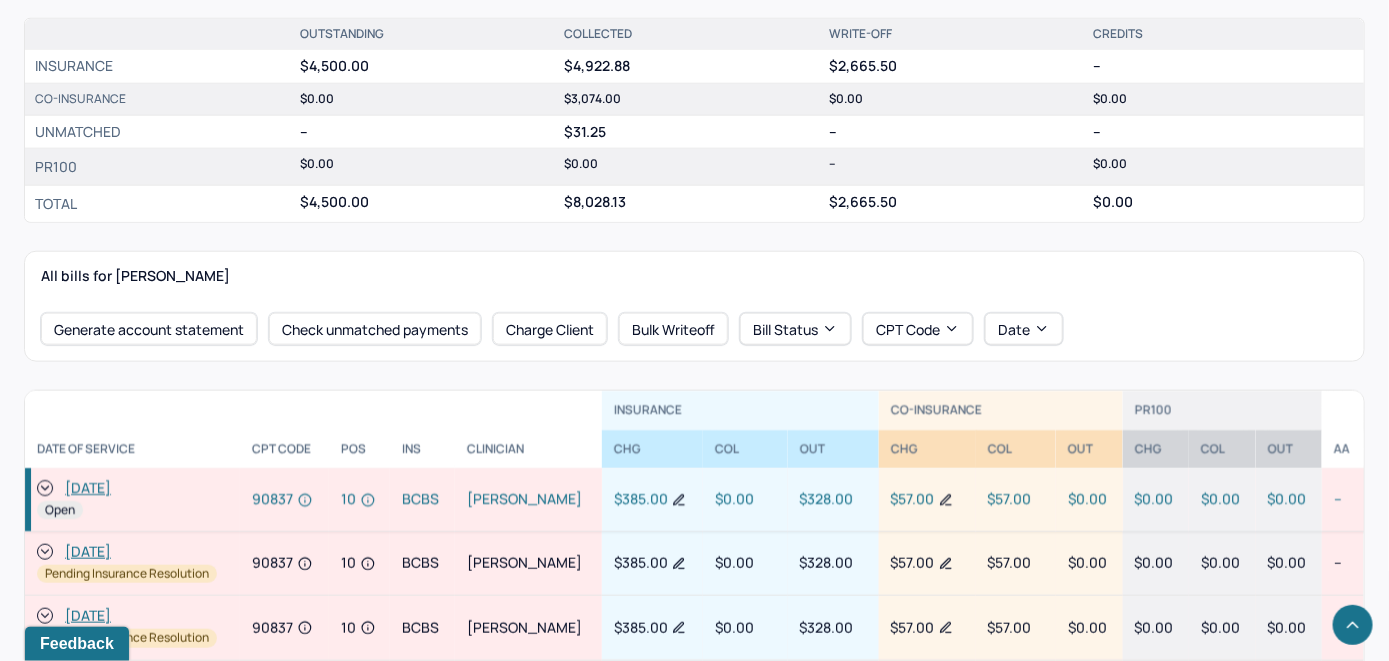 click 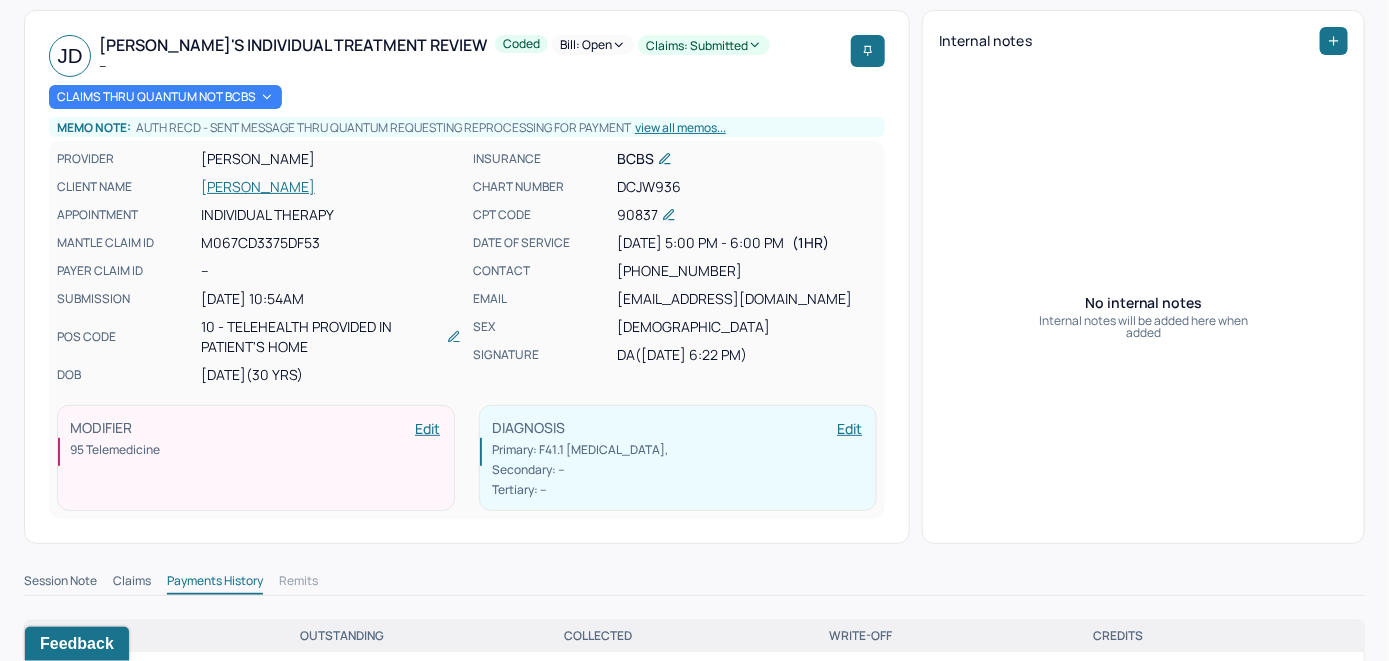 scroll, scrollTop: 0, scrollLeft: 0, axis: both 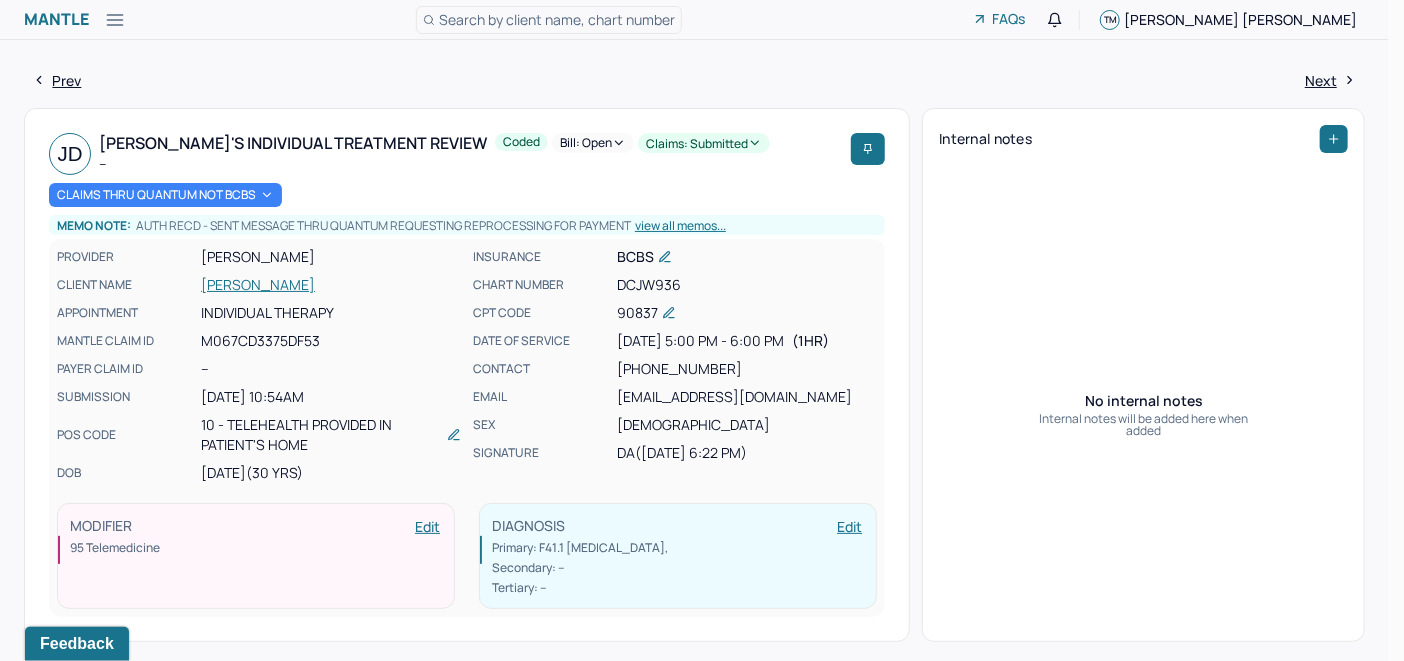 click on "Bill: Open" at bounding box center (593, 143) 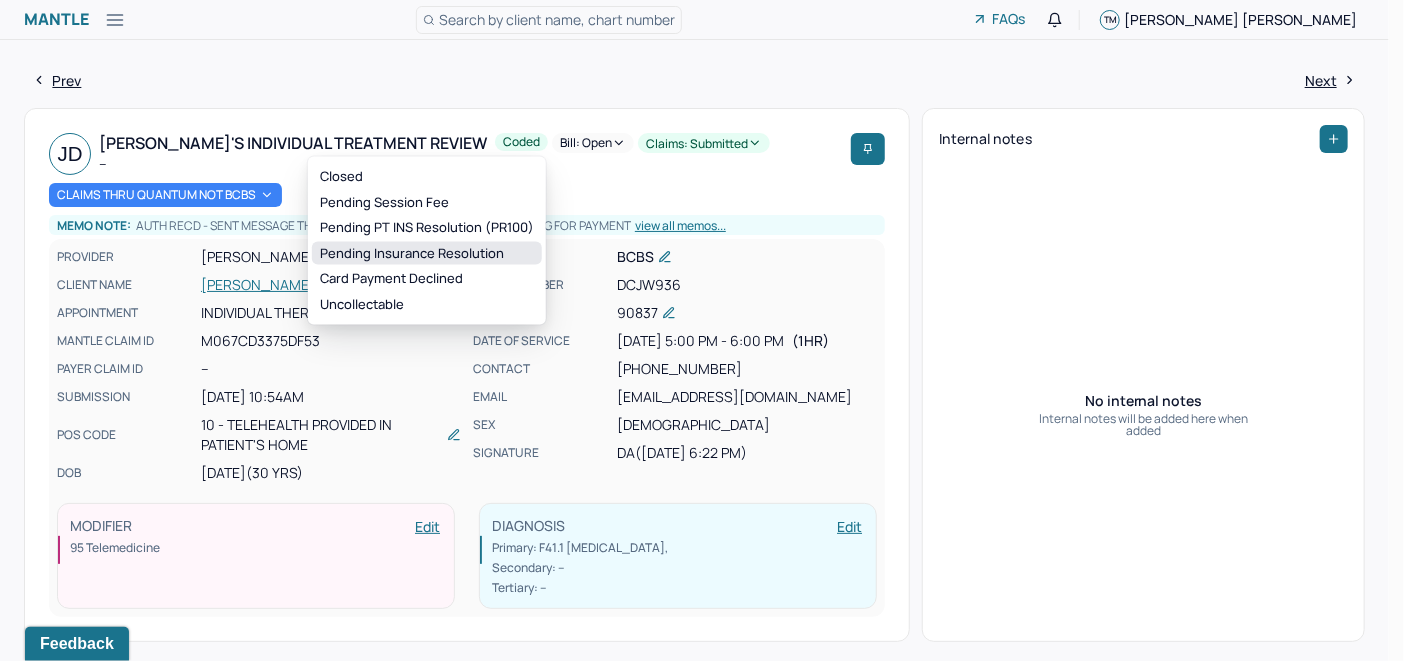 click on "Pending Insurance Resolution" at bounding box center (427, 253) 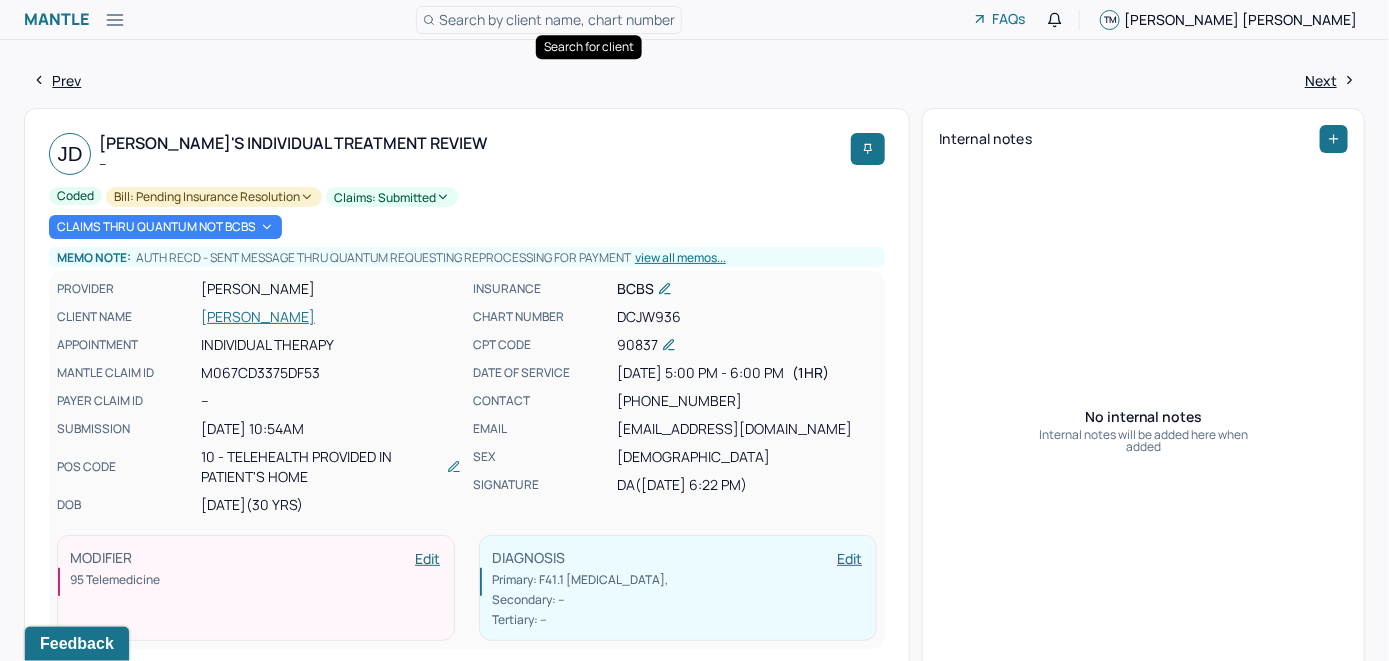 click on "Search by client name, chart number" at bounding box center [557, 19] 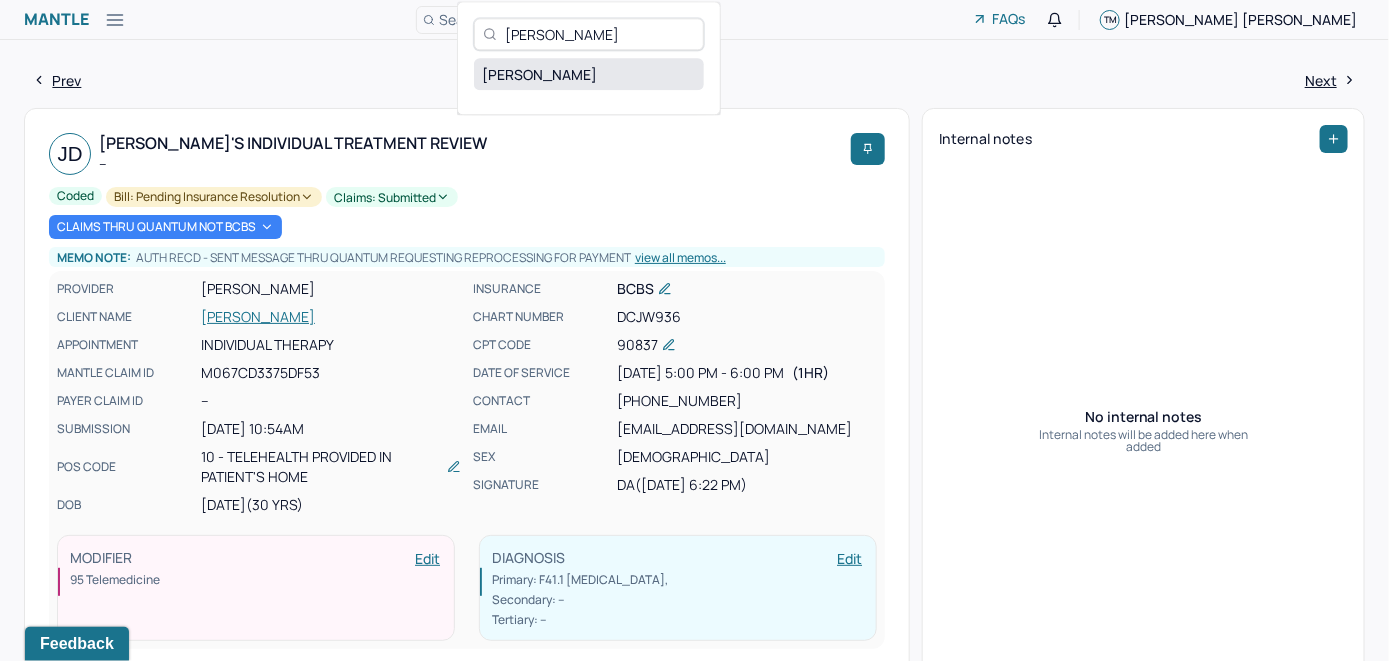 type on "[PERSON_NAME]" 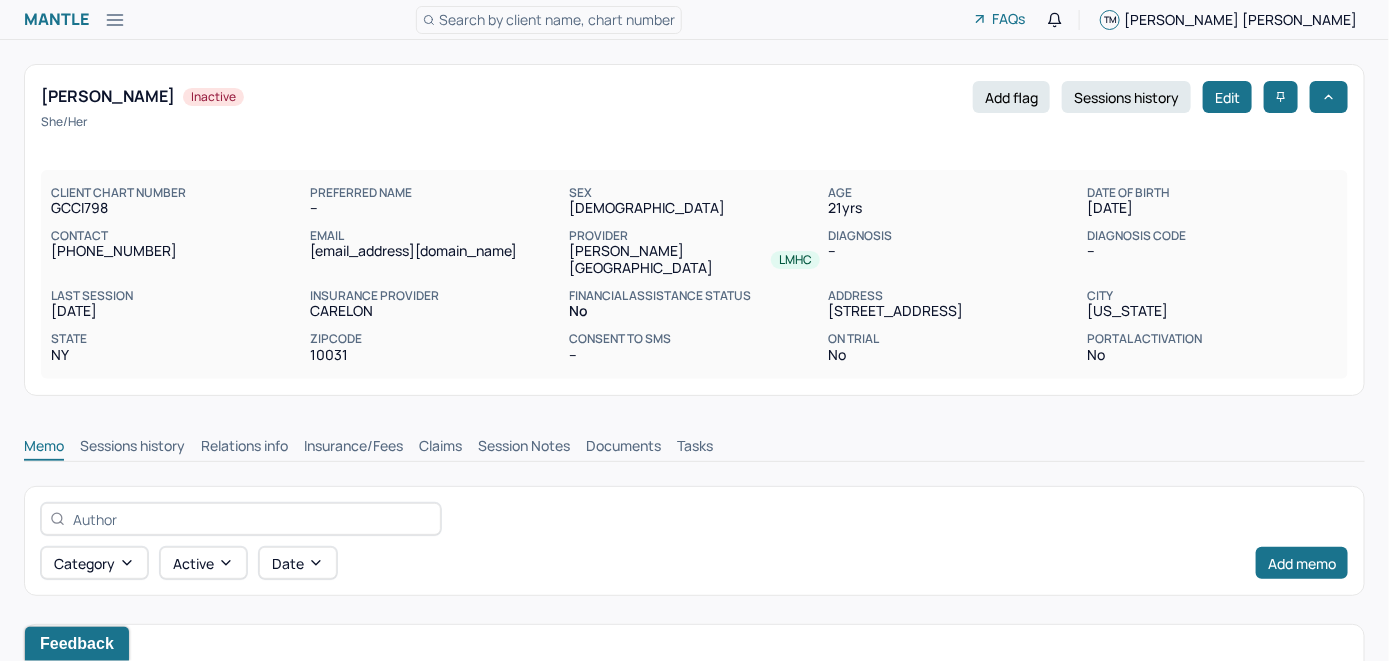 scroll, scrollTop: 0, scrollLeft: 0, axis: both 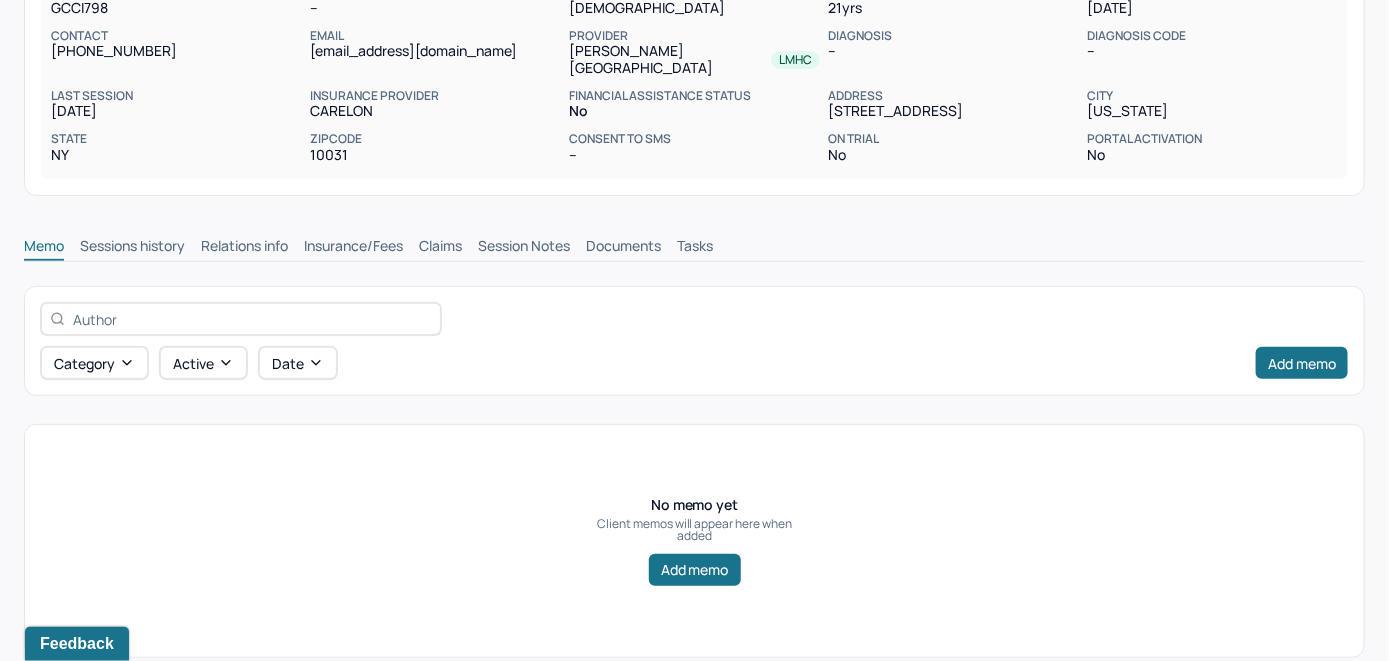 click on "Insurance/Fees" at bounding box center [353, 248] 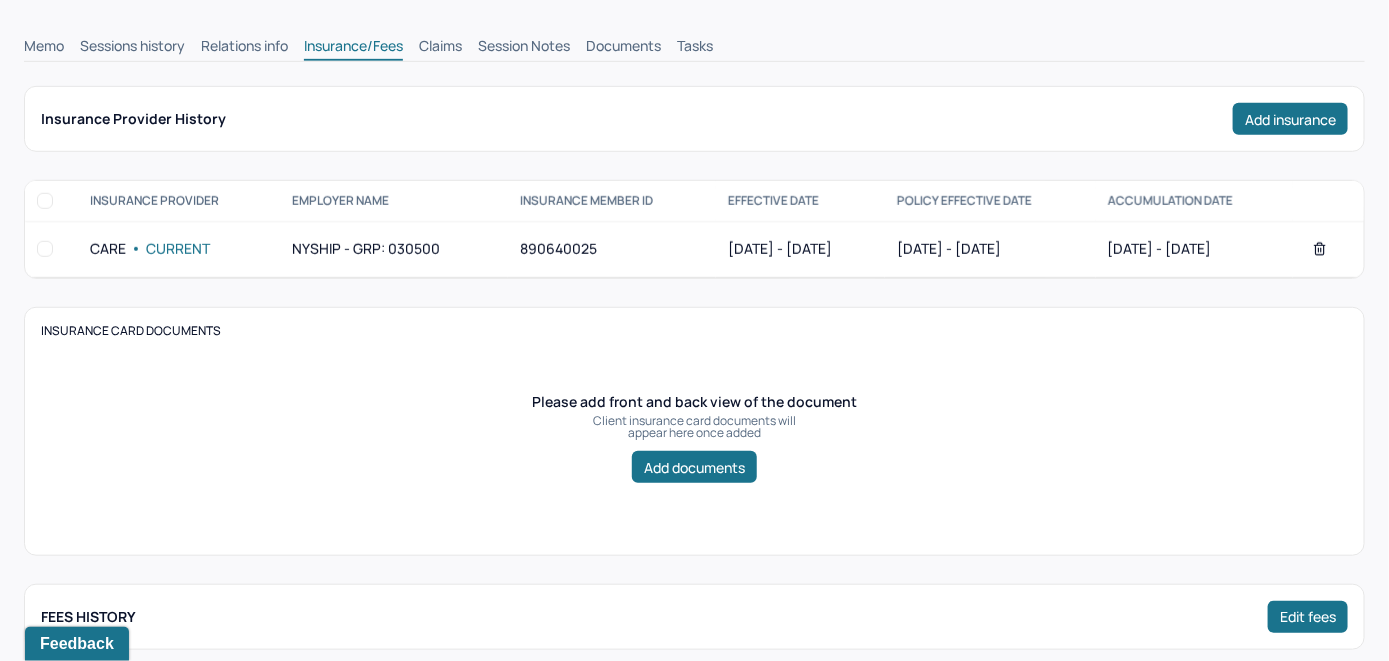 scroll, scrollTop: 400, scrollLeft: 0, axis: vertical 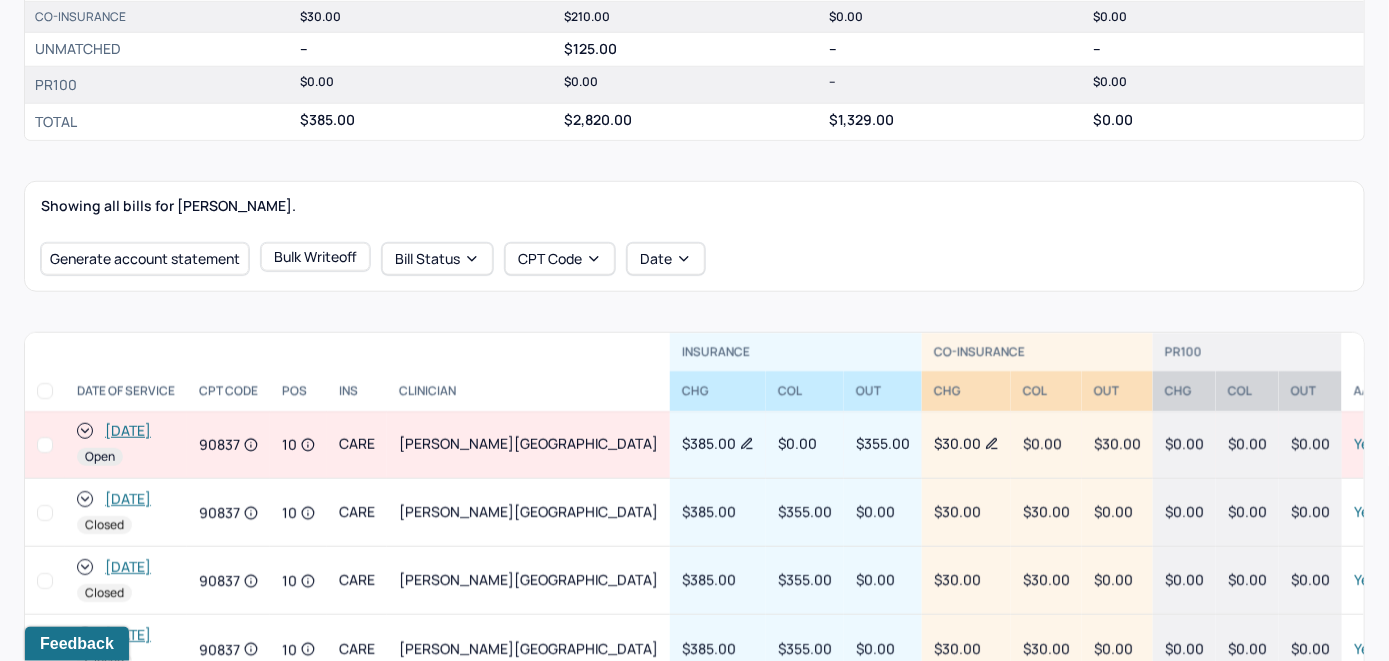 click on "[DATE]" at bounding box center (128, 431) 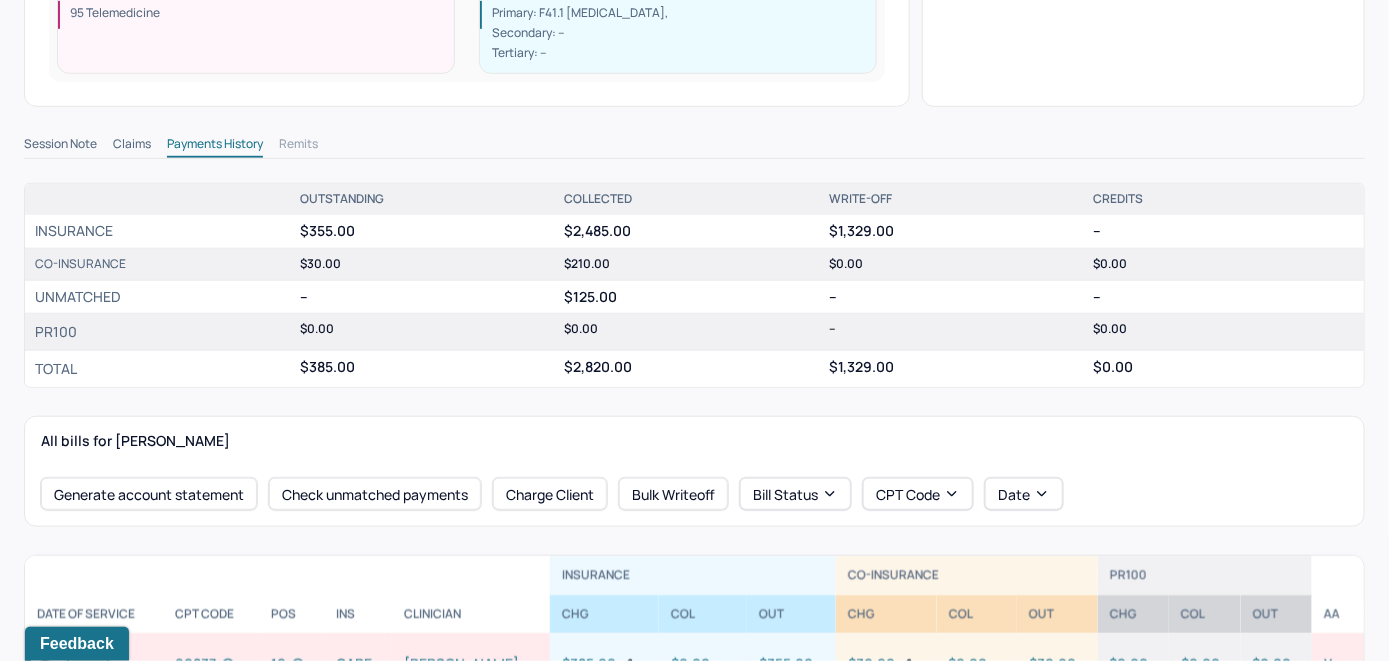 scroll, scrollTop: 500, scrollLeft: 0, axis: vertical 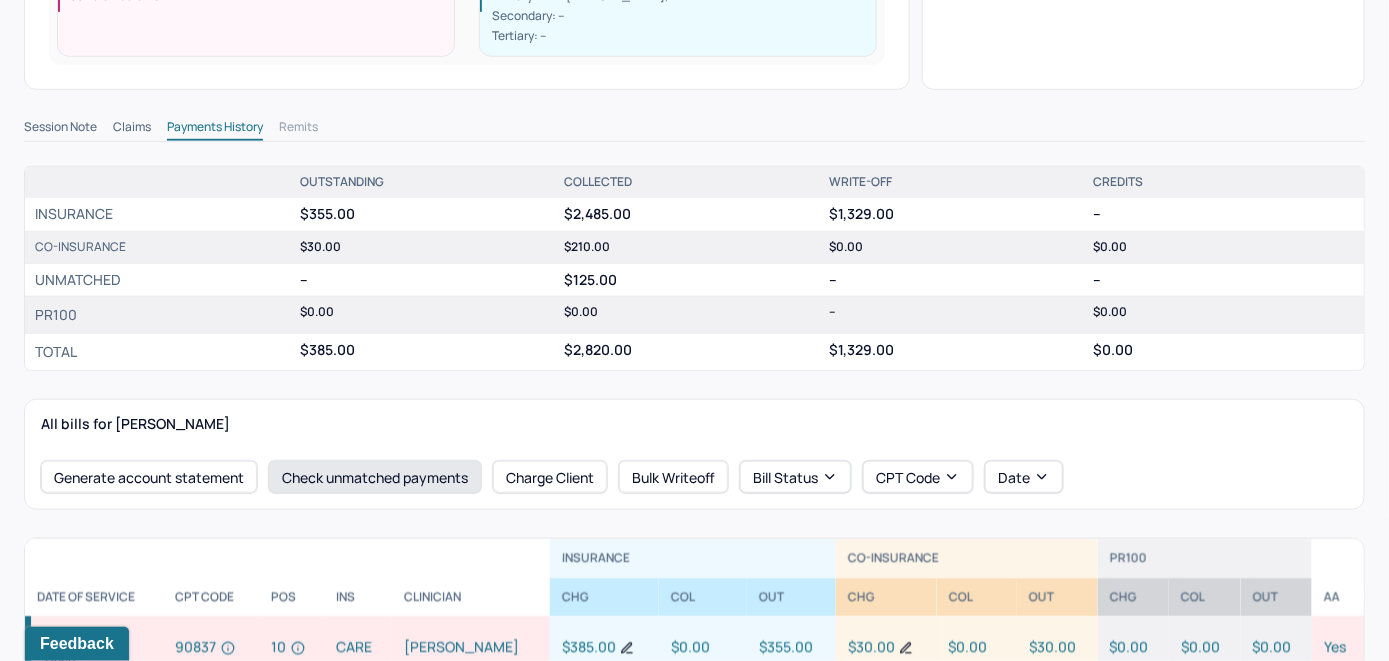click on "Check unmatched payments" at bounding box center (375, 477) 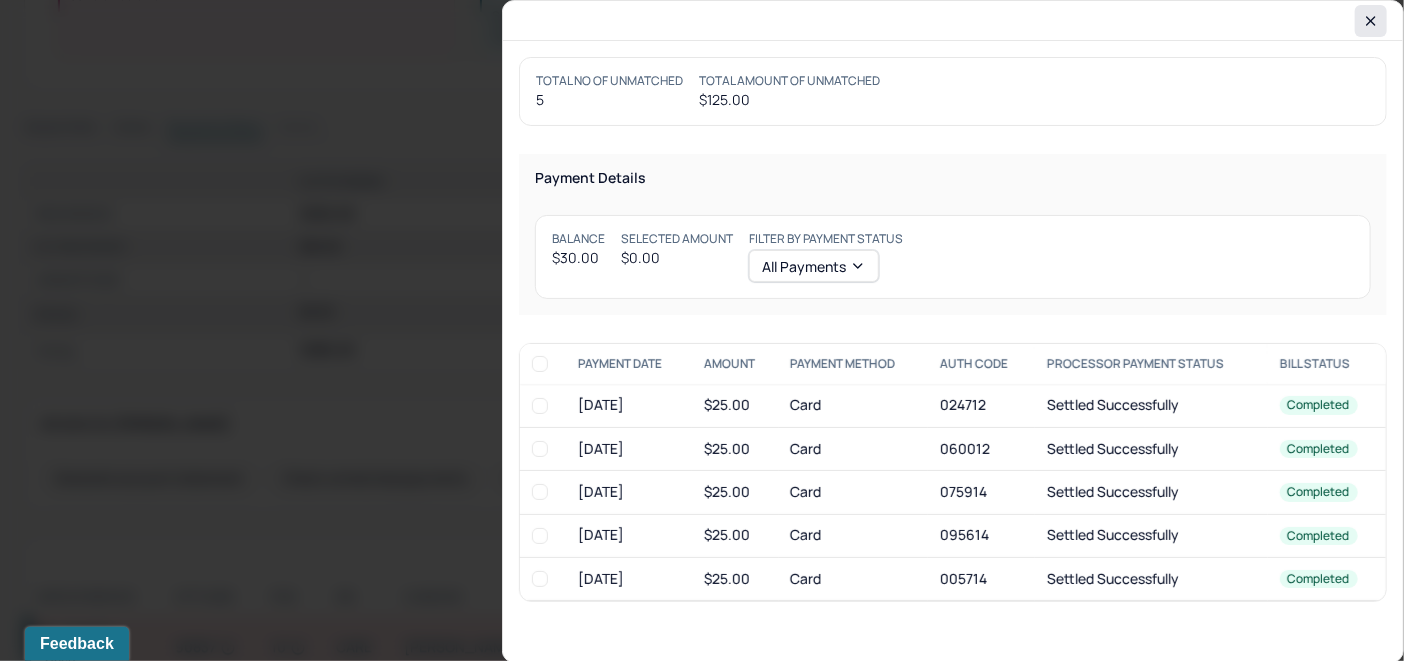click 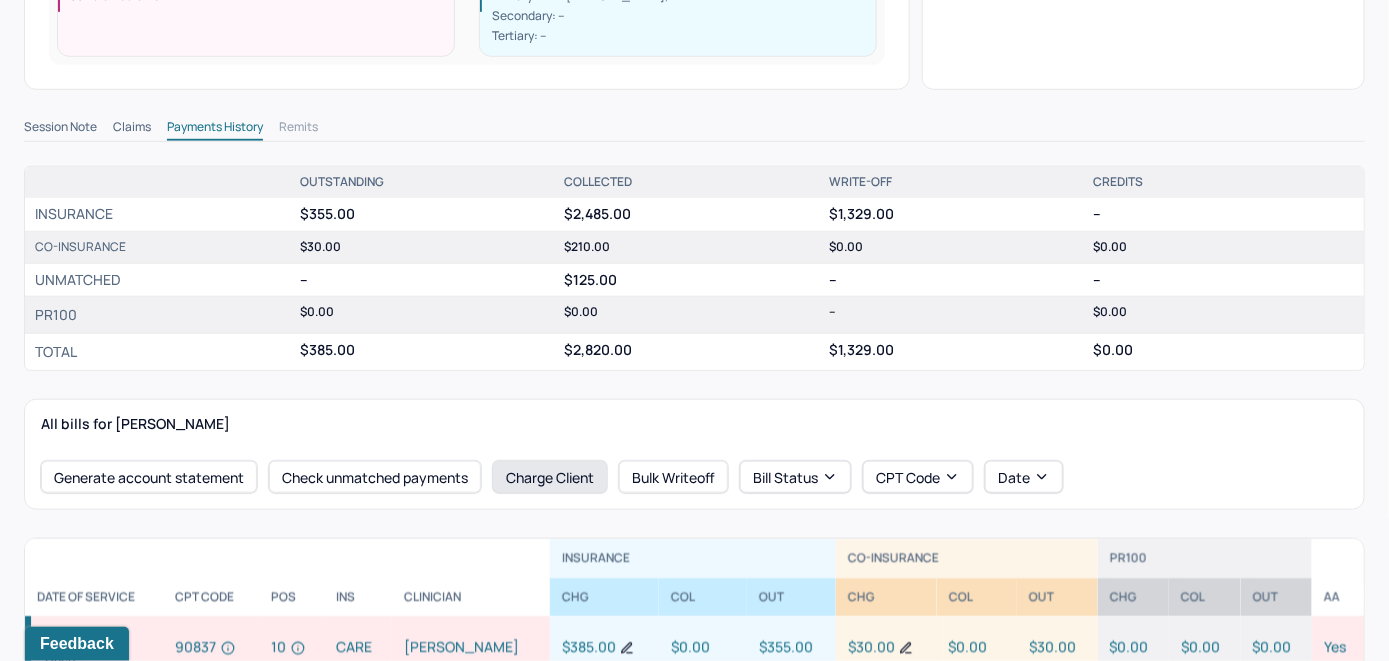 click on "Charge Client" at bounding box center (550, 477) 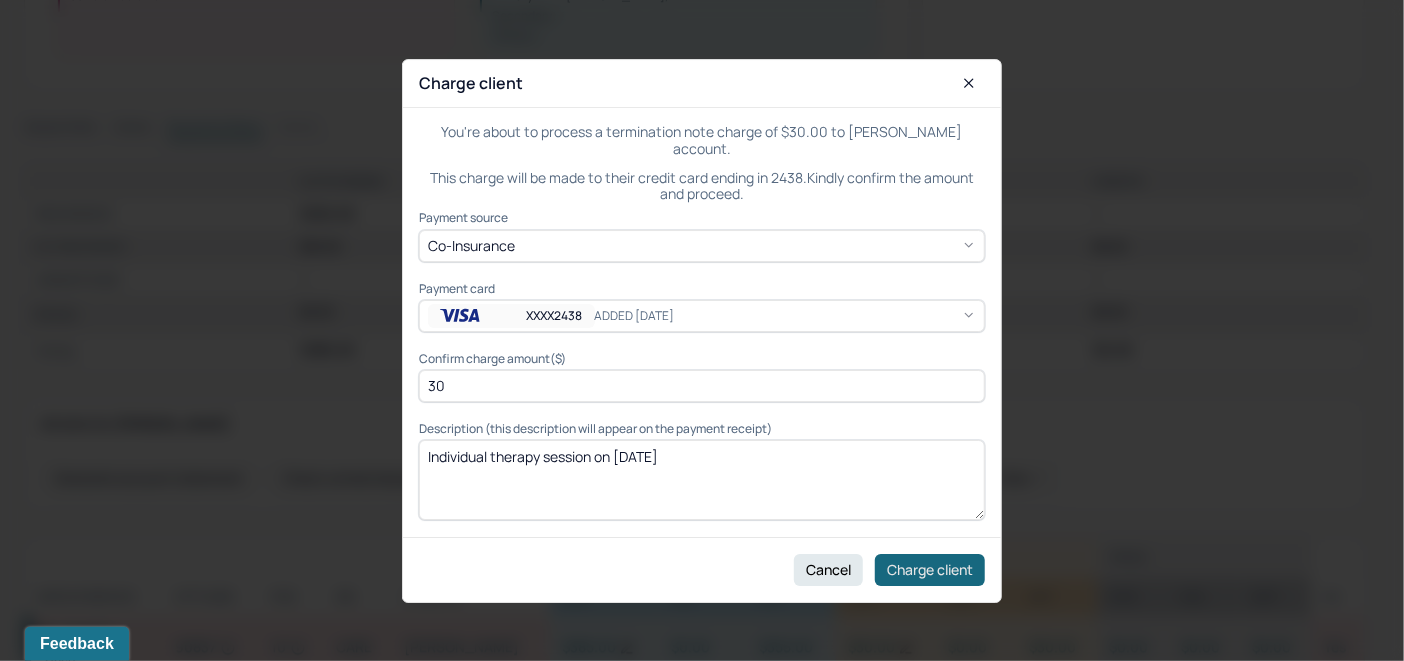 click on "Charge client" at bounding box center [930, 569] 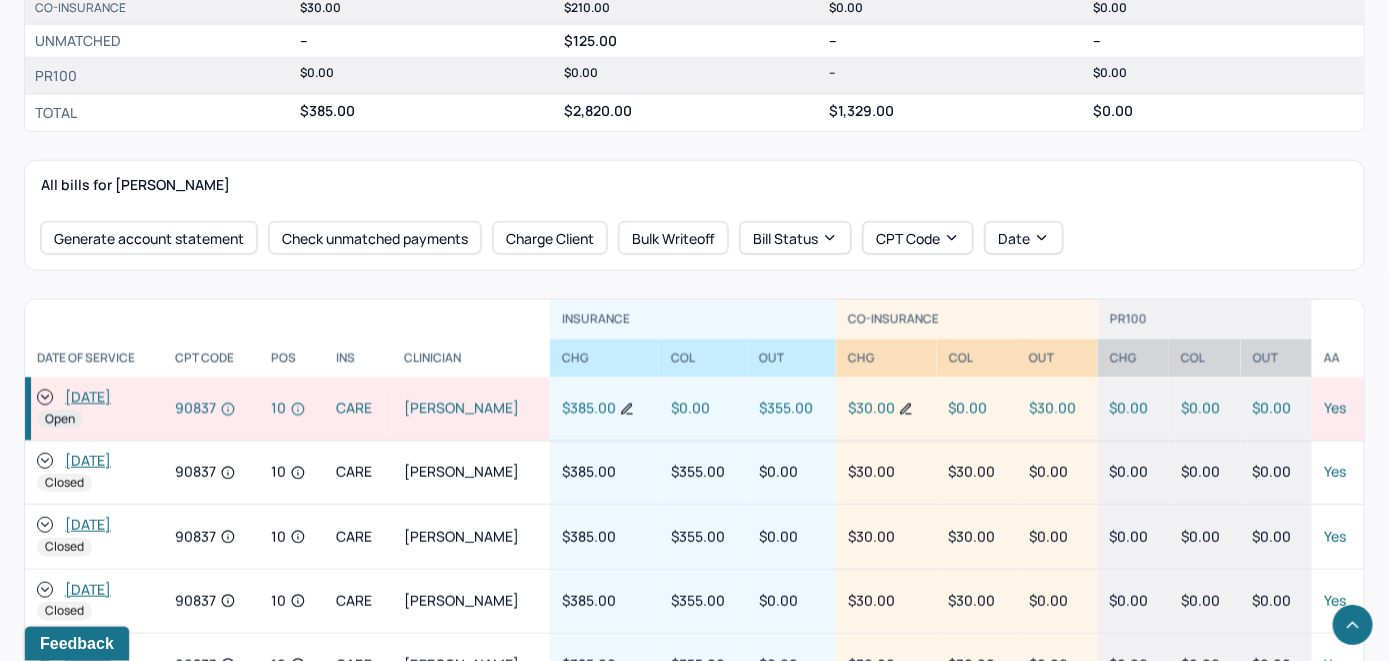 scroll, scrollTop: 800, scrollLeft: 0, axis: vertical 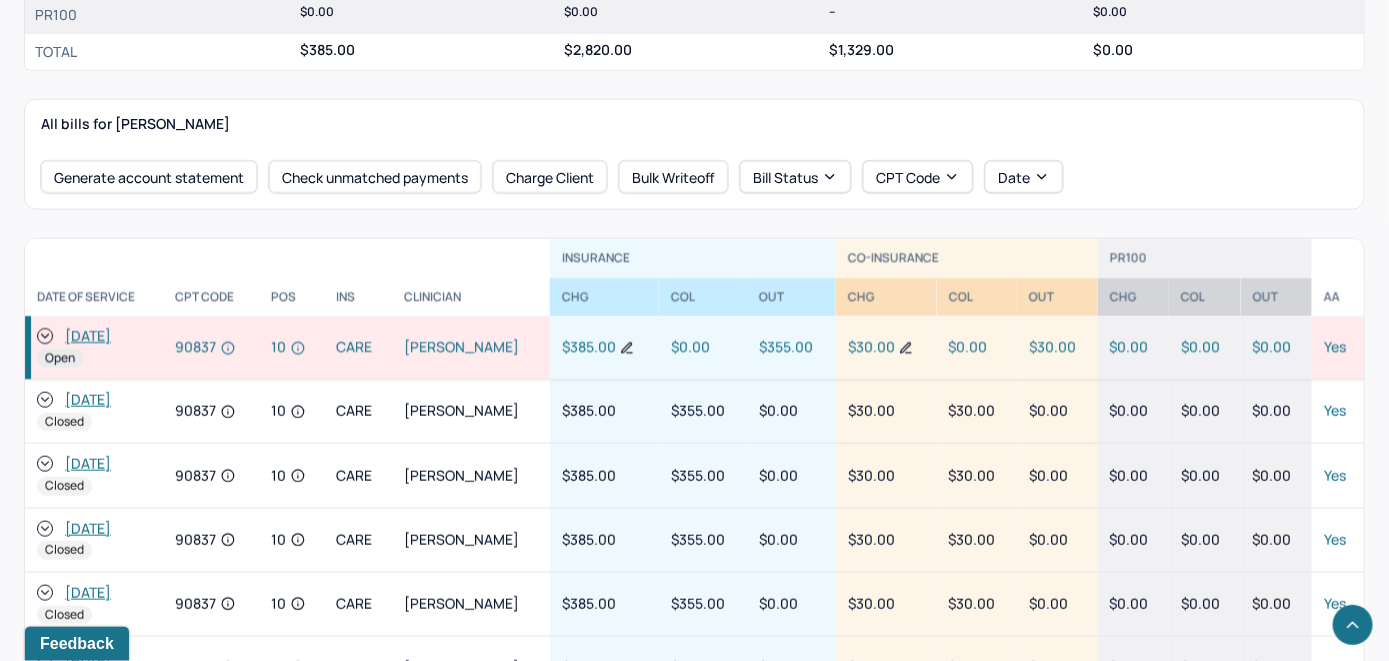 click 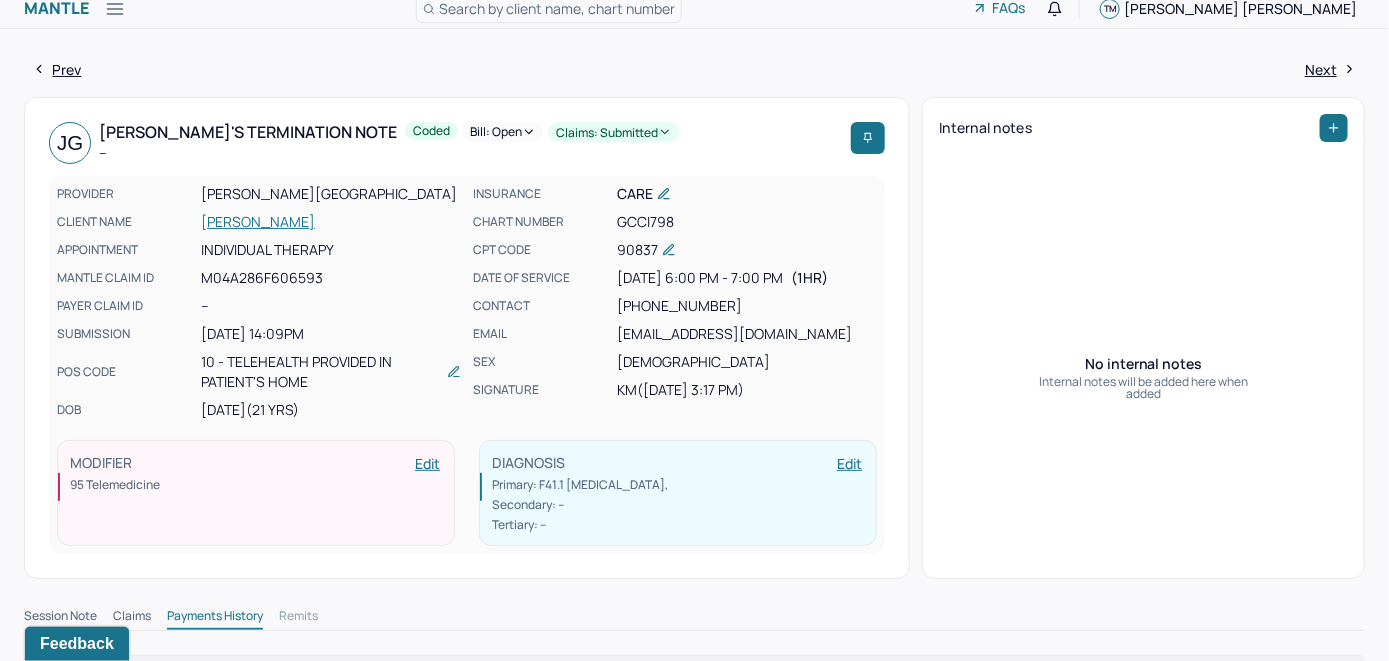 scroll, scrollTop: 0, scrollLeft: 0, axis: both 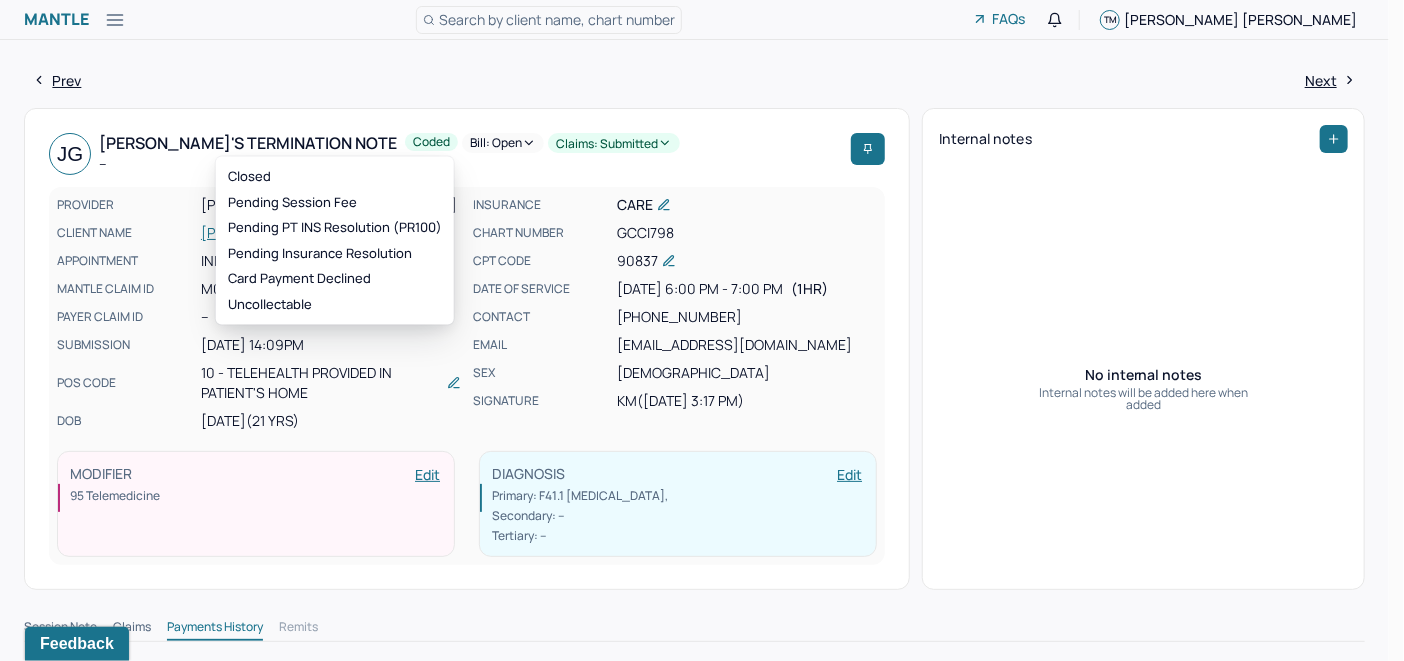 click on "Bill: Open" at bounding box center (503, 143) 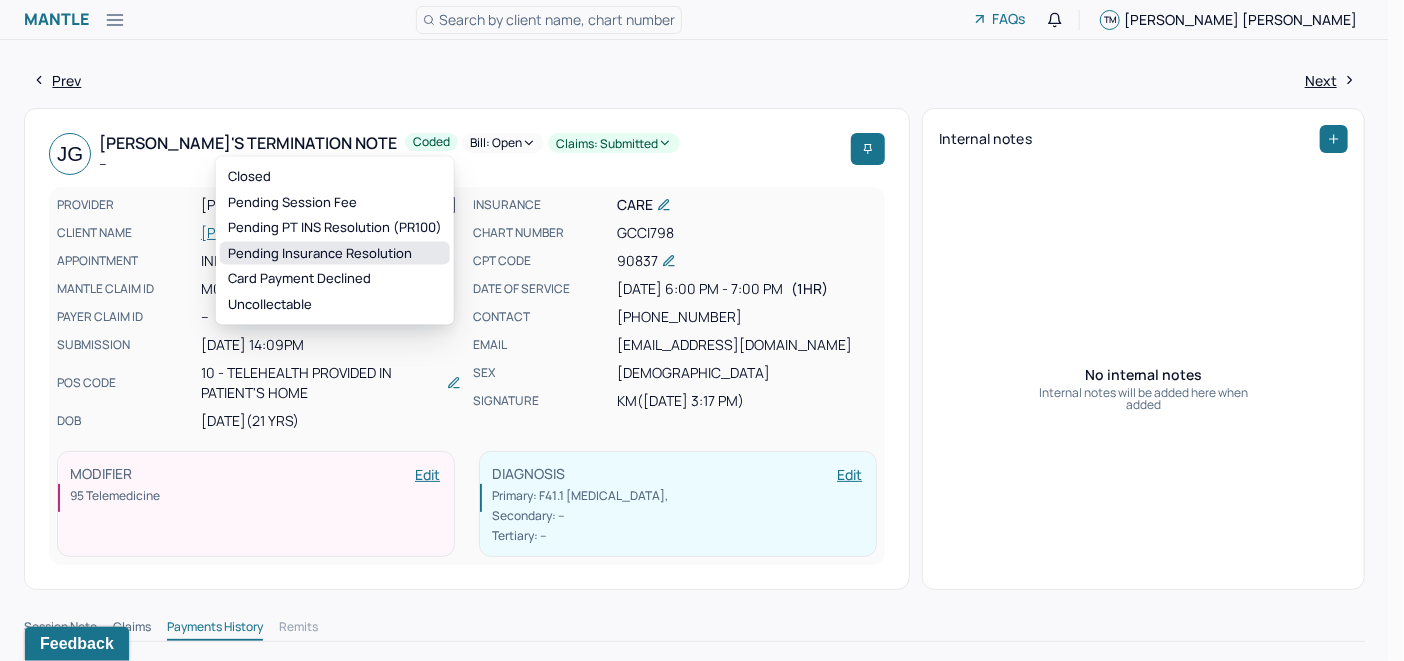 click on "Pending Insurance Resolution" at bounding box center [335, 253] 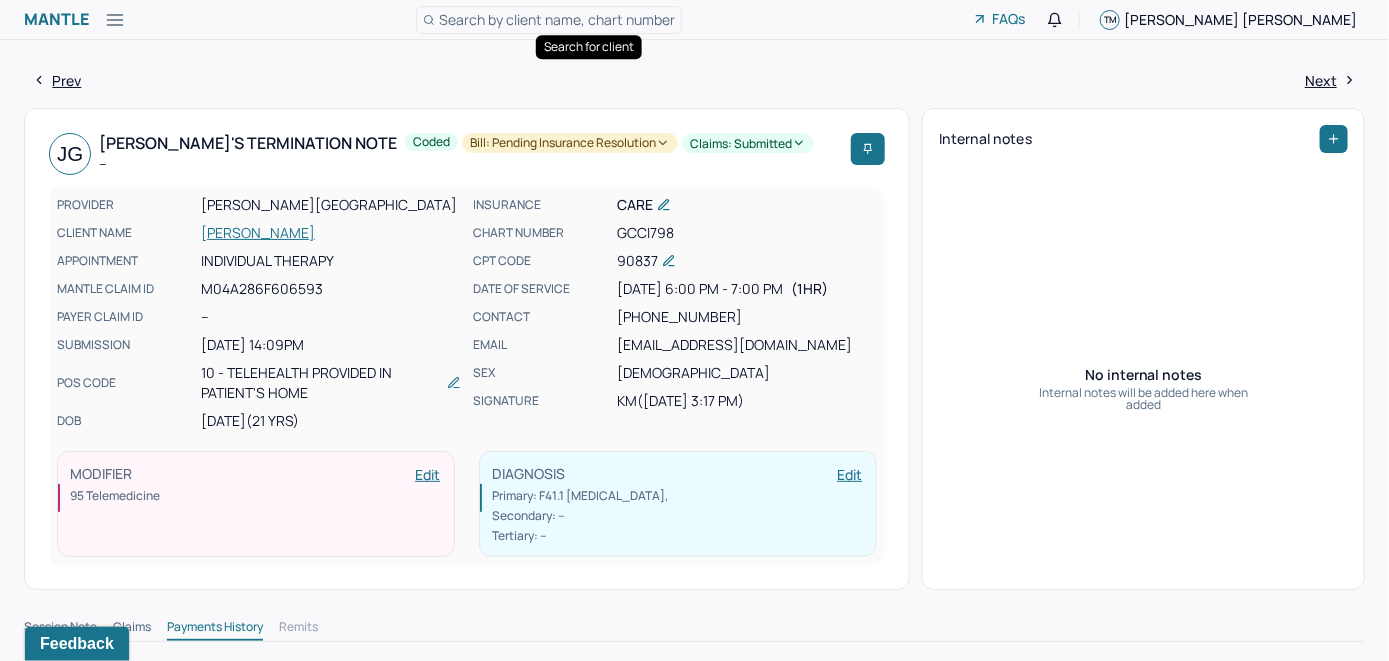 click on "Search by client name, chart number" at bounding box center [557, 19] 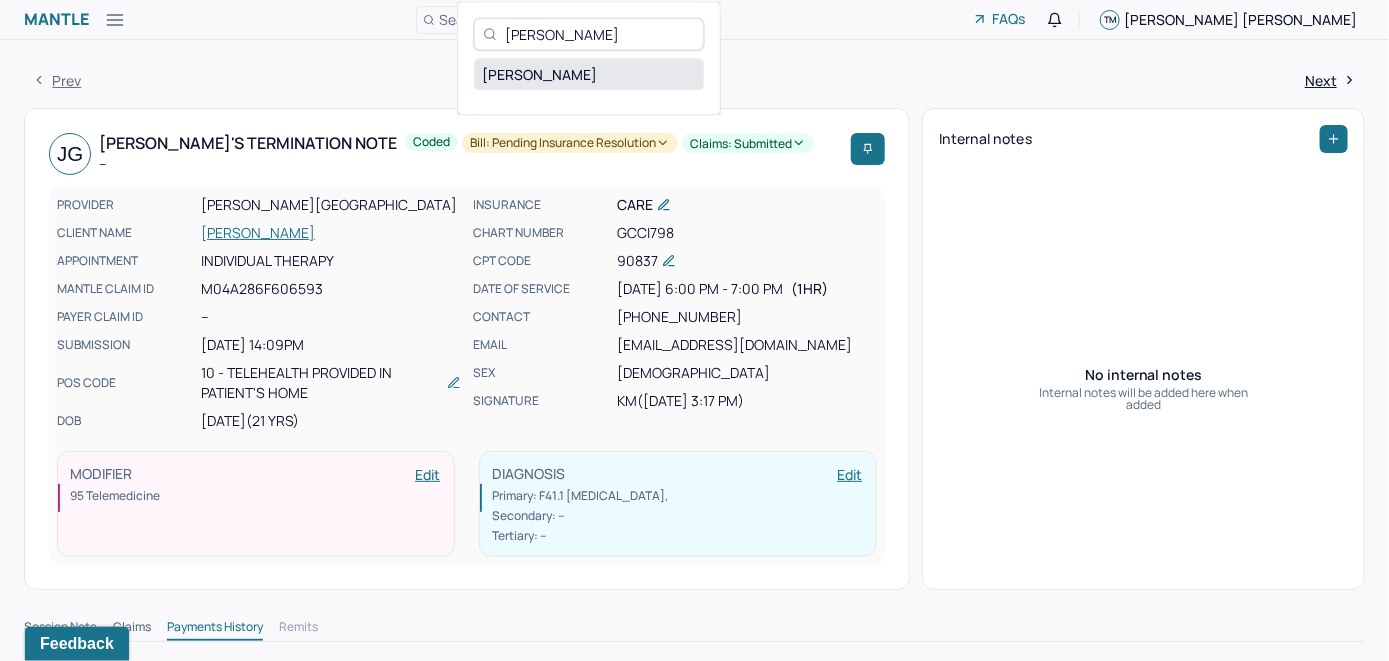 type on "[PERSON_NAME]" 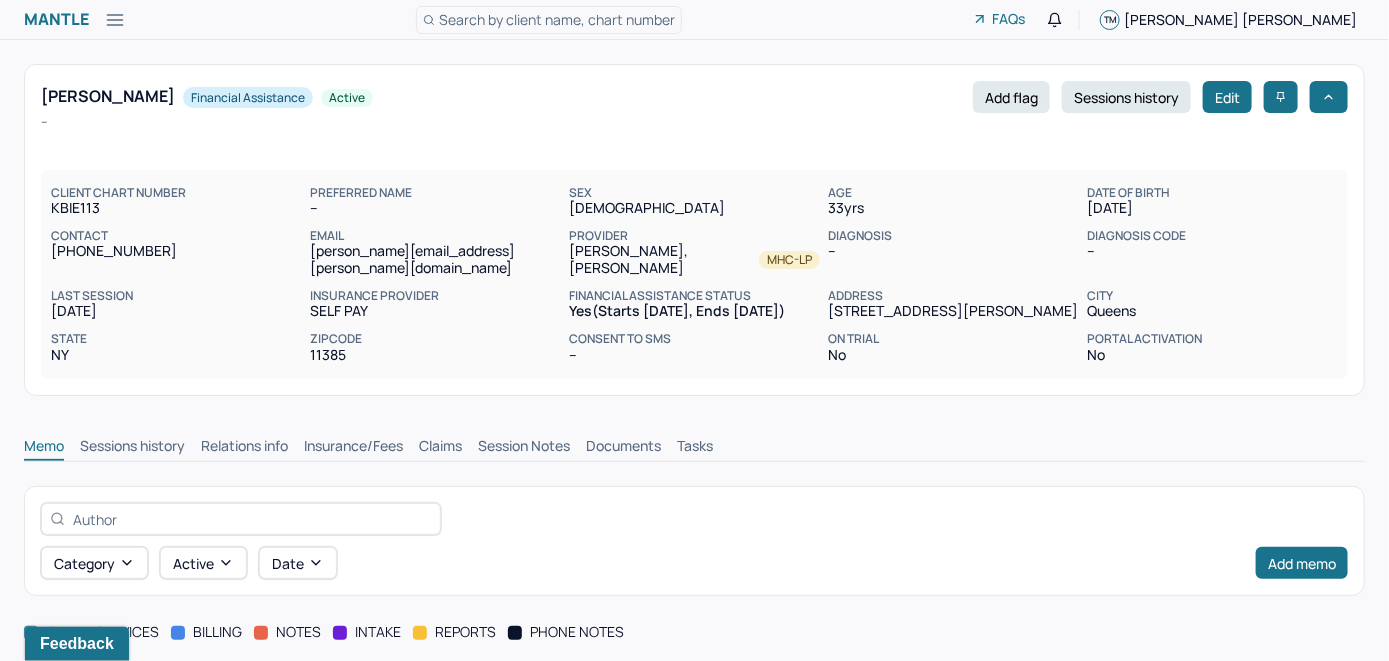 scroll, scrollTop: 0, scrollLeft: 0, axis: both 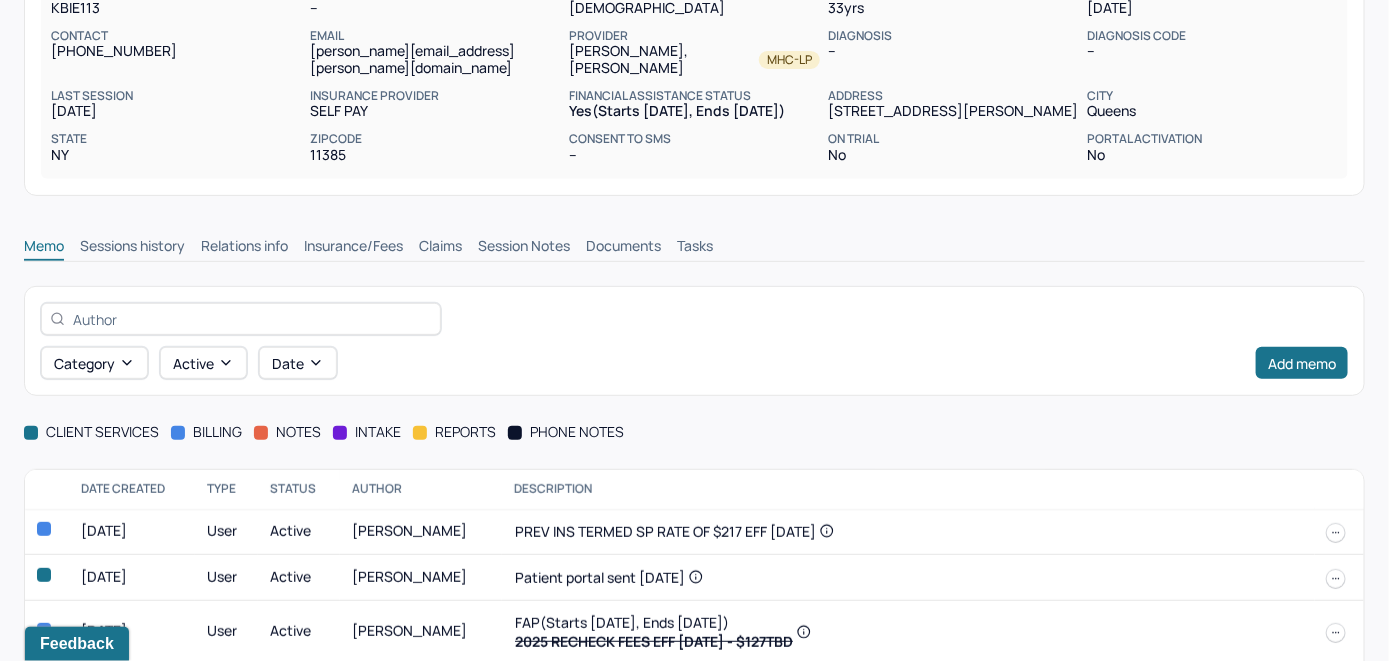 click on "Insurance/Fees" at bounding box center (353, 248) 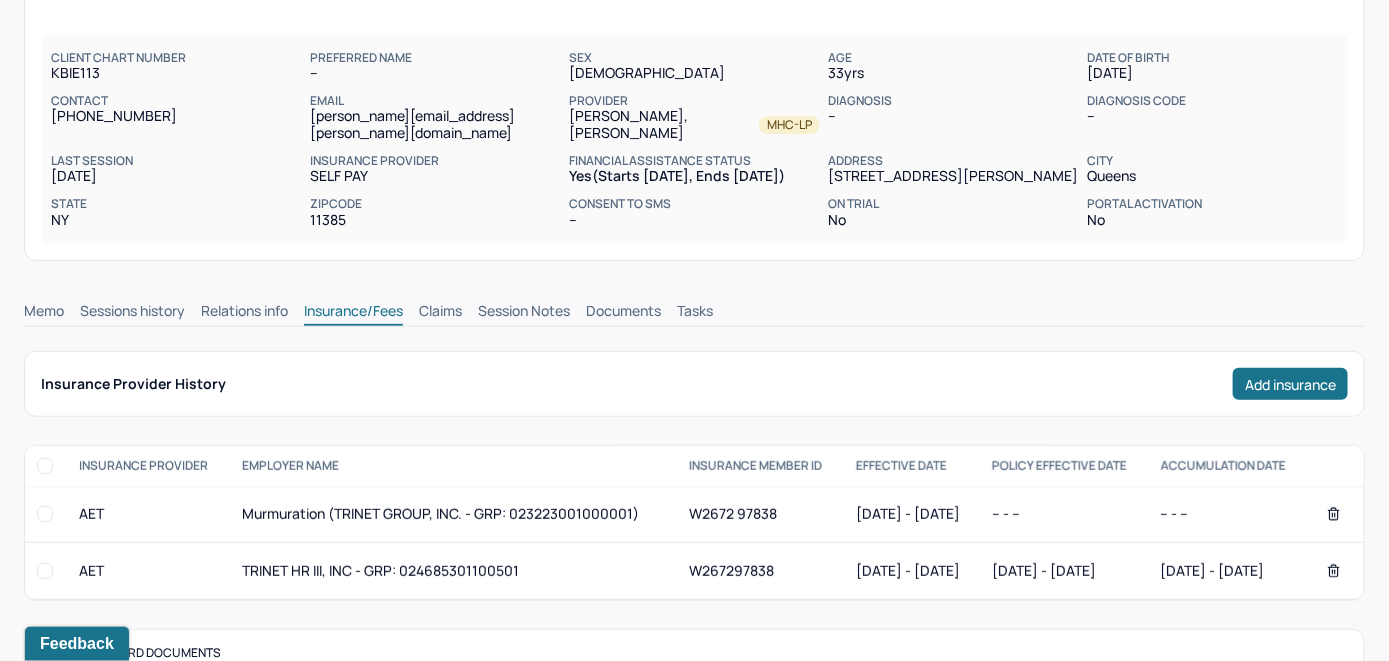 scroll, scrollTop: 100, scrollLeft: 0, axis: vertical 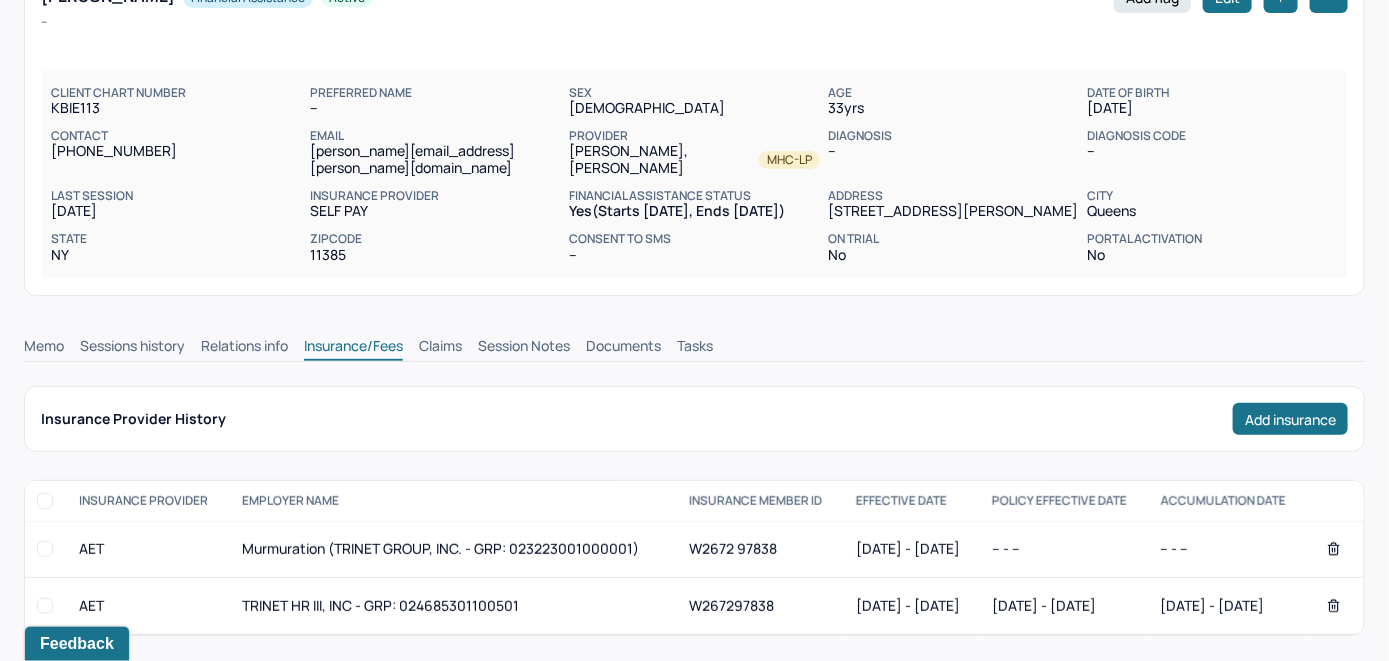 click on "Claims" at bounding box center (440, 348) 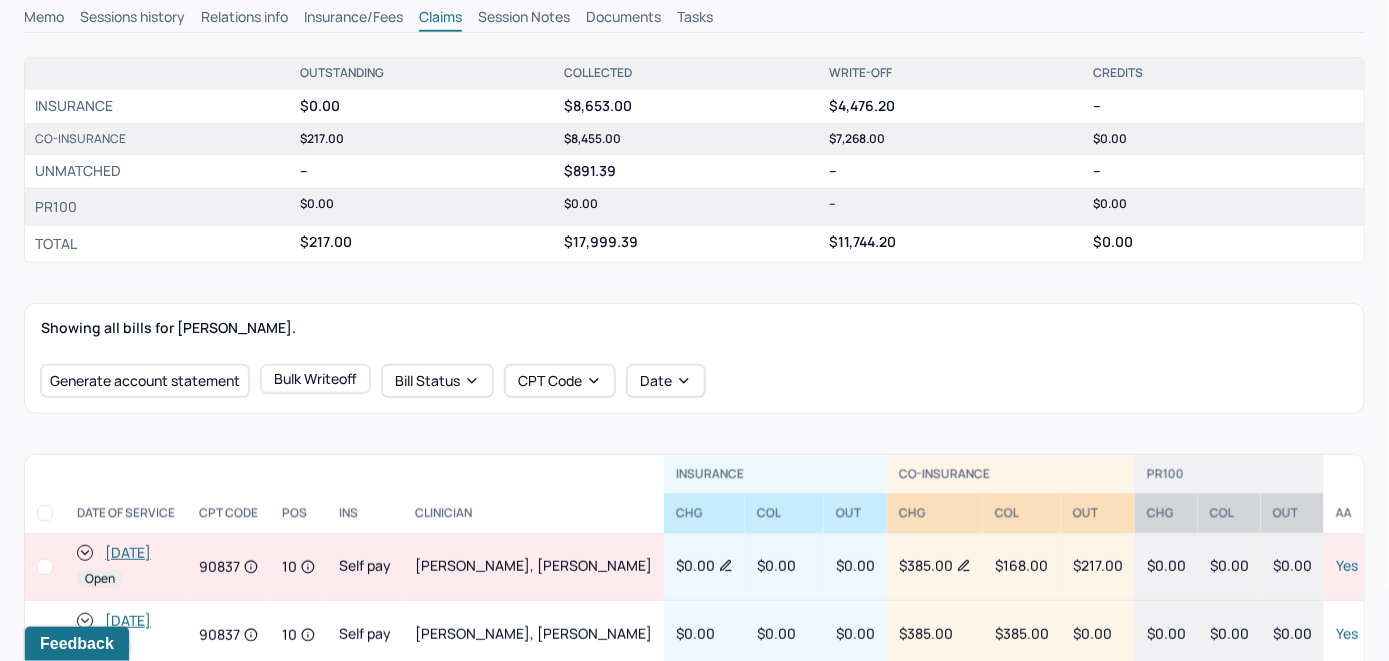 scroll, scrollTop: 604, scrollLeft: 0, axis: vertical 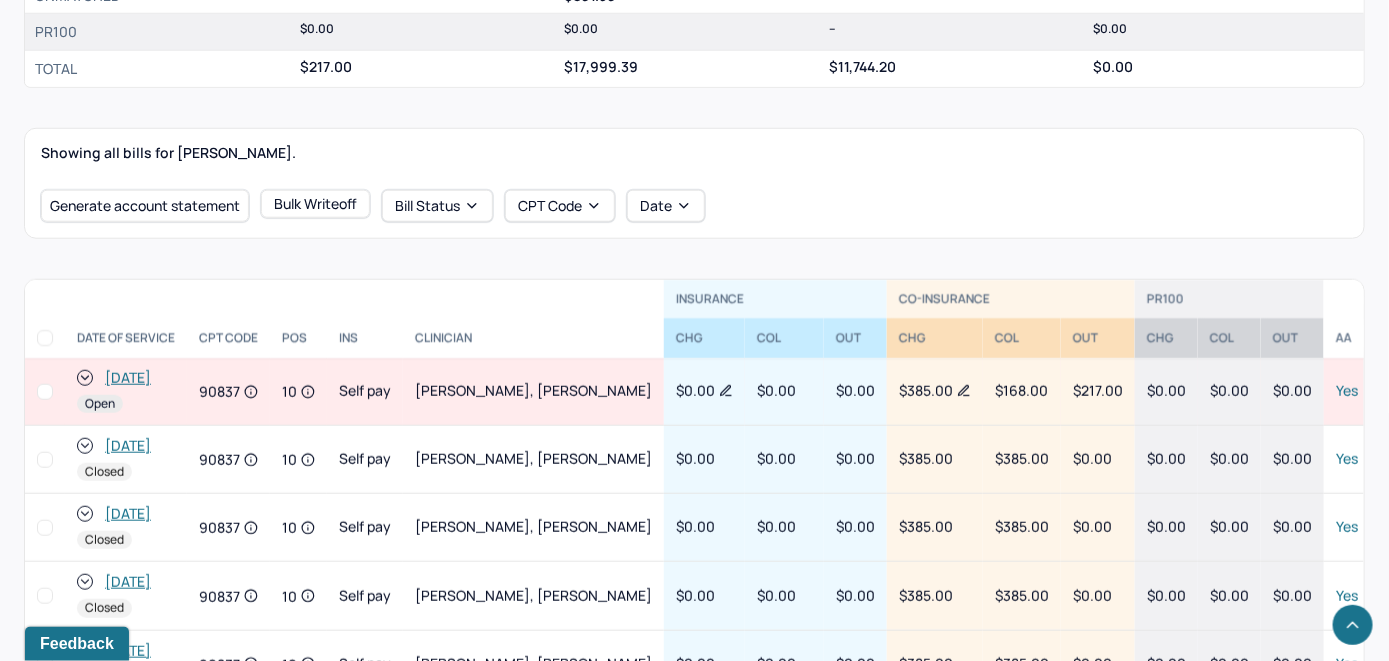 click 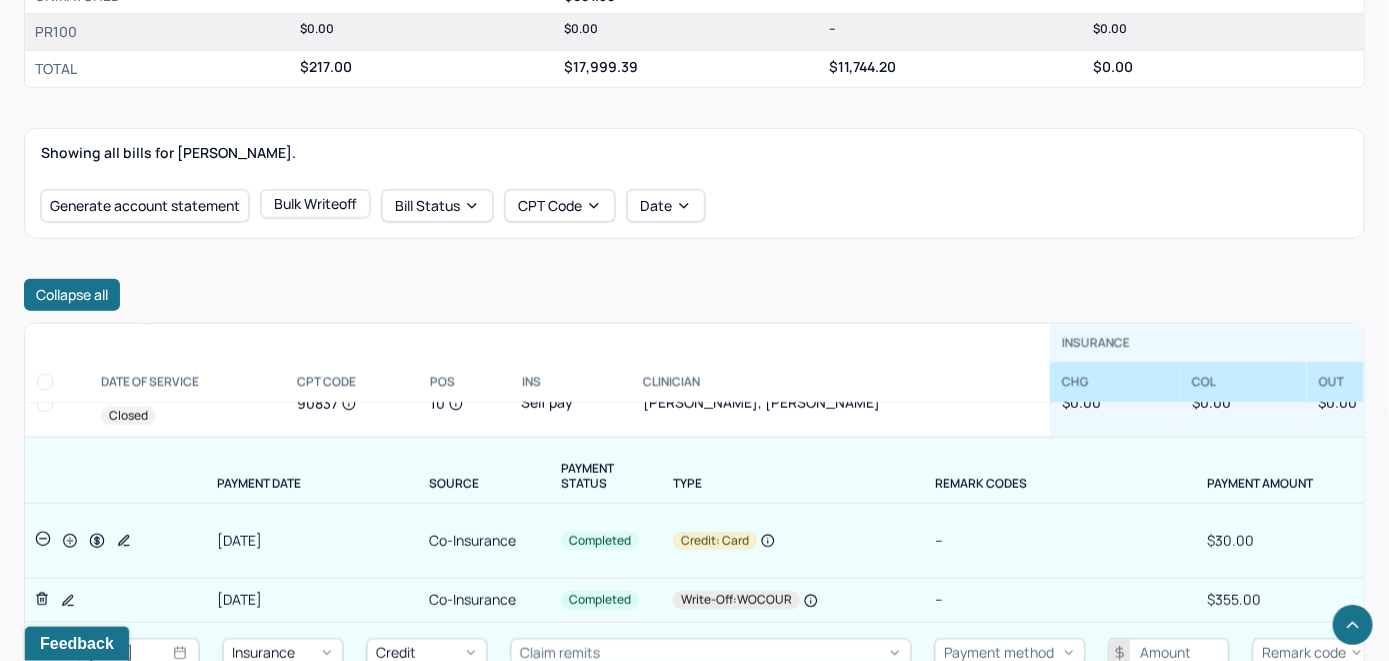scroll, scrollTop: 0, scrollLeft: 0, axis: both 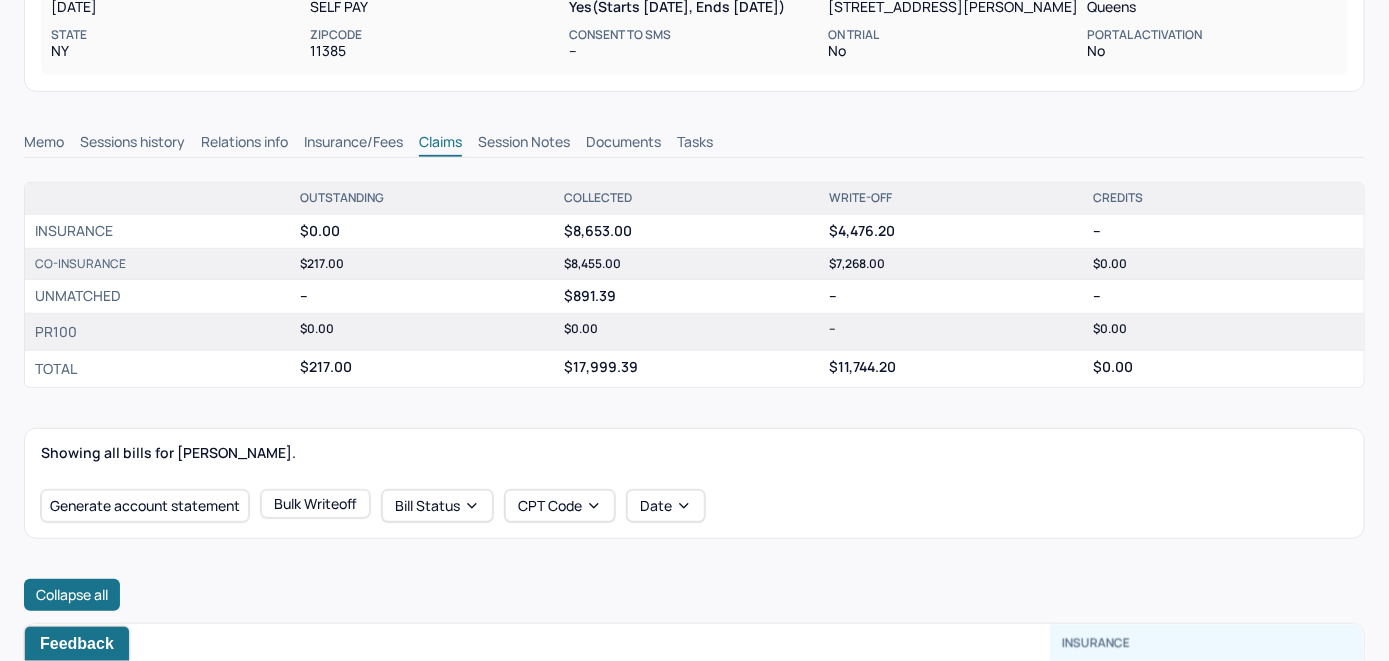 click on "Insurance/Fees" at bounding box center [353, 144] 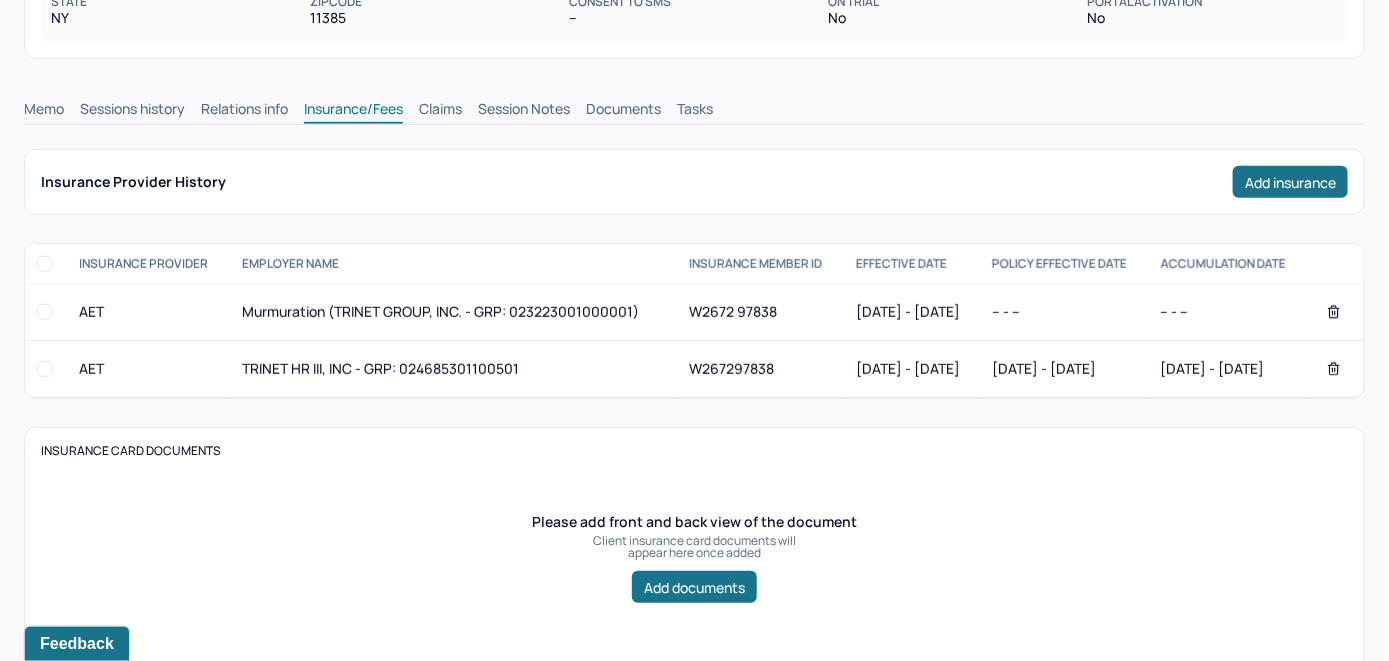 scroll, scrollTop: 305, scrollLeft: 0, axis: vertical 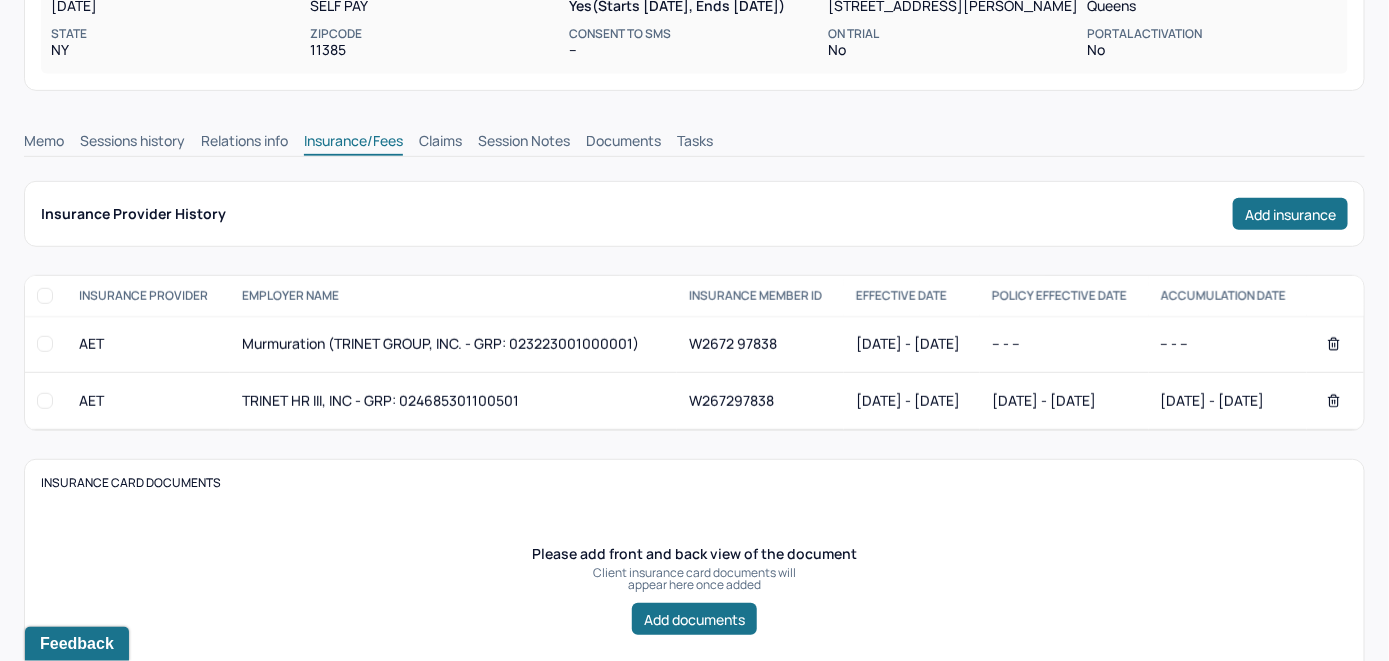 click on "Claims" at bounding box center [440, 143] 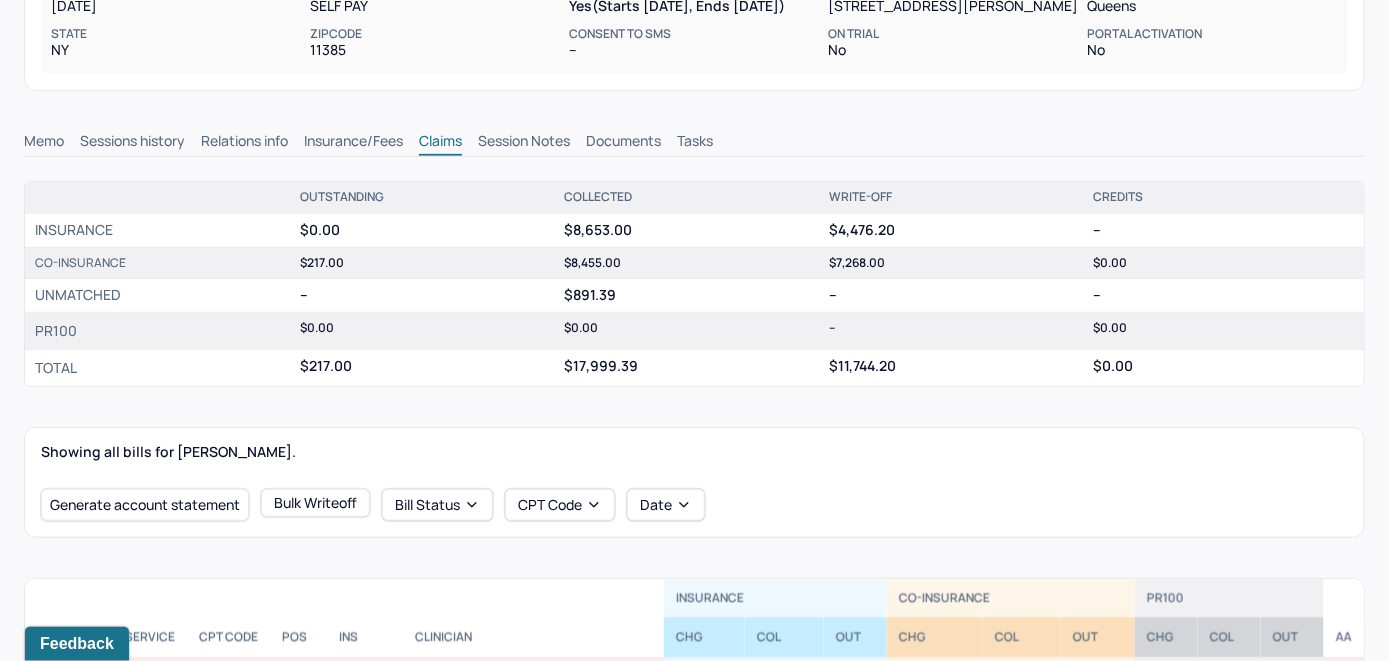 scroll, scrollTop: 605, scrollLeft: 0, axis: vertical 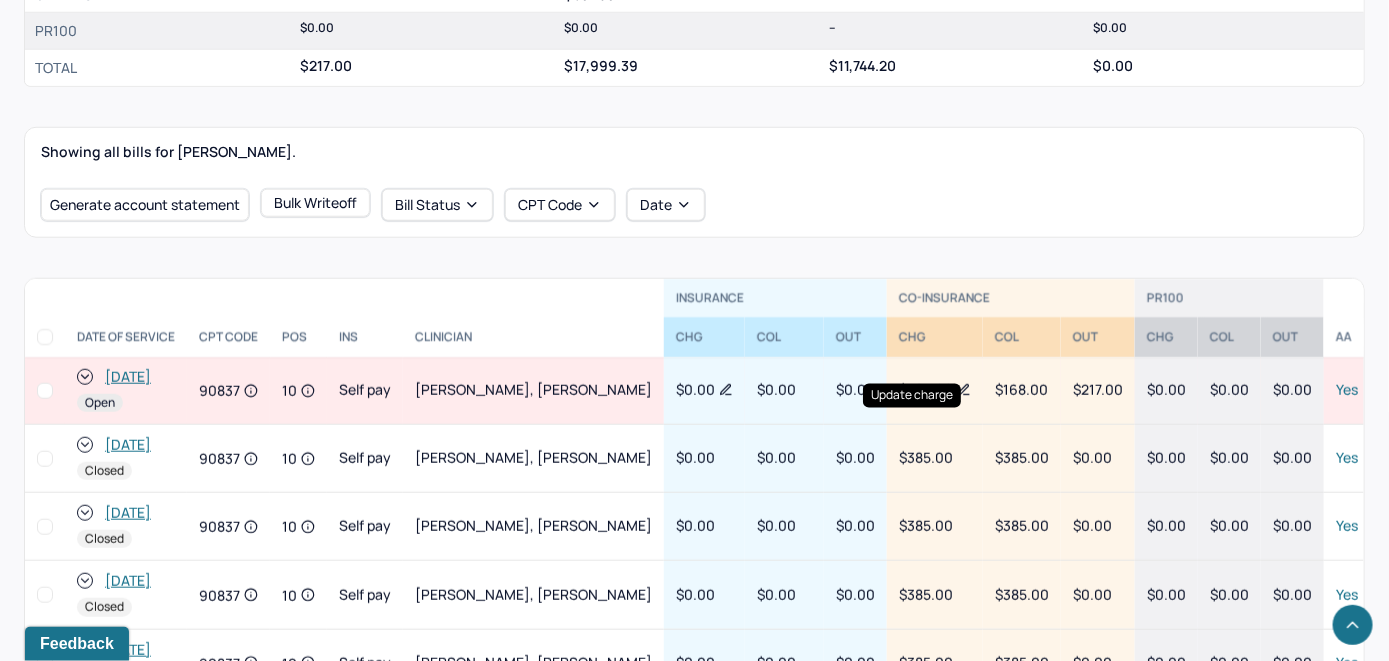 click 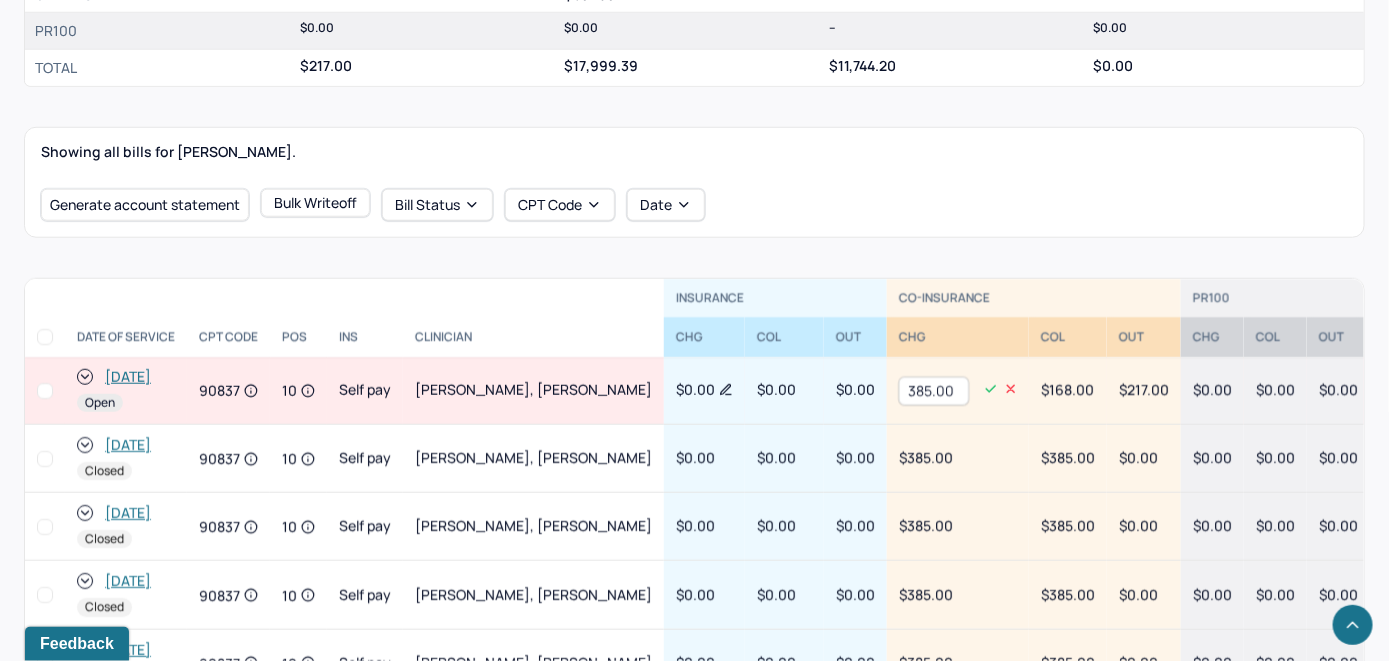 click on "385.00" at bounding box center [934, 391] 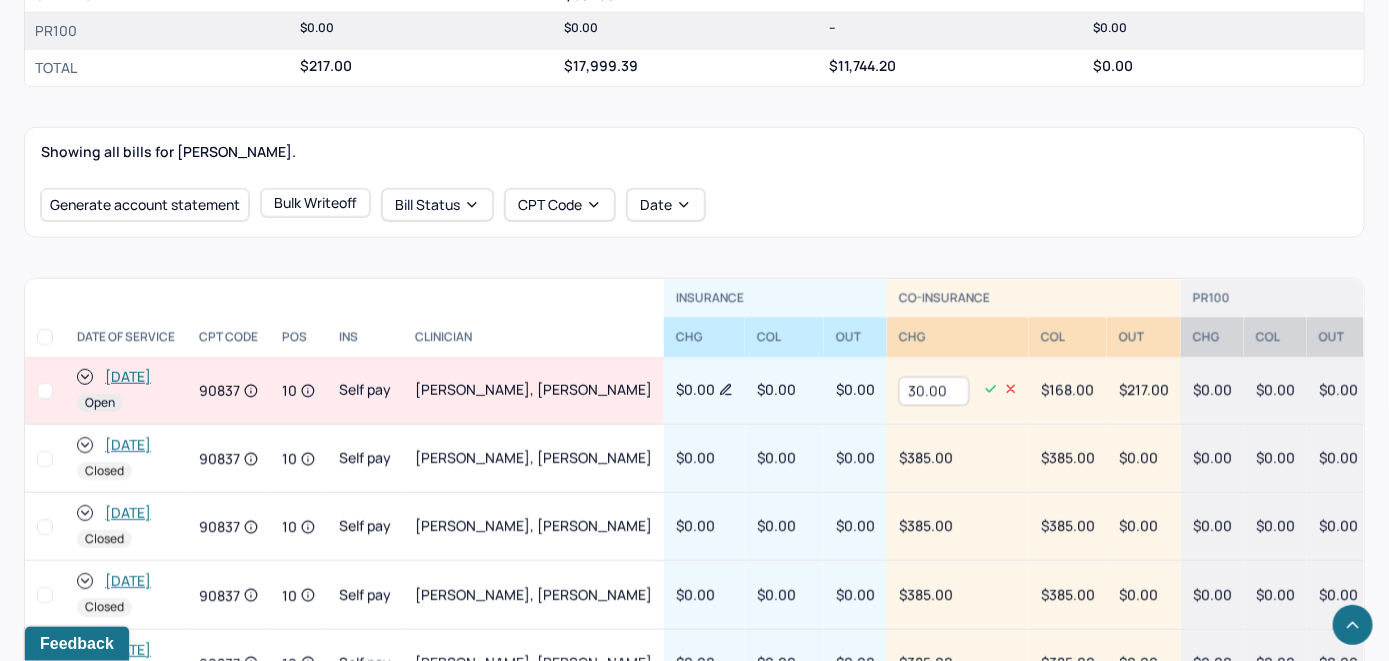 type on "30.00" 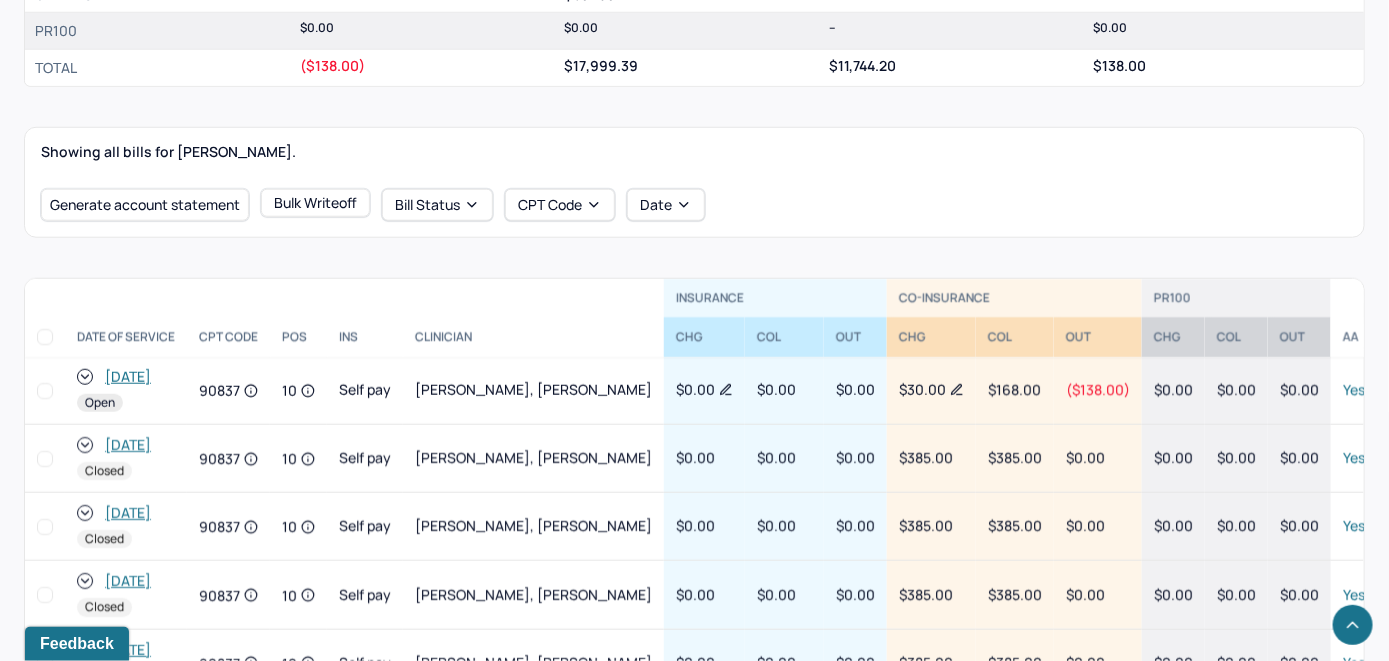 click 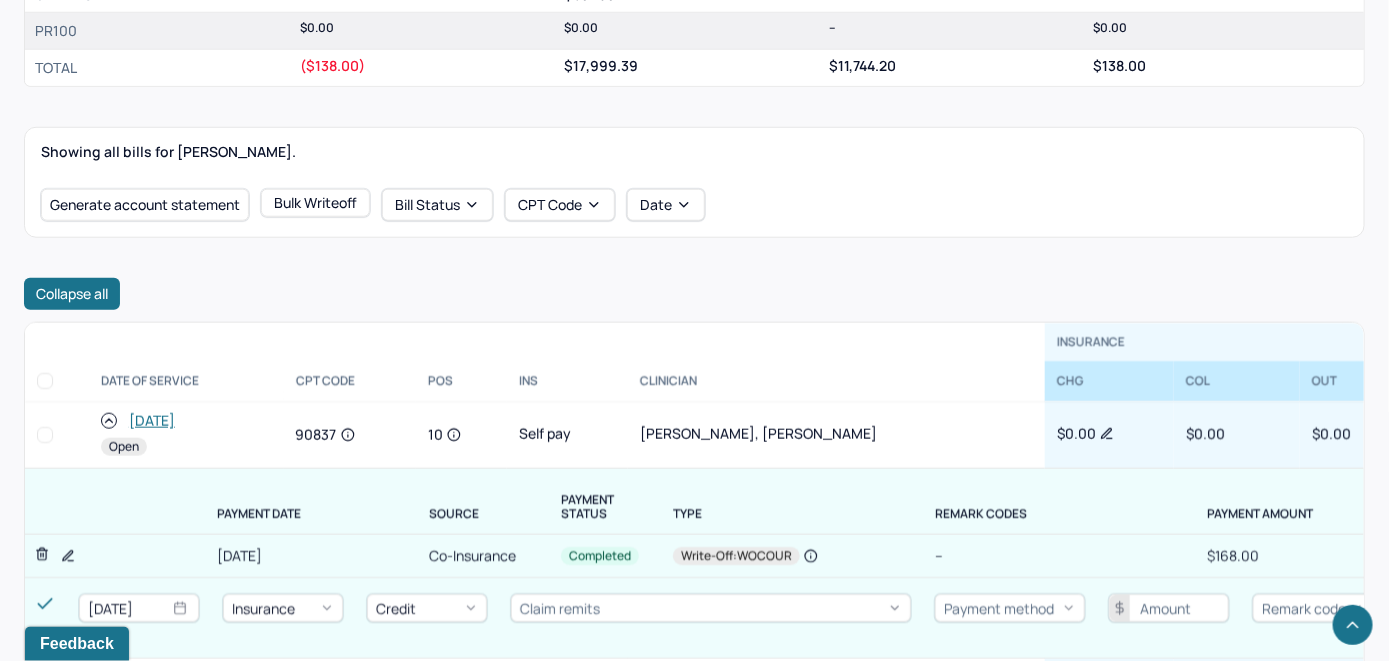 scroll, scrollTop: 0, scrollLeft: 0, axis: both 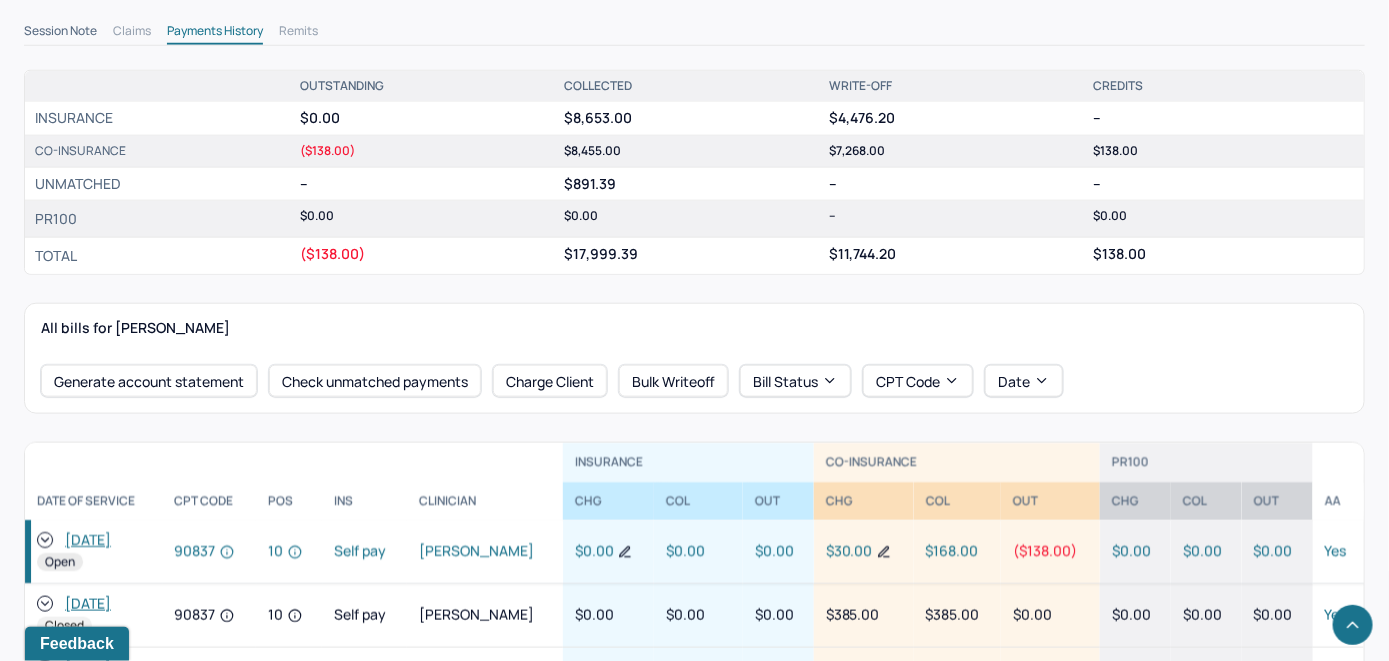click on "[DATE]" at bounding box center (88, 540) 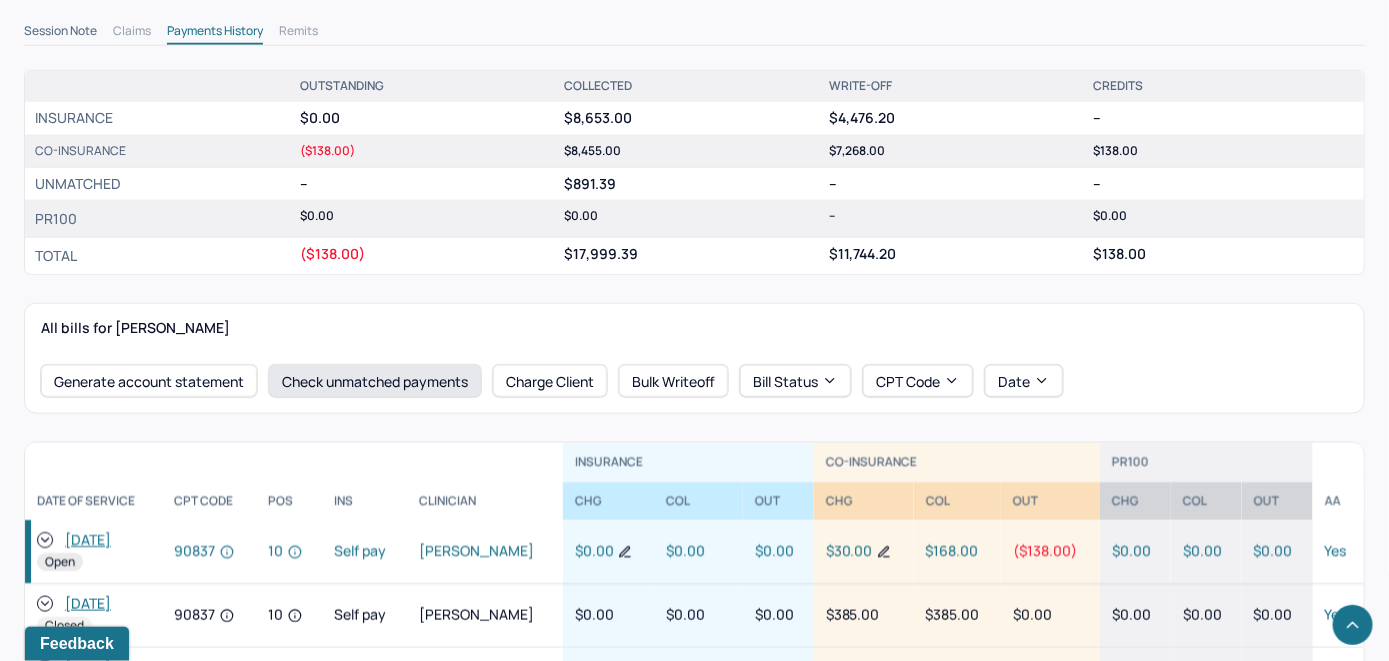 click on "Check unmatched payments" at bounding box center [375, 381] 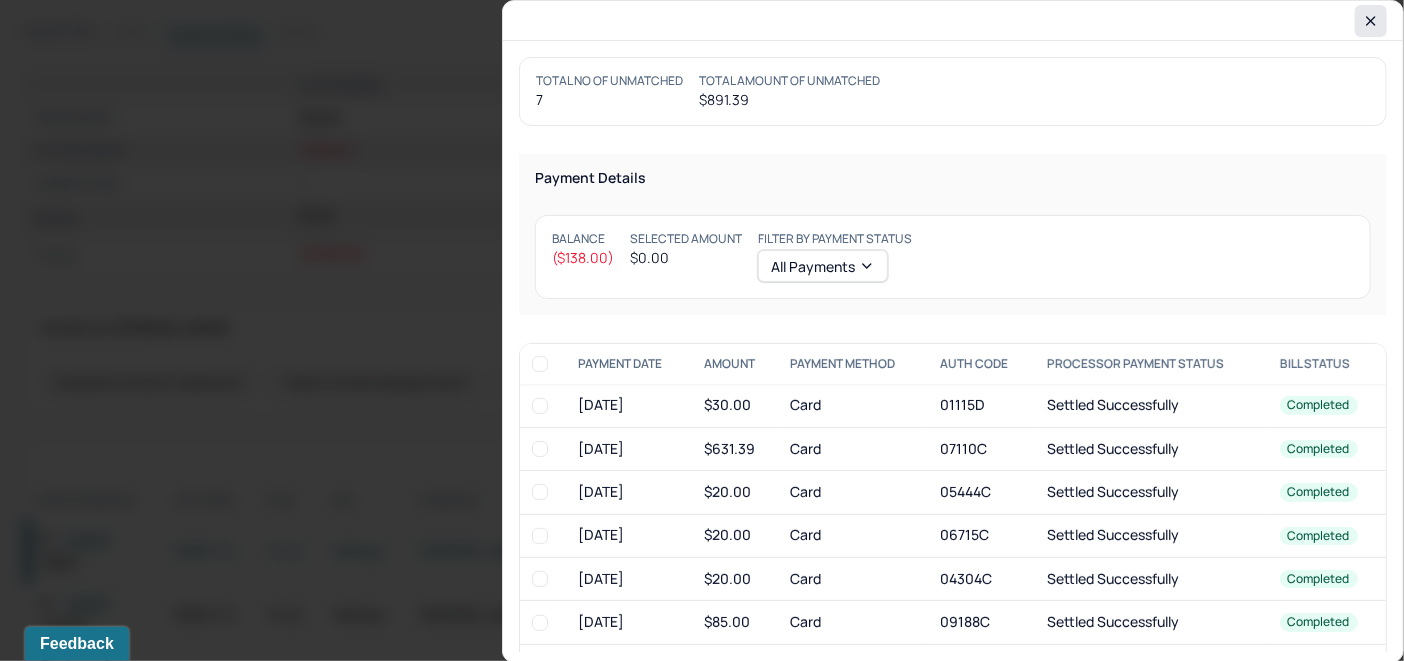 click 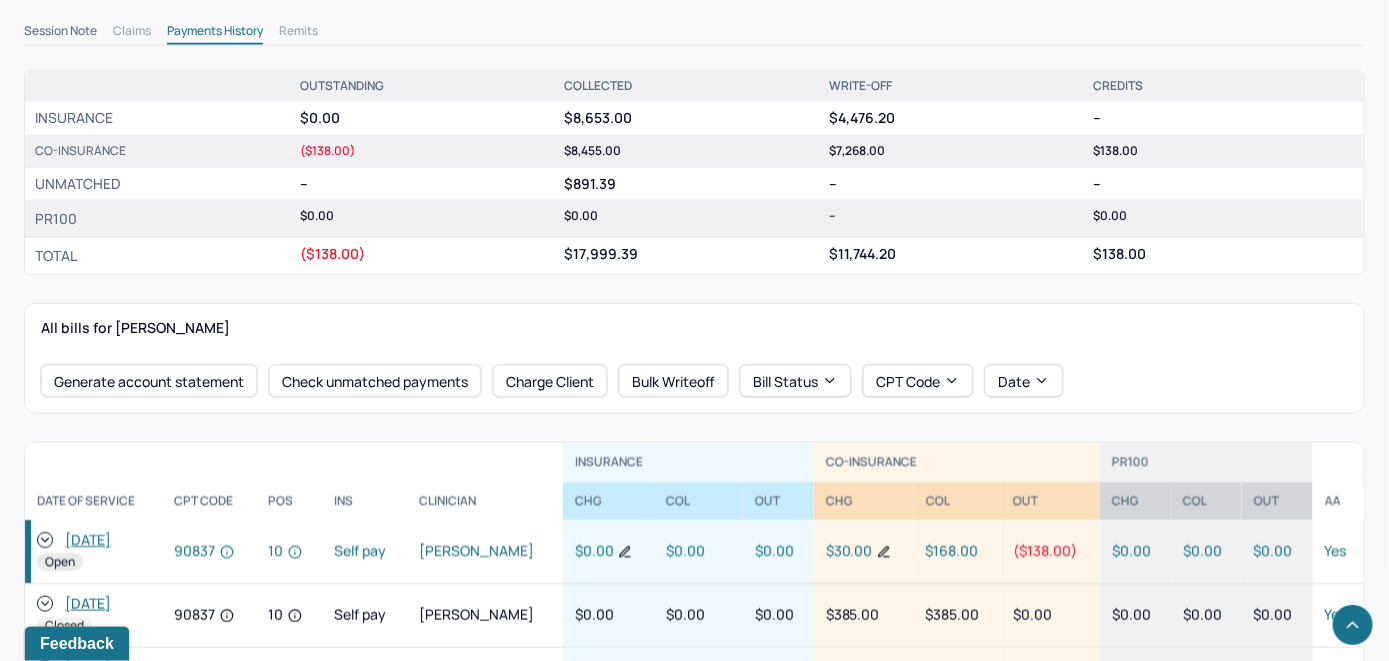click on "[DATE]" at bounding box center (88, 540) 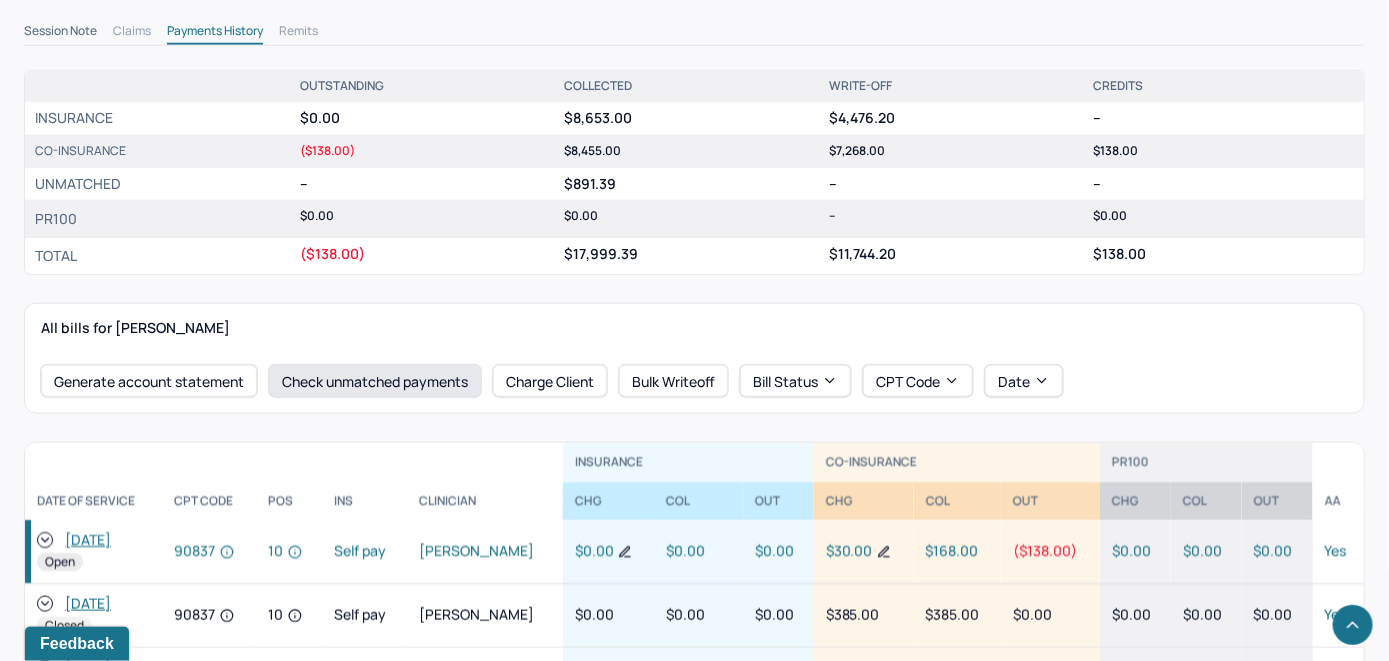 click on "Check unmatched payments" at bounding box center (375, 381) 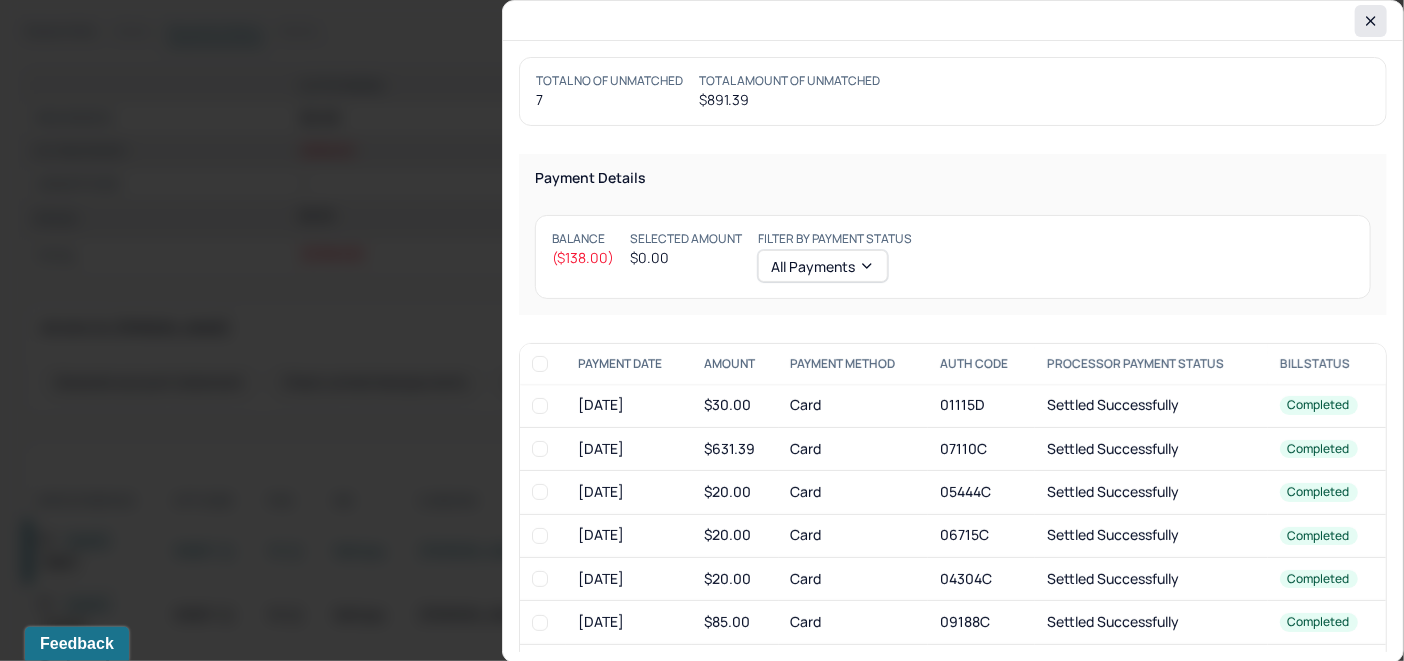 click 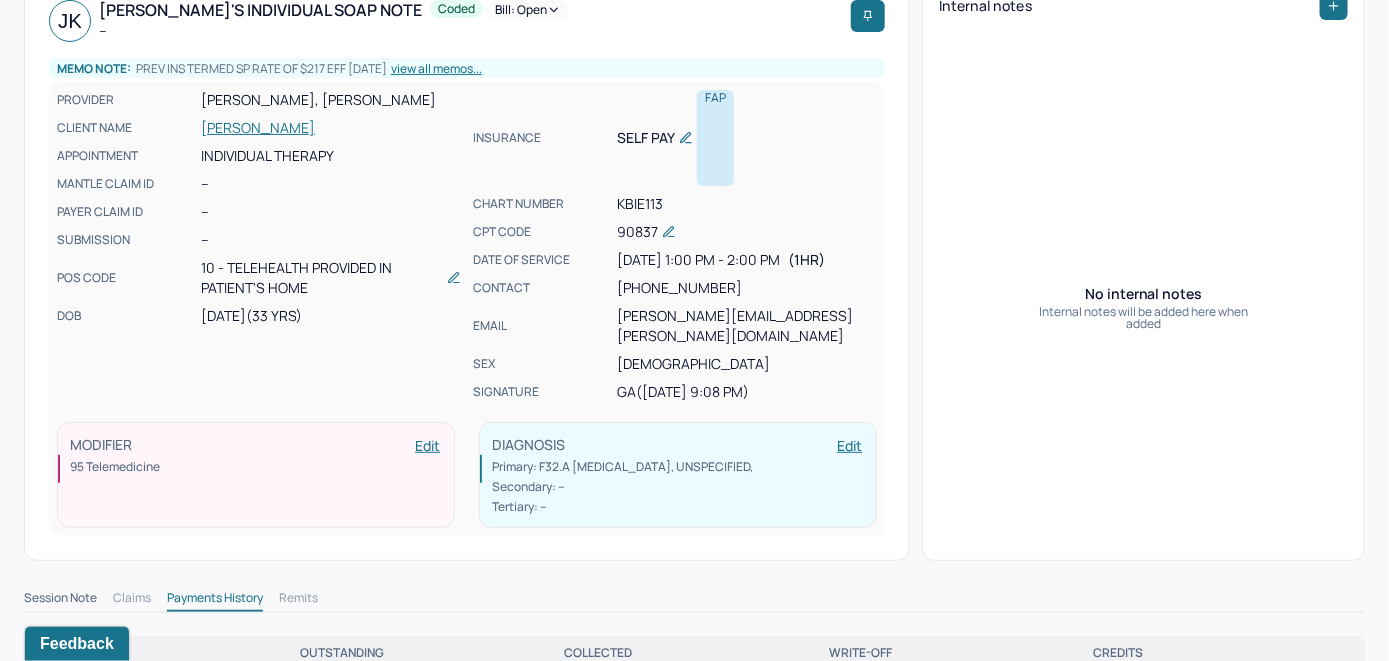 scroll, scrollTop: 100, scrollLeft: 0, axis: vertical 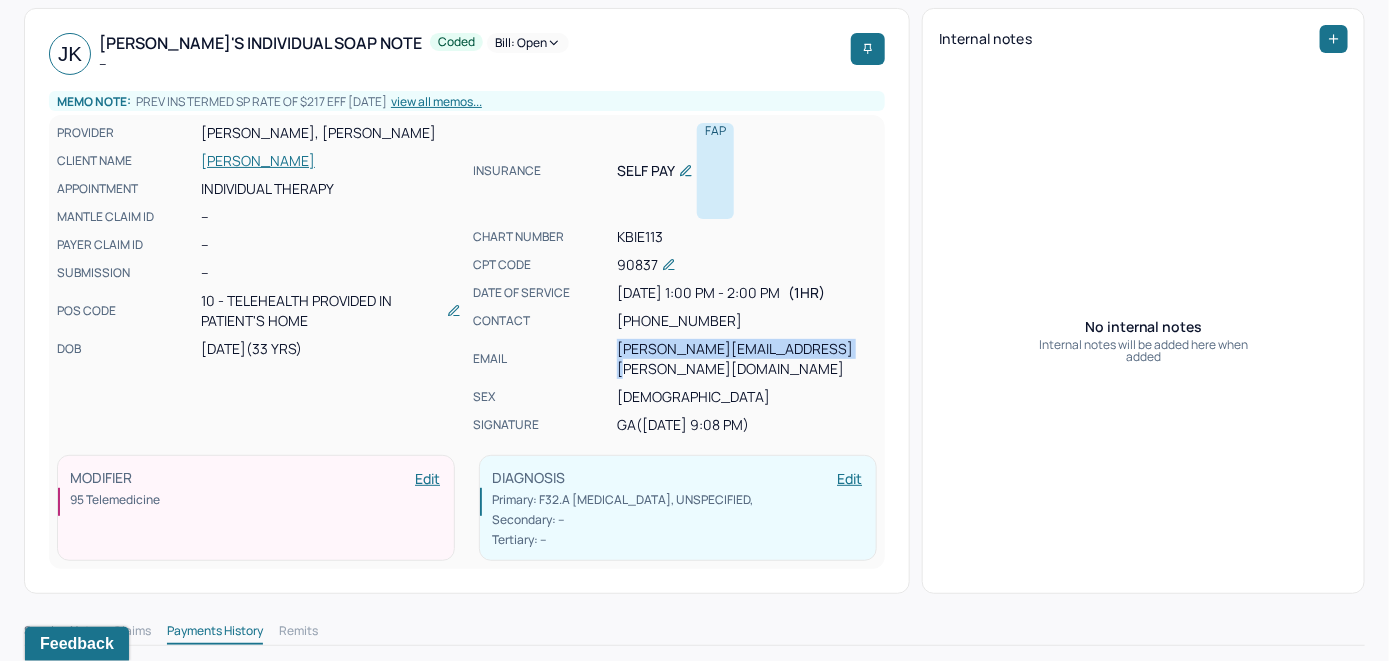 drag, startPoint x: 853, startPoint y: 342, endPoint x: 617, endPoint y: 351, distance: 236.17155 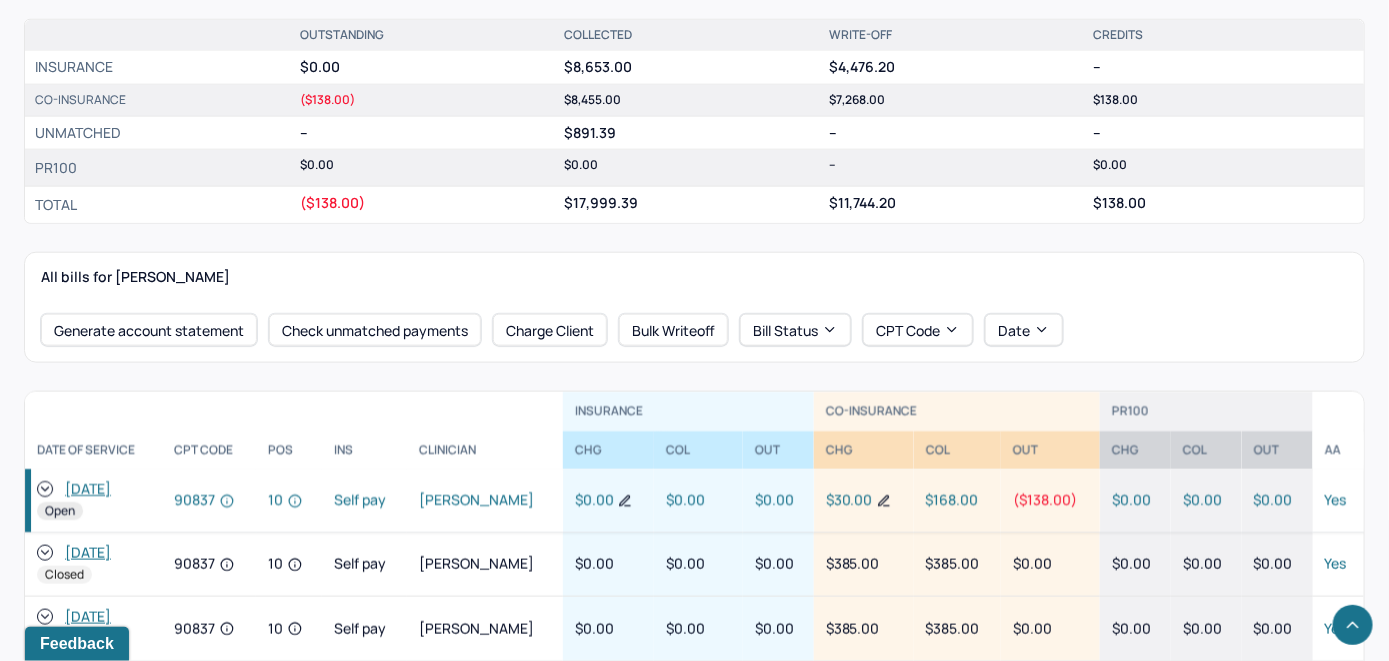 scroll, scrollTop: 800, scrollLeft: 0, axis: vertical 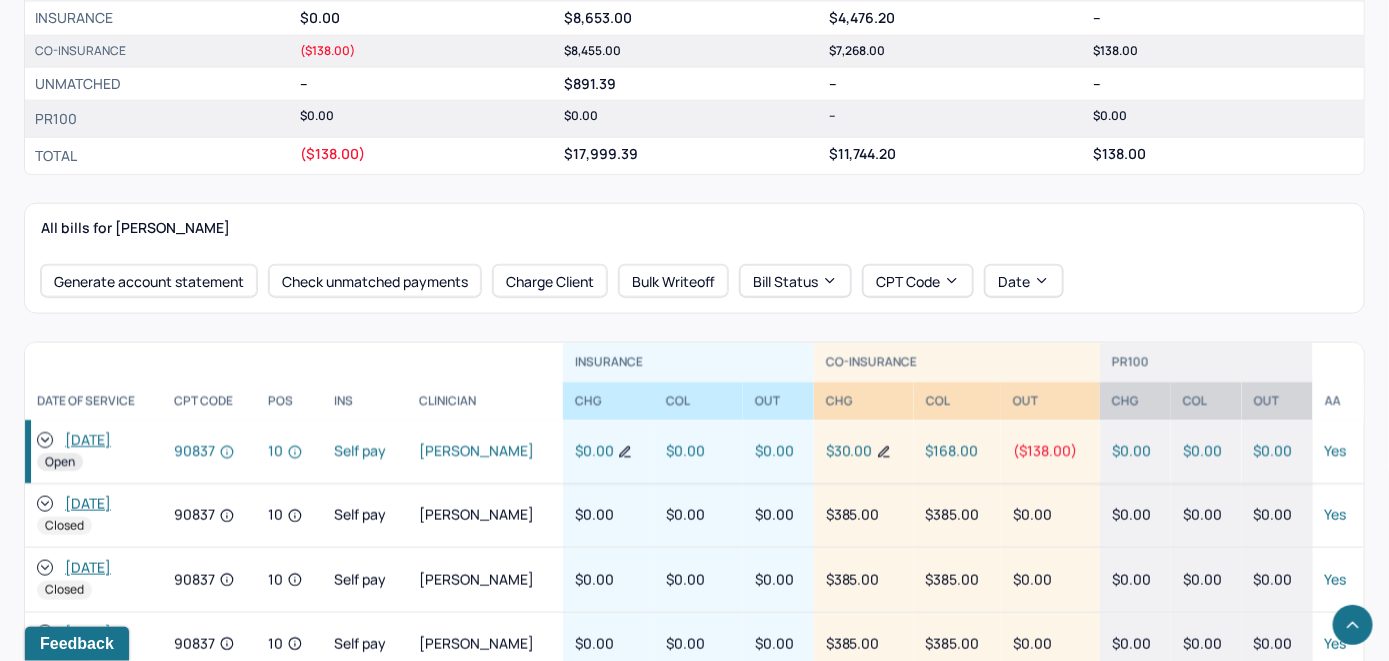 click 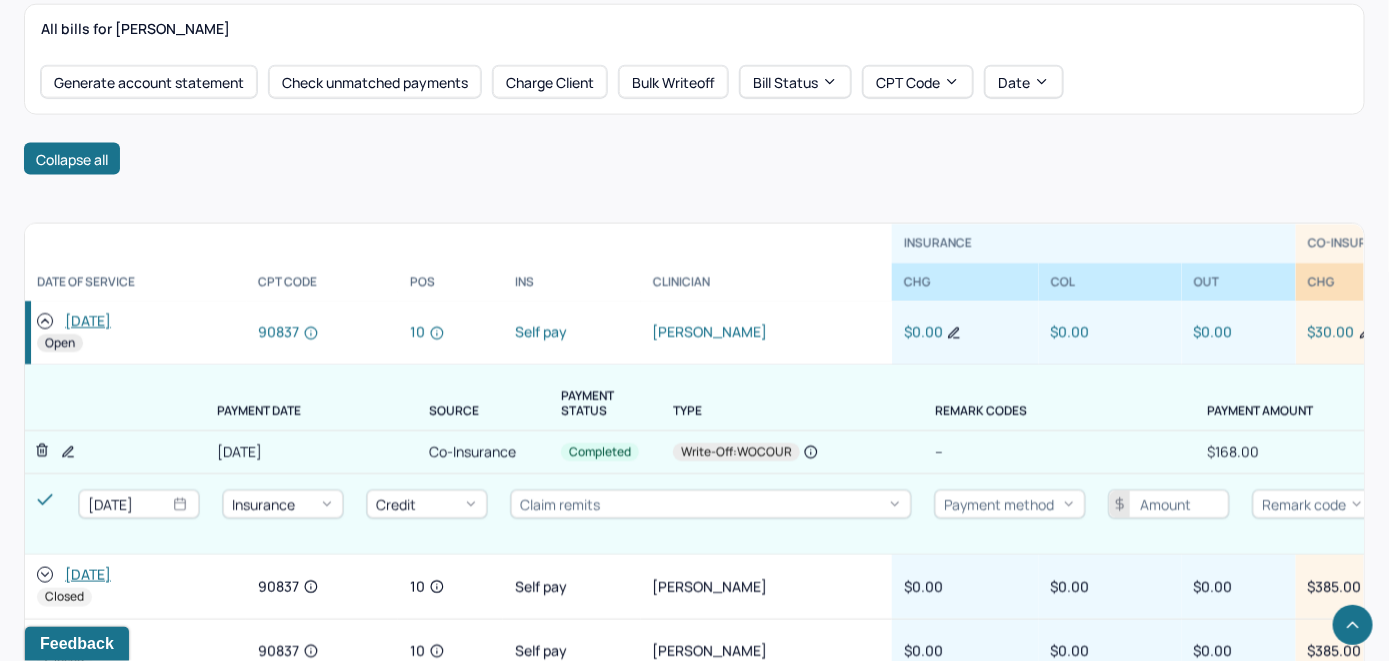 scroll, scrollTop: 1000, scrollLeft: 0, axis: vertical 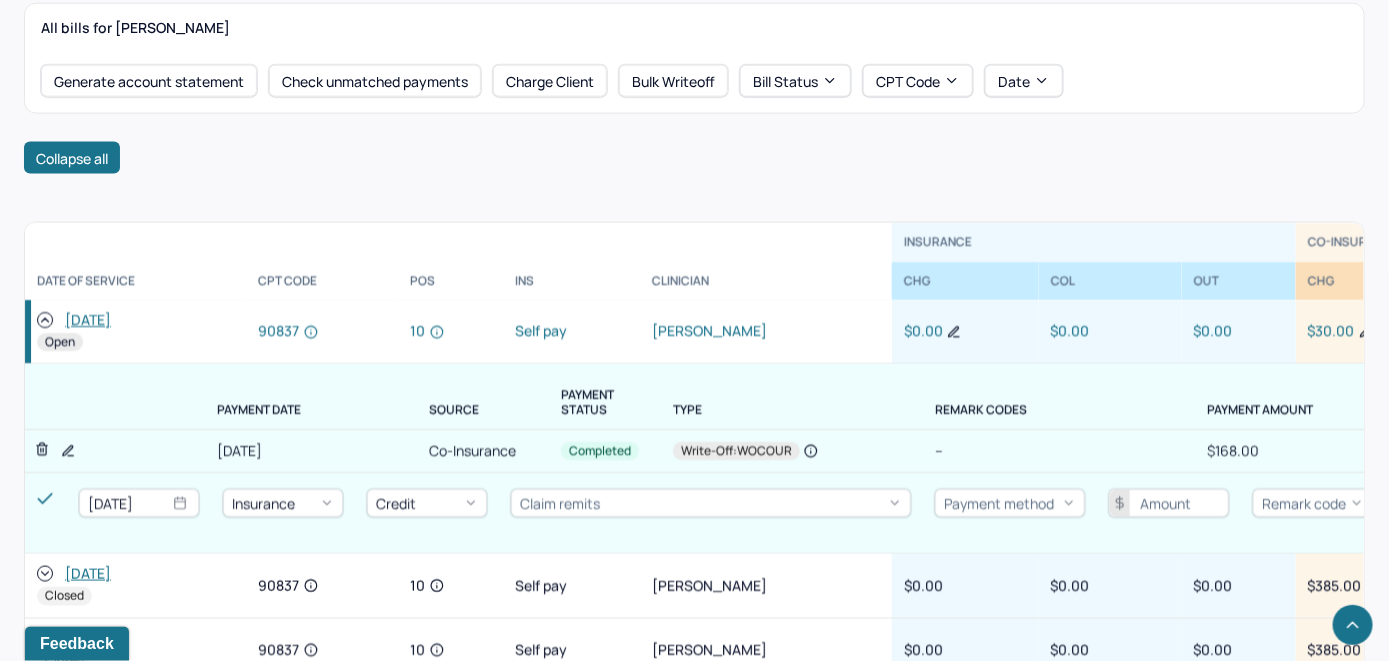 select on "6" 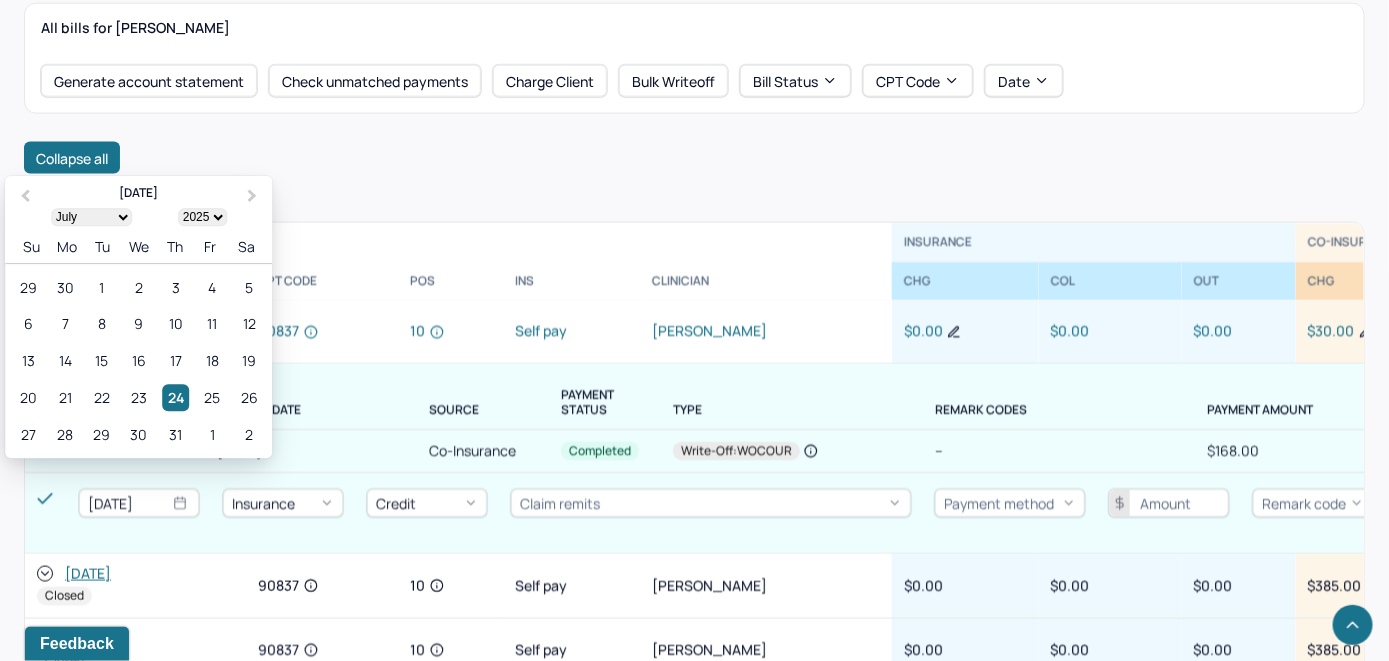 click on "[DATE]" at bounding box center (139, 504) 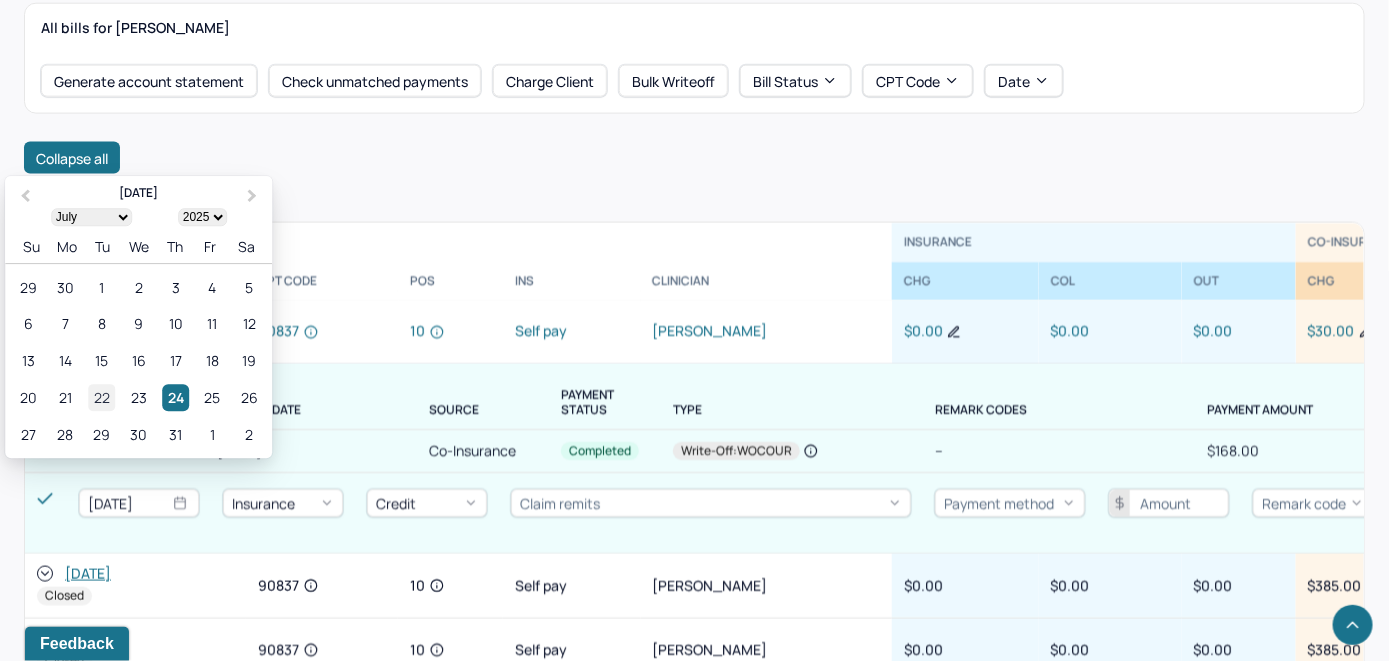 click on "22" at bounding box center [101, 397] 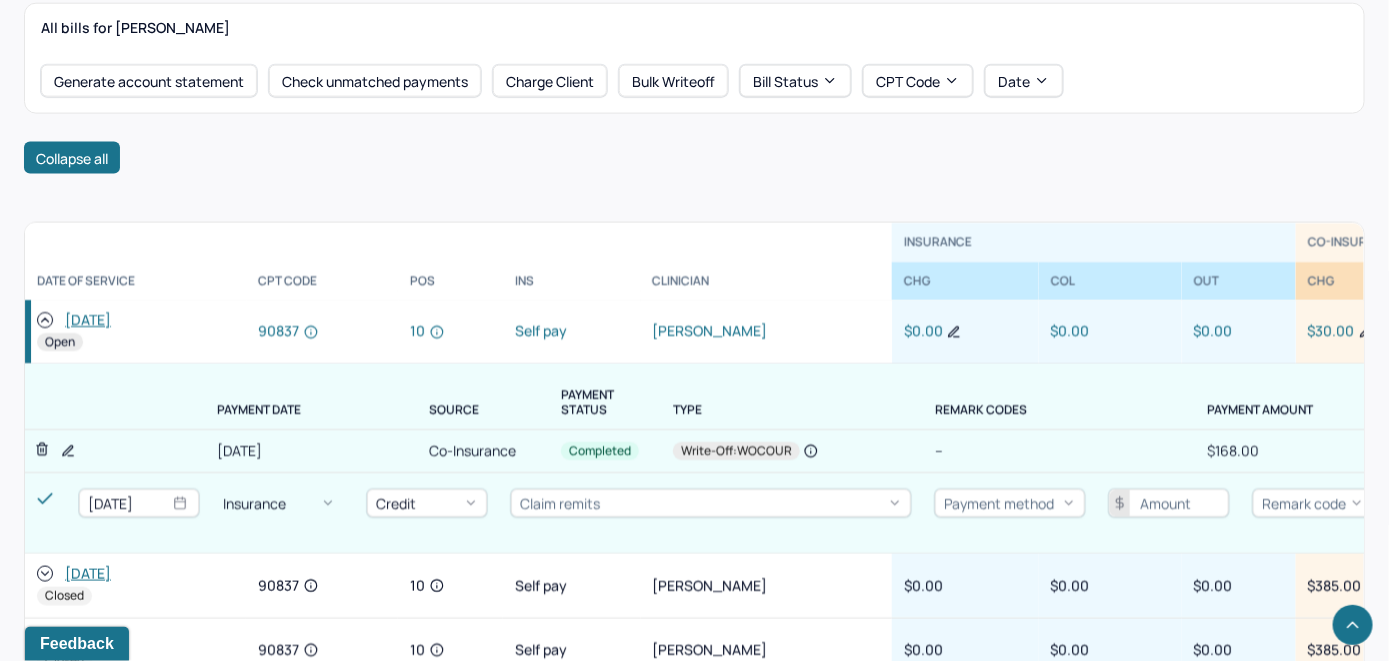 click on "Insurance" at bounding box center (254, 503) 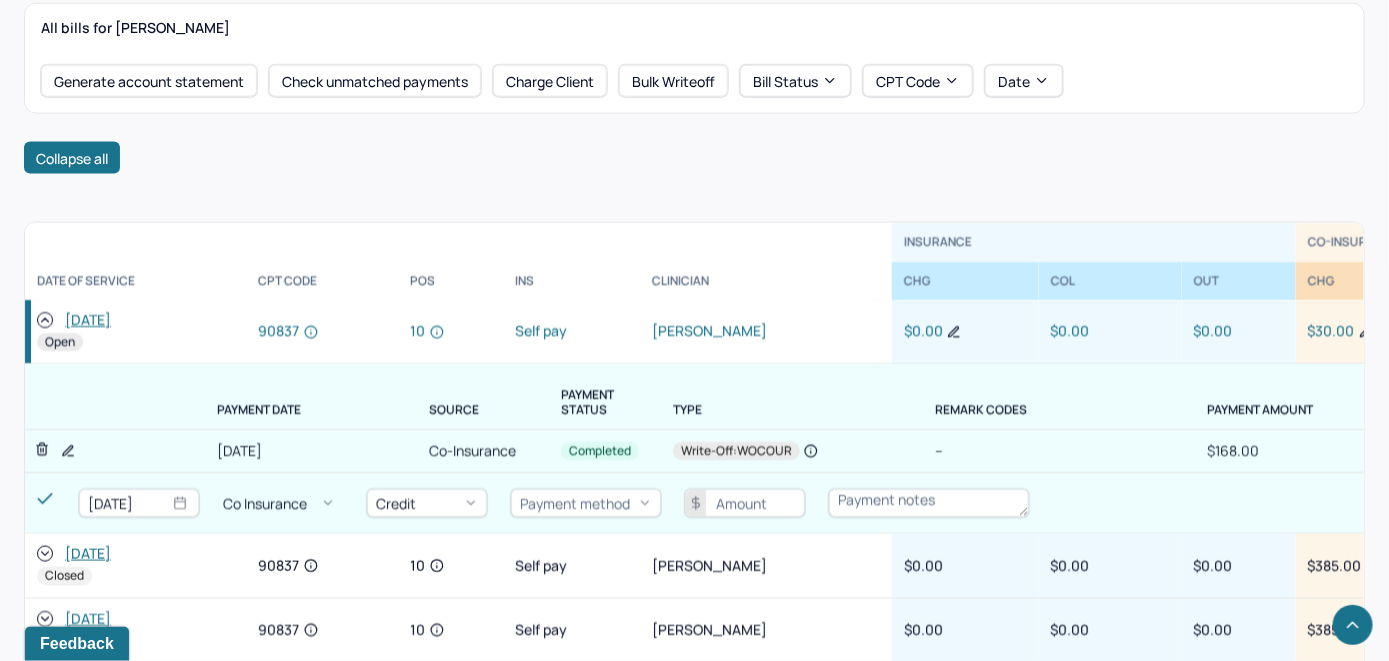 click on "Credit" at bounding box center [427, 504] 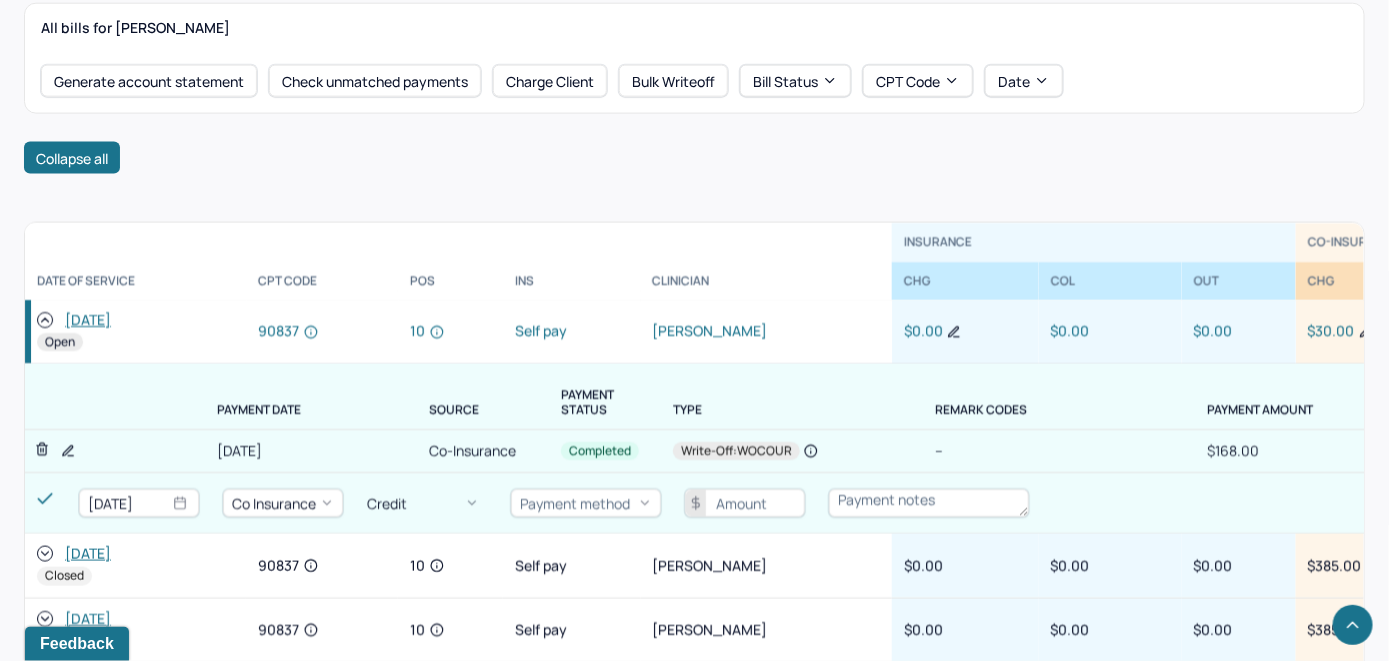 click on "Credit" at bounding box center [60, 781] 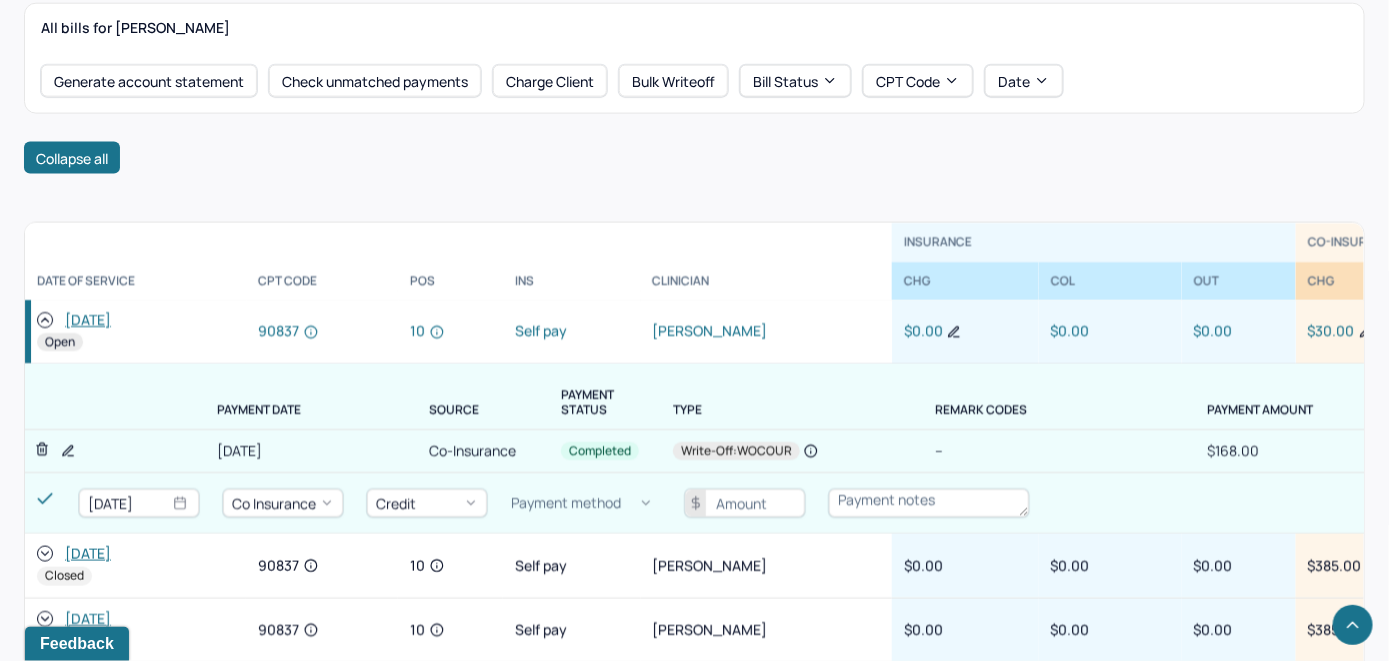 click on "Payment method" at bounding box center [566, 503] 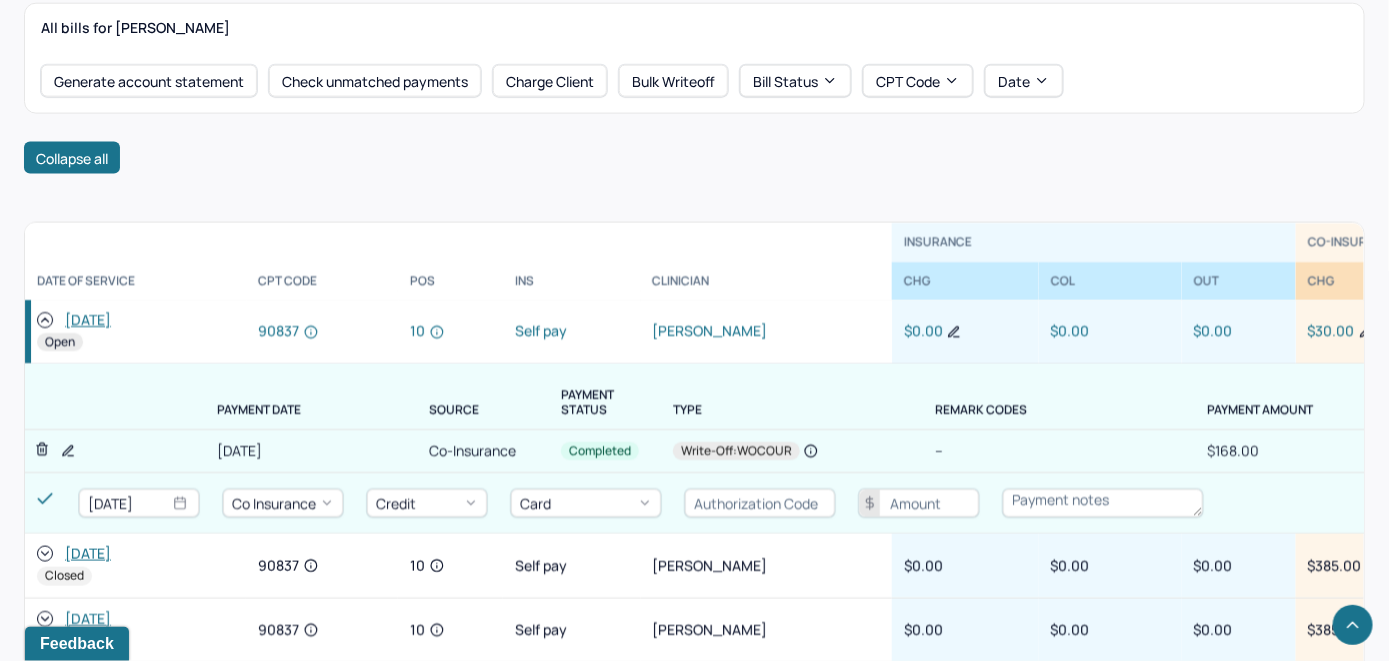 click at bounding box center [760, 504] 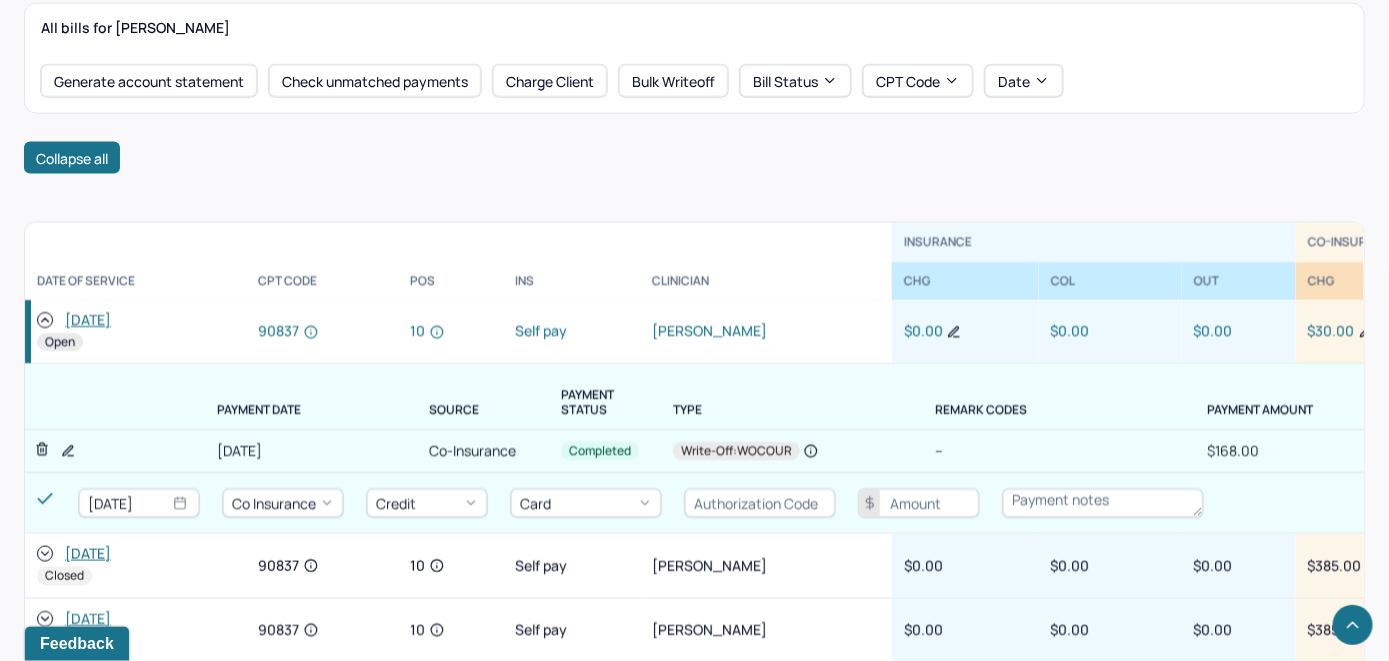 paste on "00112D" 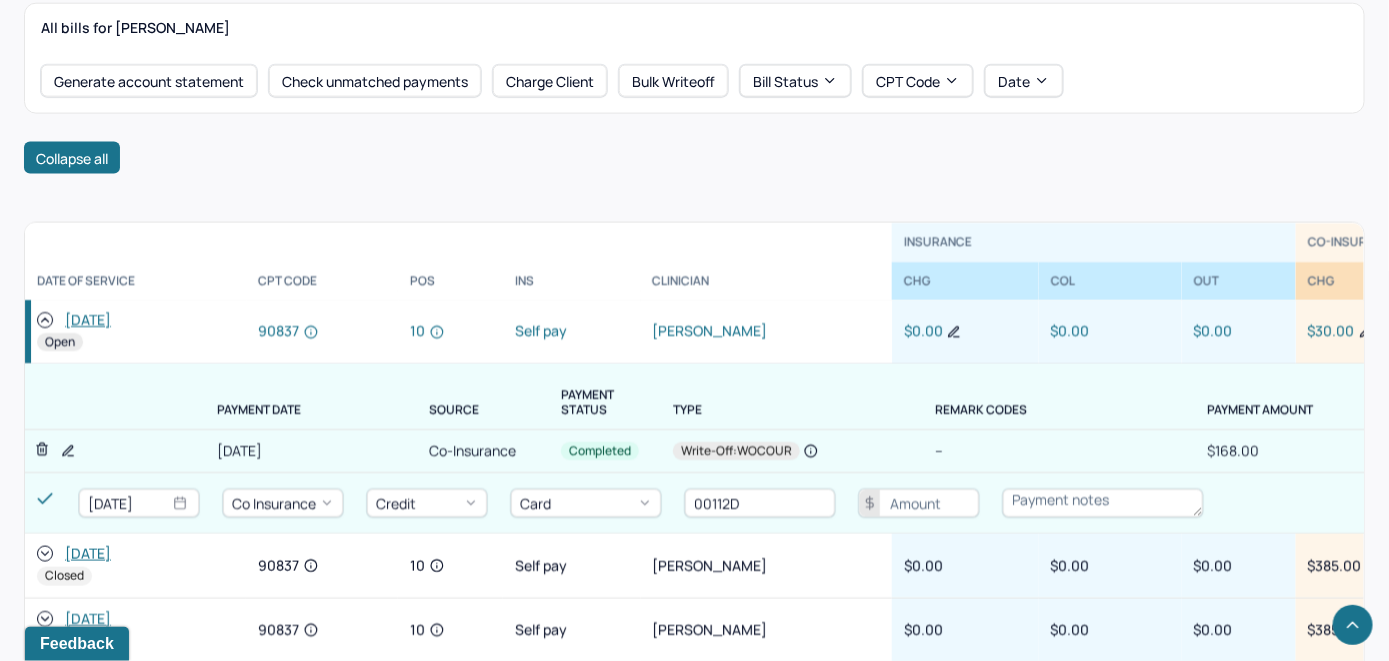 type on "00112D" 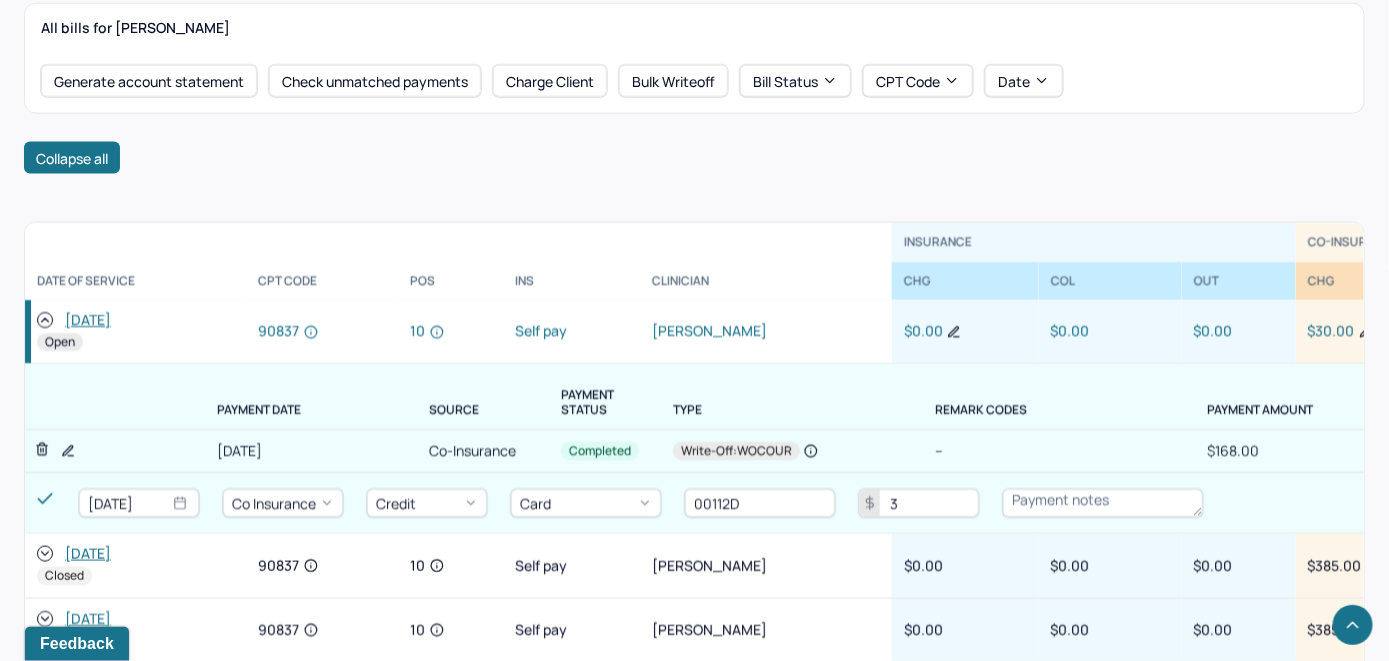 type on "30.00" 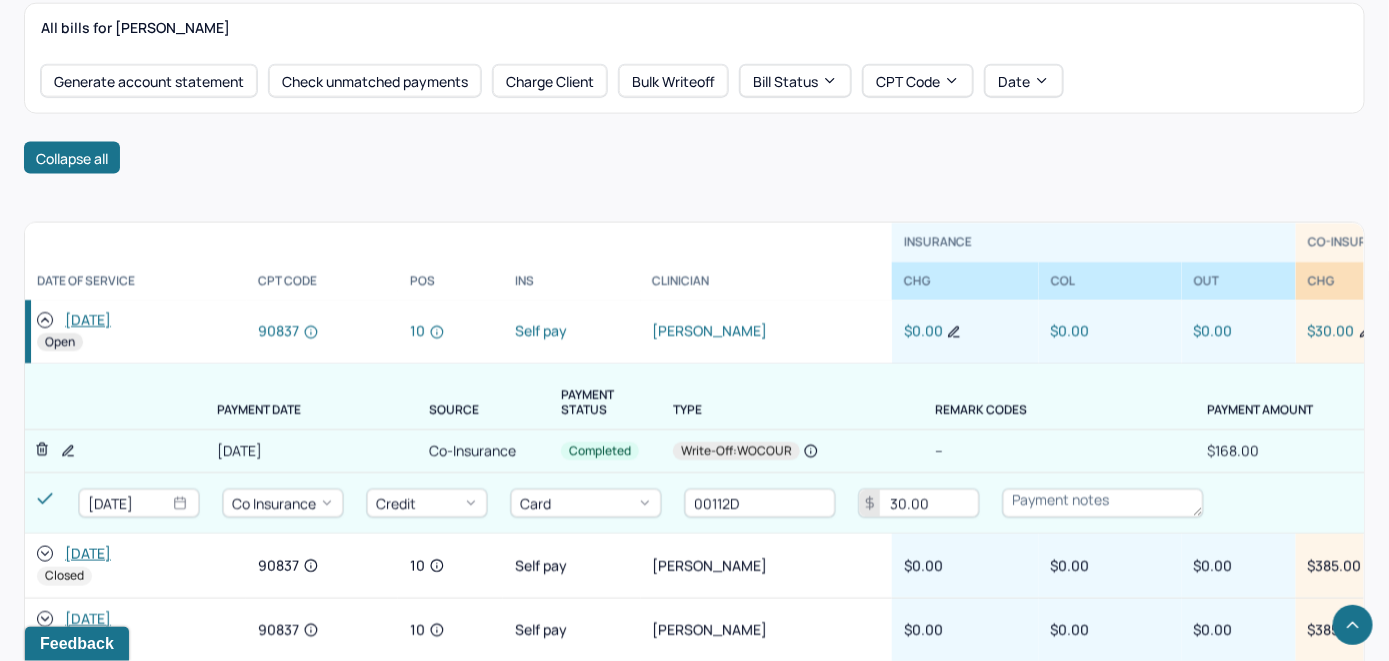click at bounding box center (1103, 504) 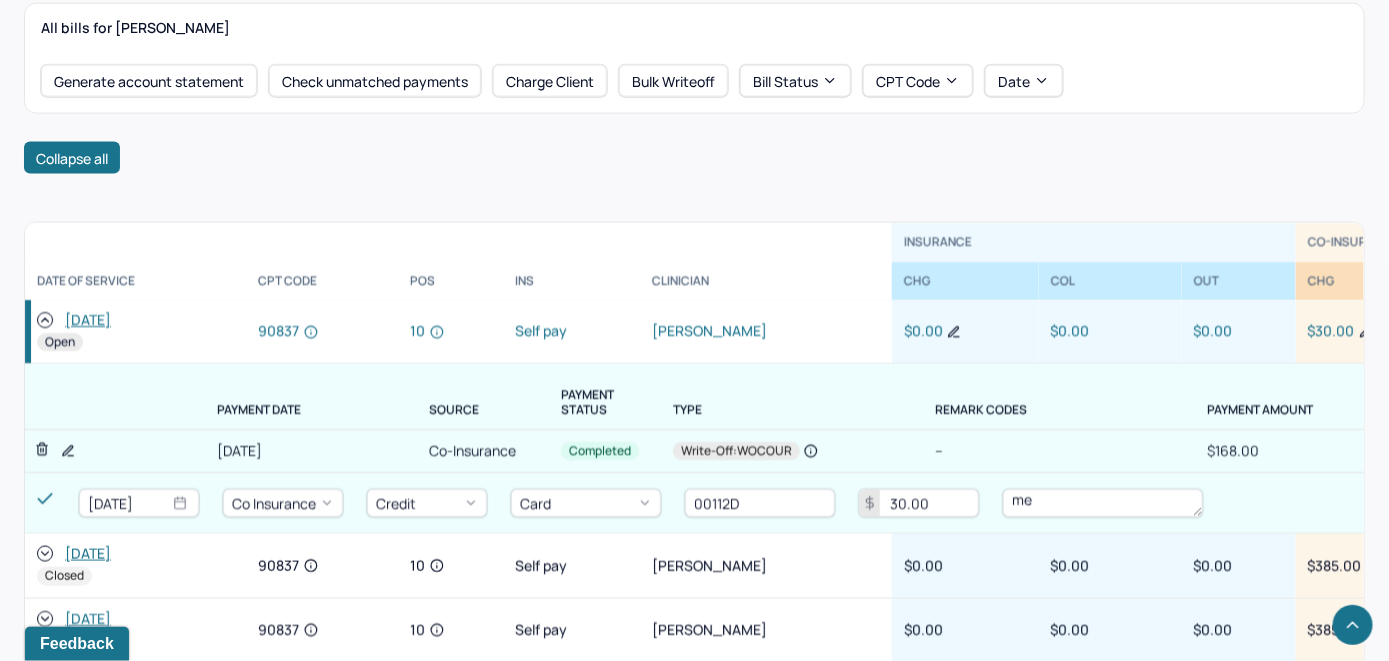 type on "m" 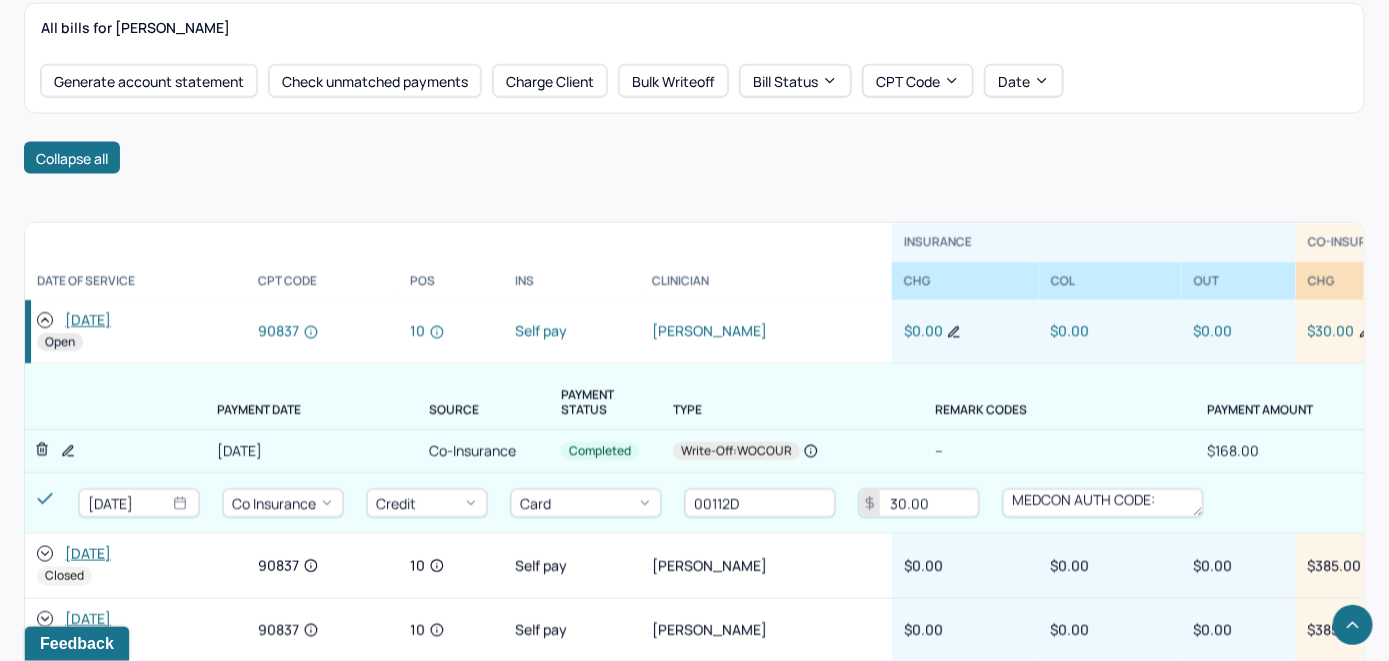 paste on "00112D" 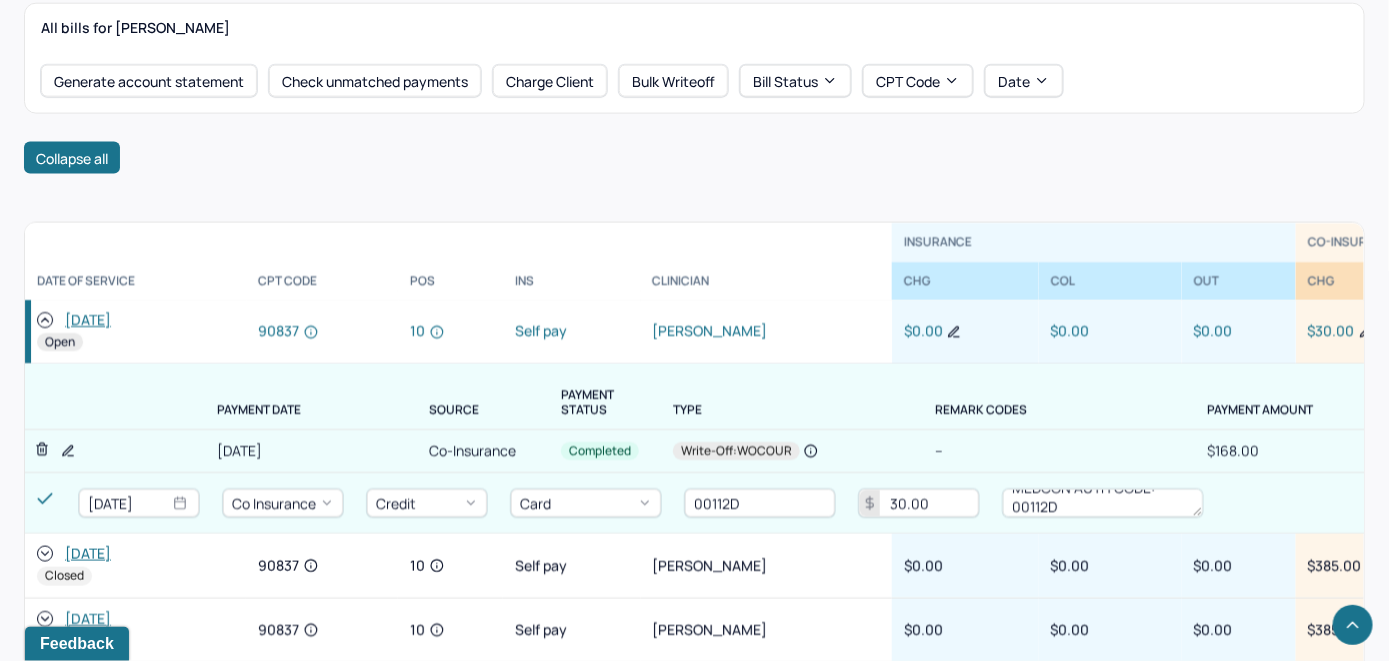 scroll, scrollTop: 0, scrollLeft: 0, axis: both 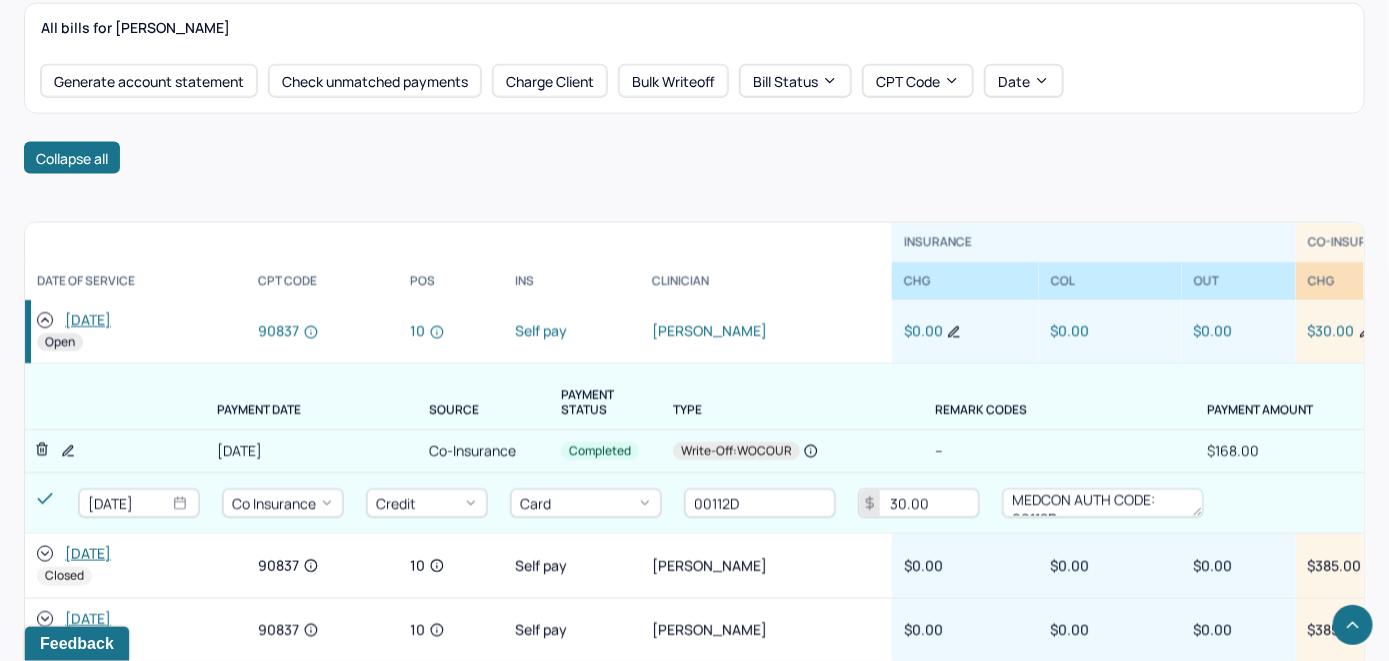type on "MEDCON AUTH CODE: 	00112D" 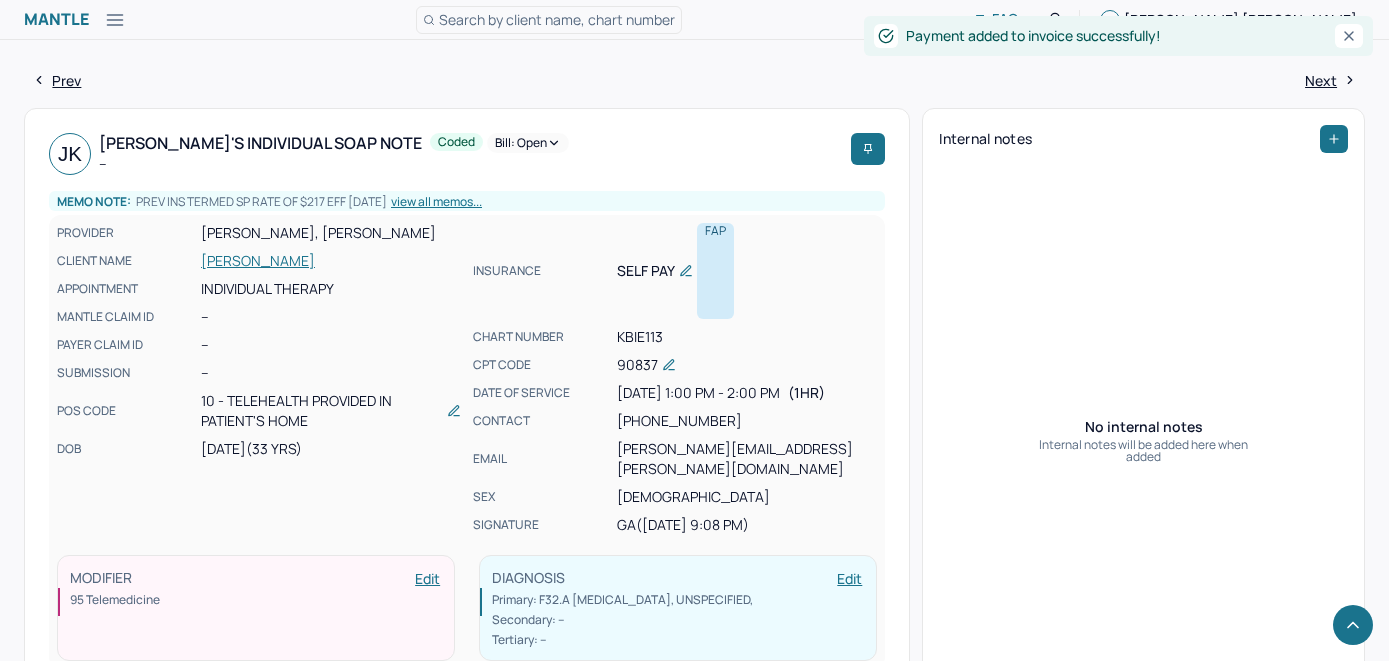 scroll, scrollTop: 1000, scrollLeft: 0, axis: vertical 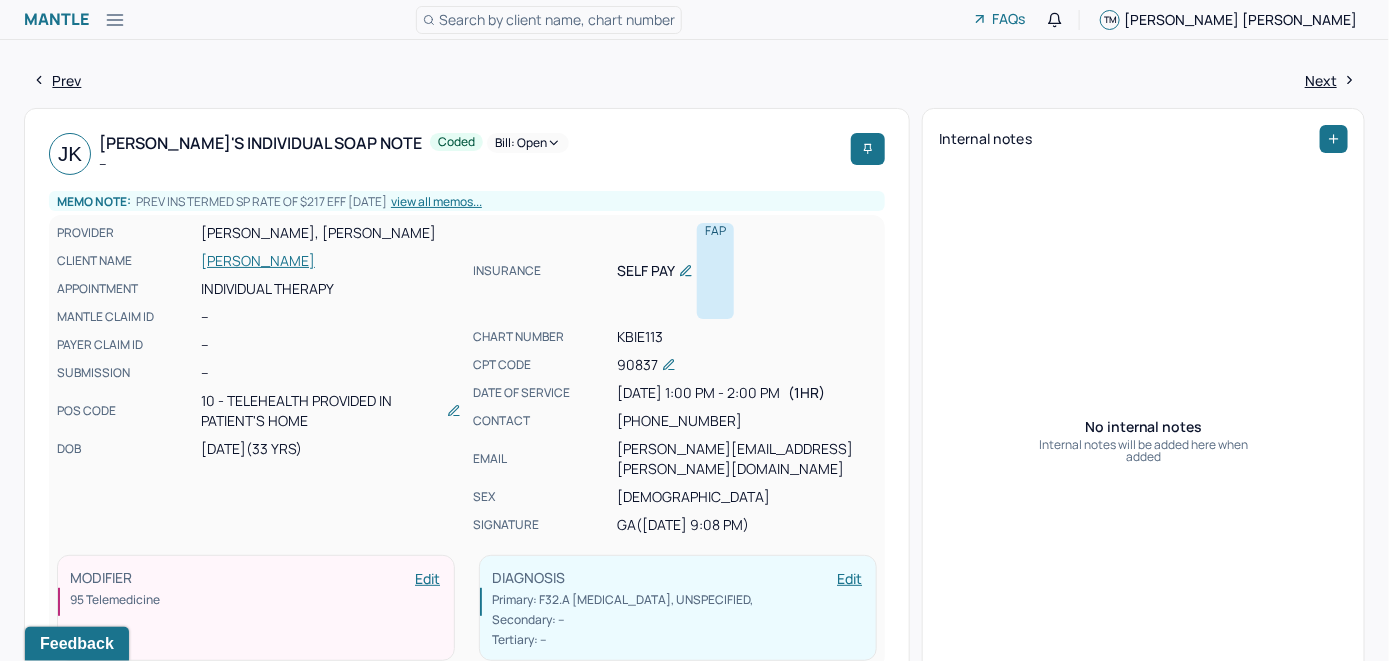 click on "Bill: Open" at bounding box center [528, 143] 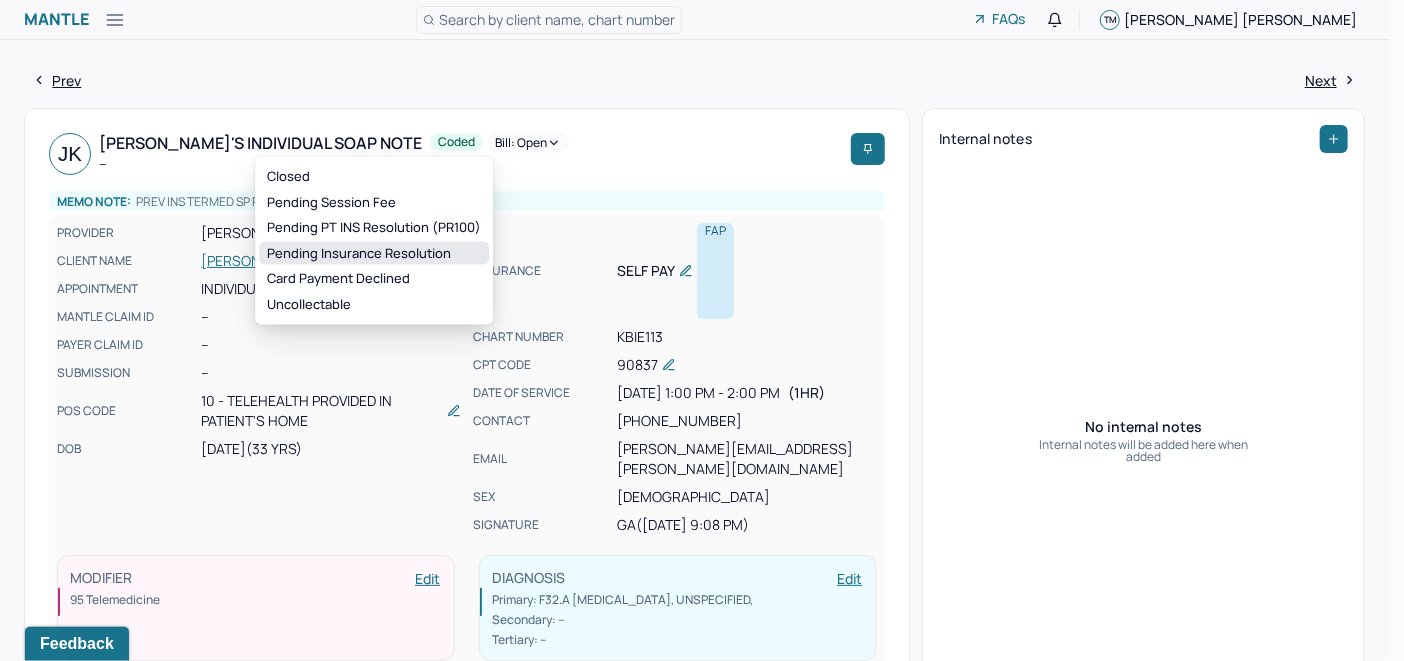 click on "Pending Insurance Resolution" at bounding box center [374, 253] 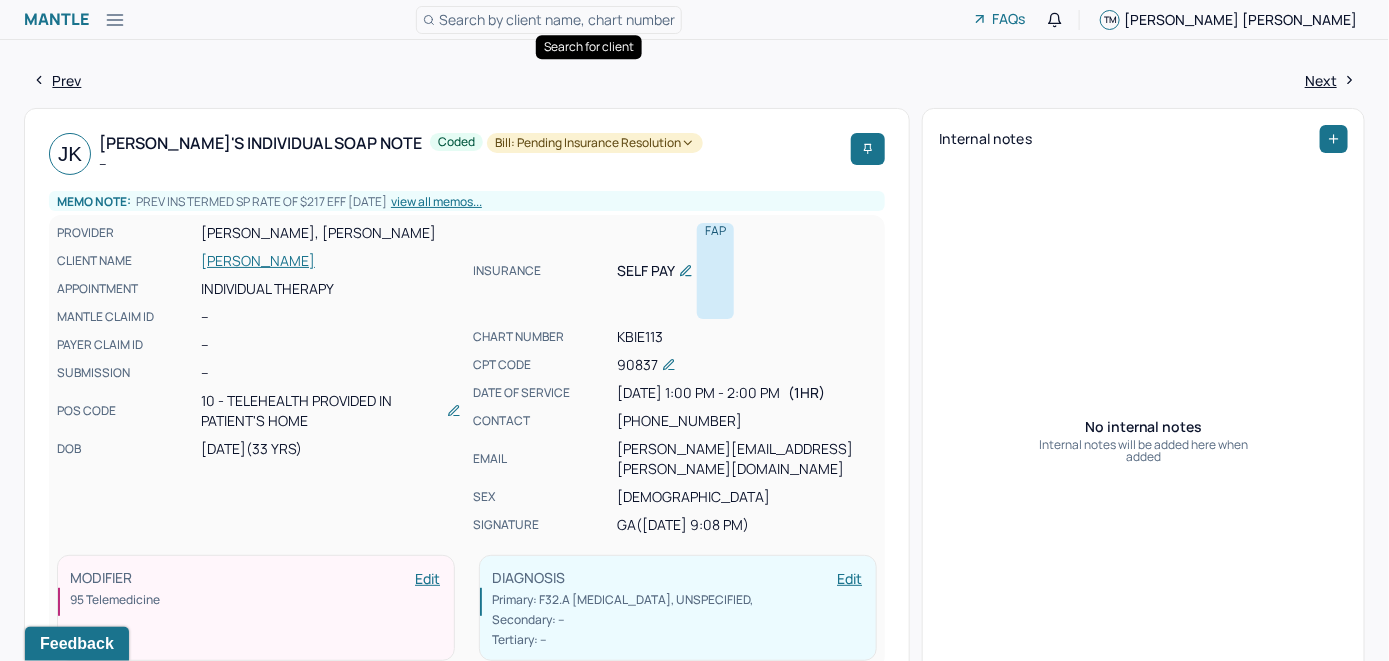 click on "Search by client name, chart number" at bounding box center (557, 19) 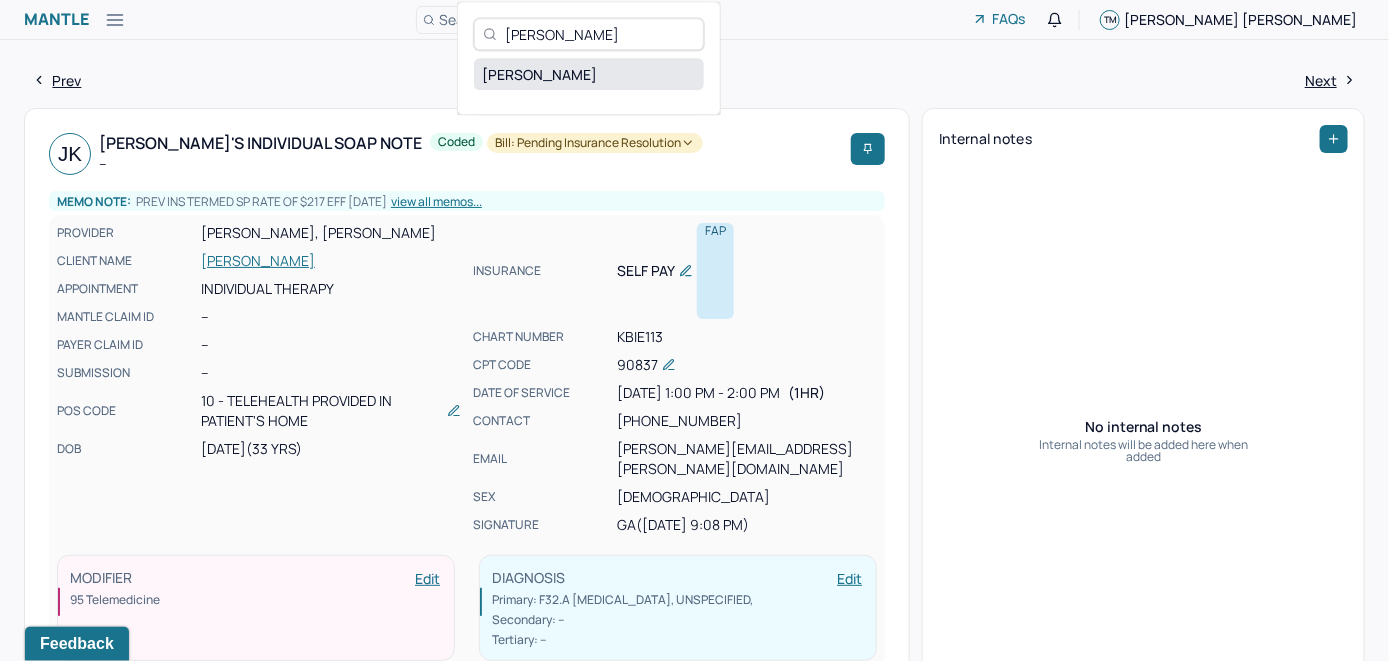 type on "Jennifer Gartland" 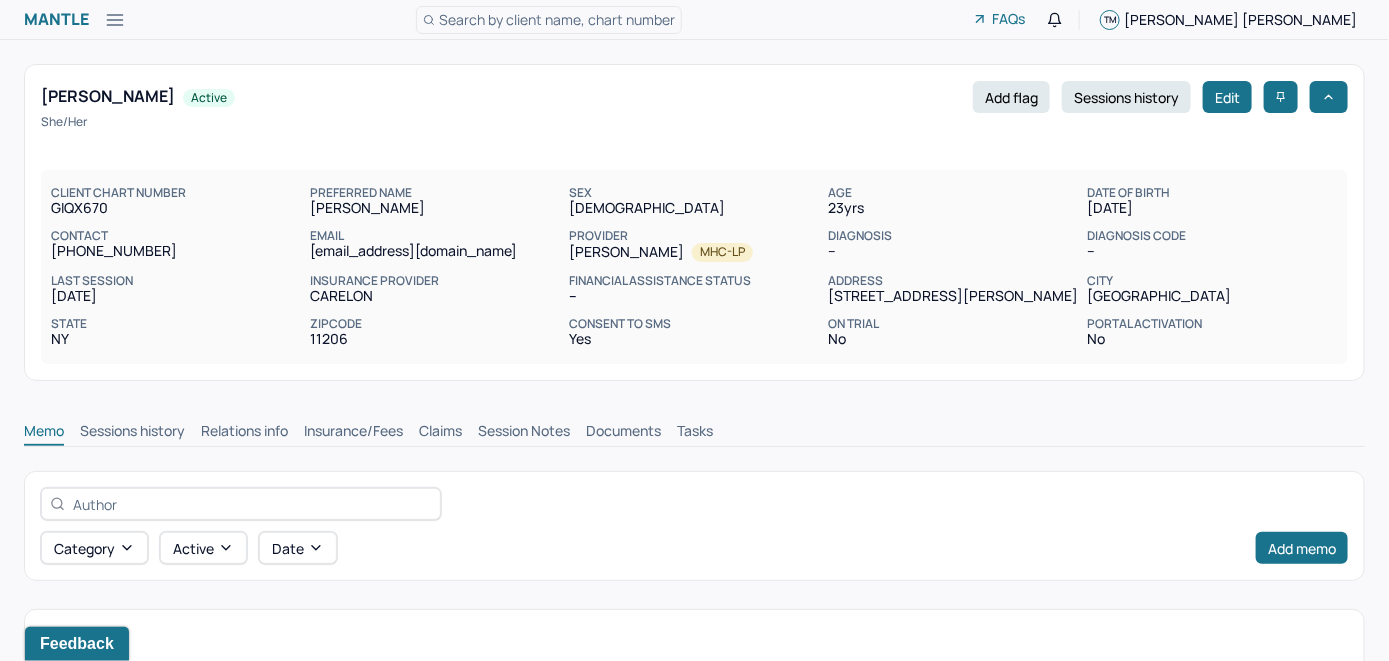 scroll, scrollTop: 0, scrollLeft: 0, axis: both 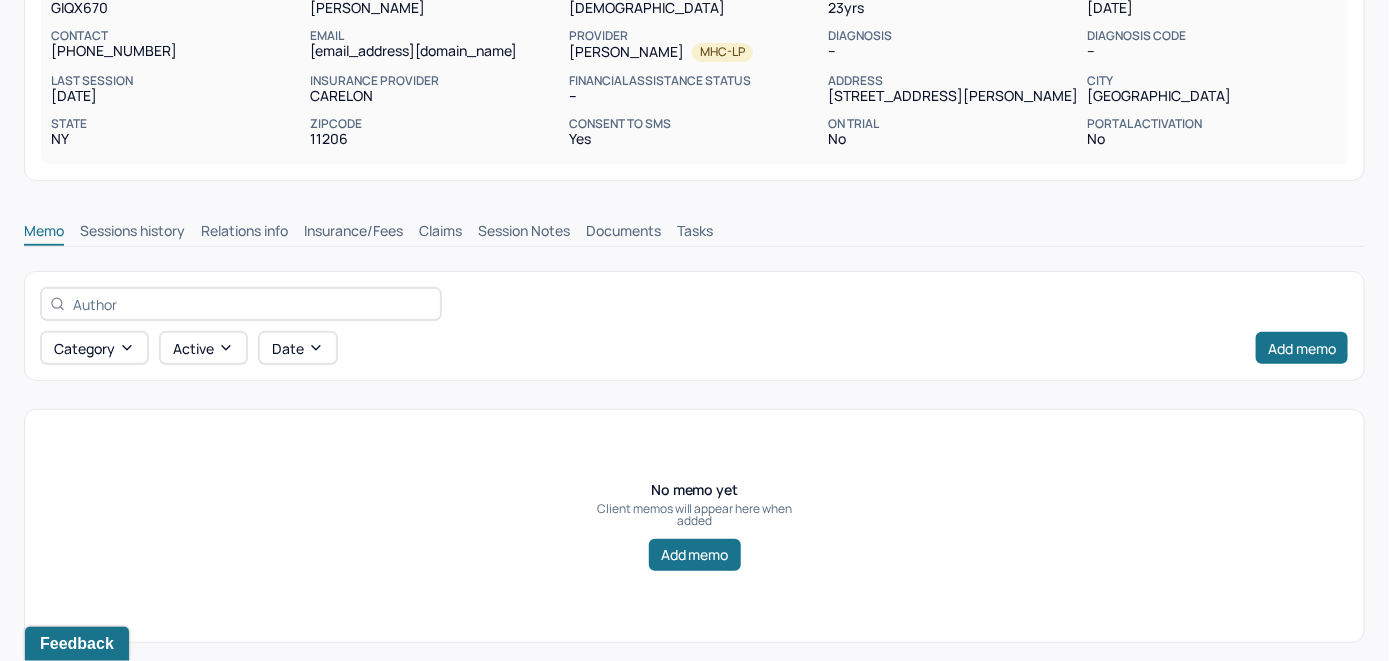 click on "Insurance/Fees" at bounding box center (353, 233) 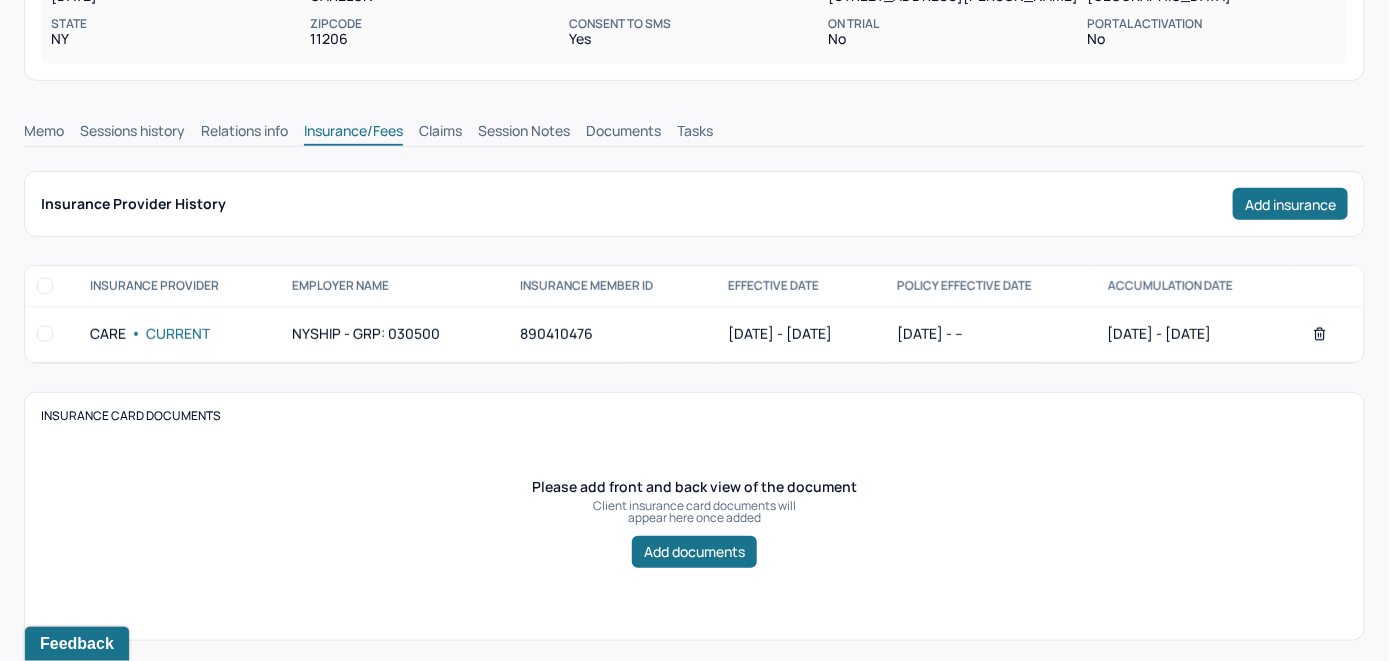 scroll, scrollTop: 300, scrollLeft: 0, axis: vertical 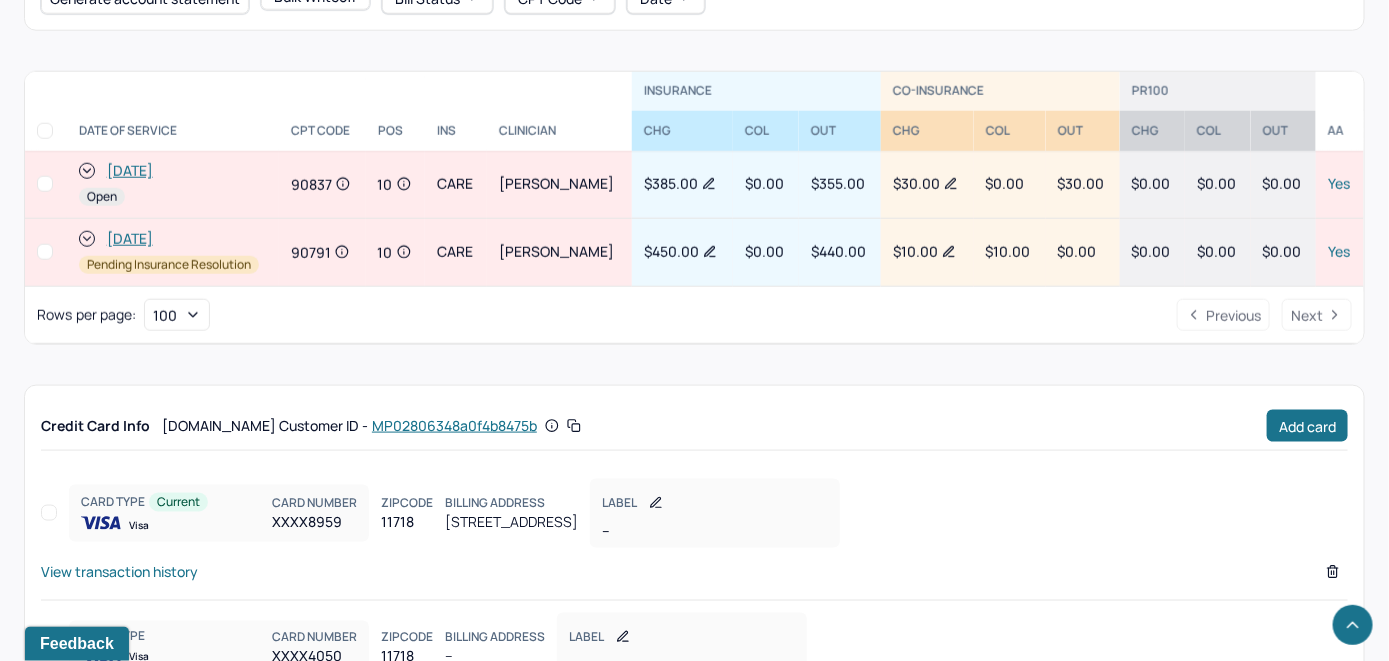 click on "[DATE]" at bounding box center (130, 171) 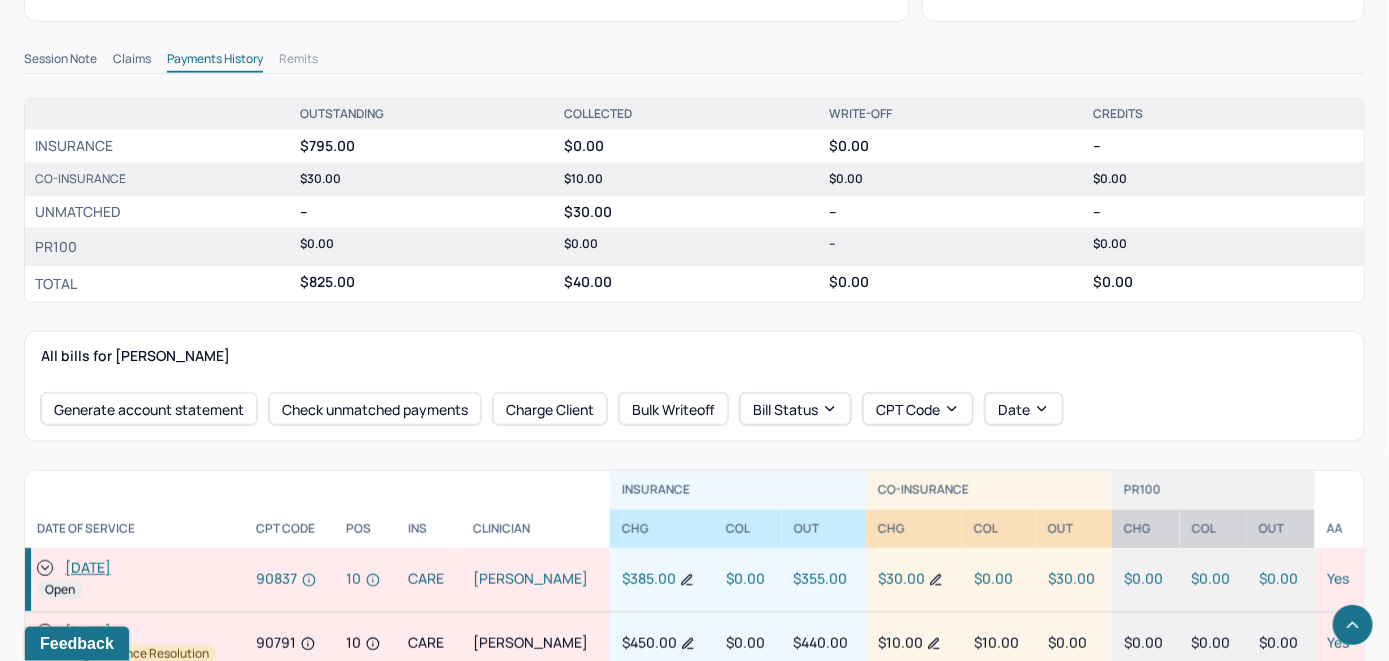 scroll, scrollTop: 661, scrollLeft: 0, axis: vertical 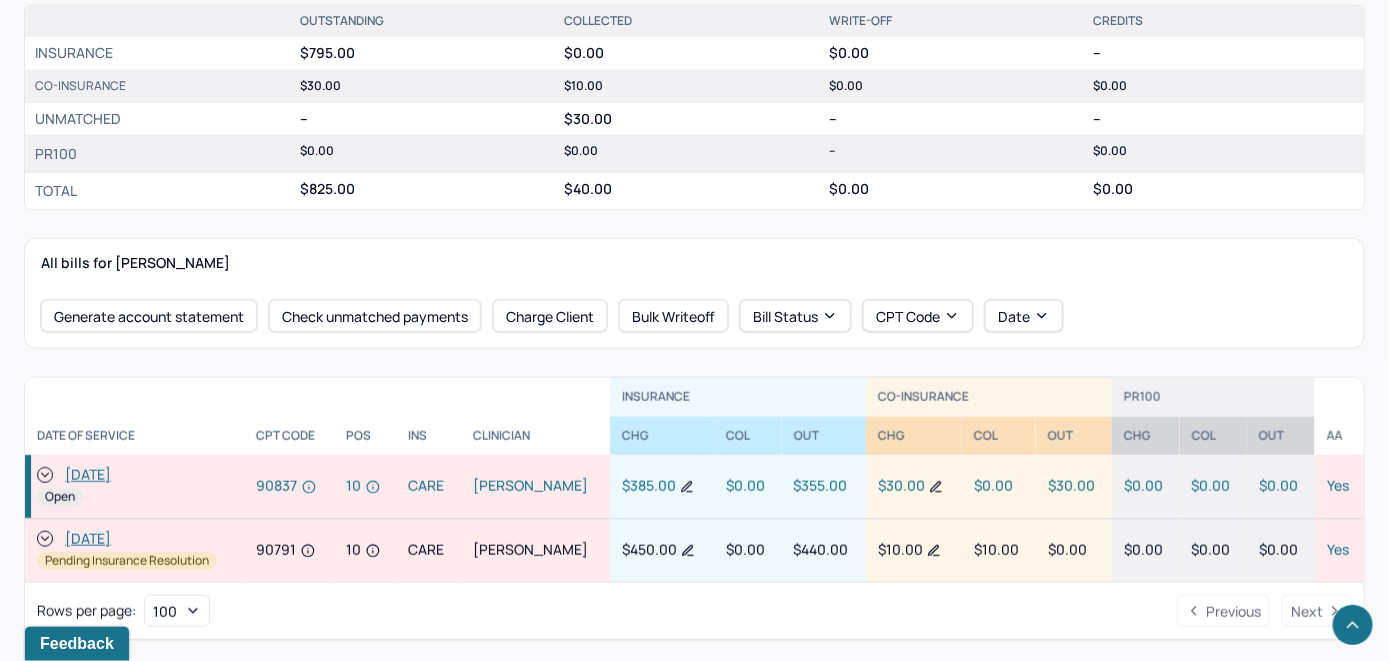 click on "[DATE]" at bounding box center (88, 475) 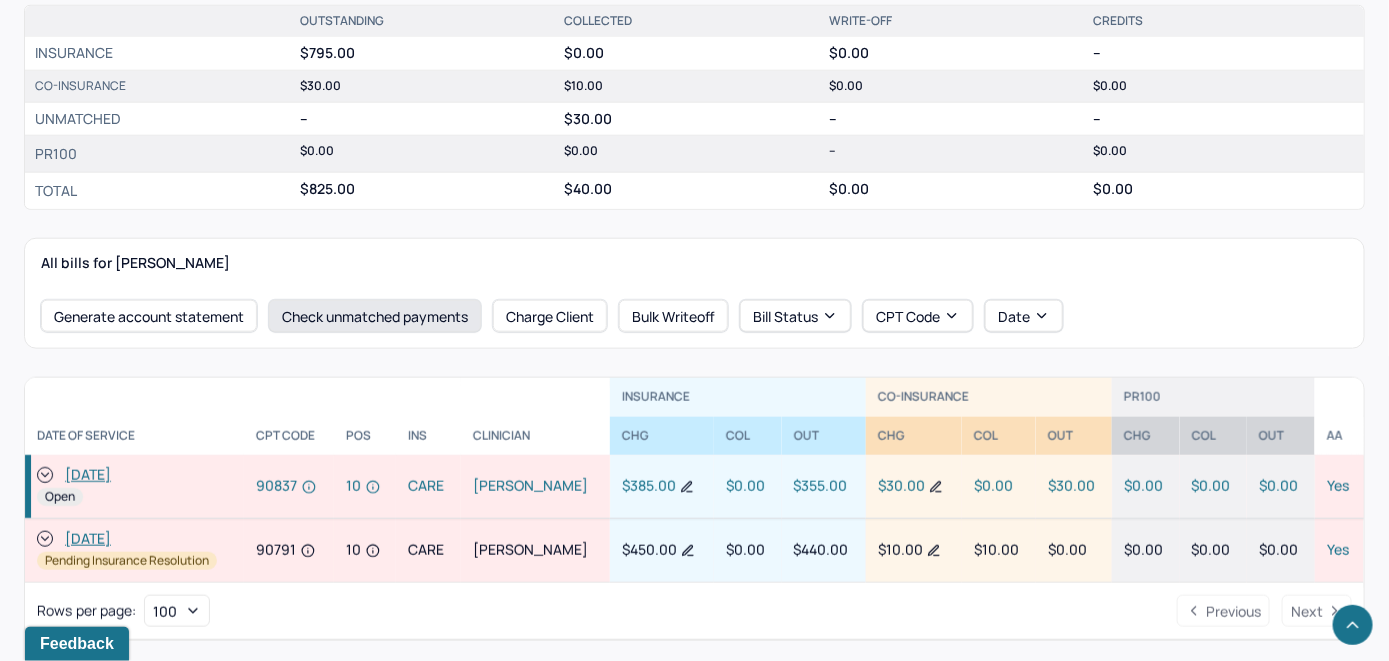 click on "Check unmatched payments" at bounding box center [375, 316] 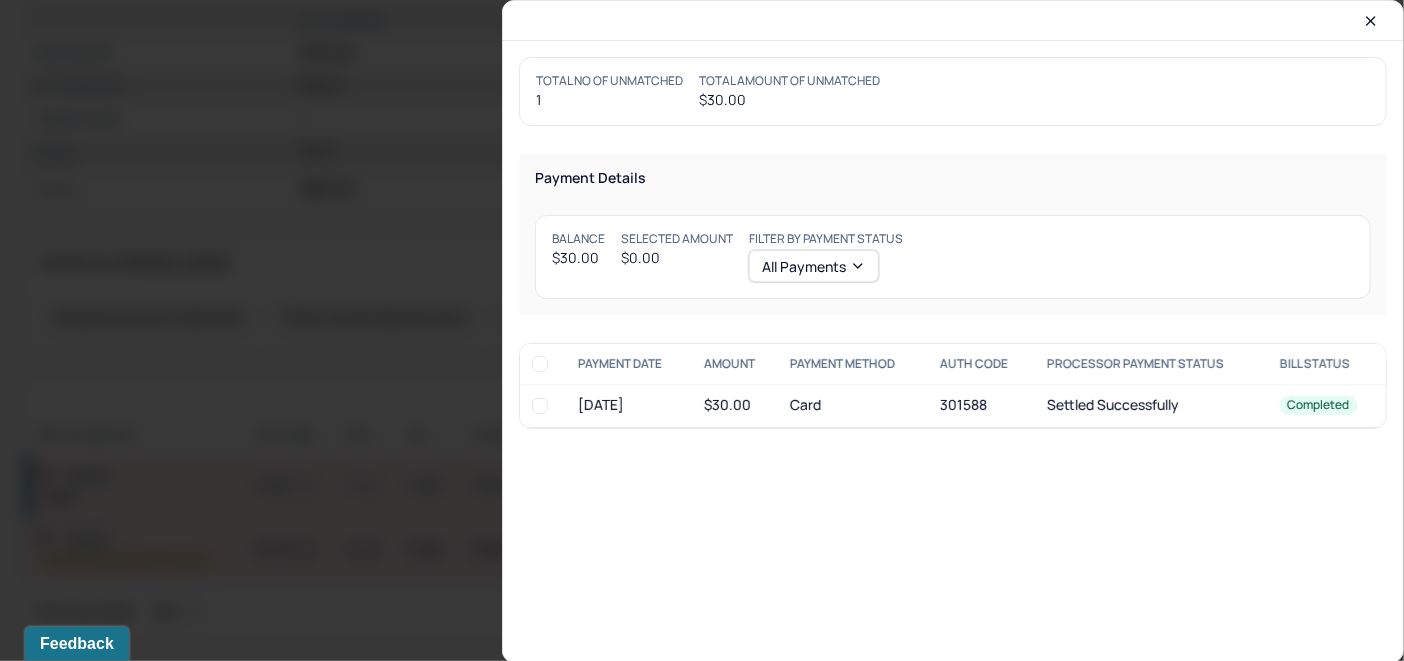 click at bounding box center [540, 406] 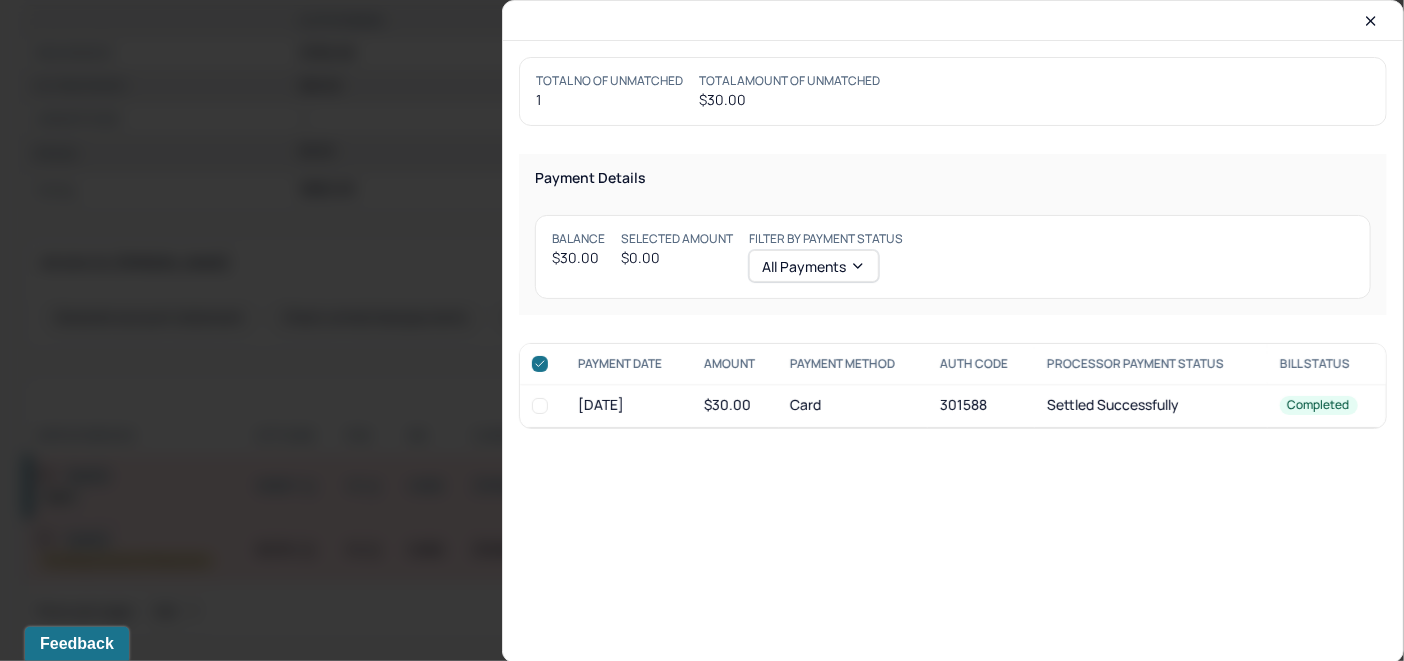 checkbox on "true" 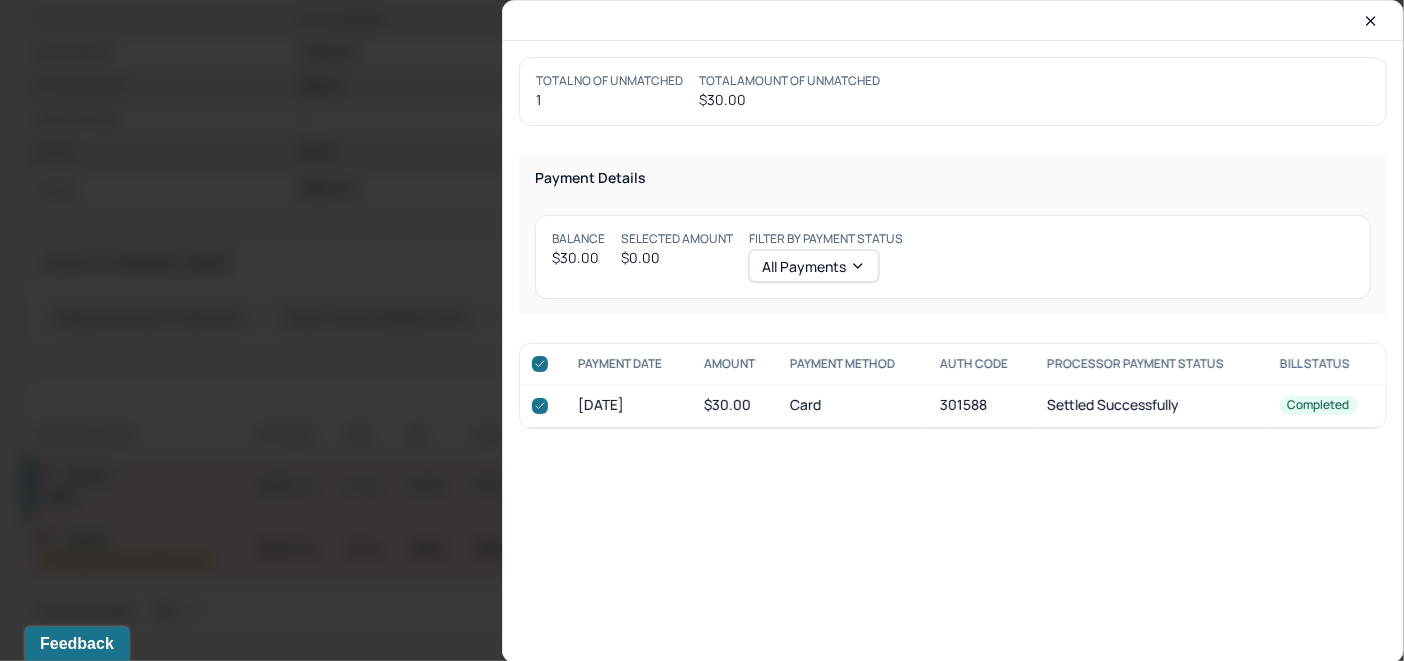 checkbox on "true" 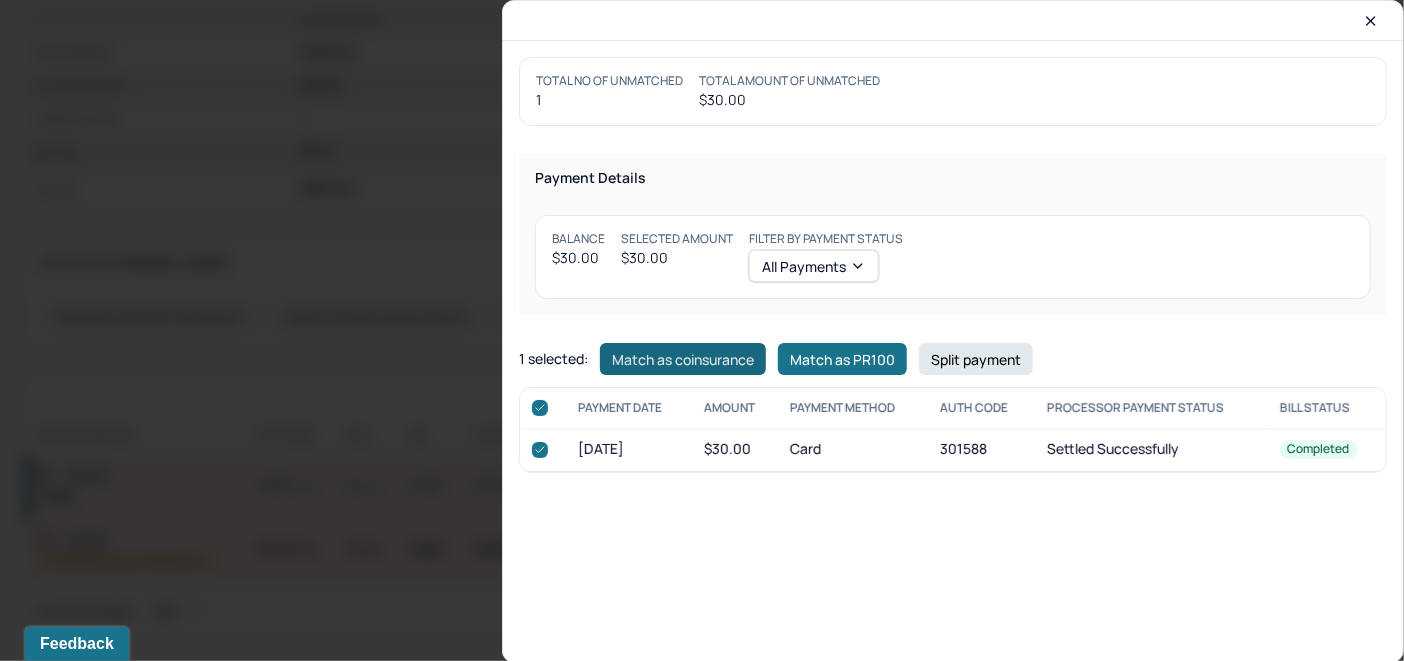 click on "Match as coinsurance" at bounding box center [683, 359] 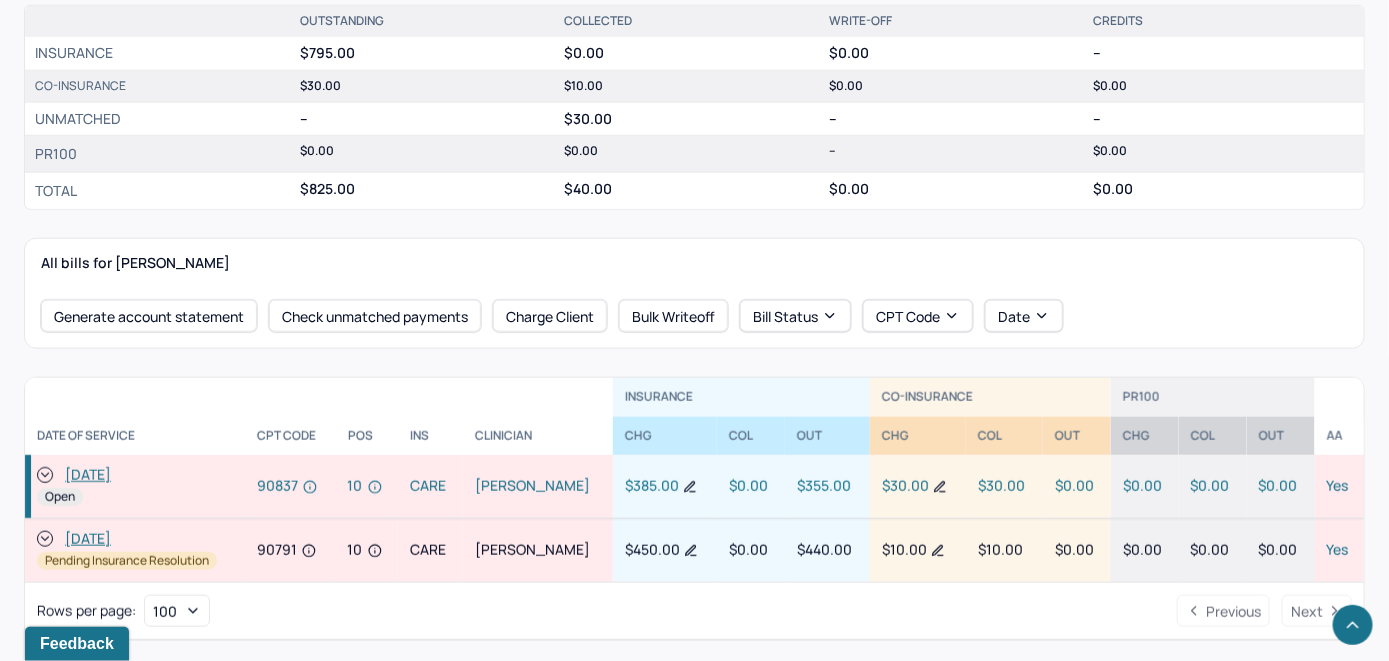 click 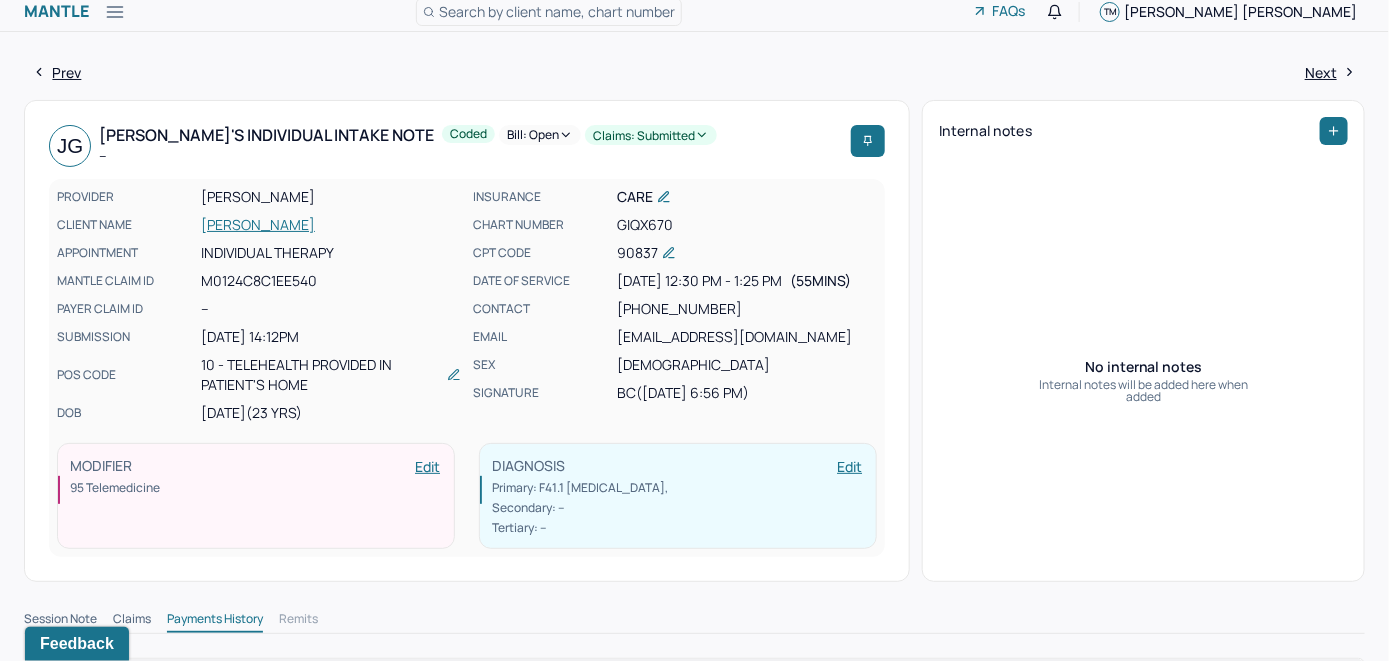 scroll, scrollTop: 0, scrollLeft: 0, axis: both 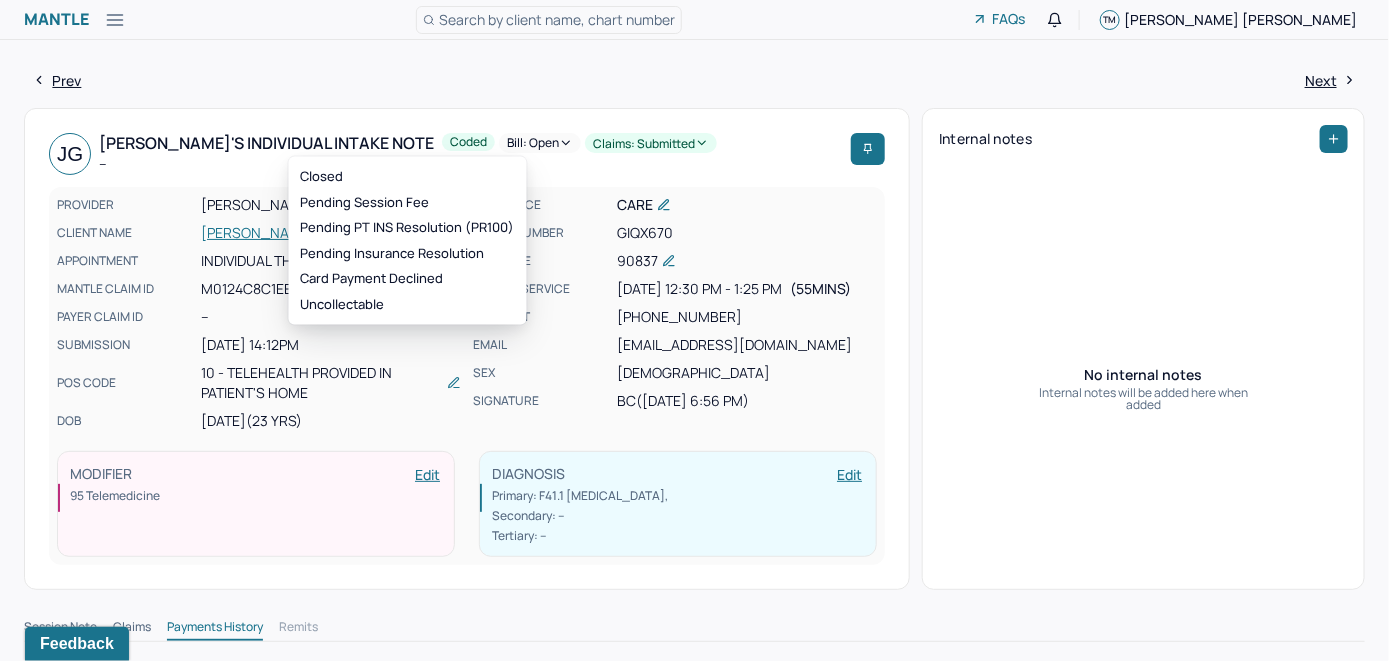 click on "Bill: Open" at bounding box center (540, 143) 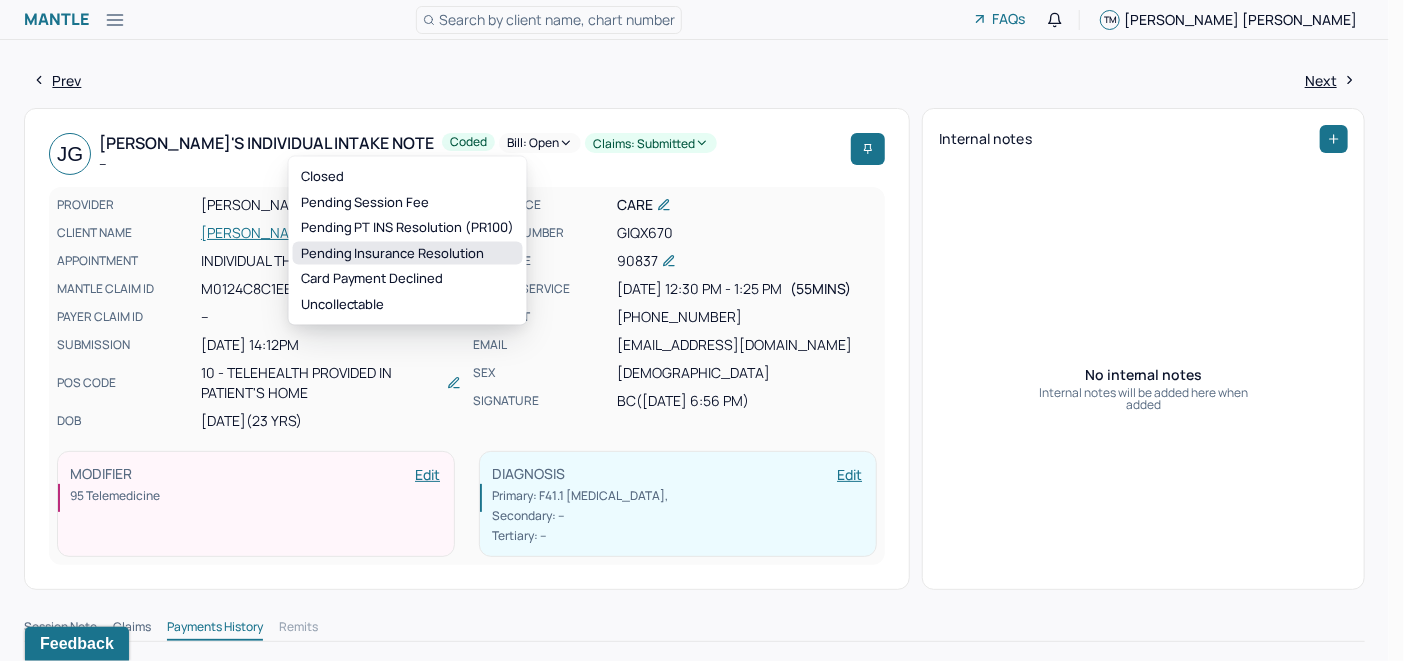 click on "Pending Insurance Resolution" at bounding box center (408, 253) 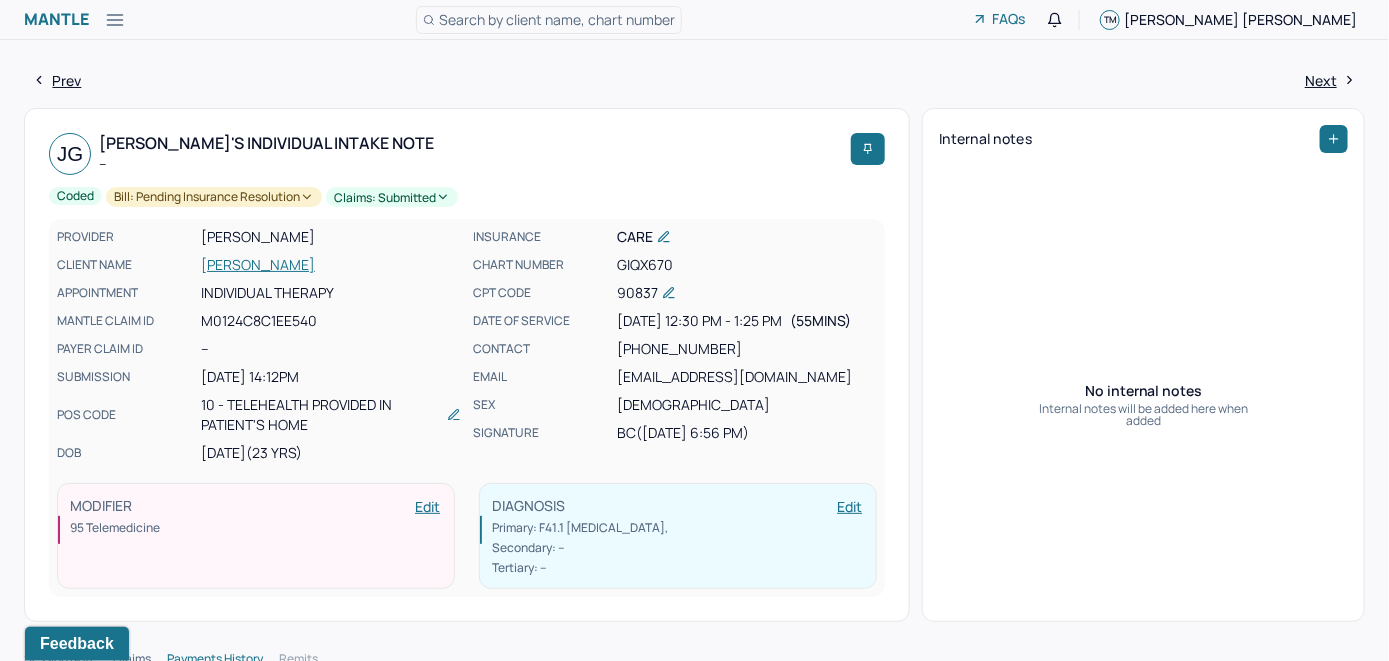 click on "Search by client name, chart number" at bounding box center [557, 19] 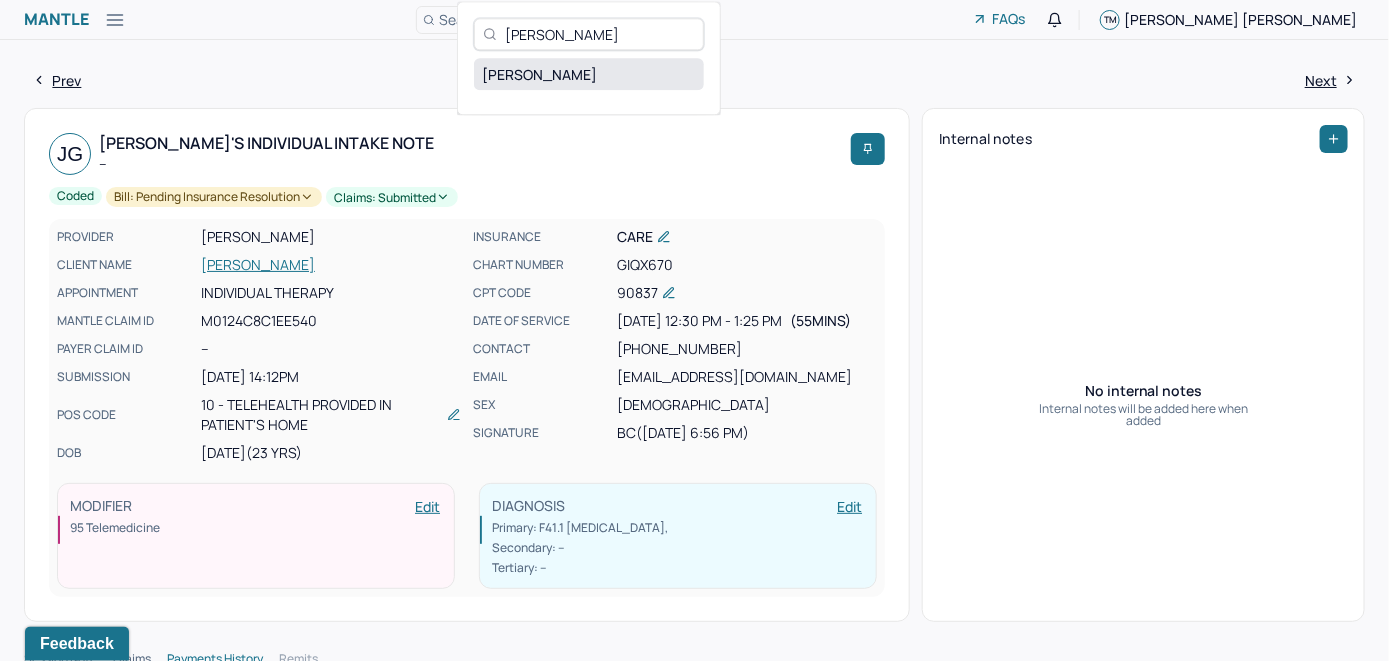 type on "Jesse Bickerton" 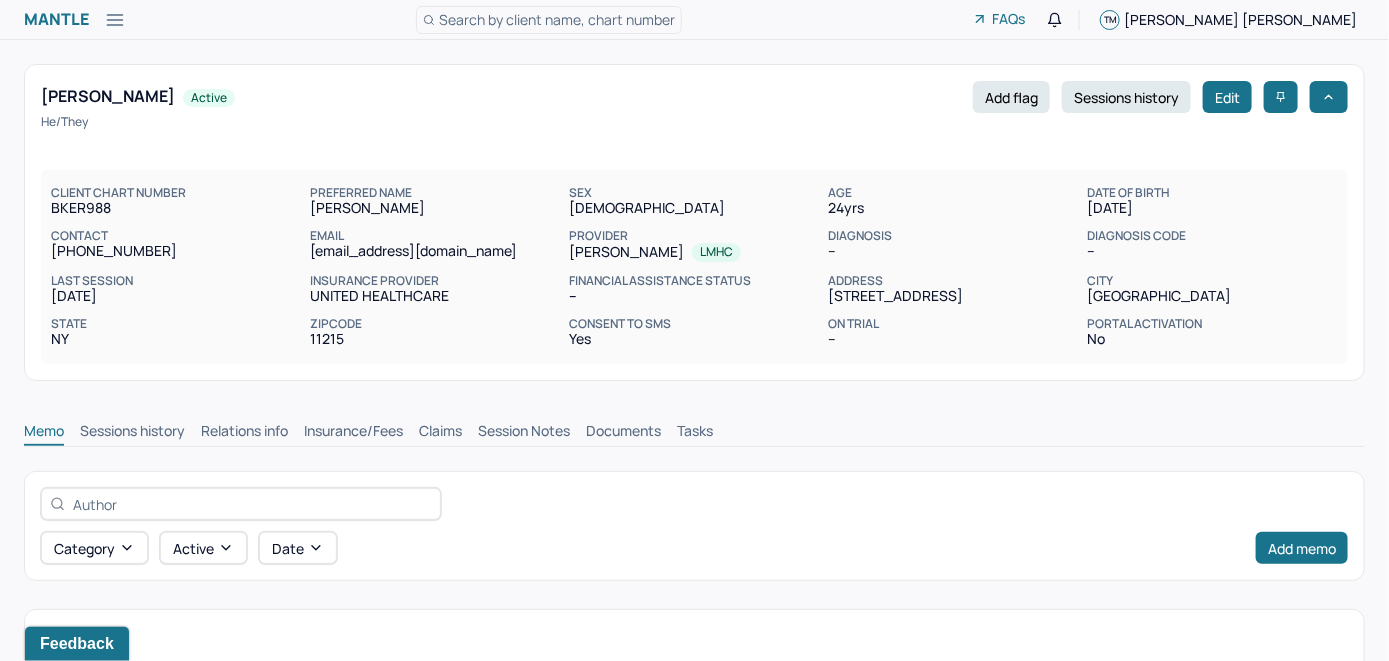 scroll, scrollTop: 0, scrollLeft: 0, axis: both 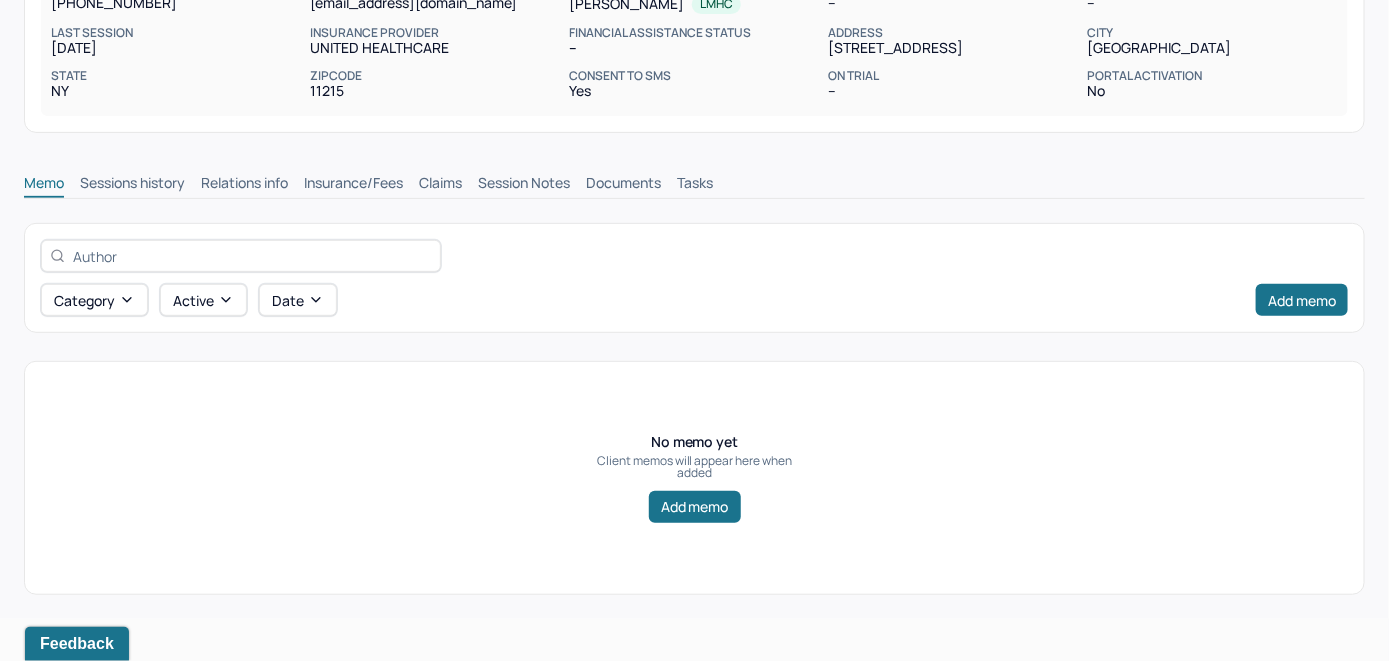 click on "Insurance/Fees" at bounding box center [353, 185] 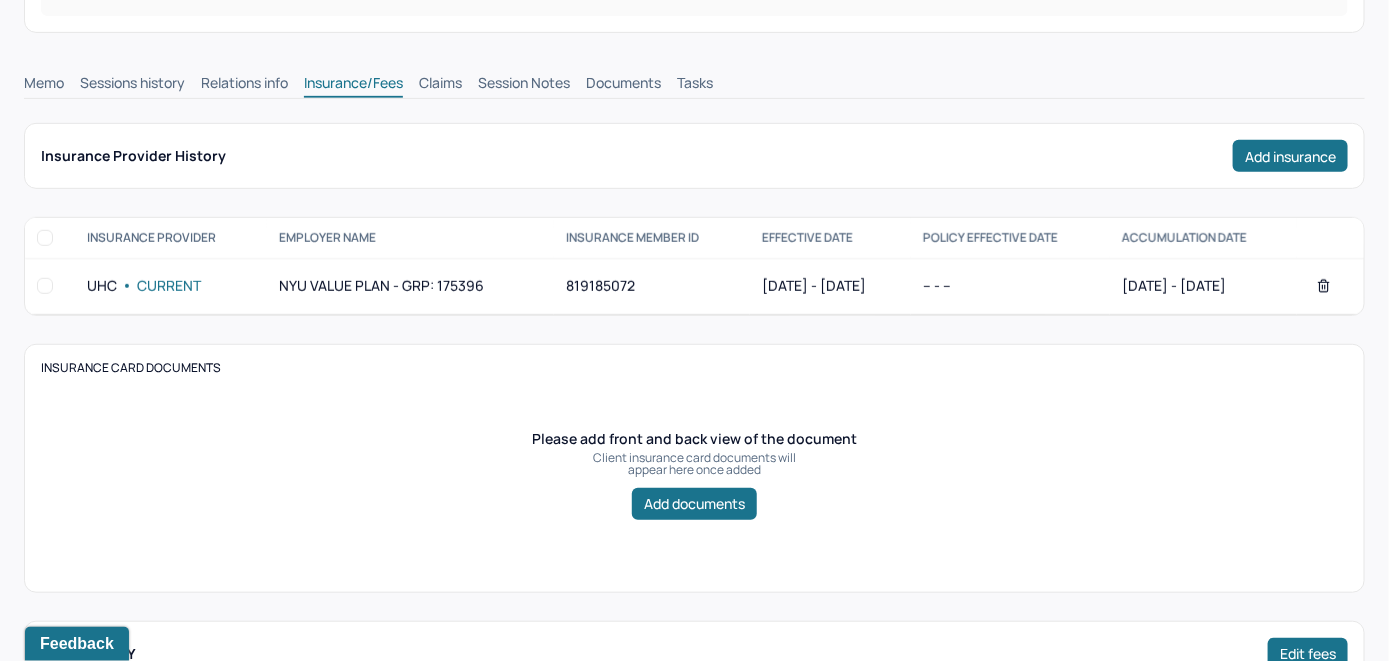 scroll, scrollTop: 248, scrollLeft: 0, axis: vertical 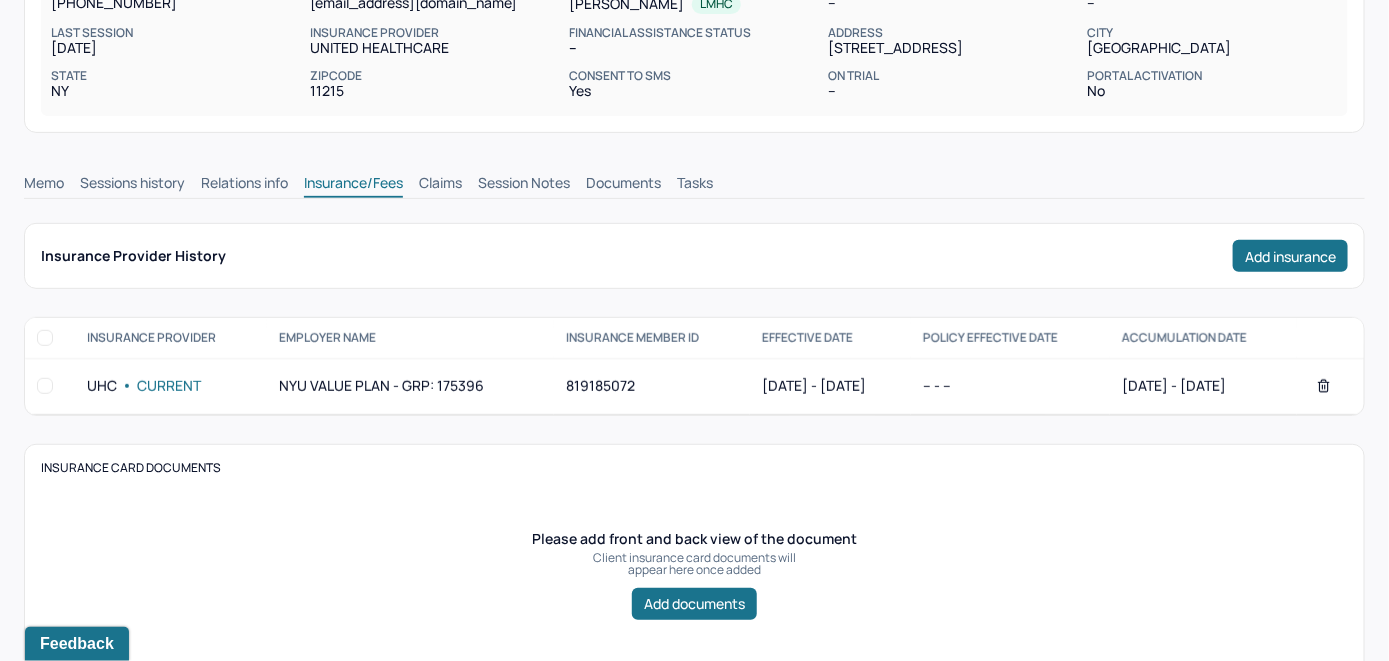 click on "Claims" at bounding box center (440, 185) 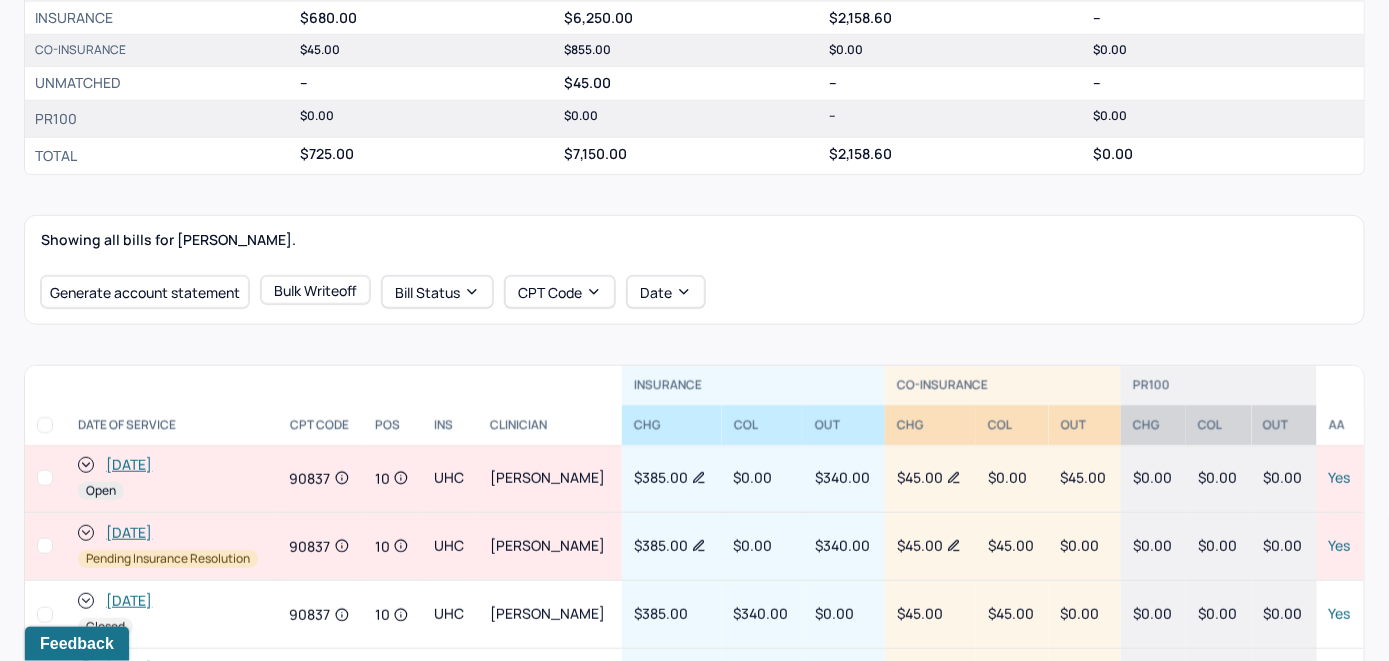 scroll, scrollTop: 548, scrollLeft: 0, axis: vertical 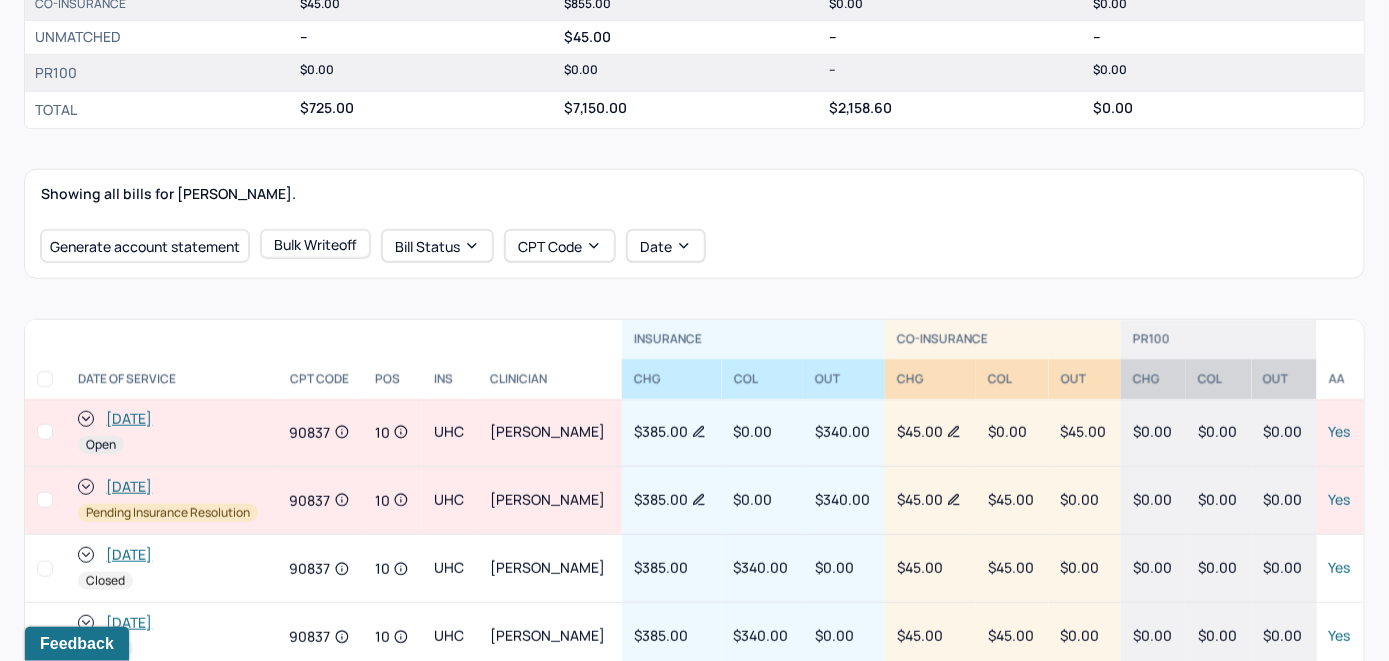 click on "[DATE]" at bounding box center (129, 419) 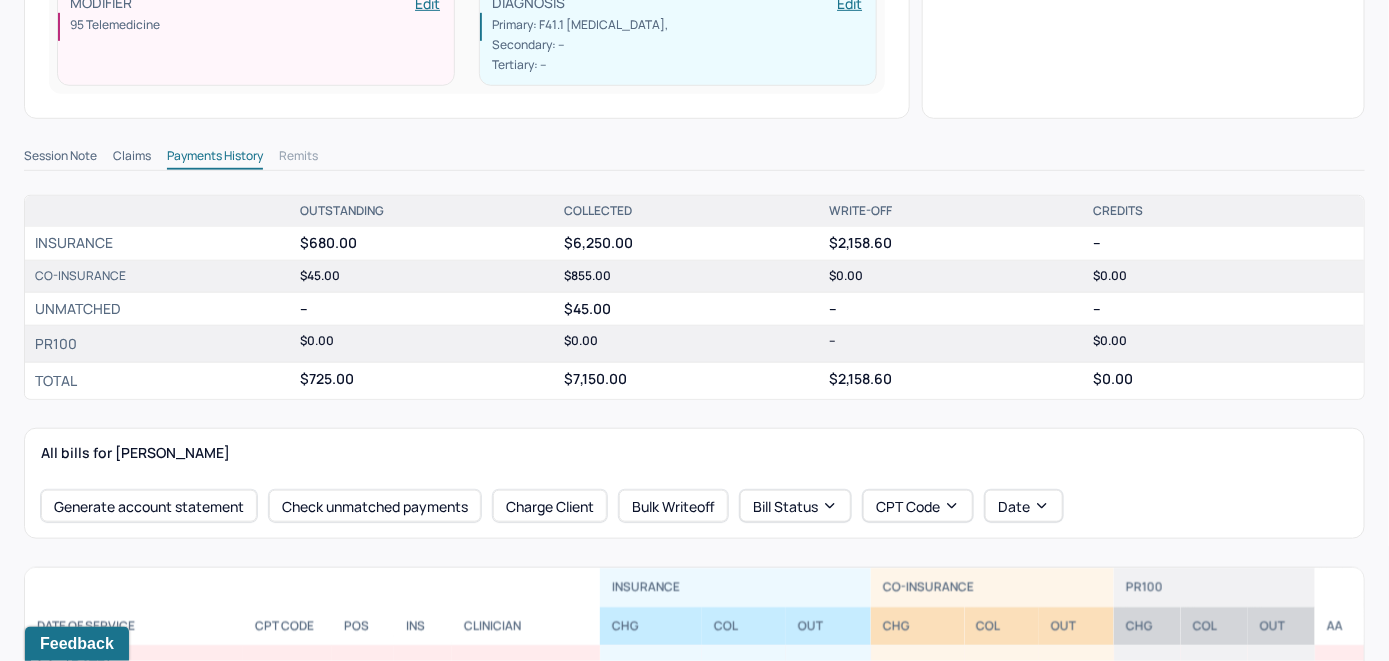 scroll, scrollTop: 500, scrollLeft: 0, axis: vertical 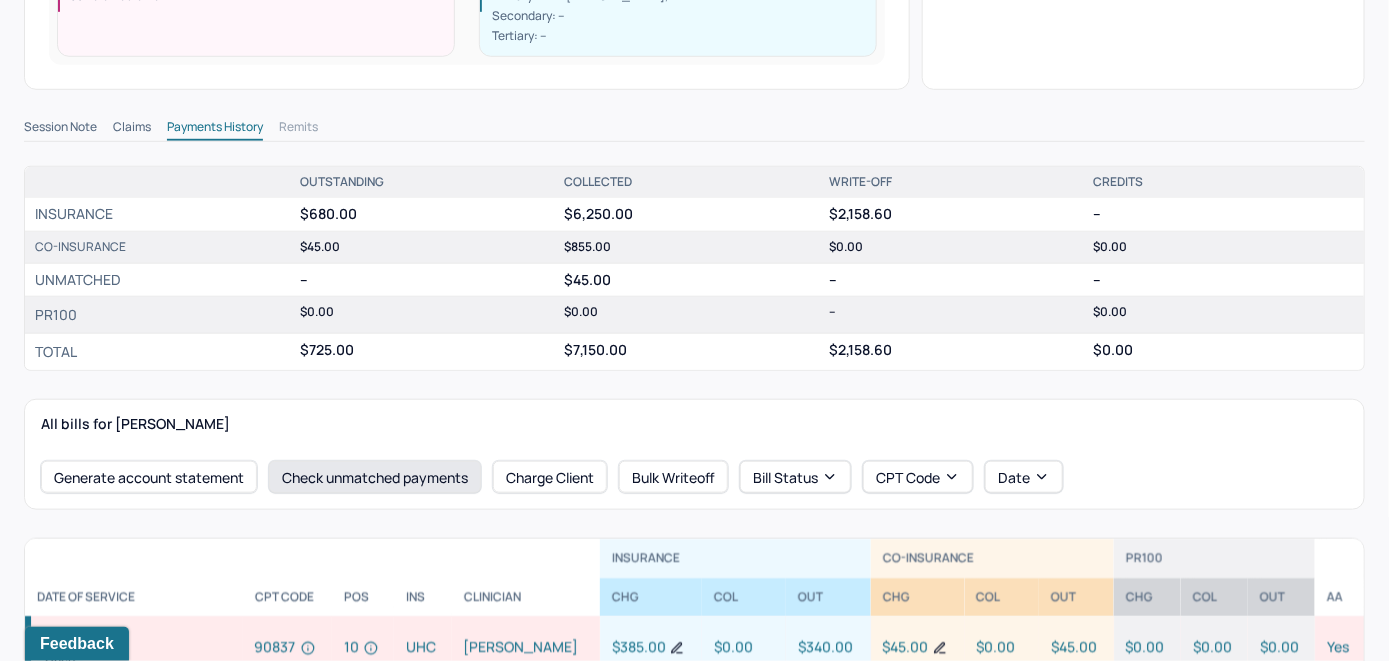 click on "Check unmatched payments" at bounding box center (375, 477) 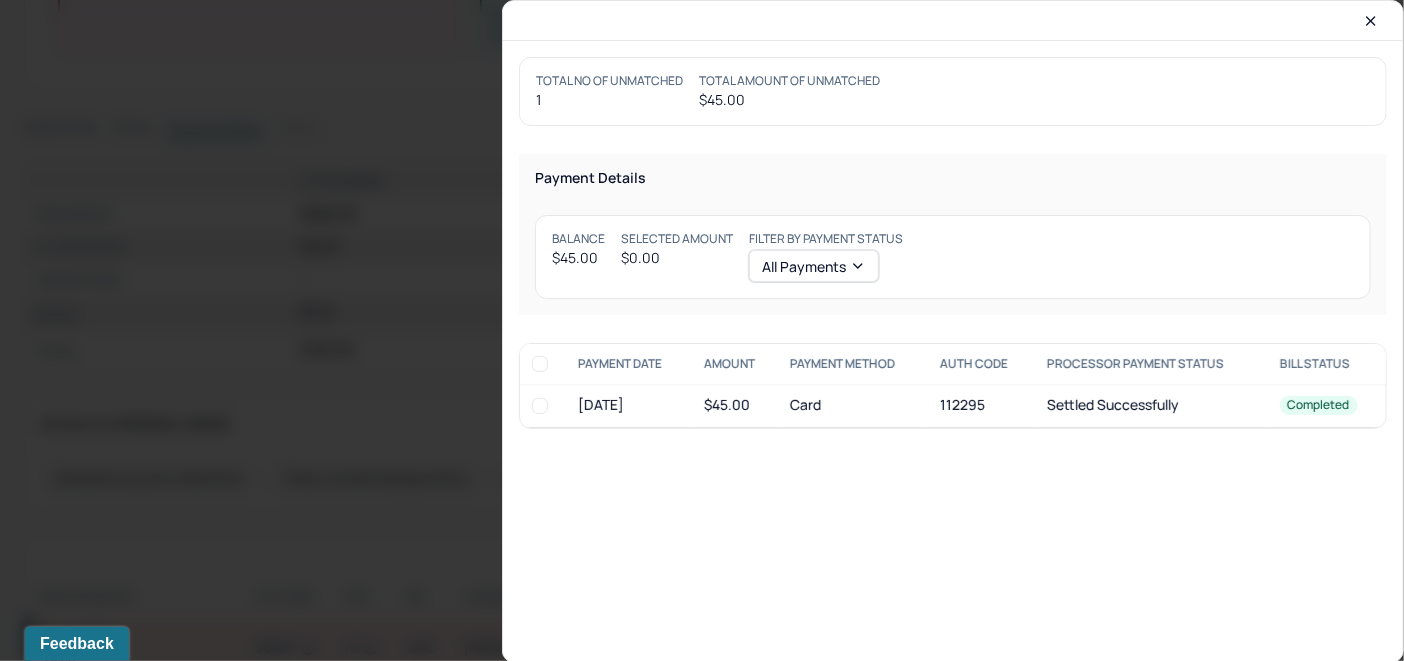 click at bounding box center (540, 406) 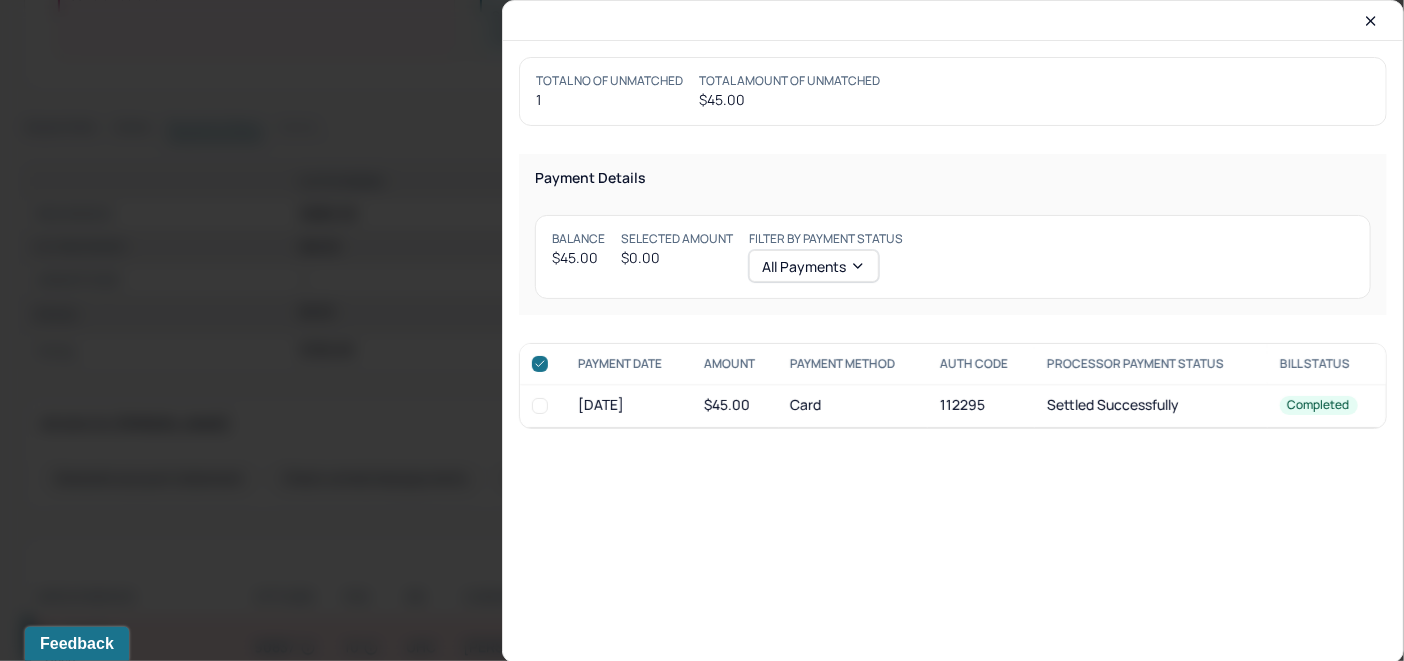 checkbox on "true" 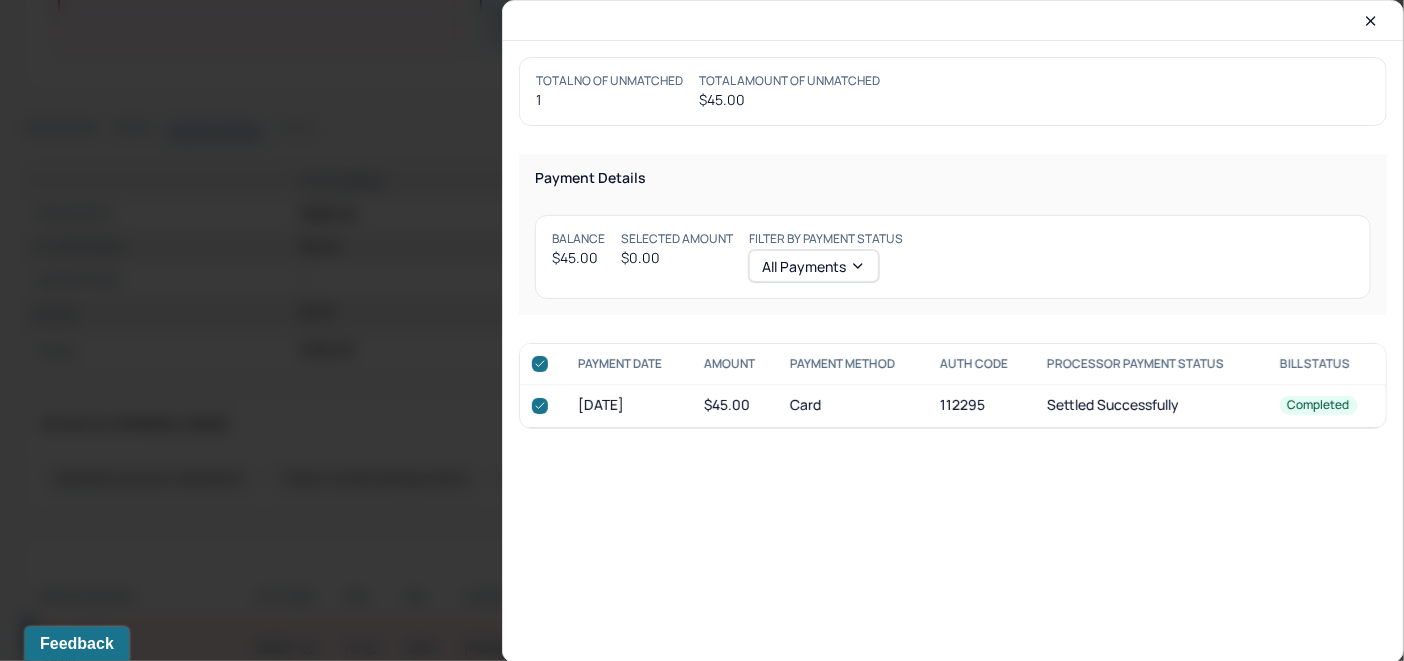 checkbox on "true" 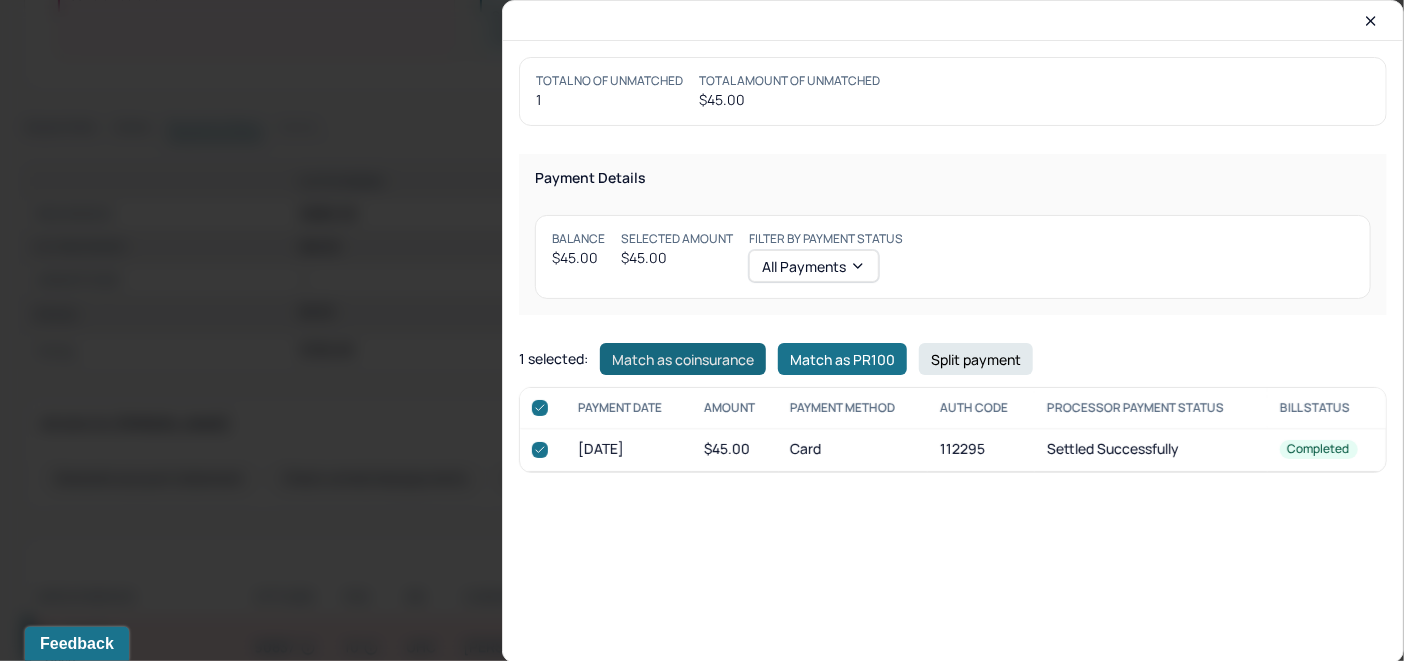 click on "Match as coinsurance" at bounding box center (683, 359) 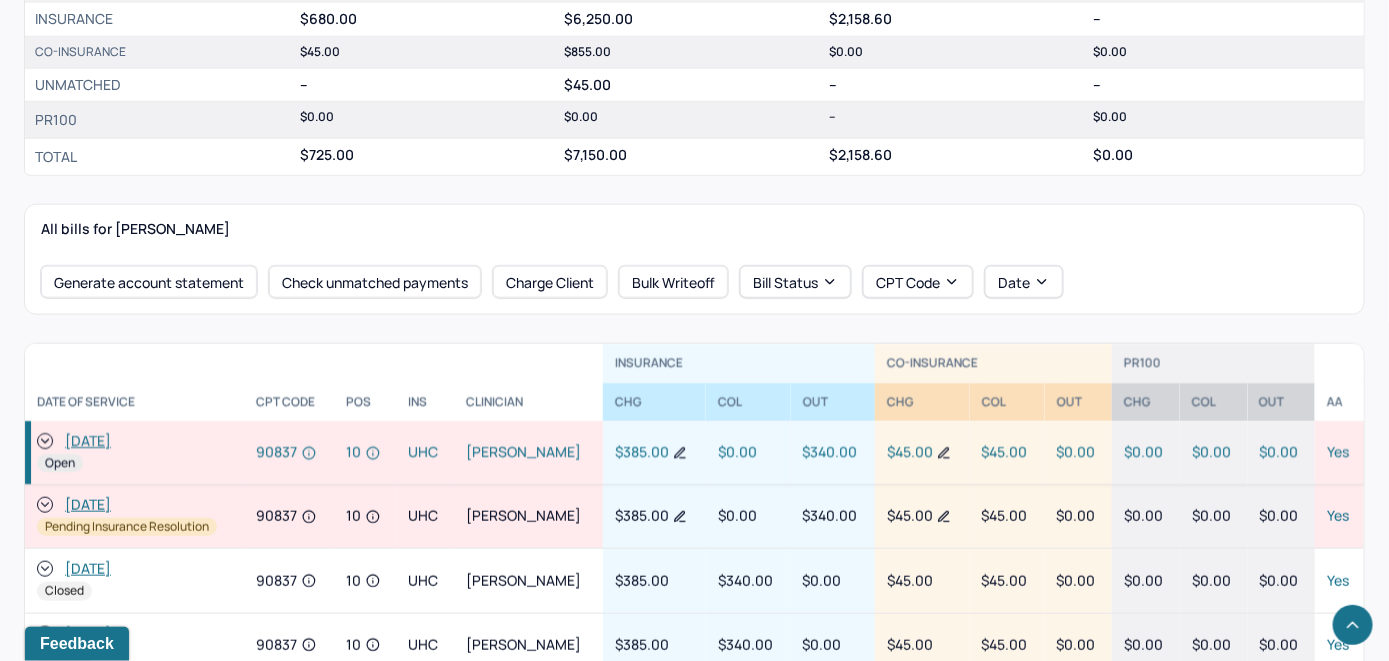 scroll, scrollTop: 700, scrollLeft: 0, axis: vertical 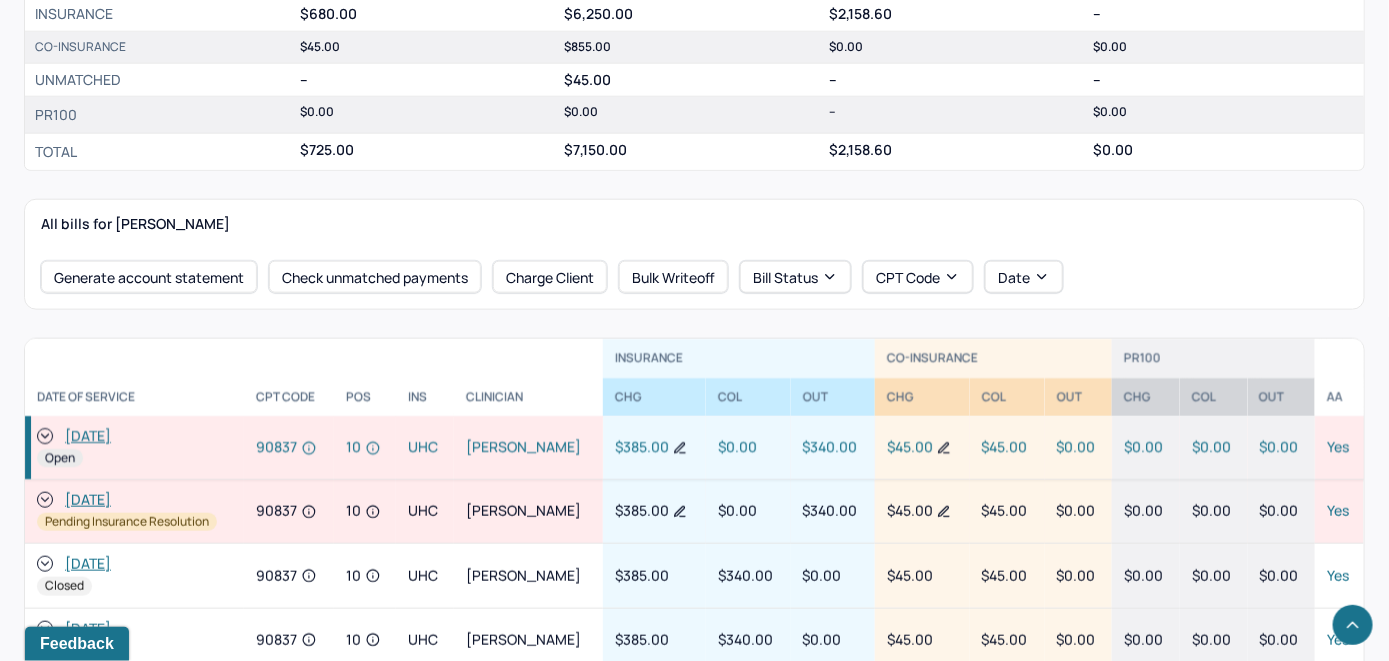 click 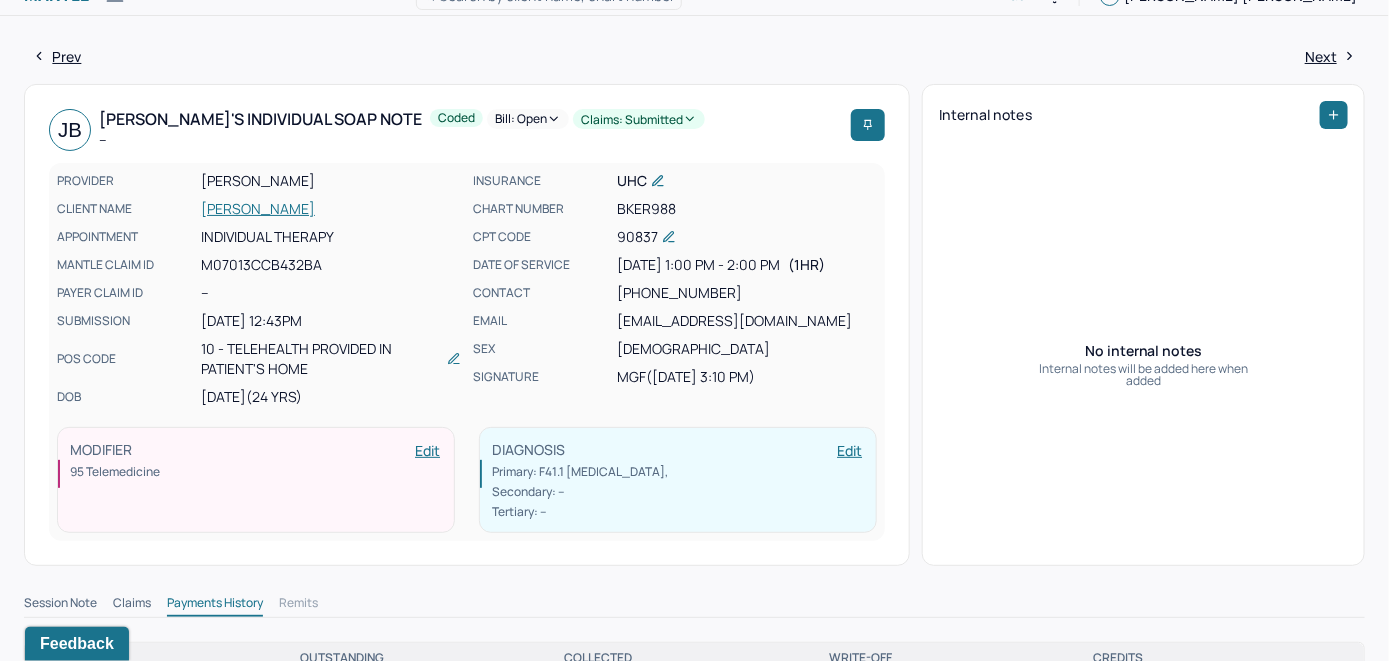 scroll, scrollTop: 0, scrollLeft: 0, axis: both 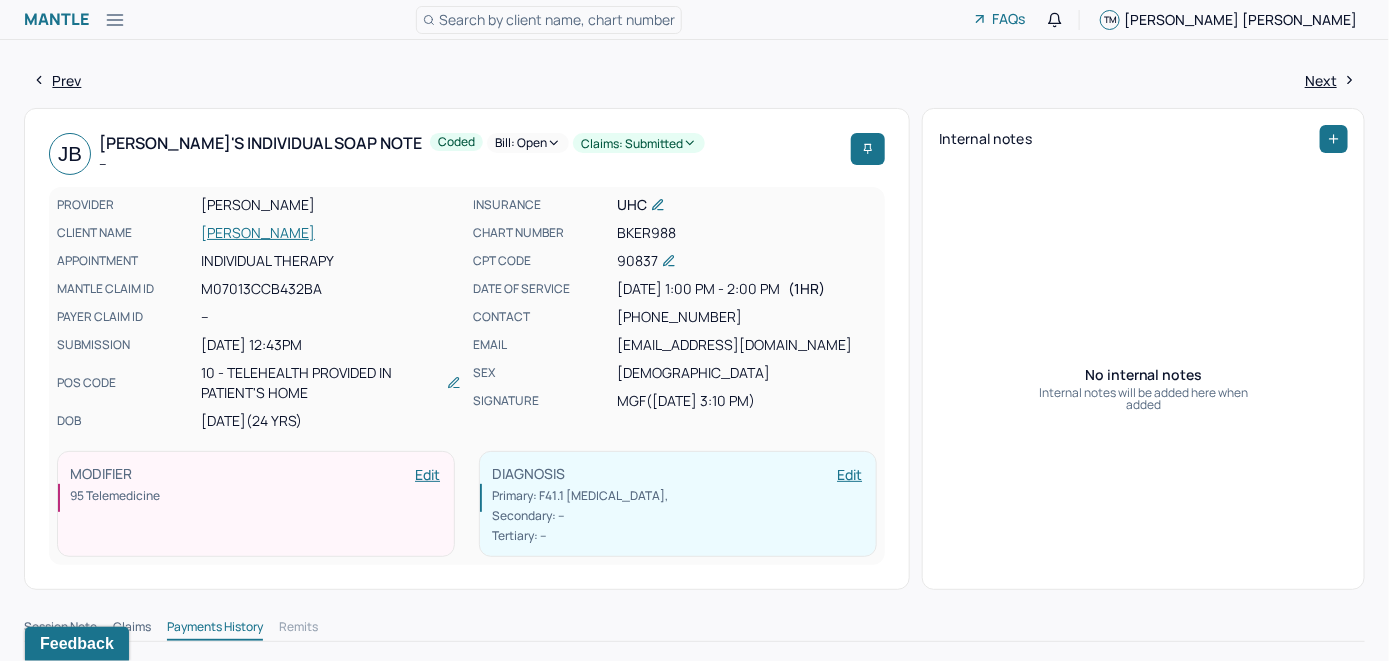 click on "Bill: Open" at bounding box center [528, 143] 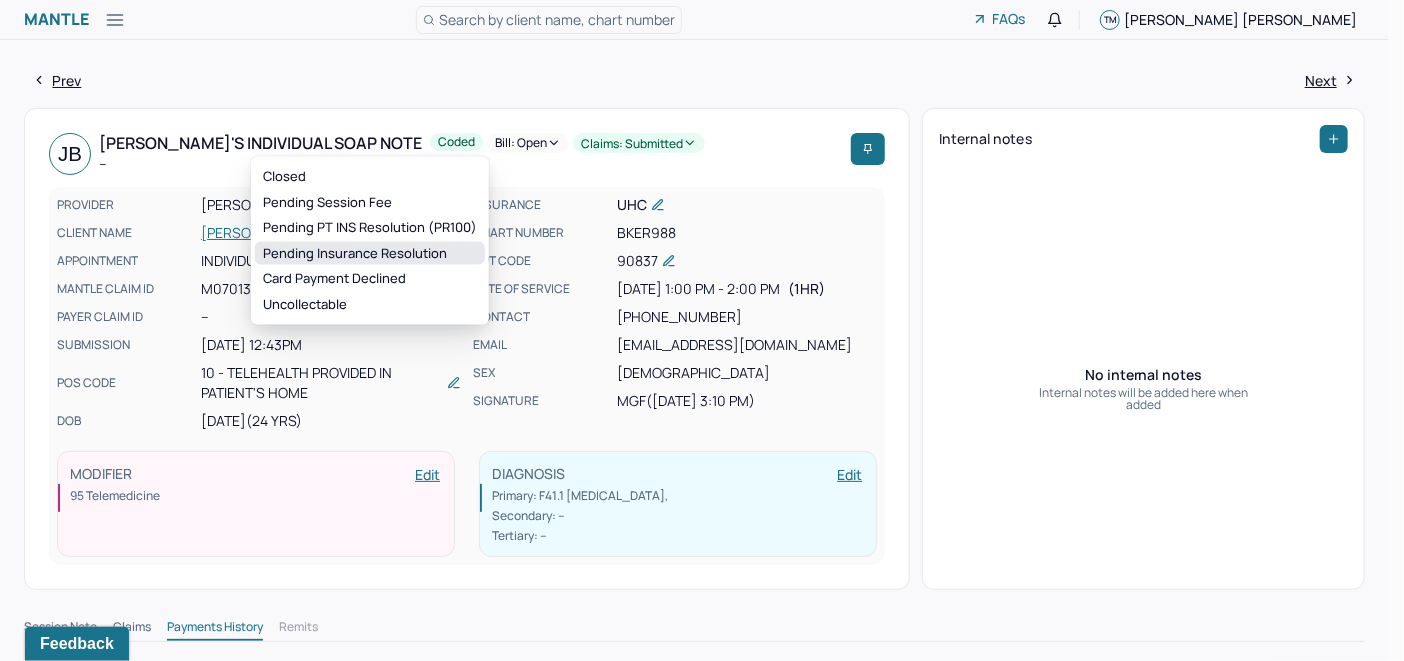 click on "Pending Insurance Resolution" at bounding box center (370, 253) 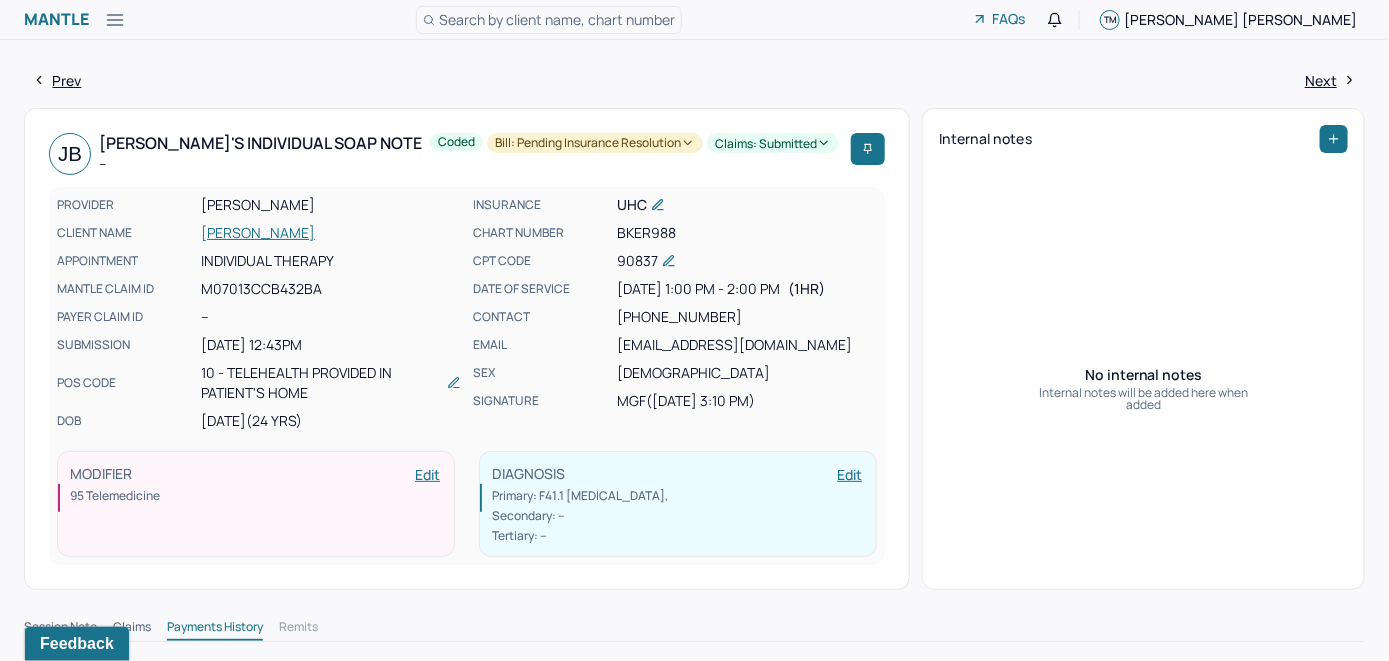 click on "Search by client name, chart number" at bounding box center (557, 19) 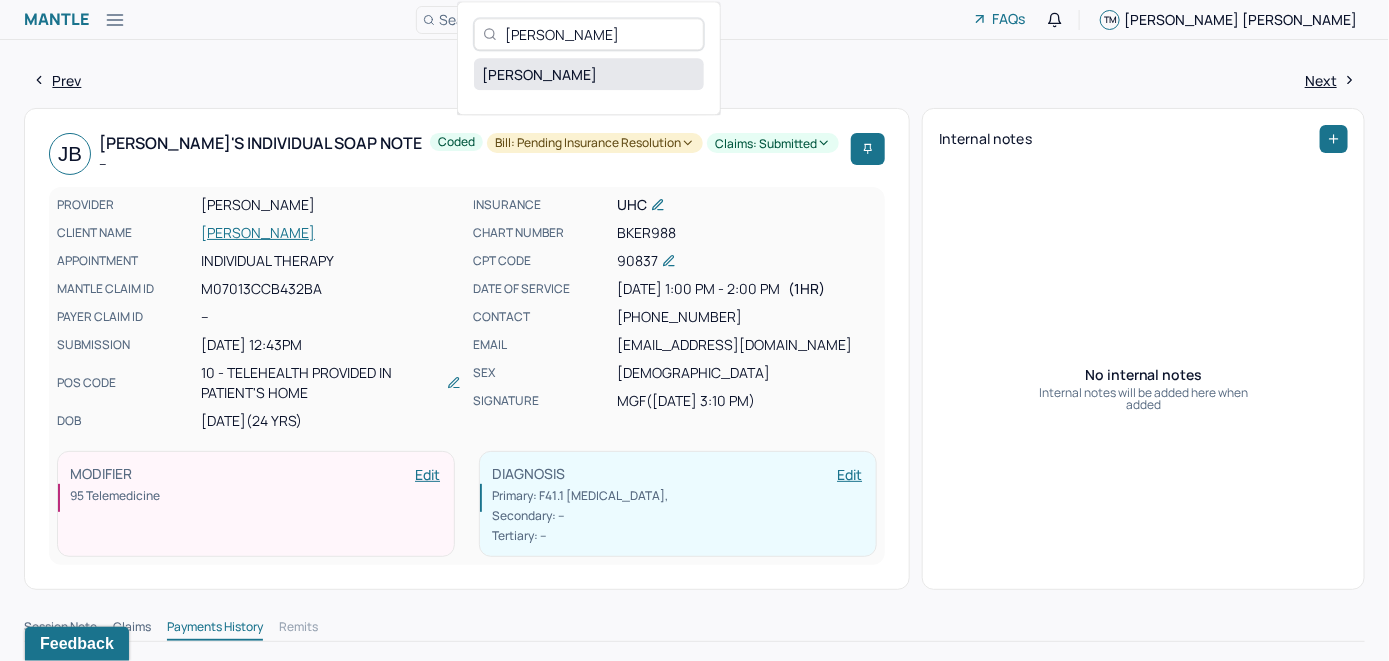 type on "Jessica O'Donoghue" 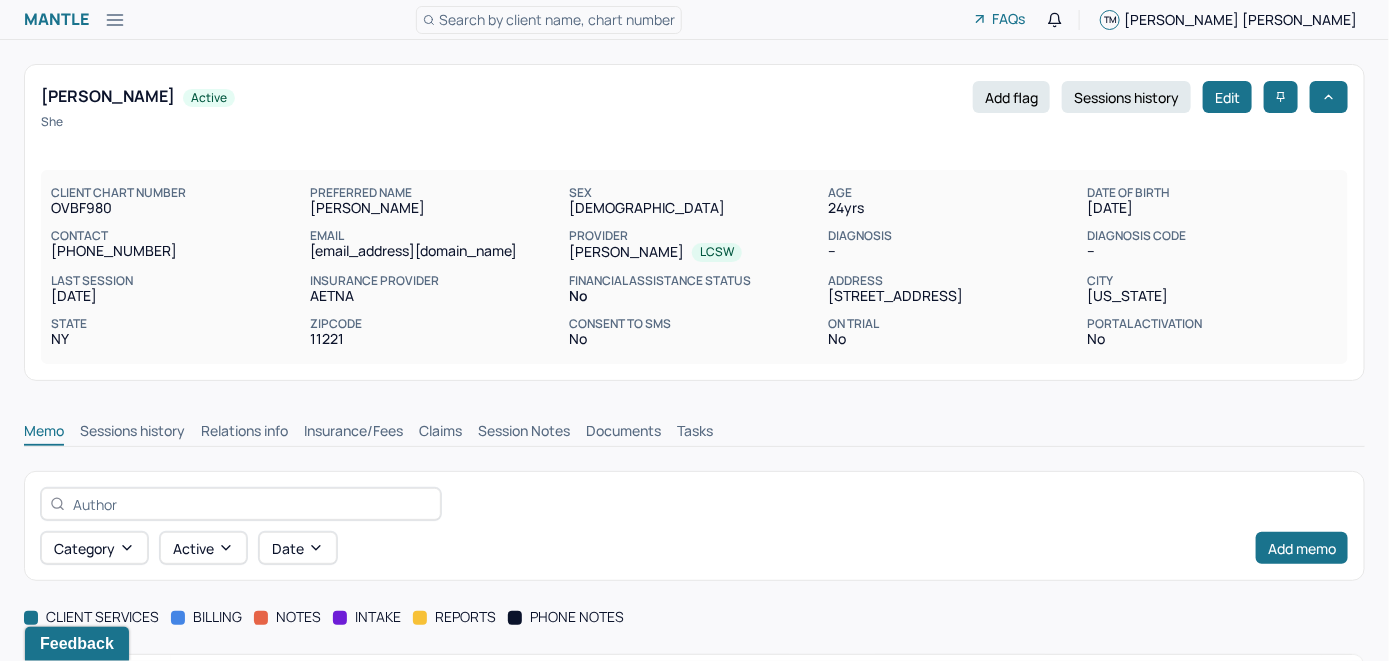 scroll, scrollTop: 0, scrollLeft: 0, axis: both 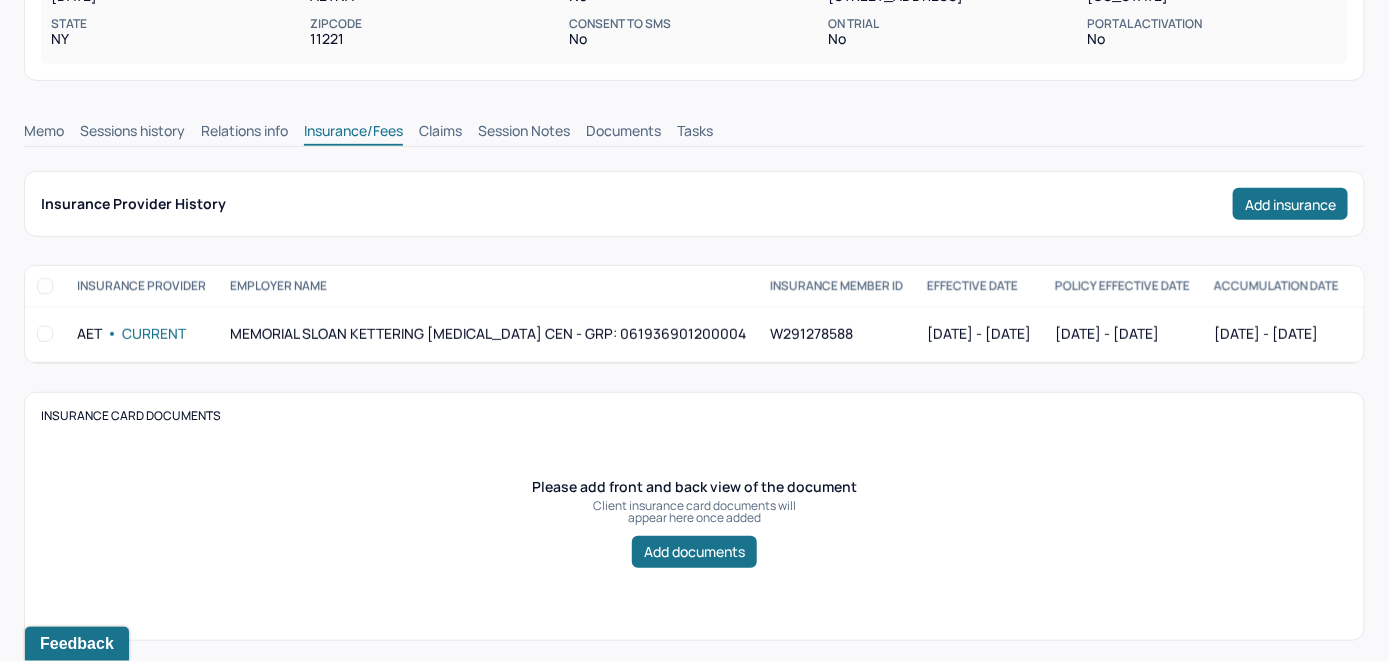 click on "Claims" at bounding box center [440, 133] 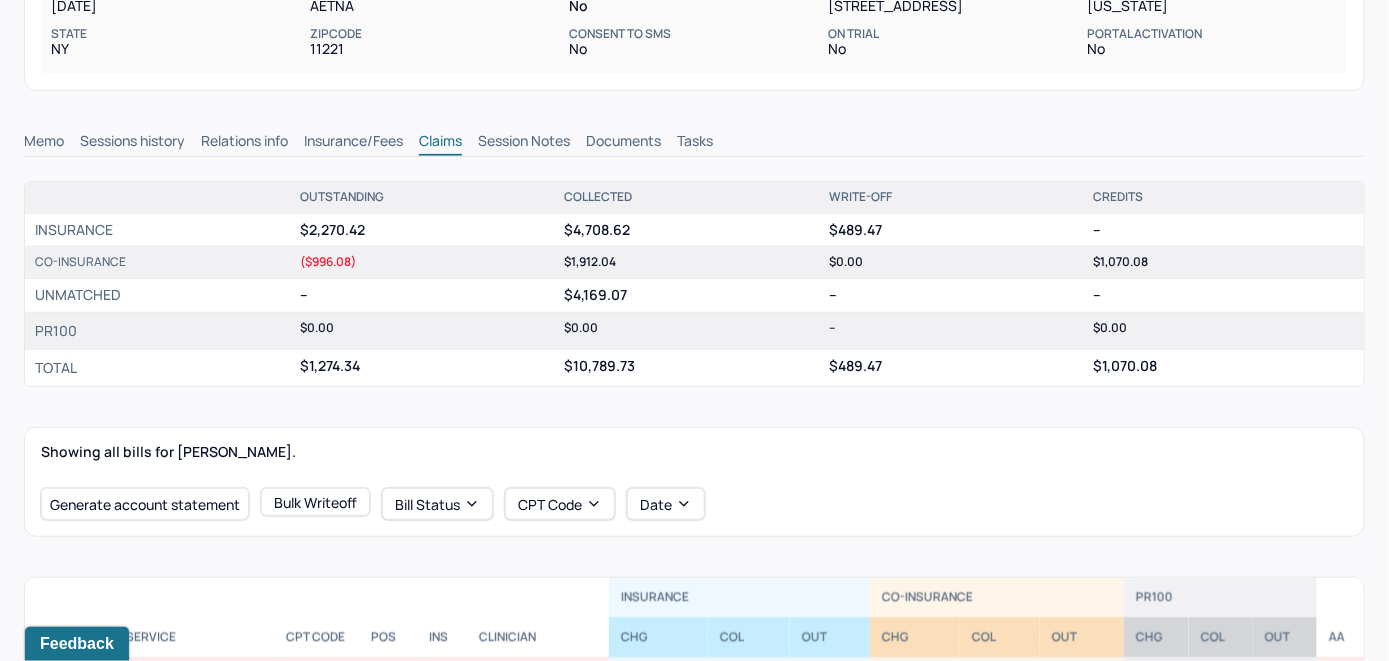 scroll, scrollTop: 200, scrollLeft: 0, axis: vertical 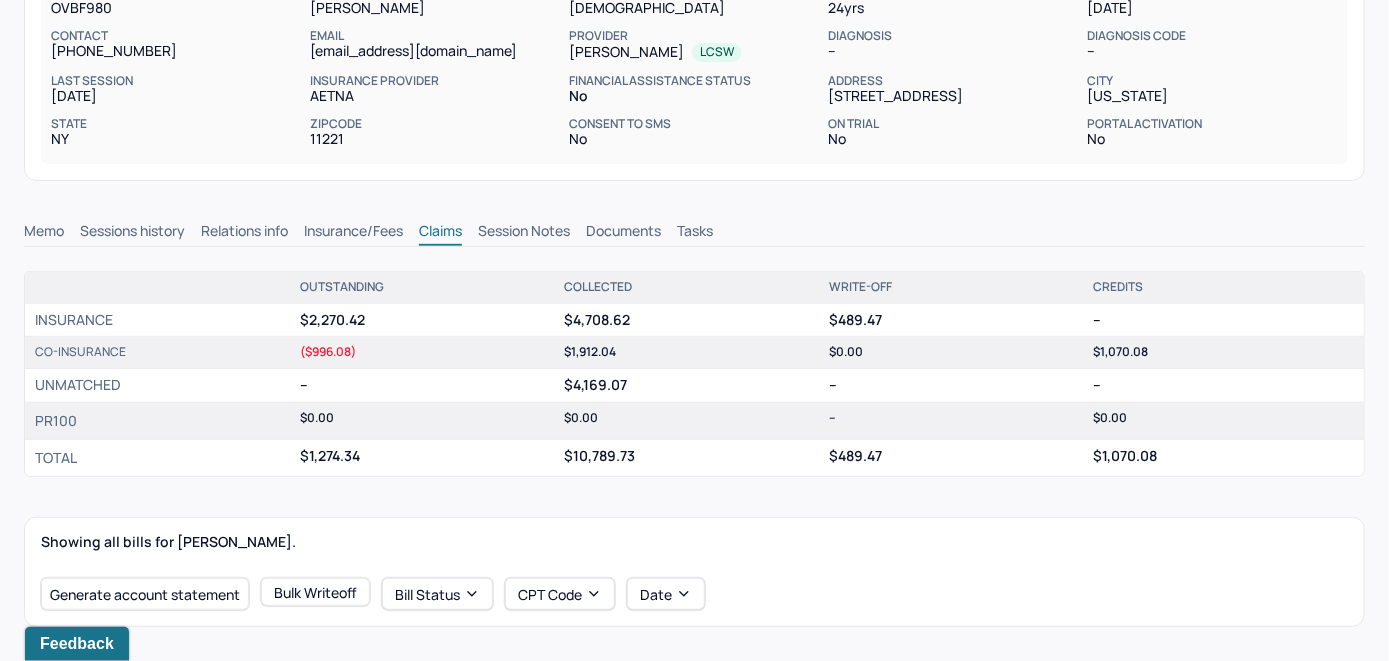 click on "Memo" at bounding box center [44, 233] 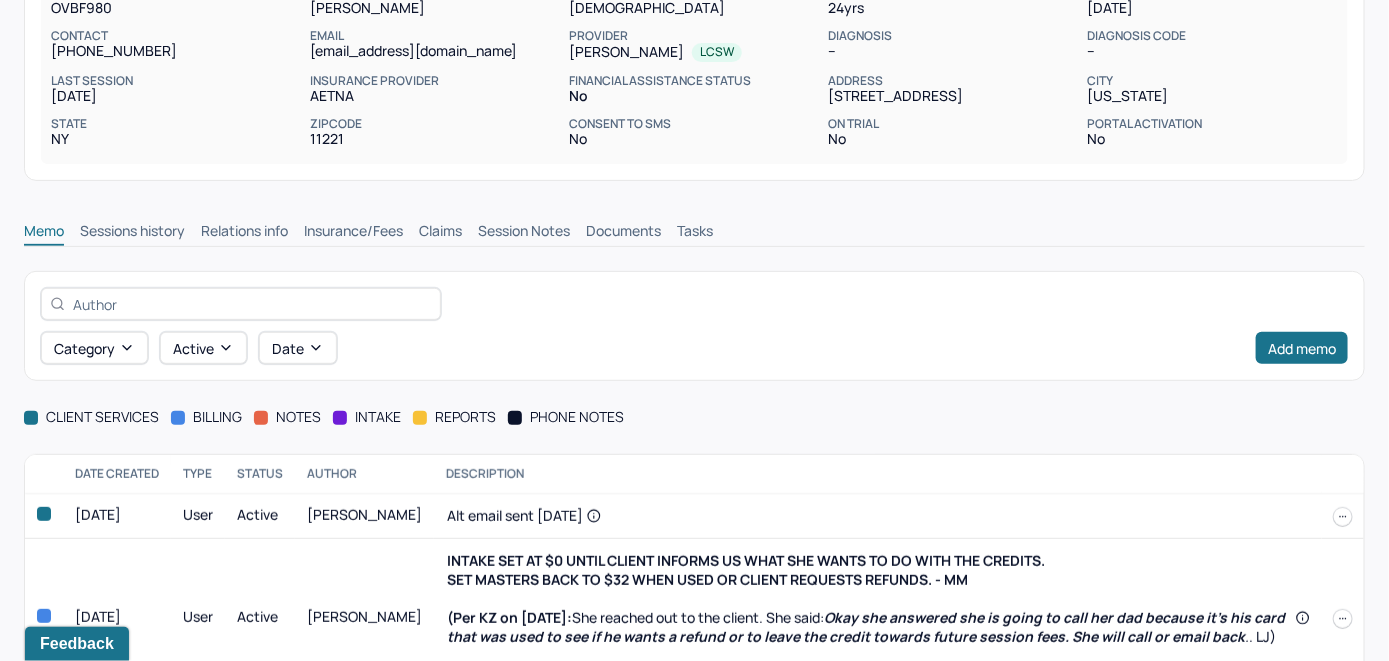 click on "Insurance/Fees" at bounding box center [353, 233] 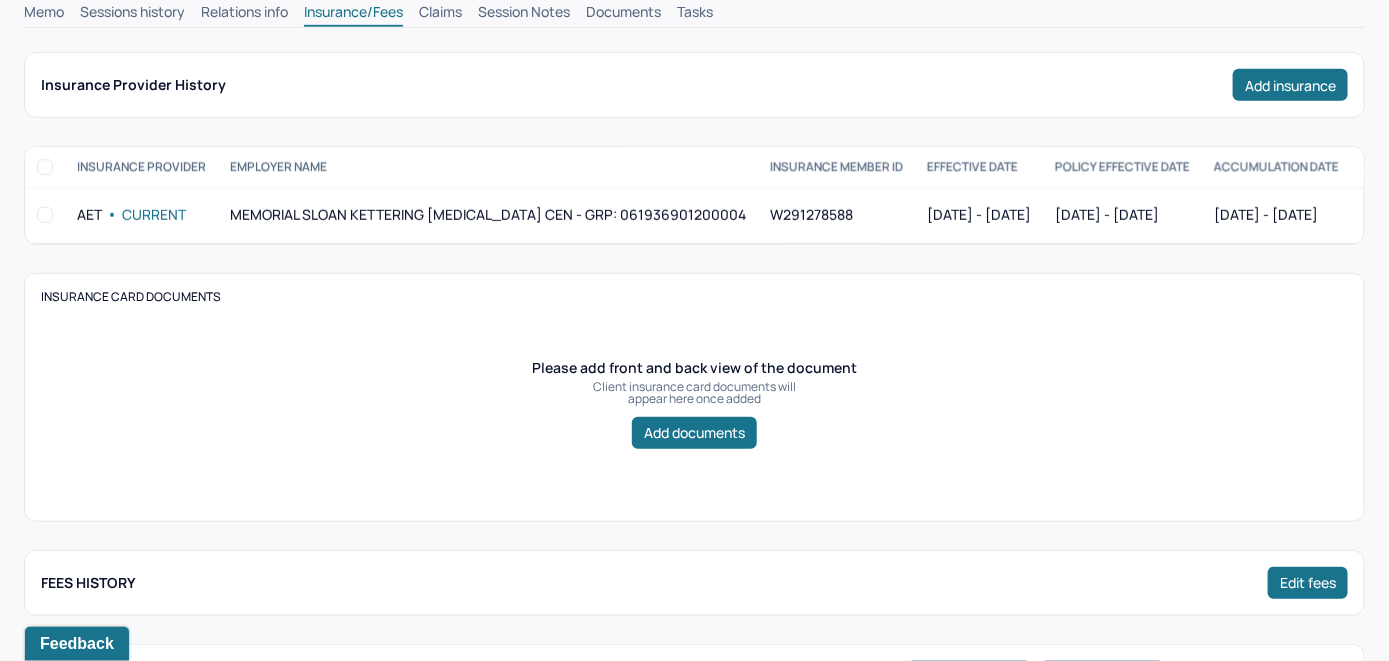 scroll, scrollTop: 400, scrollLeft: 0, axis: vertical 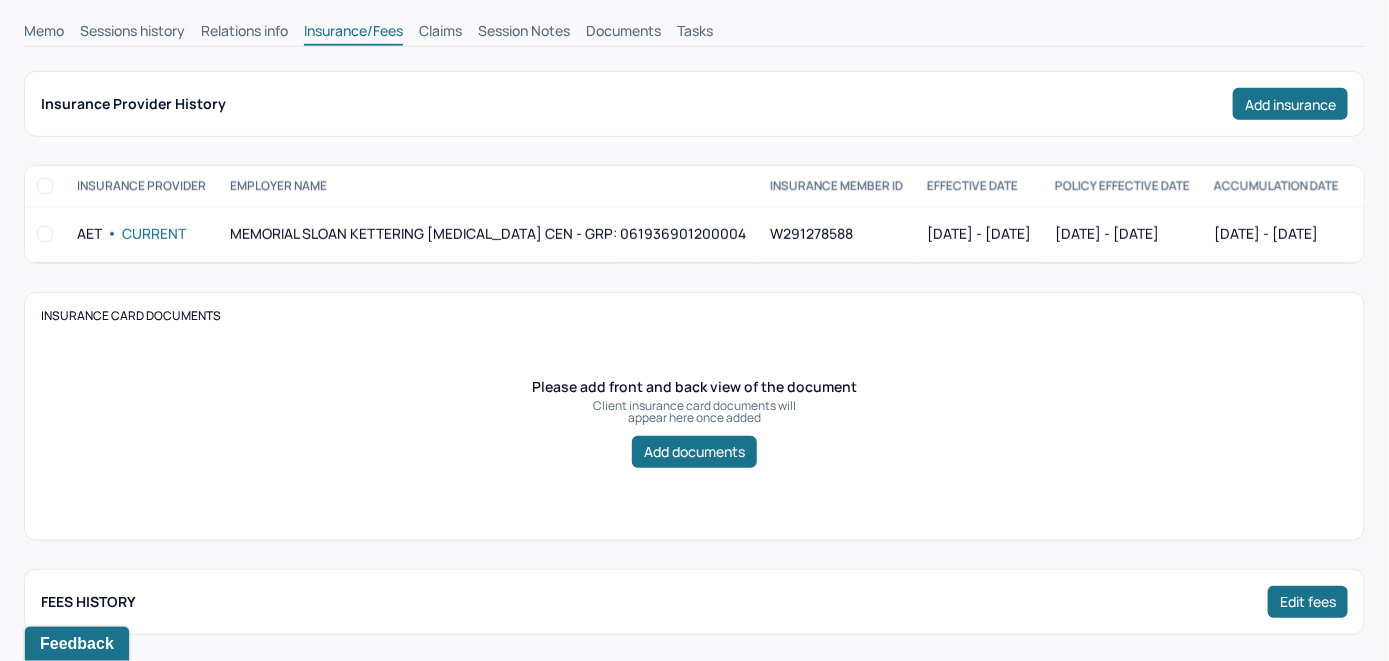 click on "Claims" at bounding box center [440, 33] 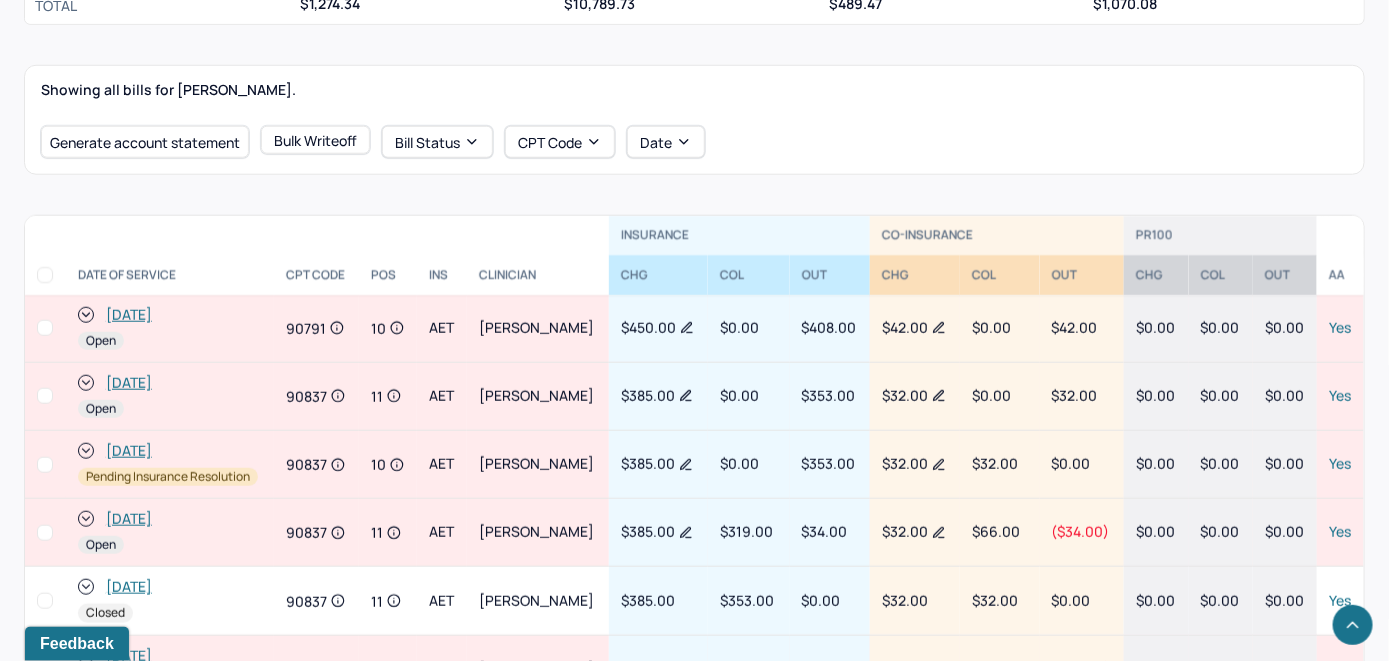 scroll, scrollTop: 700, scrollLeft: 0, axis: vertical 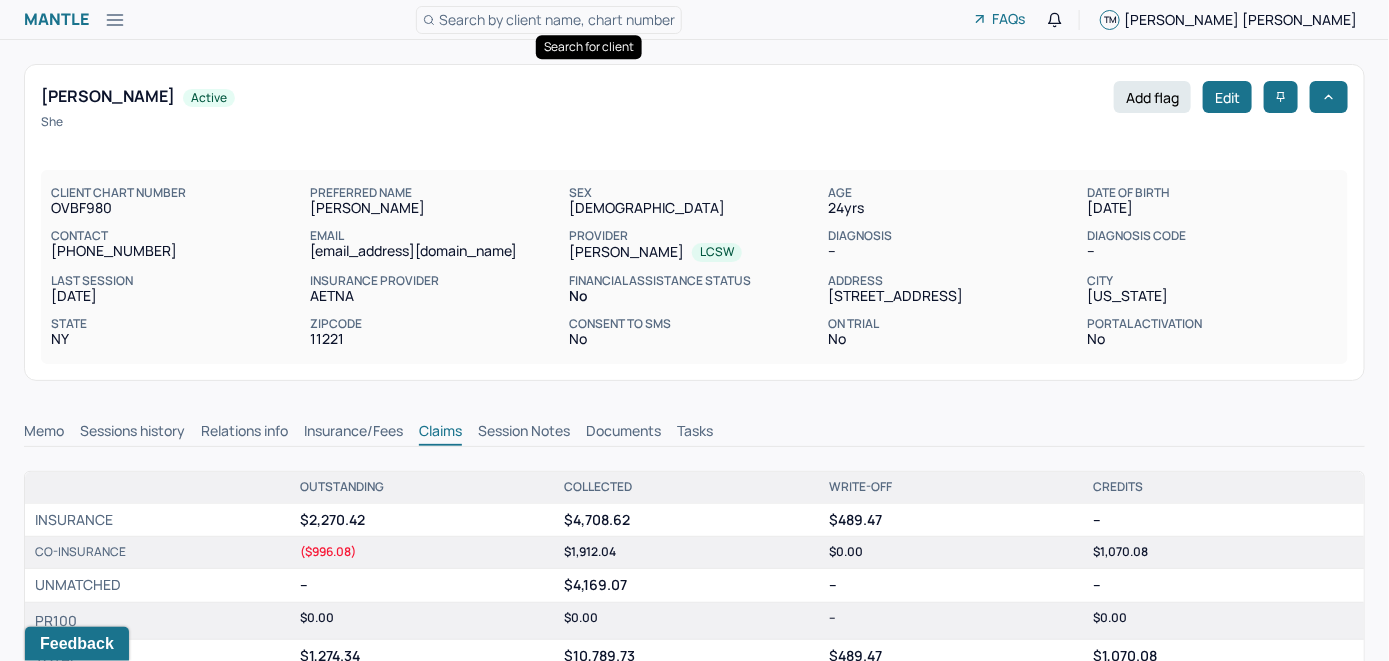 click on "Search by client name, chart number" at bounding box center [557, 19] 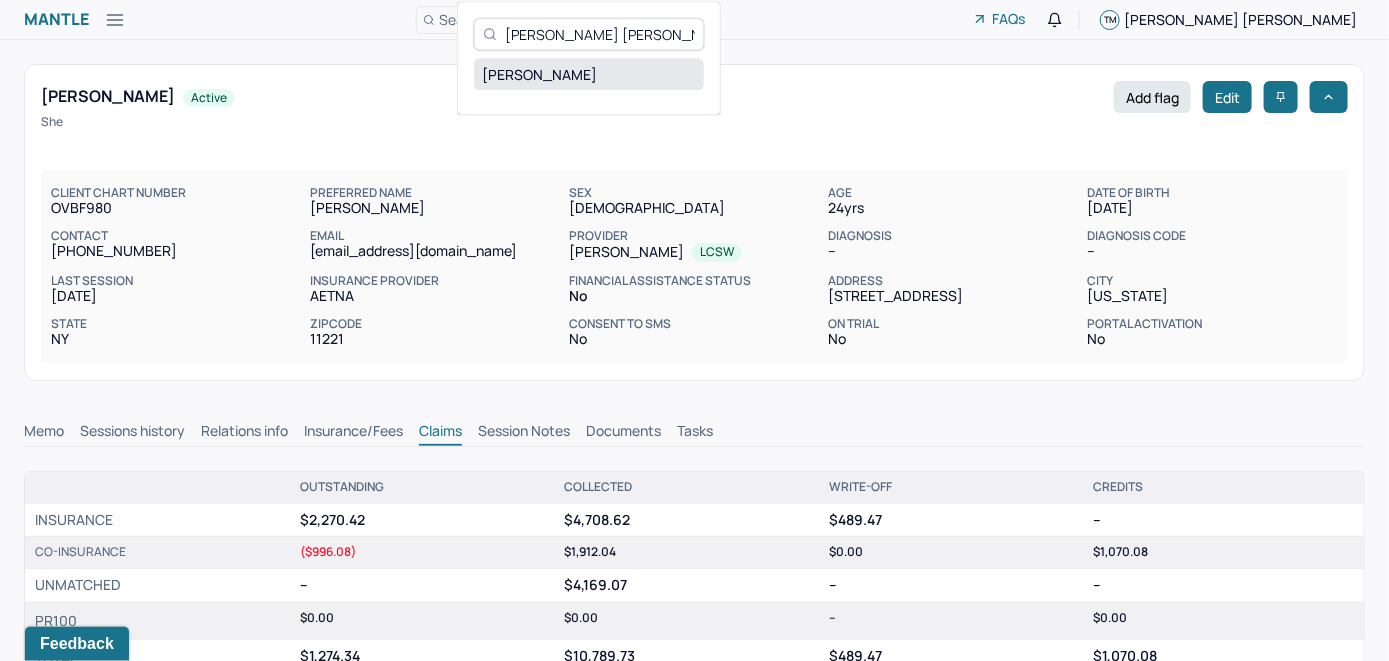 type on "Jo Ellen Pellman" 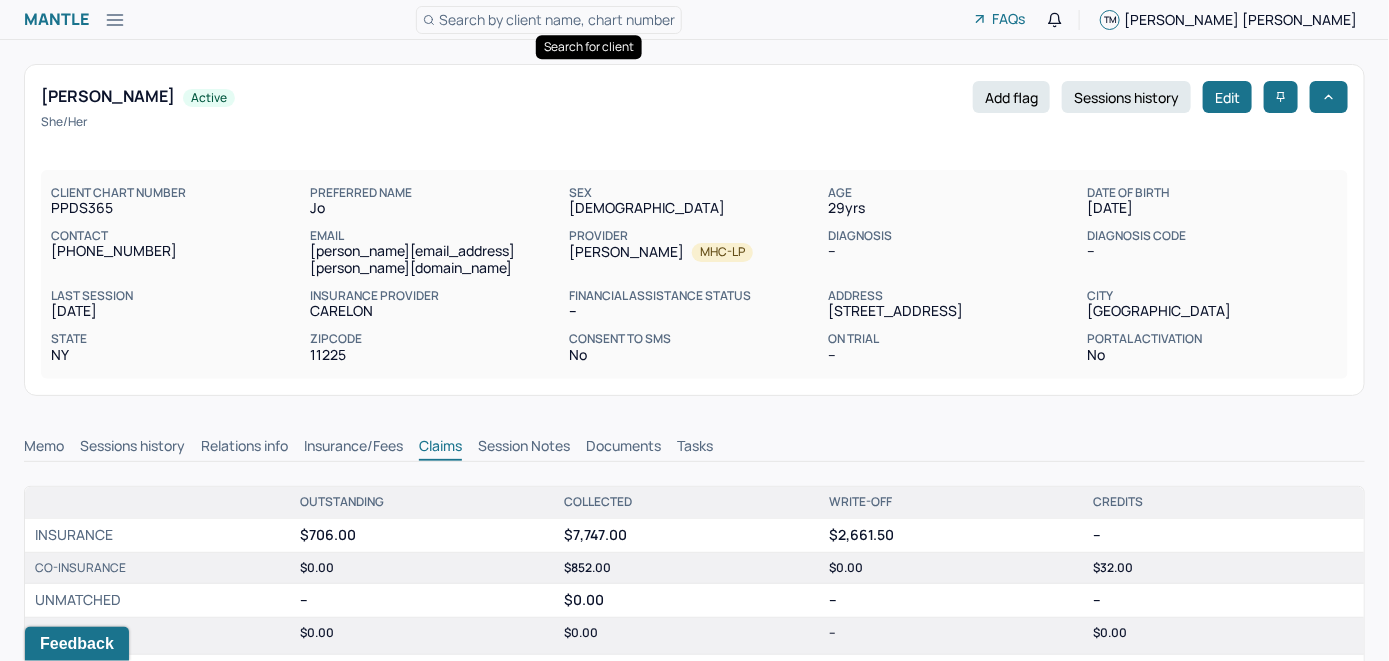 scroll, scrollTop: 0, scrollLeft: 0, axis: both 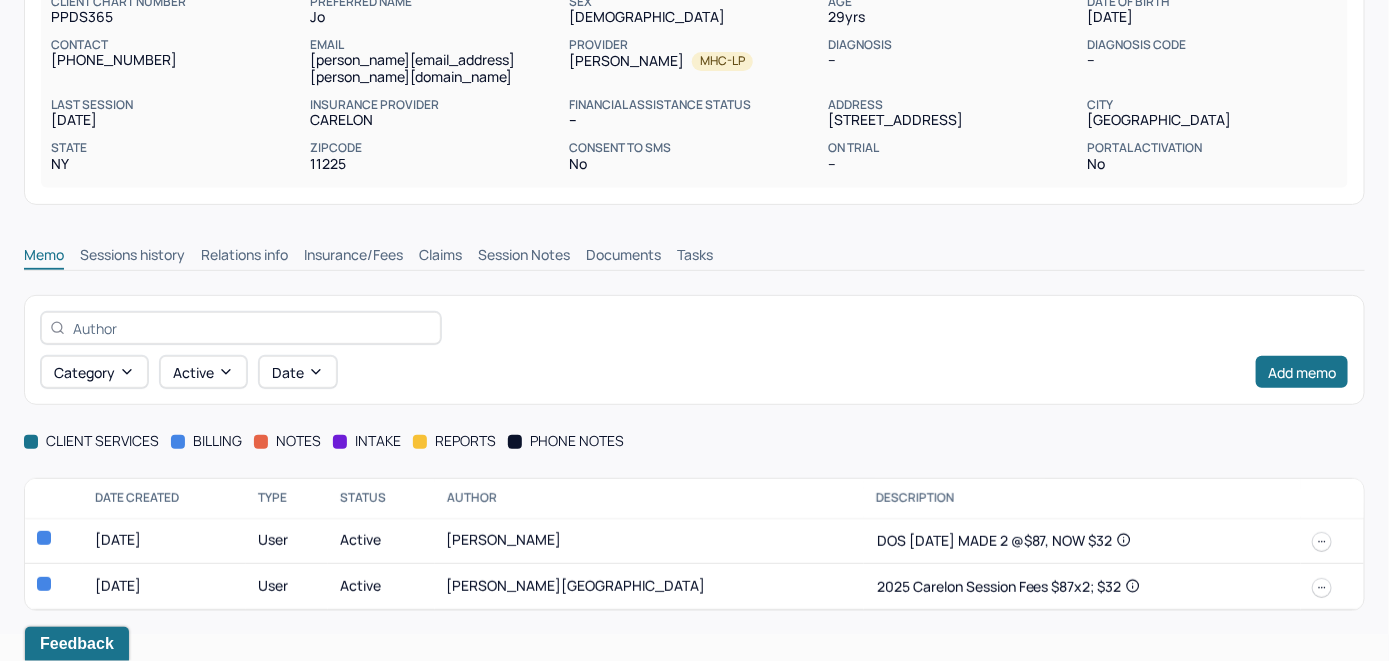 click on "Insurance/Fees" at bounding box center [353, 257] 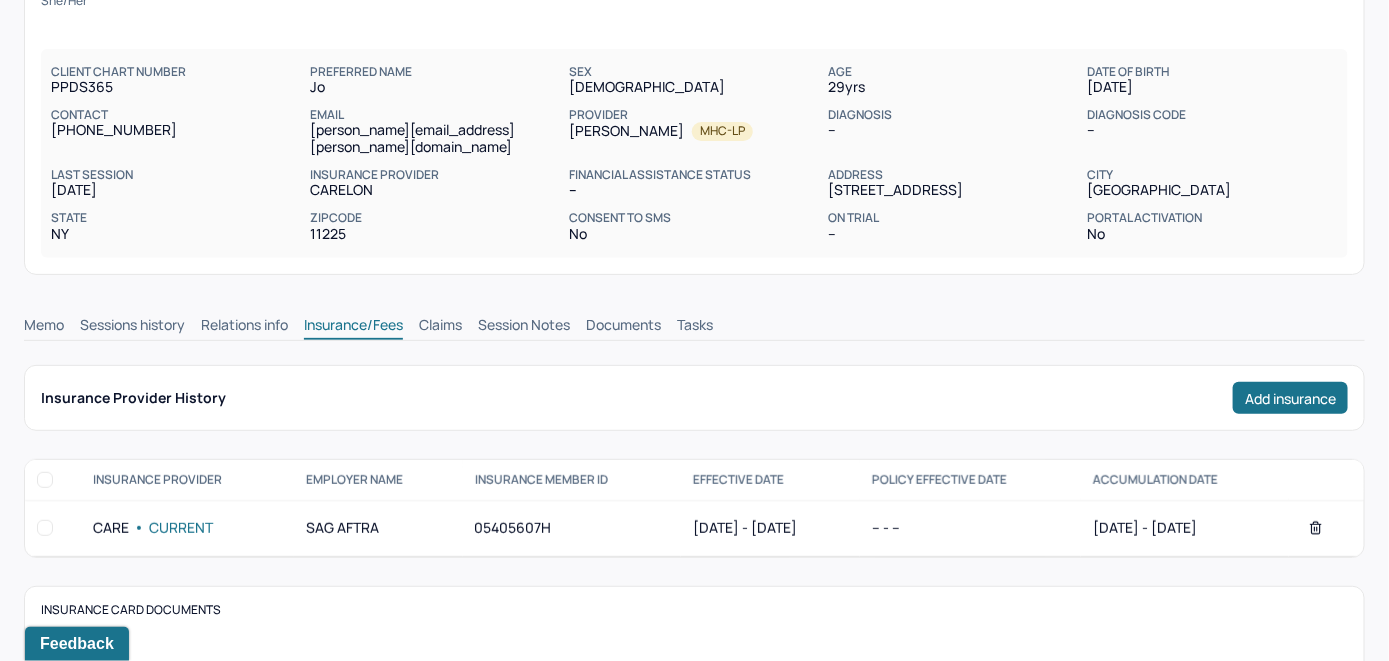 scroll, scrollTop: 91, scrollLeft: 0, axis: vertical 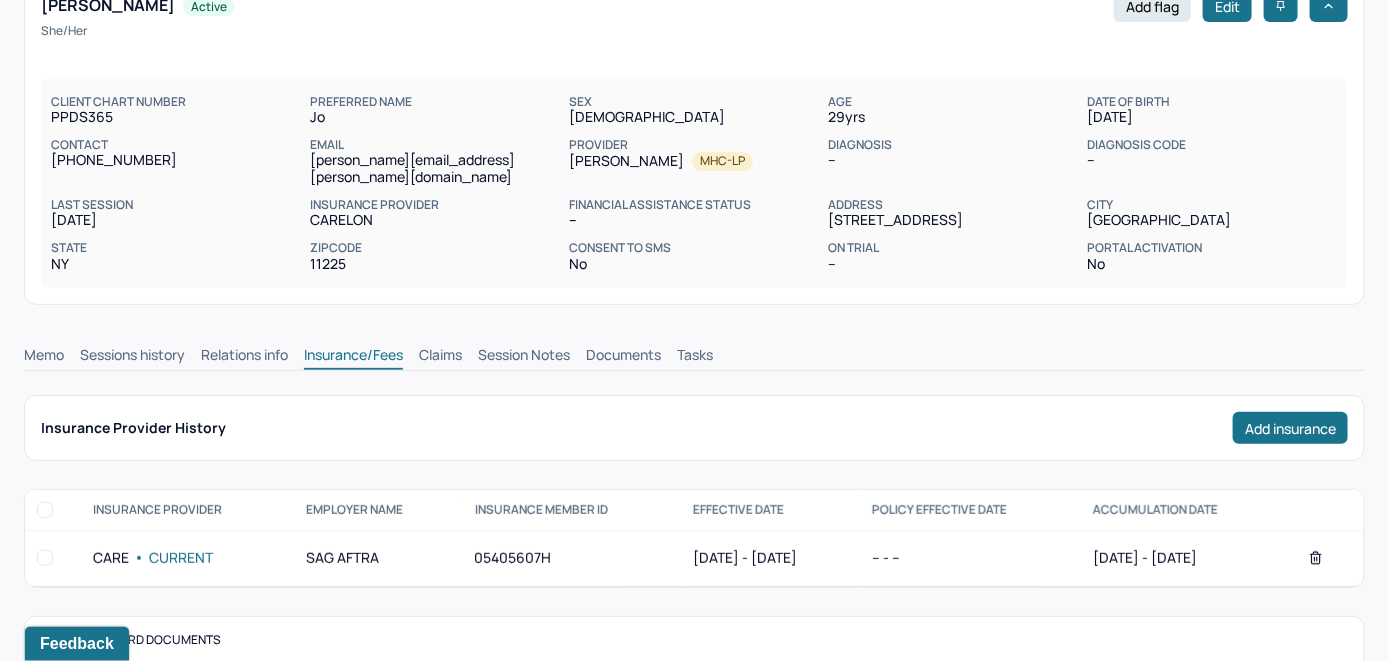 click on "Memo" at bounding box center (44, 357) 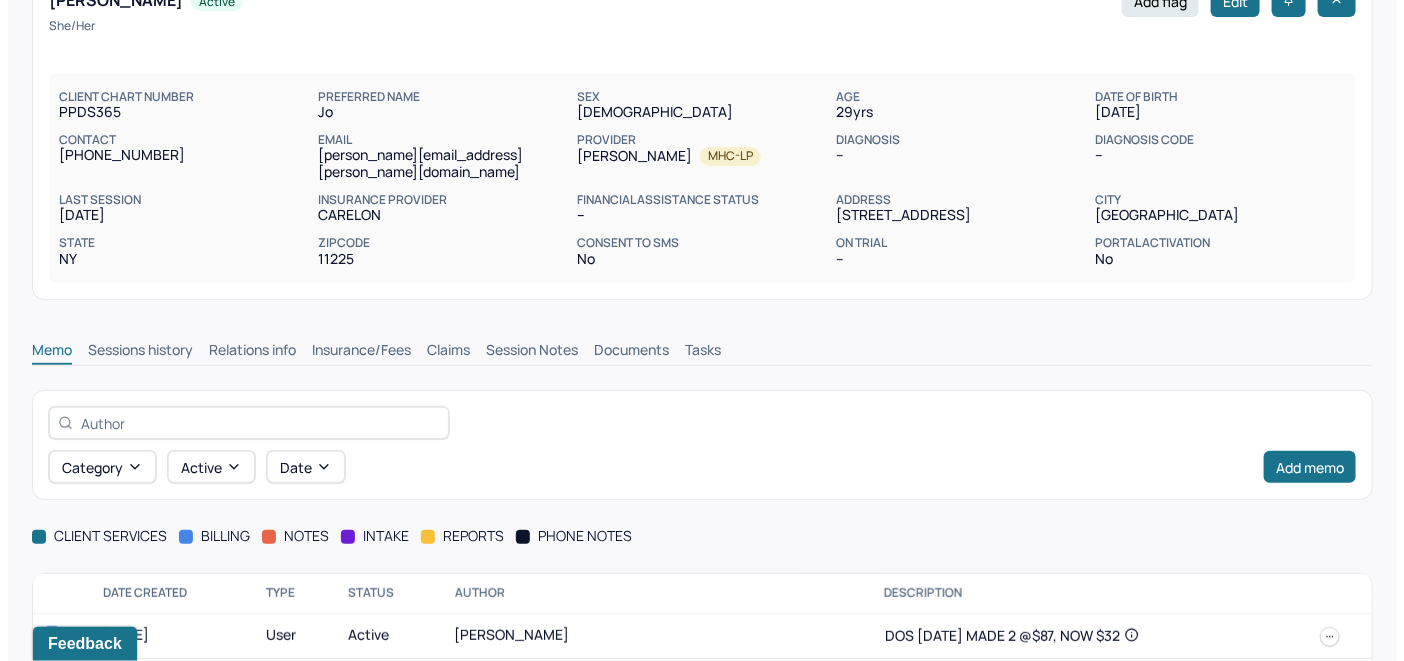 scroll, scrollTop: 191, scrollLeft: 0, axis: vertical 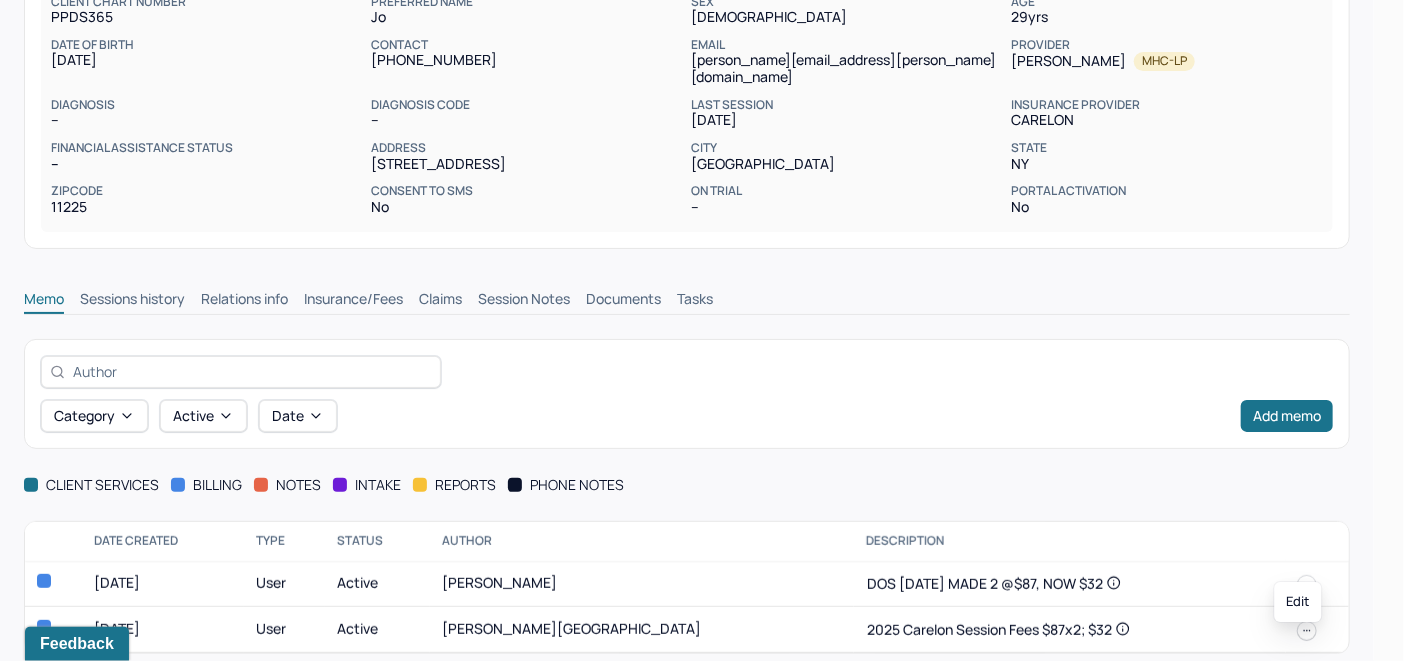 click at bounding box center [1307, 585] 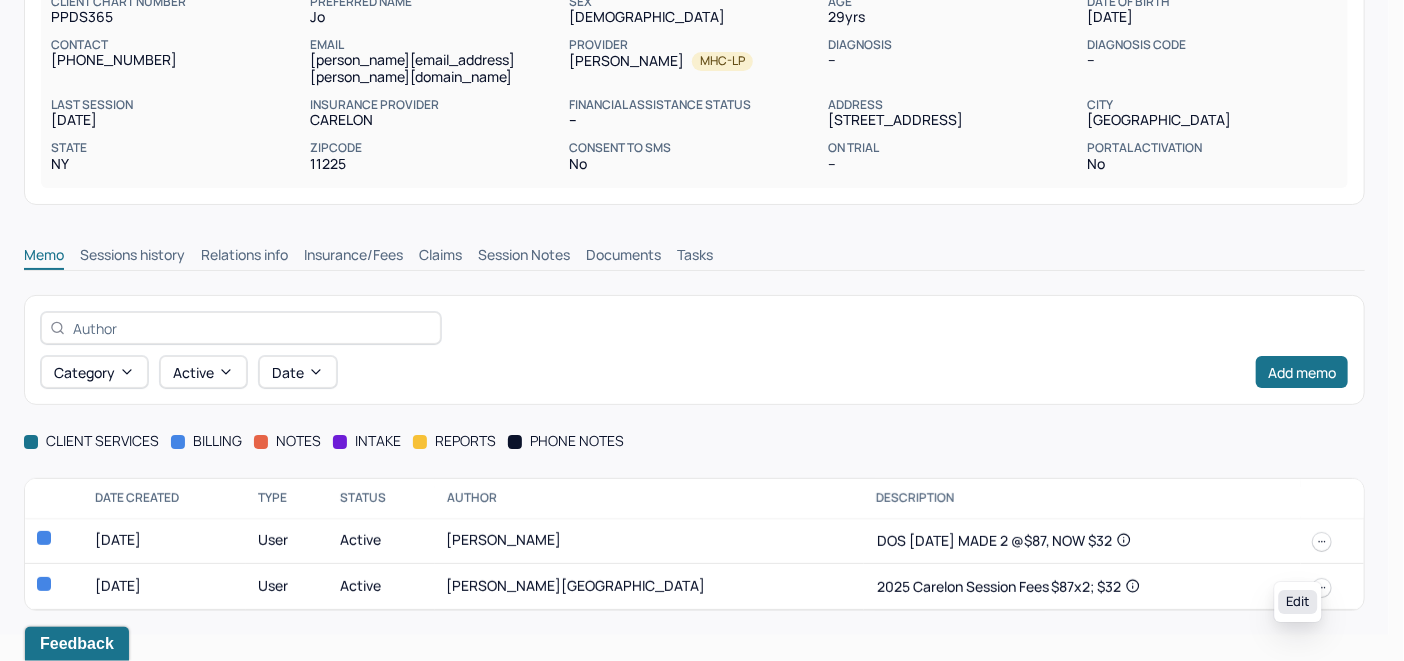 click on "Edit" at bounding box center [1298, 602] 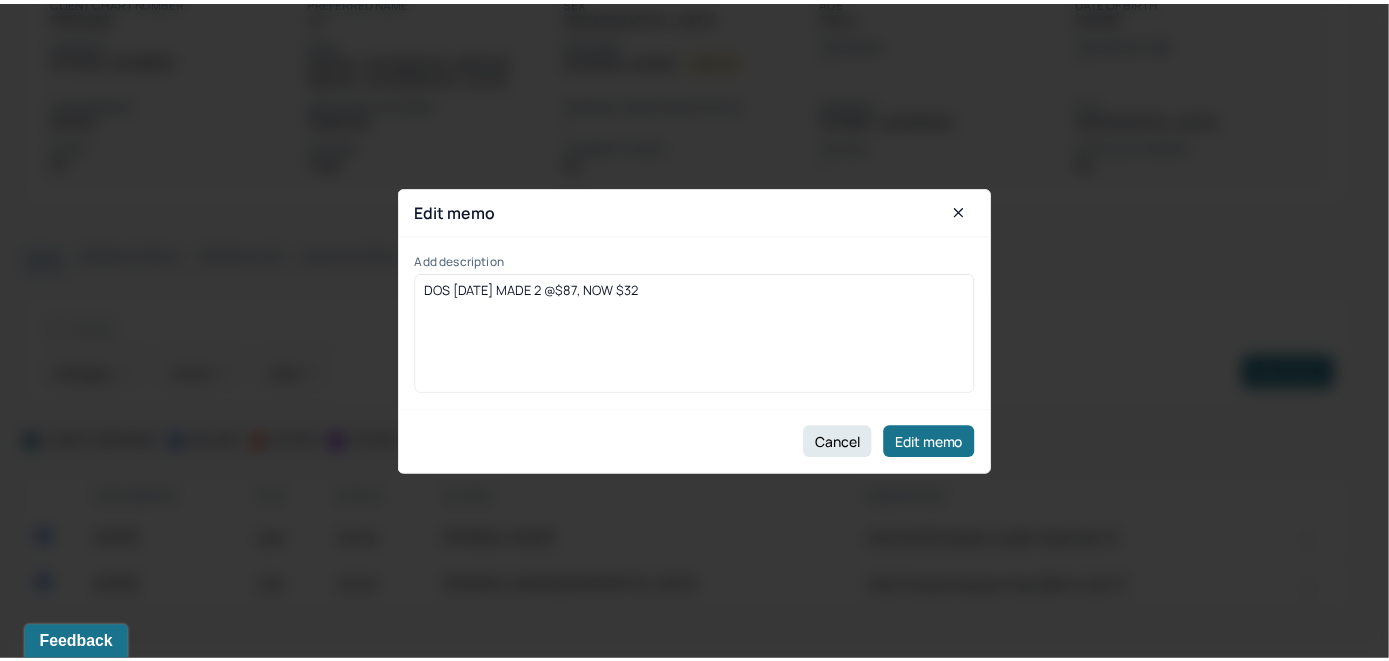 scroll, scrollTop: 148, scrollLeft: 0, axis: vertical 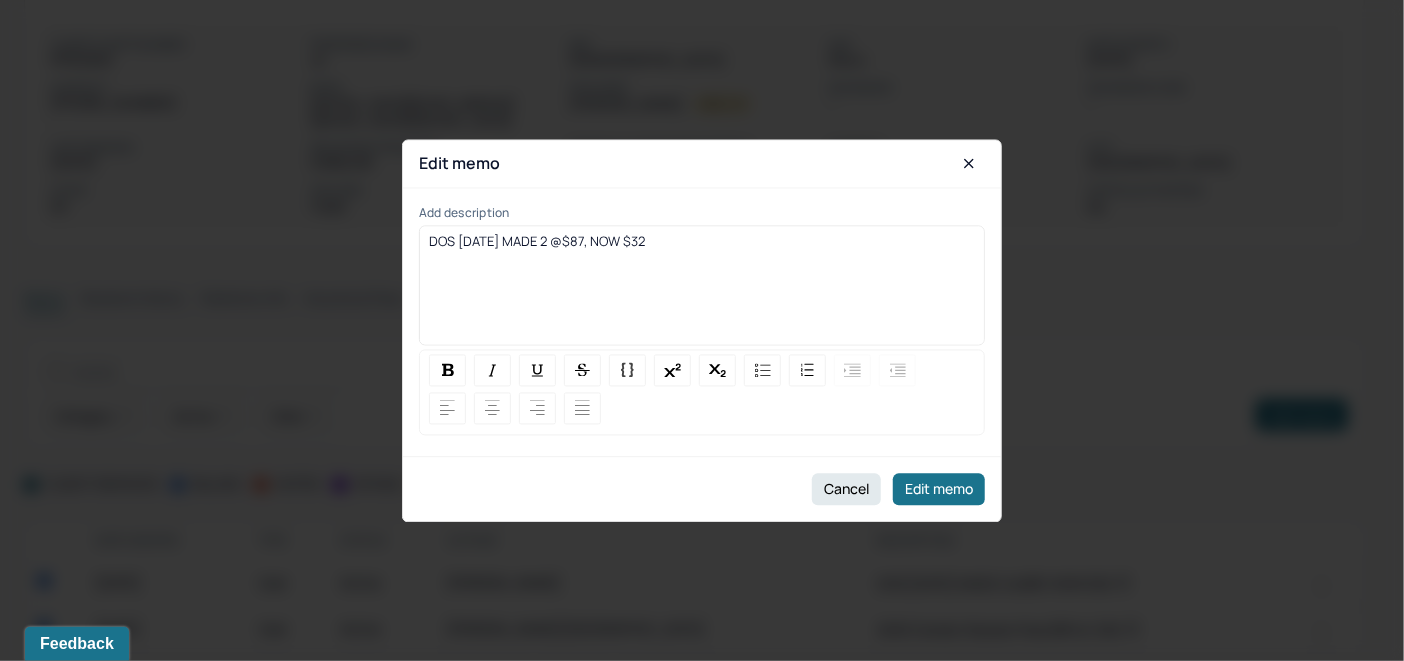 drag, startPoint x: 653, startPoint y: 284, endPoint x: 591, endPoint y: 281, distance: 62.072536 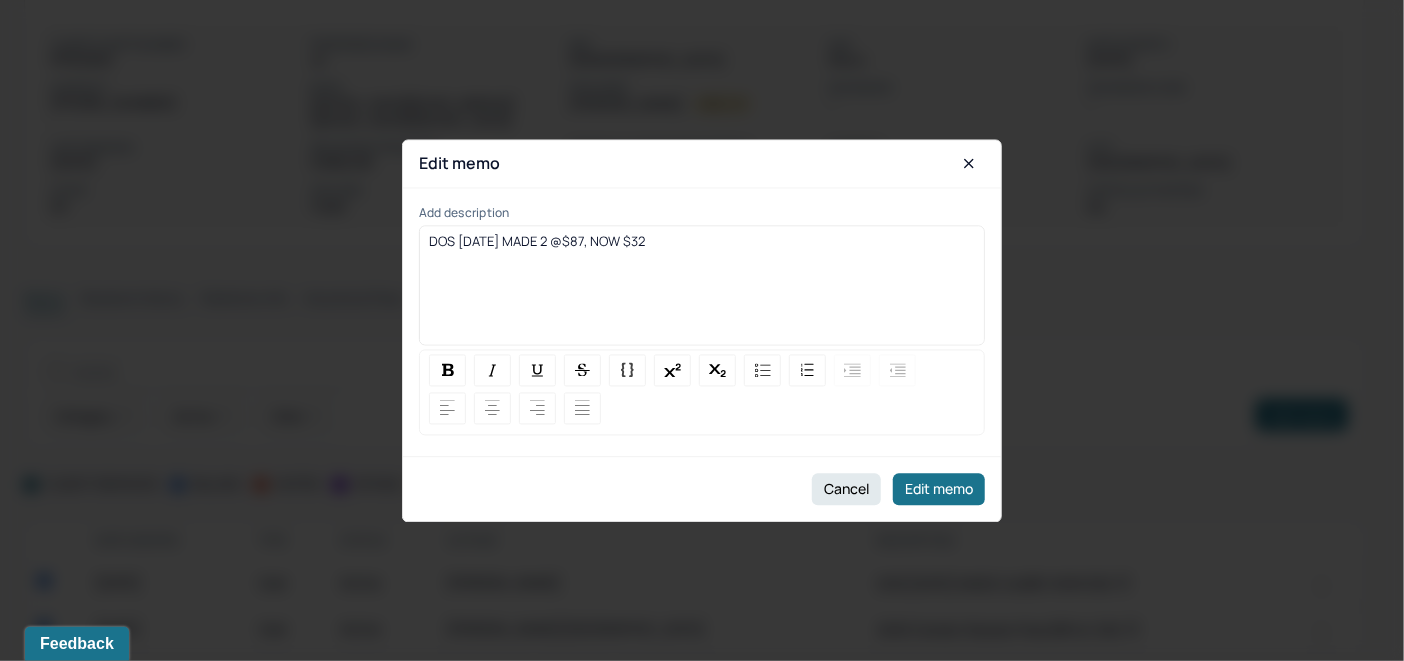 click on "DOS 1/14/25 MADE 2 @$87, NOW $32" at bounding box center (702, 292) 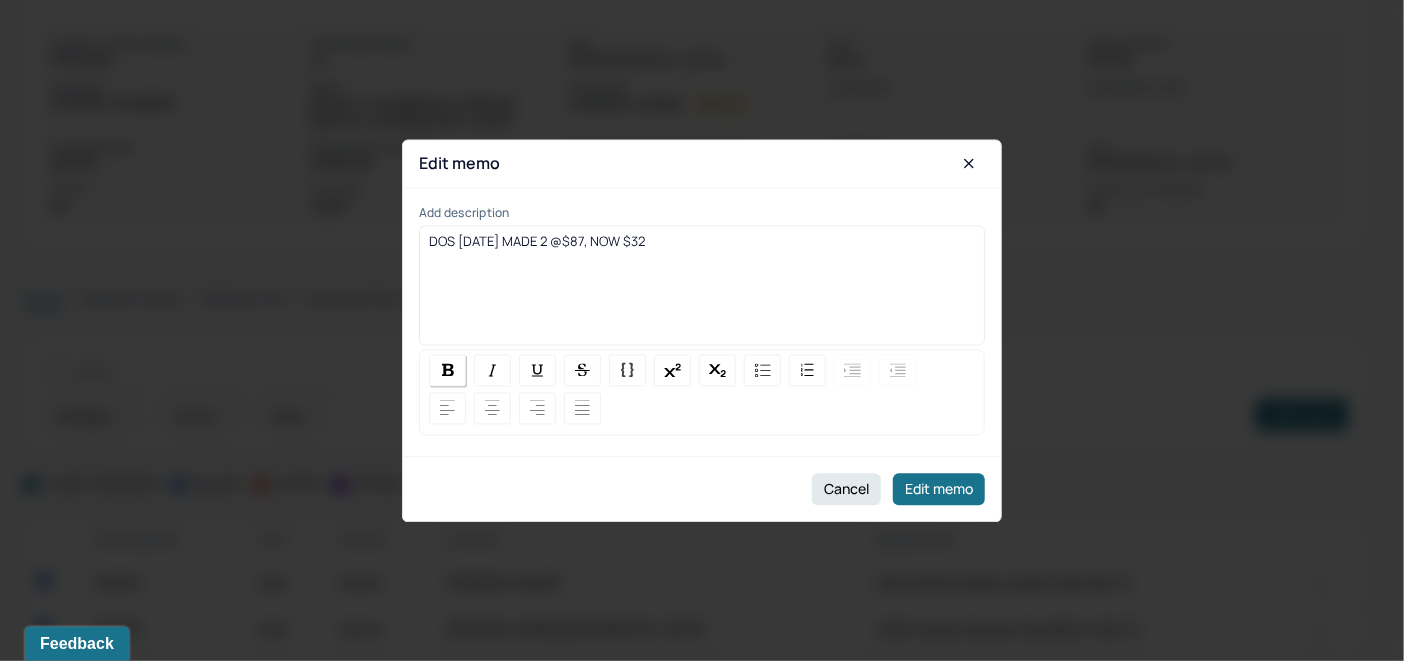 click at bounding box center [448, 370] 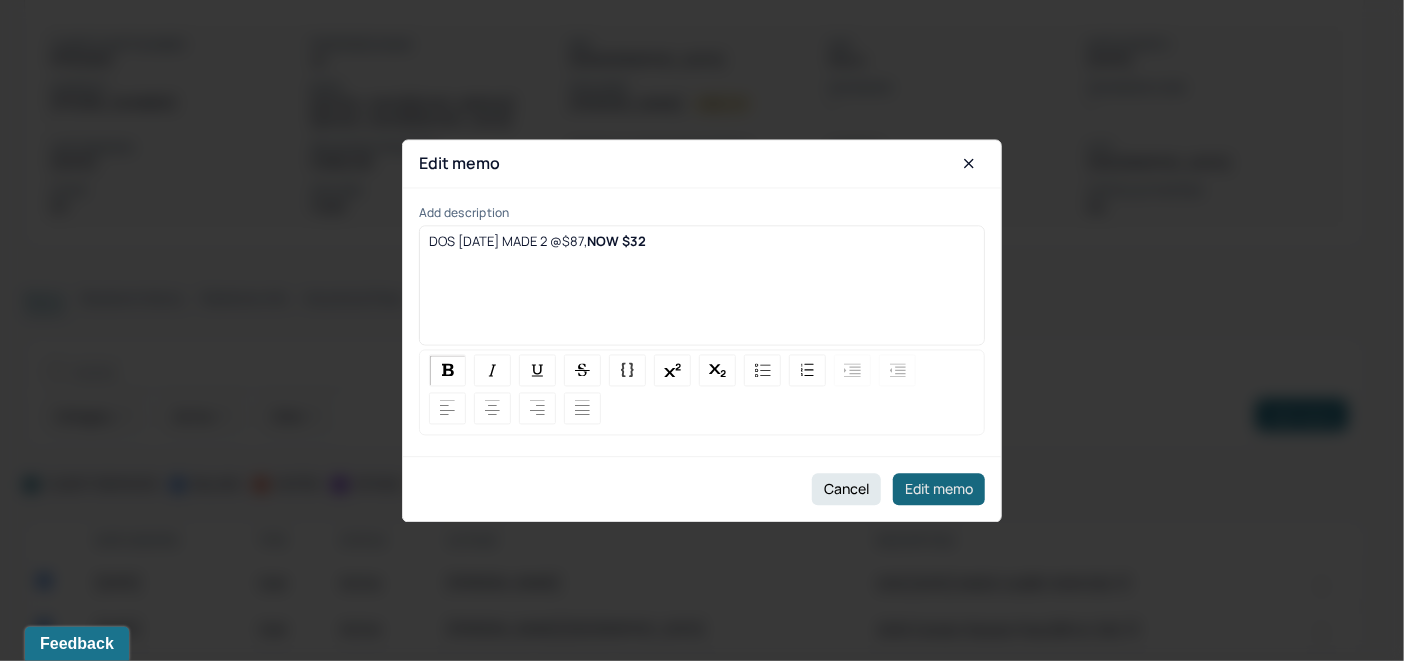 click on "Edit memo" at bounding box center (939, 489) 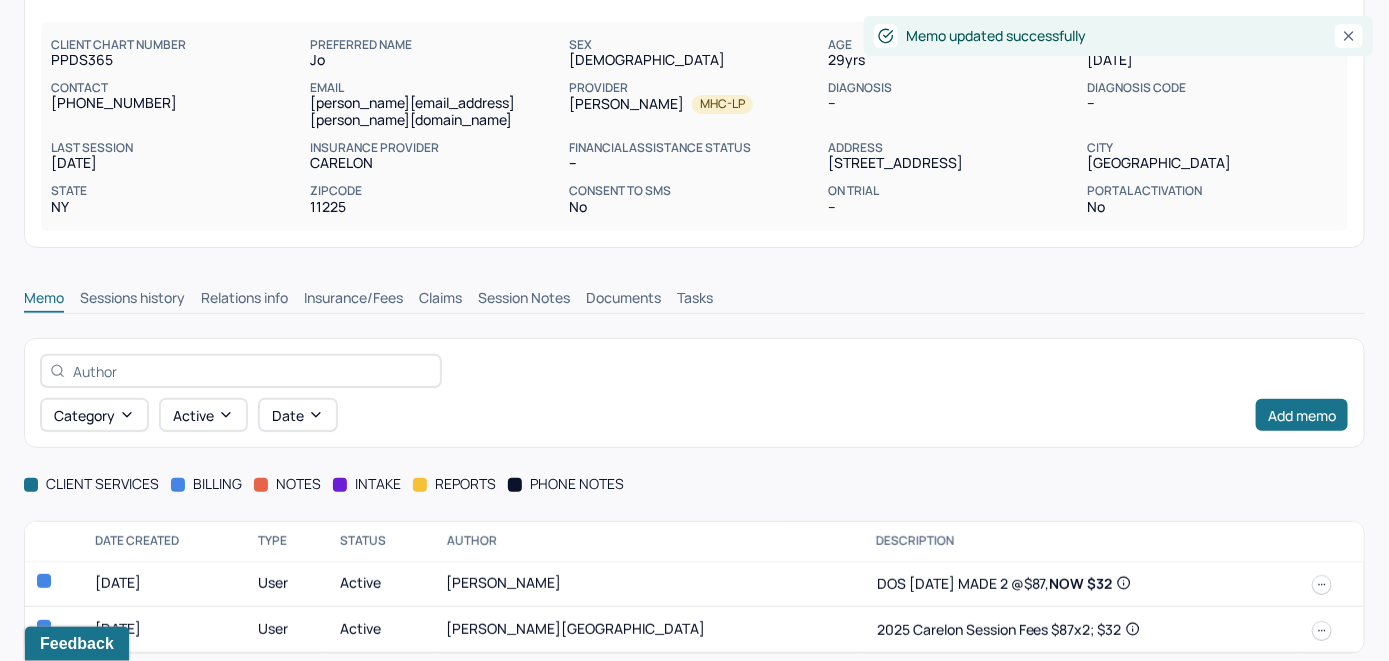 click on "Claims" at bounding box center (440, 300) 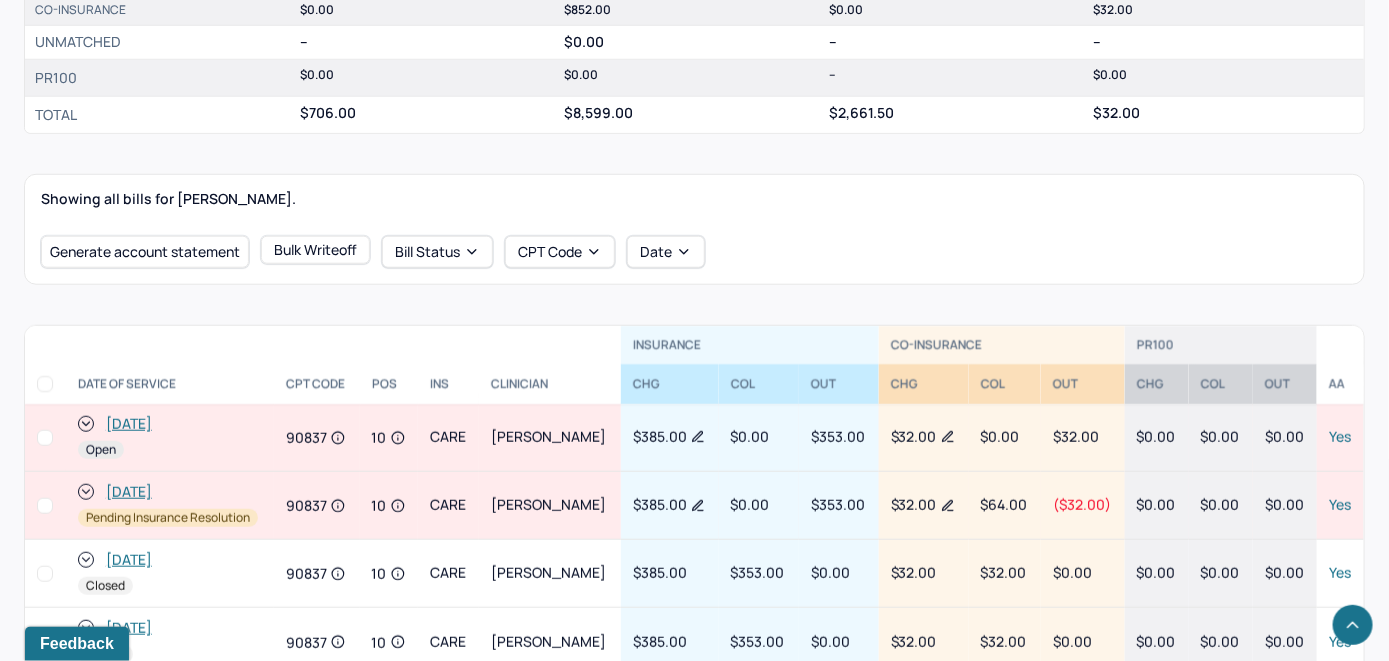 scroll, scrollTop: 648, scrollLeft: 0, axis: vertical 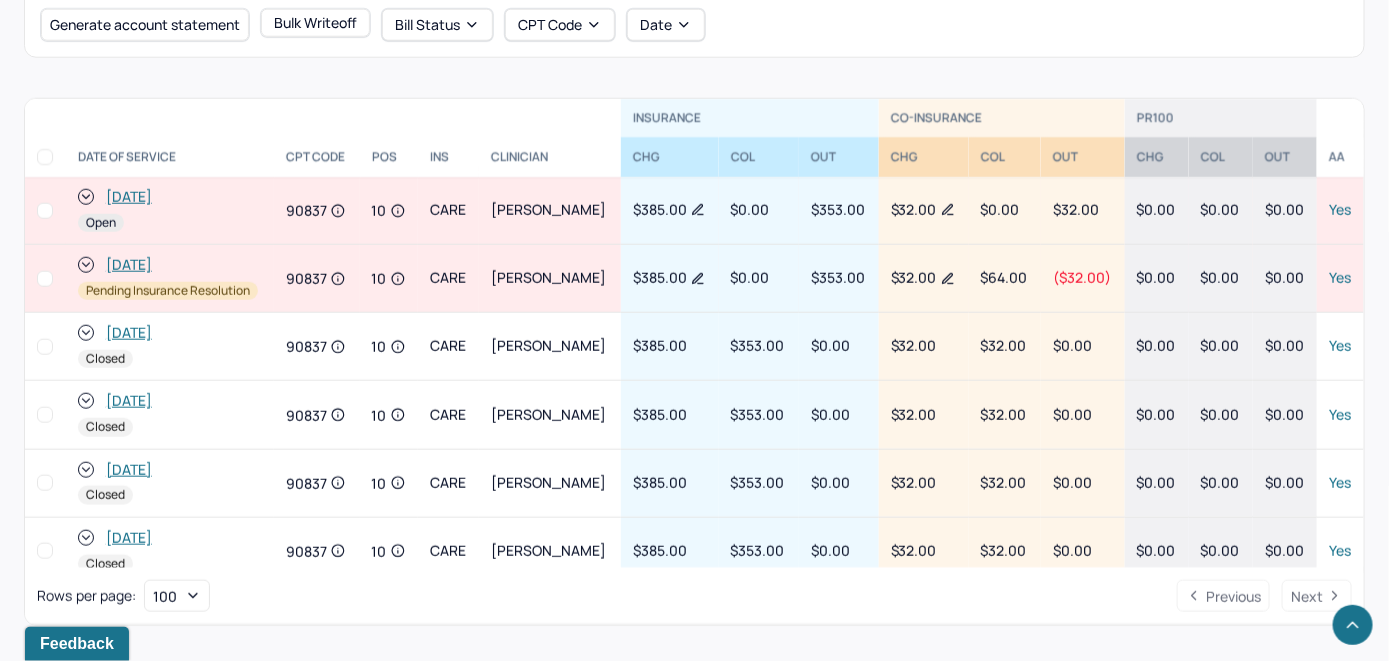 click on "[DATE]" at bounding box center [170, 265] 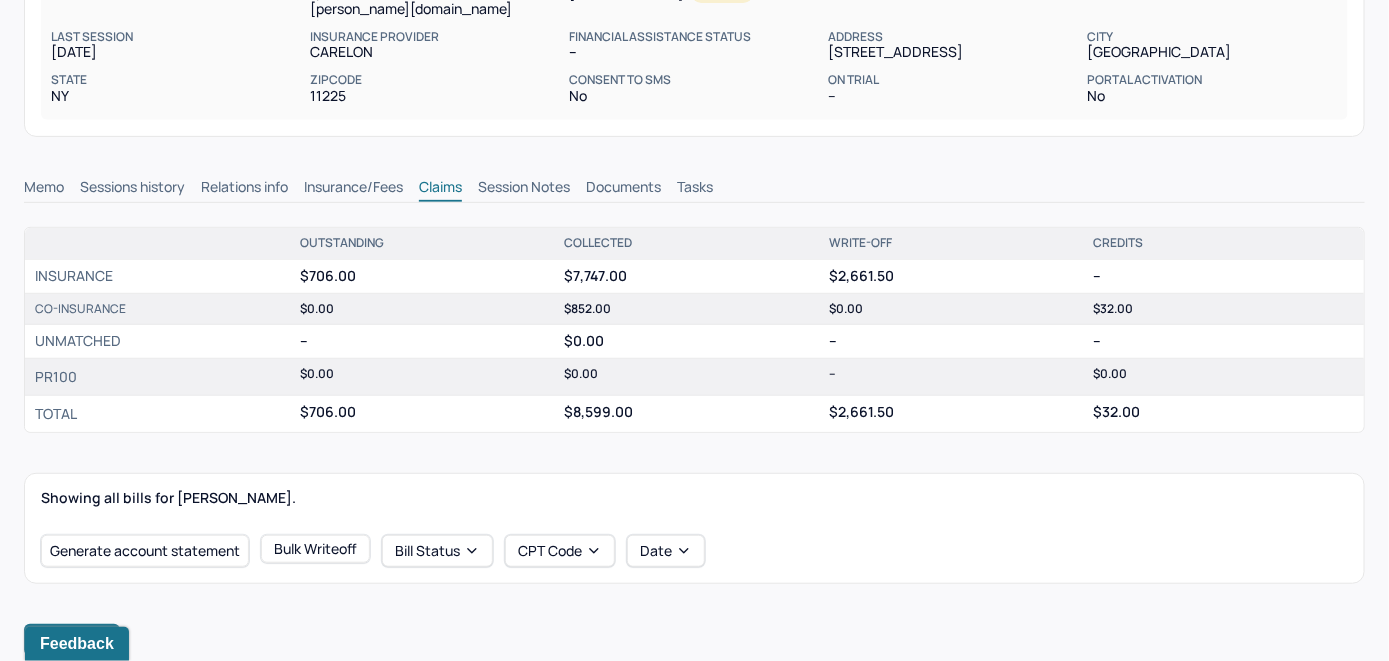 scroll, scrollTop: 85, scrollLeft: 0, axis: vertical 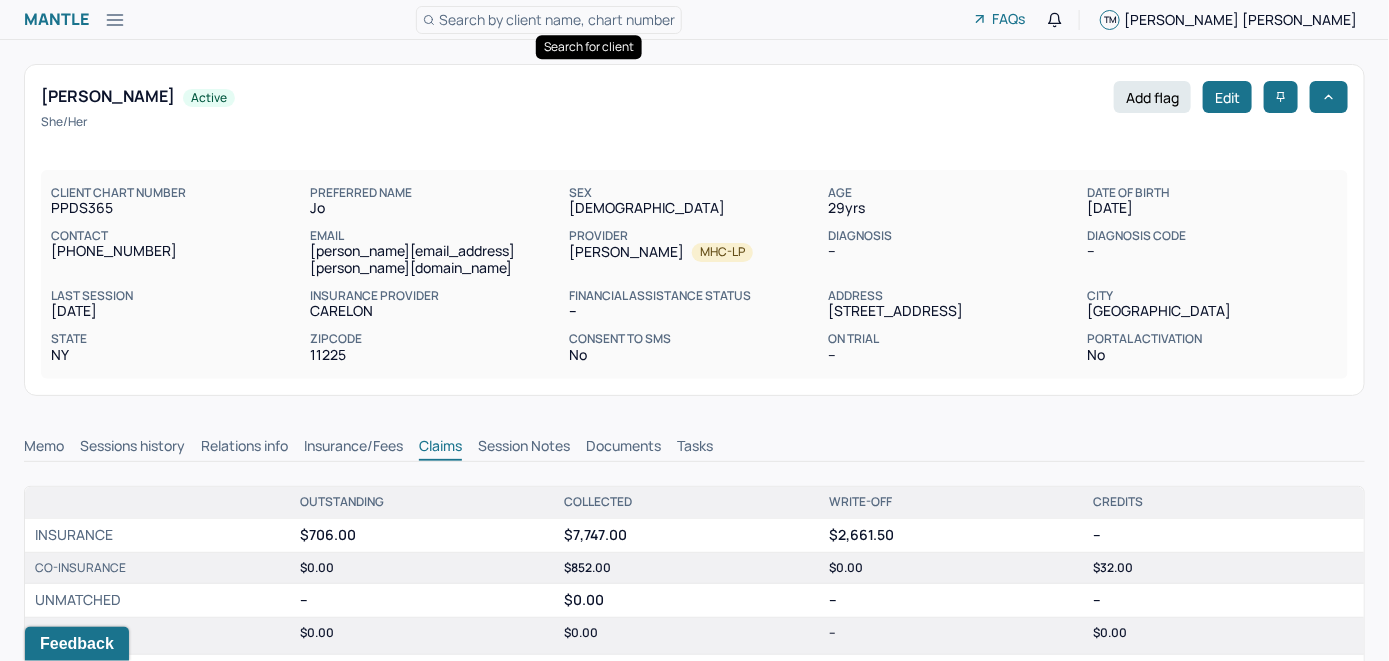 click on "Search by client name, chart number" at bounding box center [557, 19] 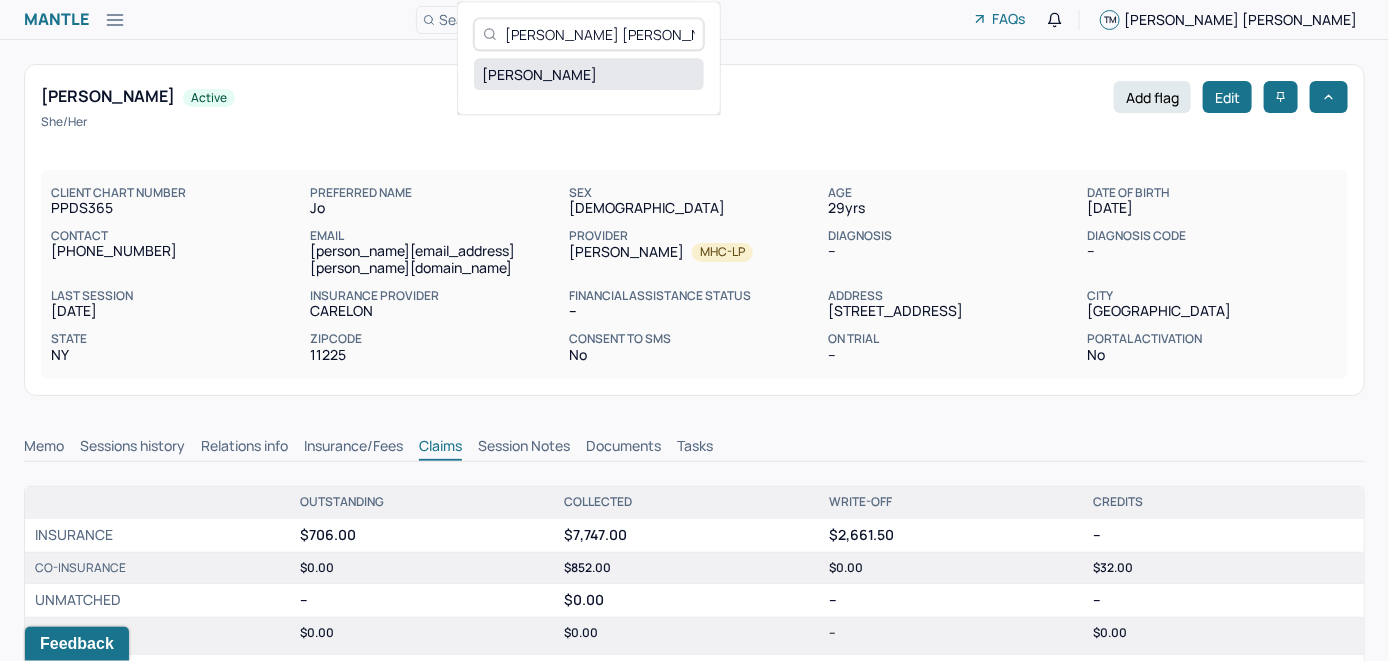 click on "PELLMAN, JO ELLEN" at bounding box center [589, 74] 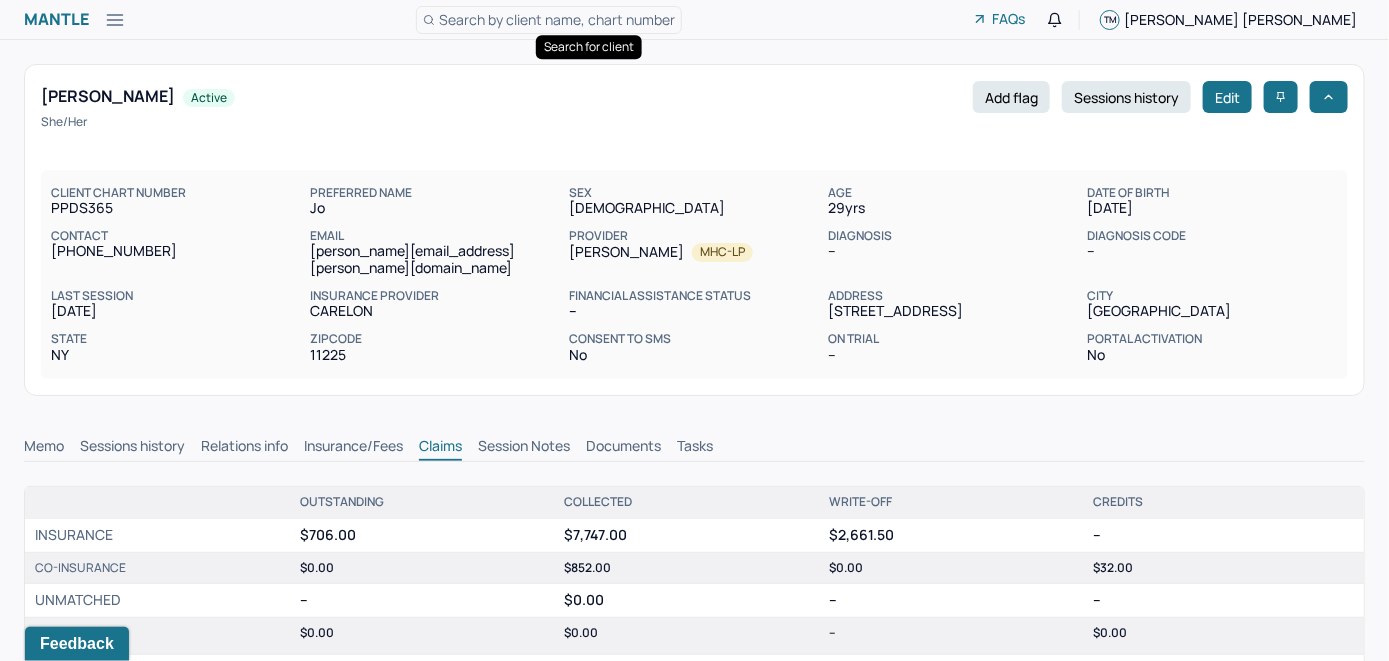 scroll, scrollTop: 0, scrollLeft: 0, axis: both 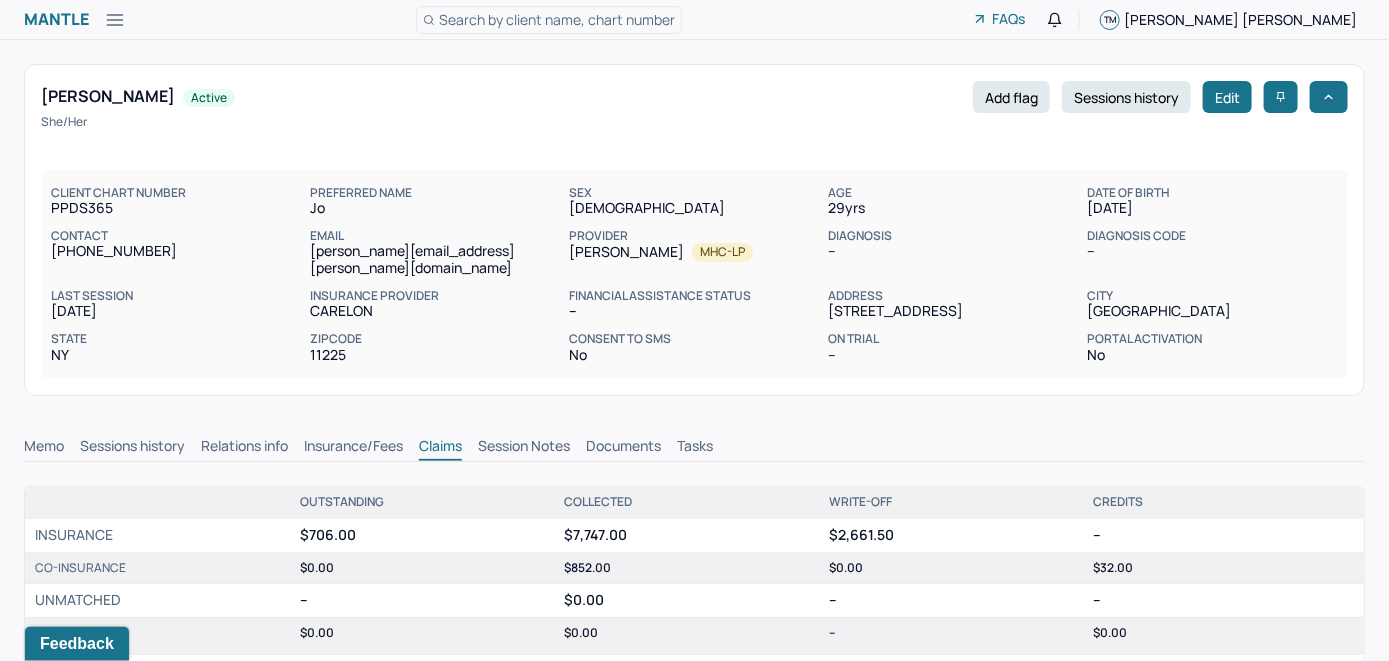 click on "Memo" at bounding box center [44, 448] 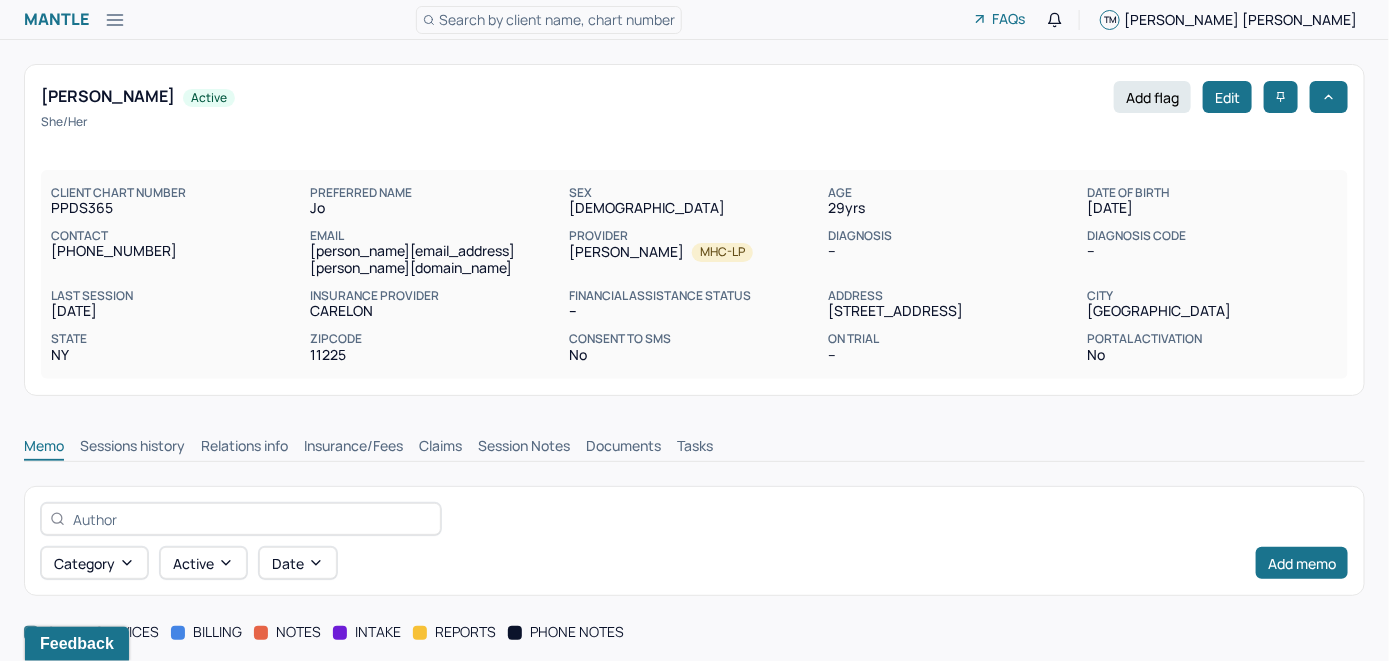 click on "Search by client name, chart number" at bounding box center (557, 19) 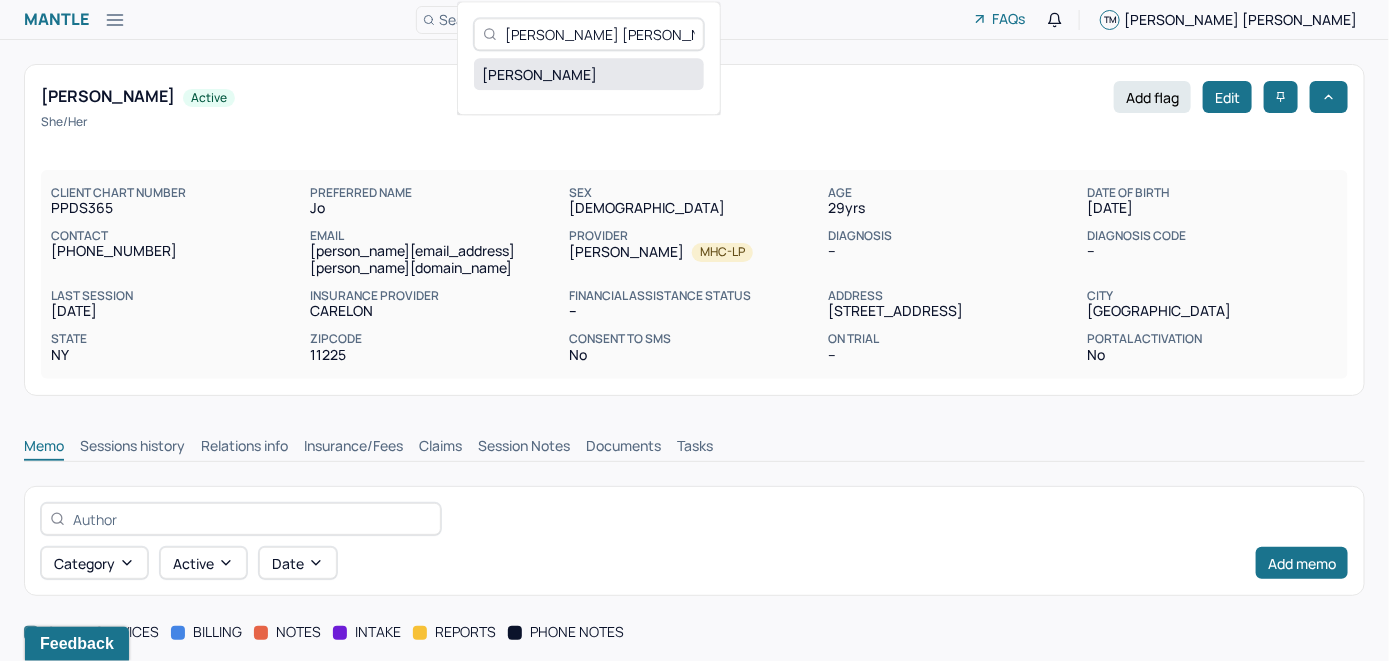 click on "PELLMAN, JO ELLEN" at bounding box center (589, 74) 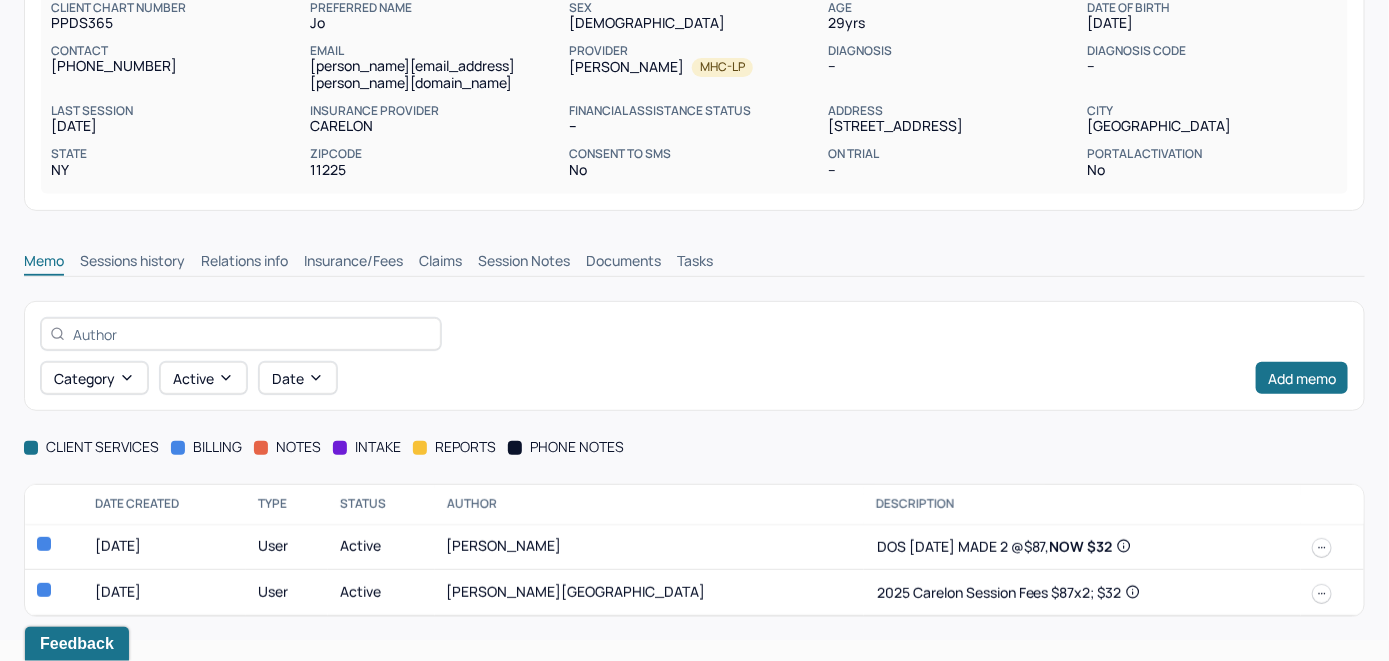 scroll, scrollTop: 191, scrollLeft: 0, axis: vertical 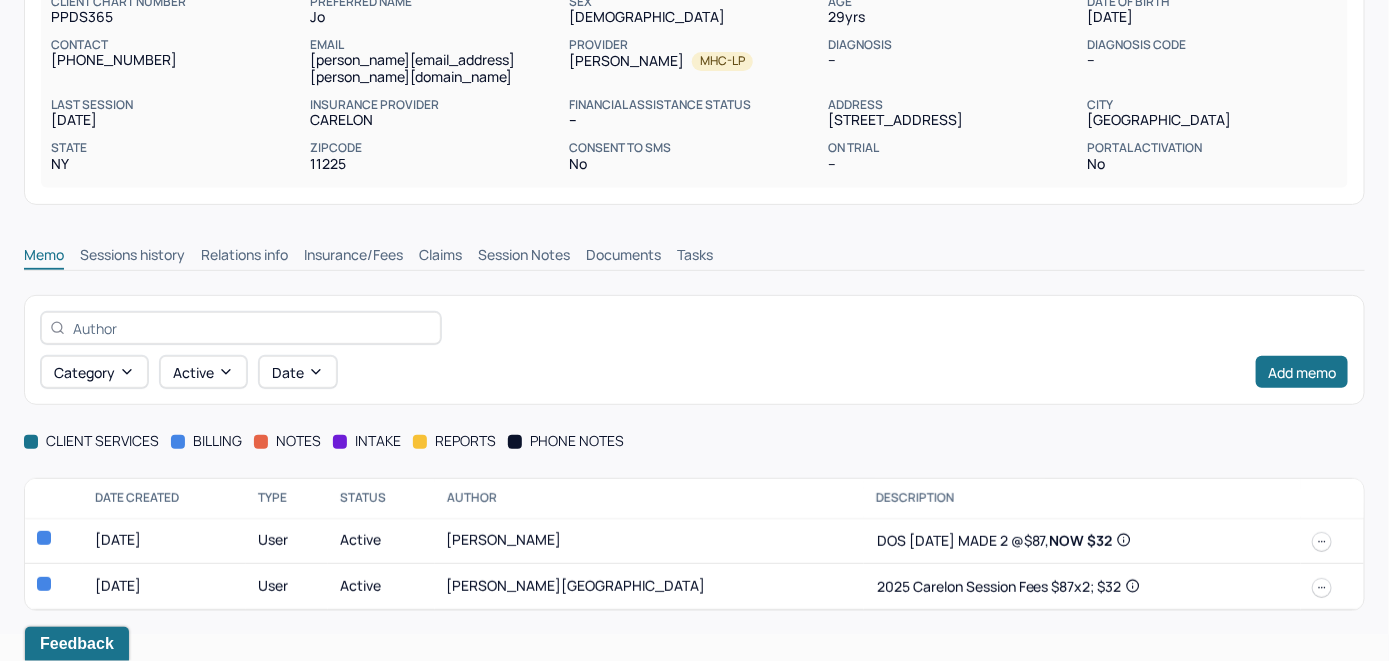 click on "Insurance/Fees" at bounding box center (353, 257) 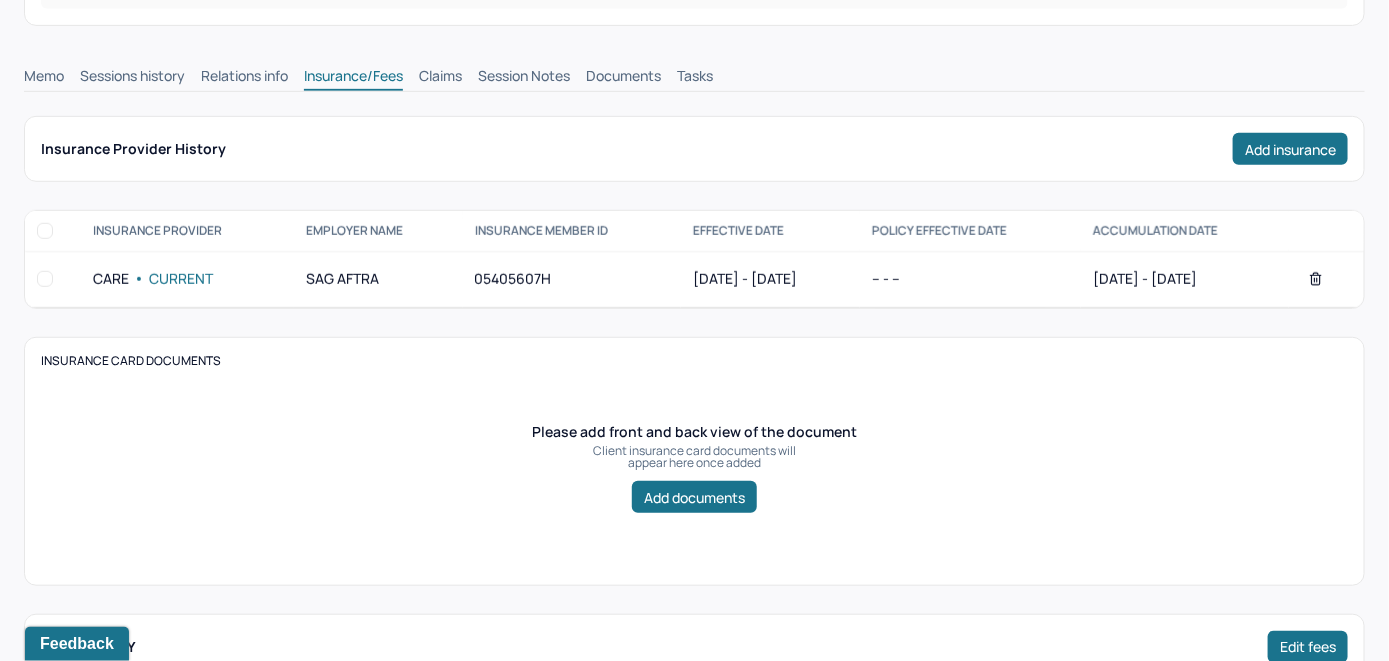 scroll, scrollTop: 251, scrollLeft: 0, axis: vertical 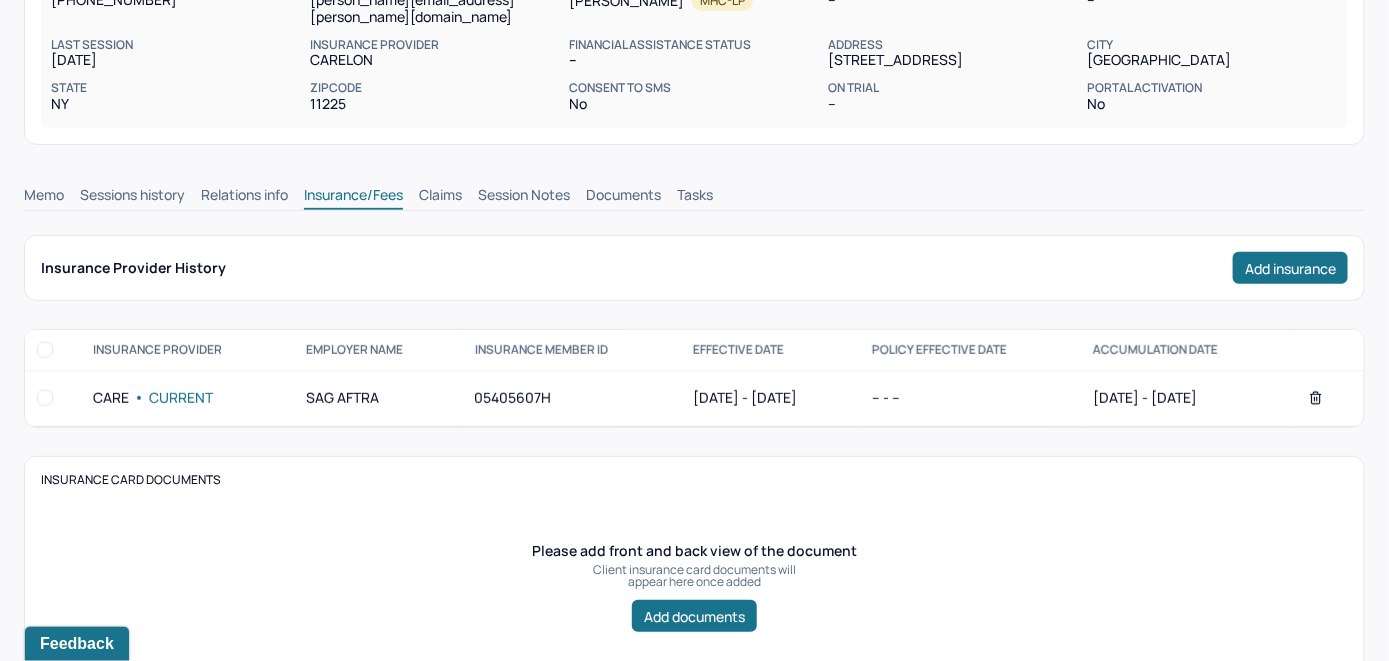 click on "Claims" at bounding box center [440, 197] 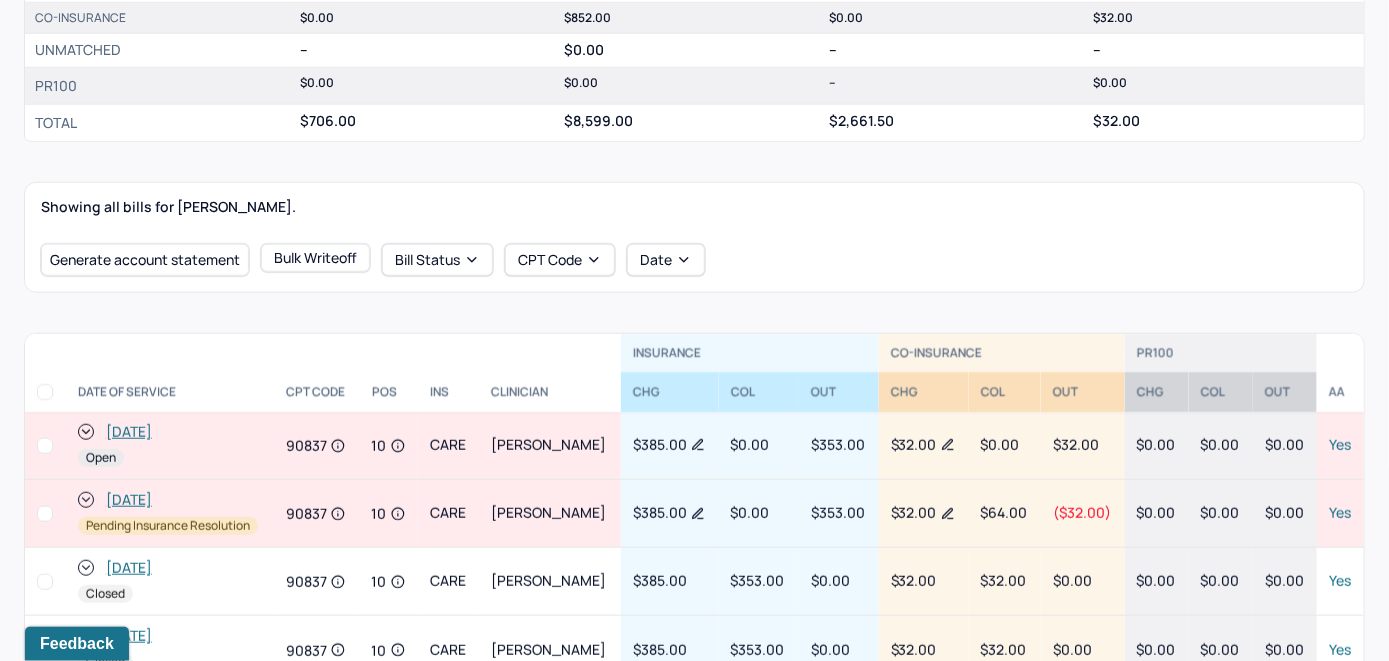 scroll, scrollTop: 551, scrollLeft: 0, axis: vertical 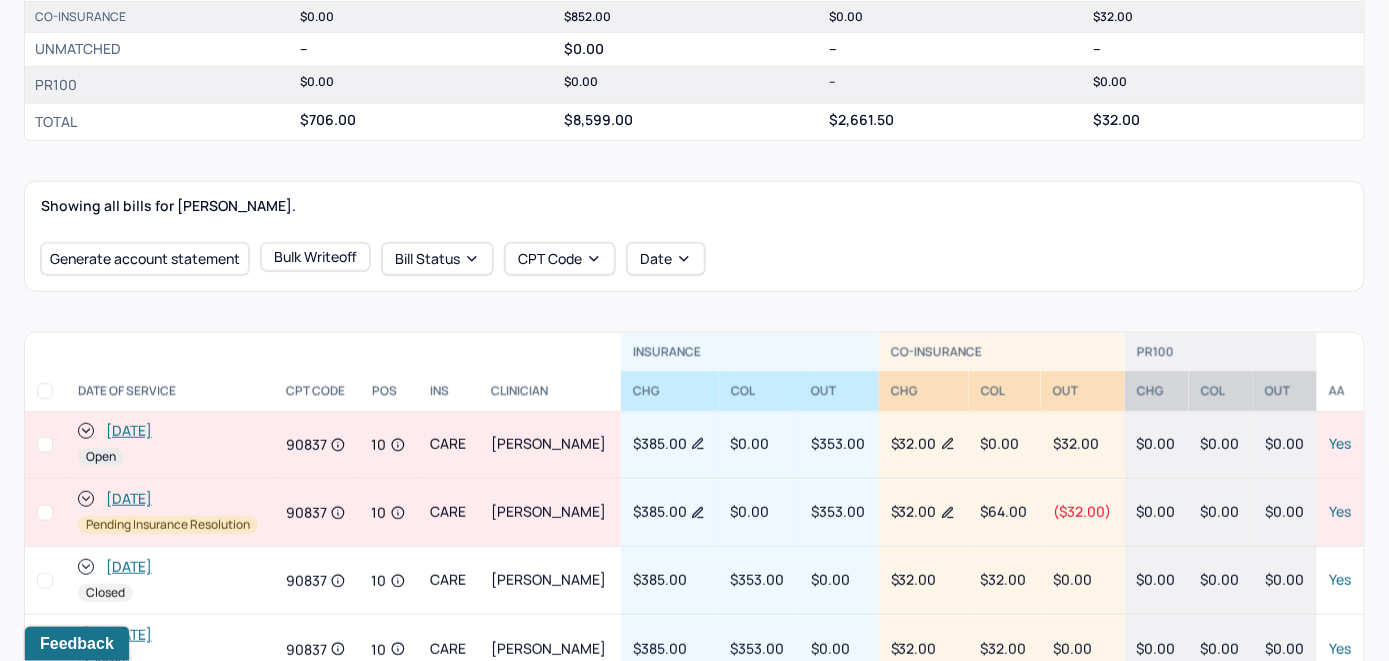 click 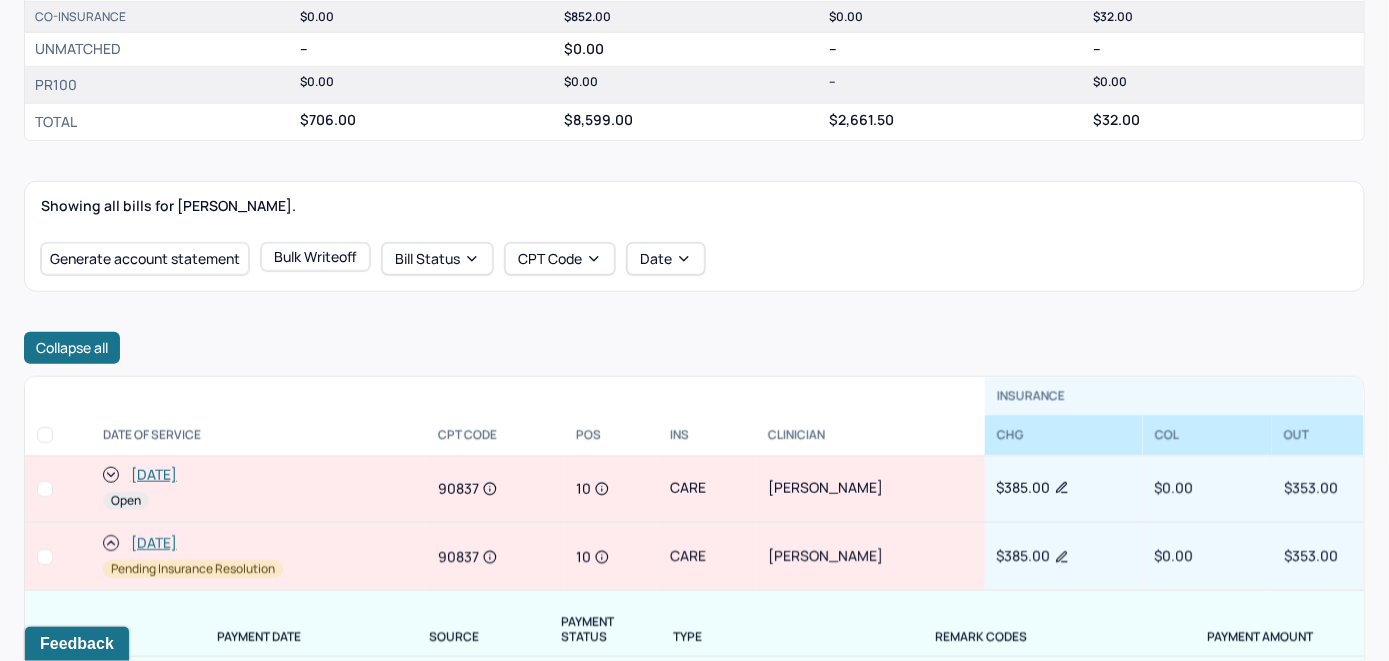 scroll, scrollTop: 100, scrollLeft: 0, axis: vertical 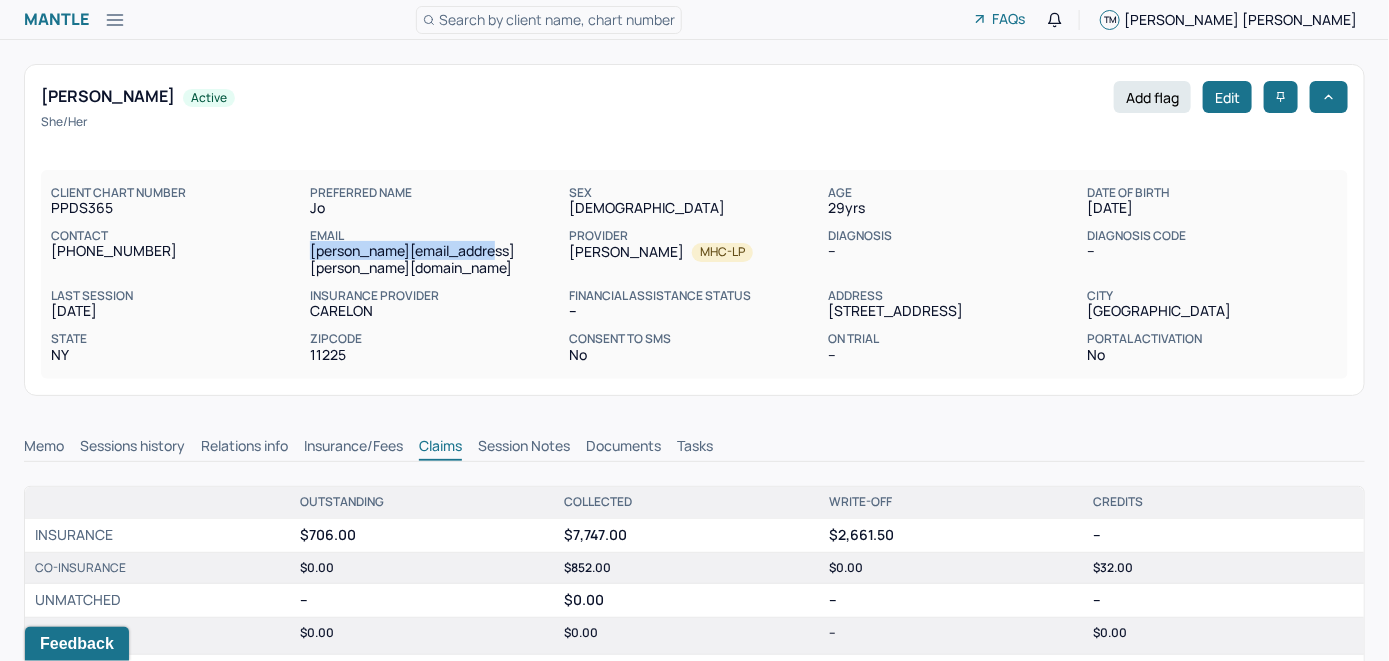 drag, startPoint x: 872, startPoint y: 249, endPoint x: 688, endPoint y: 265, distance: 184.69434 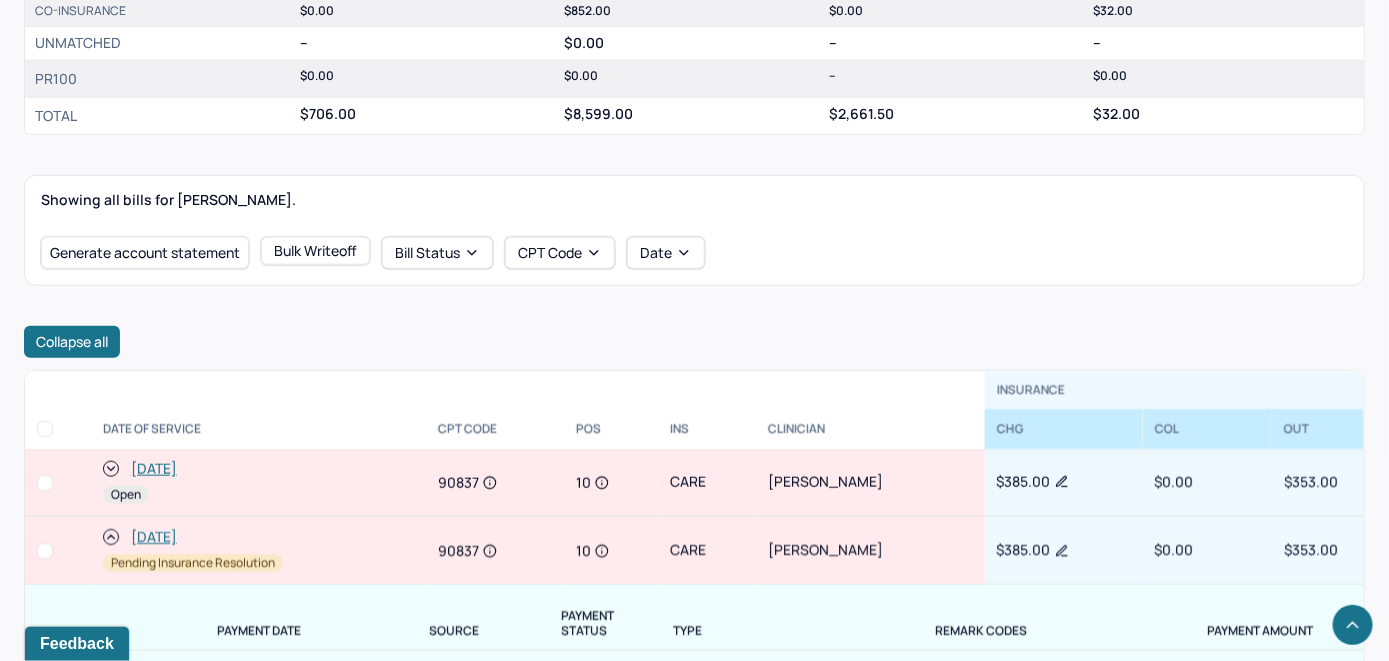 scroll, scrollTop: 700, scrollLeft: 0, axis: vertical 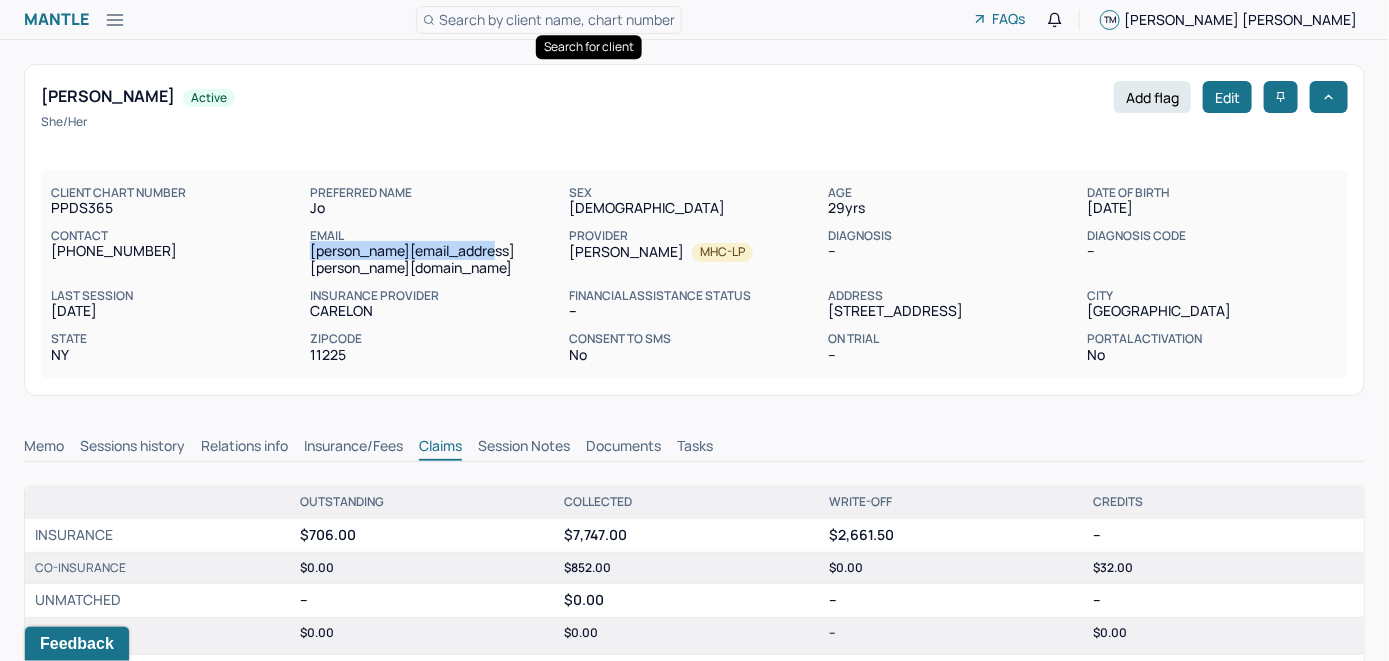 click on "Search by client name, chart number" at bounding box center (557, 19) 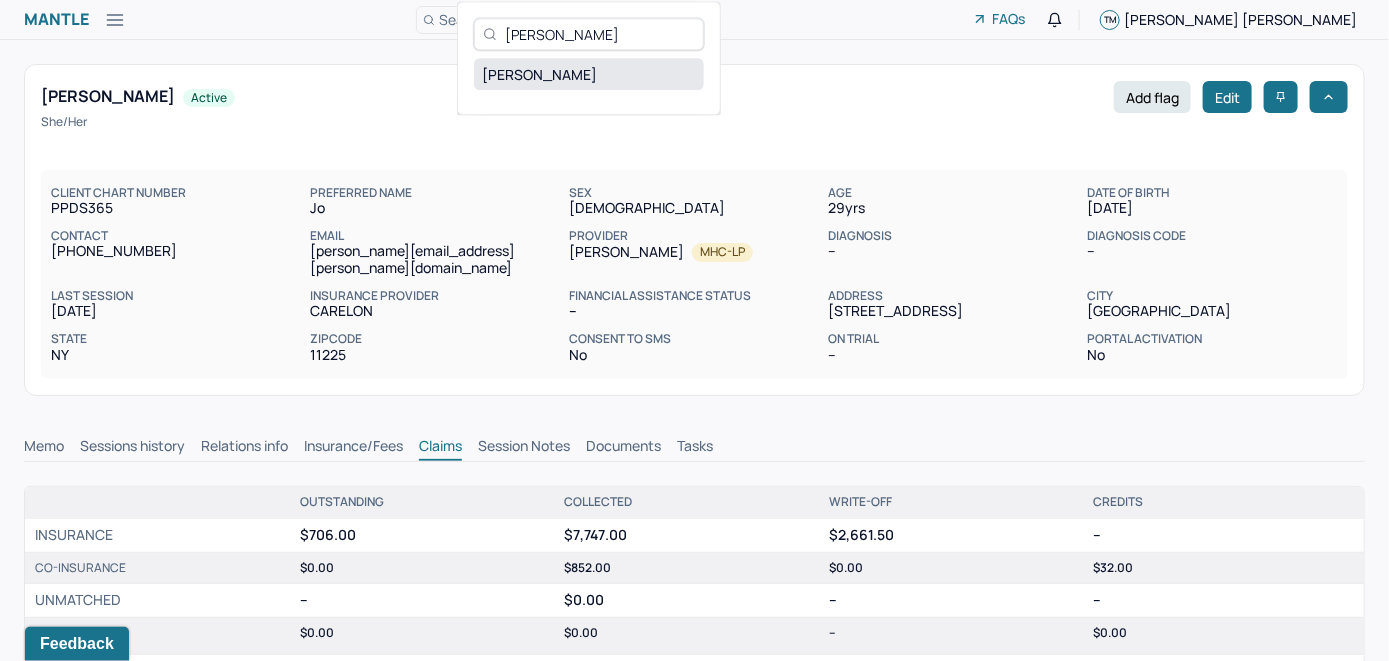 type on "Joanne Gumm" 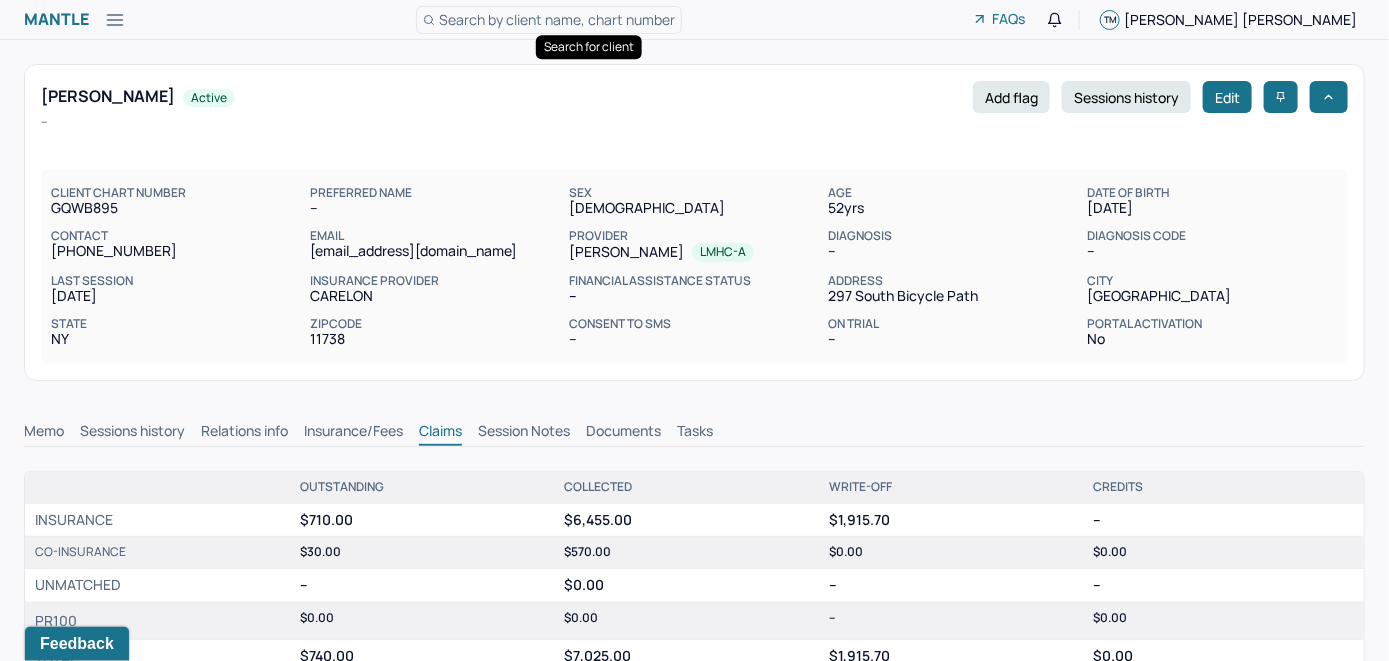 click on "Memo" at bounding box center (44, 433) 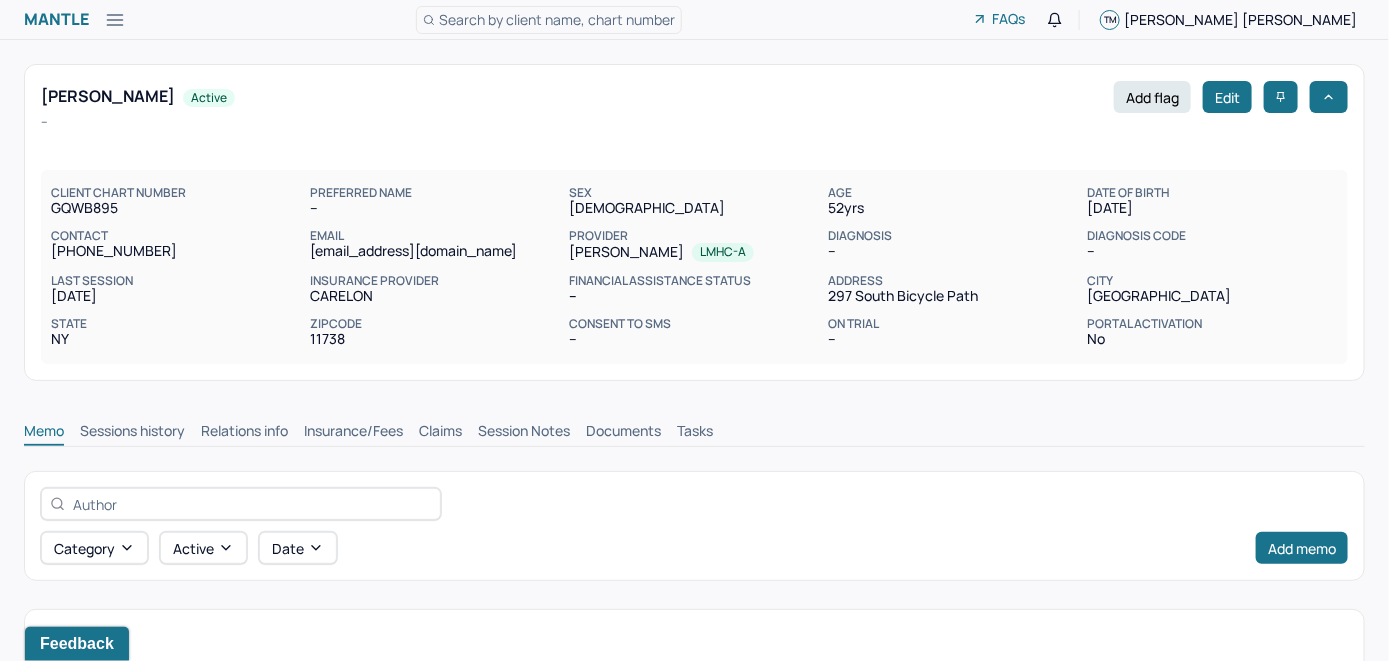 scroll, scrollTop: 0, scrollLeft: 0, axis: both 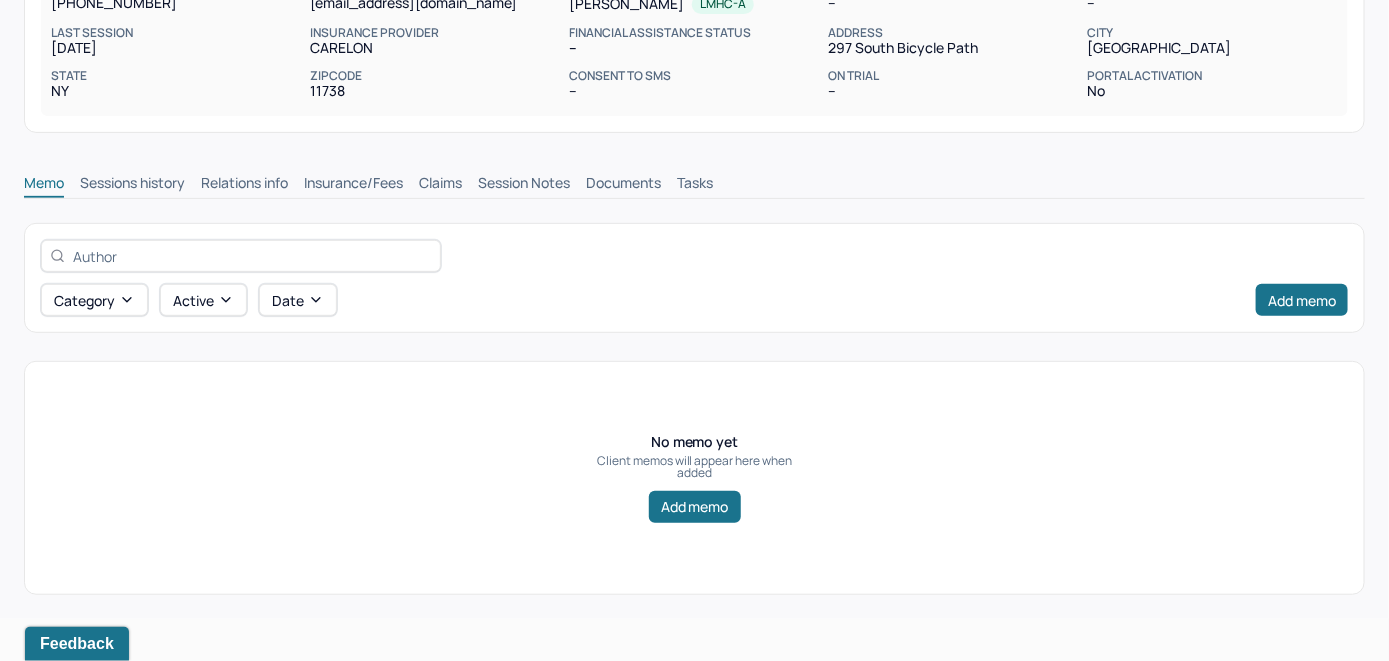 click on "Insurance/Fees" at bounding box center (353, 185) 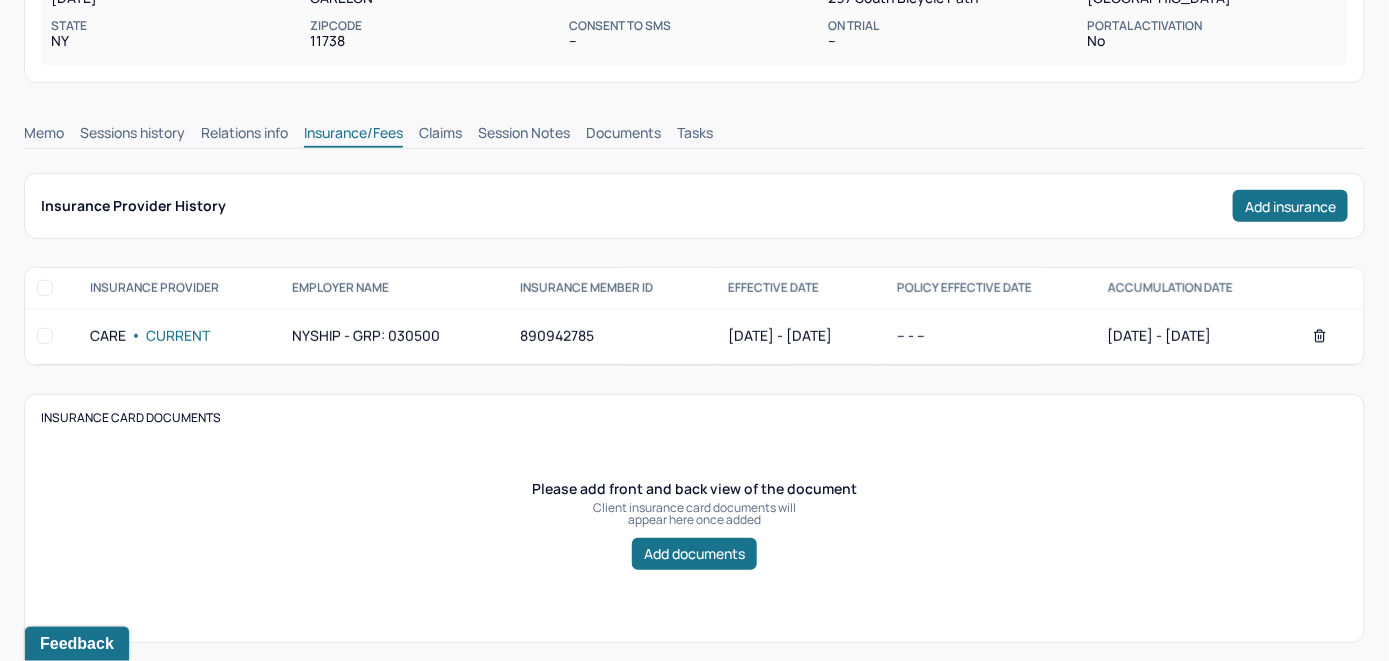 scroll, scrollTop: 262, scrollLeft: 0, axis: vertical 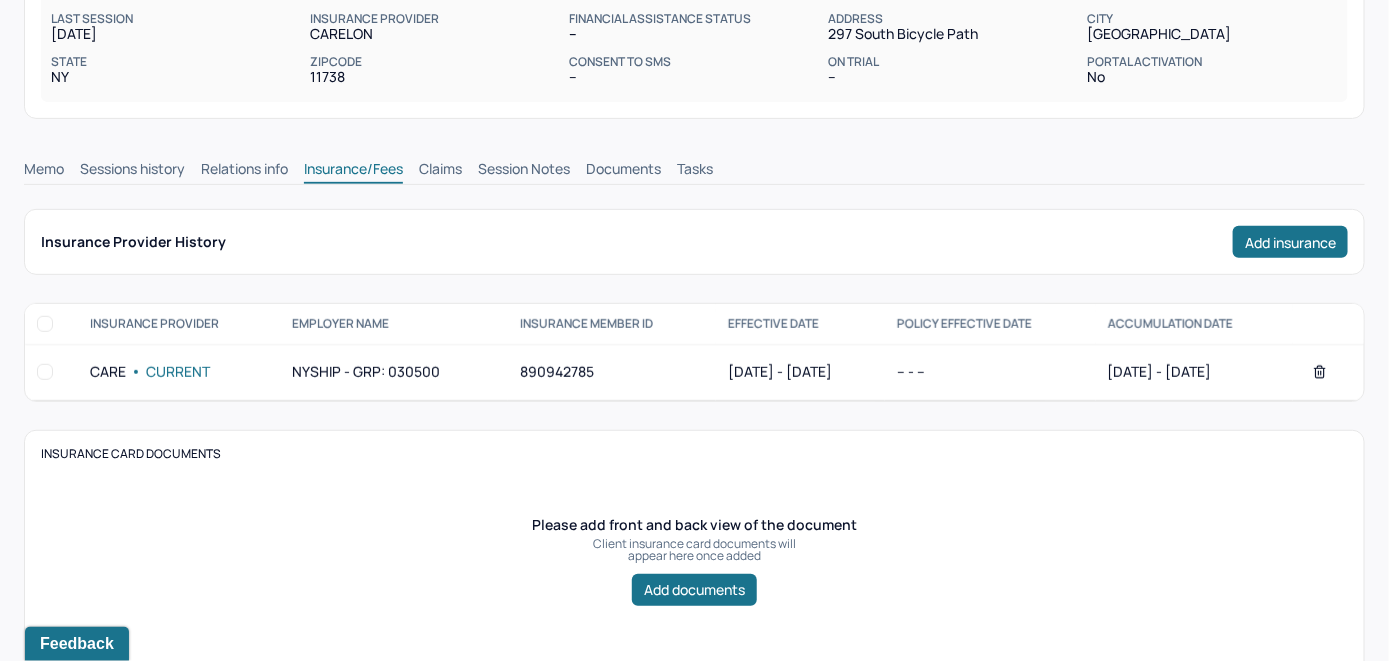 click on "Claims" at bounding box center (440, 171) 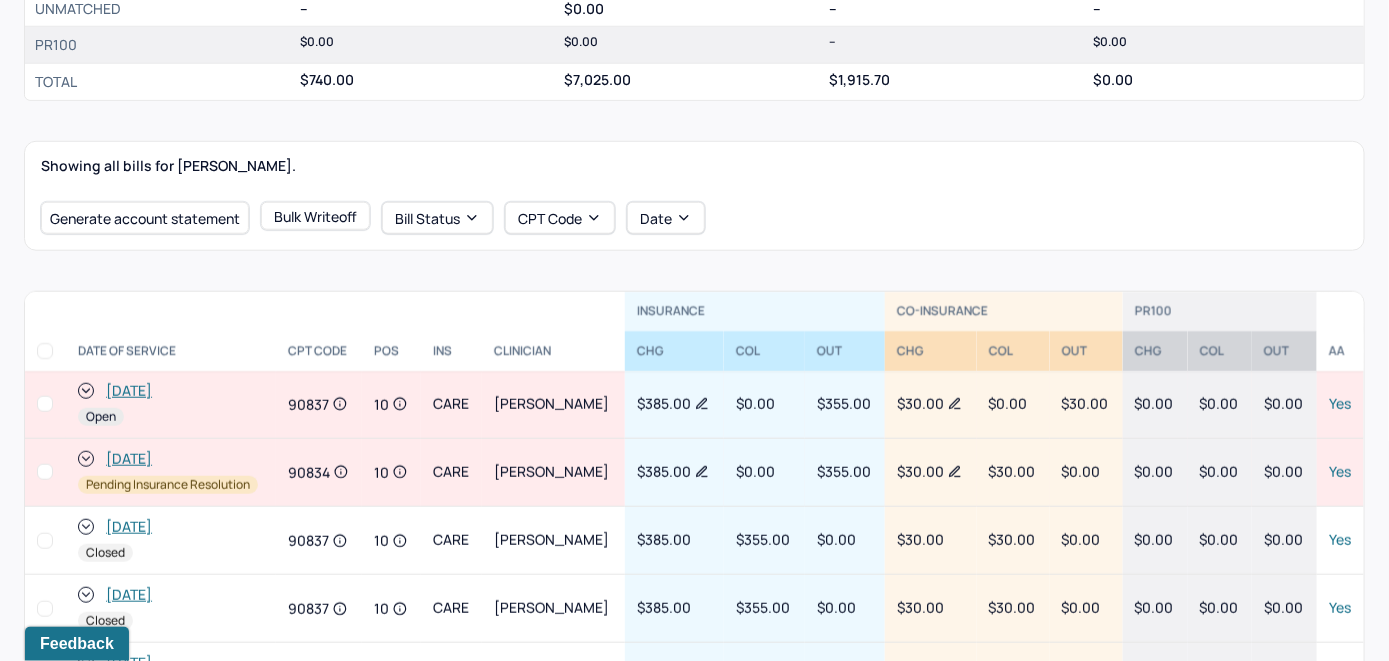 scroll, scrollTop: 762, scrollLeft: 0, axis: vertical 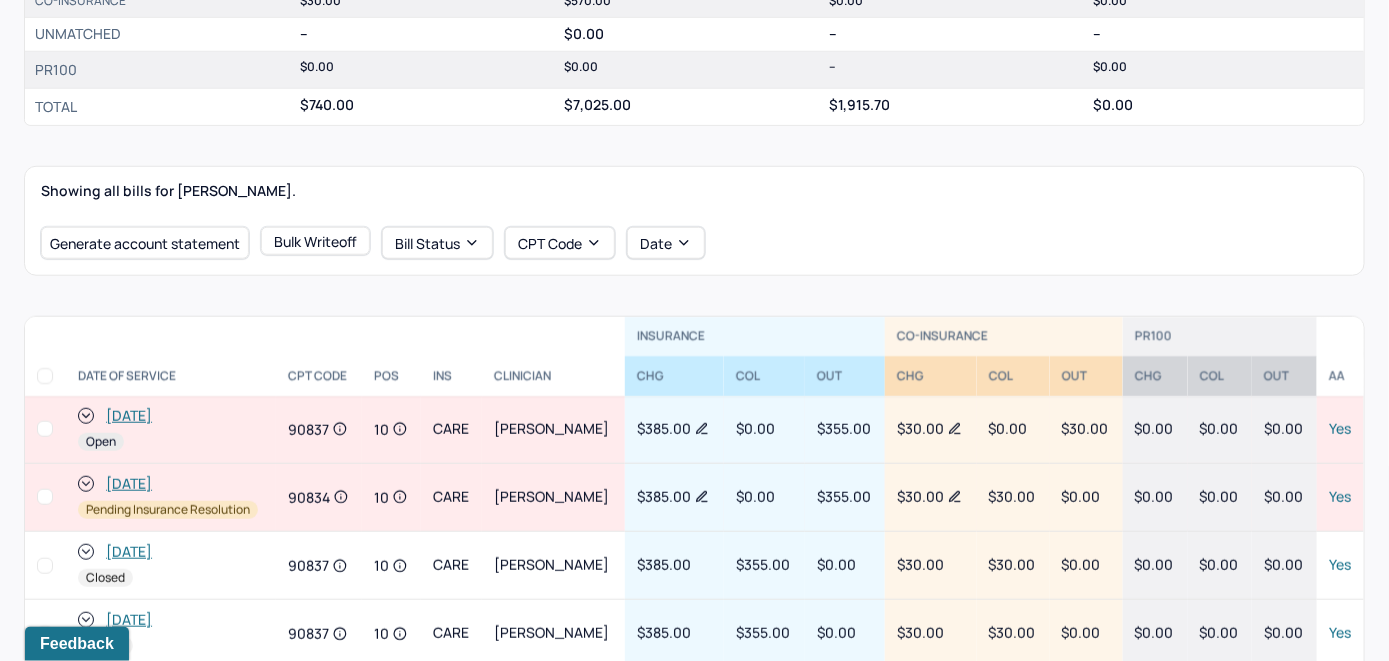 click on "[DATE]" at bounding box center [129, 416] 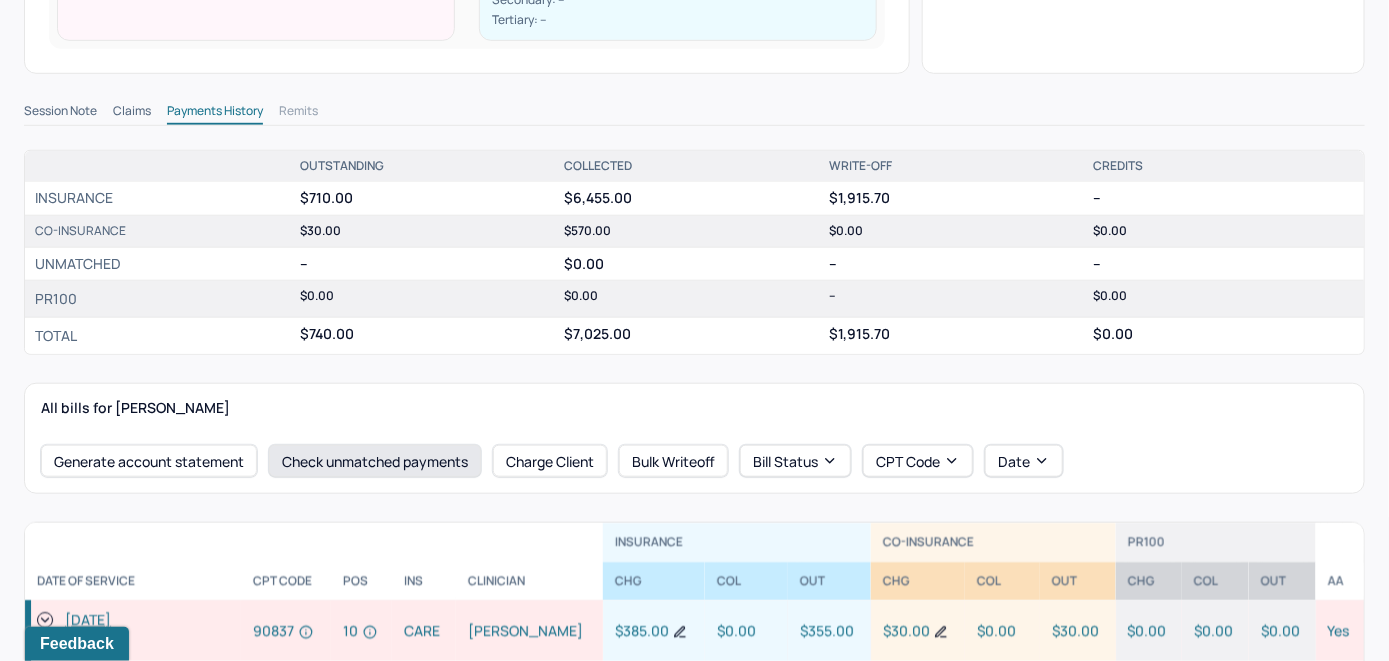 scroll, scrollTop: 515, scrollLeft: 0, axis: vertical 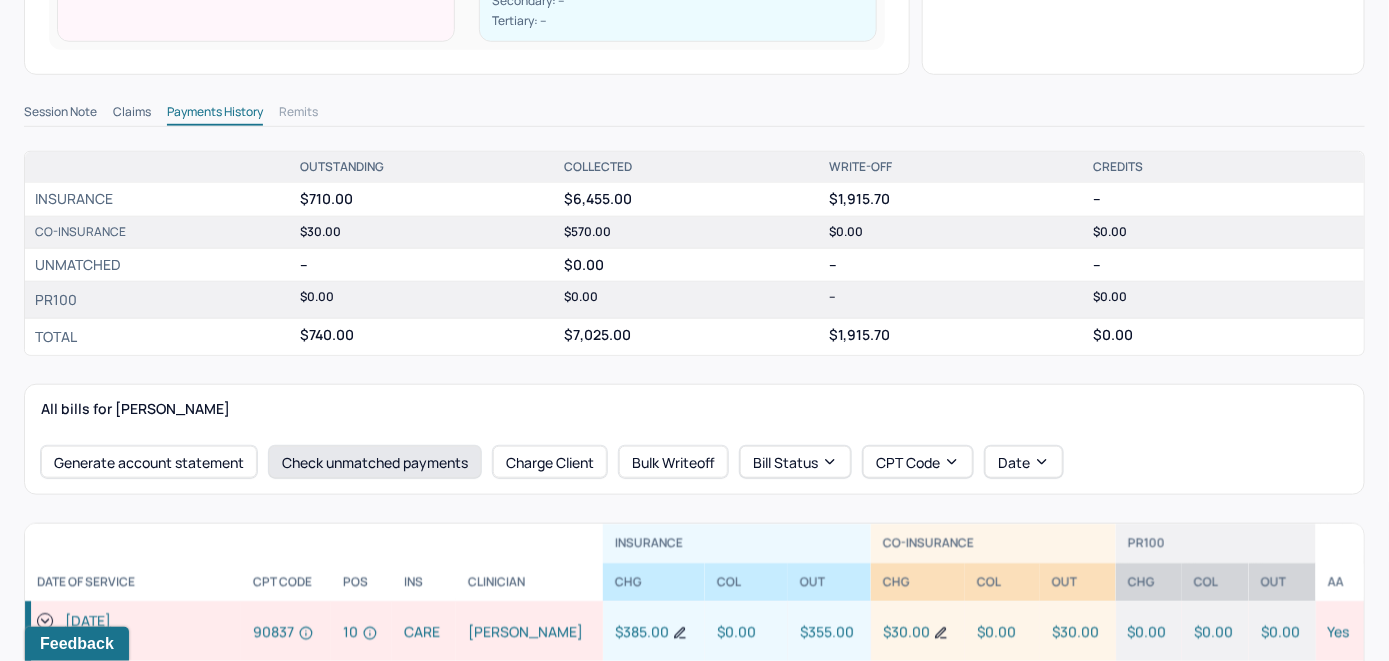 click on "Check unmatched payments" at bounding box center (375, 462) 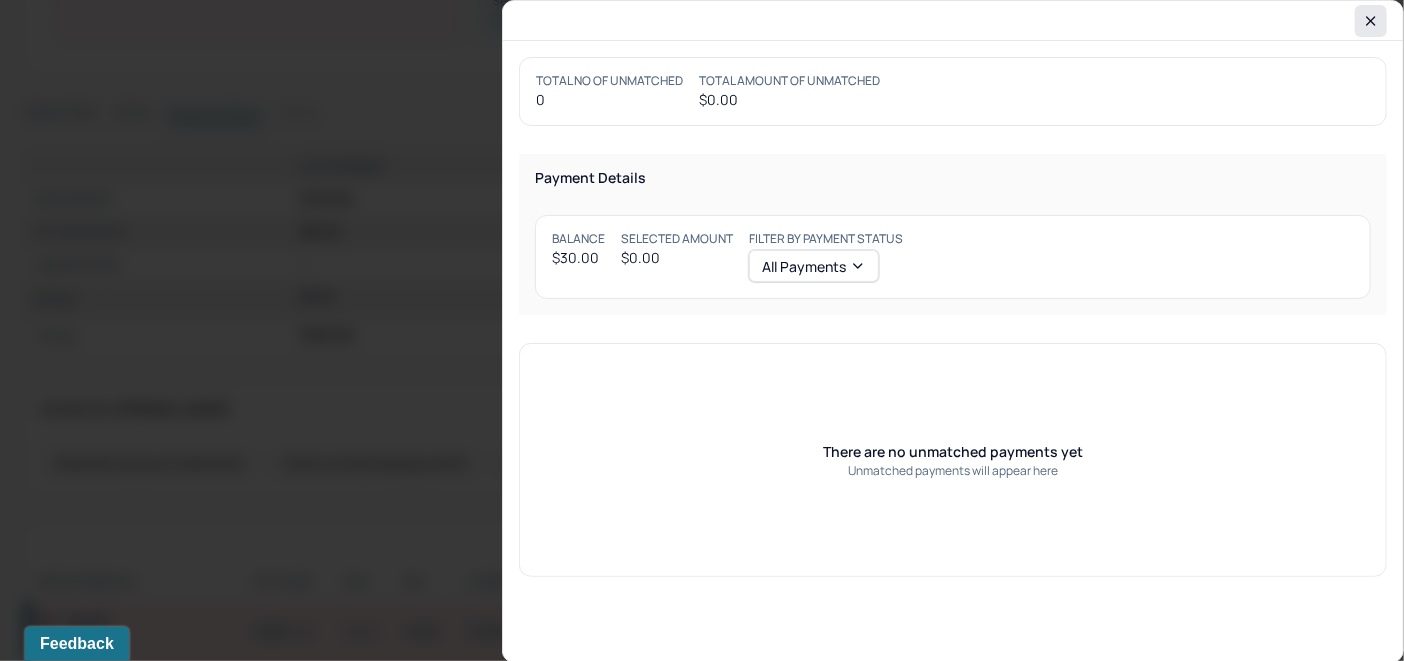 click at bounding box center [1371, 21] 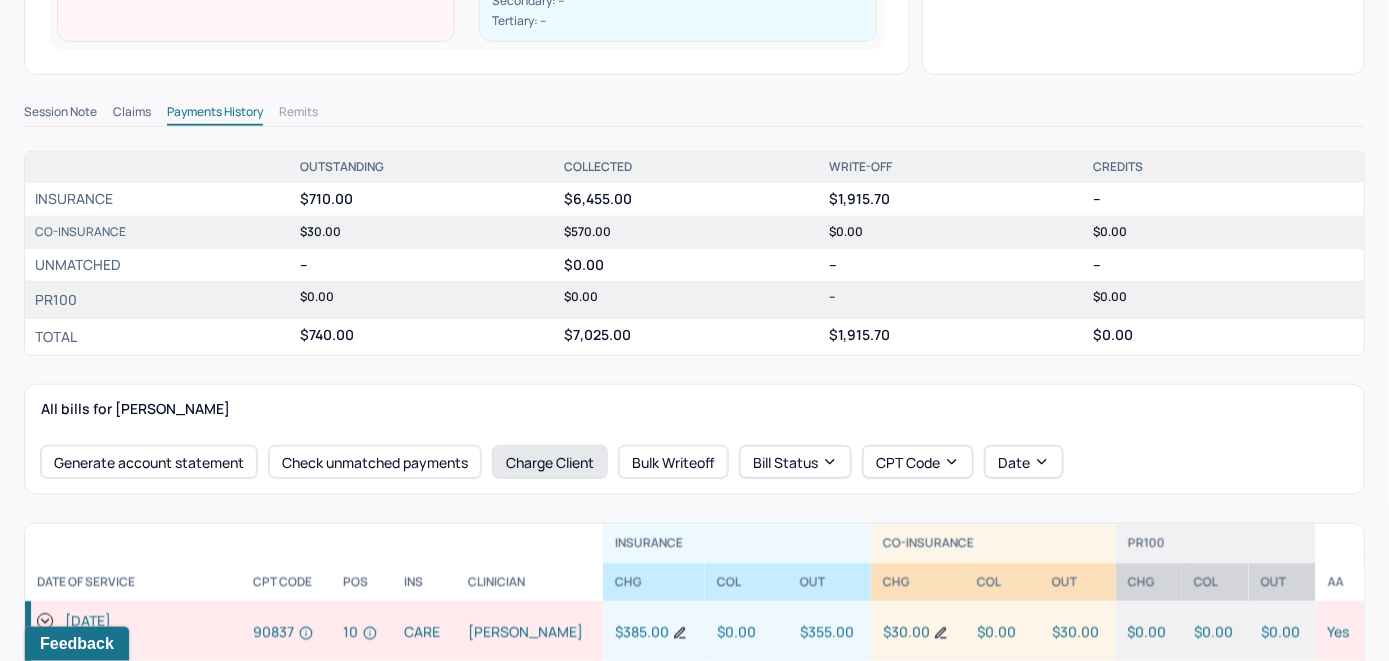 click on "Charge Client" at bounding box center (550, 462) 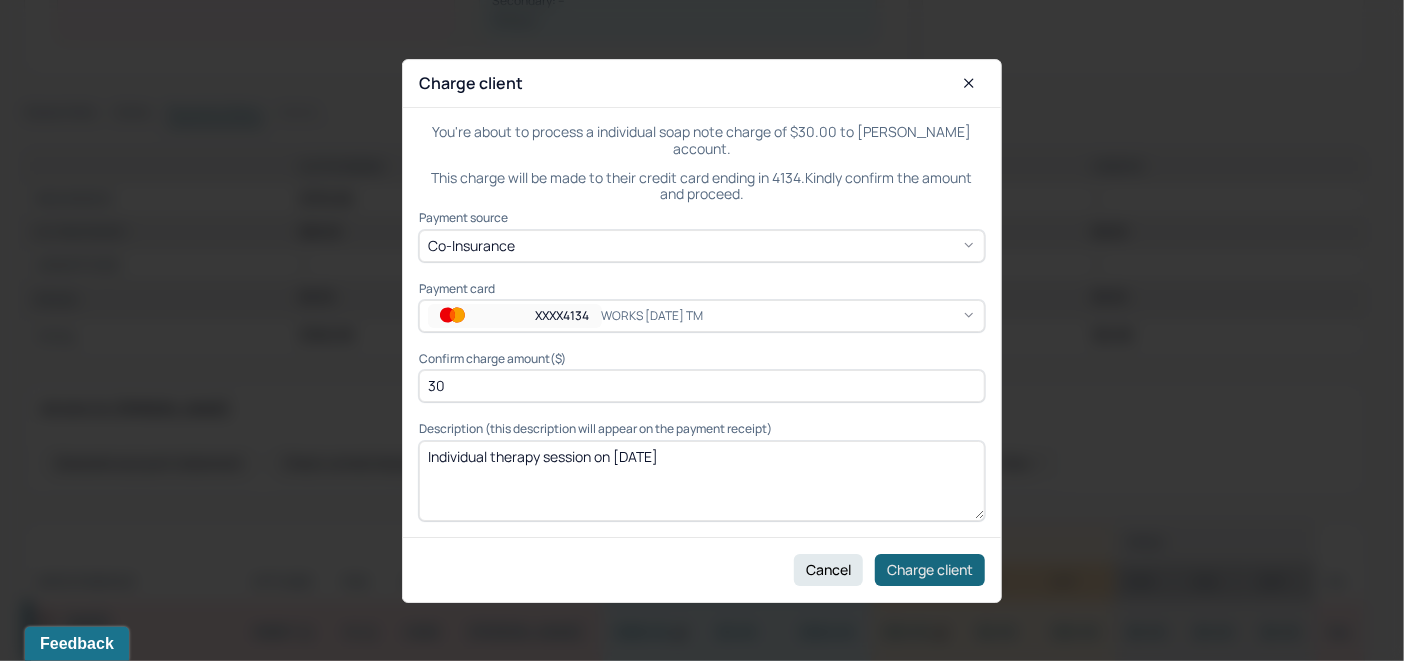 click on "Charge client" at bounding box center (930, 569) 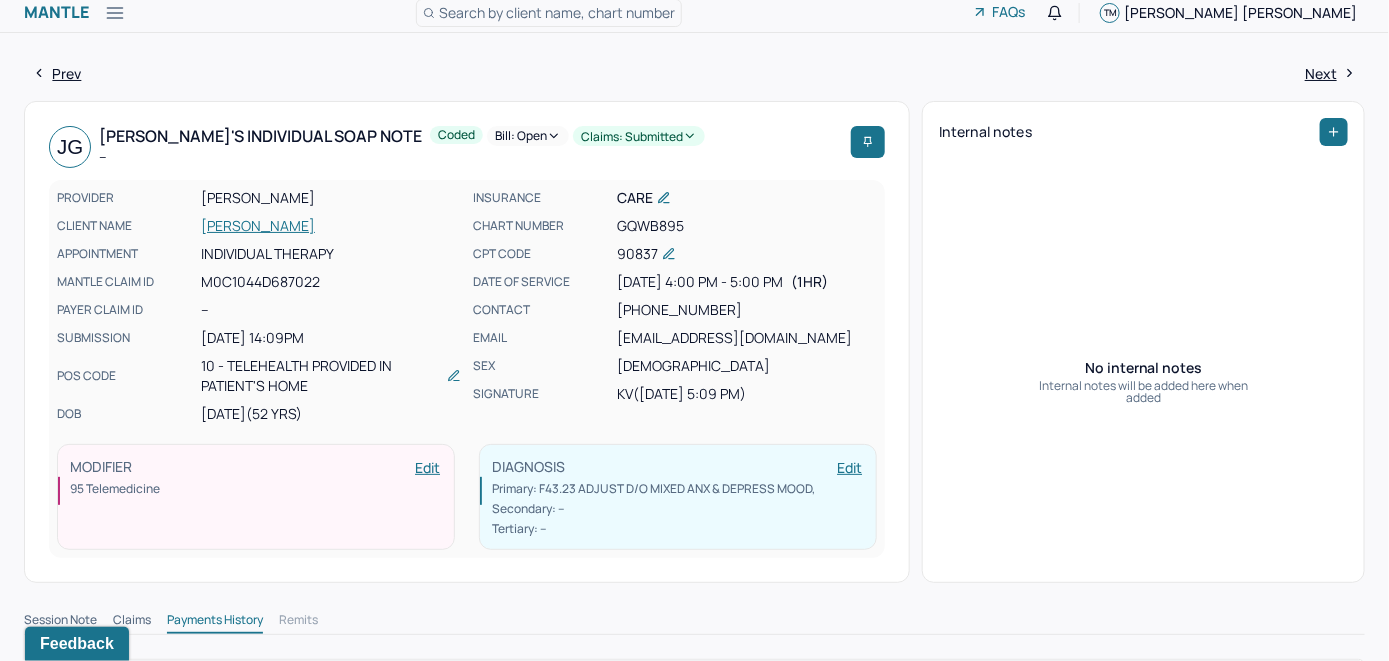 scroll, scrollTop: 0, scrollLeft: 0, axis: both 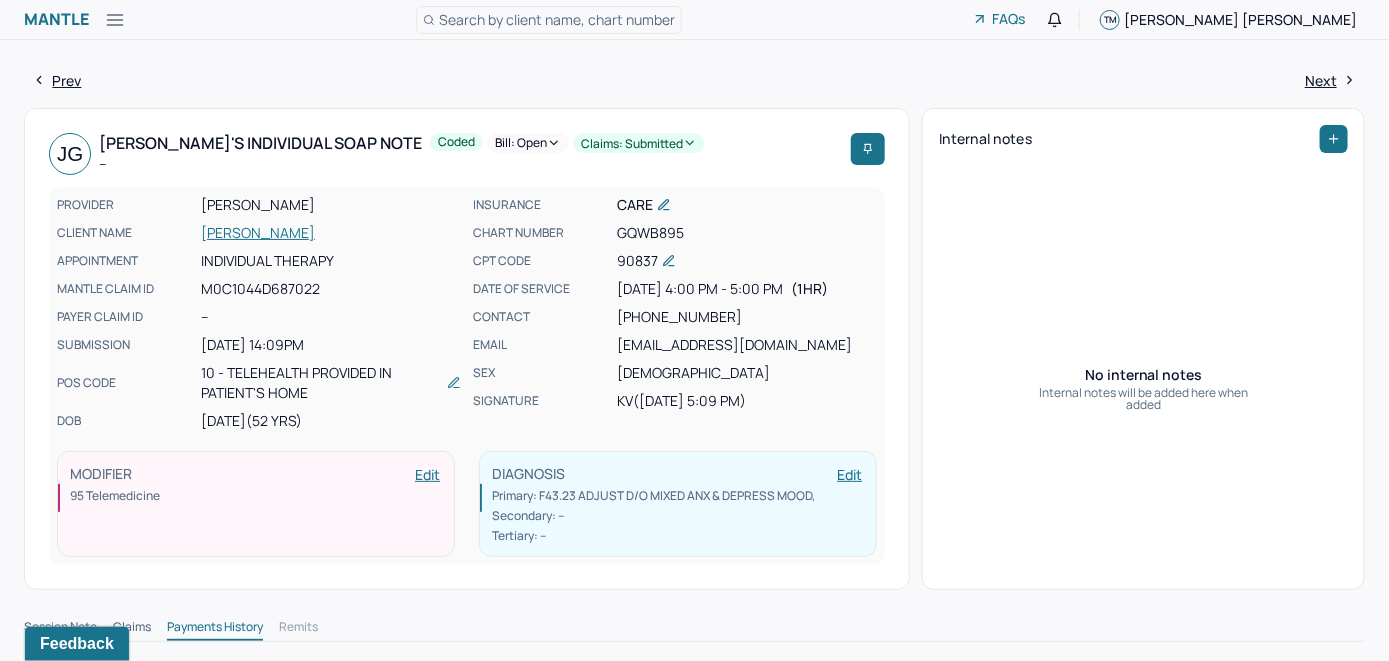 click on "Search by client name, chart number" at bounding box center (557, 19) 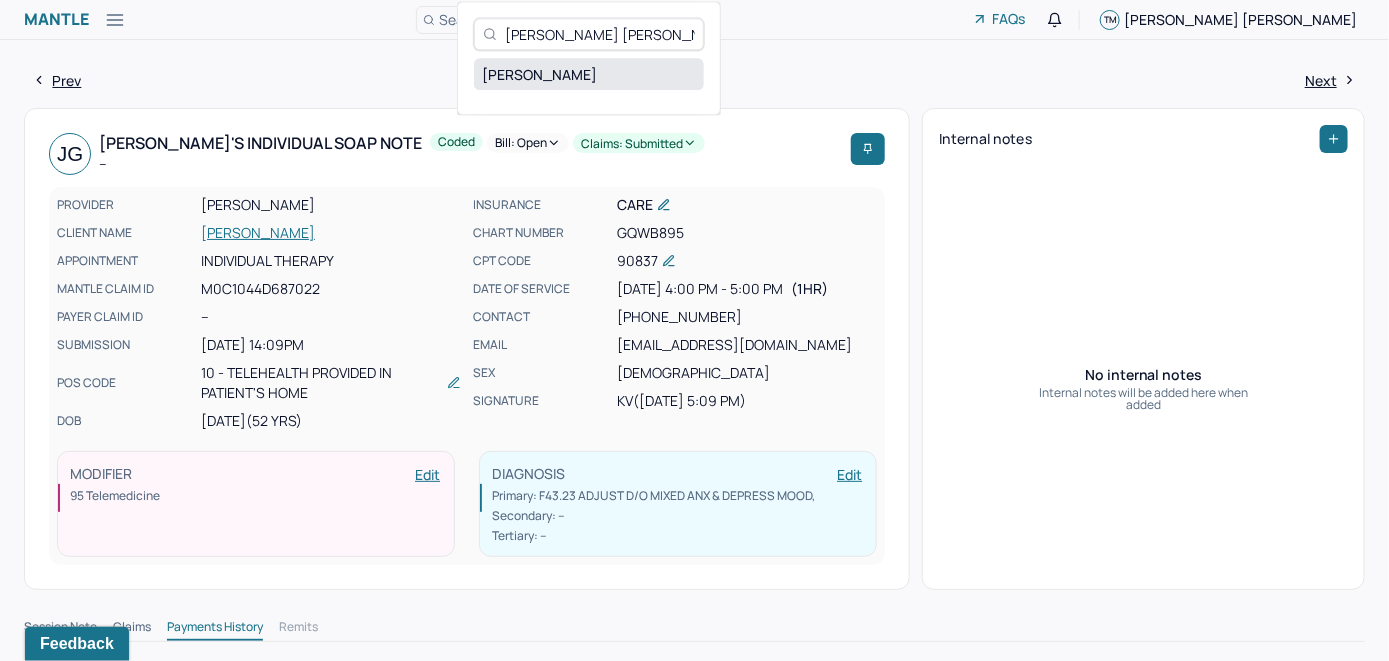 type on "Jo Ellen Pellman" 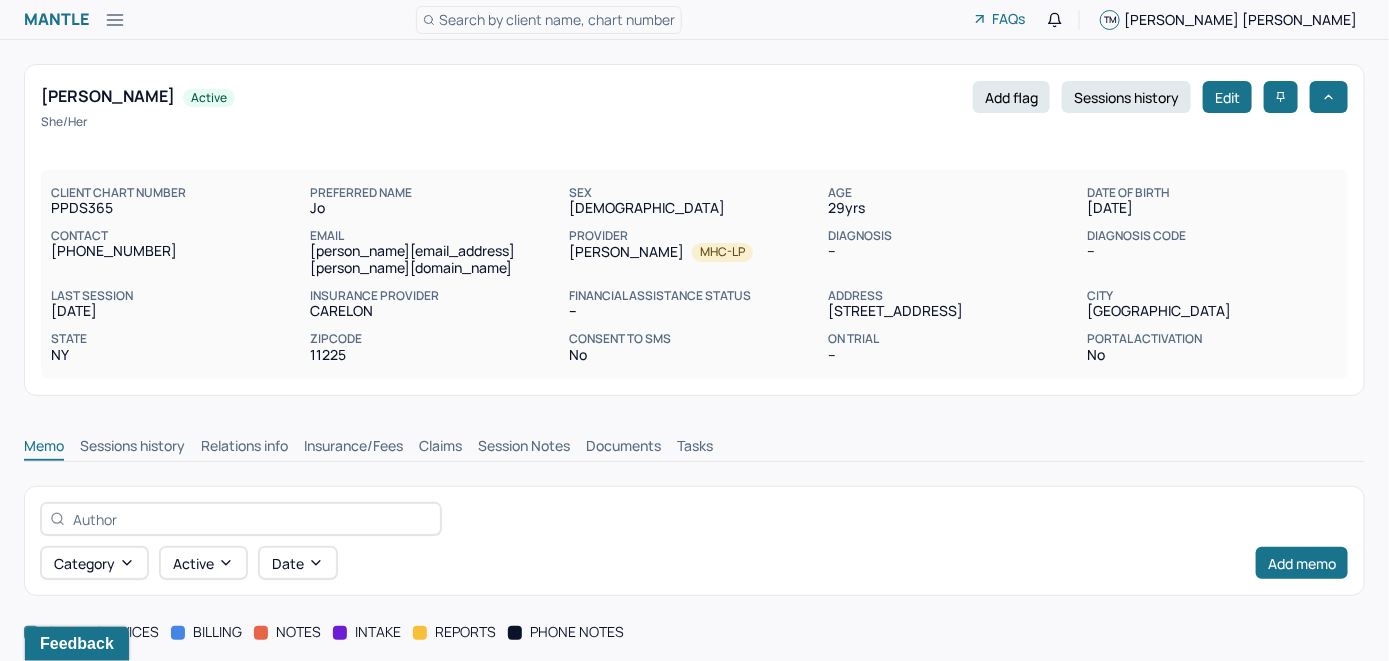 scroll, scrollTop: 0, scrollLeft: 0, axis: both 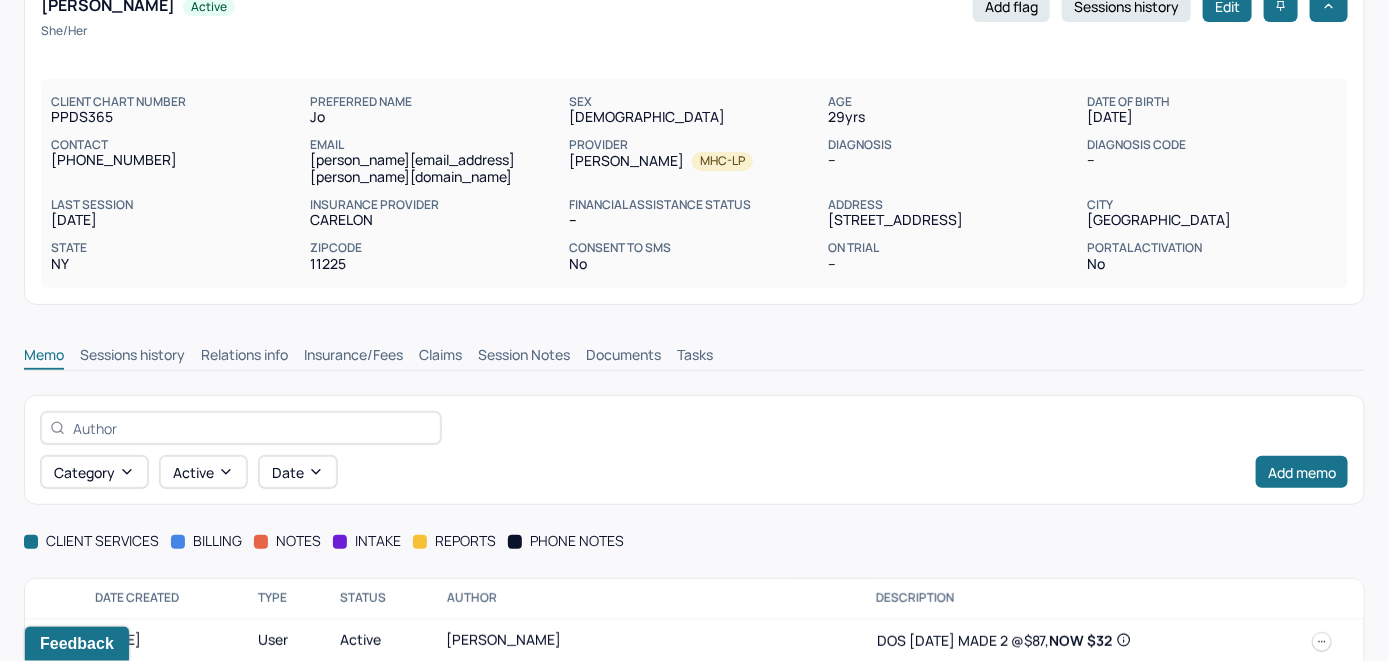 click on "Claims" at bounding box center (440, 357) 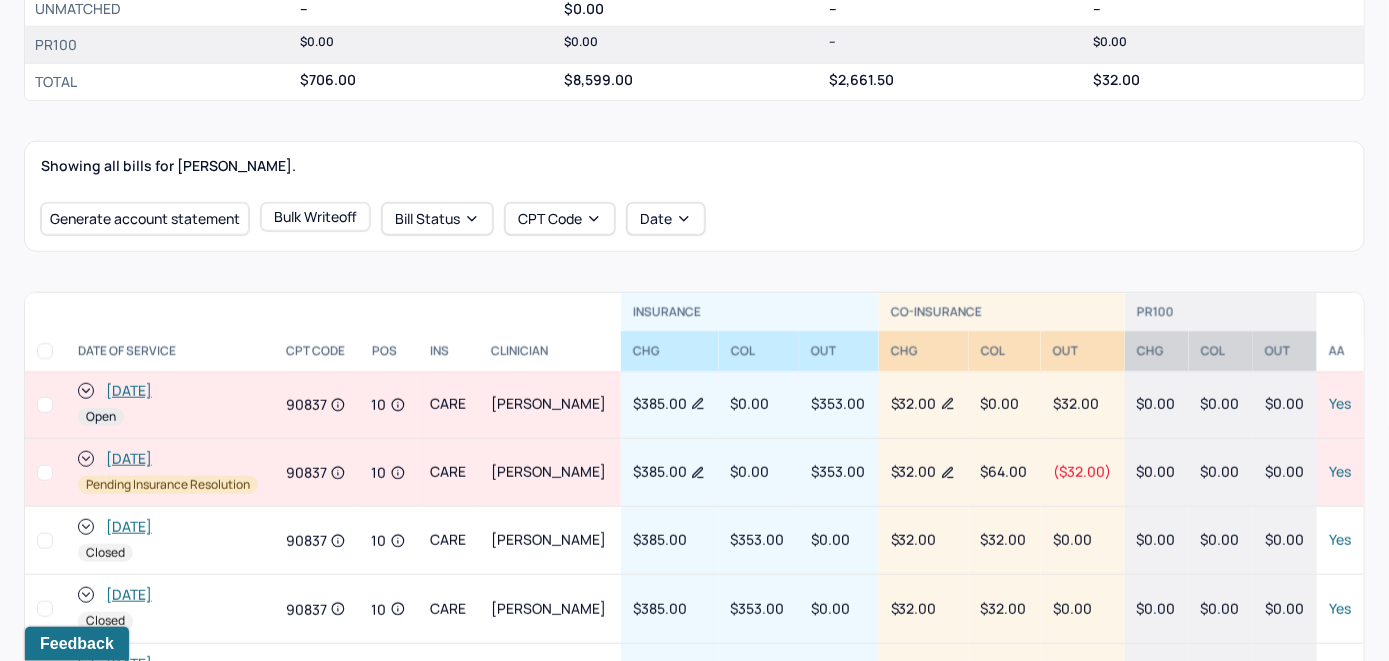 scroll, scrollTop: 691, scrollLeft: 0, axis: vertical 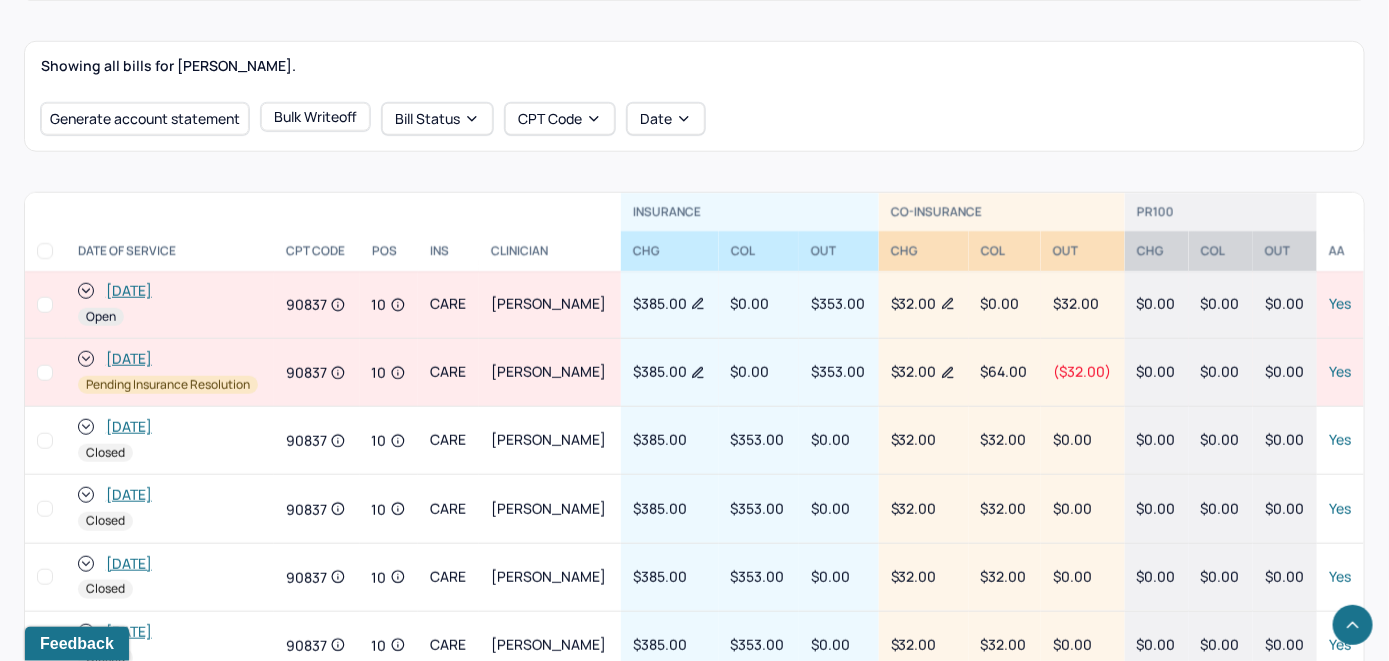 click 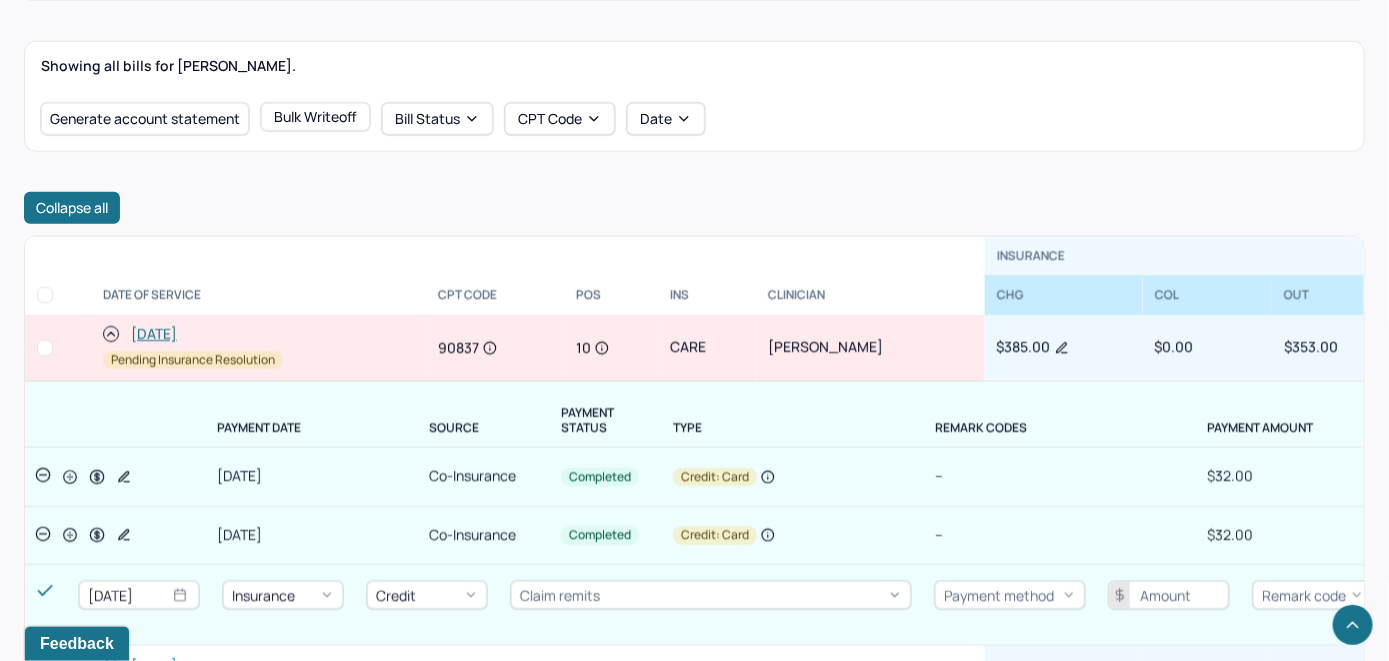 scroll, scrollTop: 100, scrollLeft: 0, axis: vertical 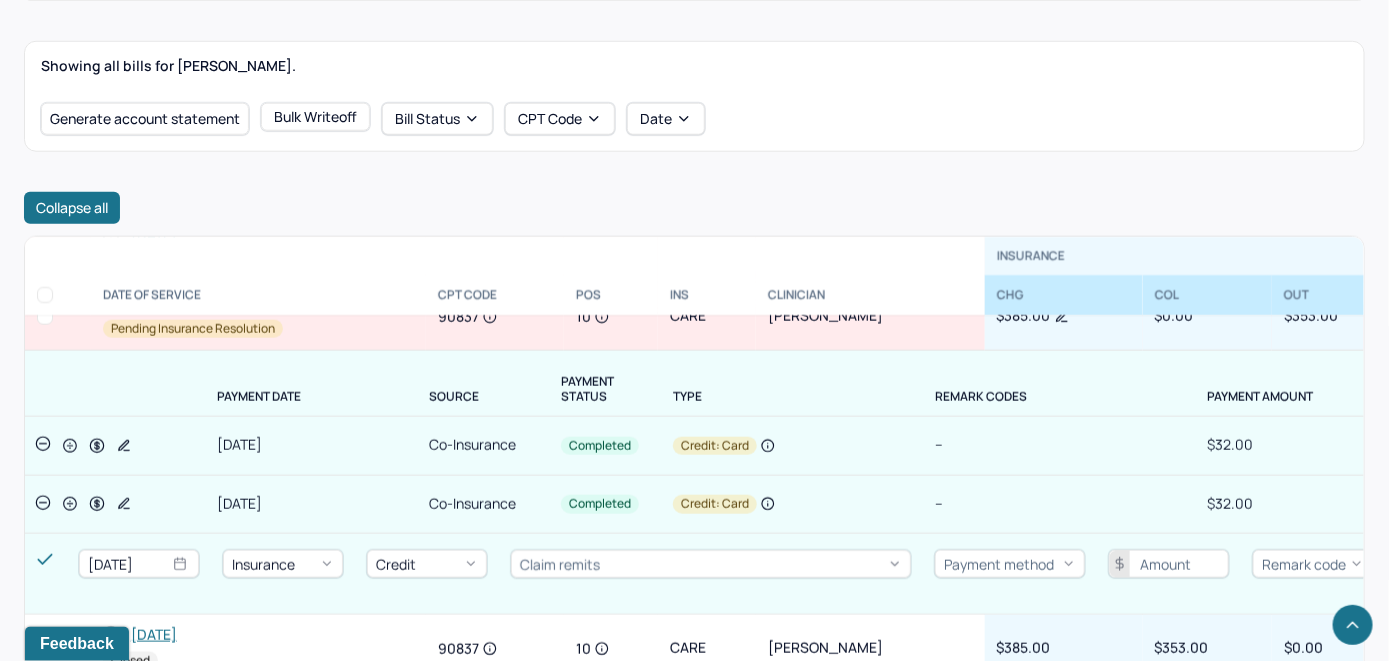 click 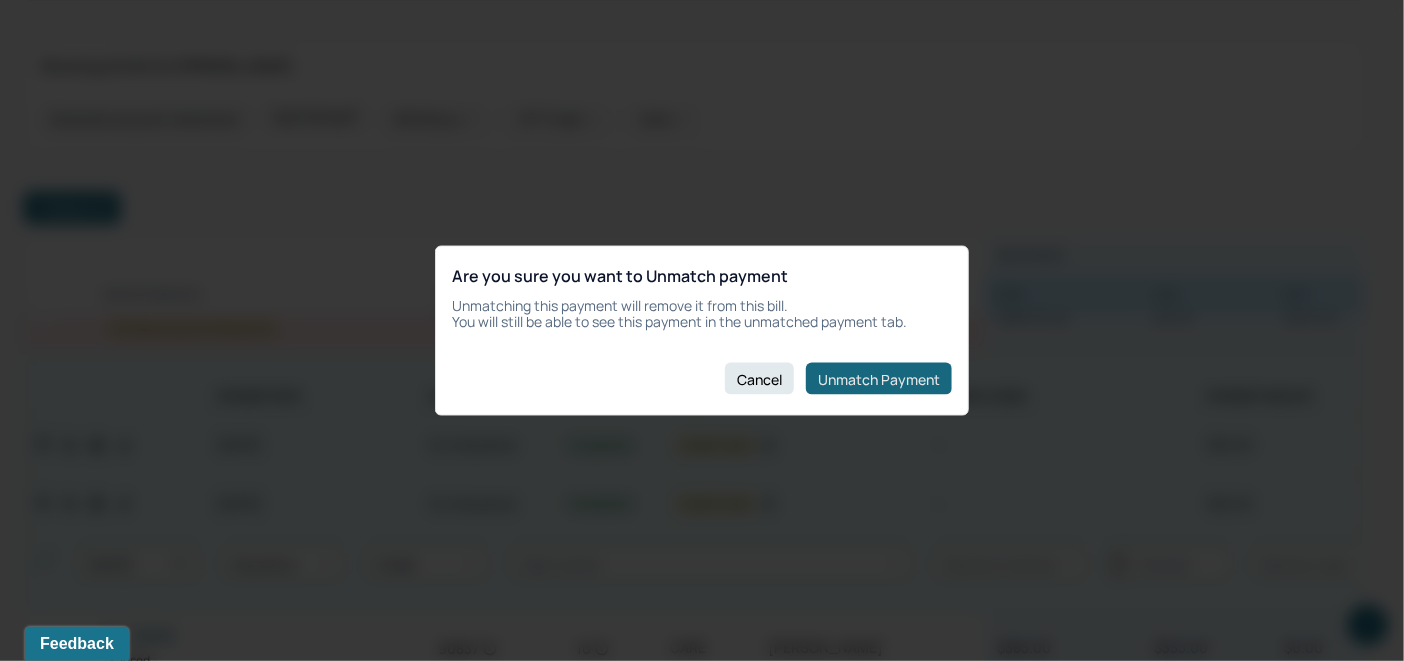 click on "Unmatch Payment" 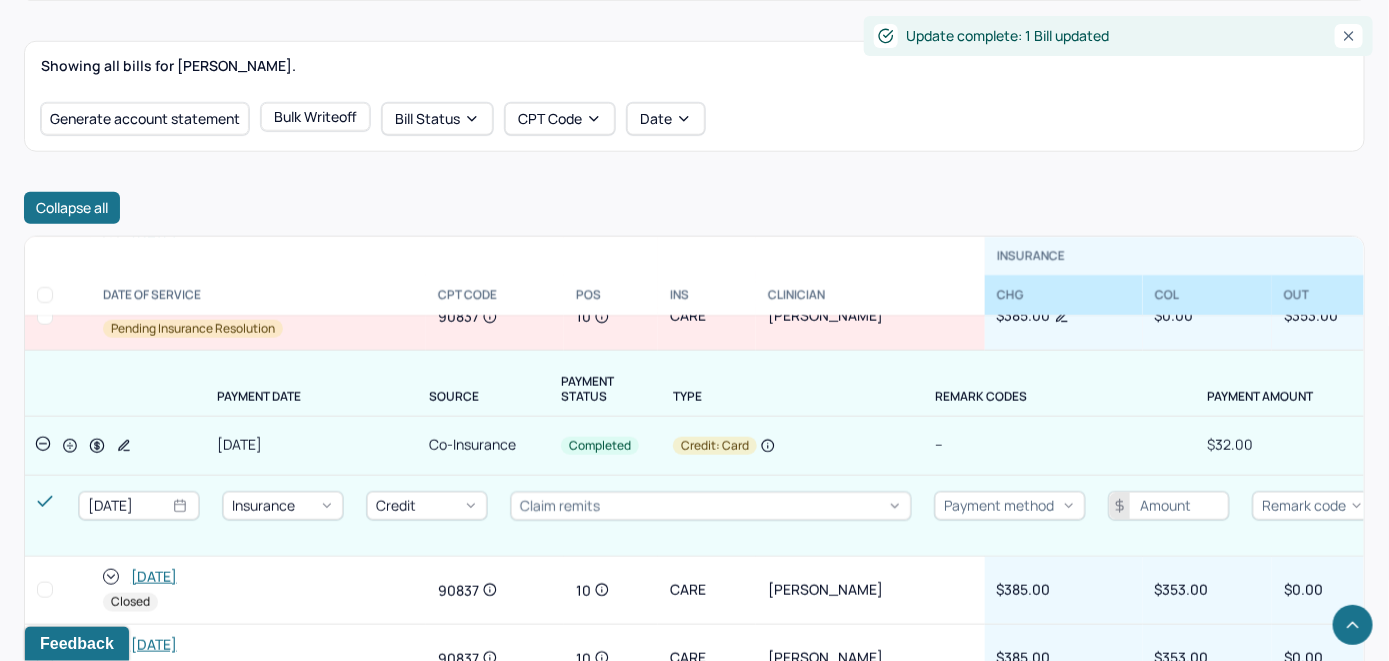 scroll, scrollTop: 0, scrollLeft: 0, axis: both 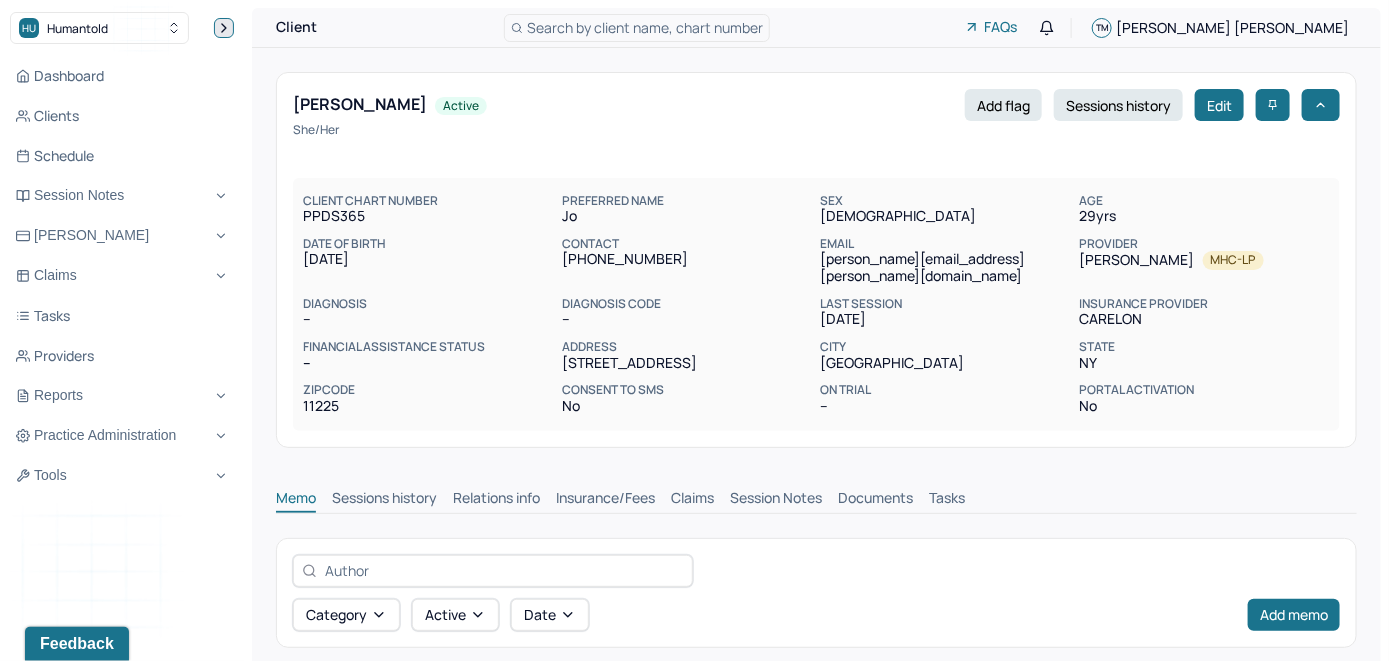 click 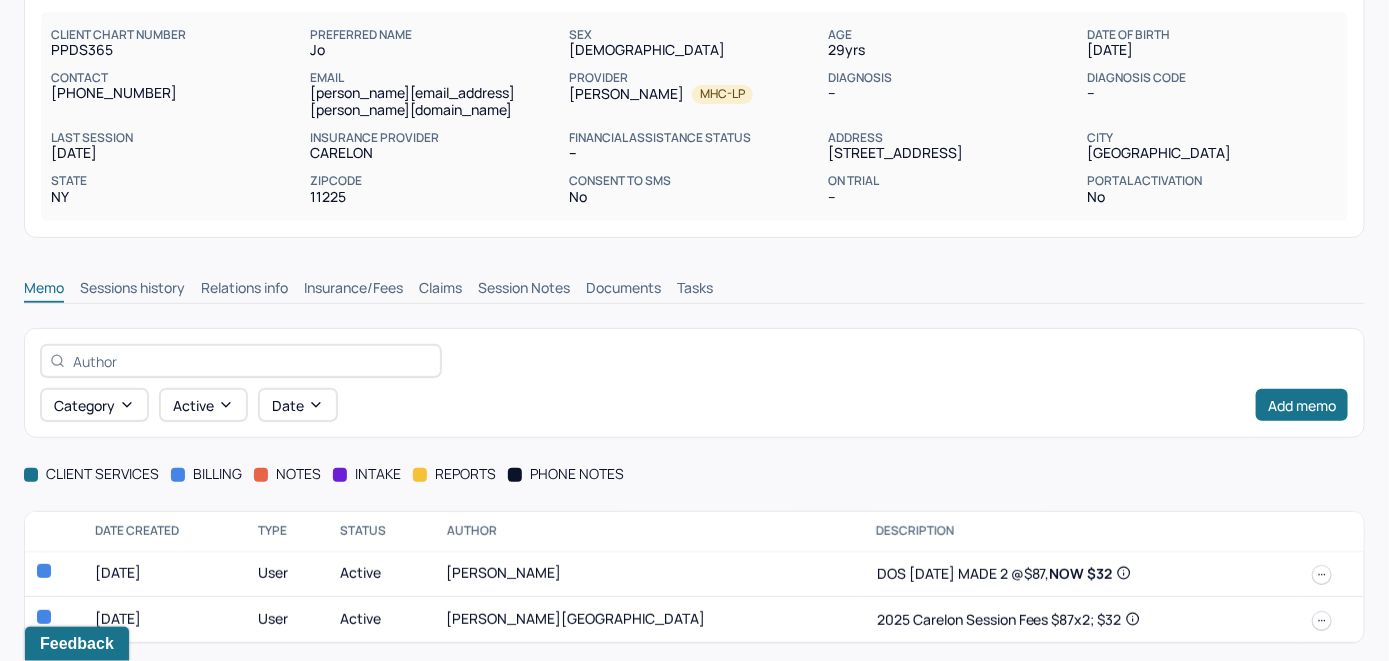 scroll, scrollTop: 191, scrollLeft: 0, axis: vertical 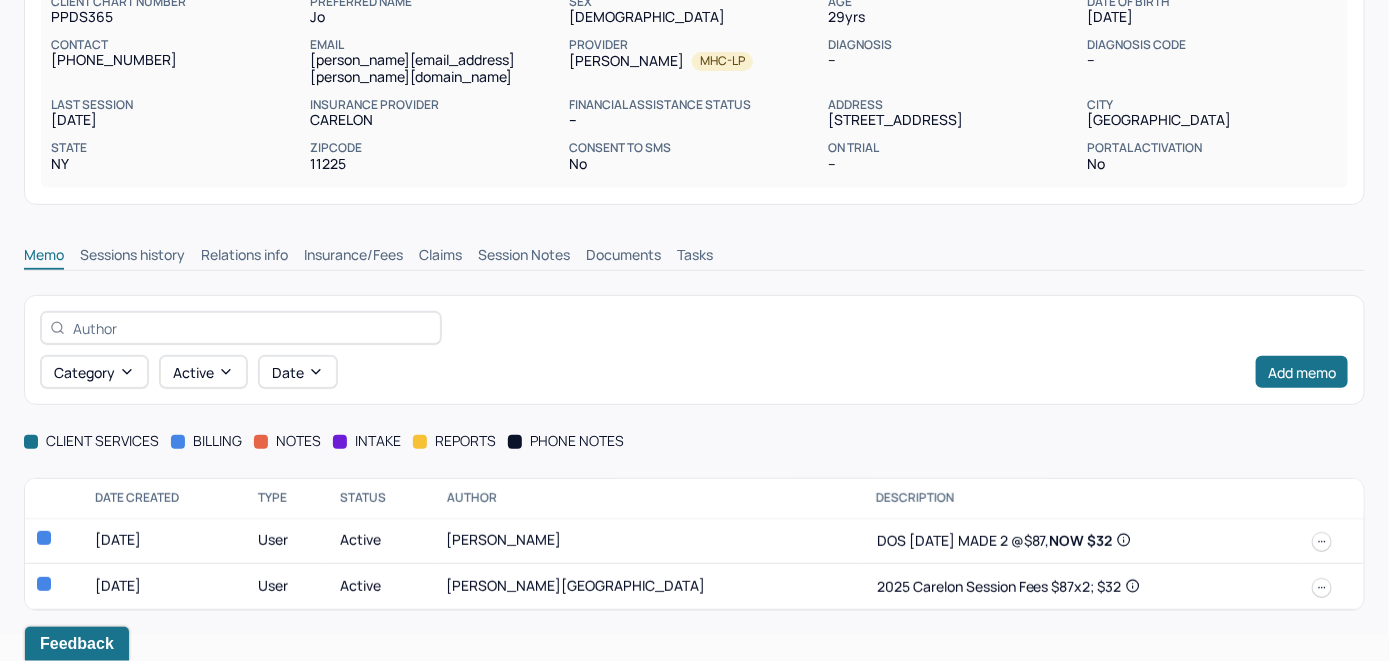 click on "Claims" at bounding box center (440, 257) 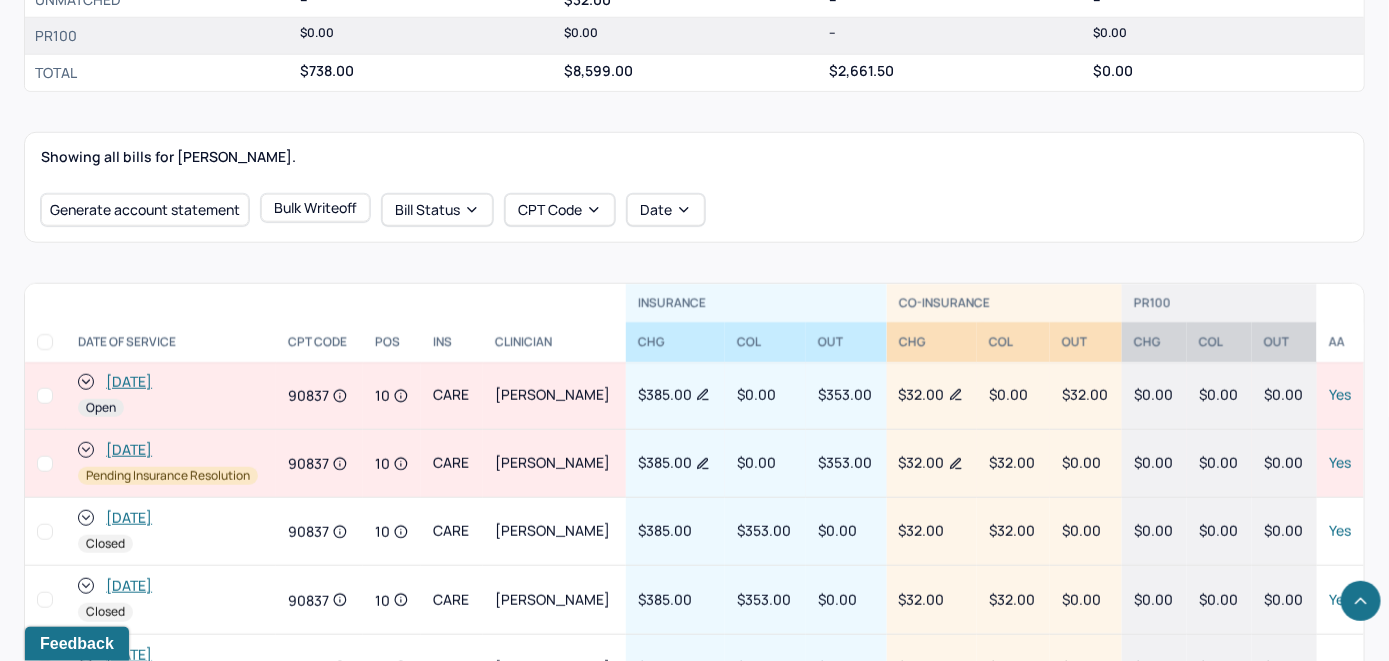scroll, scrollTop: 800, scrollLeft: 0, axis: vertical 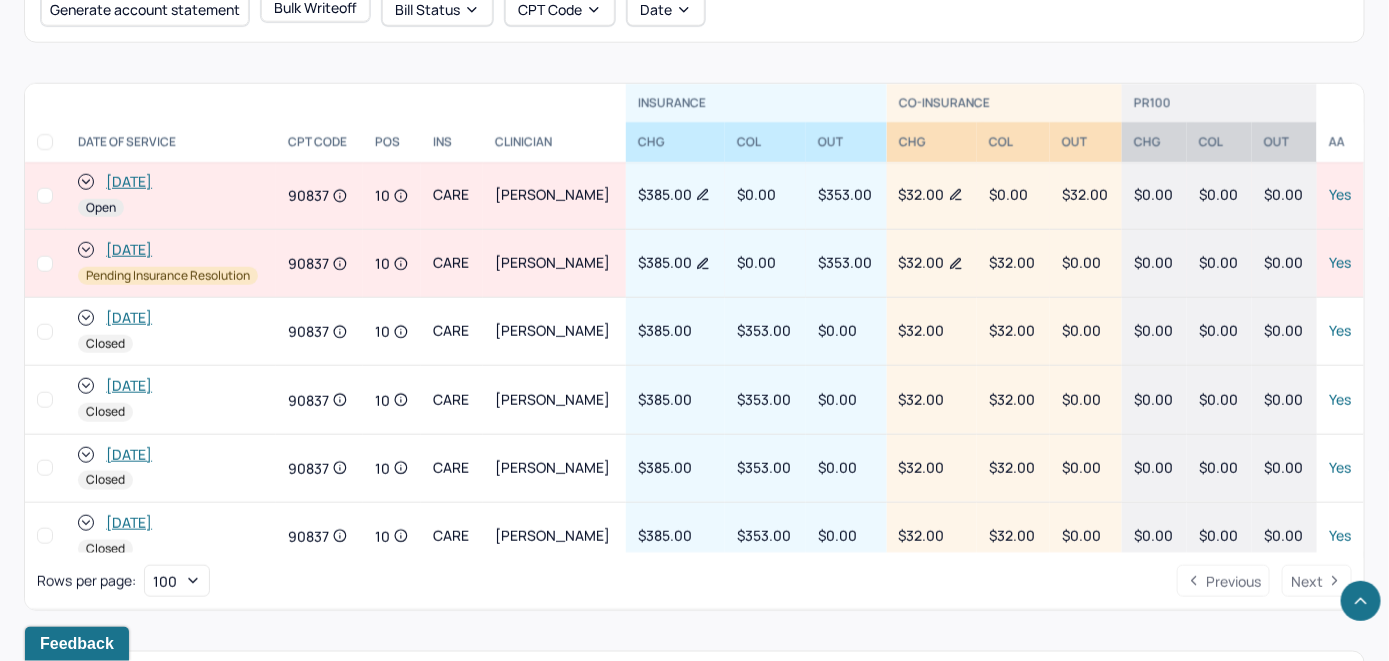 click on "[DATE]" at bounding box center [129, 182] 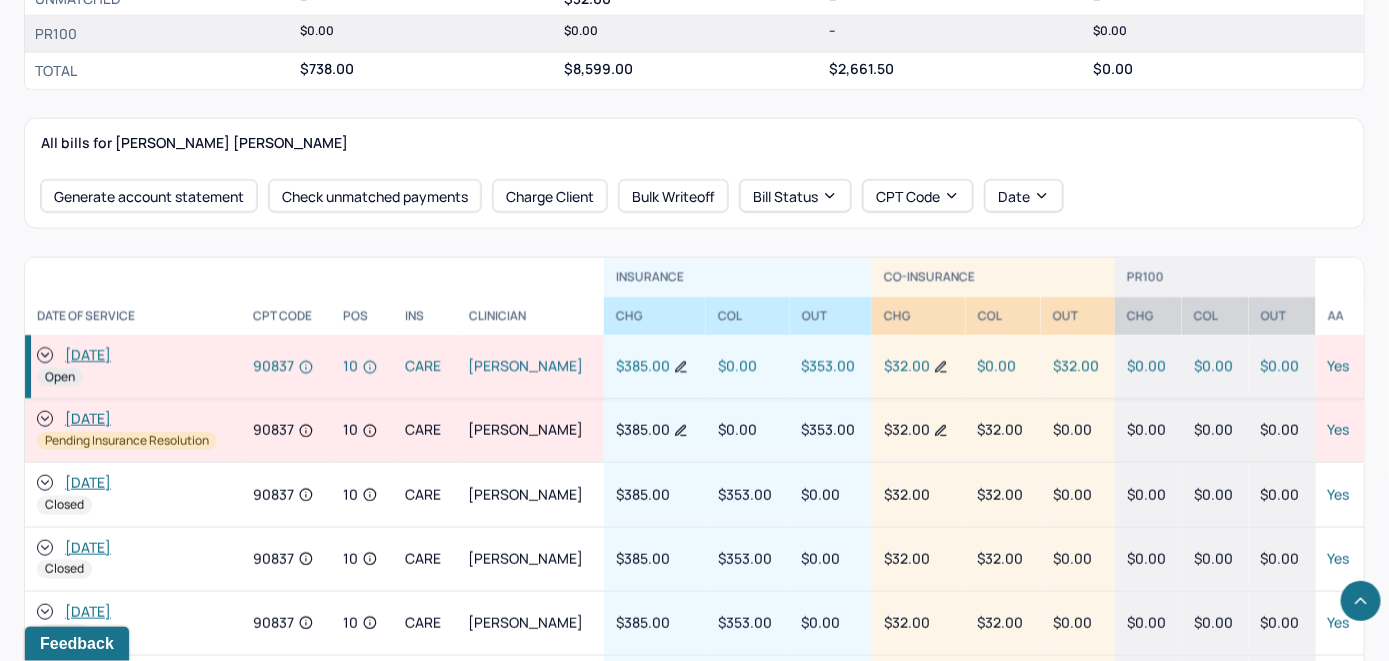 scroll, scrollTop: 800, scrollLeft: 0, axis: vertical 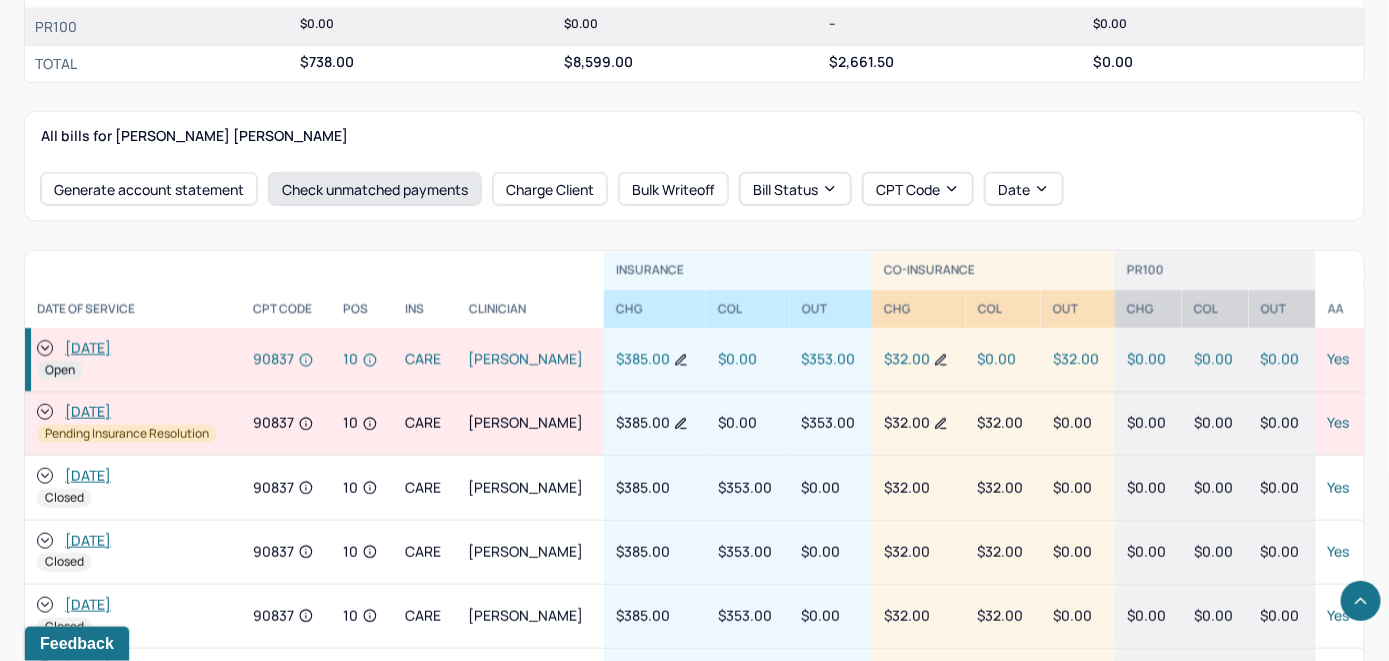 click on "Check unmatched payments" at bounding box center (375, 189) 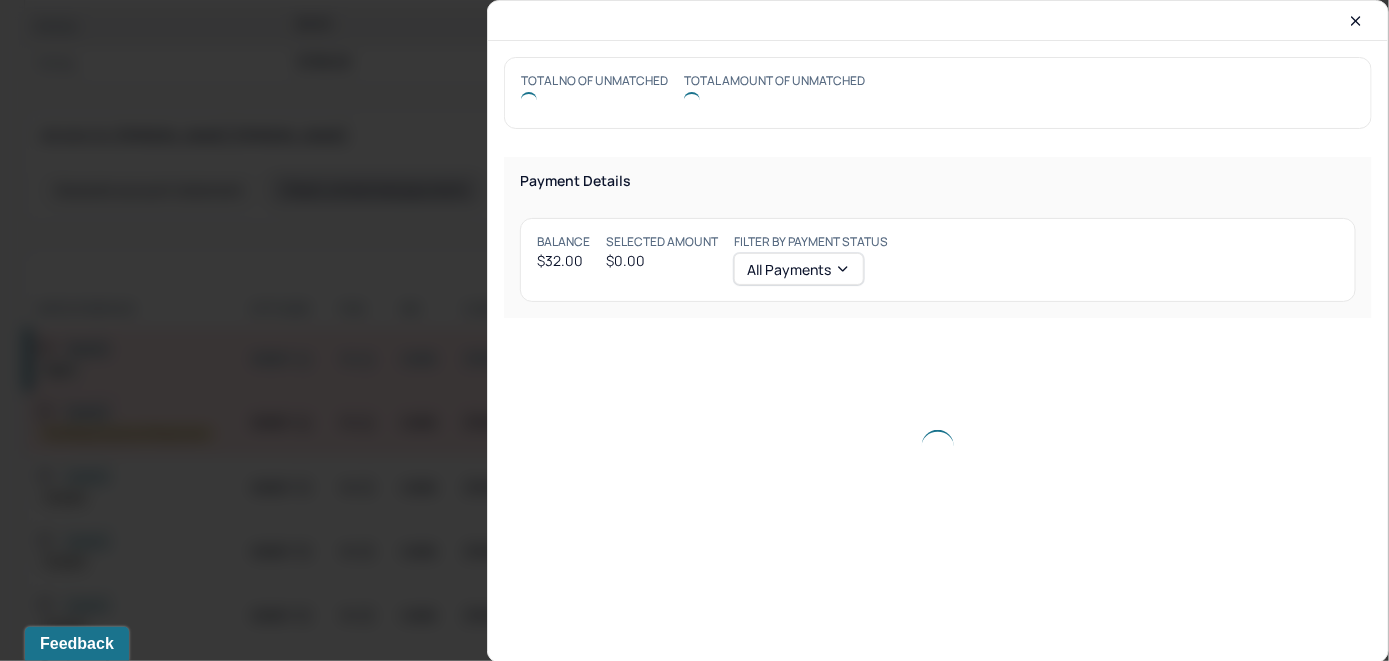 scroll, scrollTop: 815, scrollLeft: 0, axis: vertical 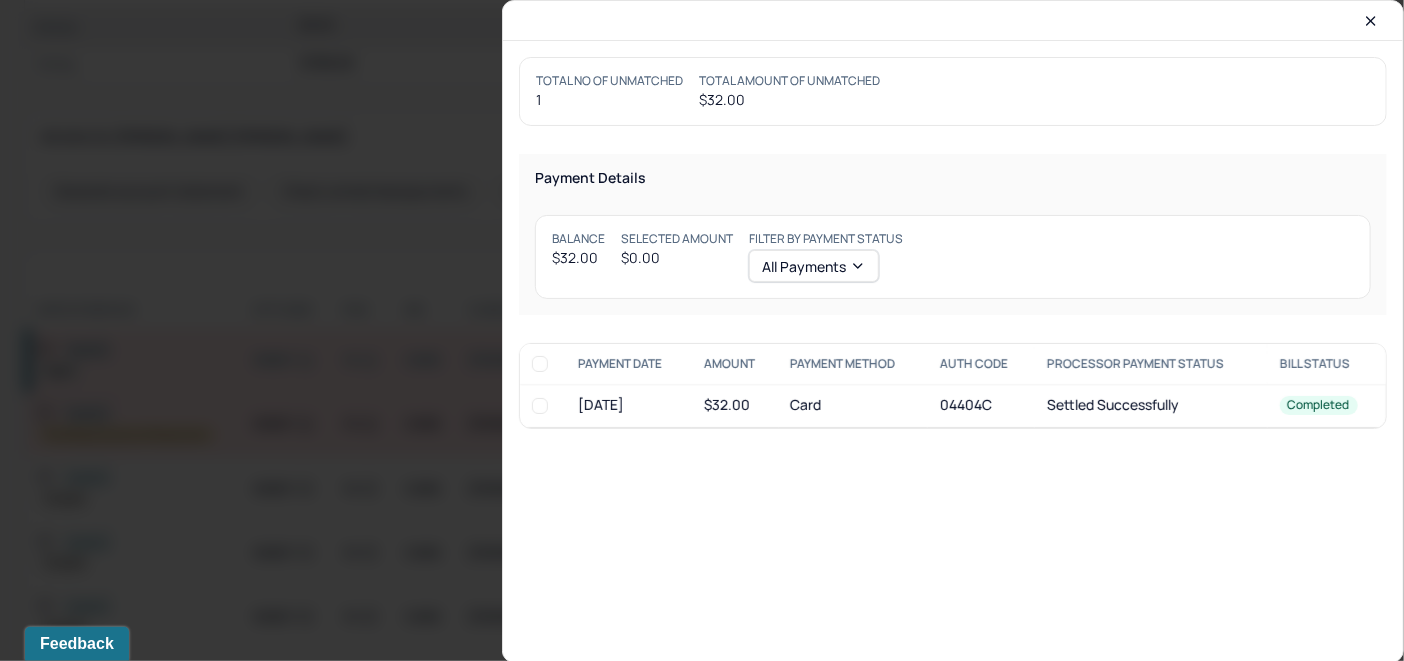 click at bounding box center [540, 406] 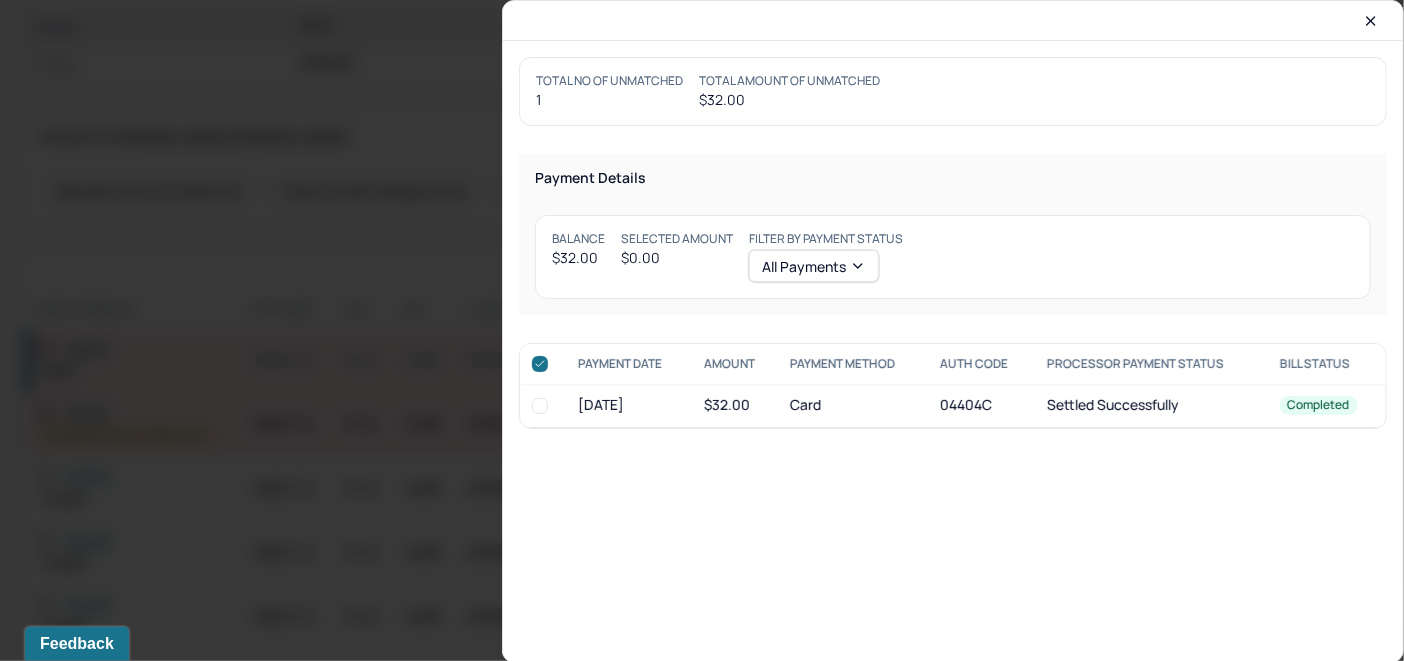 checkbox on "true" 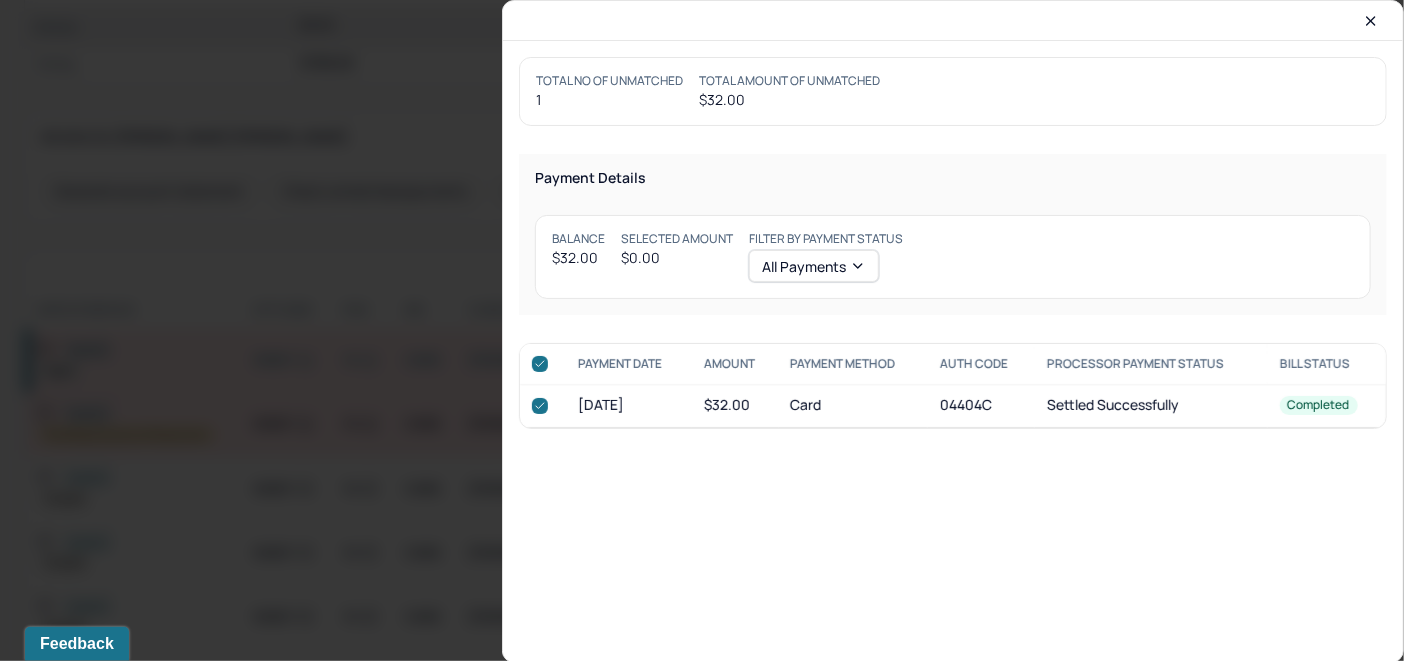 checkbox on "true" 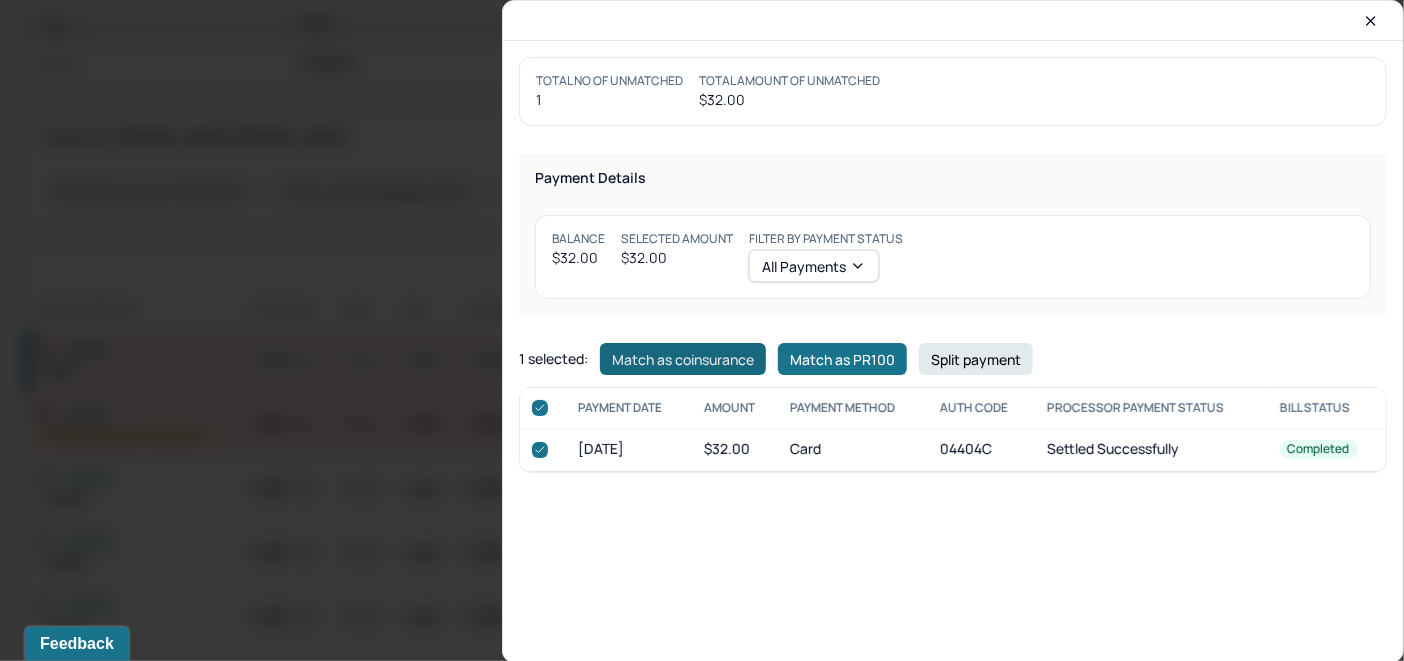 click on "Match as coinsurance" at bounding box center [683, 359] 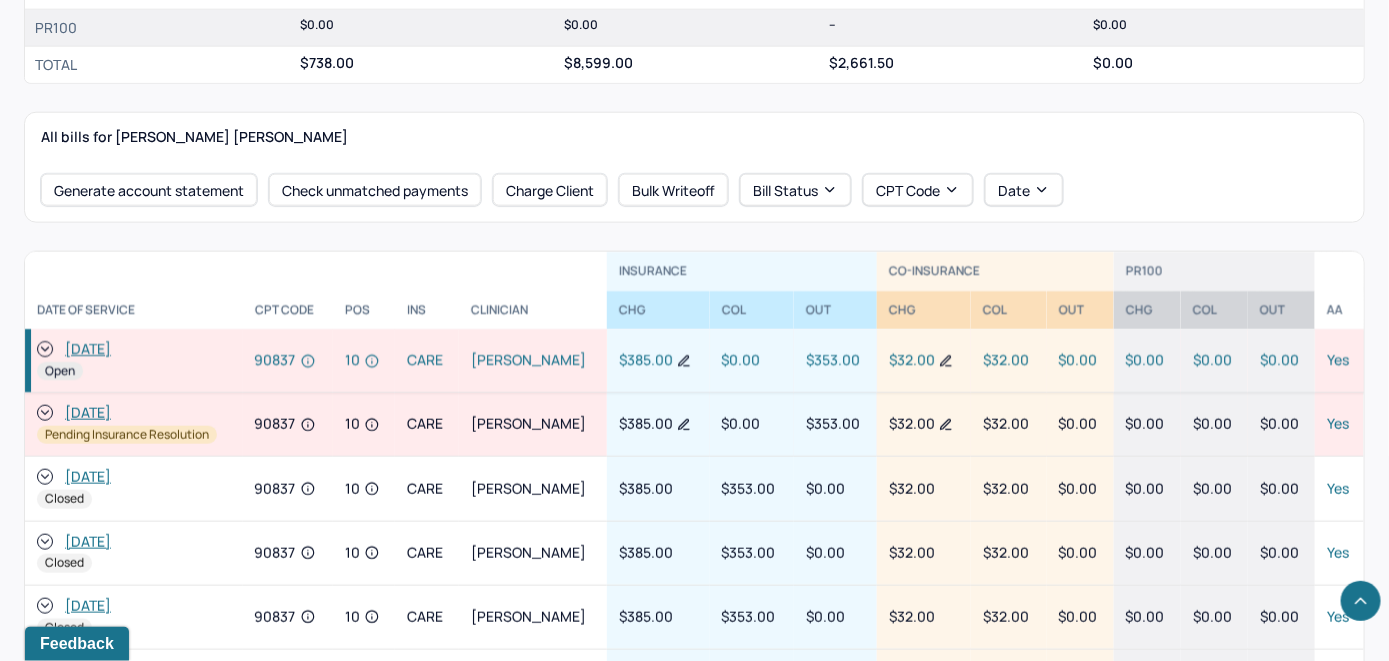 click 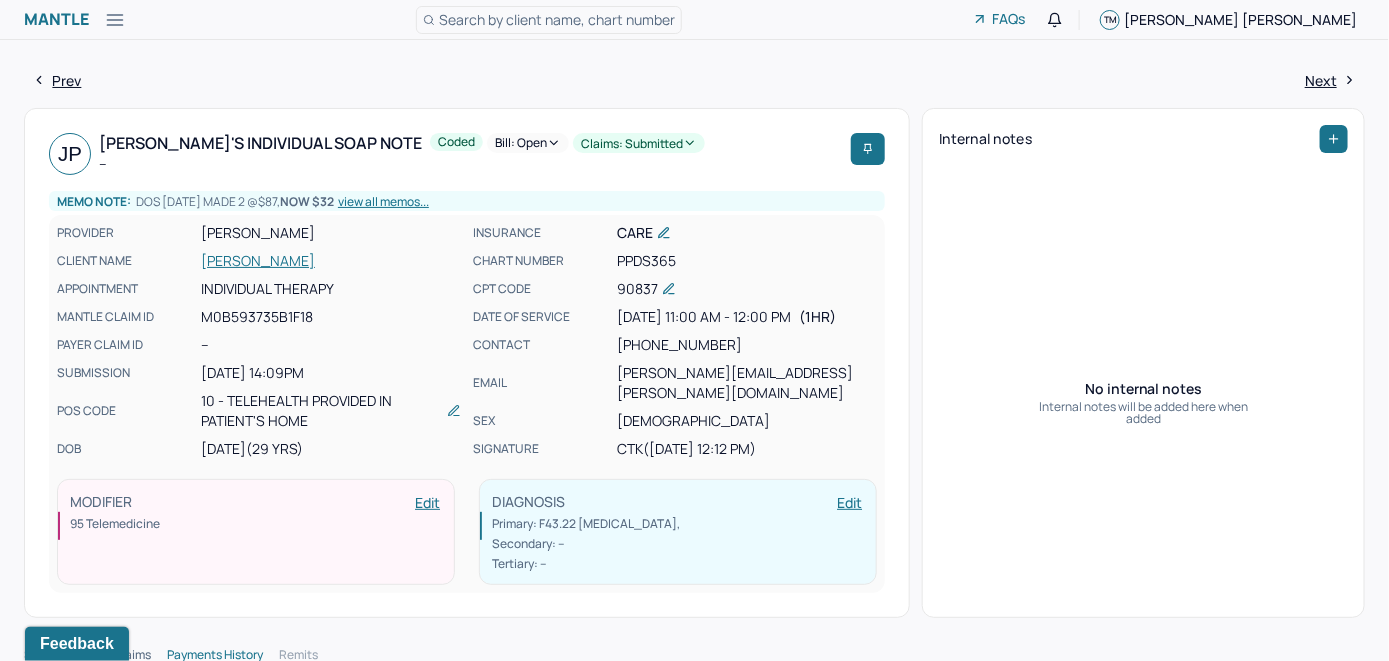 scroll, scrollTop: 0, scrollLeft: 0, axis: both 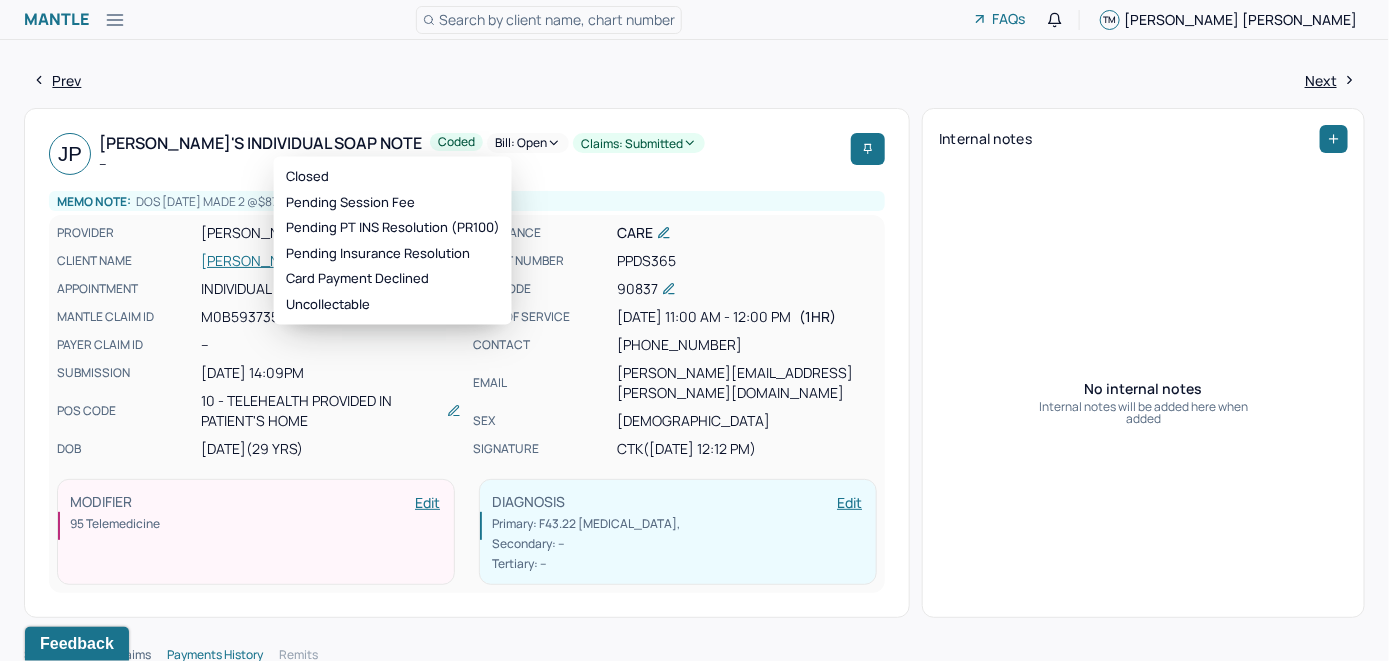 click on "Bill: Open" at bounding box center [528, 143] 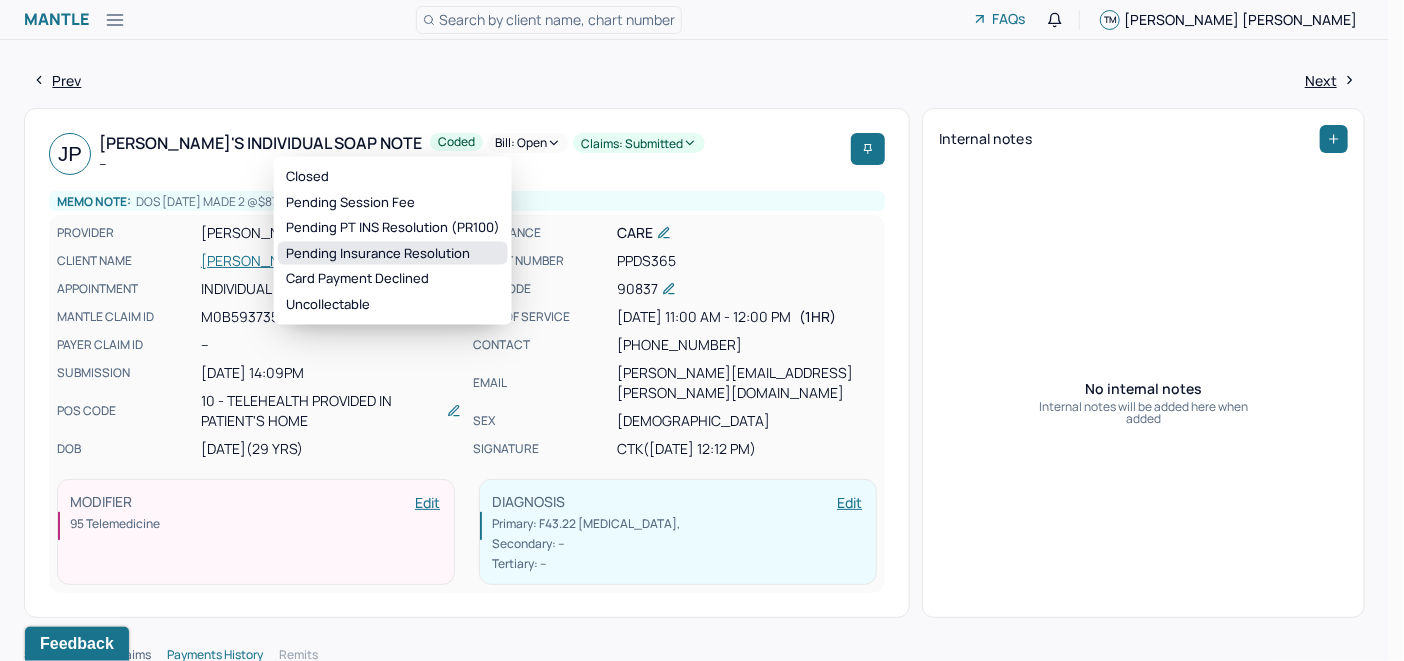 click on "Pending Insurance Resolution" at bounding box center [393, 253] 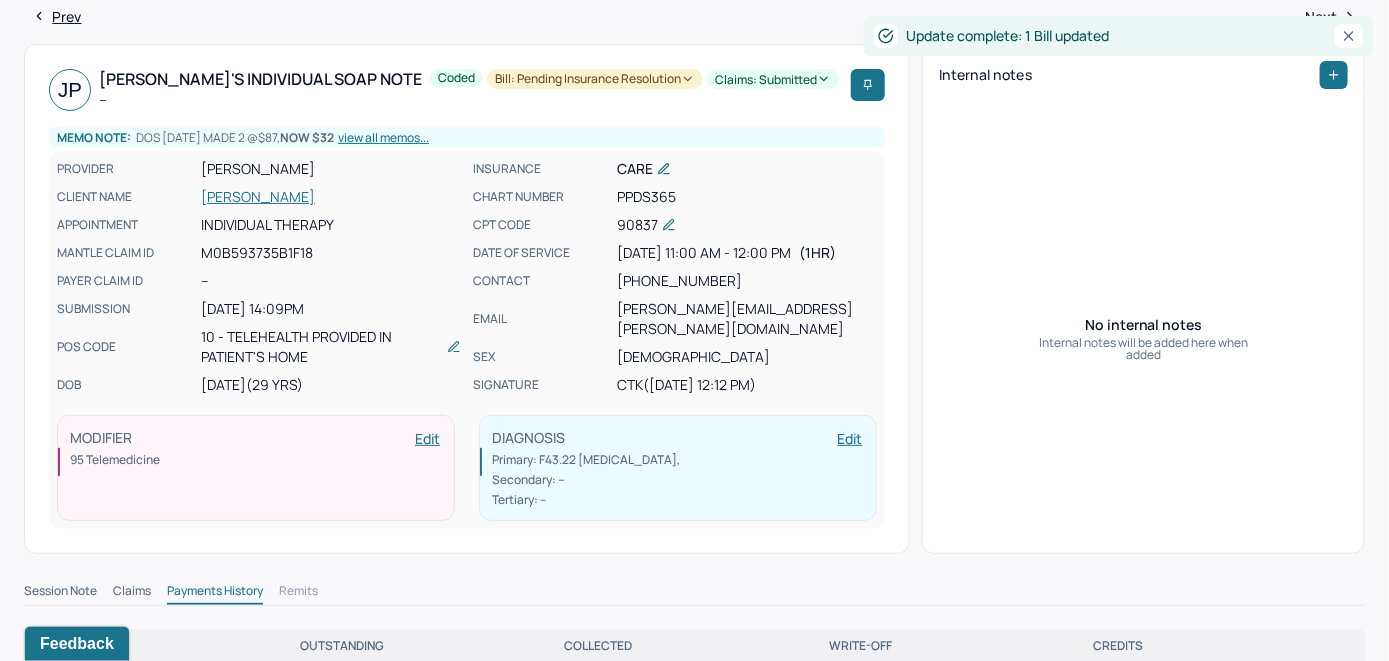 scroll, scrollTop: 100, scrollLeft: 0, axis: vertical 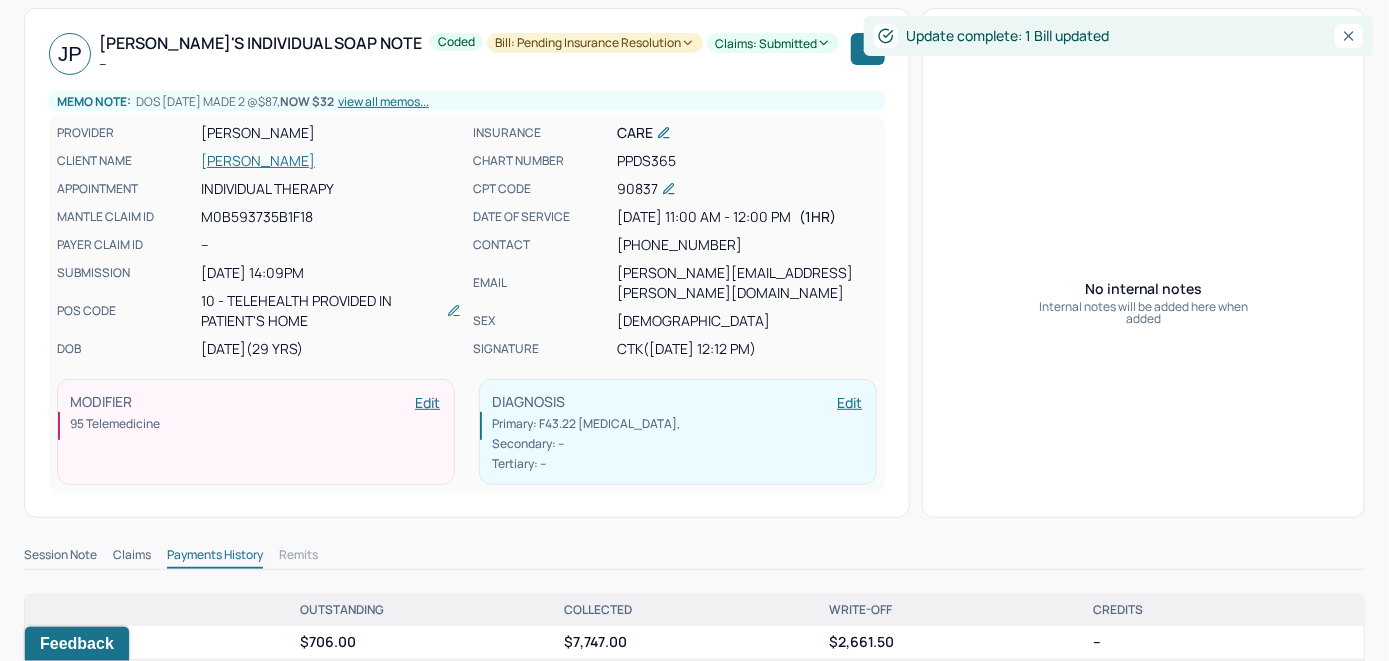 click on "PELLMAN, JO ELLEN" at bounding box center (331, 161) 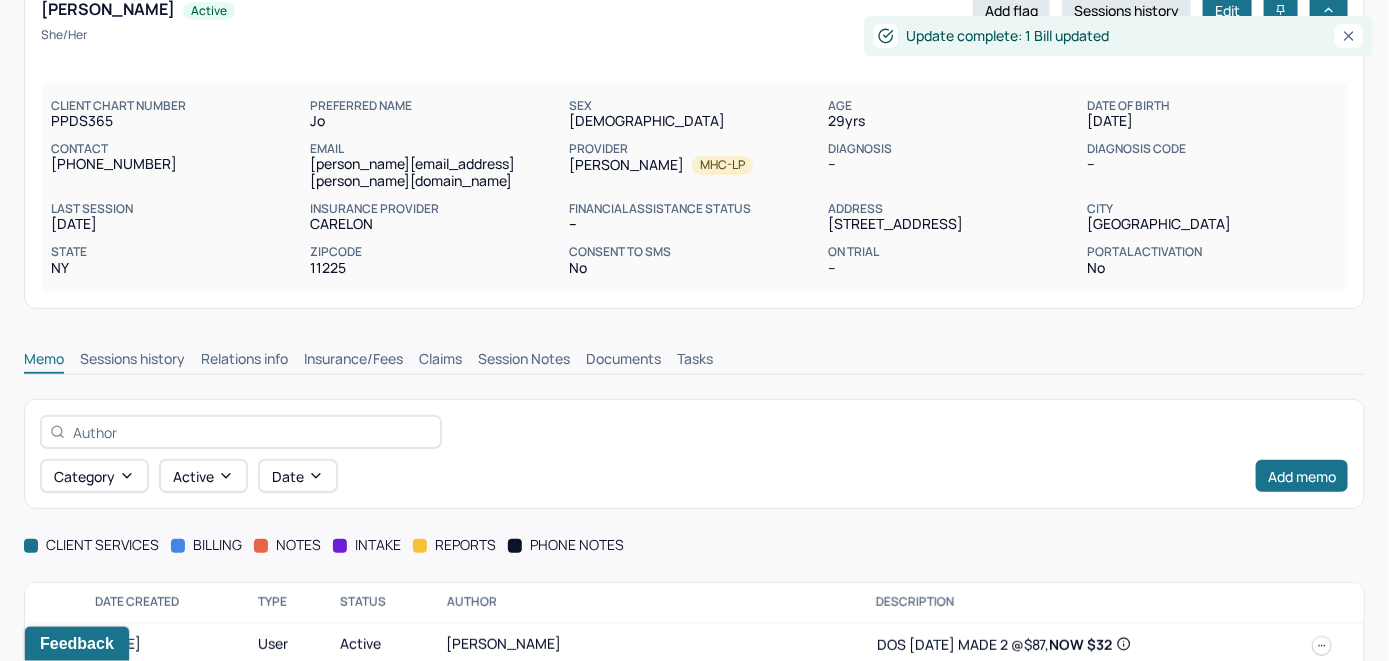 scroll, scrollTop: 191, scrollLeft: 0, axis: vertical 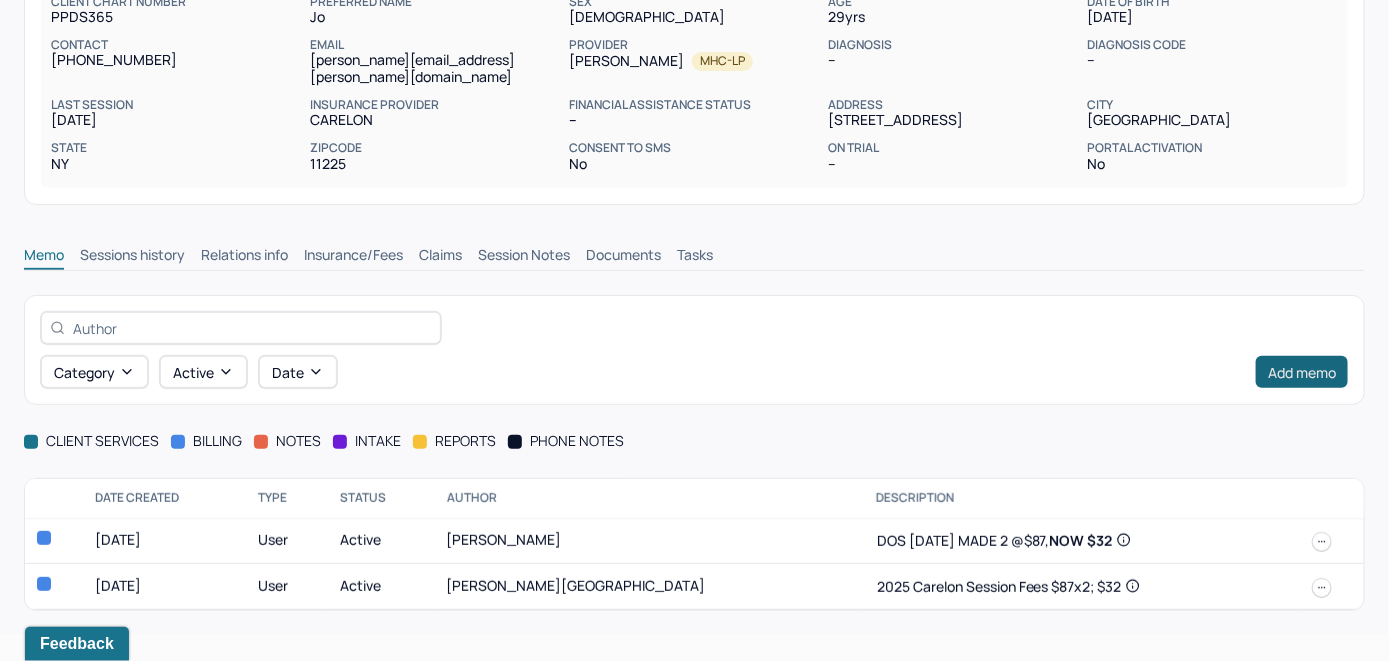 click on "Add memo" at bounding box center [1302, 372] 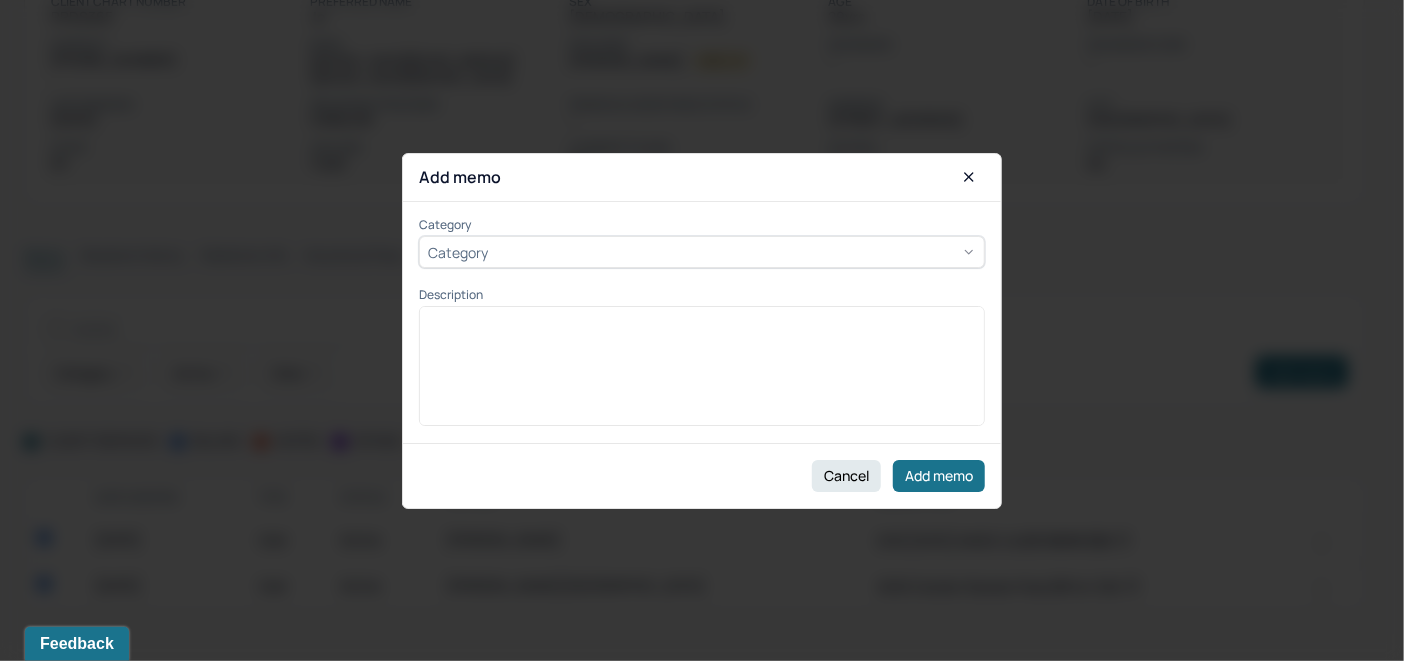 click 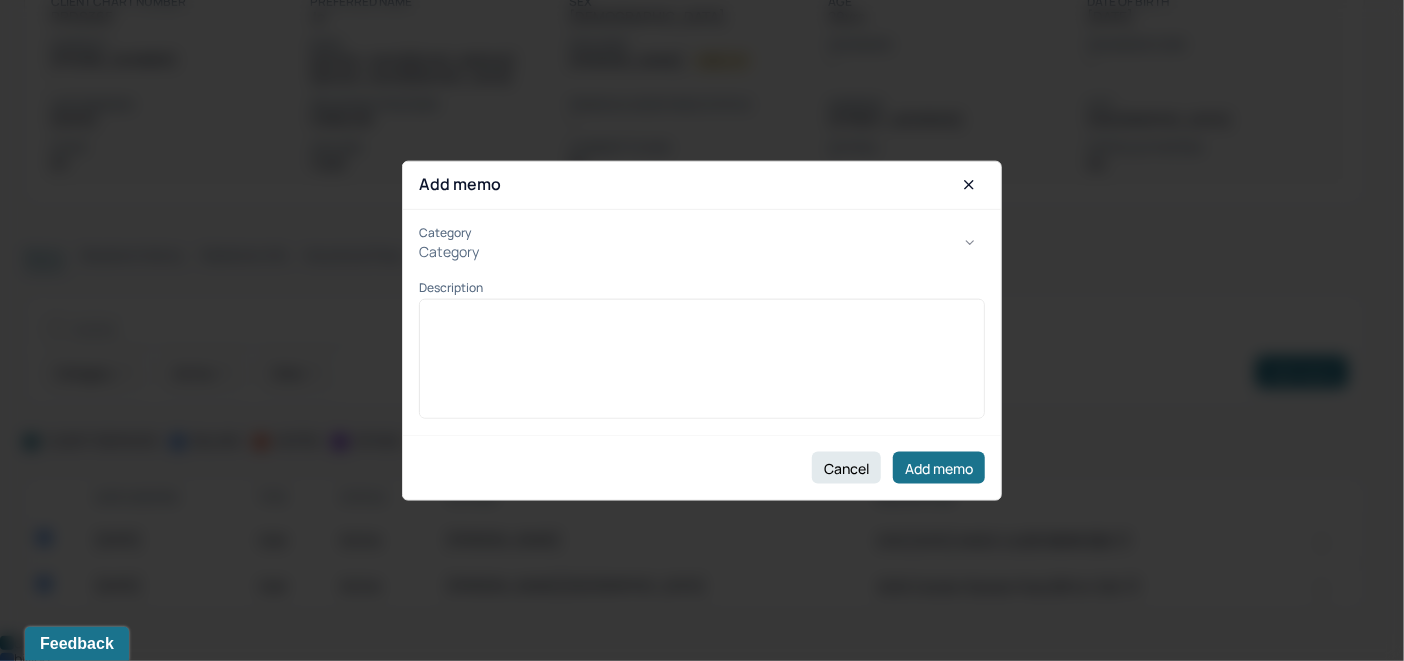 click on "billing" at bounding box center [694, 659] 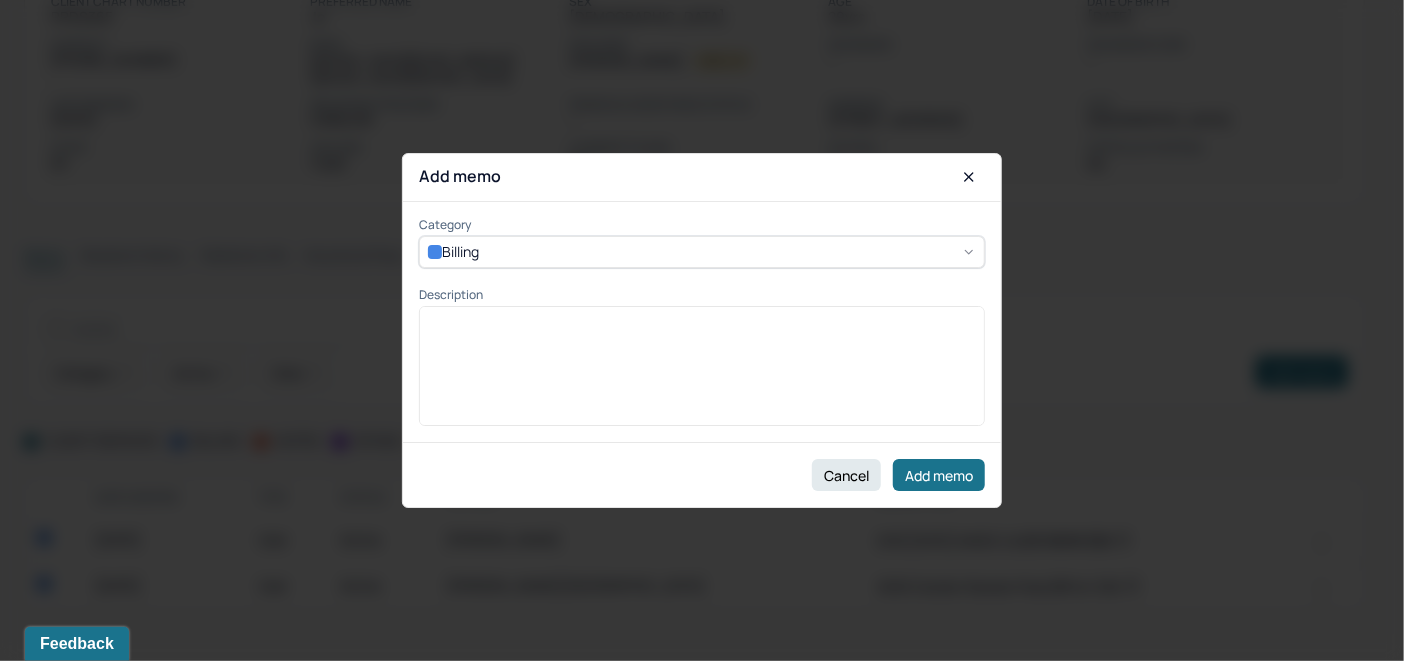 click at bounding box center (702, 322) 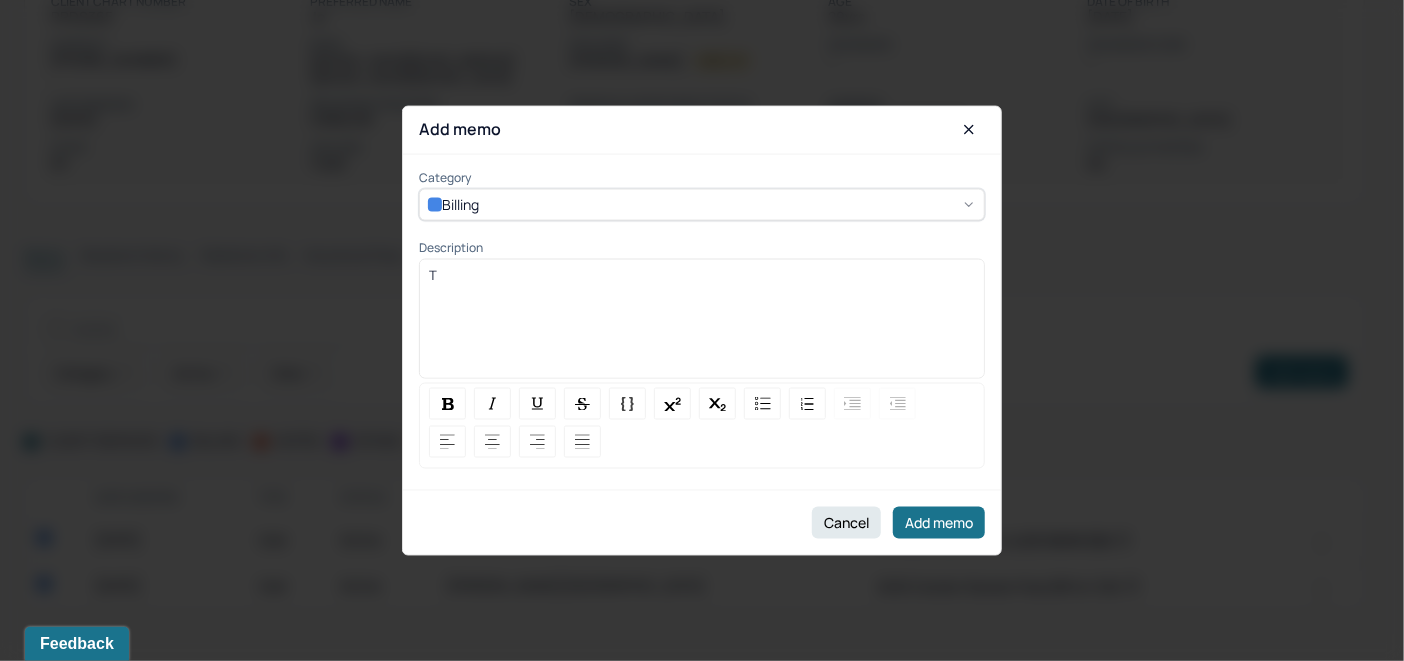 type 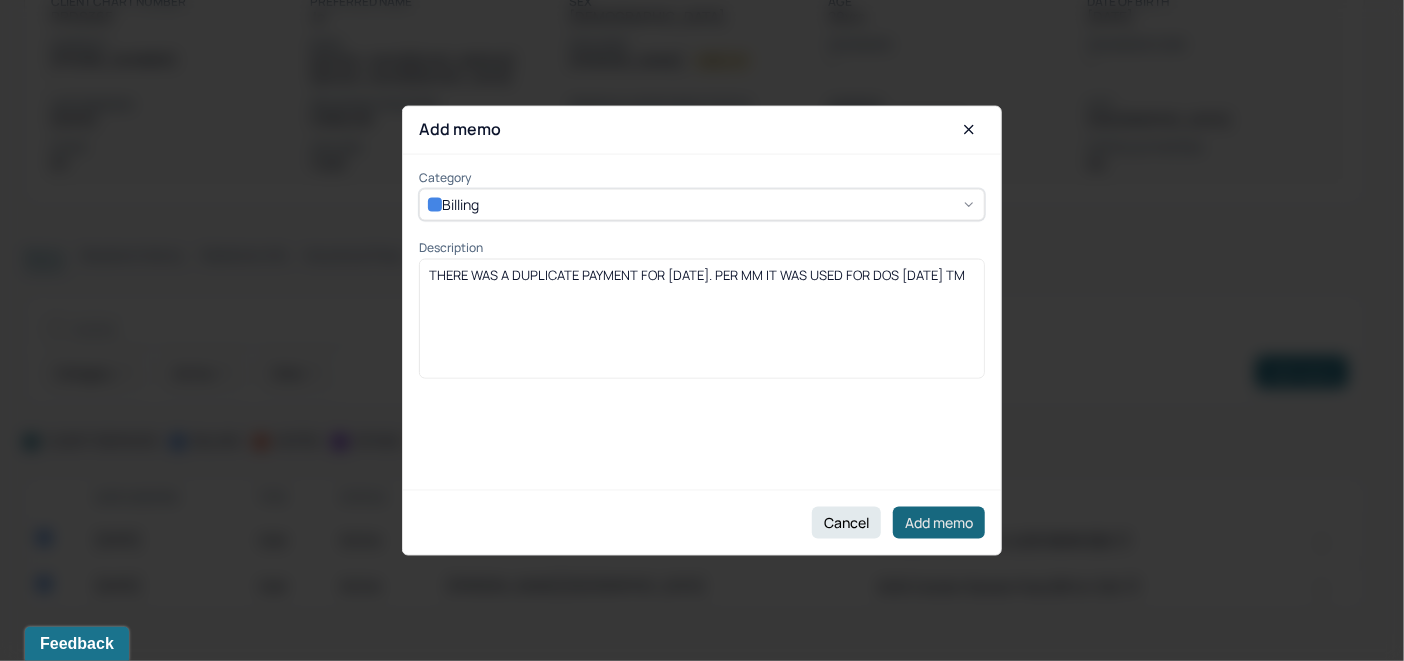 click on "Add memo" at bounding box center (939, 523) 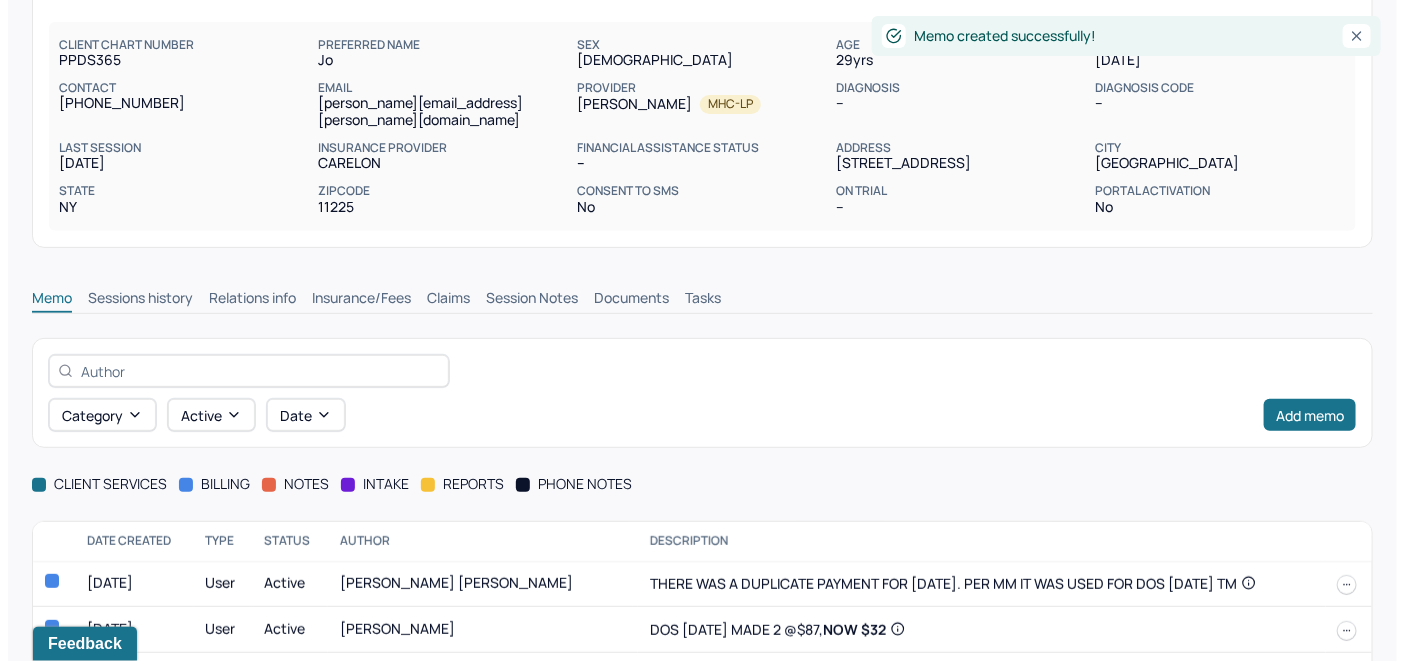 scroll, scrollTop: 237, scrollLeft: 0, axis: vertical 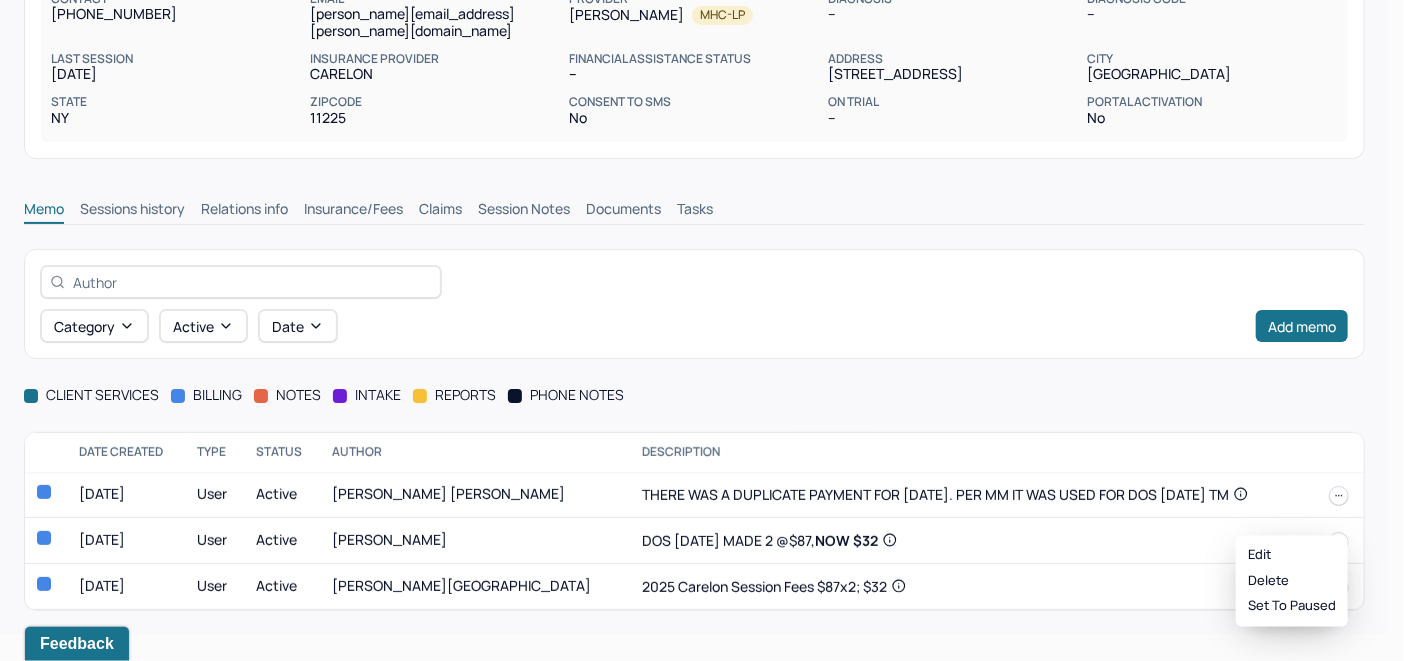 click at bounding box center (1339, 496) 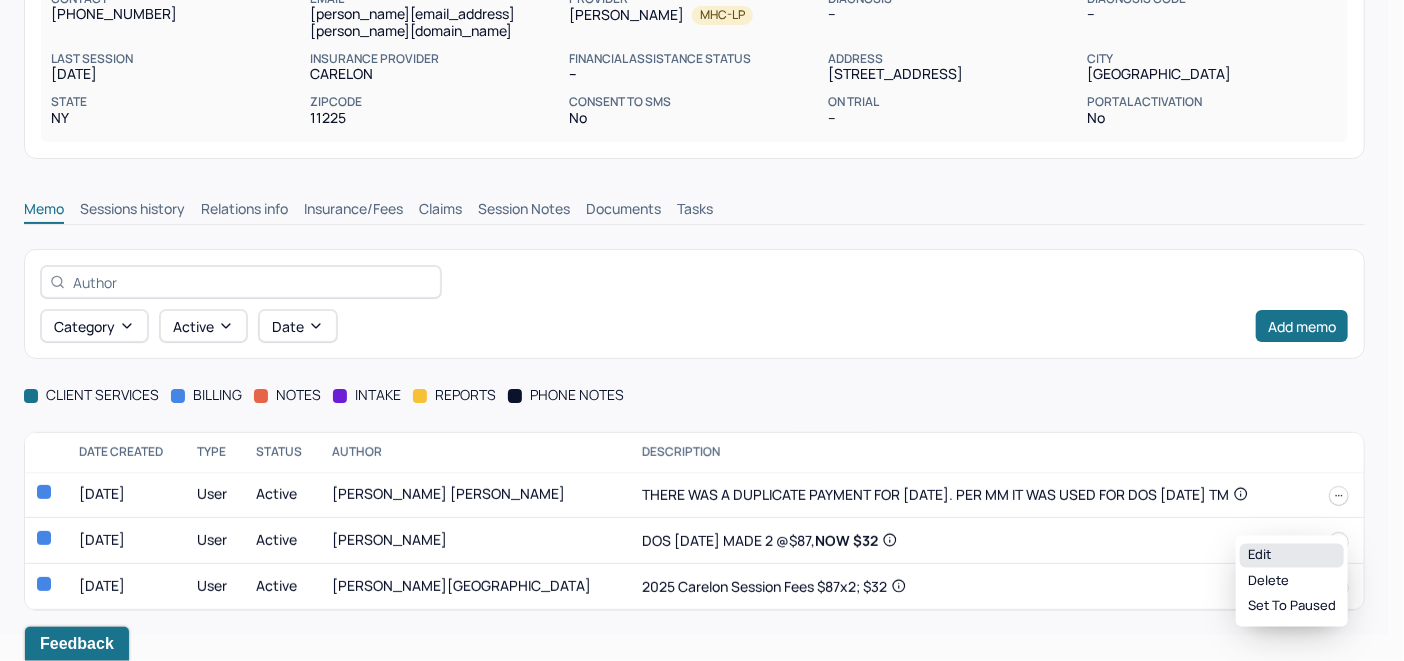 click on "Edit" at bounding box center (1292, 556) 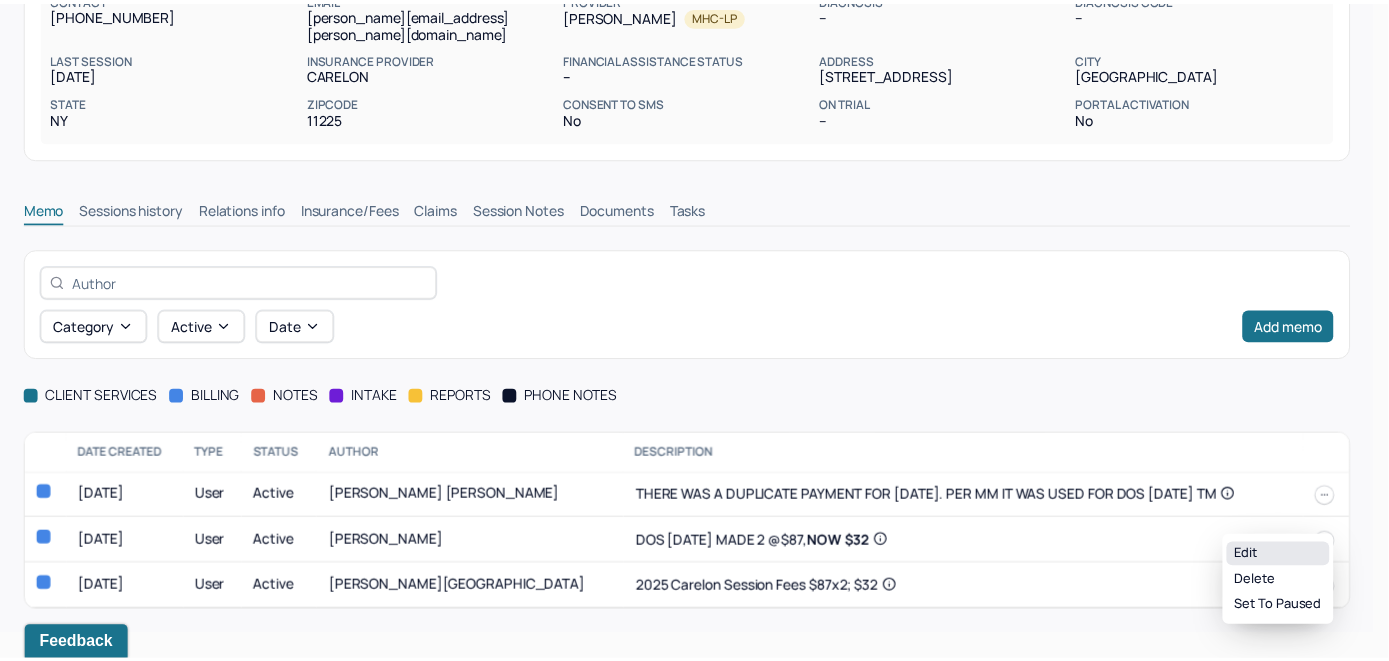 scroll, scrollTop: 194, scrollLeft: 0, axis: vertical 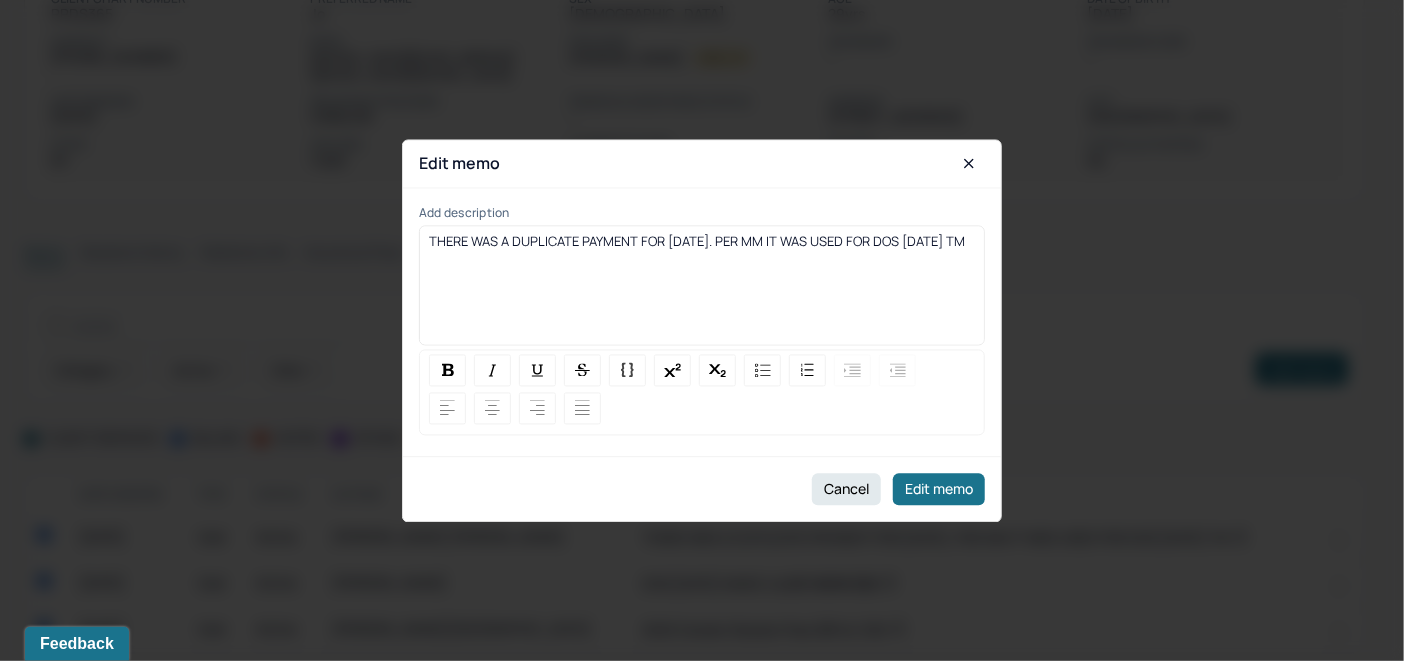 drag, startPoint x: 428, startPoint y: 282, endPoint x: 864, endPoint y: 268, distance: 436.2247 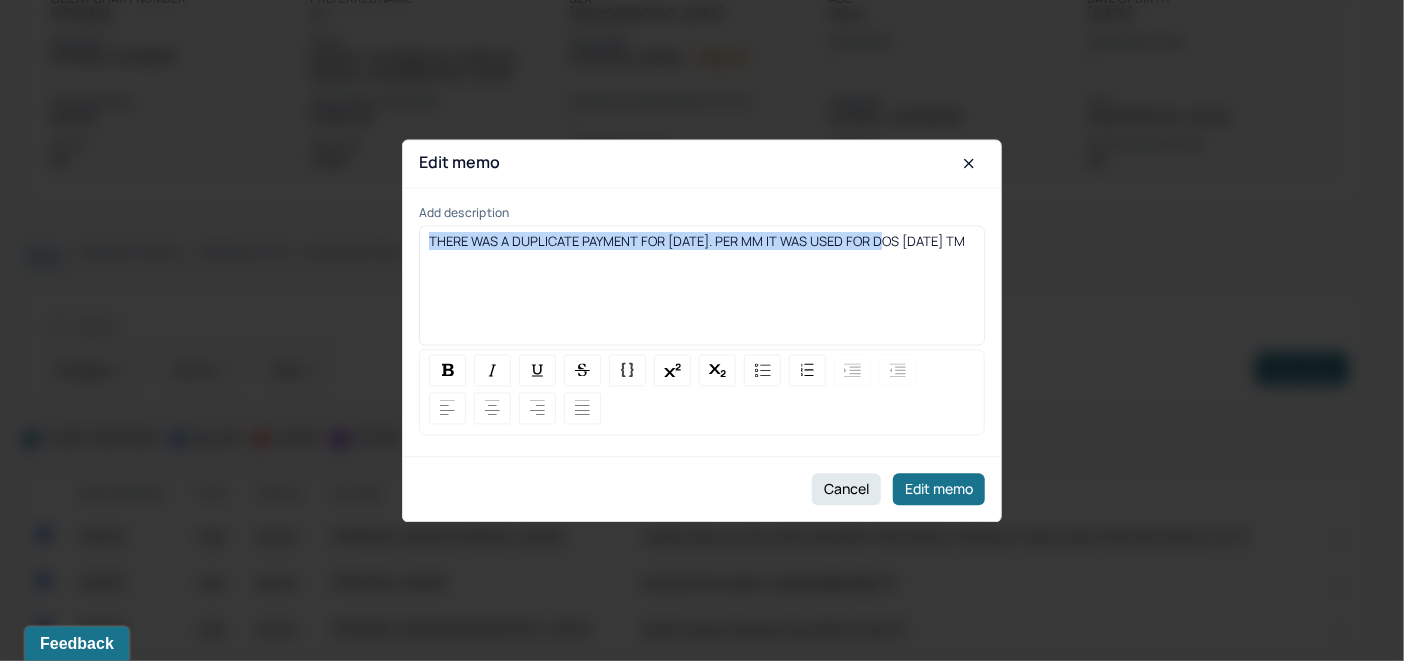 drag, startPoint x: 872, startPoint y: 241, endPoint x: 427, endPoint y: 248, distance: 445.05505 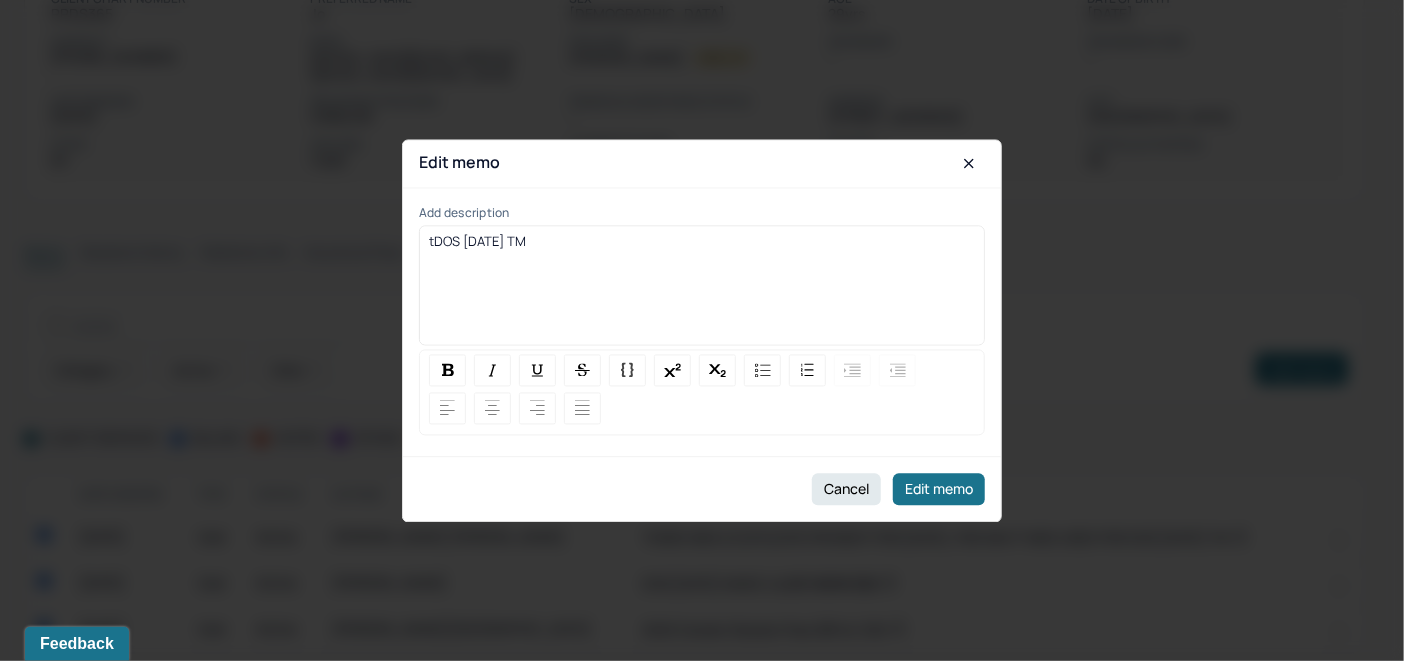 type 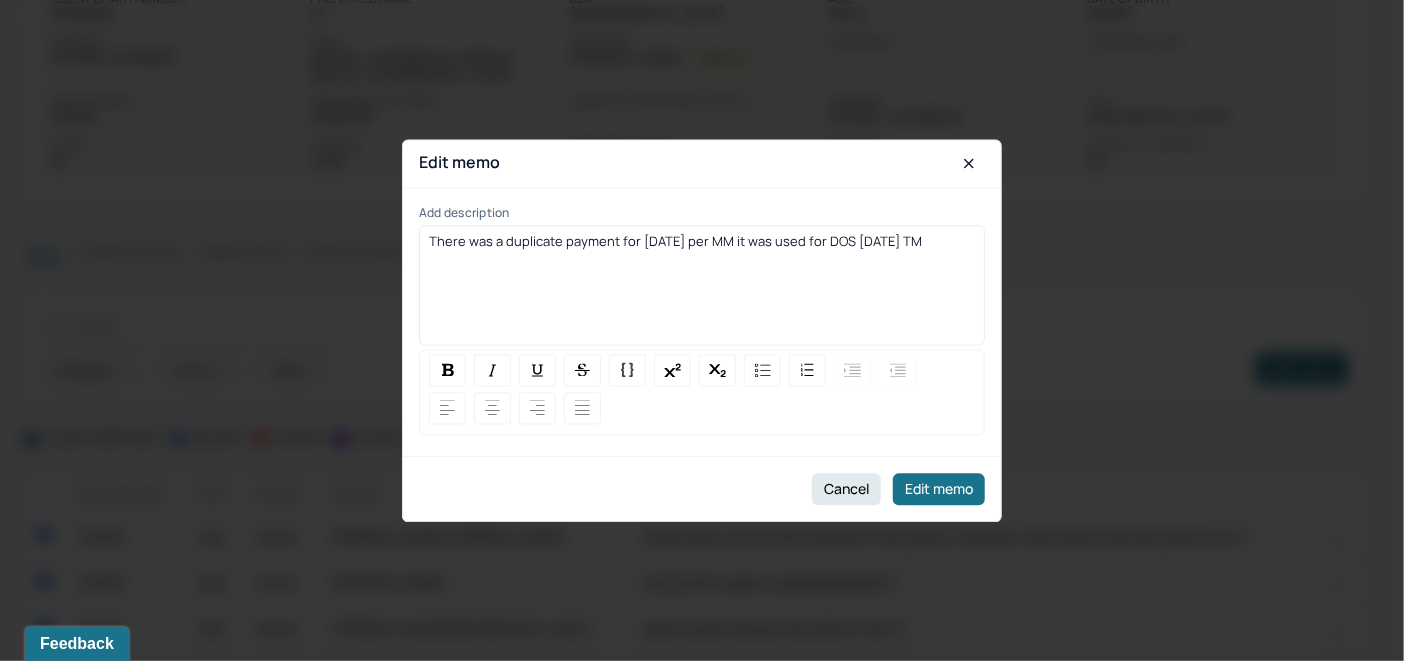 drag, startPoint x: 921, startPoint y: 249, endPoint x: 423, endPoint y: 252, distance: 498.00903 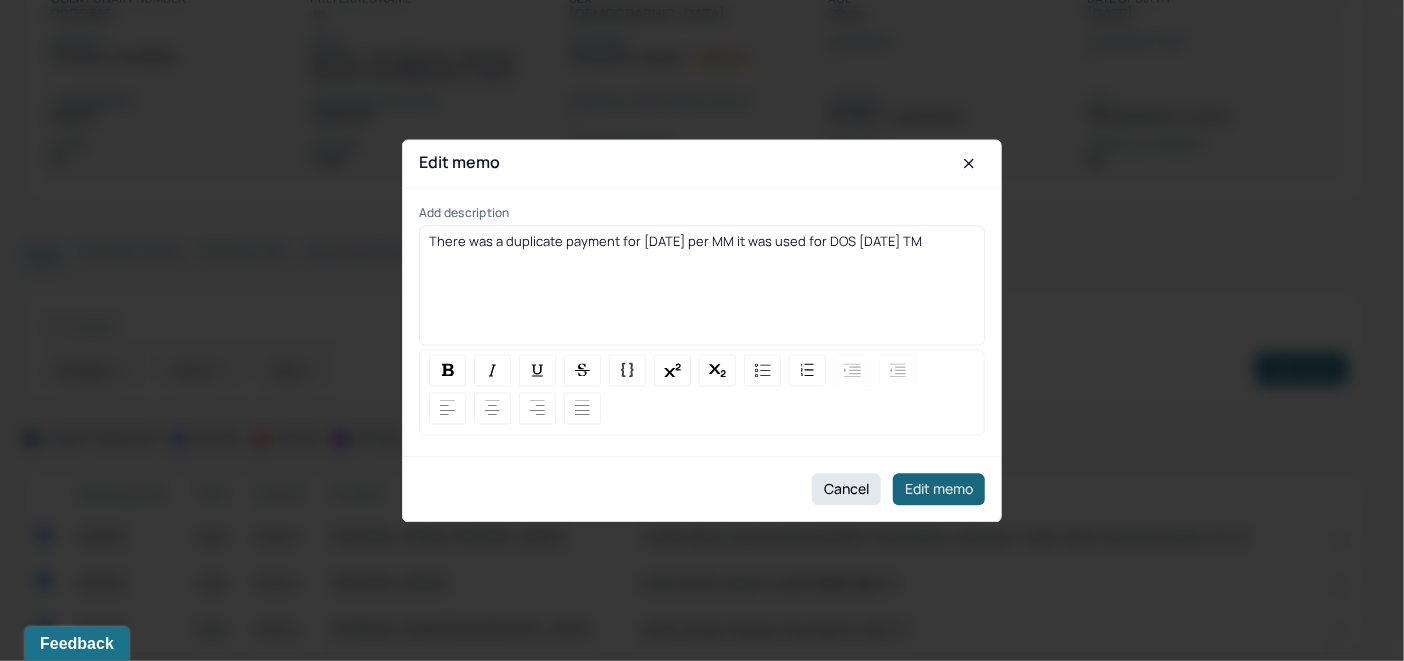 click on "Edit memo" at bounding box center [939, 489] 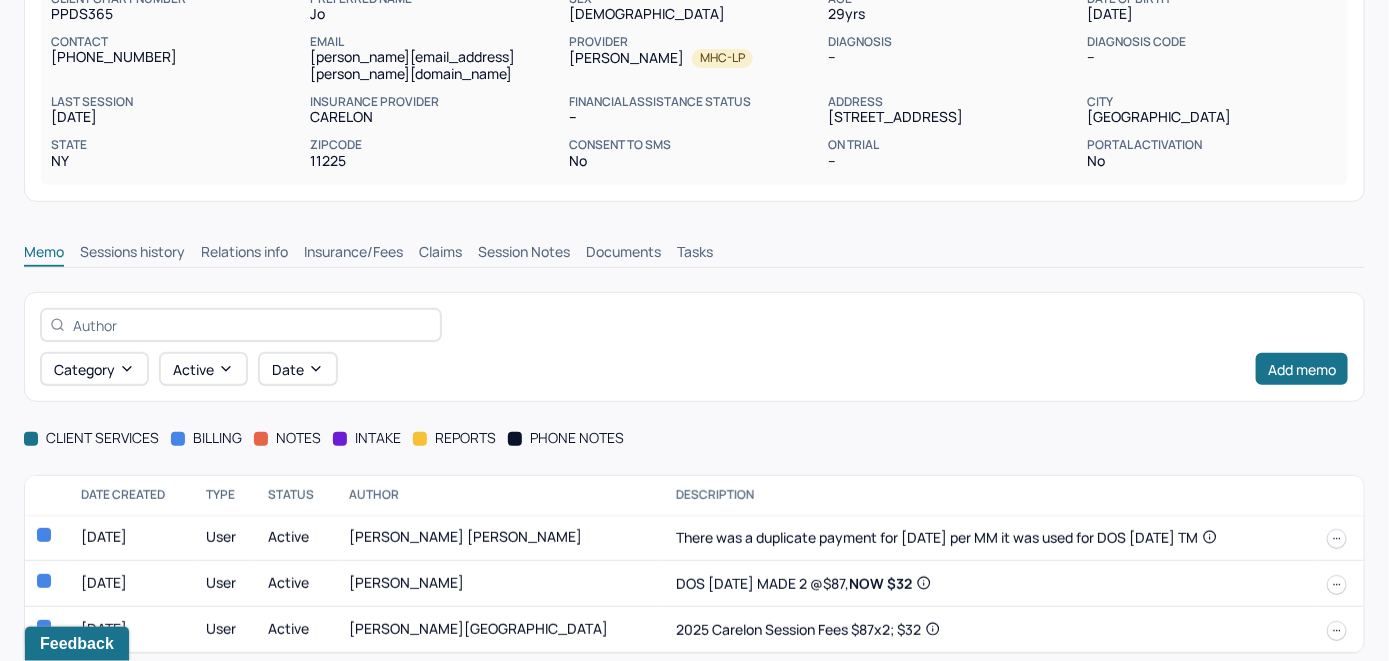 click on "Claims" at bounding box center (440, 254) 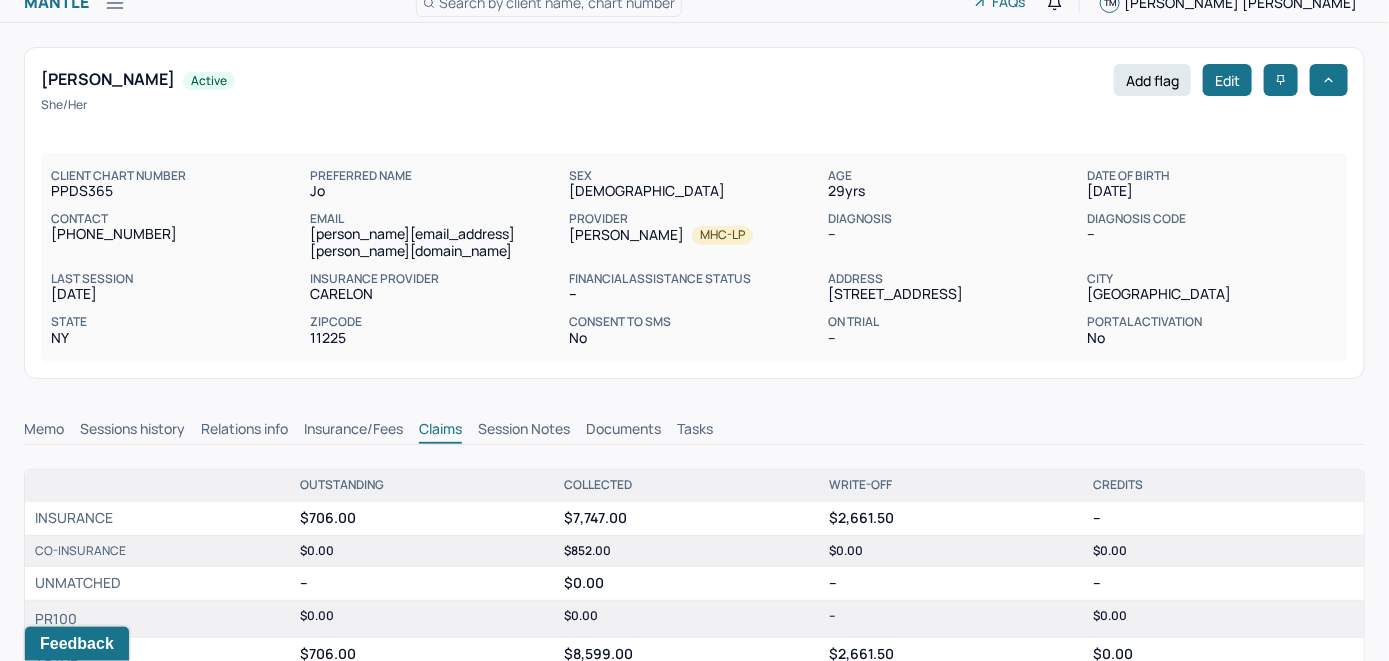 scroll, scrollTop: 0, scrollLeft: 0, axis: both 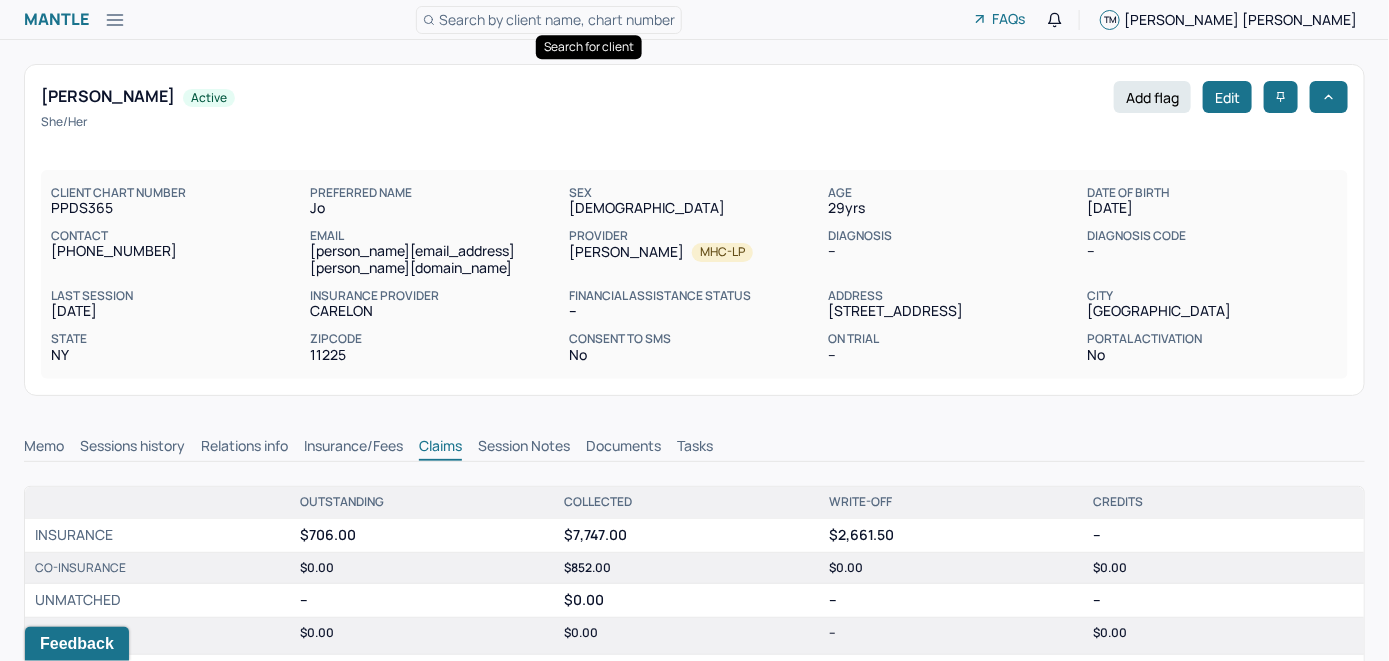click on "Search by client name, chart number" at bounding box center [557, 19] 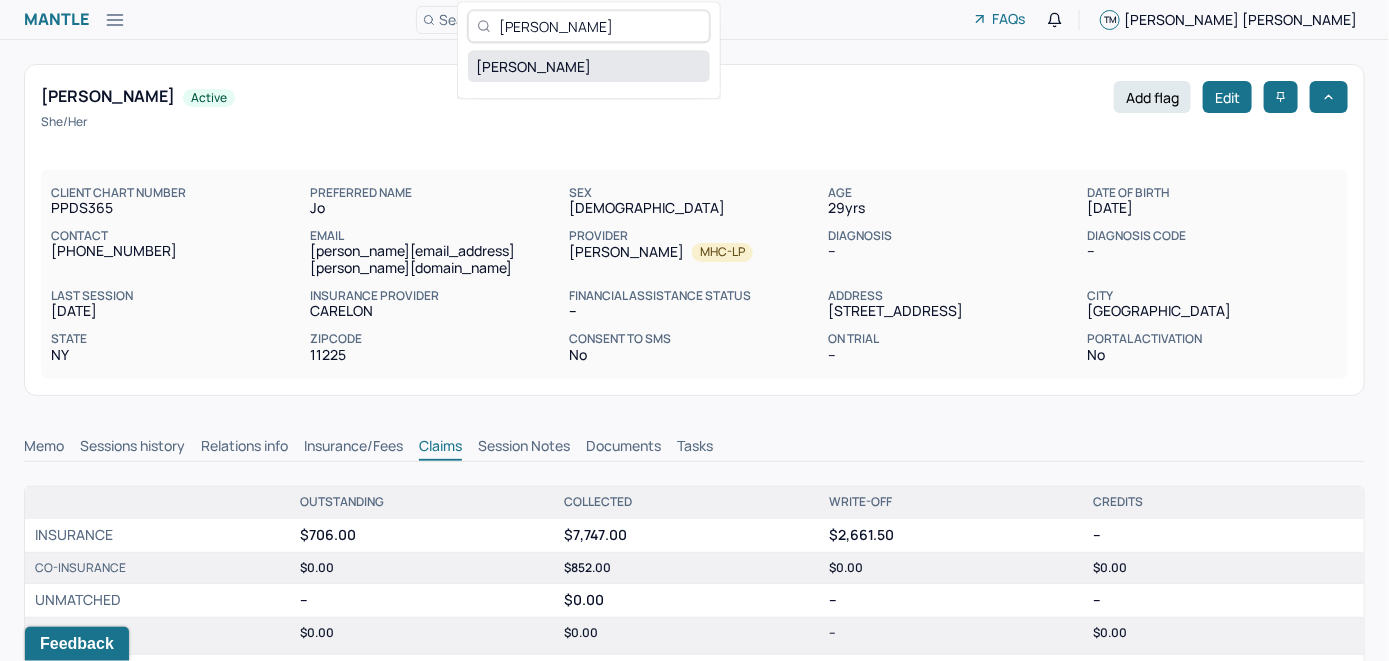 type on "Joanne Gumm" 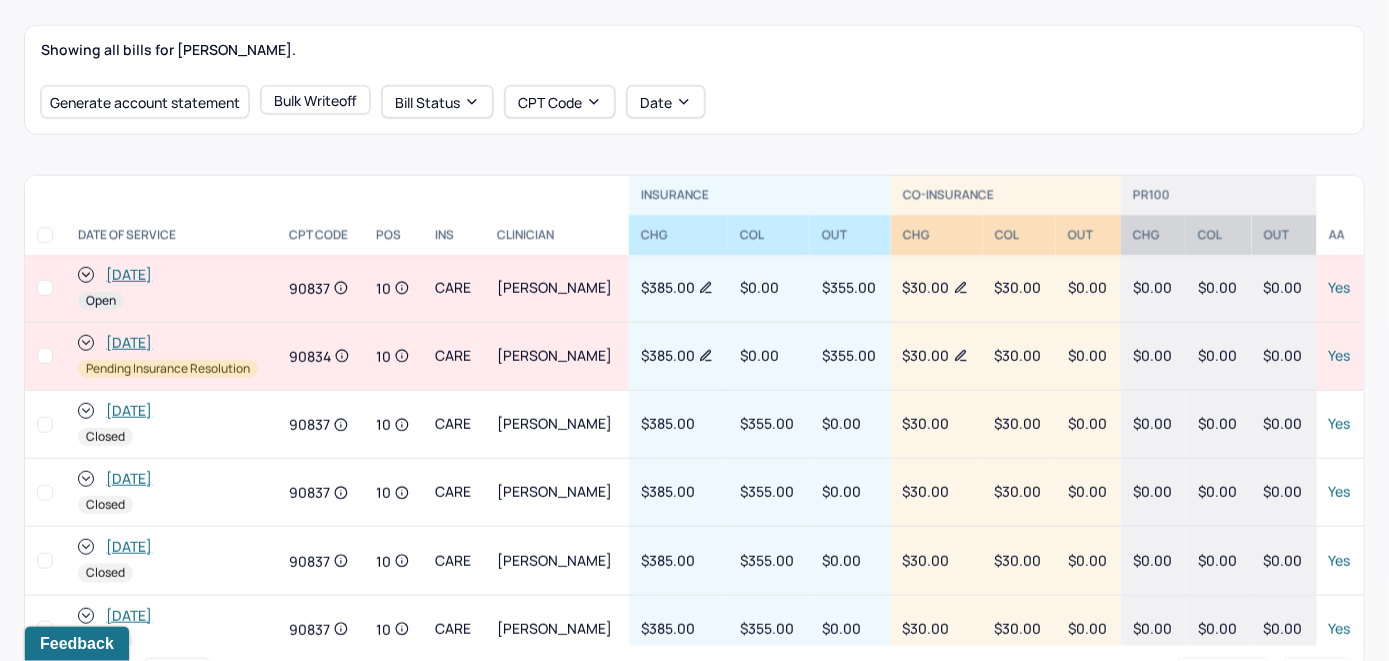 scroll, scrollTop: 700, scrollLeft: 0, axis: vertical 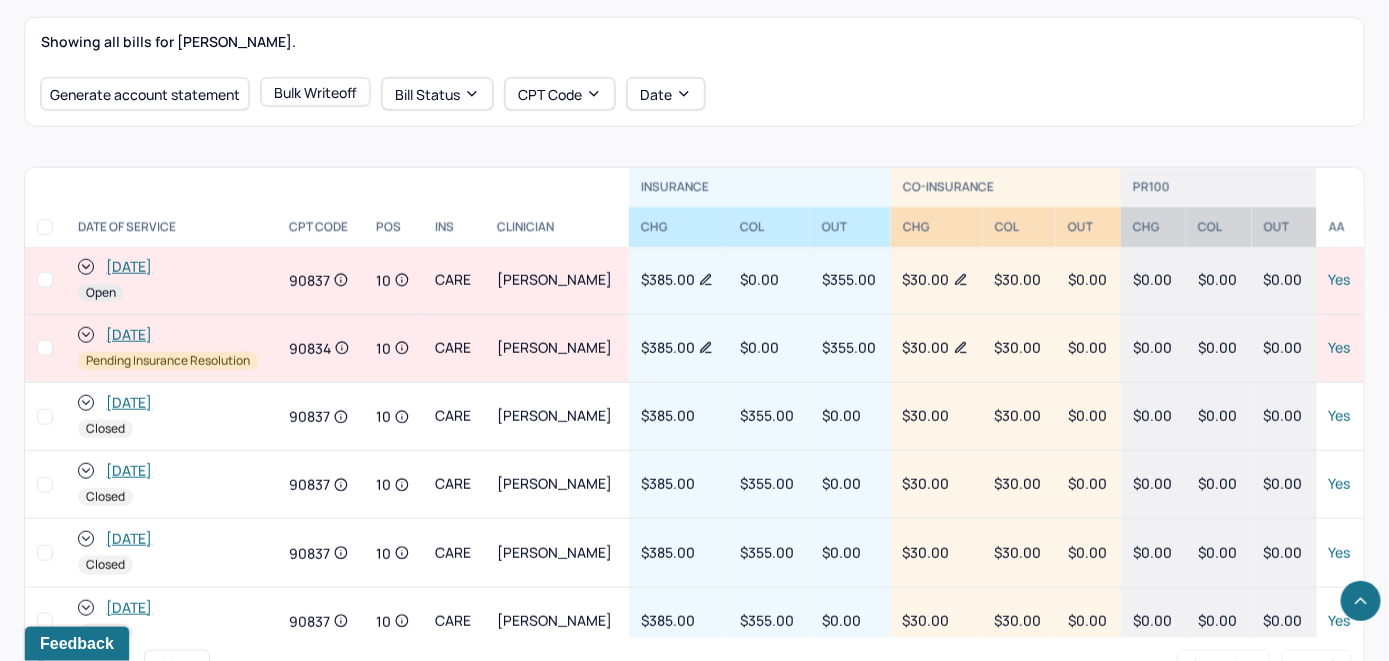 click 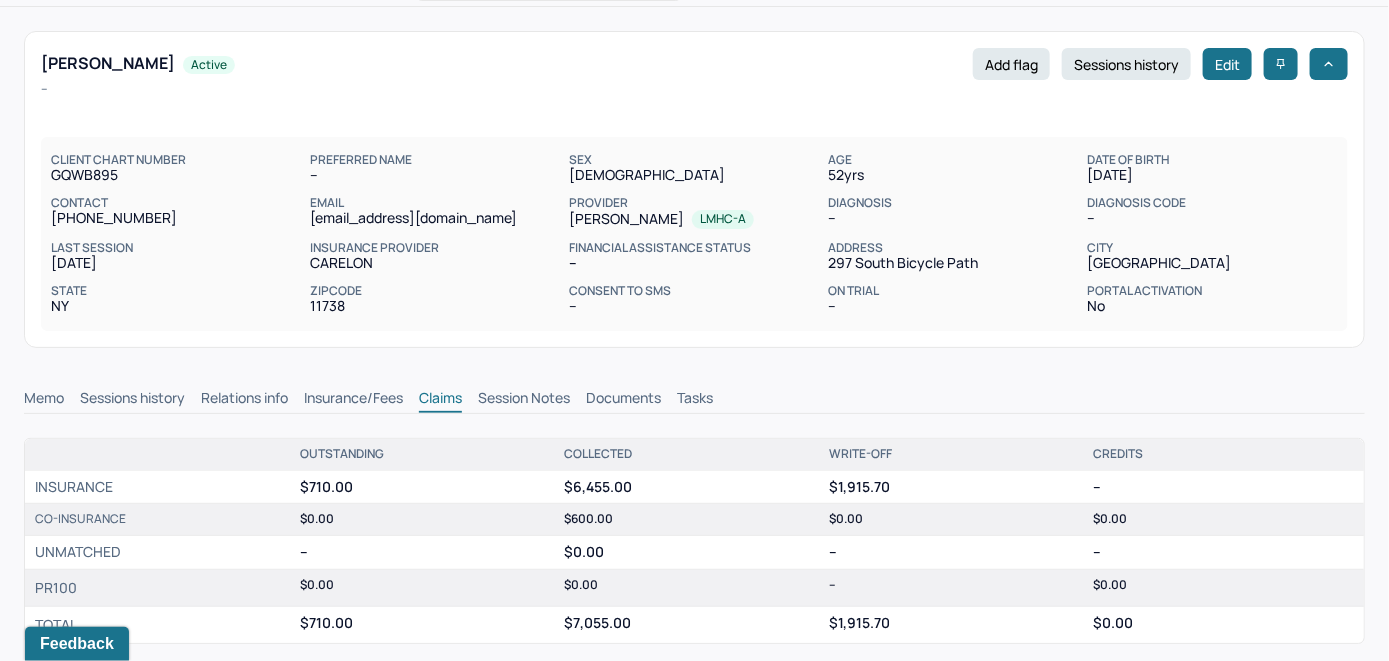 scroll, scrollTop: 0, scrollLeft: 0, axis: both 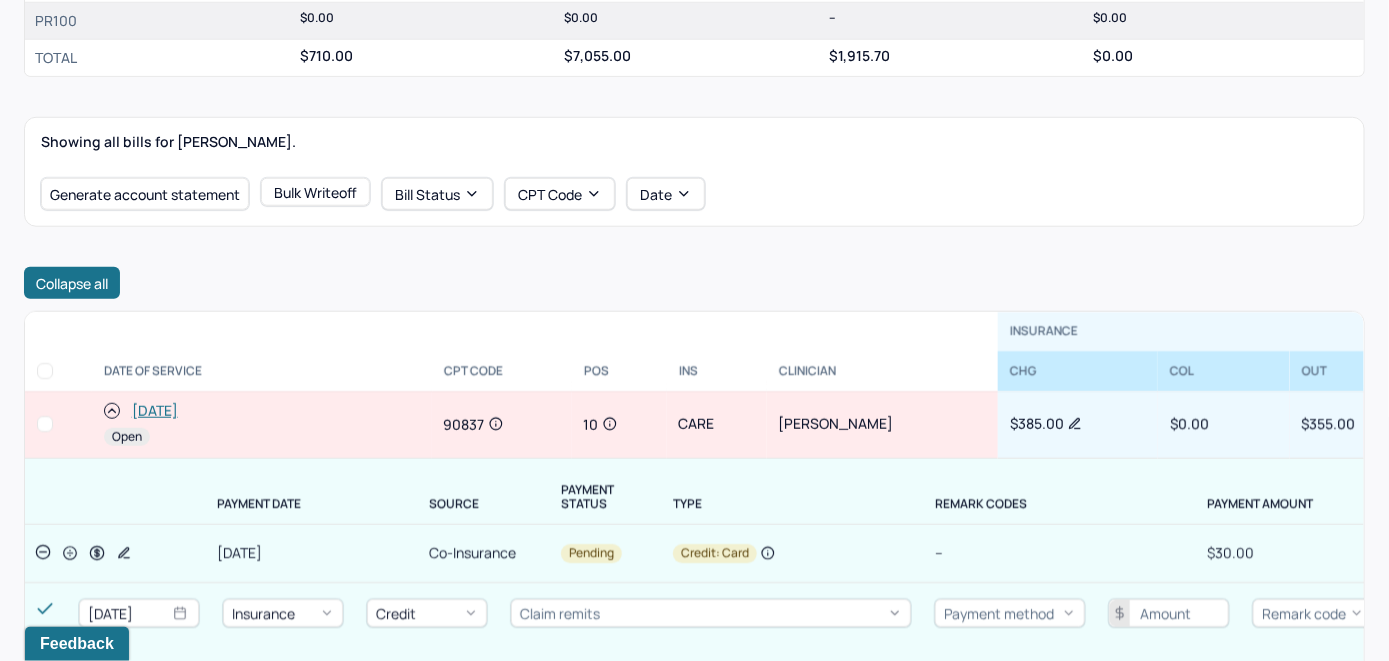 click on "[DATE]" at bounding box center [155, 411] 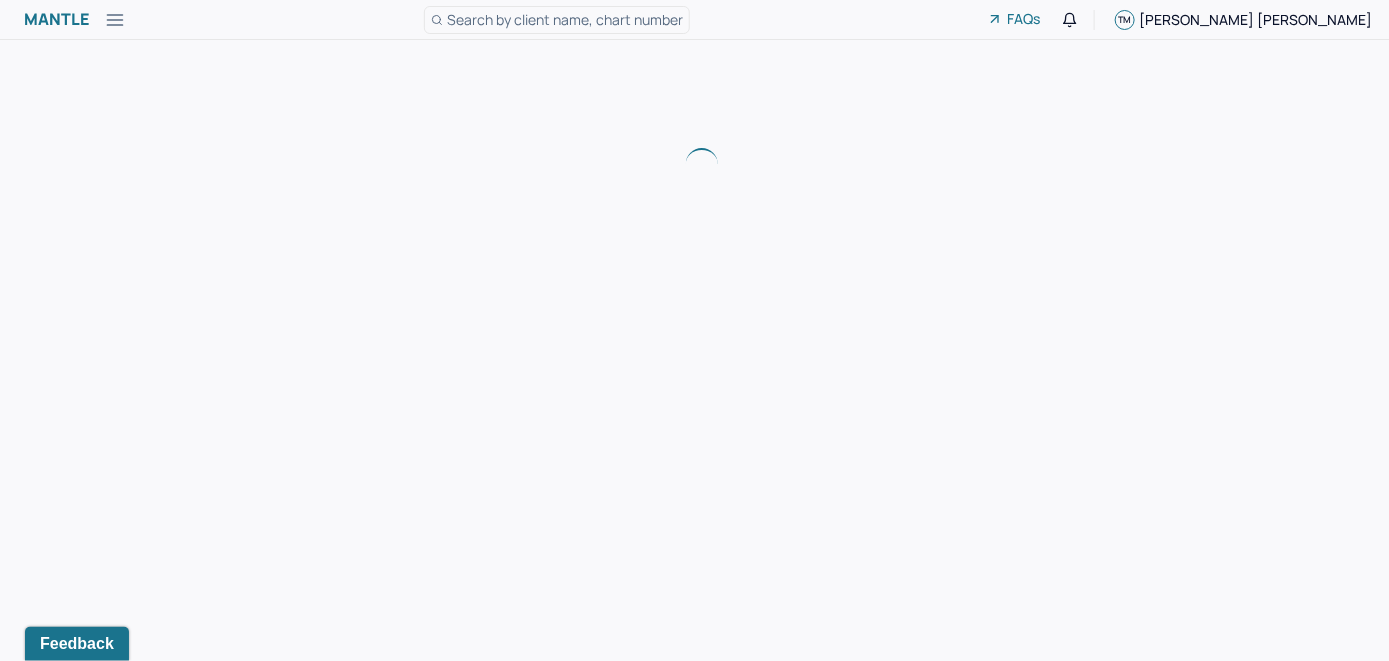 scroll, scrollTop: 0, scrollLeft: 0, axis: both 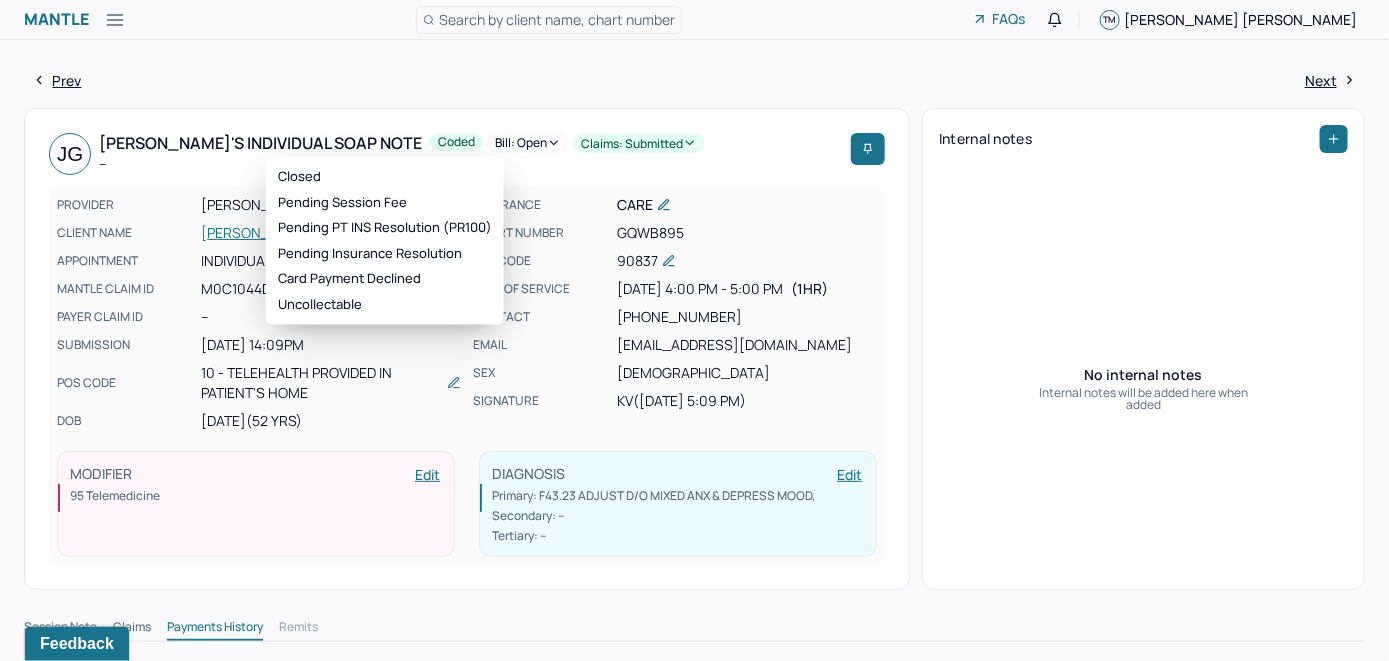 click on "Bill: Open" at bounding box center [528, 143] 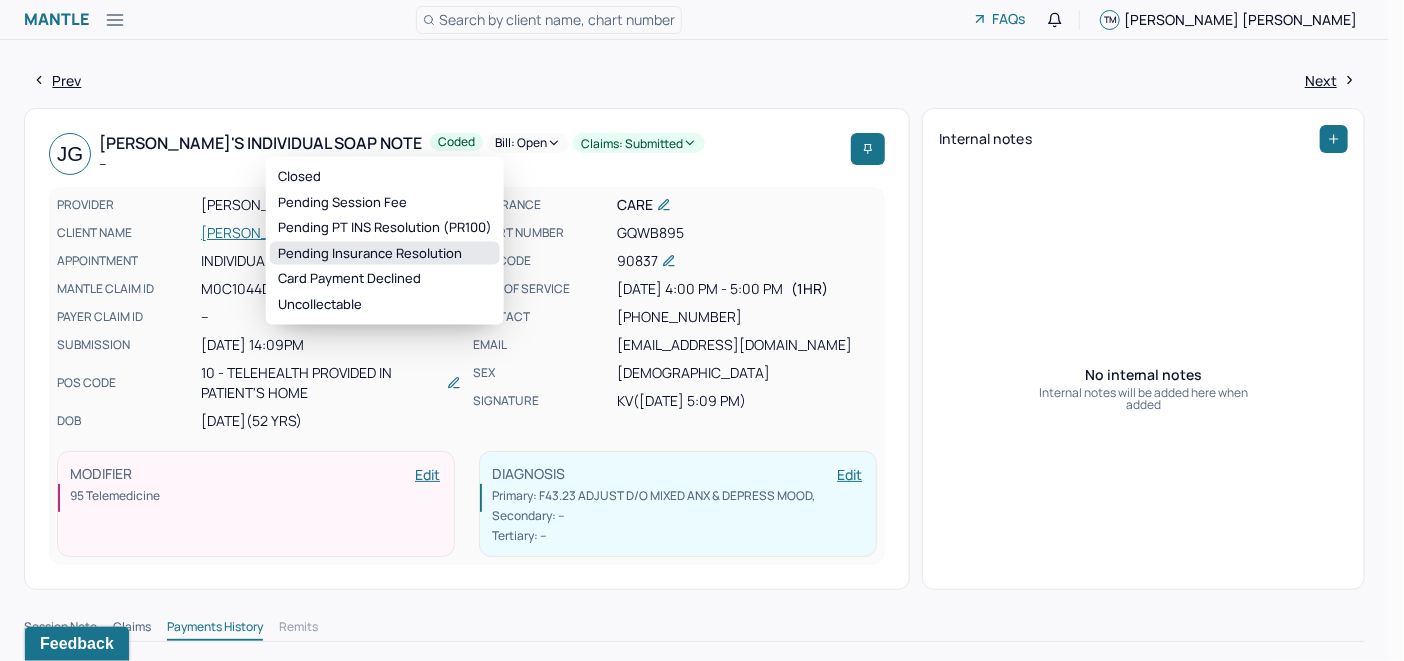 click on "Pending Insurance Resolution" at bounding box center [385, 253] 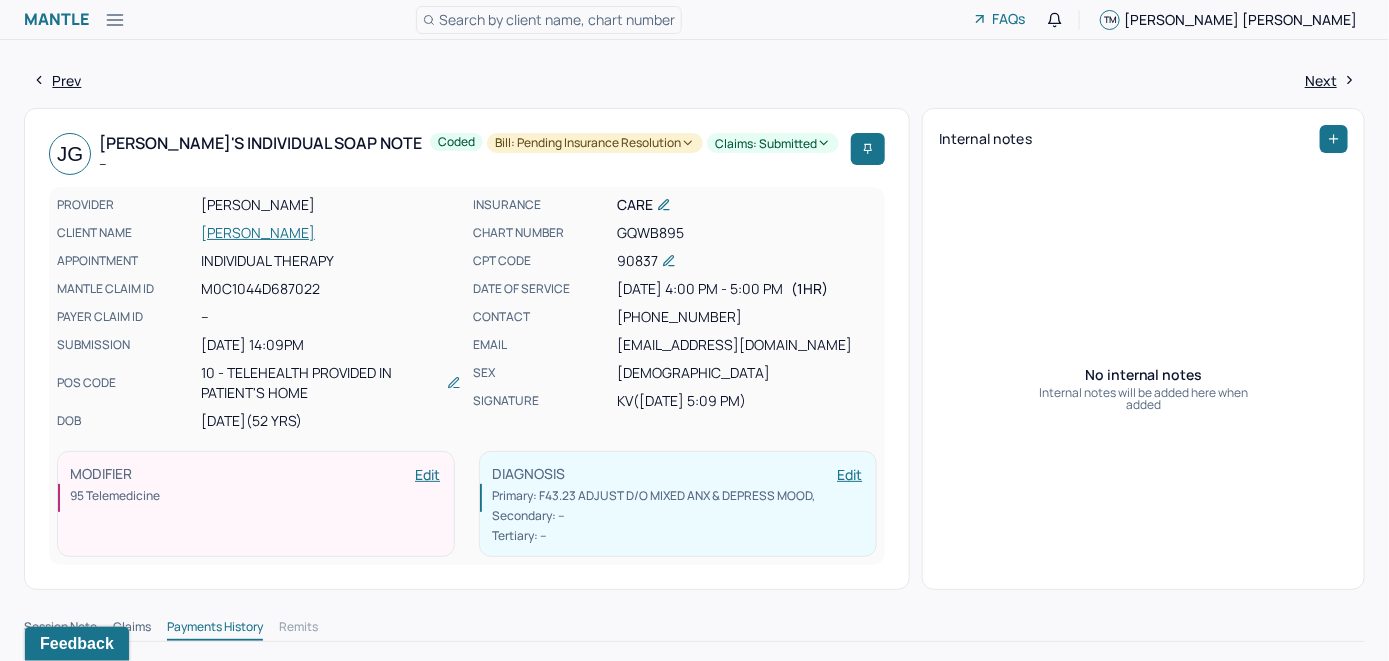 click on "Search by client name, chart number" at bounding box center [557, 19] 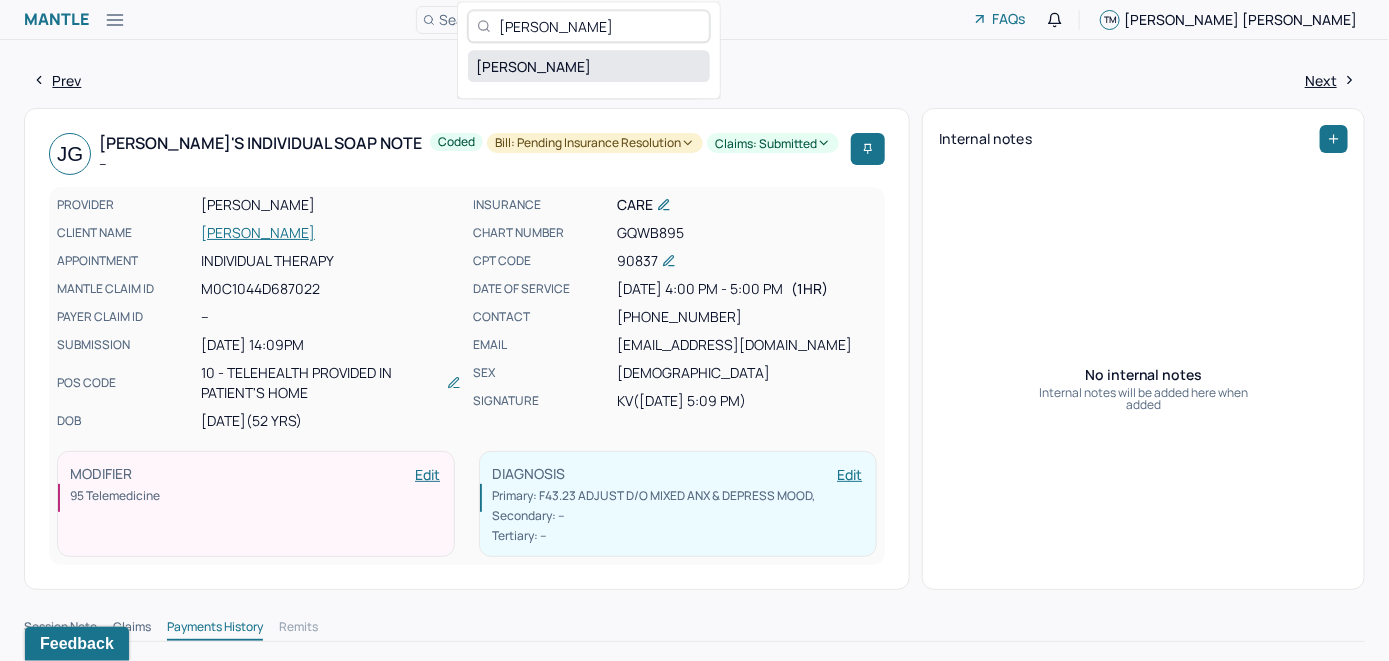 type on "Jonathan Sparks" 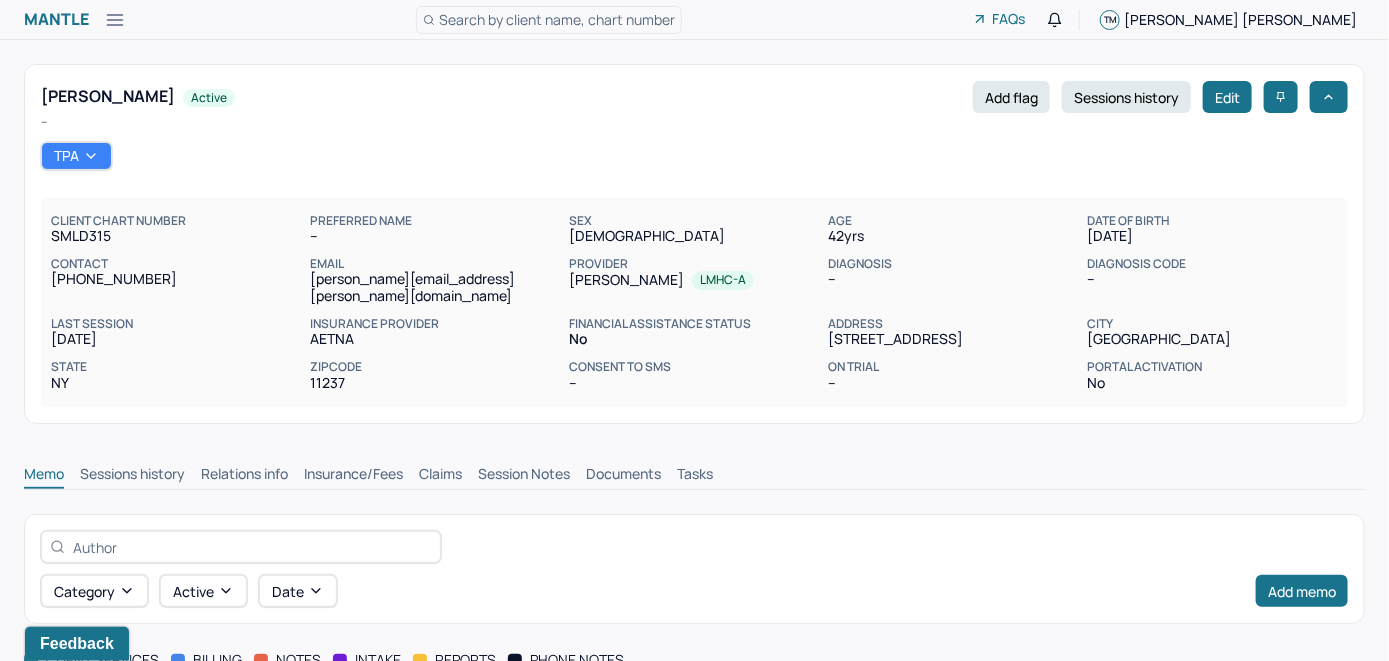 scroll, scrollTop: 0, scrollLeft: 0, axis: both 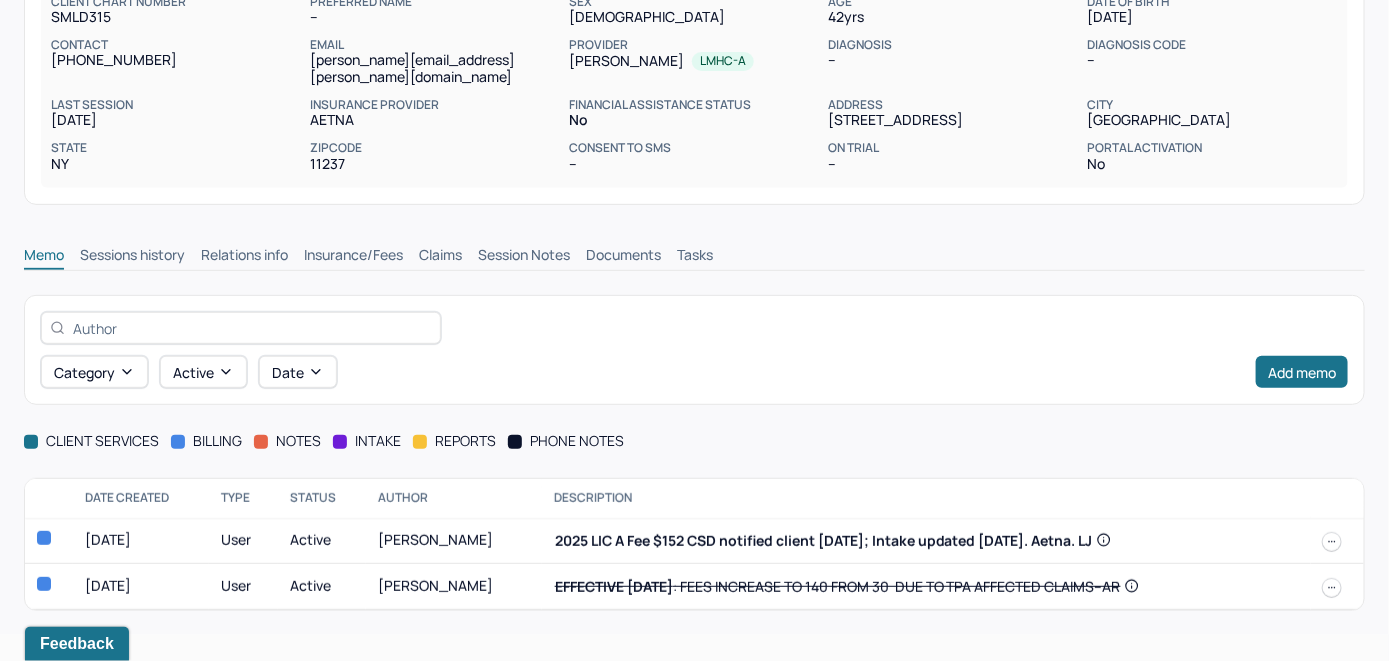 click on "Insurance/Fees" at bounding box center (353, 257) 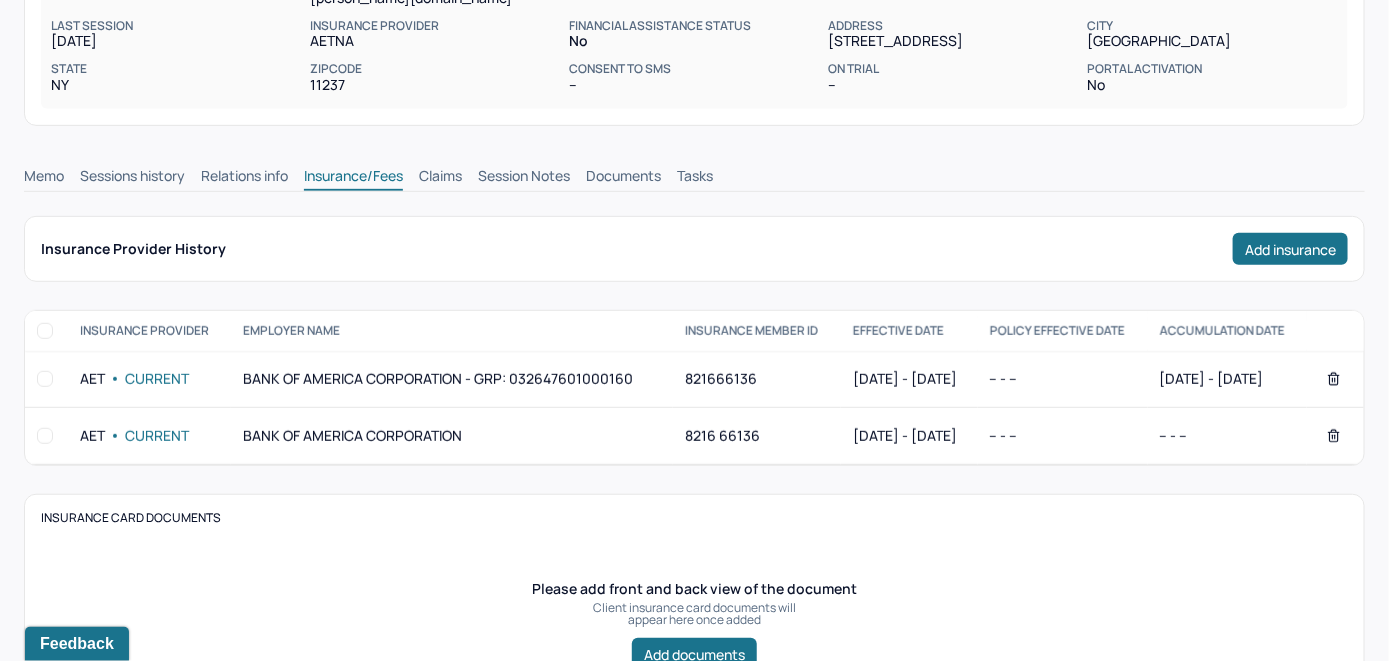 scroll, scrollTop: 419, scrollLeft: 0, axis: vertical 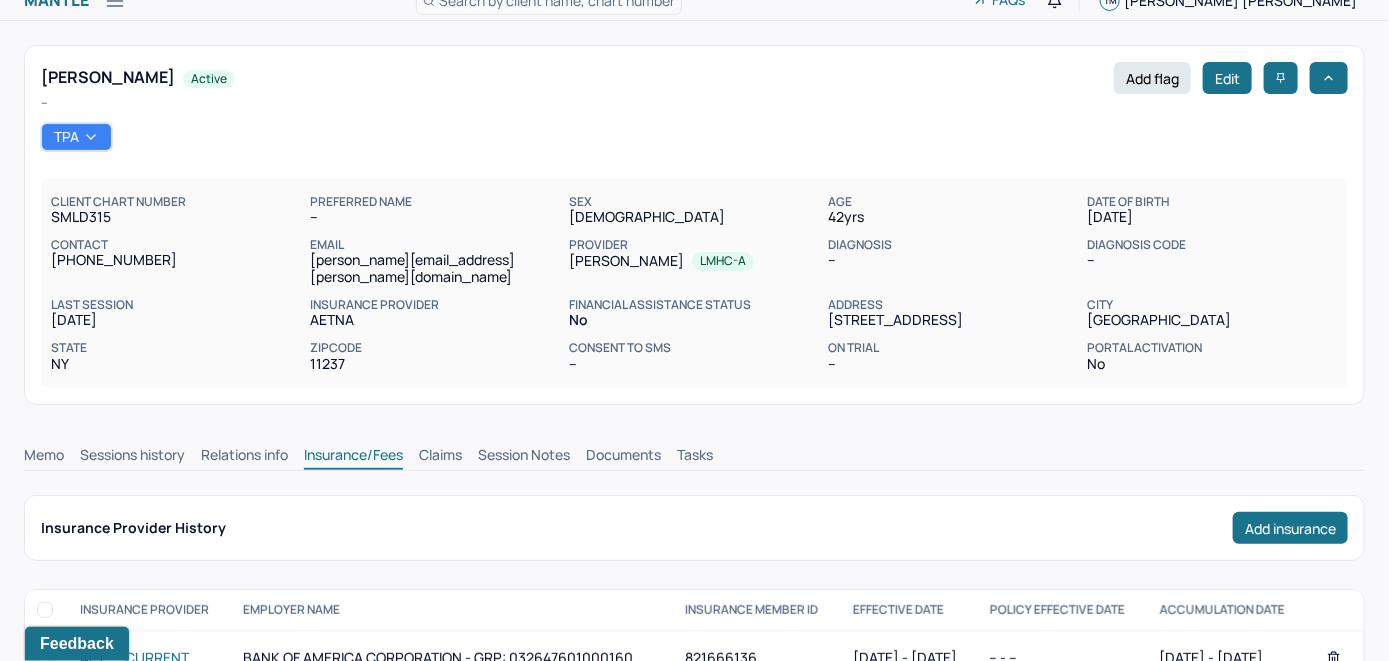 click on "Claims" at bounding box center [440, 457] 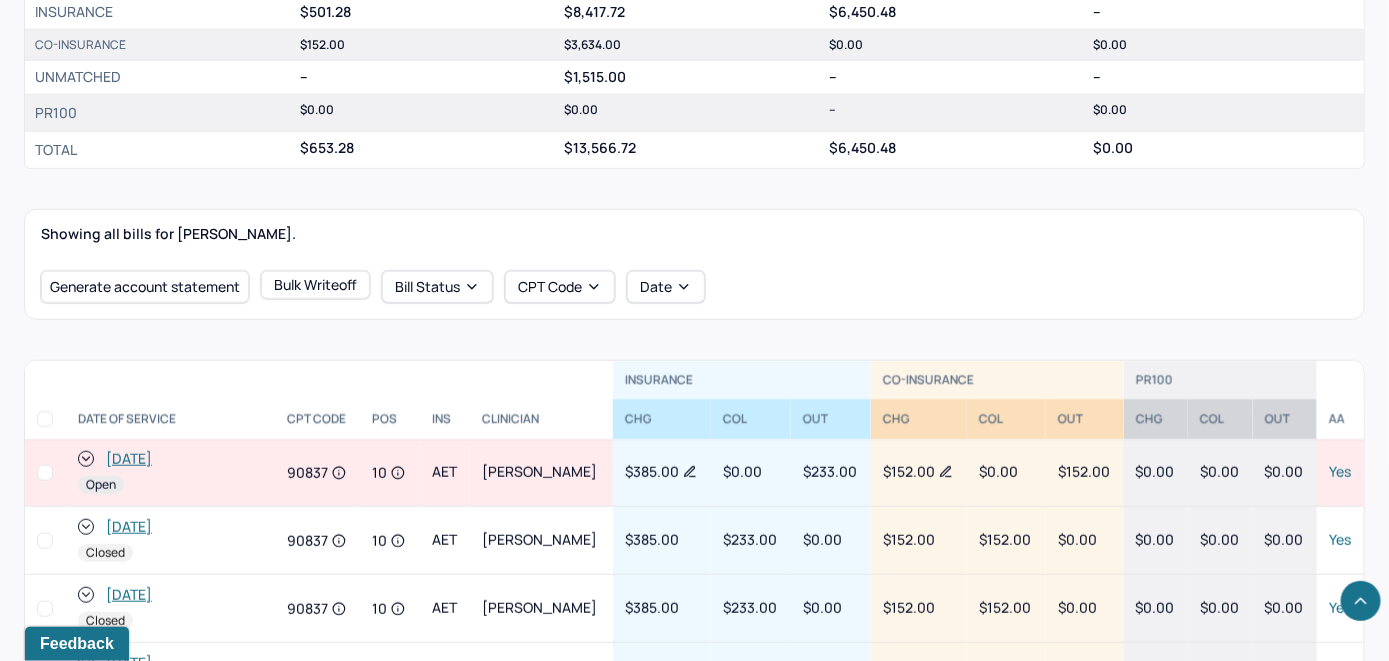 scroll, scrollTop: 550, scrollLeft: 0, axis: vertical 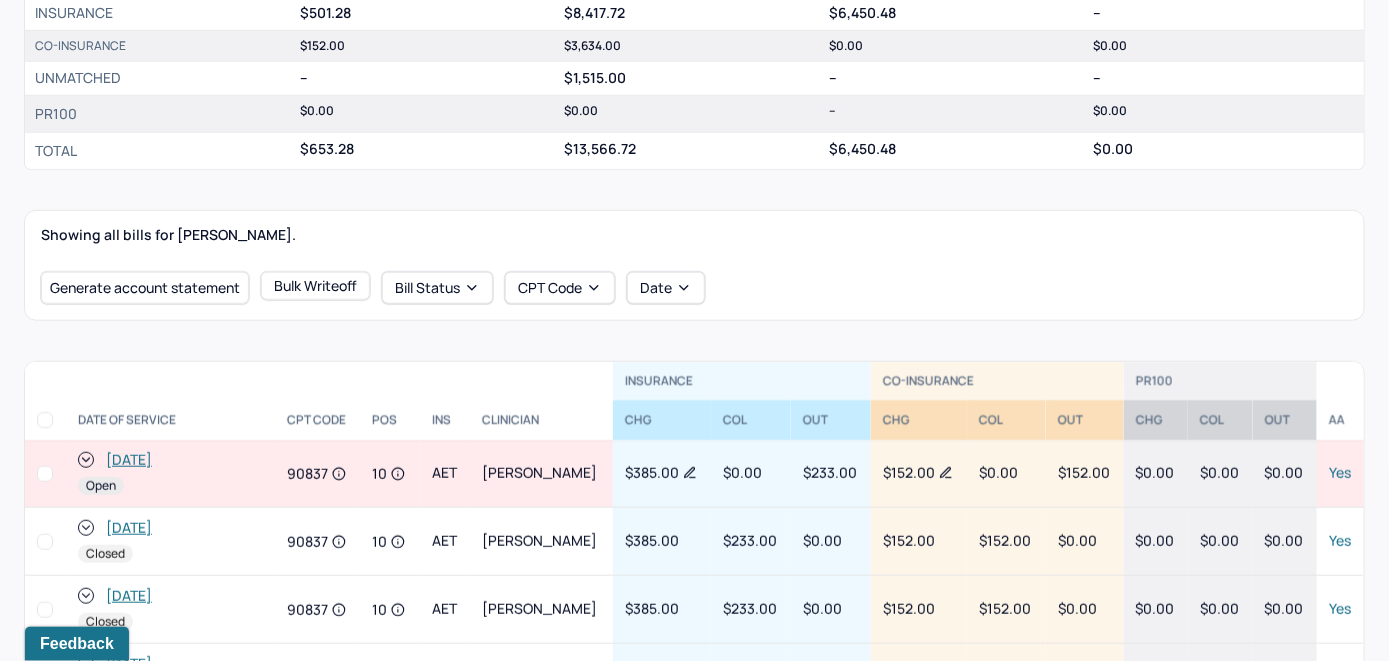 click on "[DATE]" at bounding box center [129, 460] 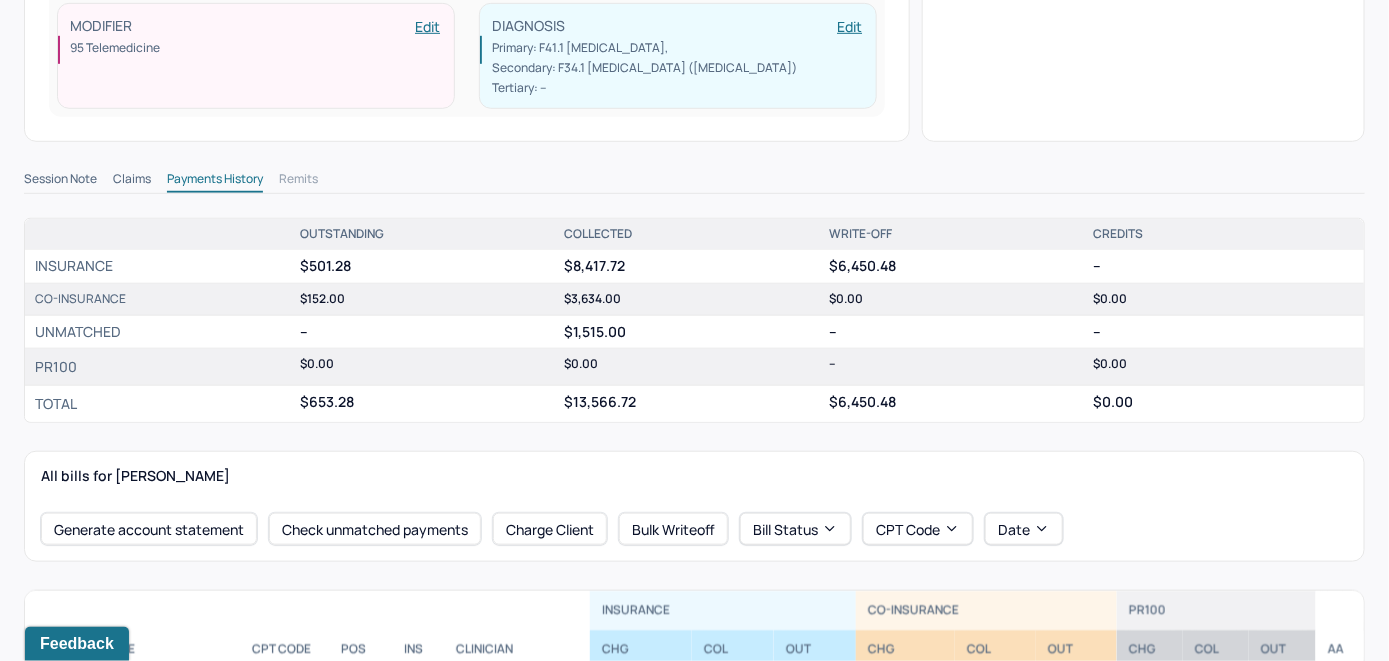 scroll, scrollTop: 700, scrollLeft: 0, axis: vertical 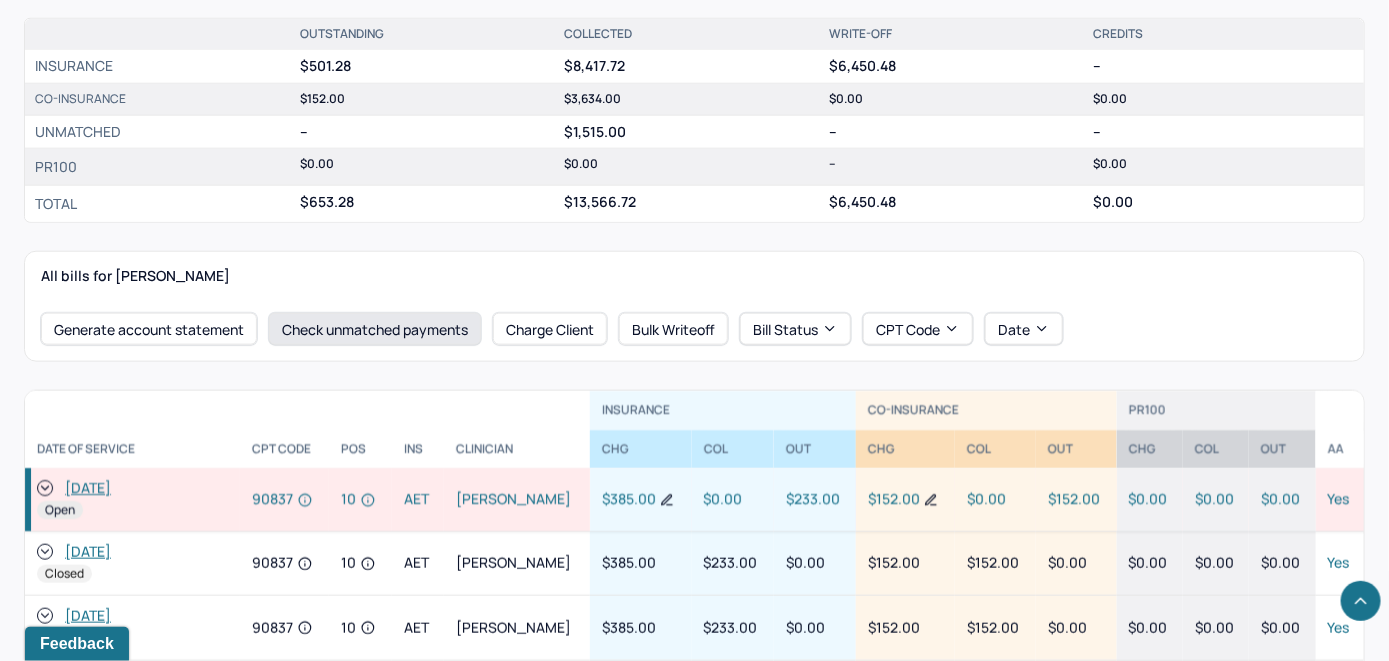 click on "Check unmatched payments" at bounding box center (375, 329) 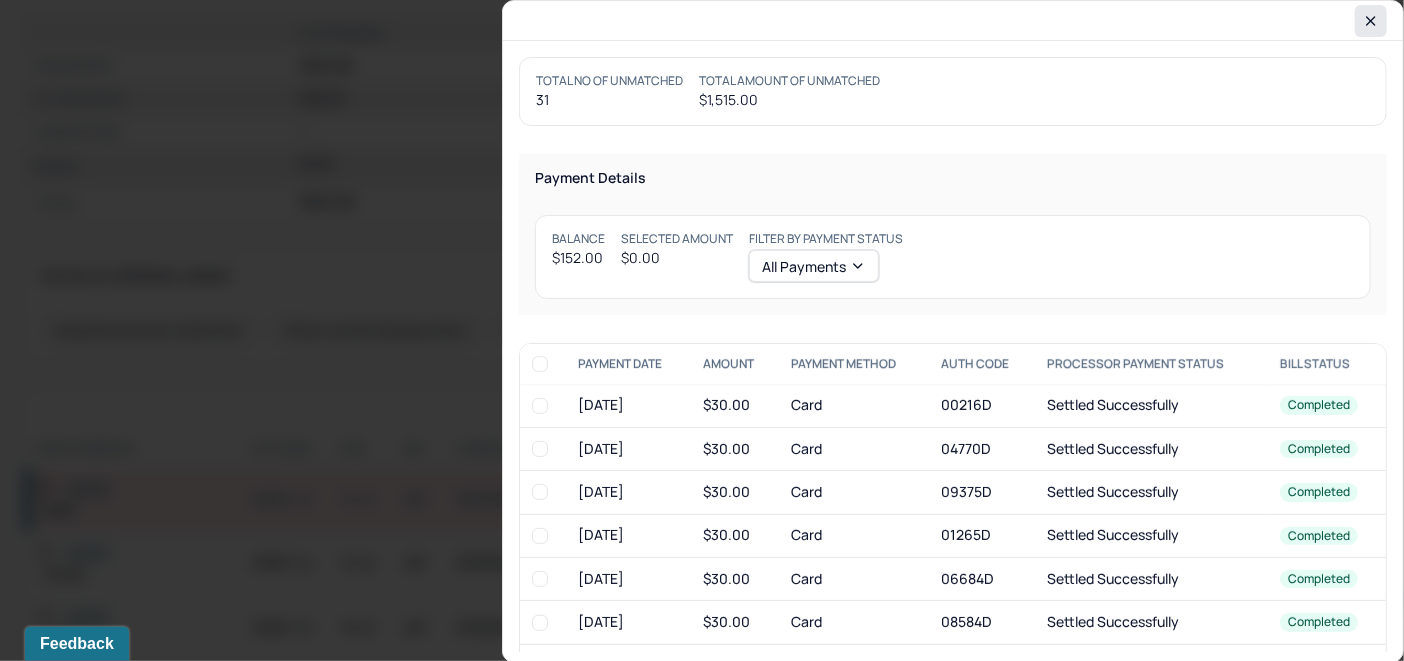 click 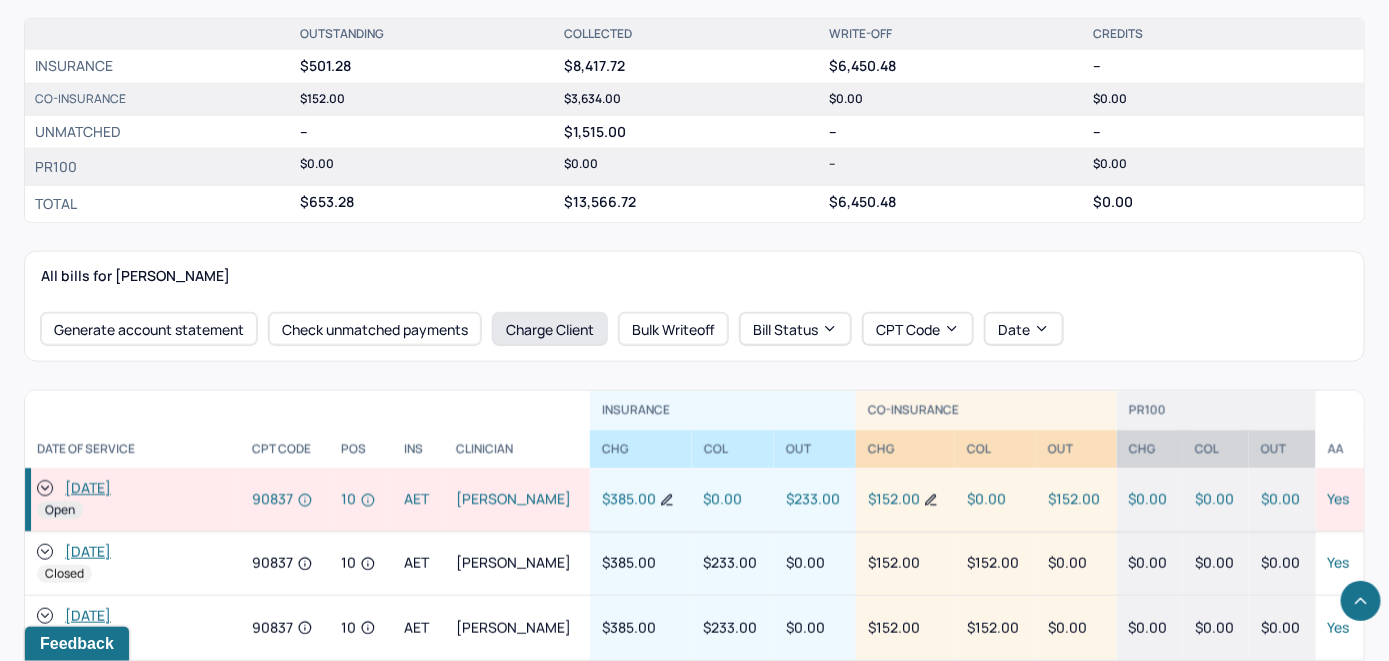 click on "Charge Client" at bounding box center (550, 329) 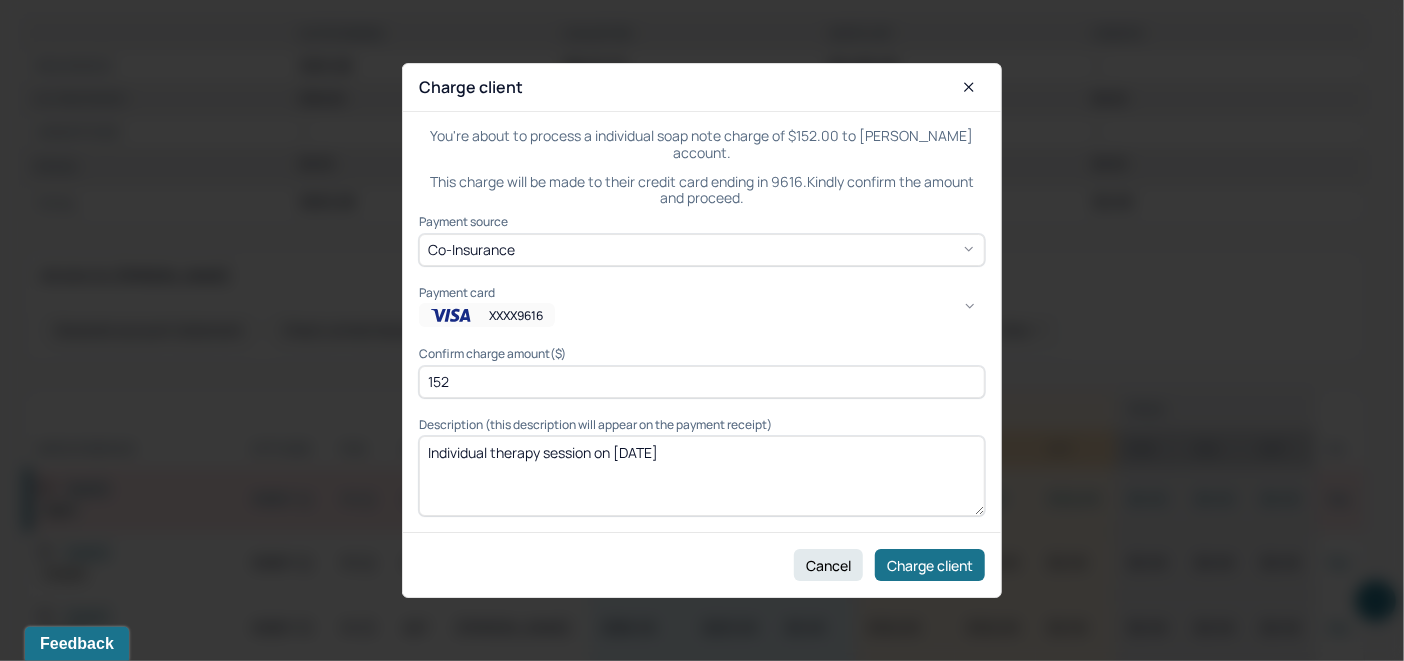 click on "XXXX9616" at bounding box center [702, 316] 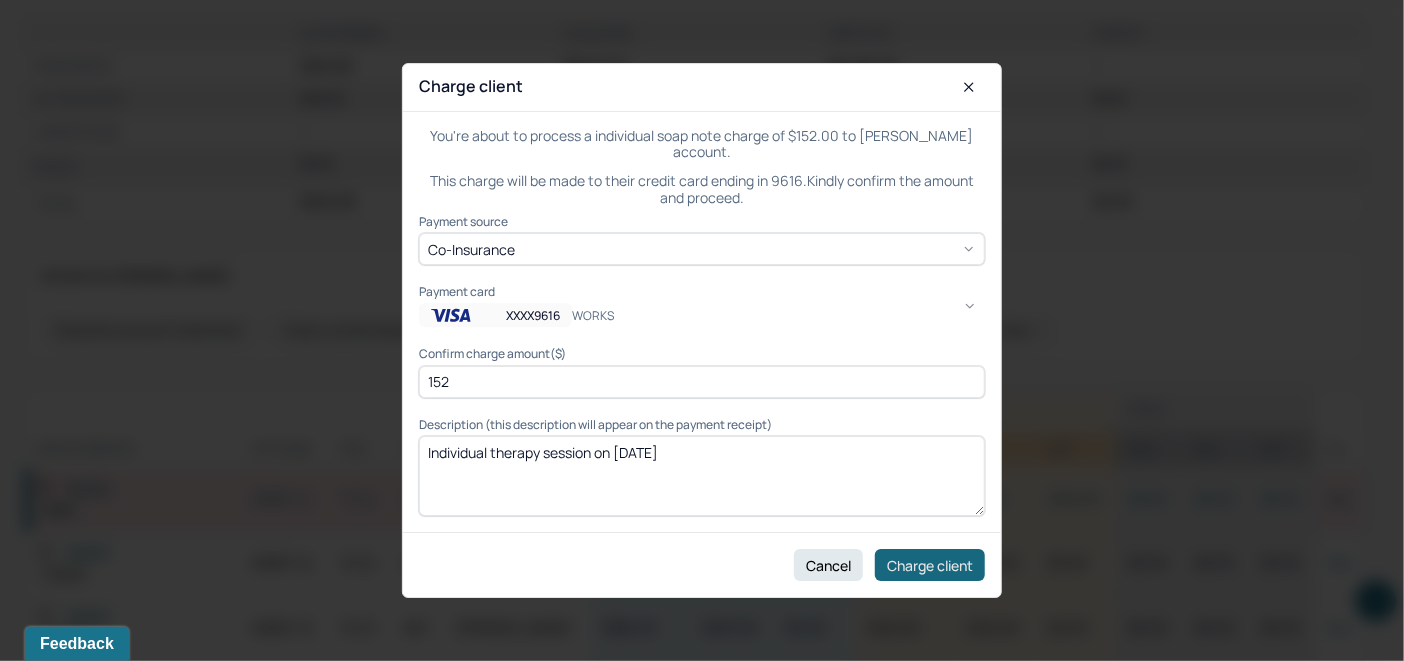 click on "Charge client" at bounding box center (930, 565) 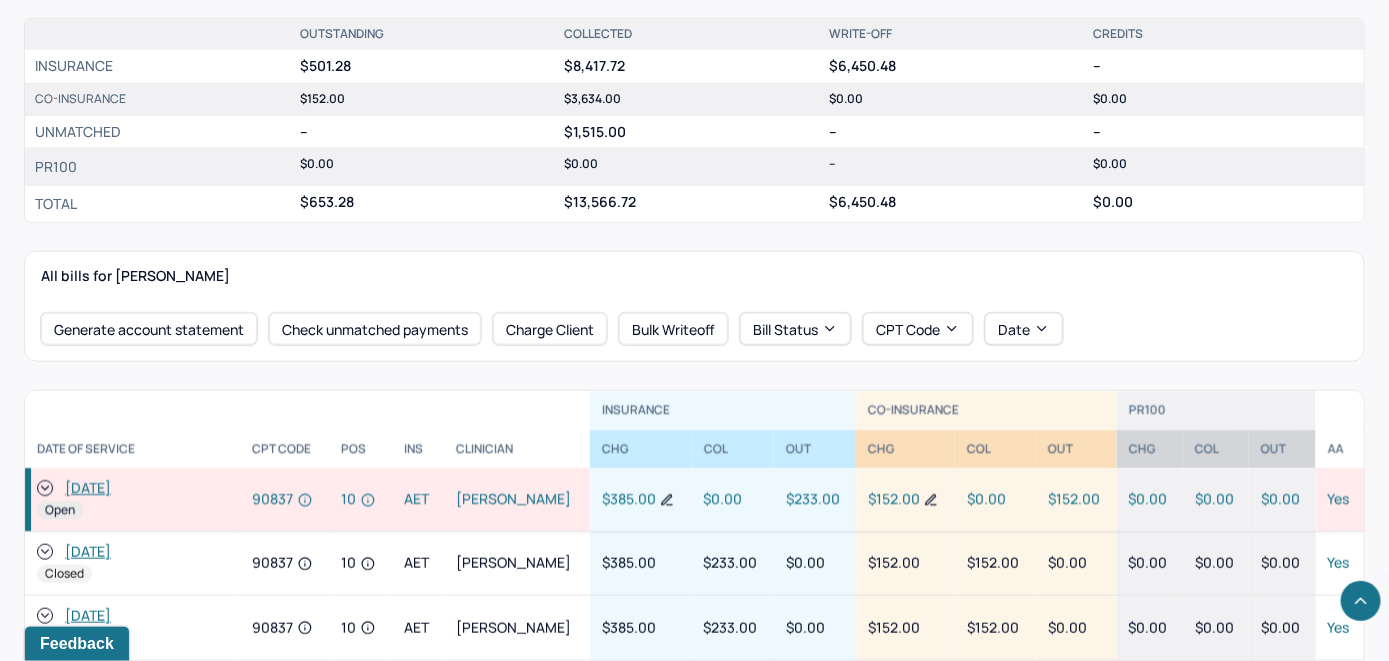 click 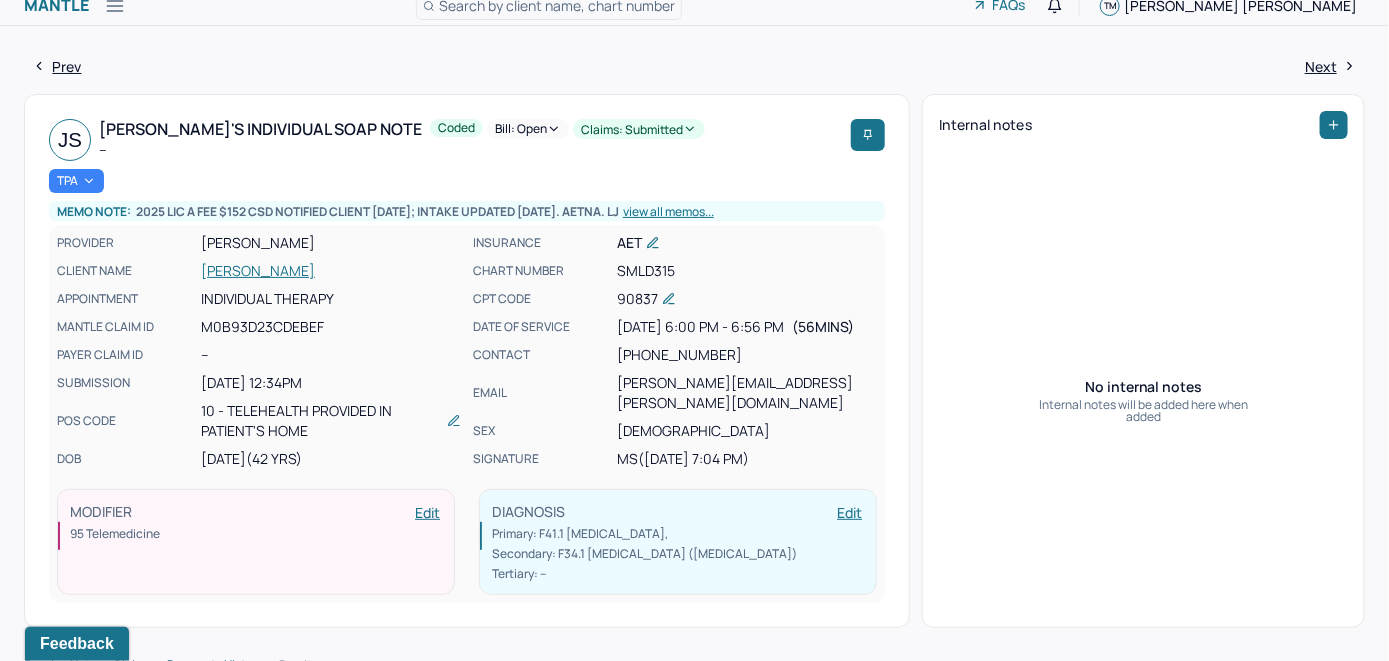 scroll, scrollTop: 0, scrollLeft: 0, axis: both 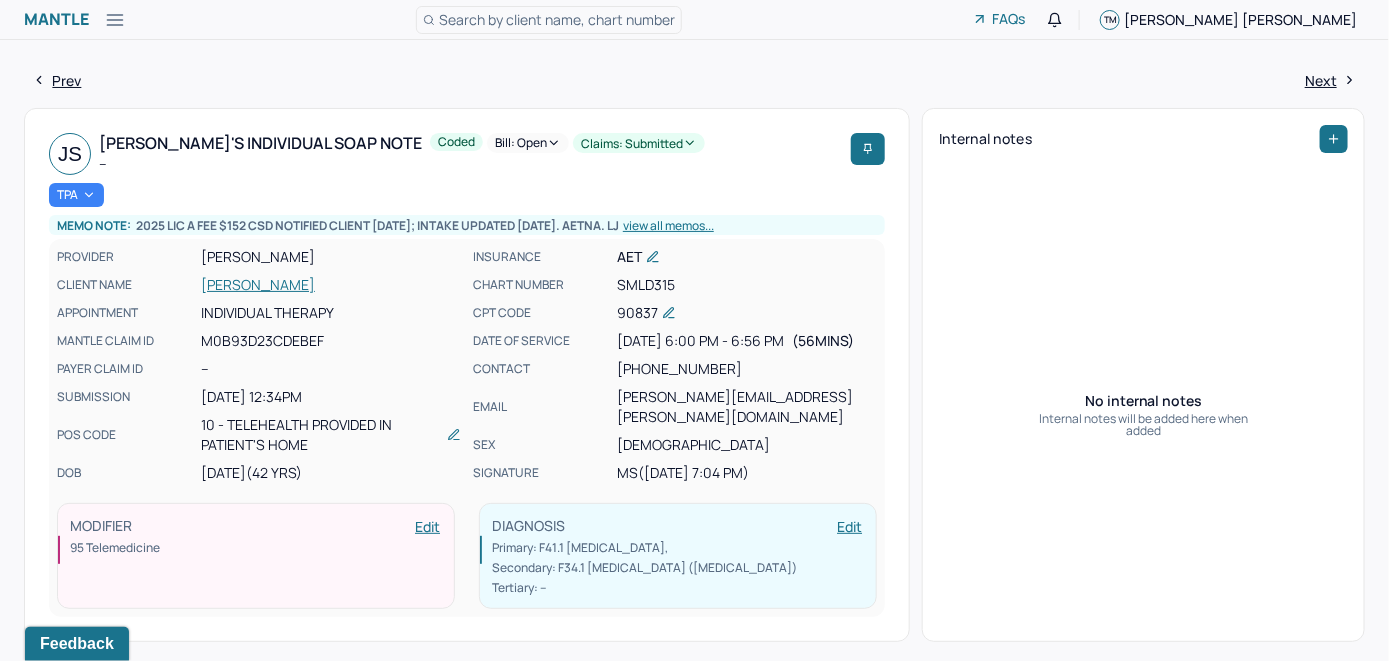 click on "Bill: Open" at bounding box center (528, 143) 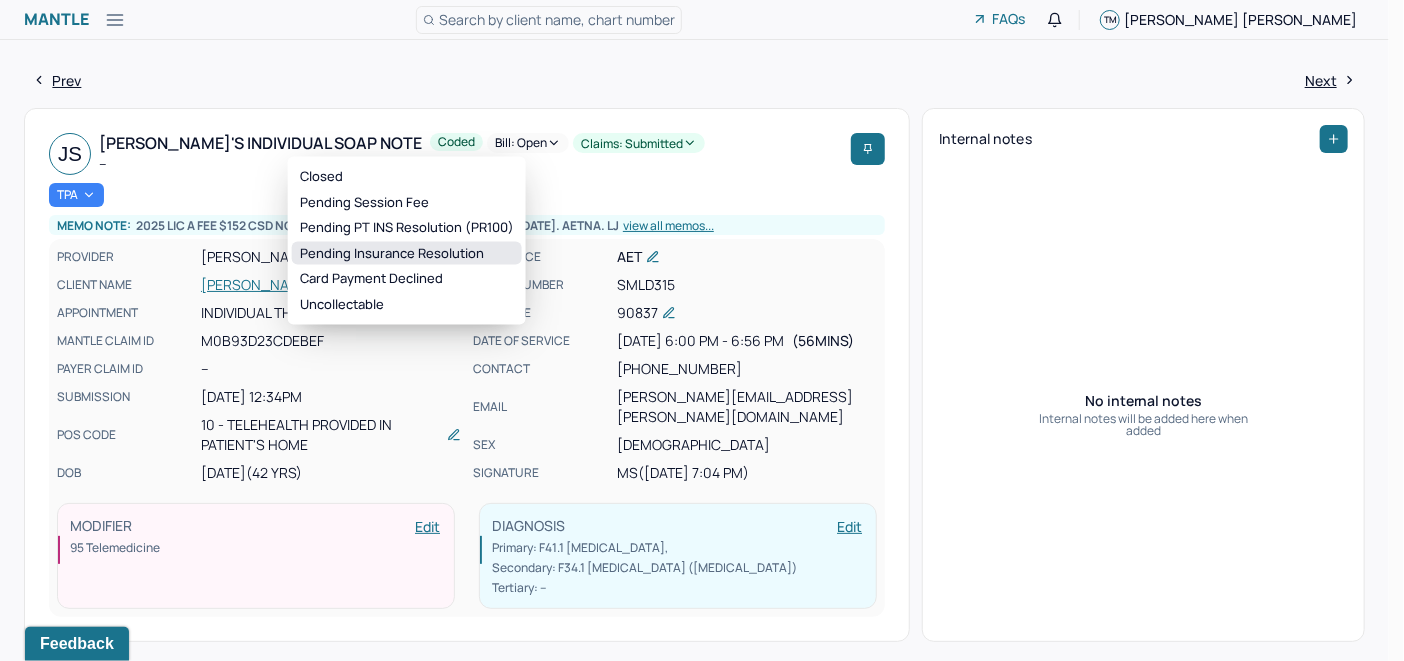 click on "Pending Insurance Resolution" at bounding box center [407, 253] 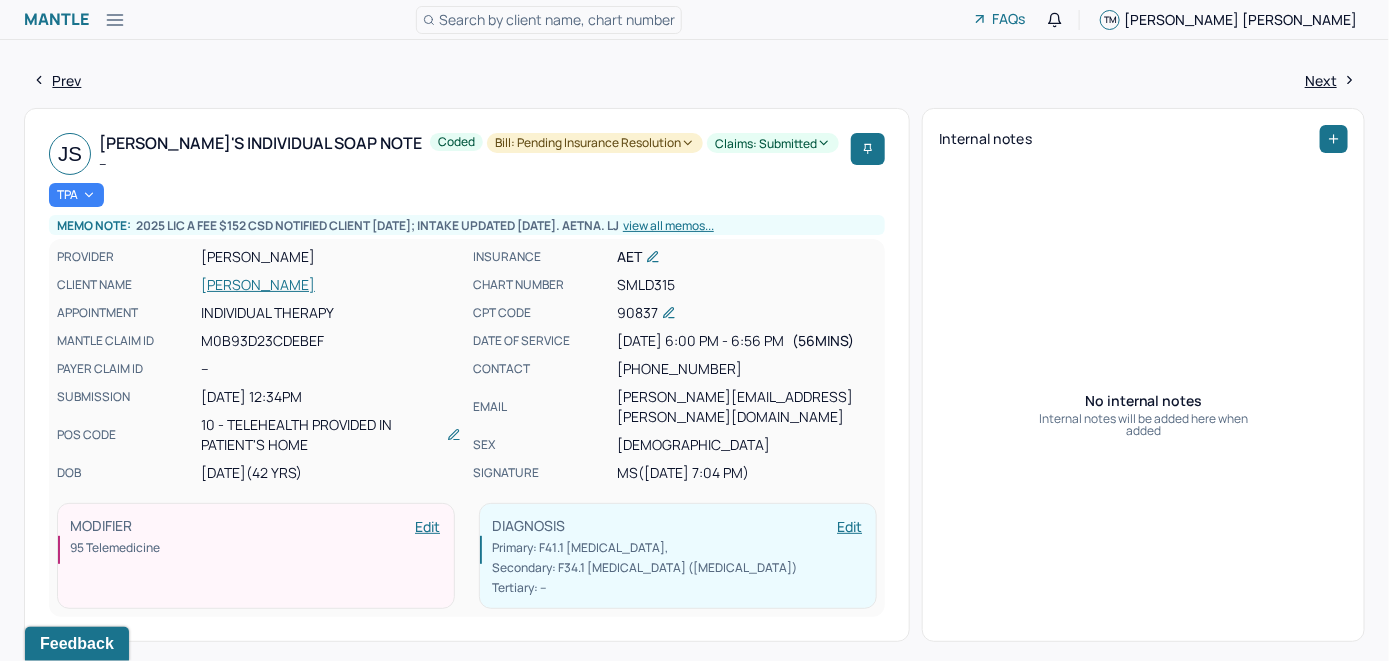 click on "Search by client name, chart number" at bounding box center [557, 19] 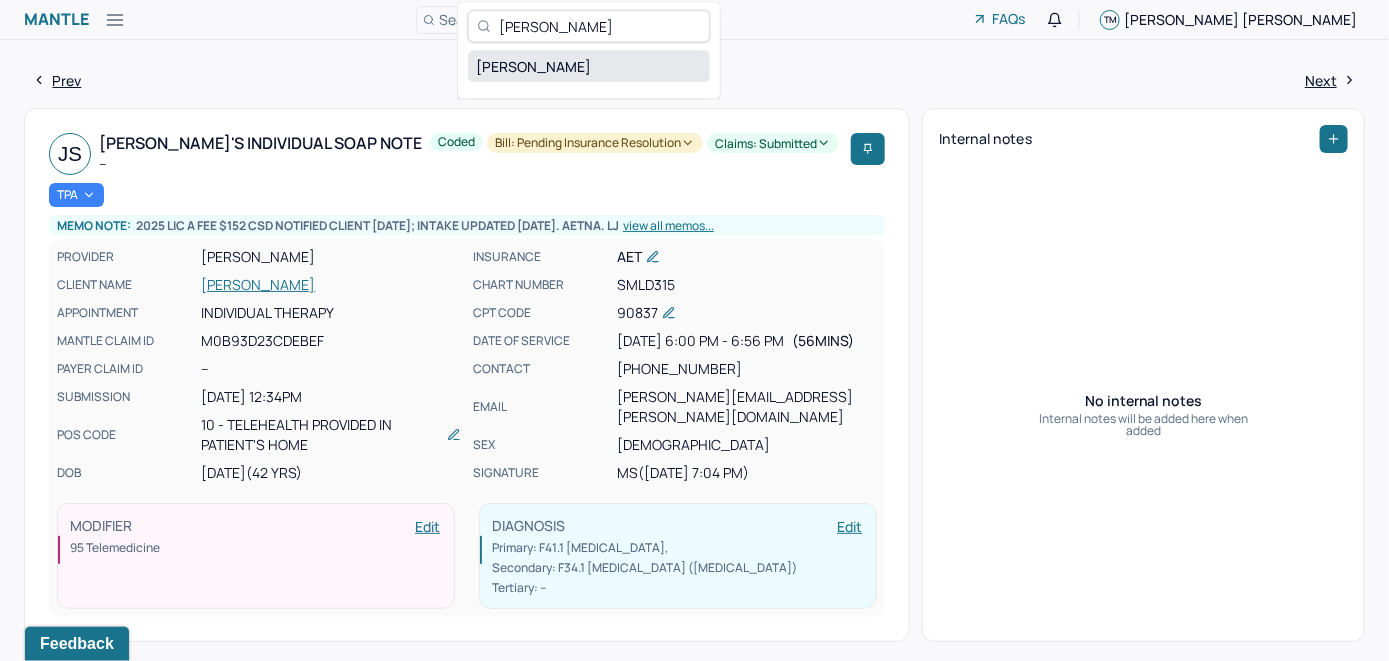 type on "Julia O’Leary" 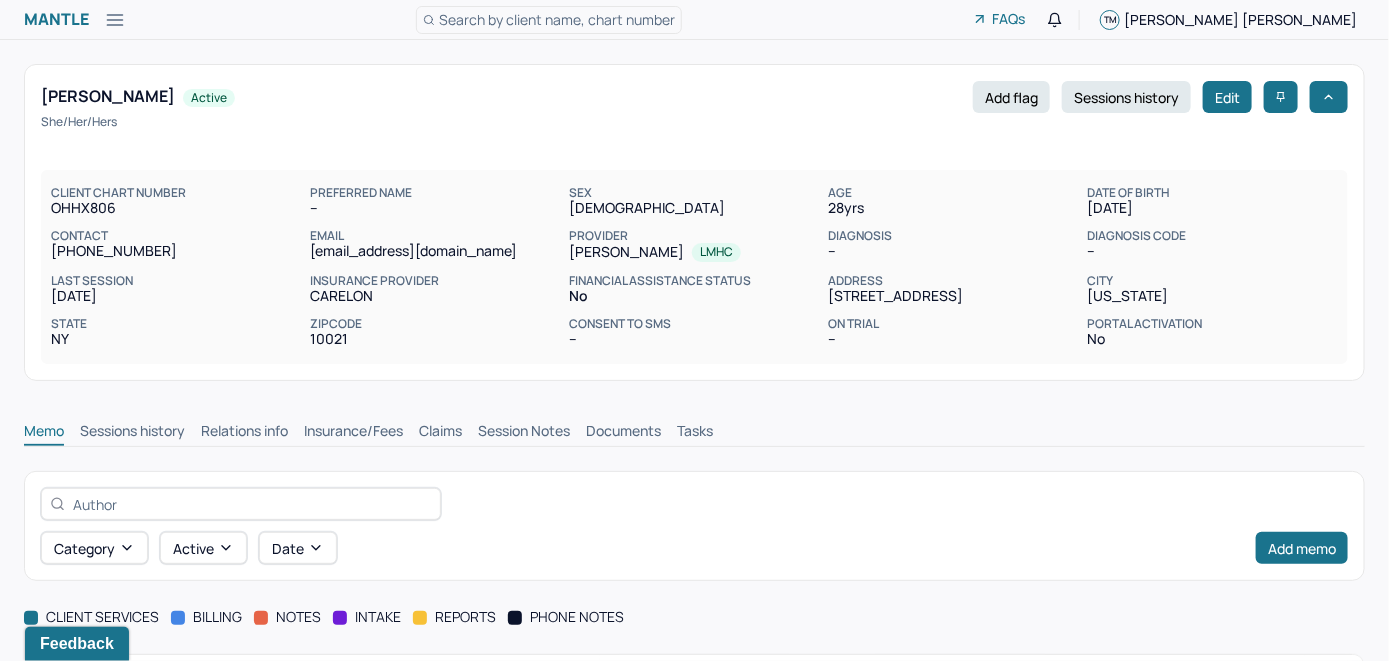 scroll, scrollTop: 0, scrollLeft: 0, axis: both 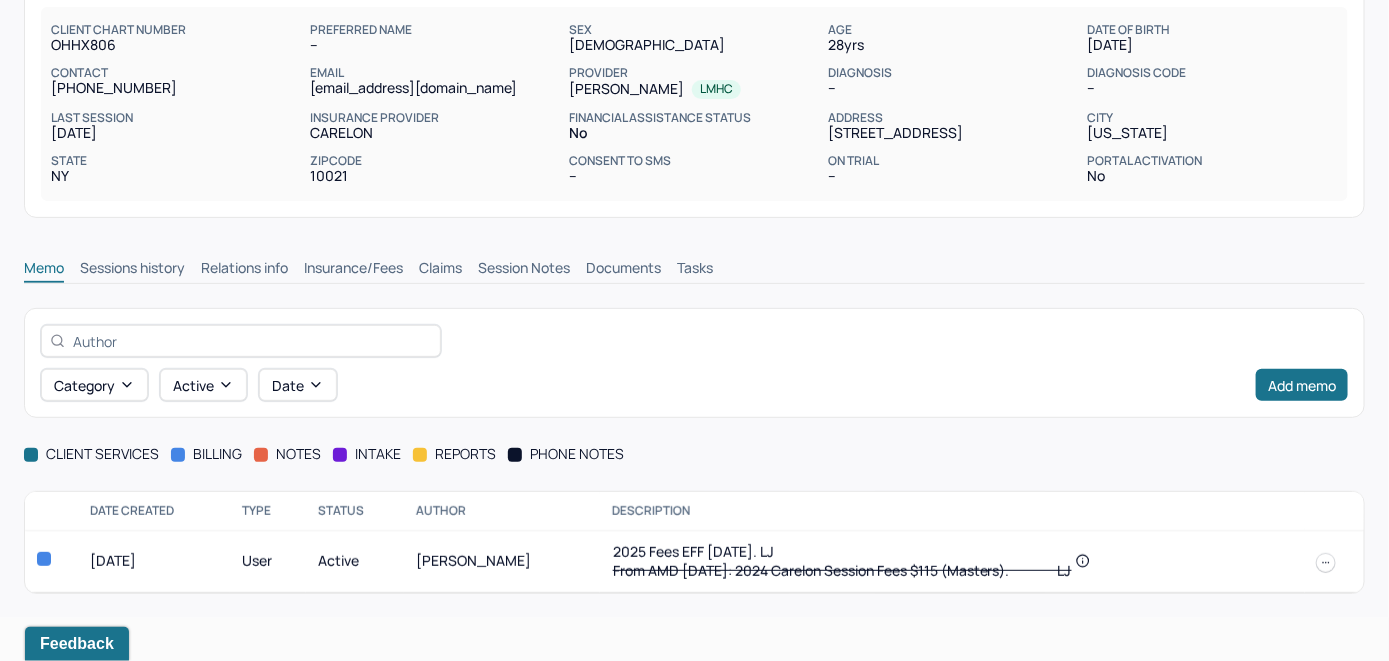 click on "Insurance/Fees" at bounding box center [353, 270] 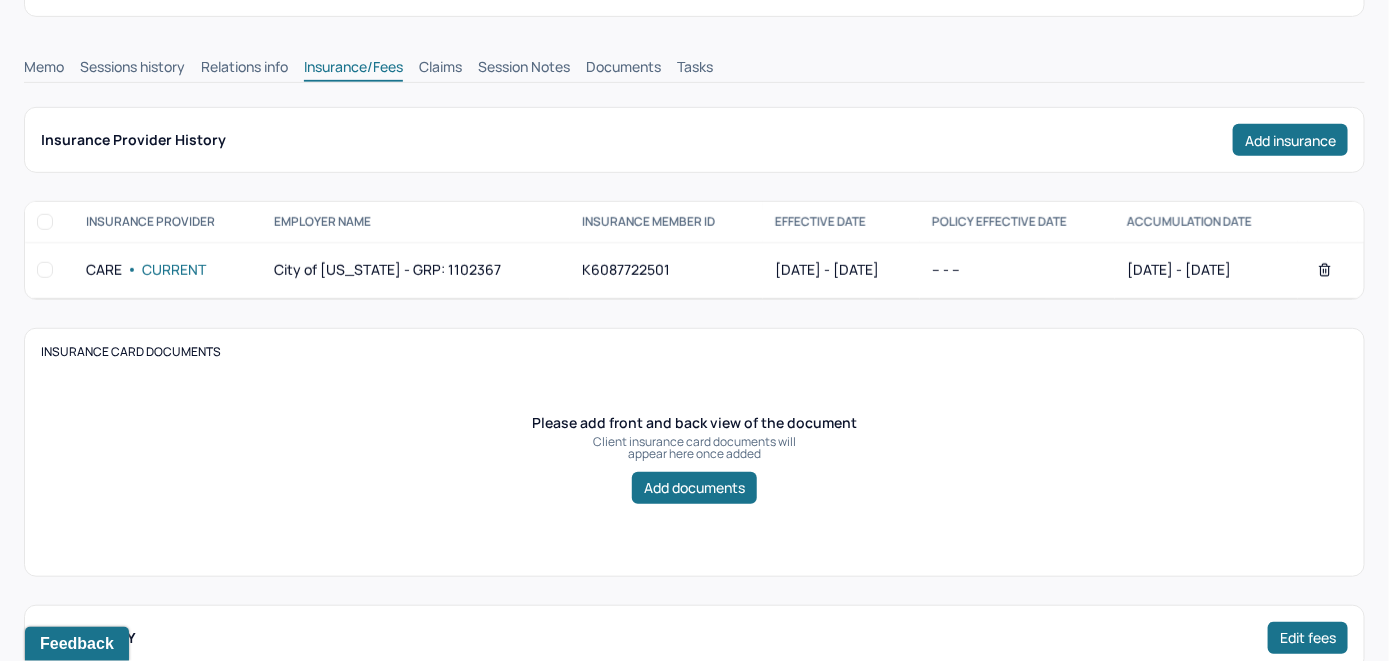 scroll, scrollTop: 363, scrollLeft: 0, axis: vertical 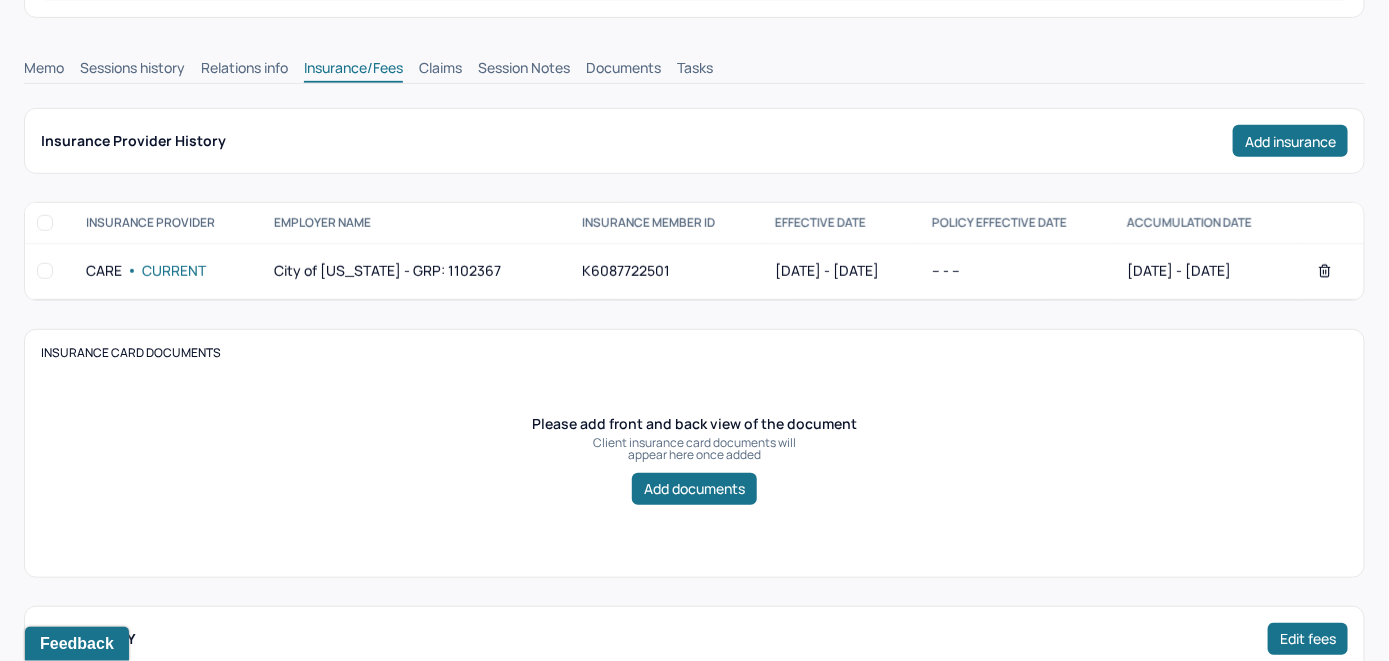 click on "Claims" at bounding box center [440, 70] 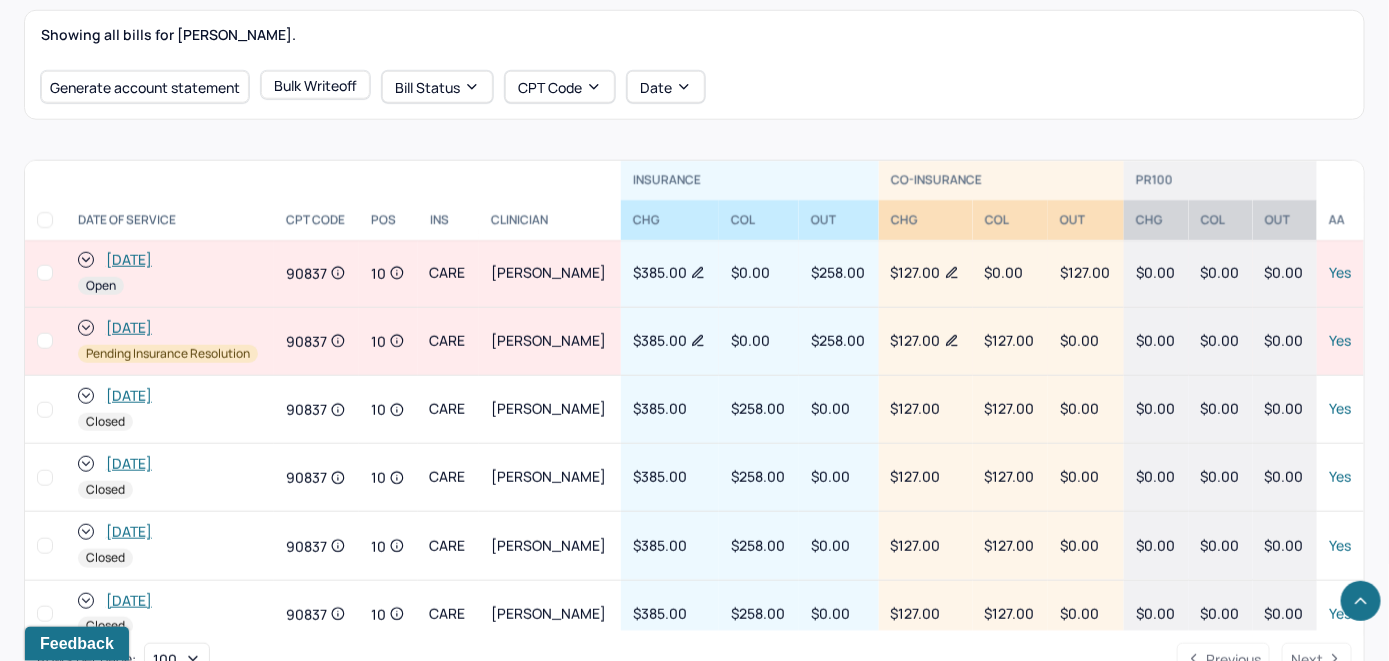scroll, scrollTop: 711, scrollLeft: 0, axis: vertical 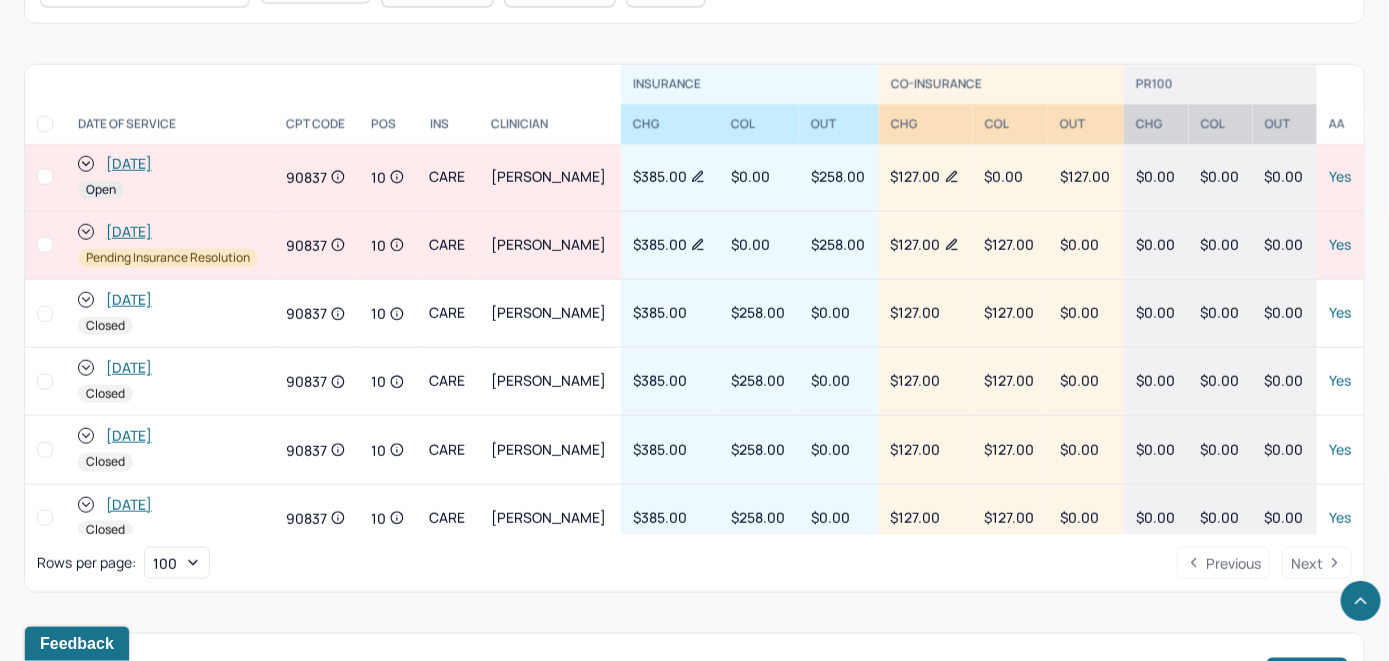 click on "[DATE]" at bounding box center [129, 164] 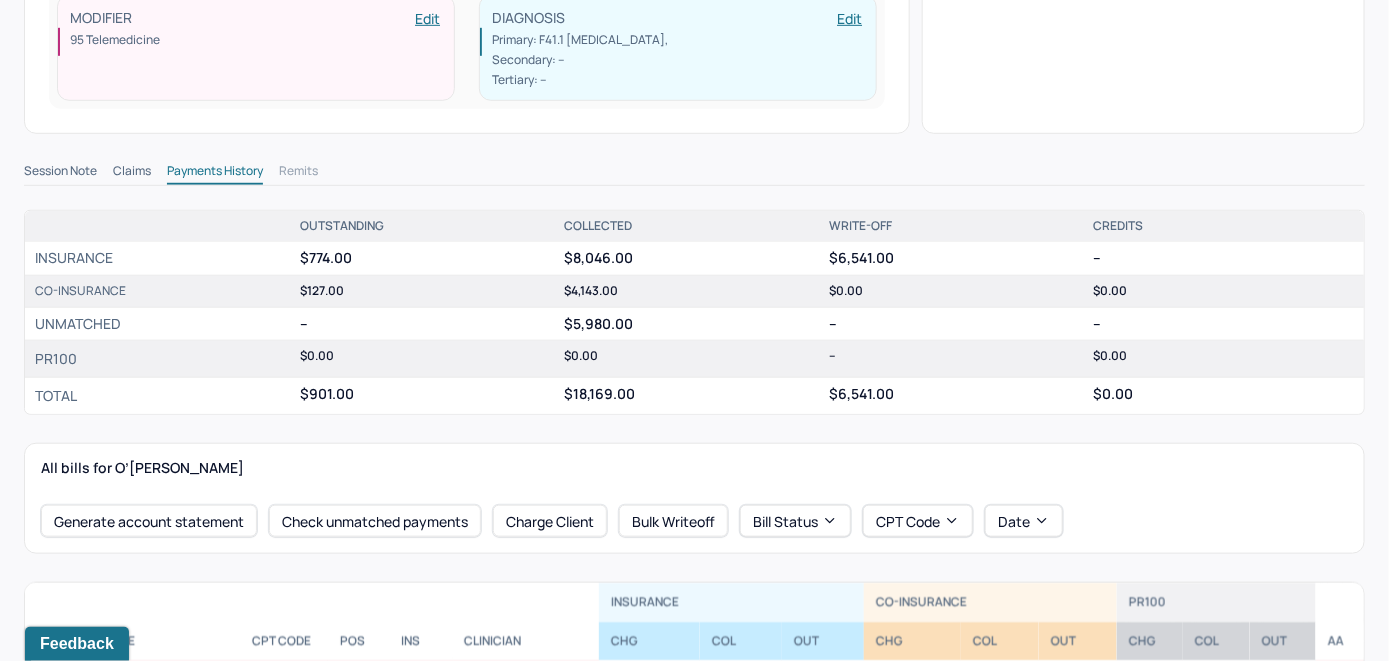 scroll, scrollTop: 700, scrollLeft: 0, axis: vertical 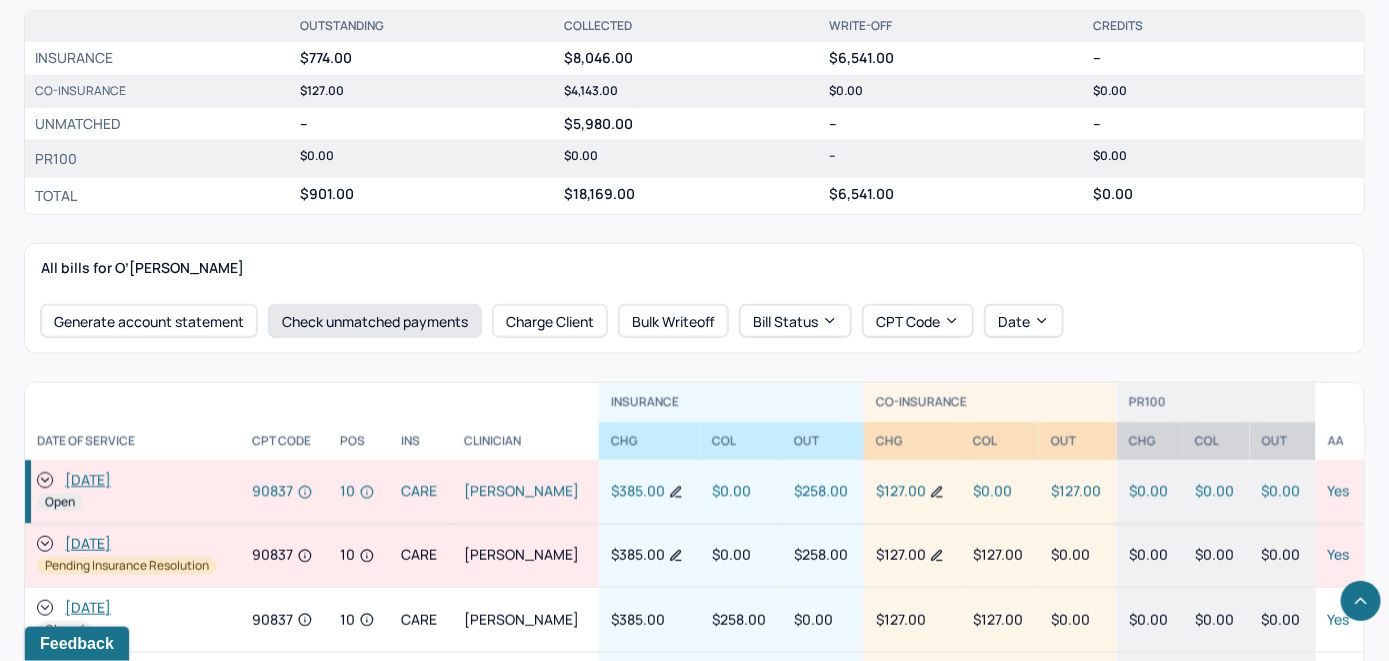 click on "Check unmatched payments" at bounding box center [375, 321] 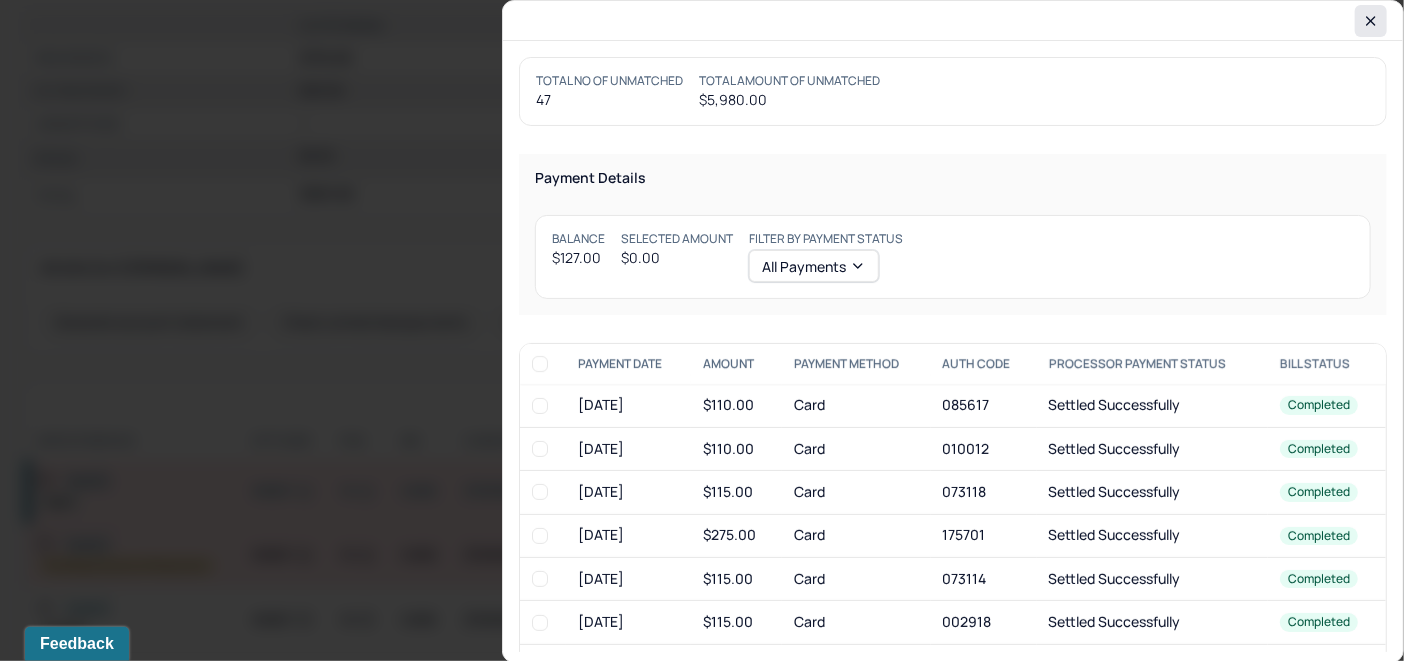 click 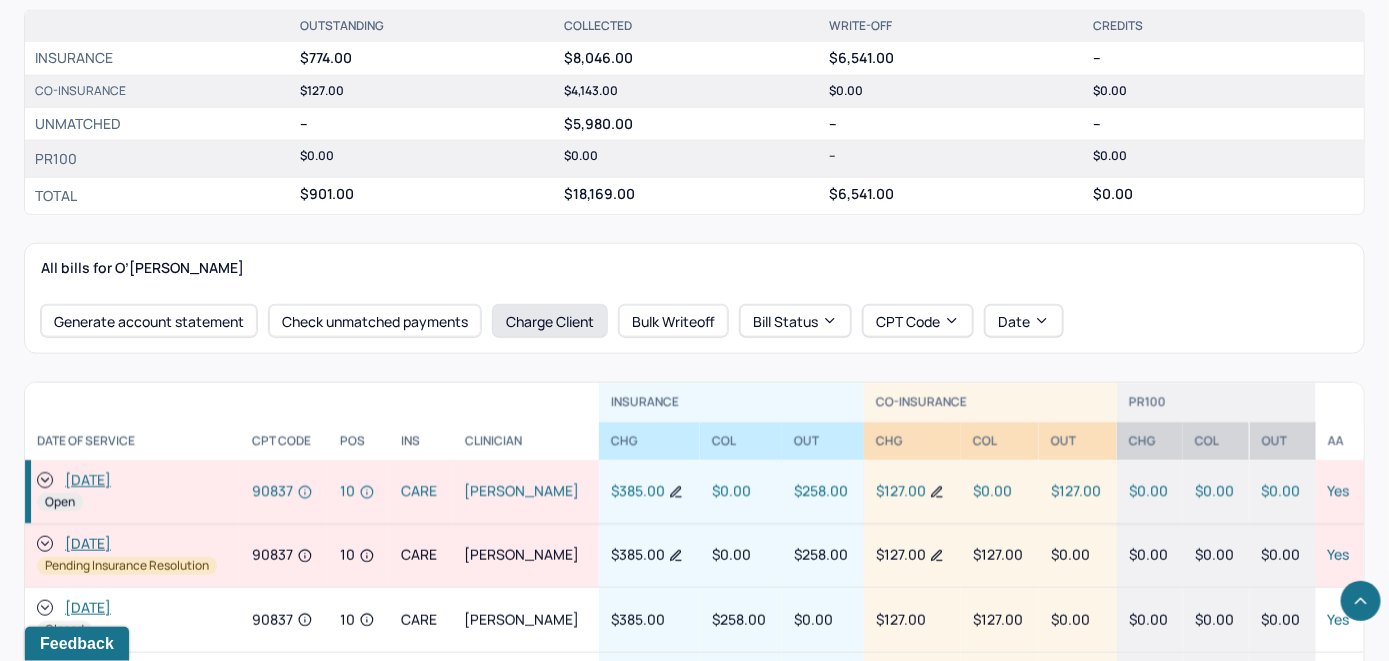 click on "Charge Client" at bounding box center [550, 321] 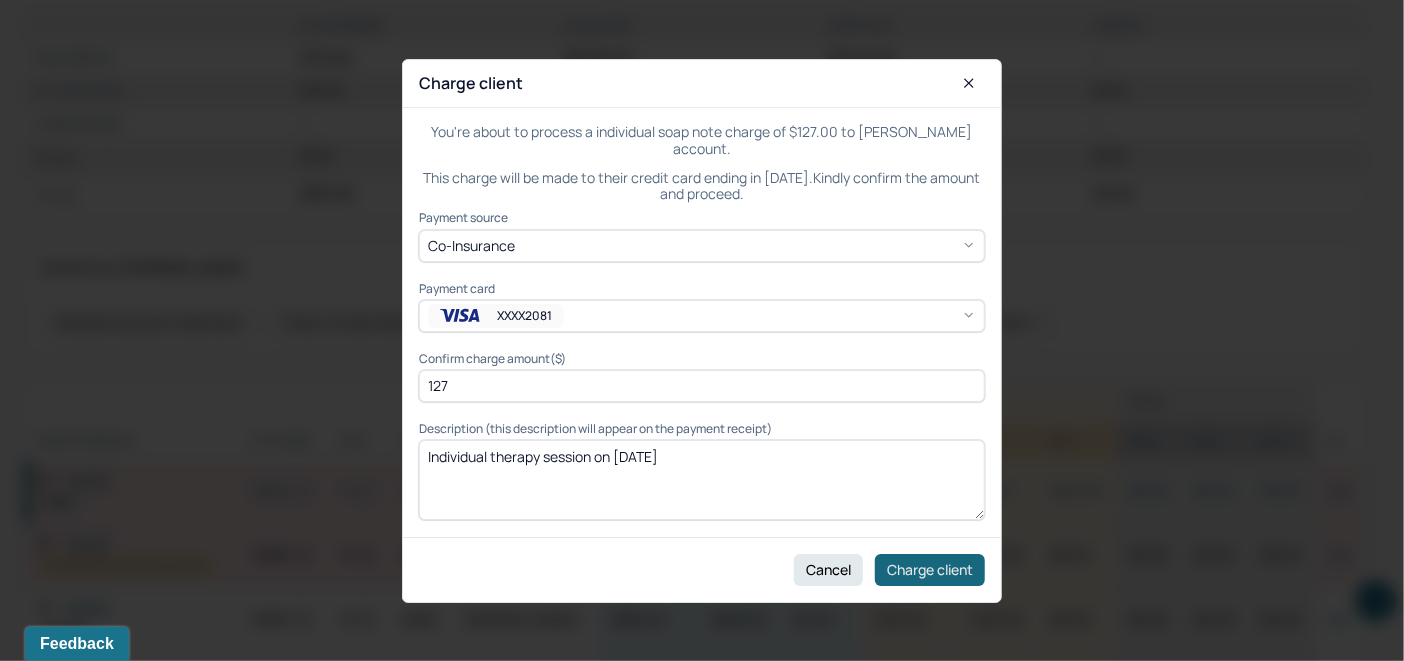 click on "Charge client" at bounding box center [930, 569] 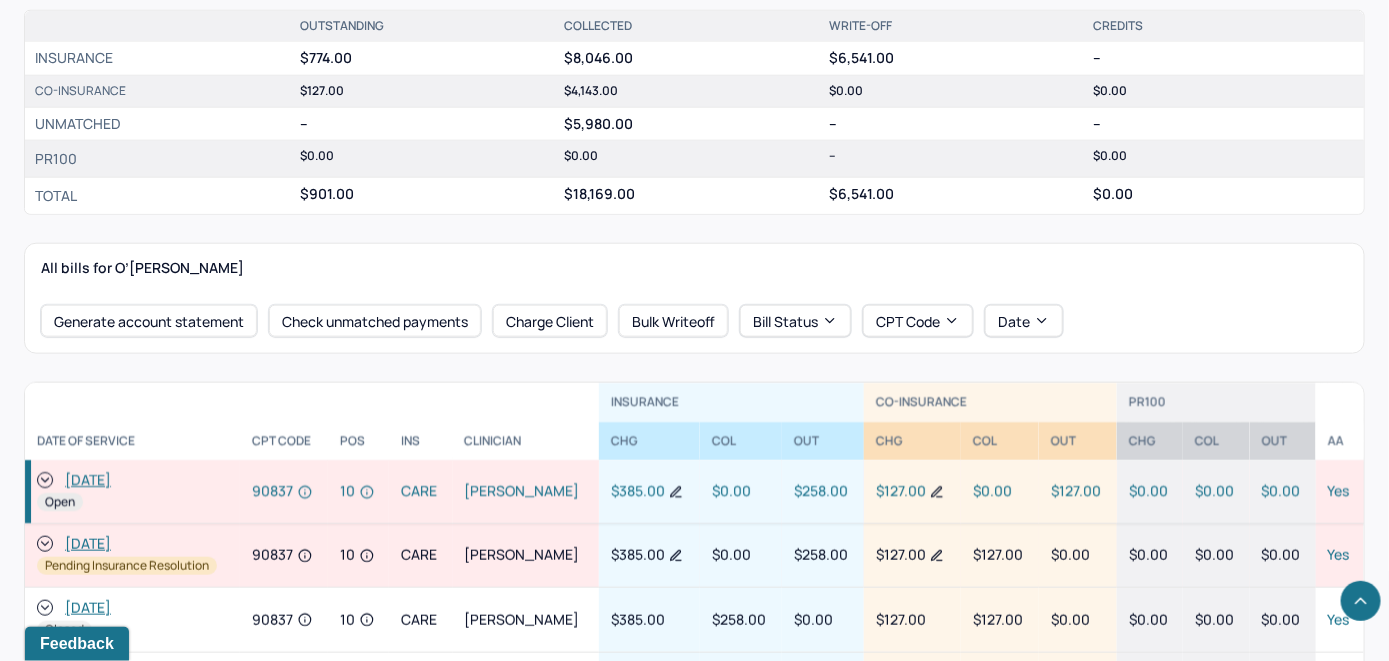 click 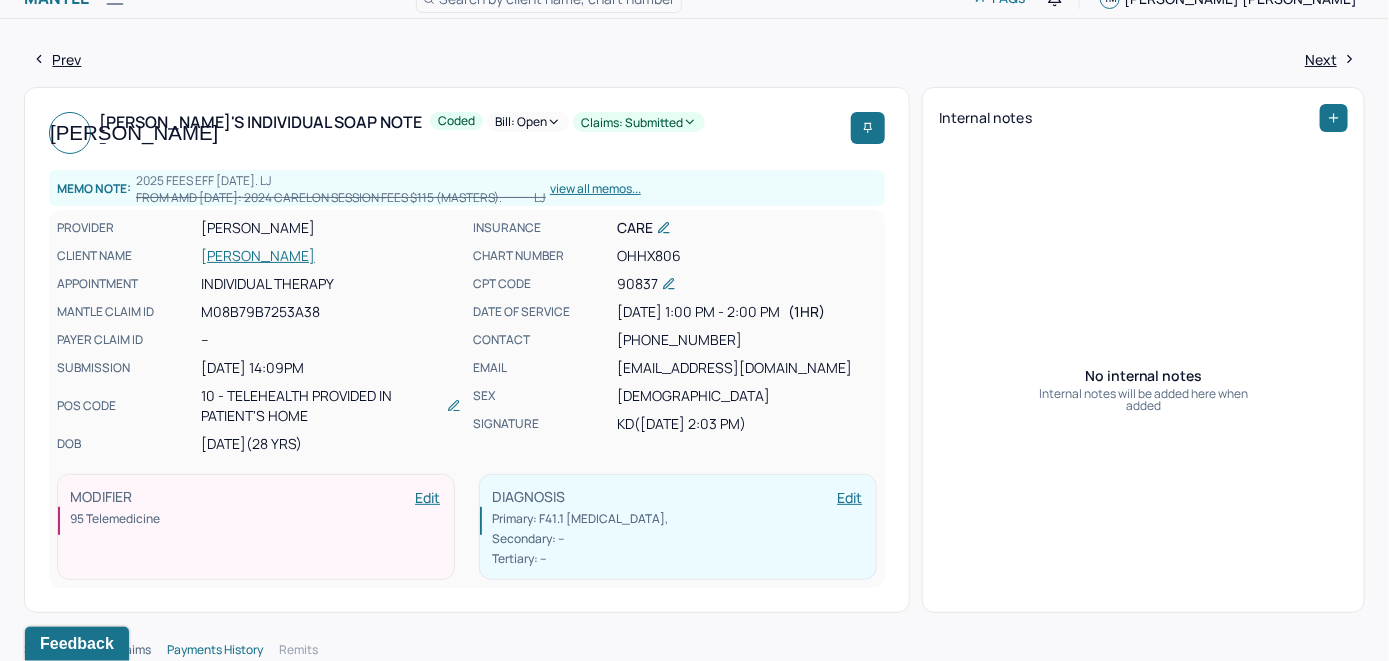 scroll, scrollTop: 0, scrollLeft: 0, axis: both 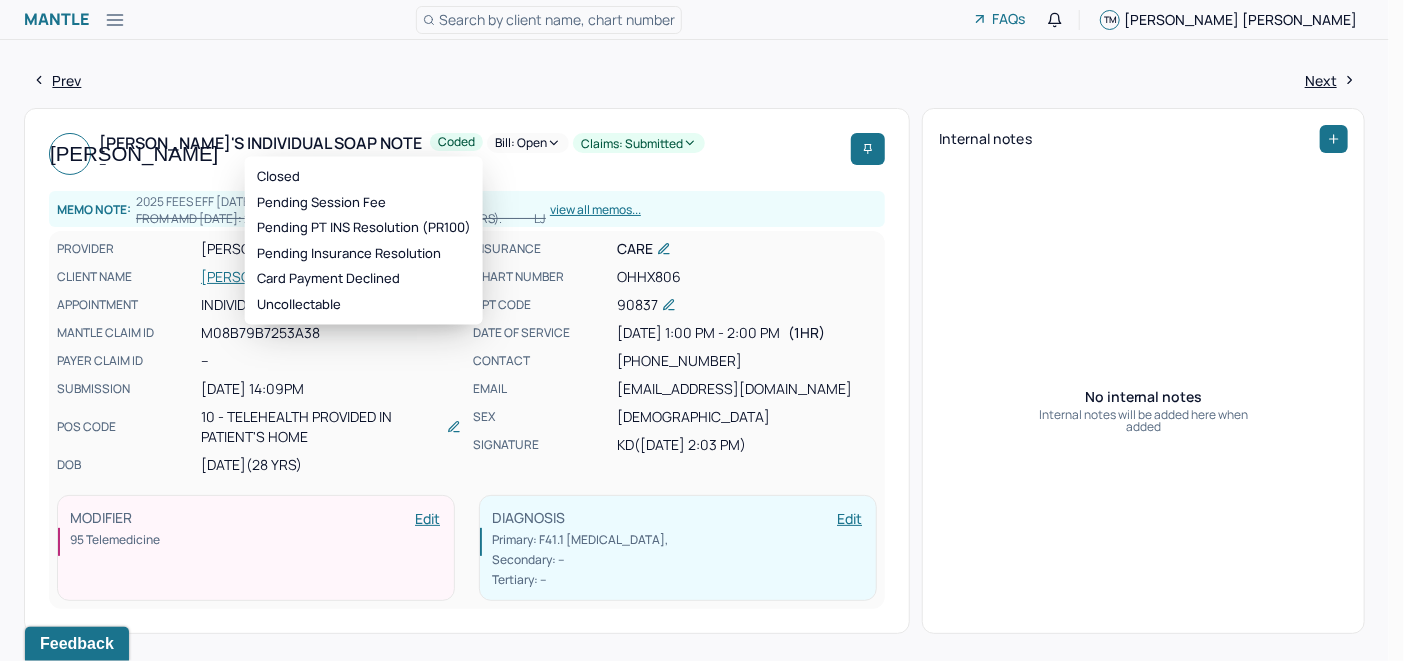 click on "Bill: Open" at bounding box center (528, 143) 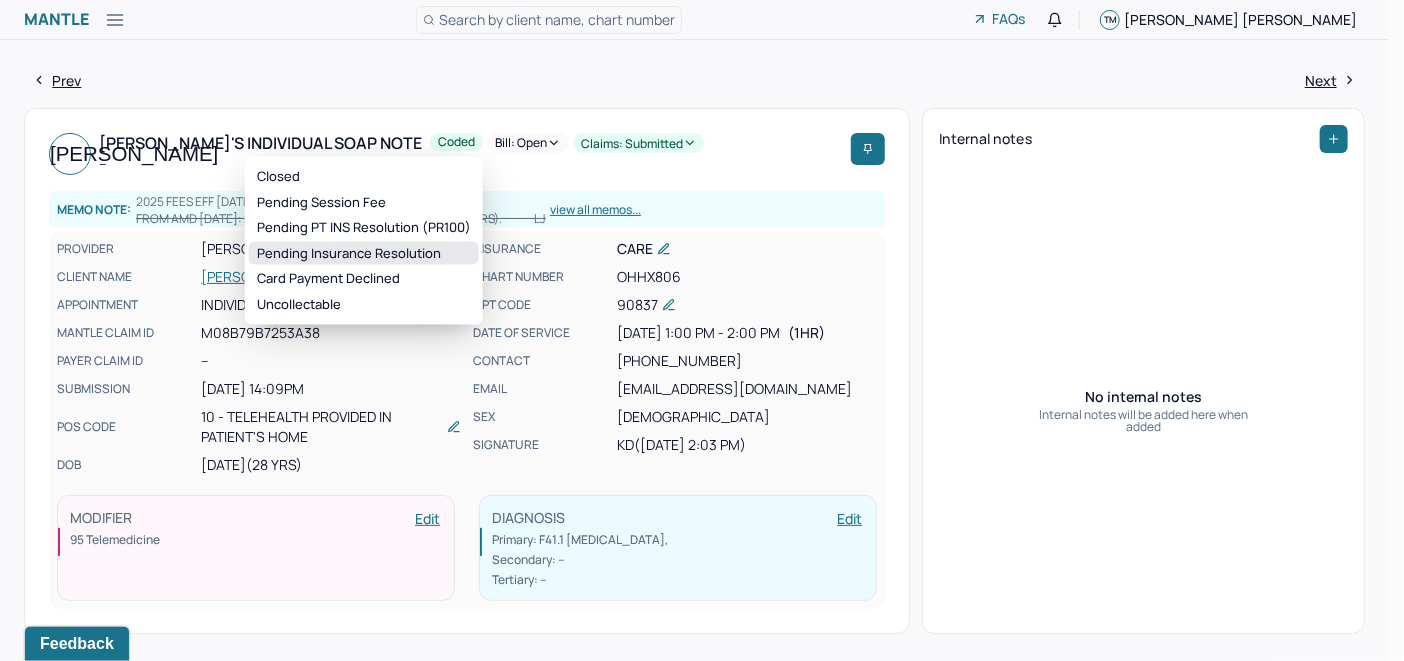 click on "Pending Insurance Resolution" at bounding box center (364, 253) 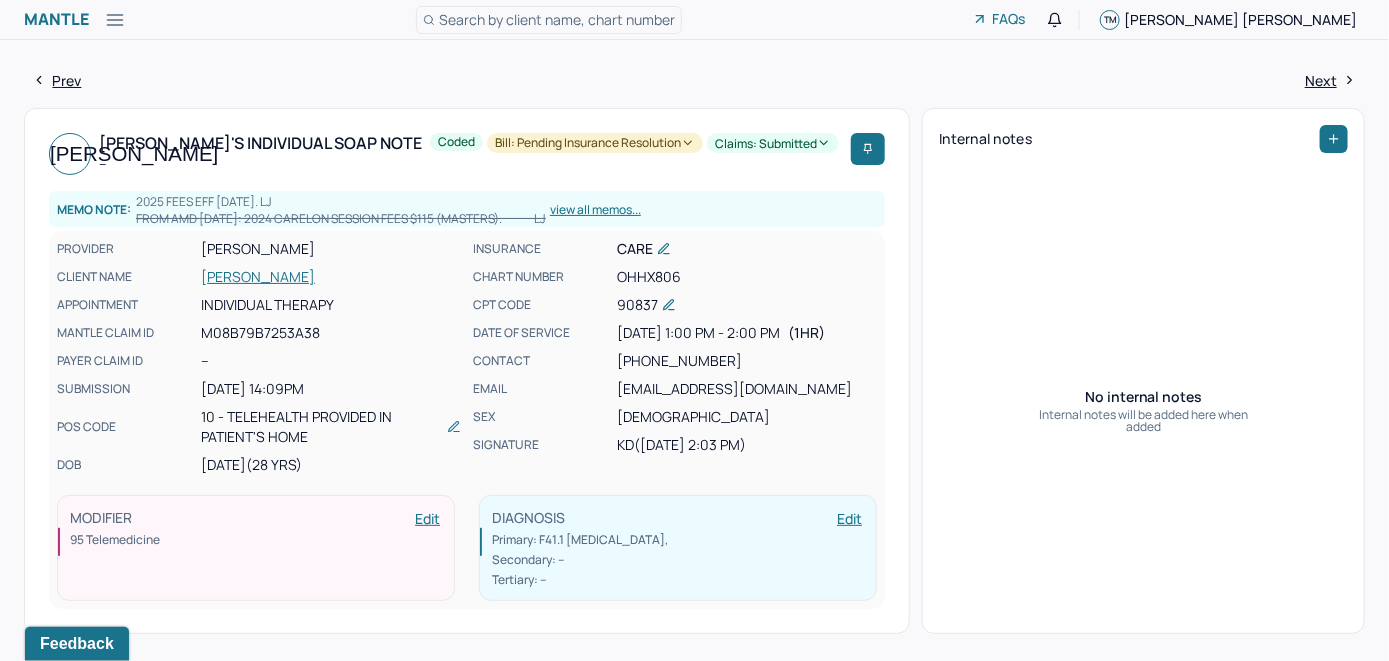 click on "Search by client name, chart number" at bounding box center [557, 19] 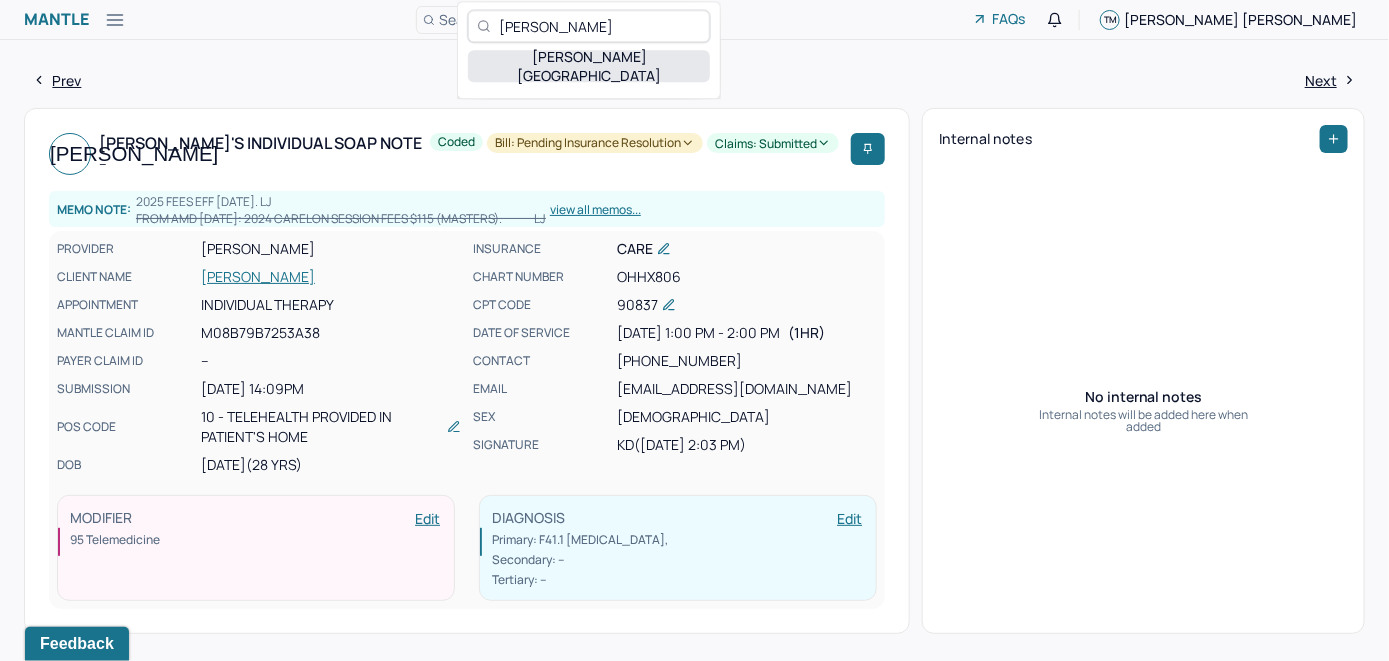 type on "Julisa Vargas" 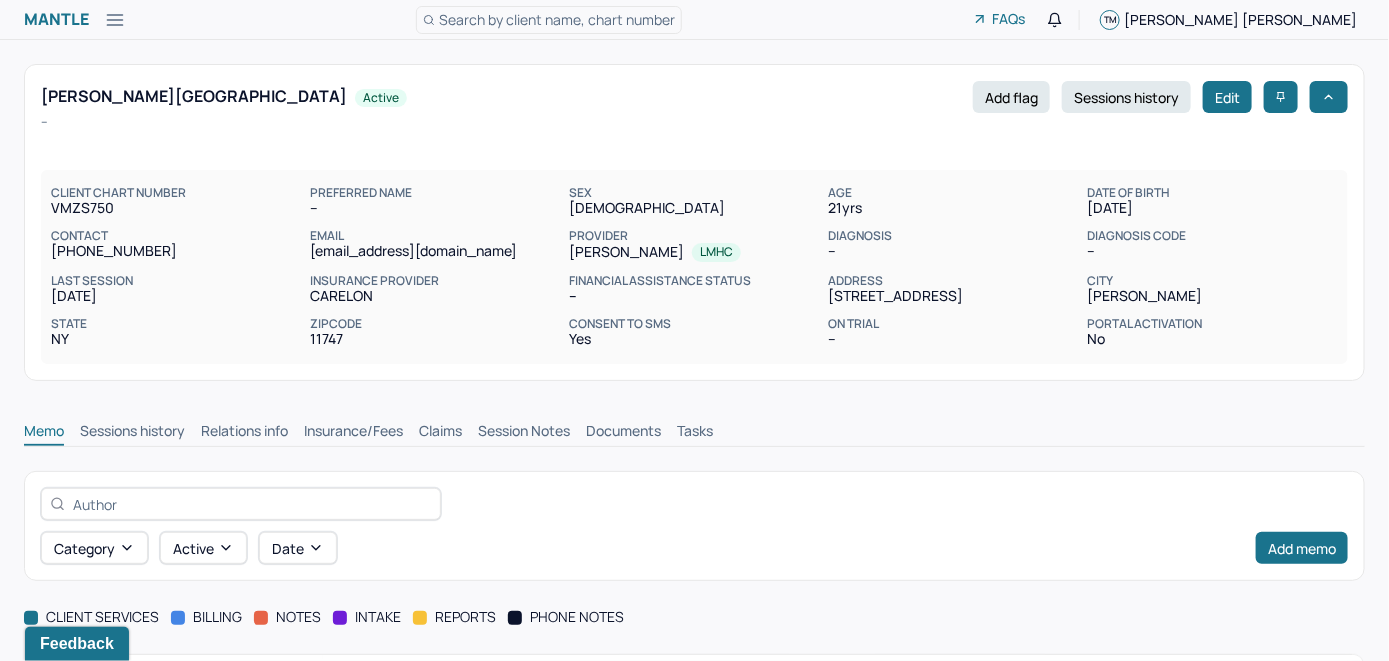 scroll, scrollTop: 0, scrollLeft: 0, axis: both 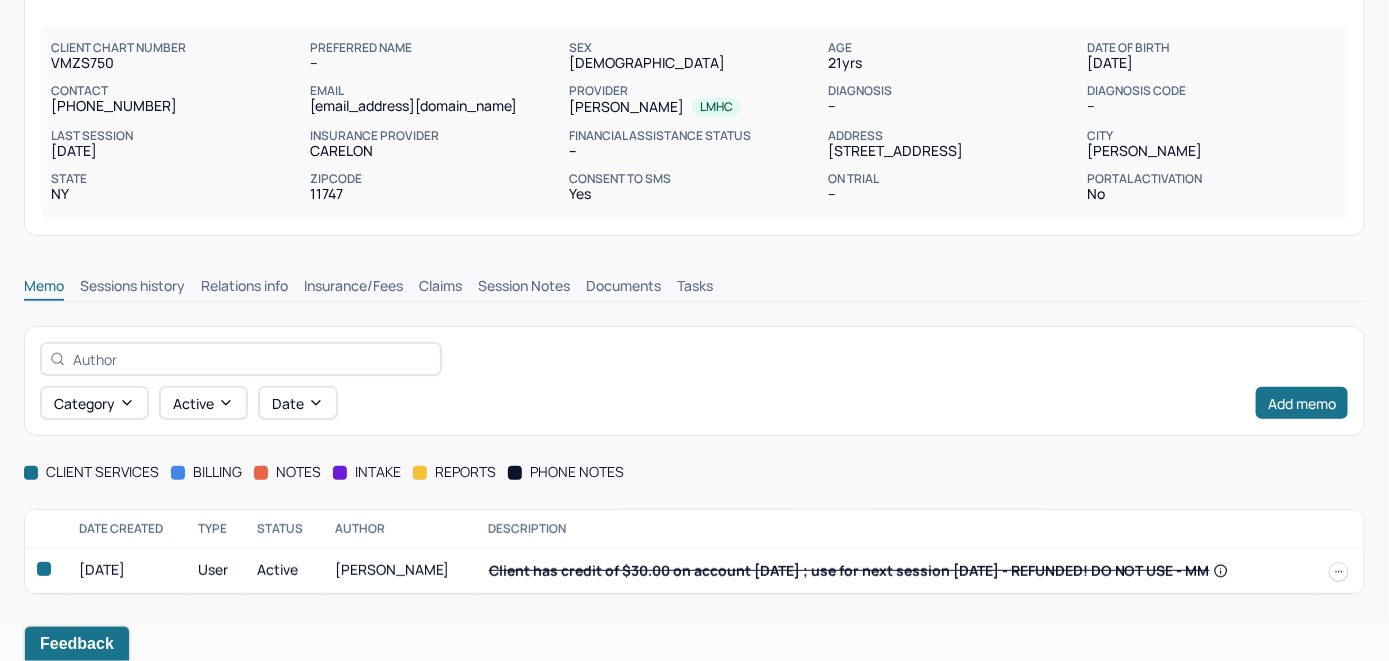 click on "Insurance/Fees" at bounding box center [353, 288] 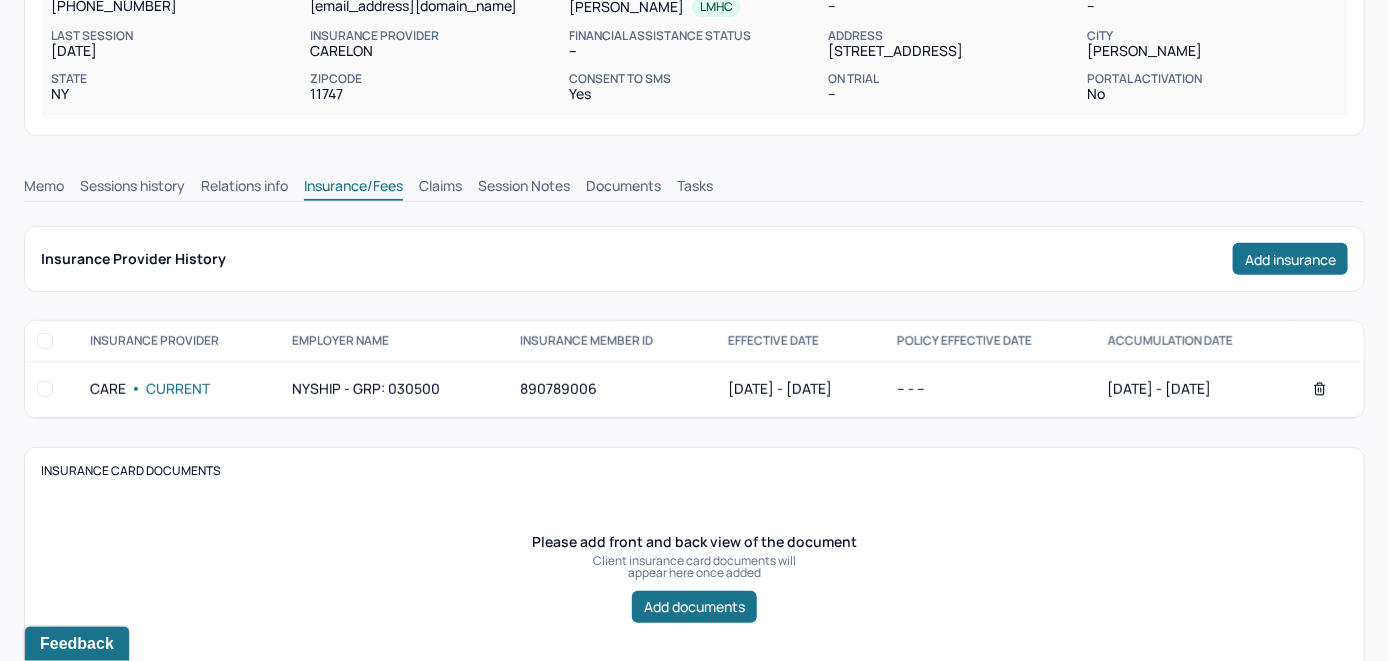 click on "Claims" at bounding box center (440, 188) 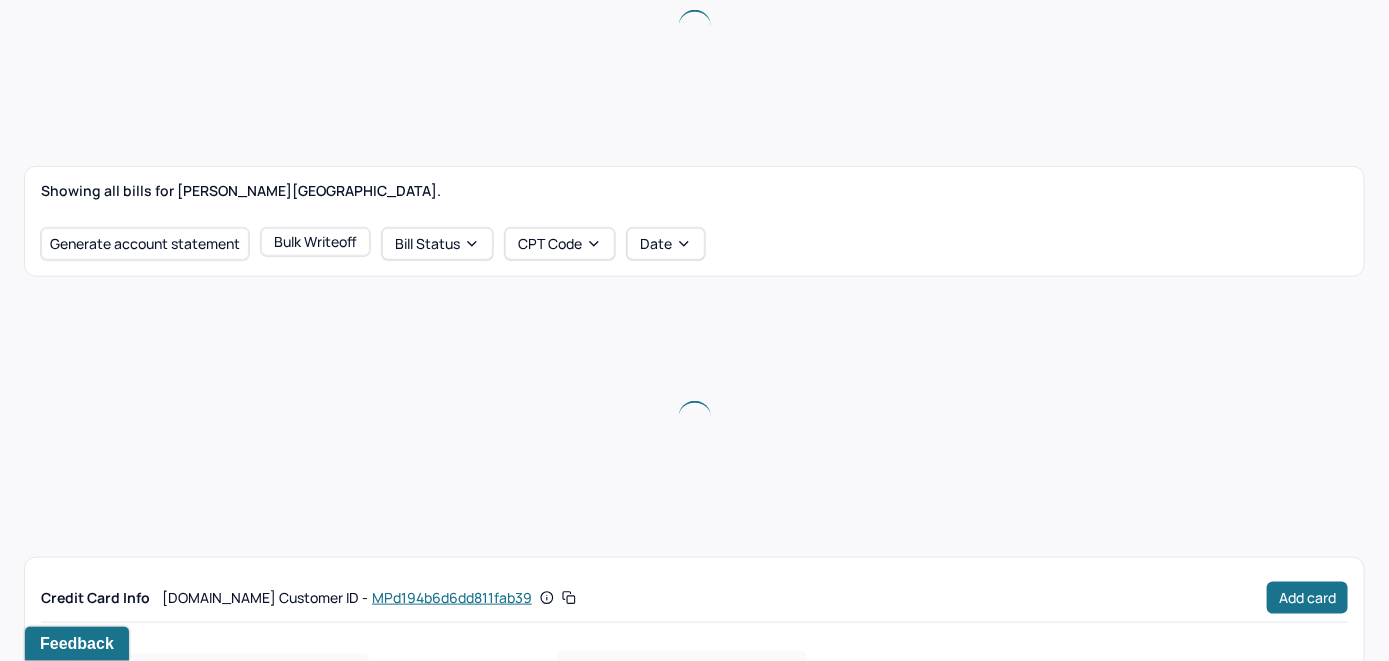 scroll, scrollTop: 550, scrollLeft: 0, axis: vertical 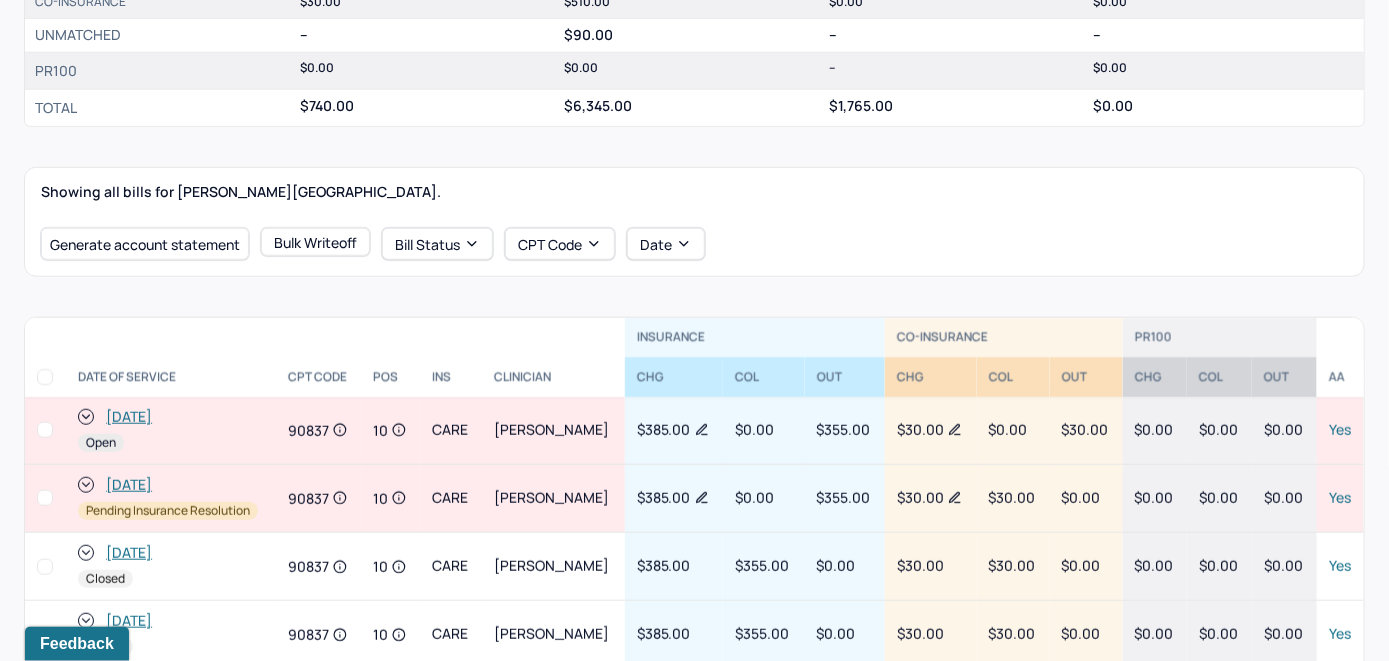 click on "[DATE]" at bounding box center [129, 417] 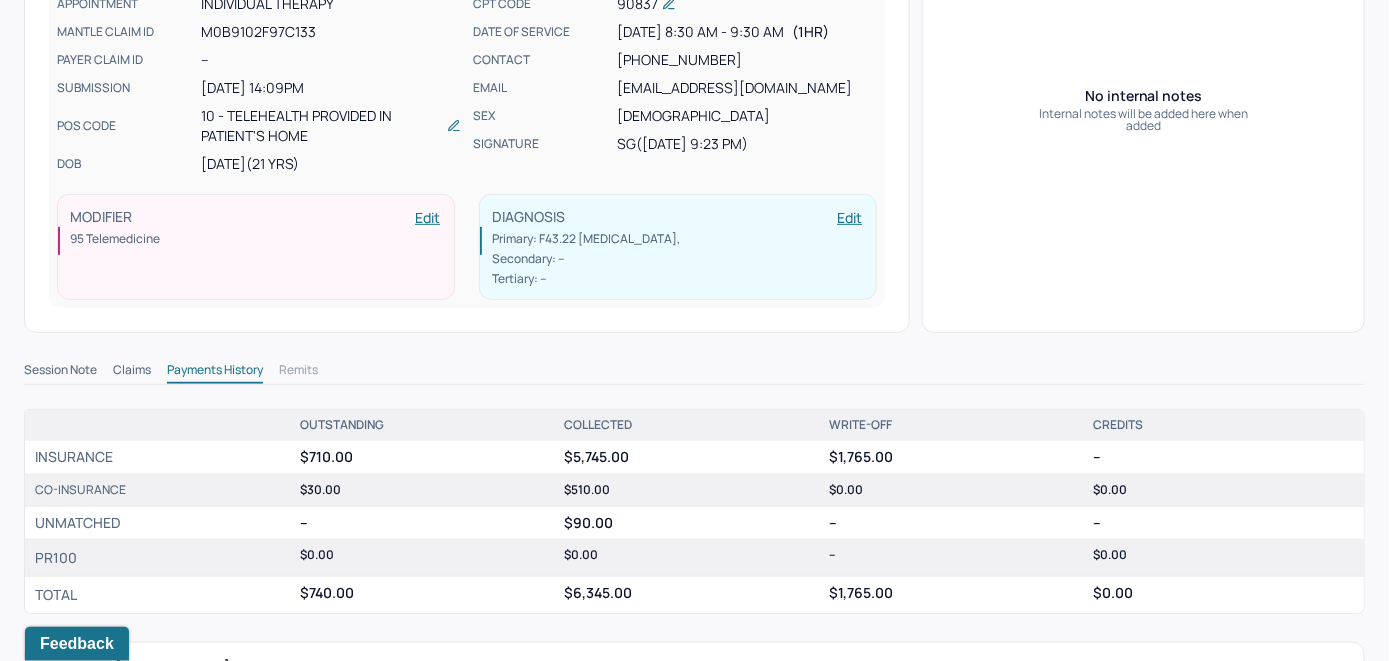 scroll, scrollTop: 500, scrollLeft: 0, axis: vertical 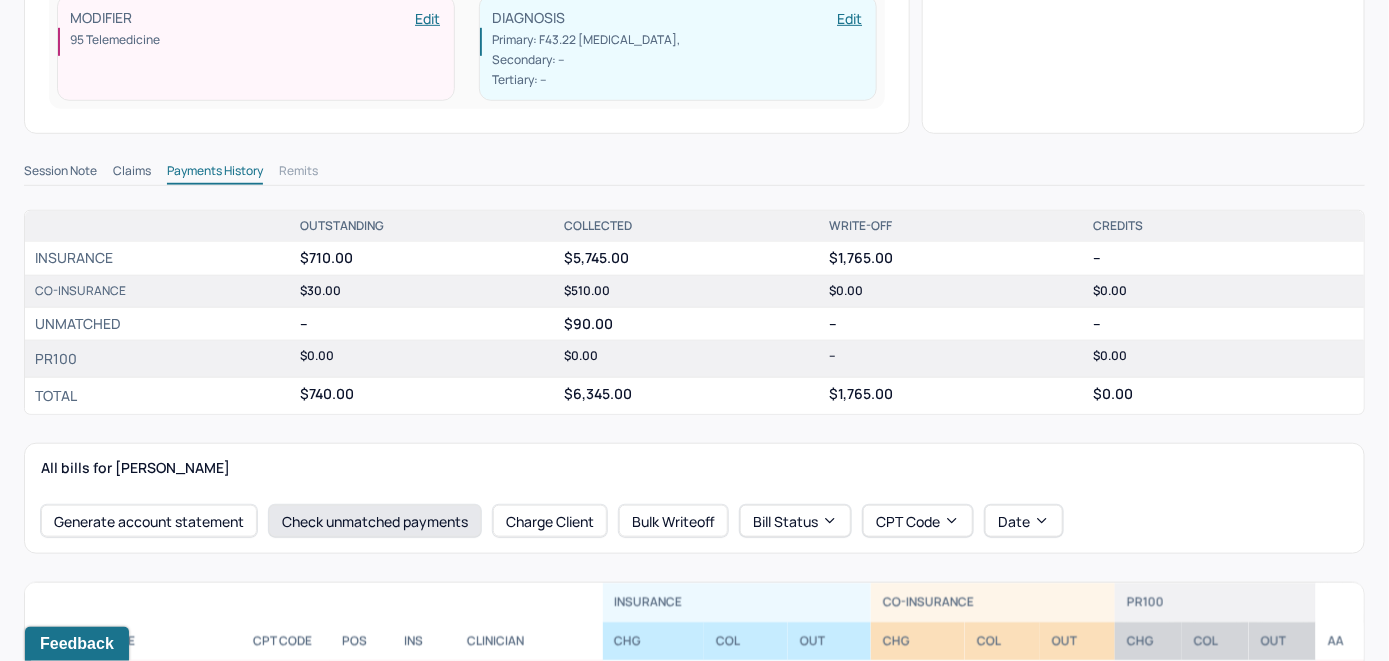 click on "Check unmatched payments" at bounding box center [375, 521] 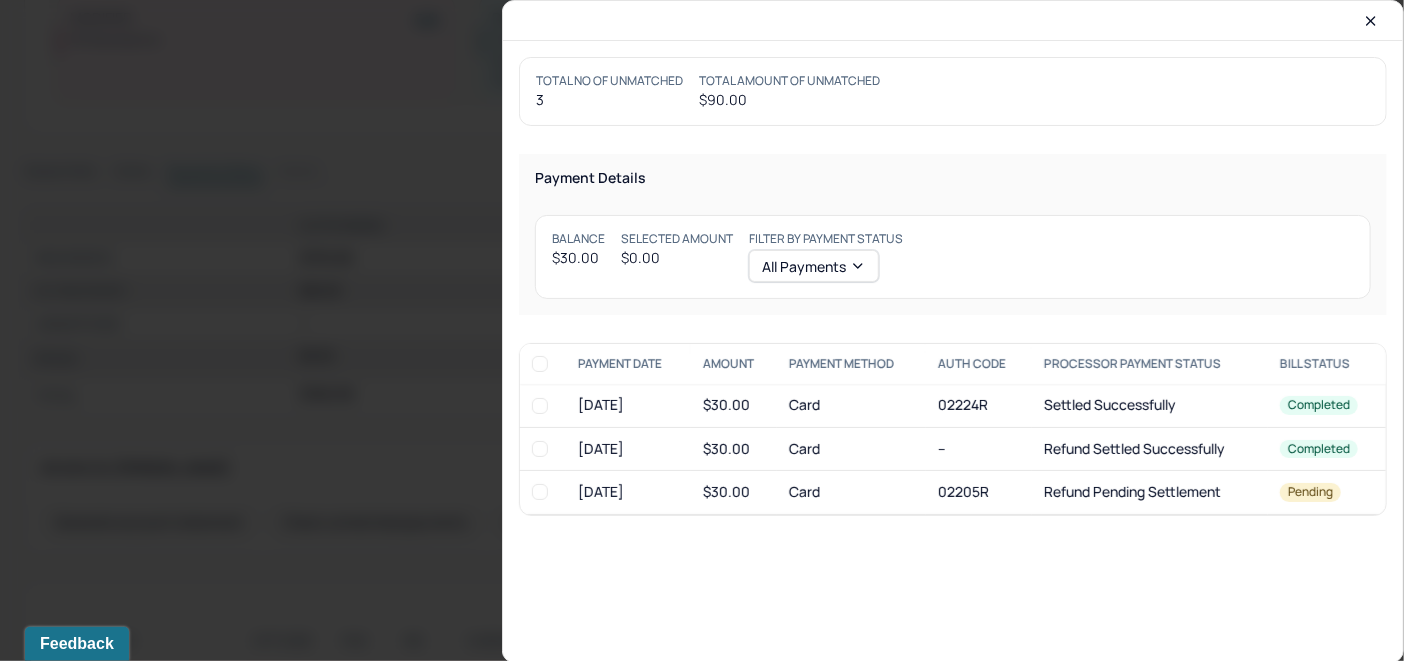 click at bounding box center [540, 406] 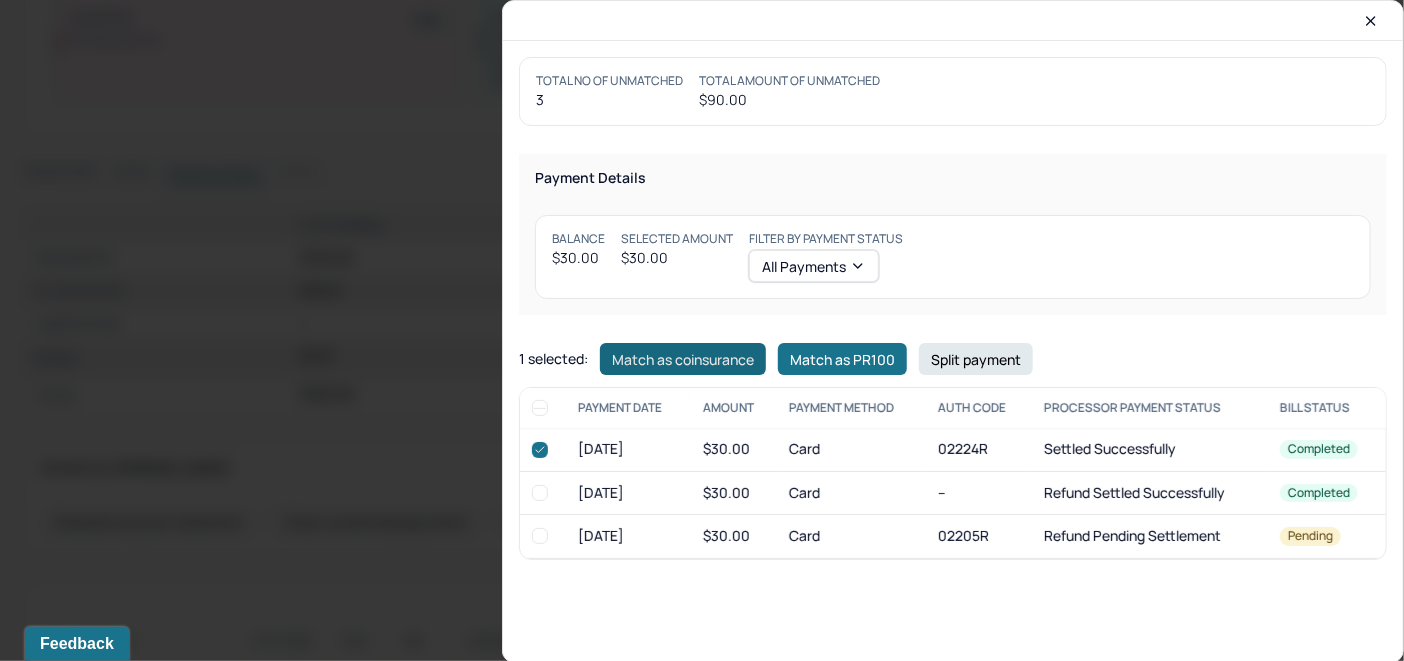 click on "Match as coinsurance" at bounding box center (683, 359) 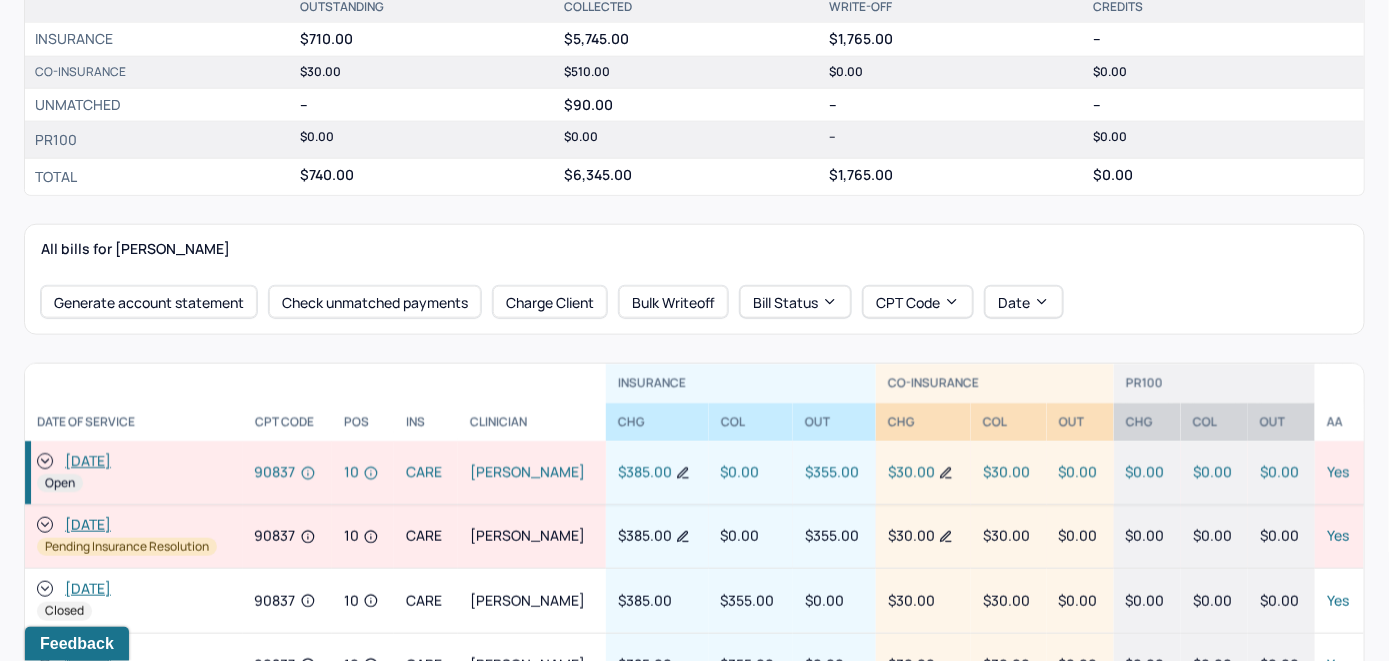 scroll, scrollTop: 800, scrollLeft: 0, axis: vertical 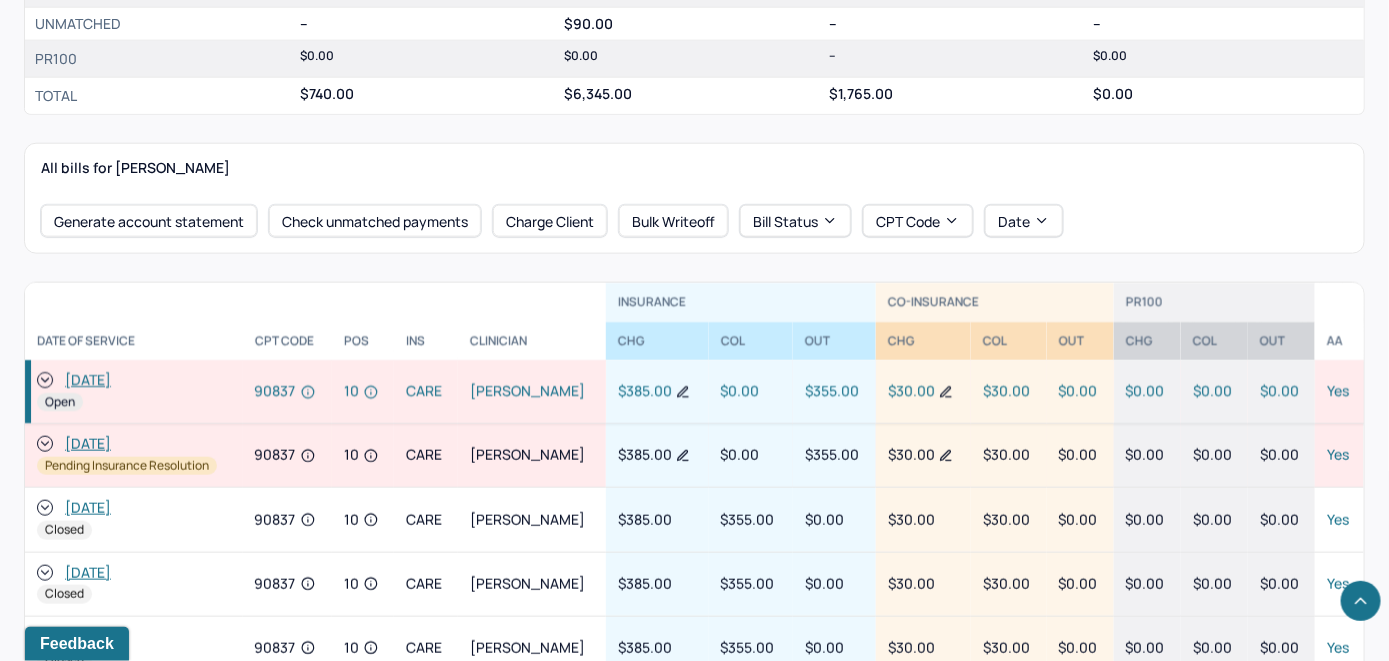 click 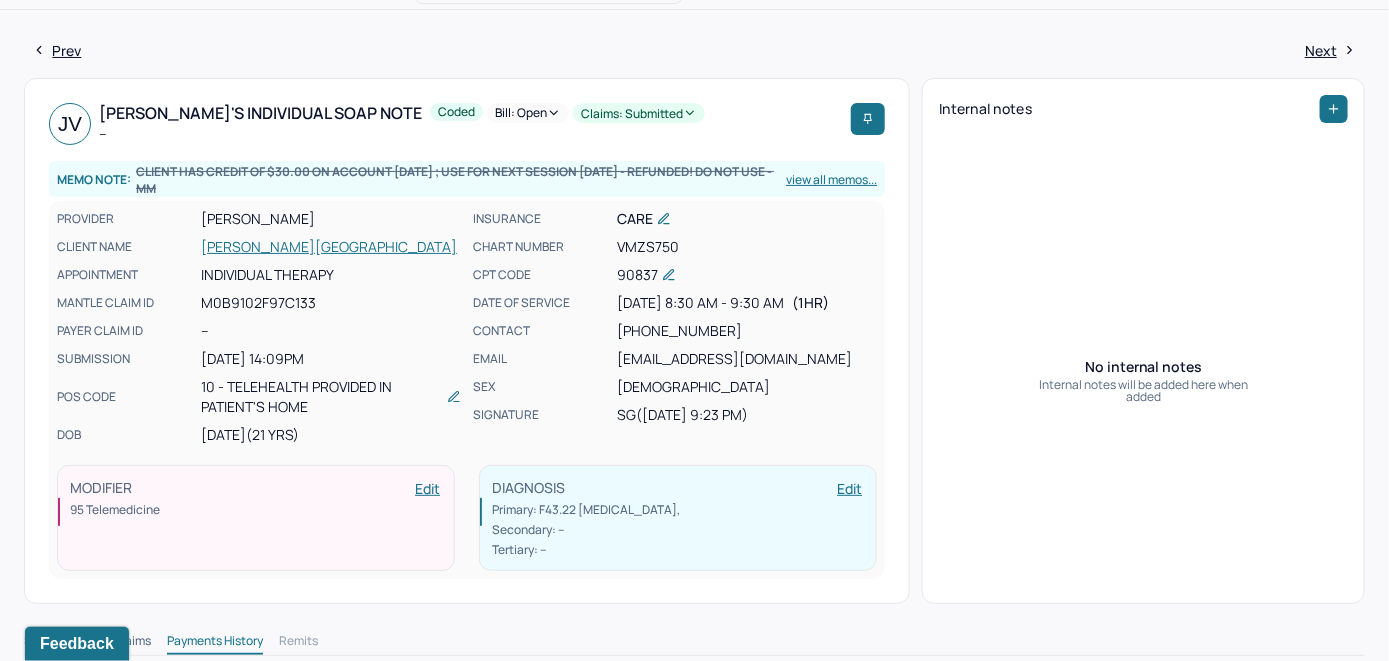 scroll, scrollTop: 0, scrollLeft: 0, axis: both 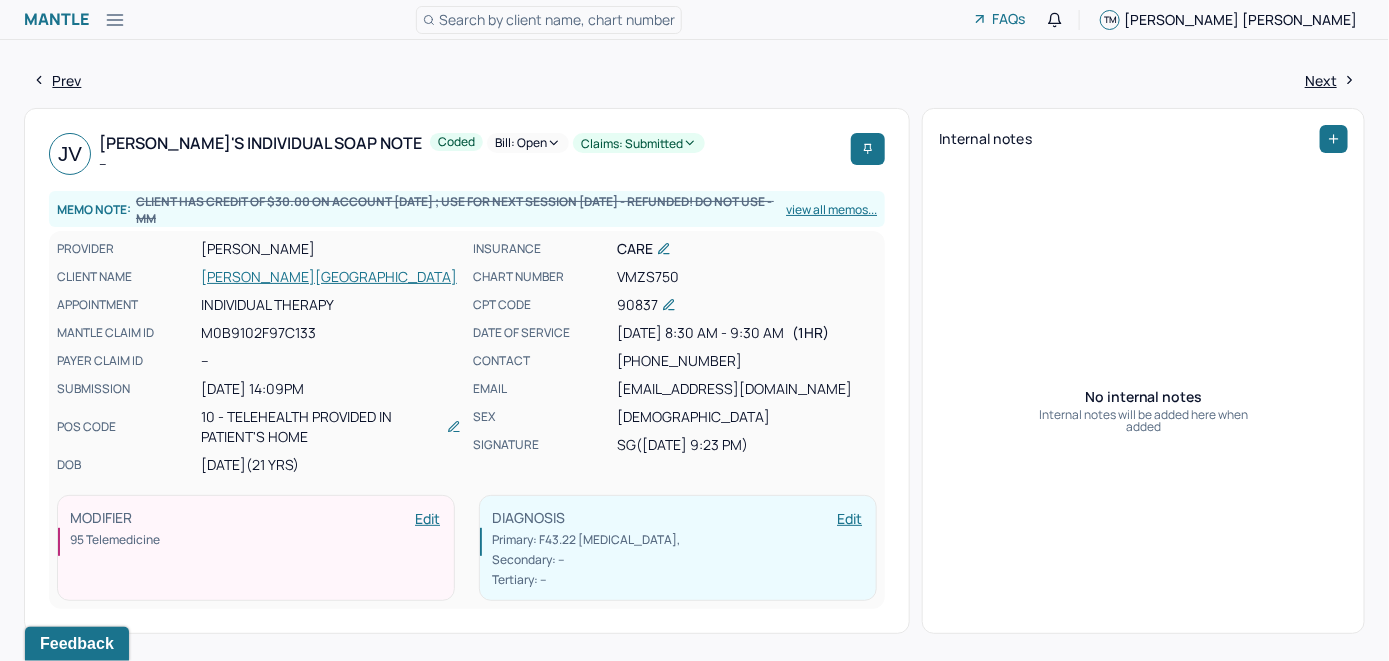 click on "Bill: Open" at bounding box center [528, 143] 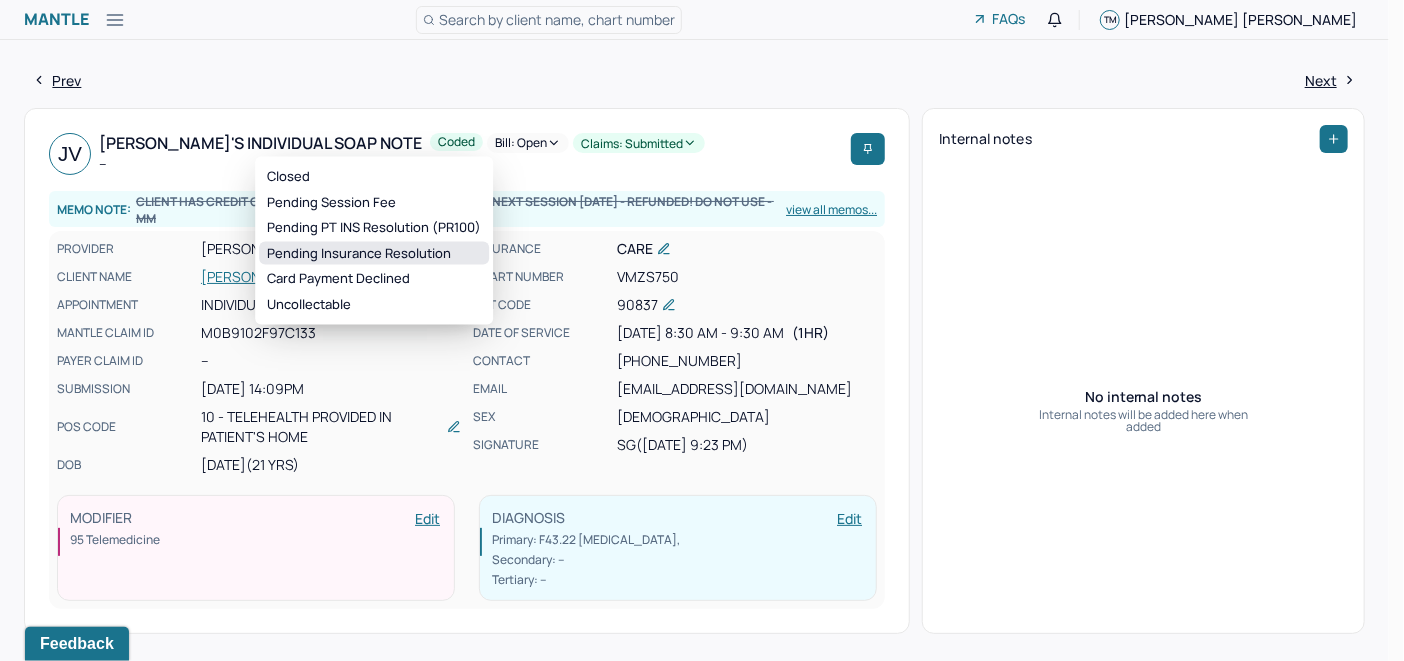 click on "Pending Insurance Resolution" at bounding box center [374, 253] 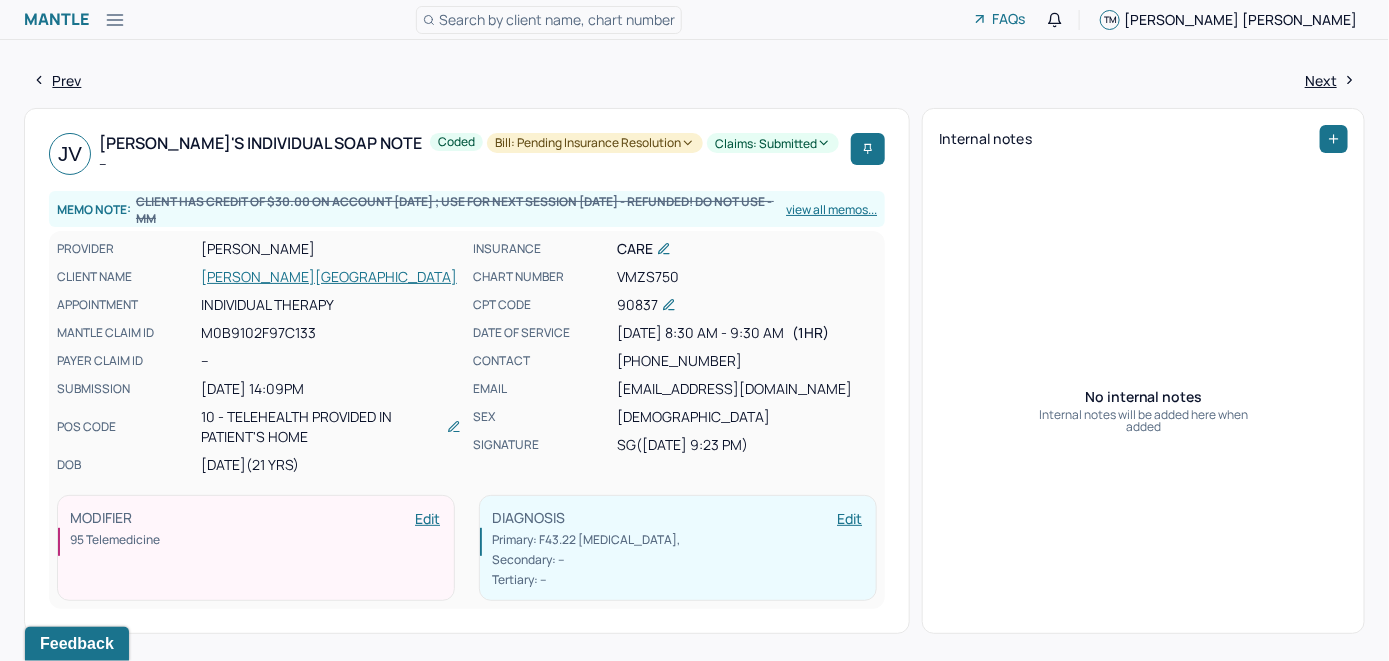 click on "Search by client name, chart number" at bounding box center [557, 19] 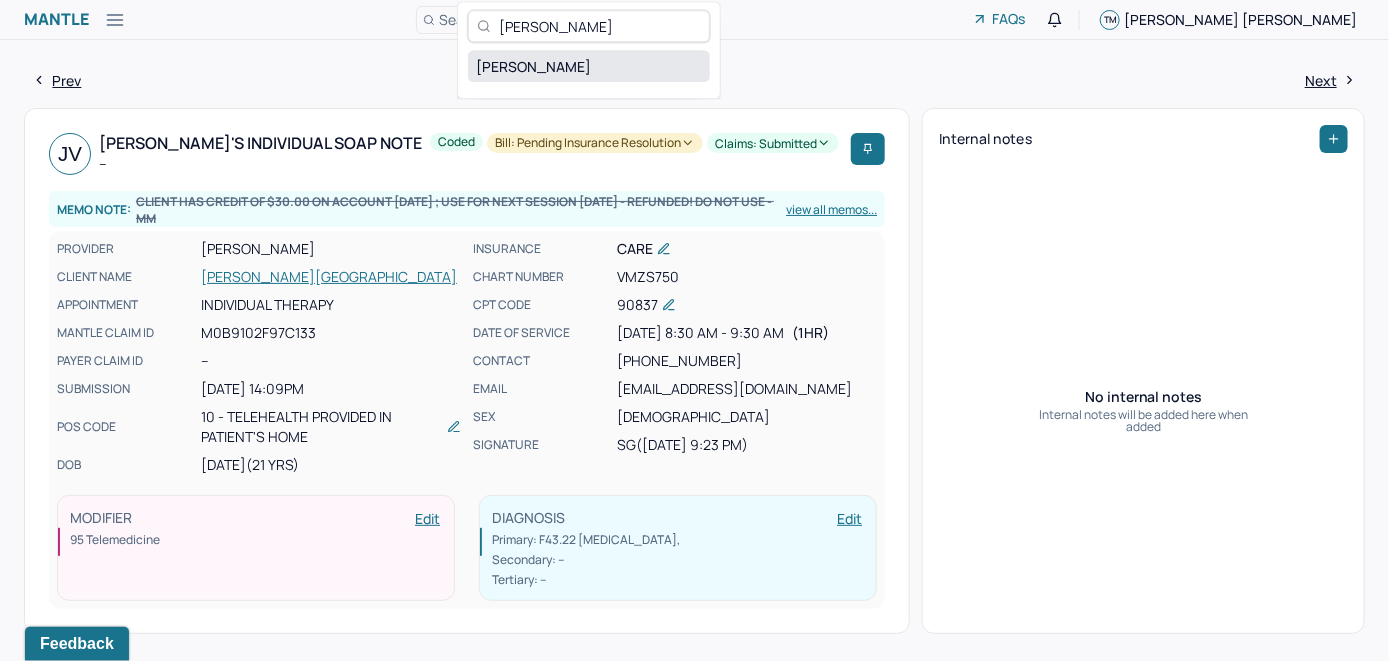 type on "Karen Fann" 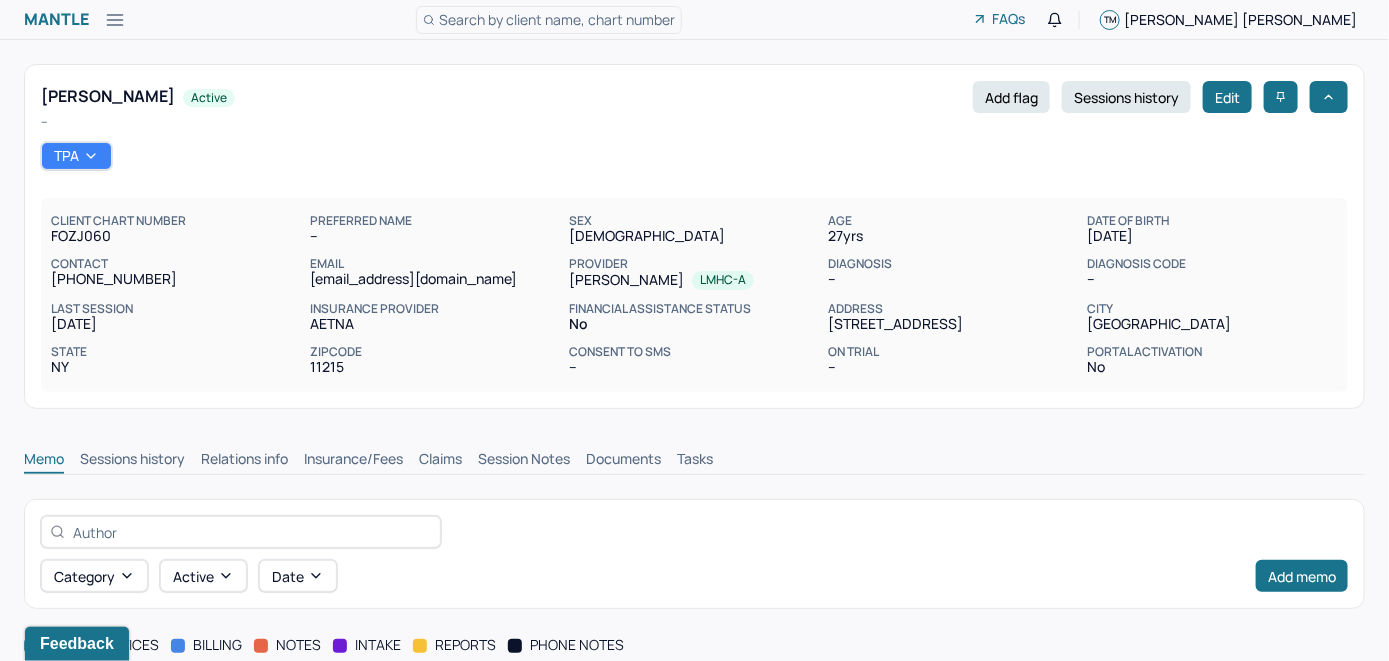 scroll, scrollTop: 0, scrollLeft: 0, axis: both 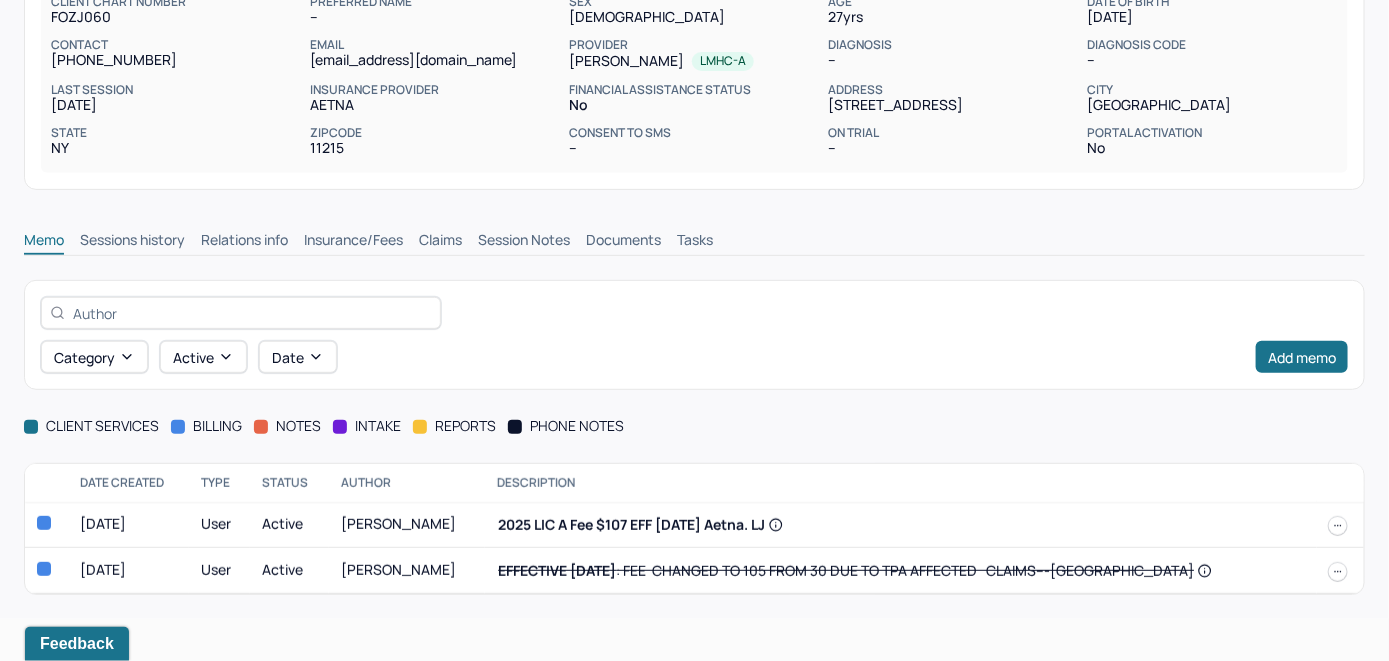 click on "Insurance/Fees" at bounding box center (353, 242) 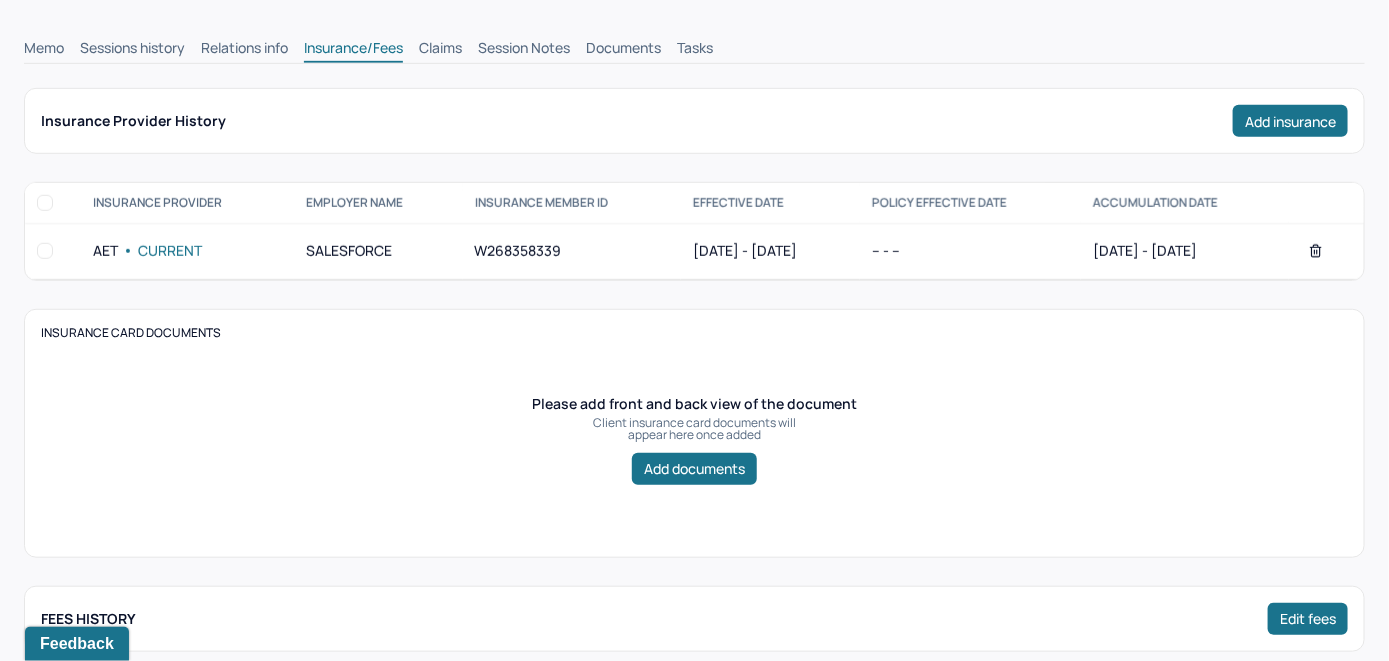 scroll, scrollTop: 319, scrollLeft: 0, axis: vertical 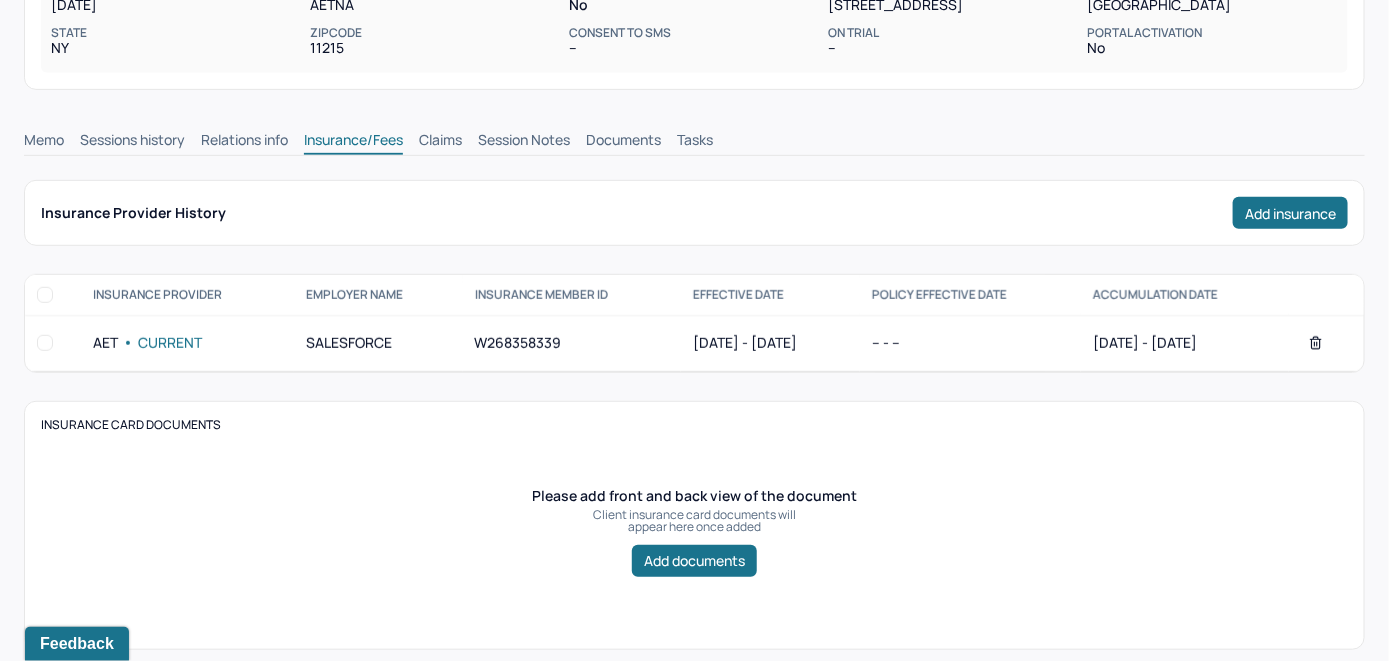 click on "Claims" at bounding box center (440, 142) 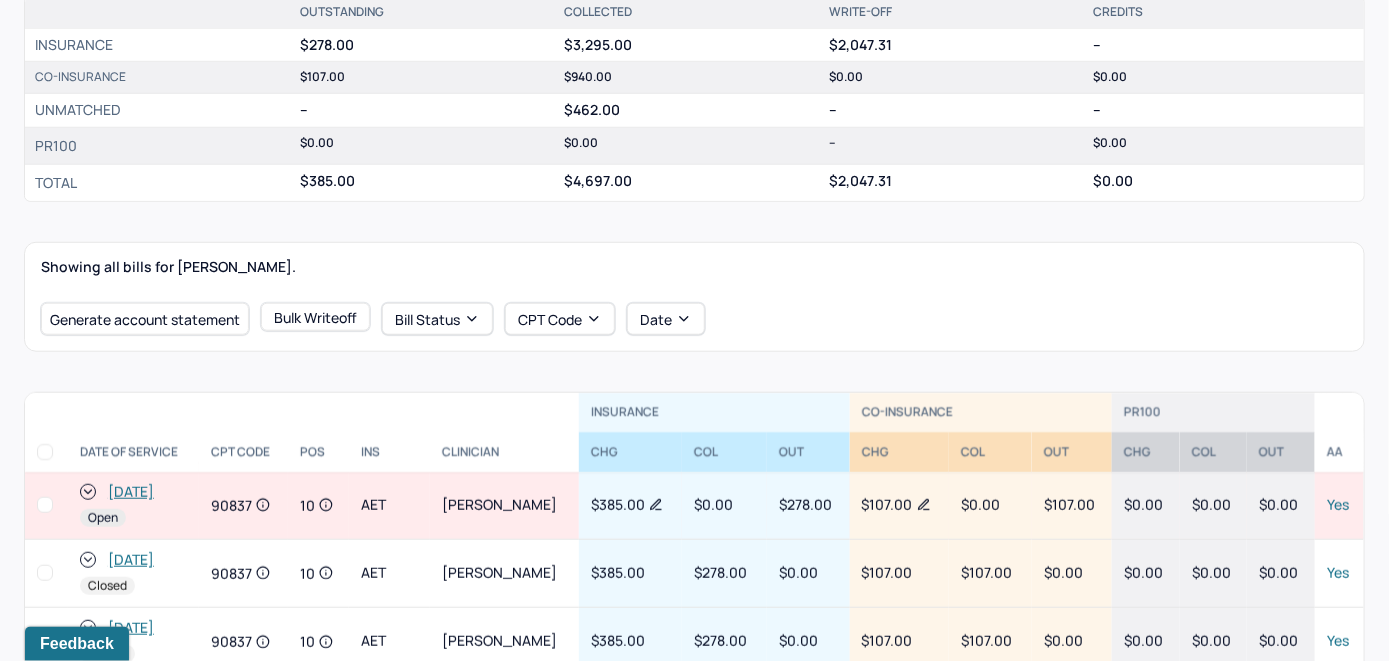 scroll, scrollTop: 519, scrollLeft: 0, axis: vertical 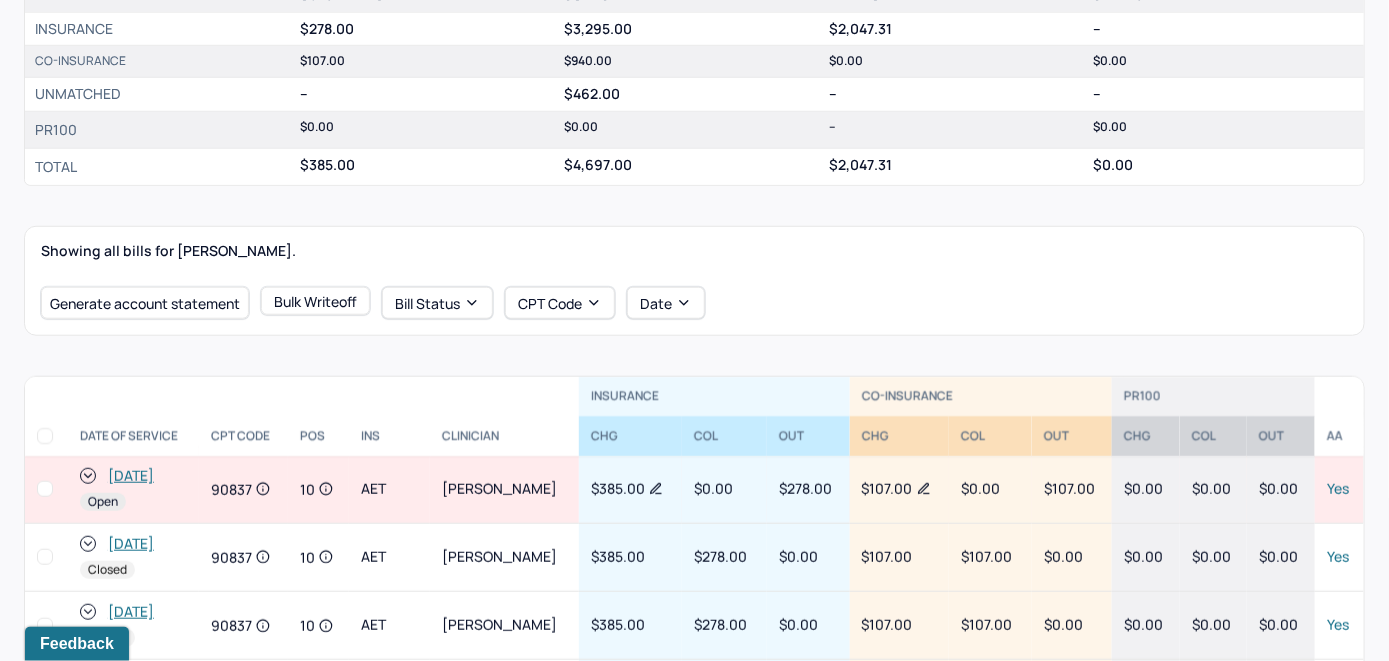 click on "[DATE]" at bounding box center [131, 476] 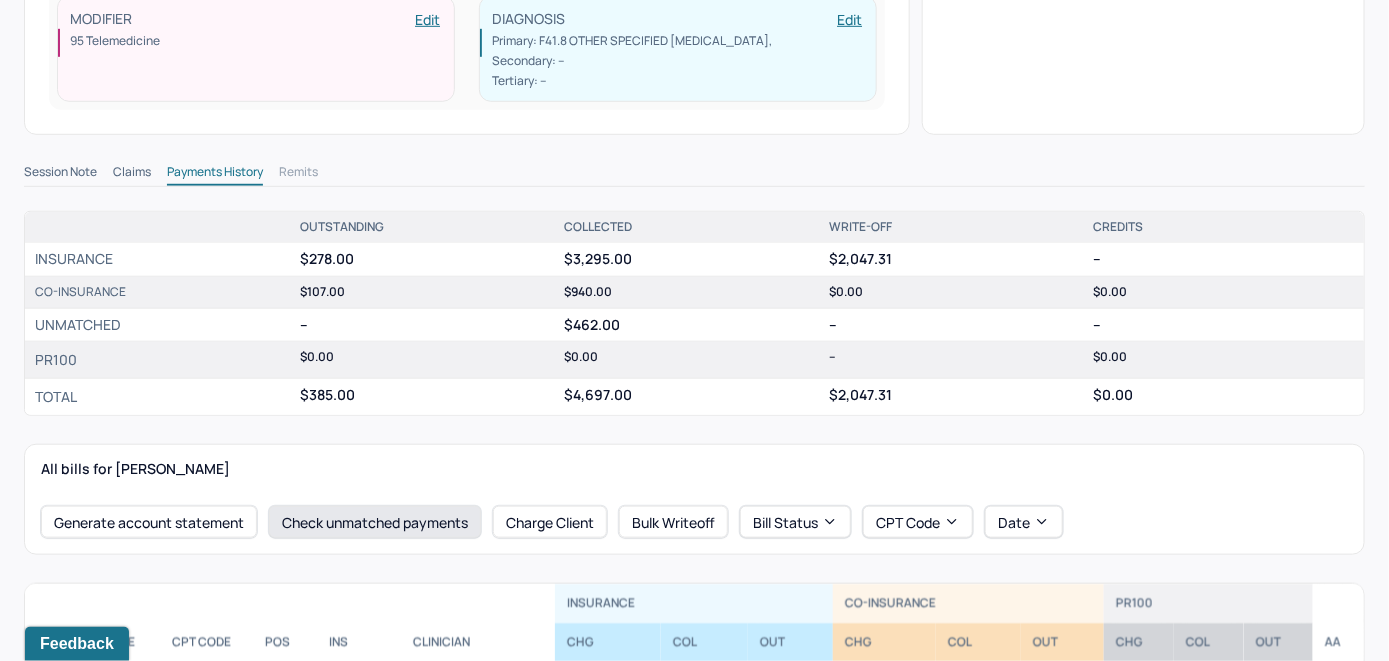 scroll, scrollTop: 600, scrollLeft: 0, axis: vertical 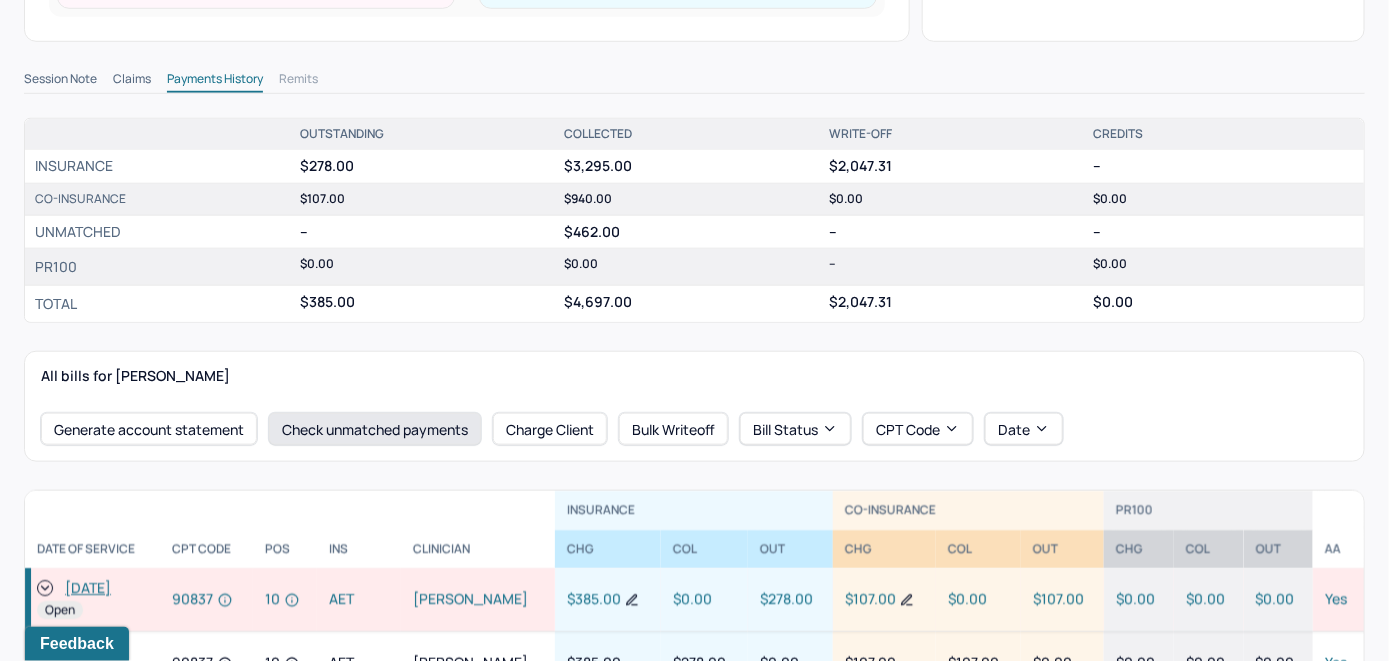 click on "Check unmatched payments" at bounding box center [375, 429] 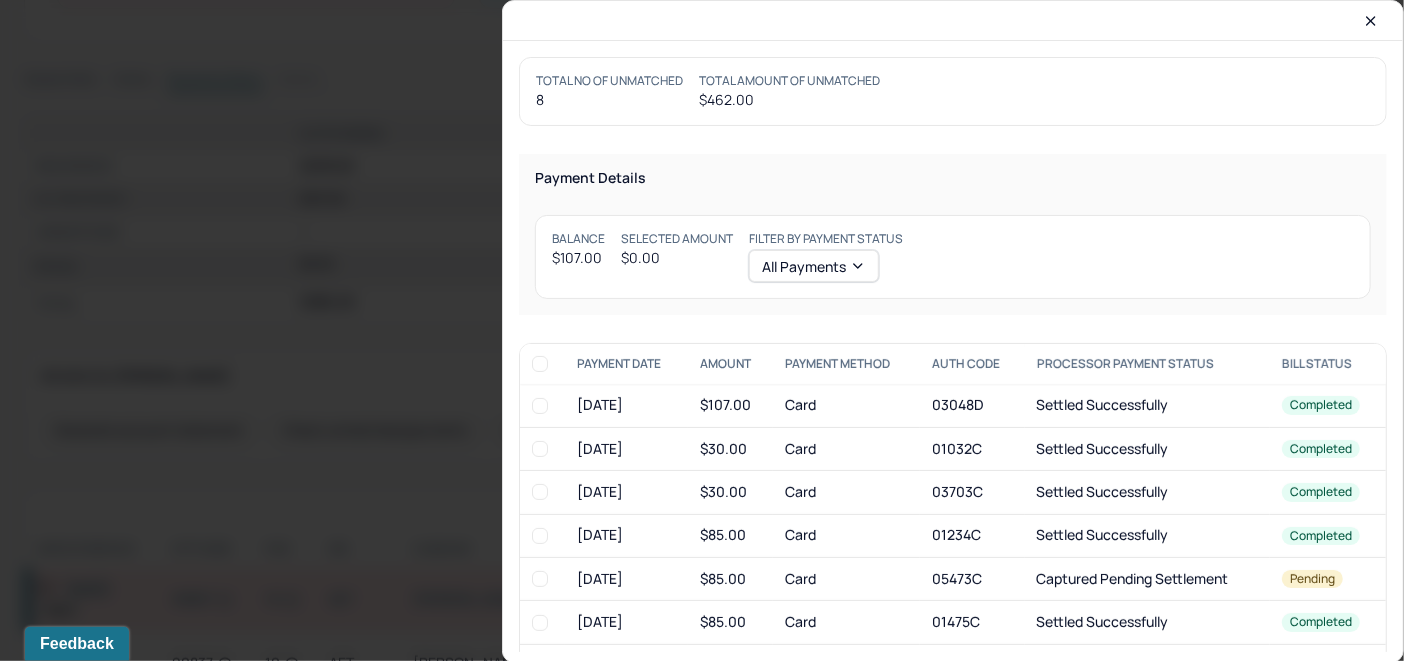 click at bounding box center [540, 406] 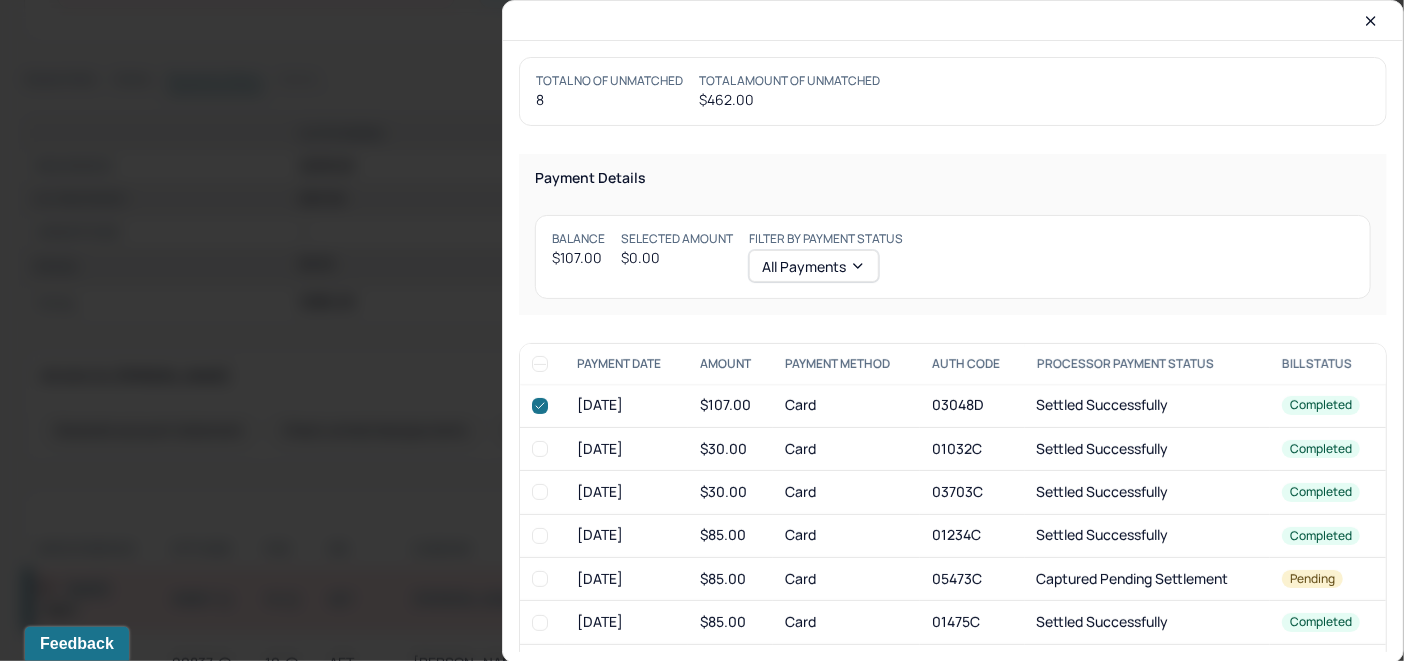 checkbox on "true" 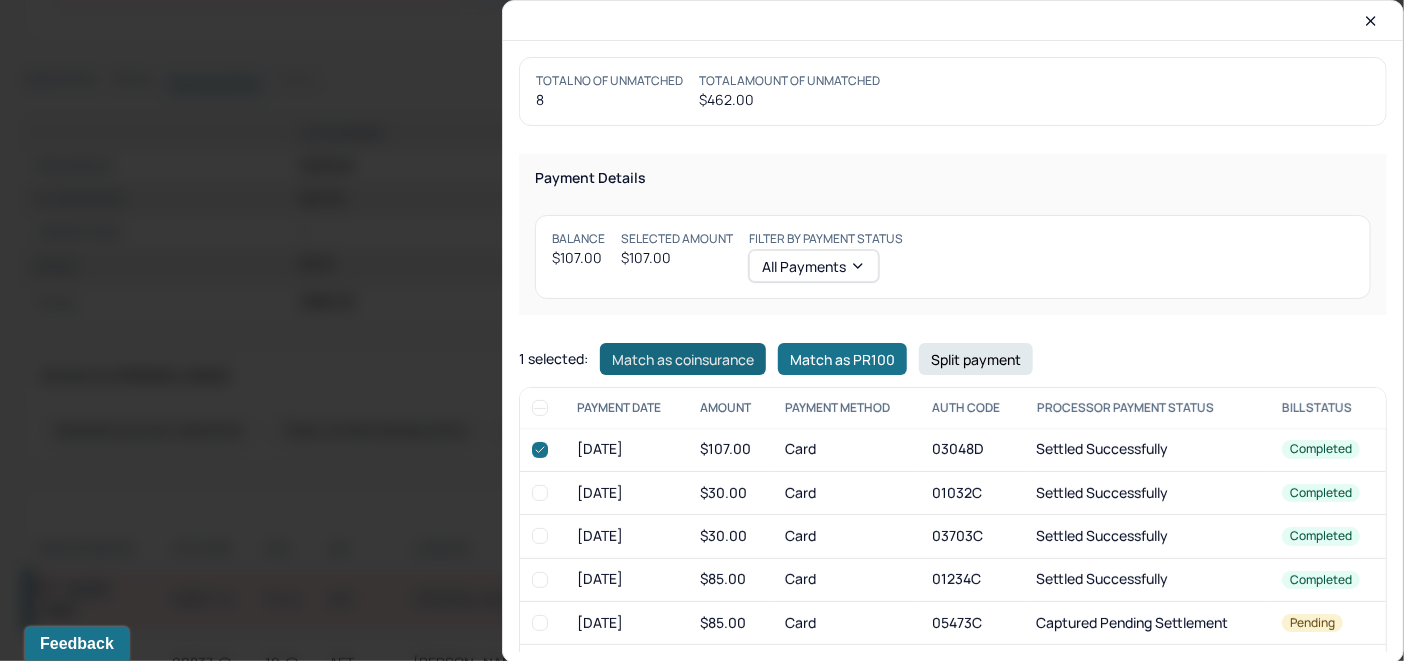 click on "Match as coinsurance" at bounding box center (683, 359) 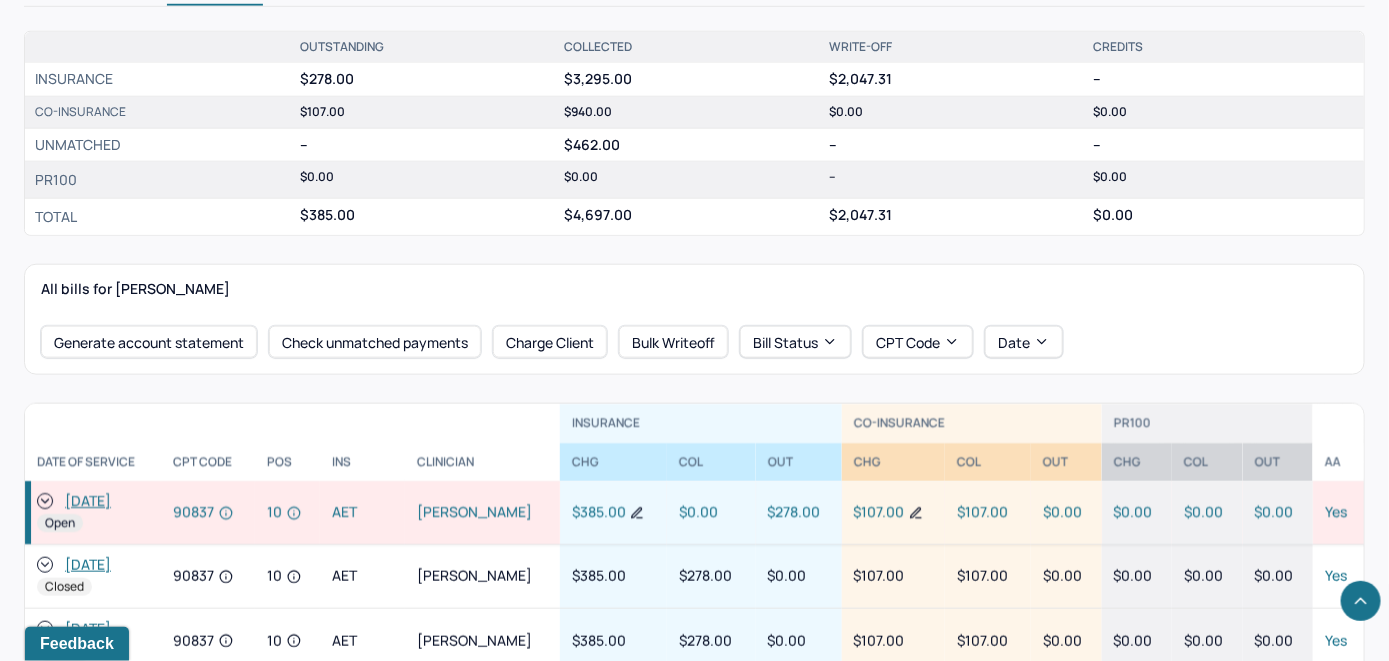 scroll, scrollTop: 800, scrollLeft: 0, axis: vertical 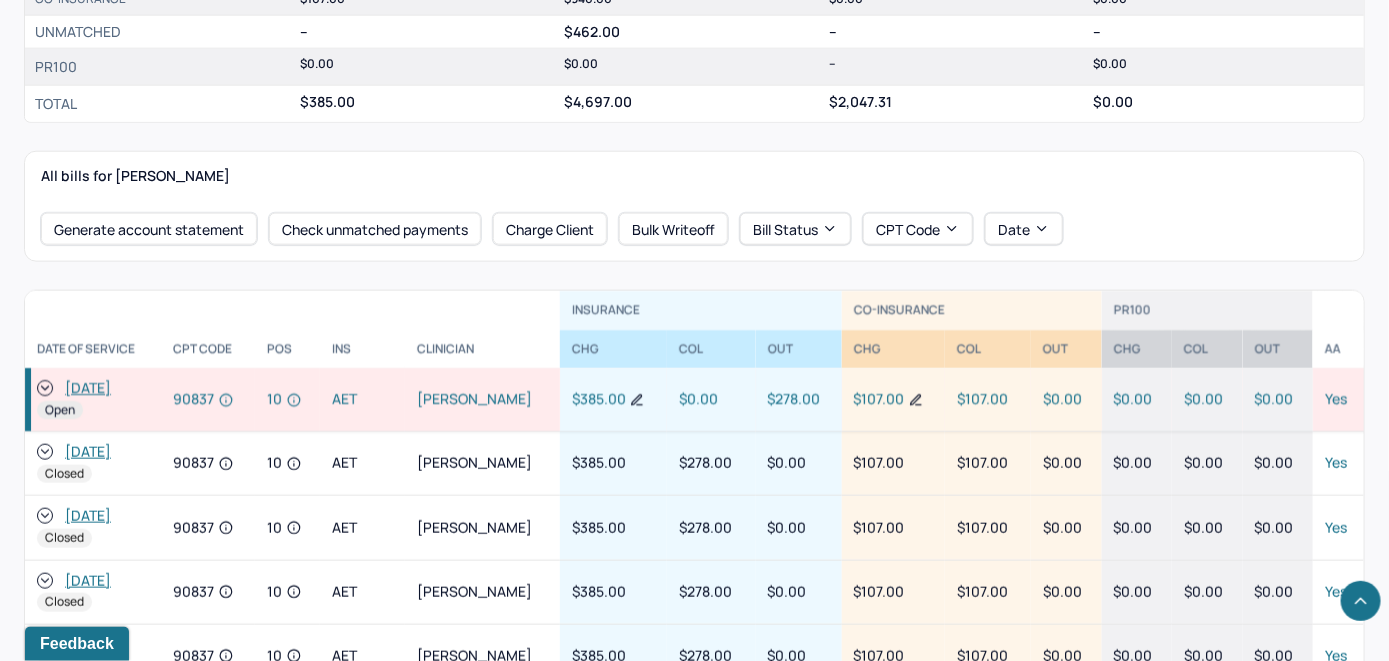 click 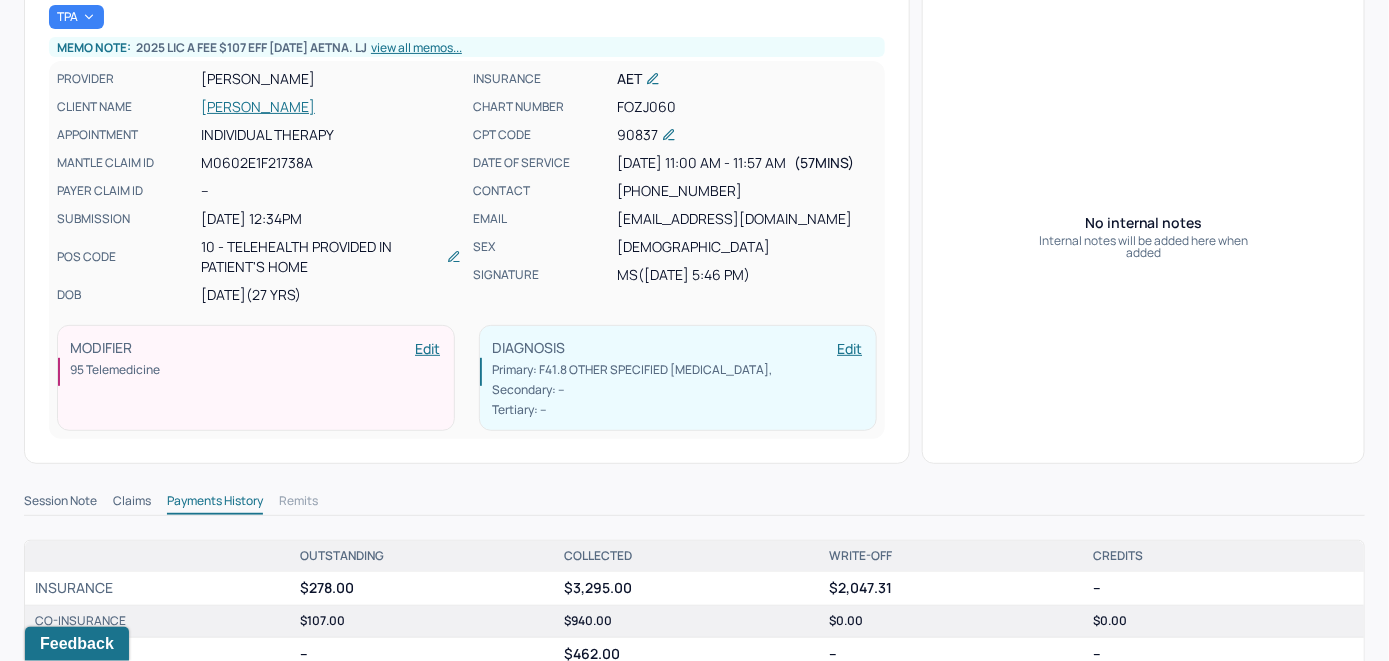 scroll, scrollTop: 0, scrollLeft: 0, axis: both 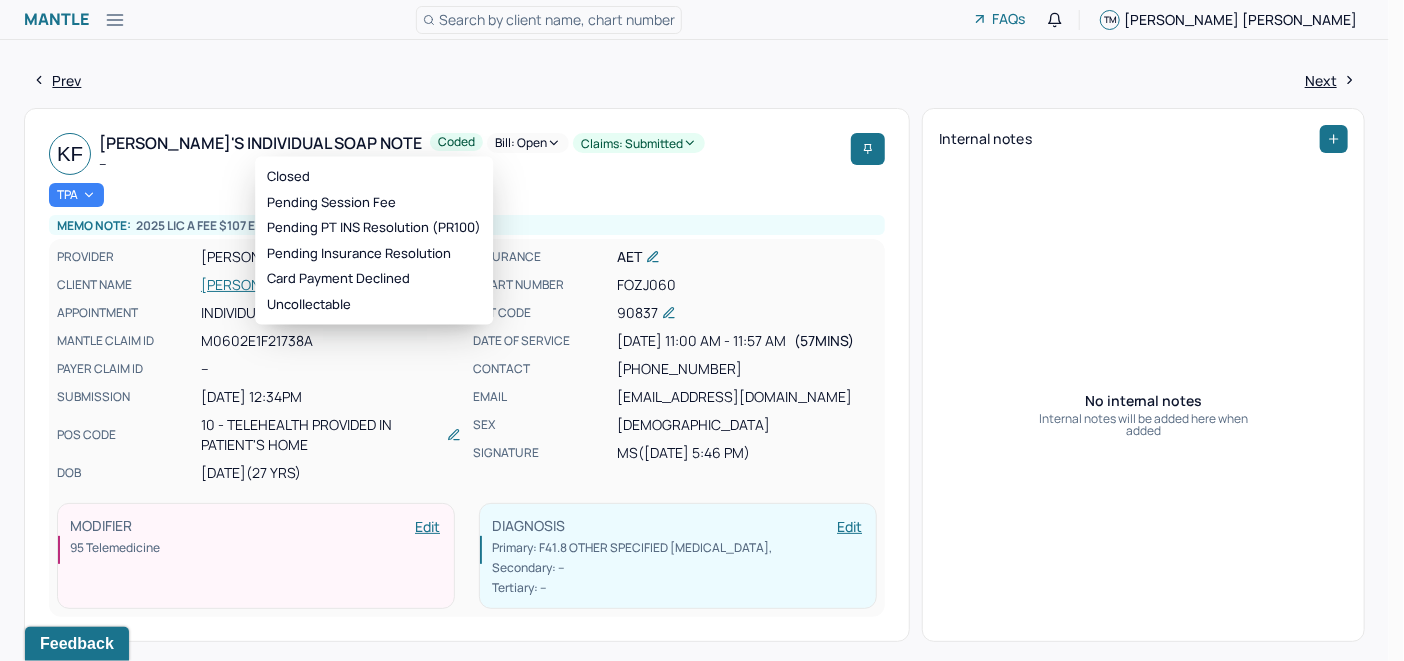click on "Bill: Open" at bounding box center [528, 143] 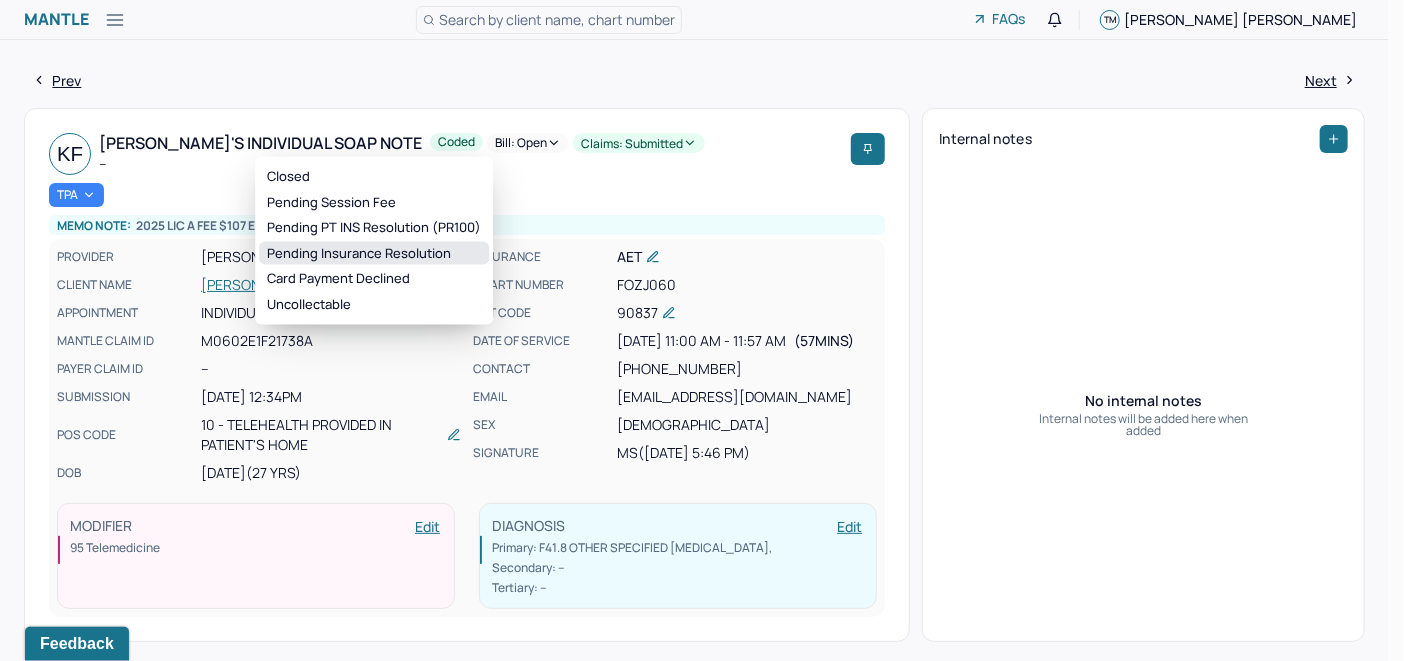 click on "Pending Insurance Resolution" at bounding box center (374, 253) 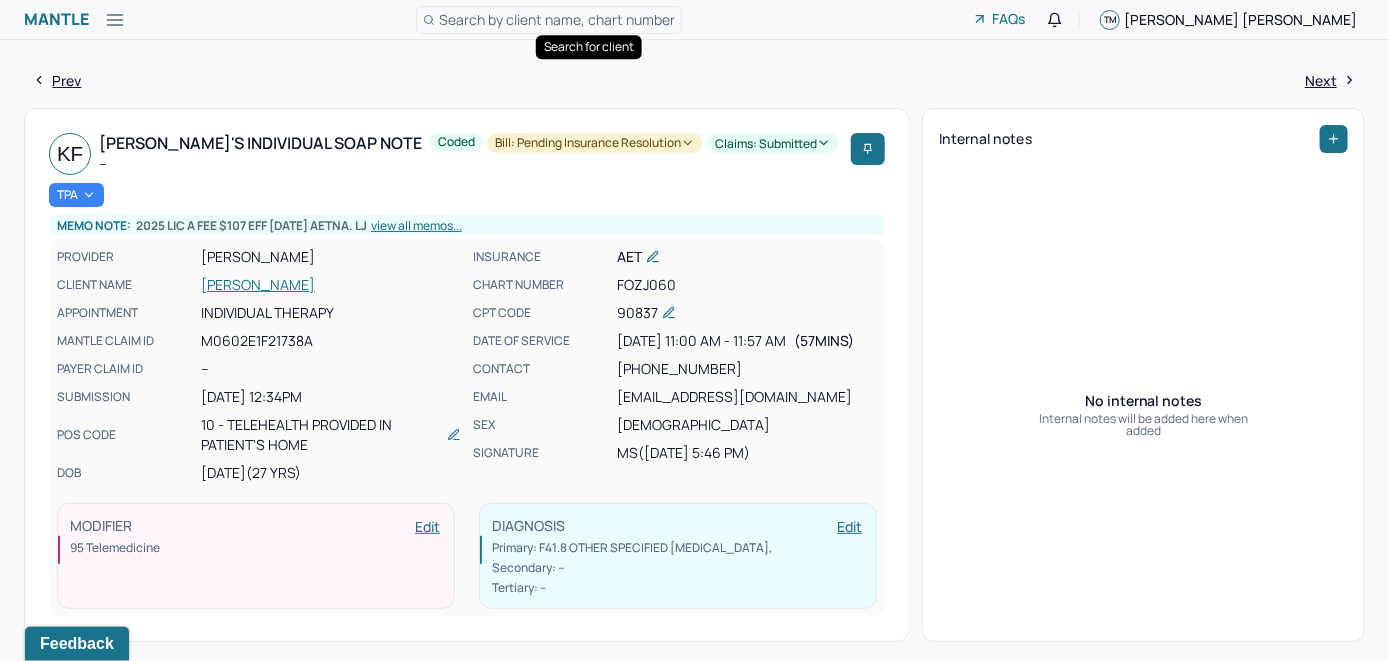 click on "Search by client name, chart number" at bounding box center (557, 19) 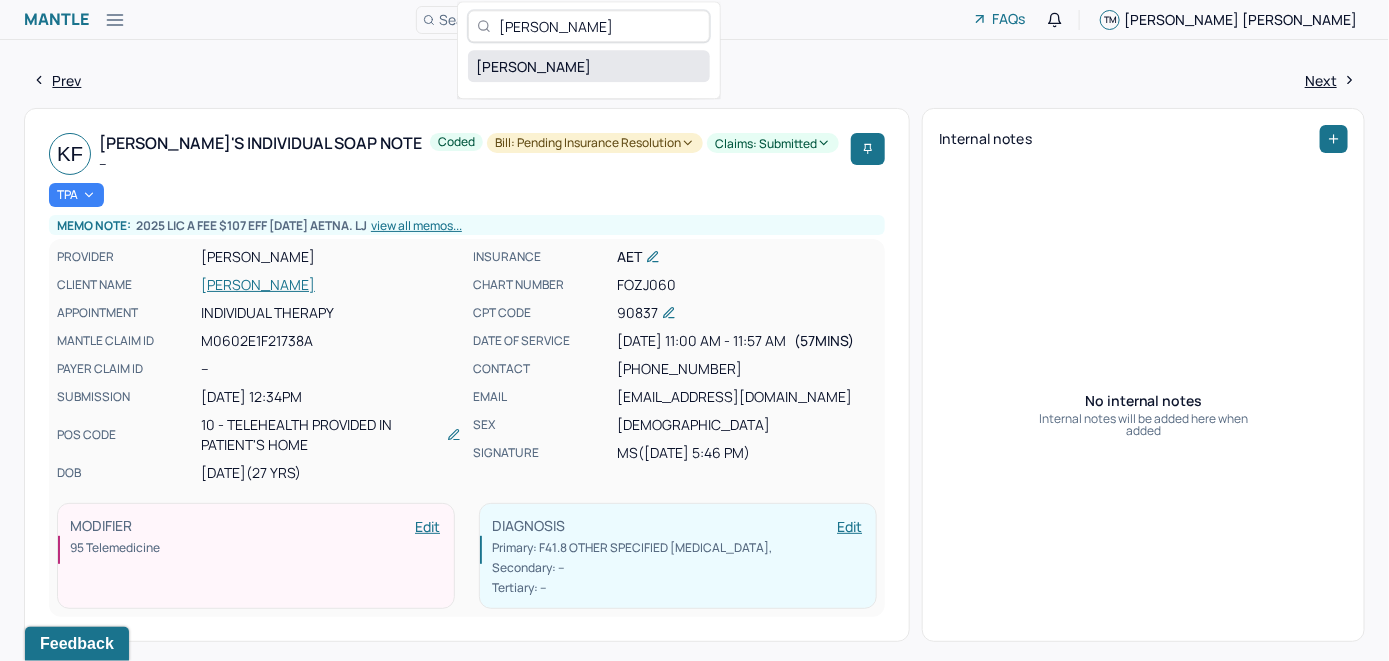 type on "Katie Collins" 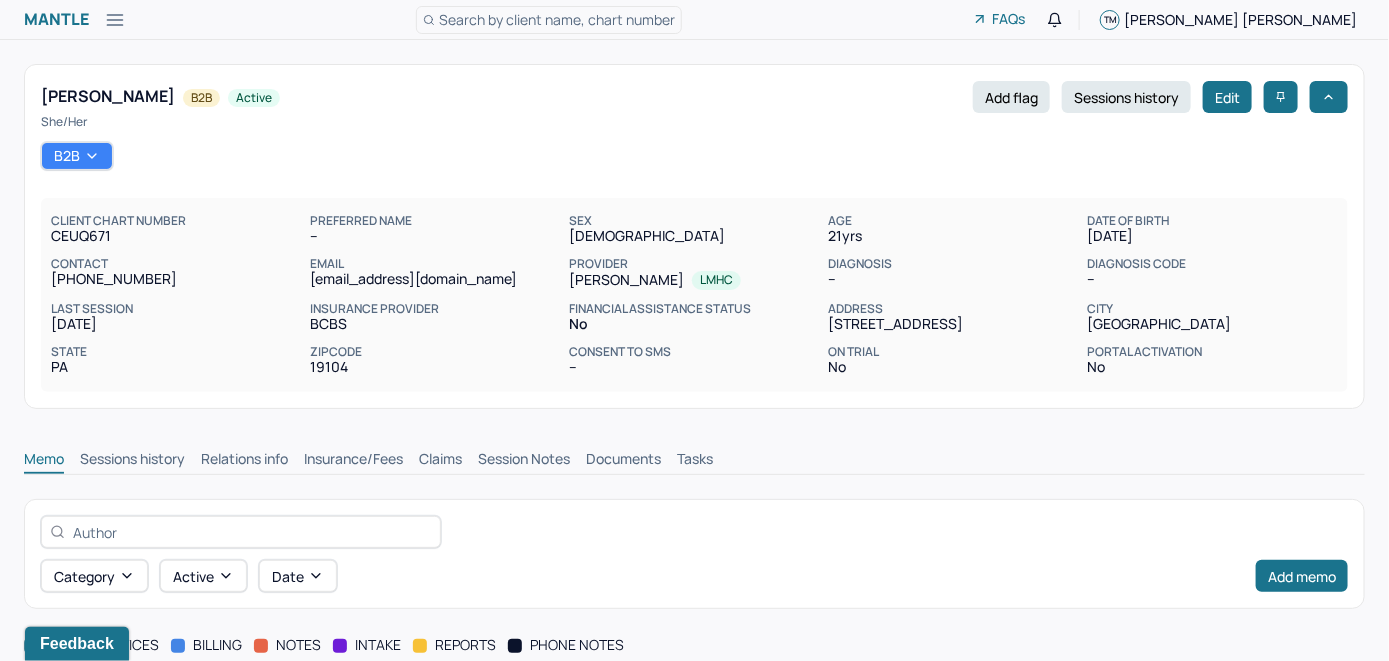 scroll, scrollTop: 0, scrollLeft: 0, axis: both 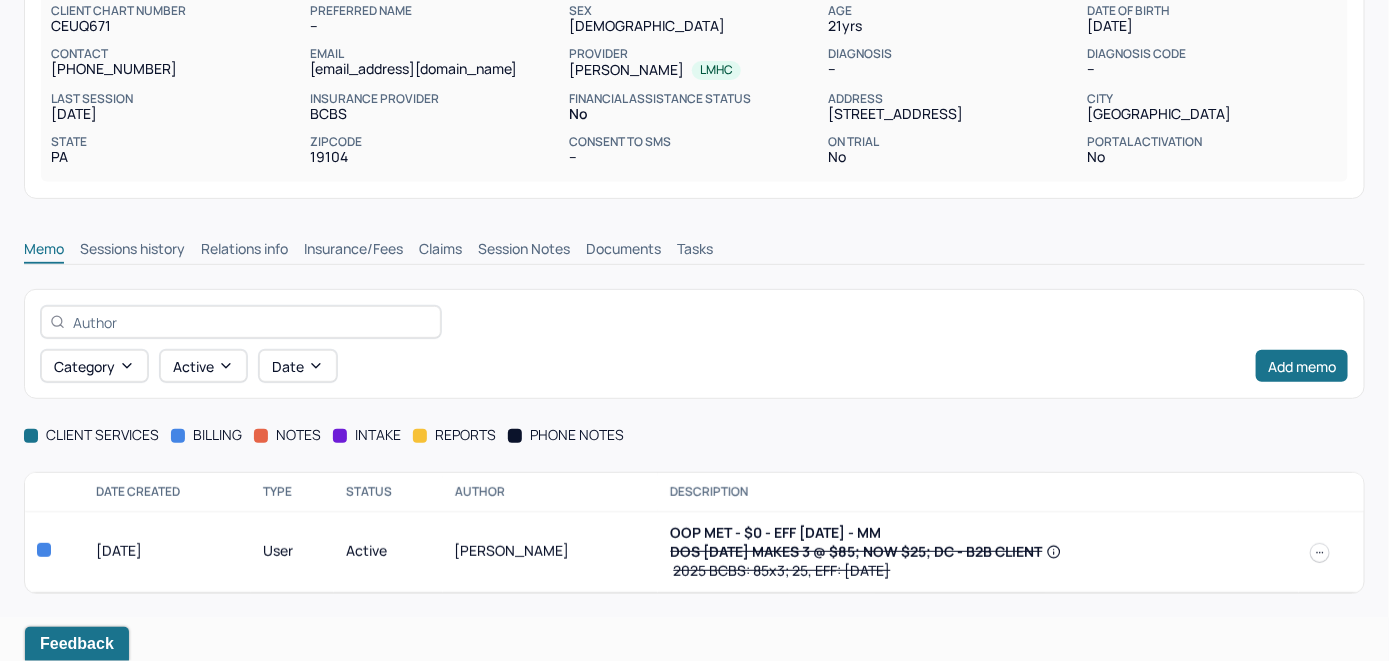 click on "Insurance/Fees" at bounding box center [353, 251] 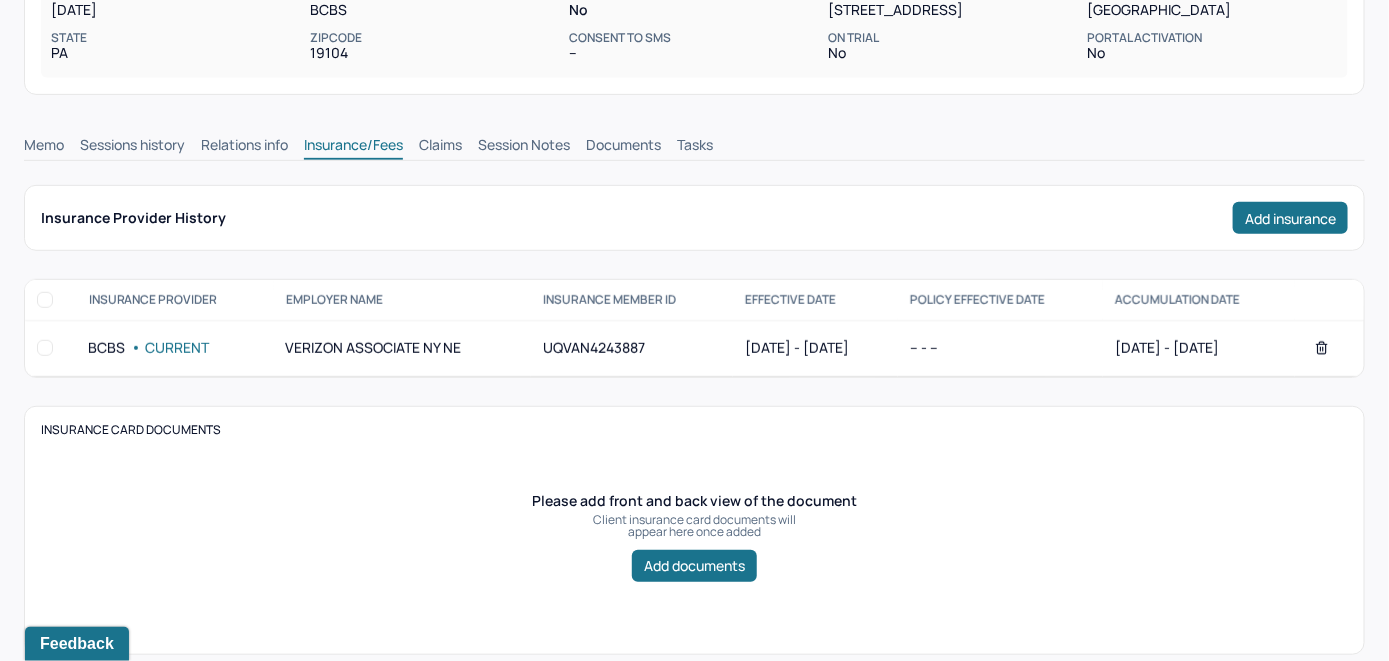 scroll, scrollTop: 310, scrollLeft: 0, axis: vertical 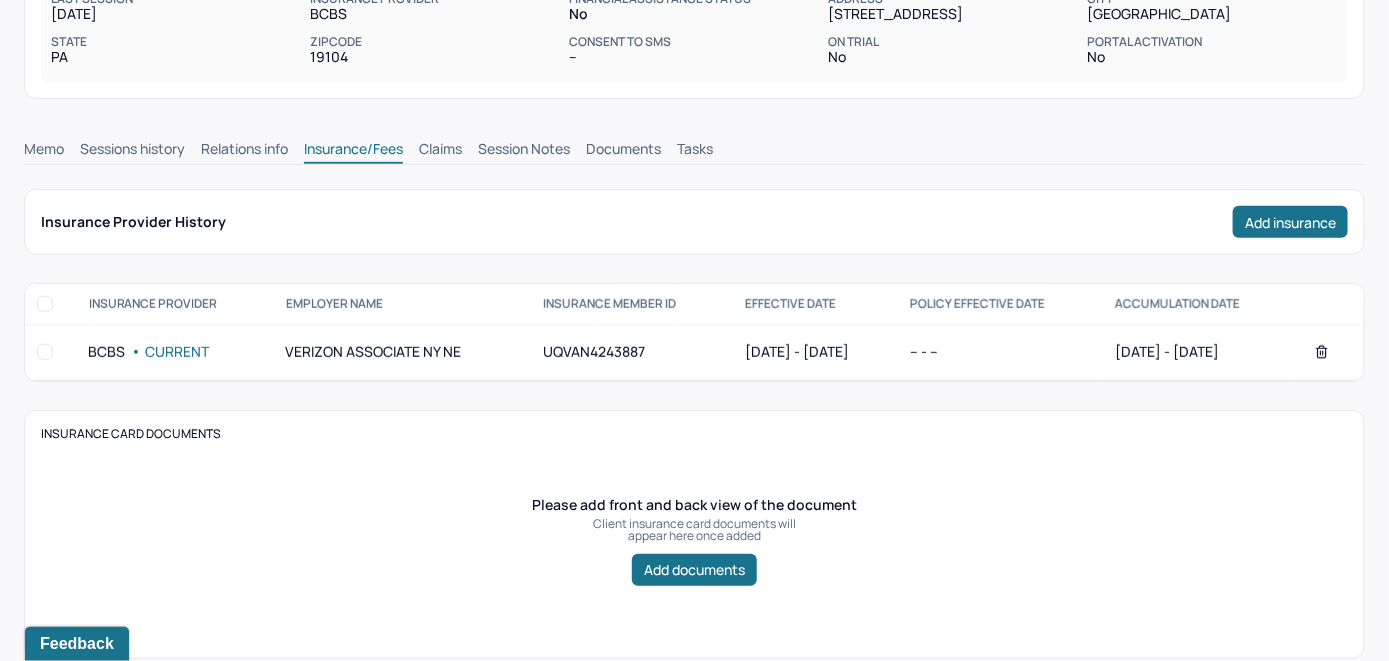 click on "Claims" at bounding box center (440, 151) 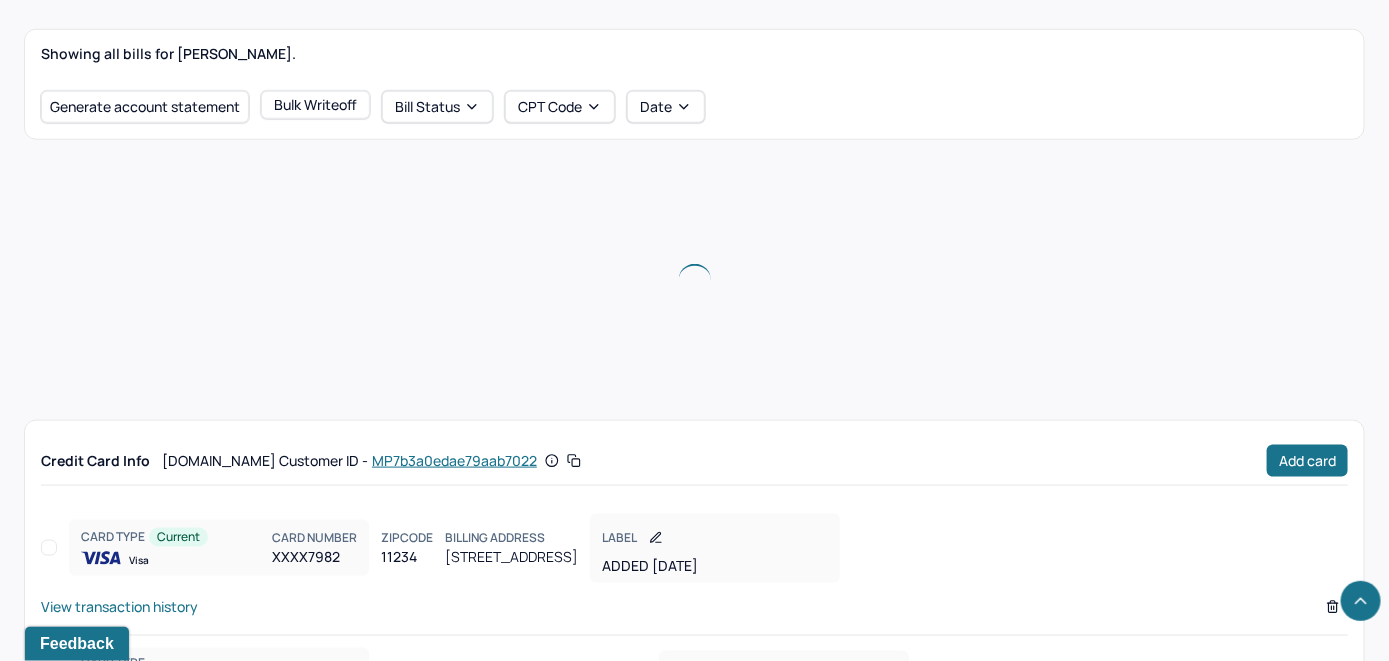 scroll, scrollTop: 714, scrollLeft: 0, axis: vertical 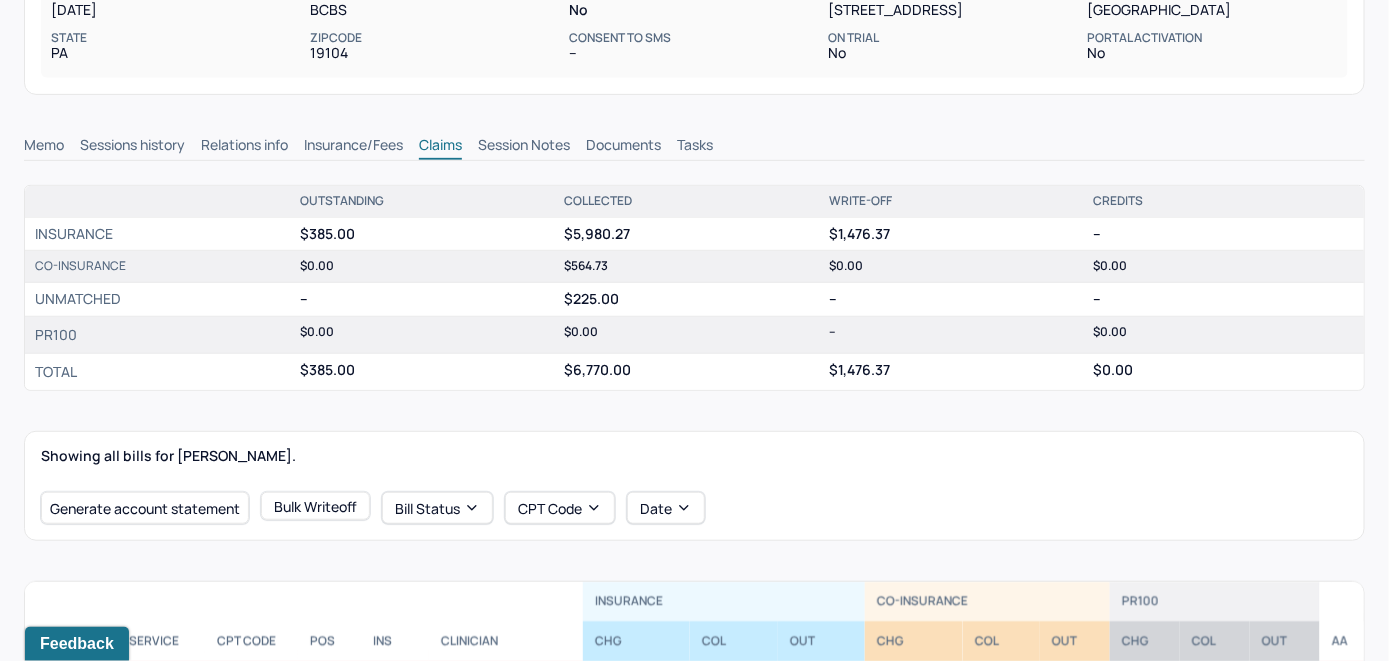 click on "Memo" at bounding box center (44, 147) 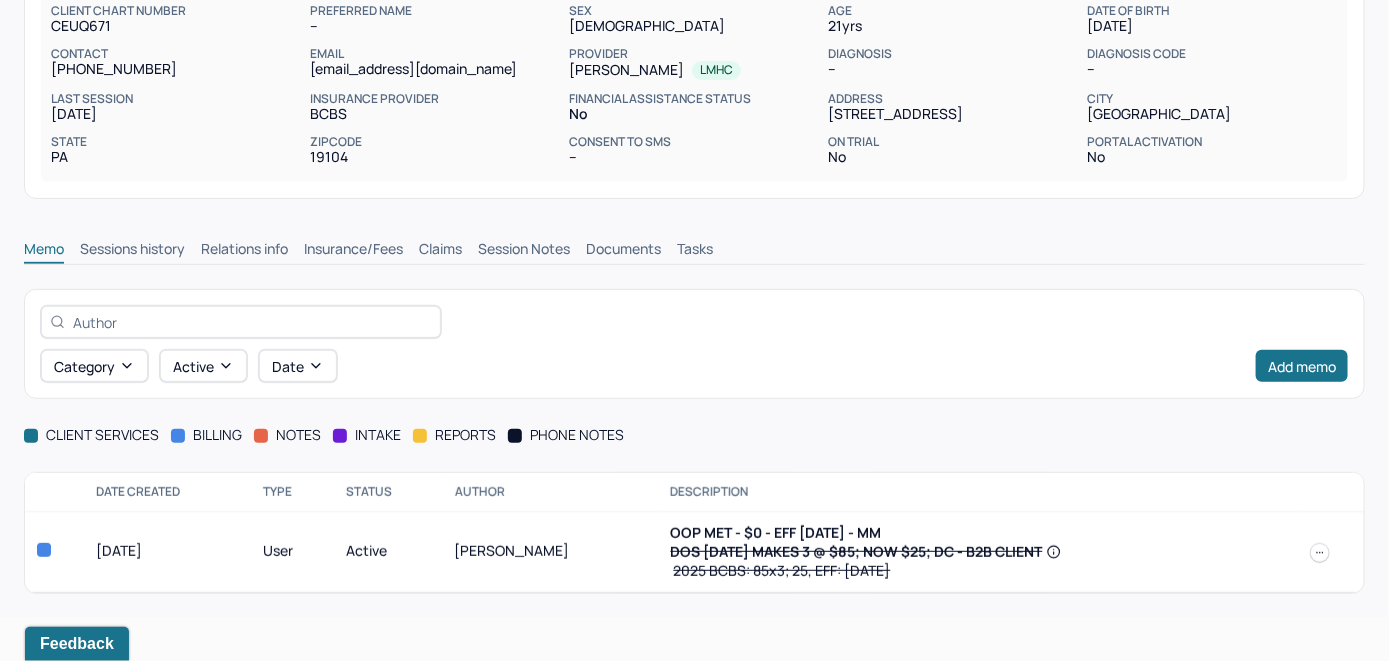 click on "Claims" at bounding box center (440, 251) 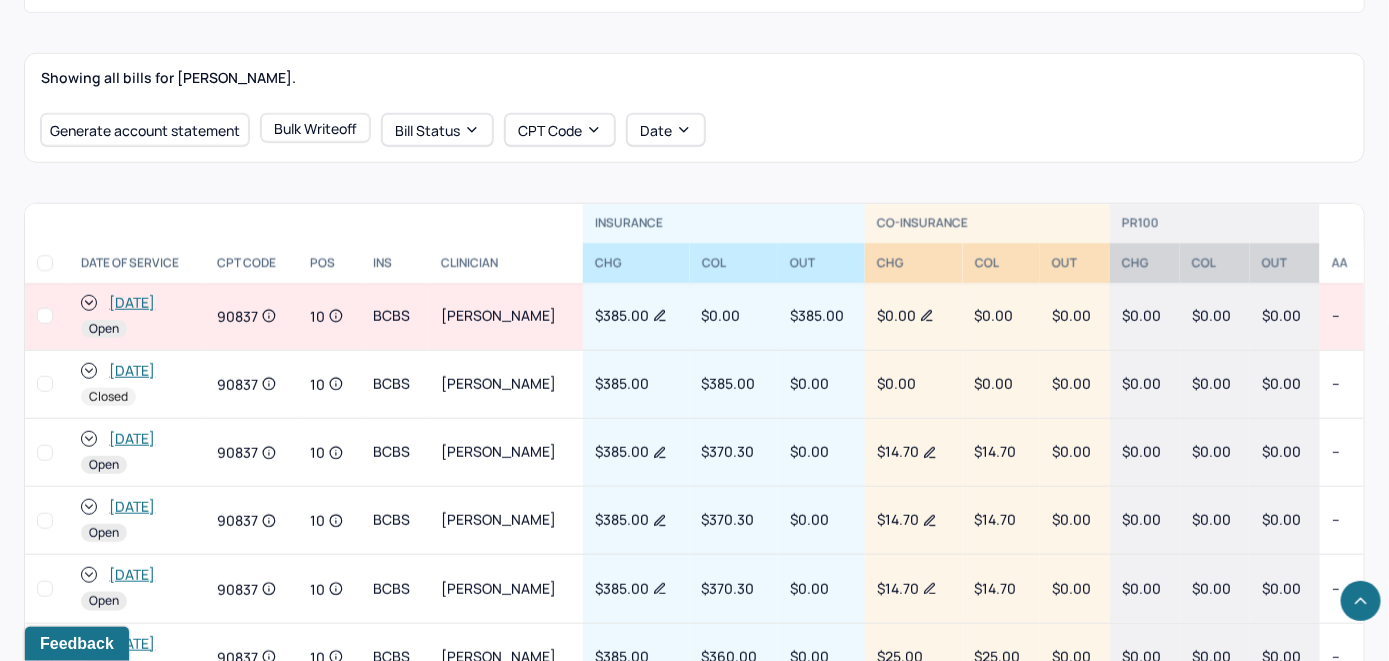 scroll, scrollTop: 810, scrollLeft: 0, axis: vertical 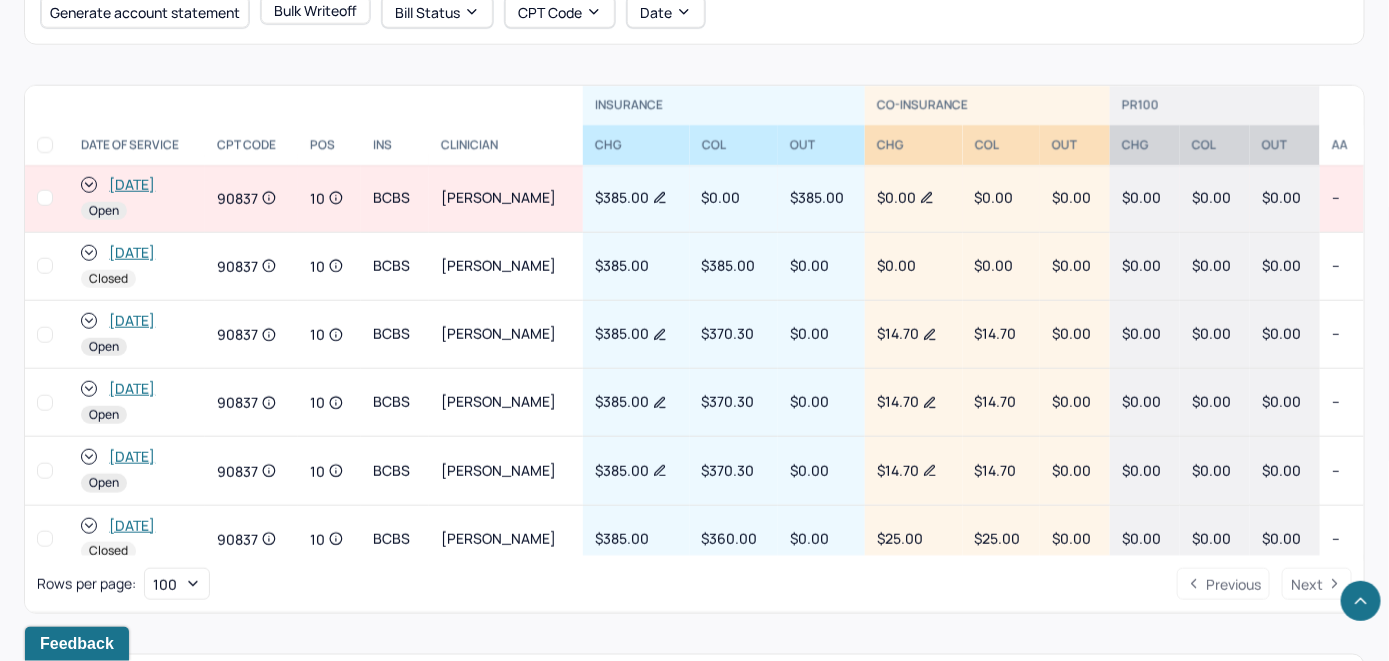 click on "[DATE]" at bounding box center [132, 185] 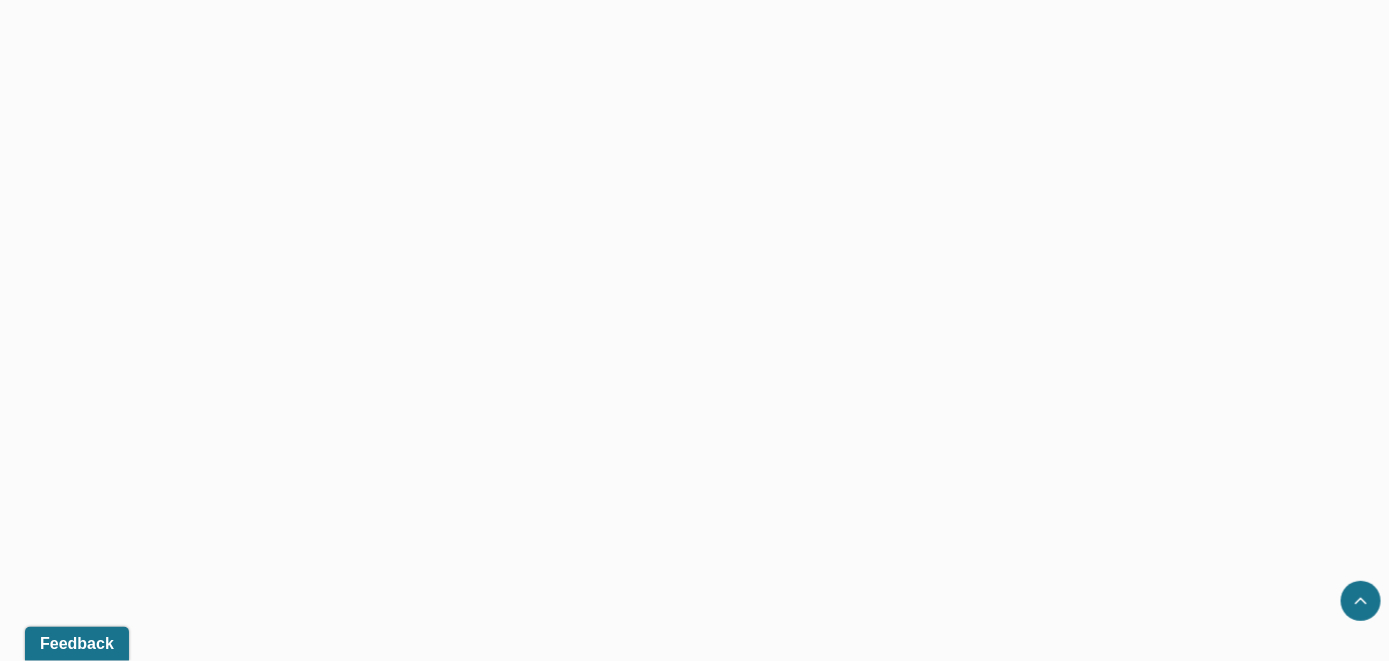 scroll, scrollTop: 0, scrollLeft: 0, axis: both 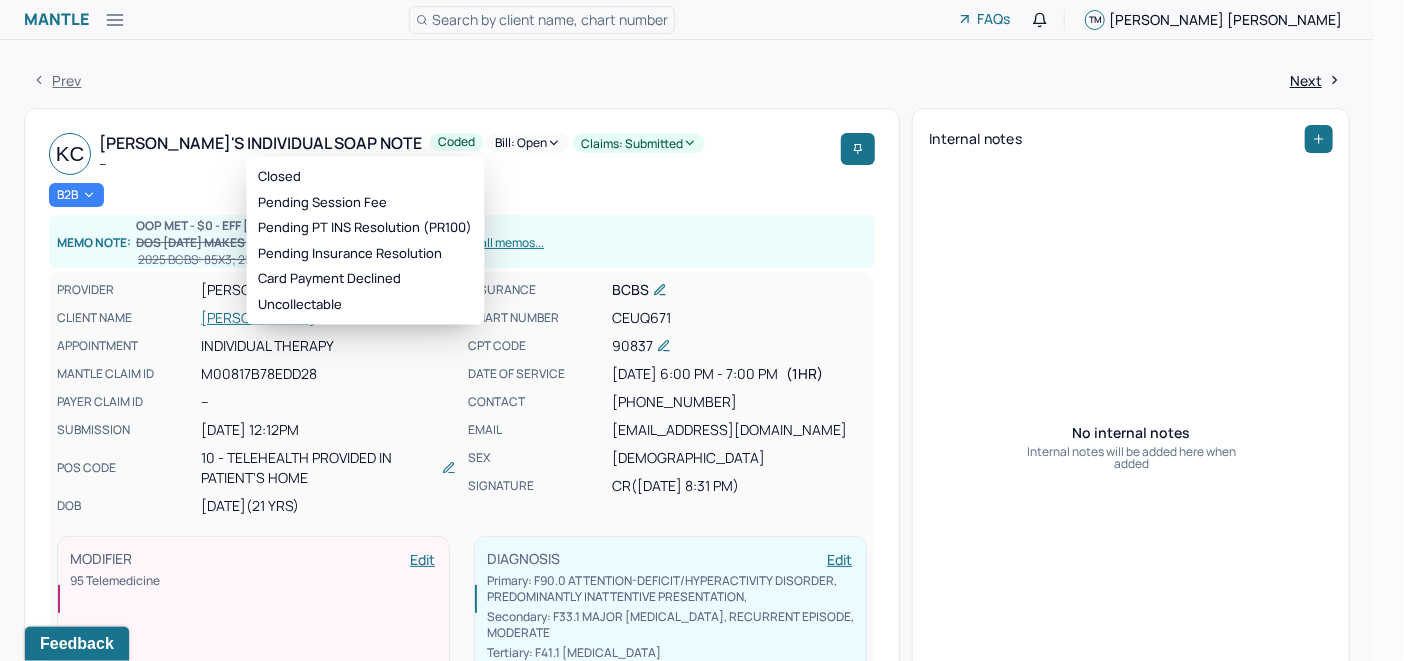 click on "Bill: Open" at bounding box center (528, 143) 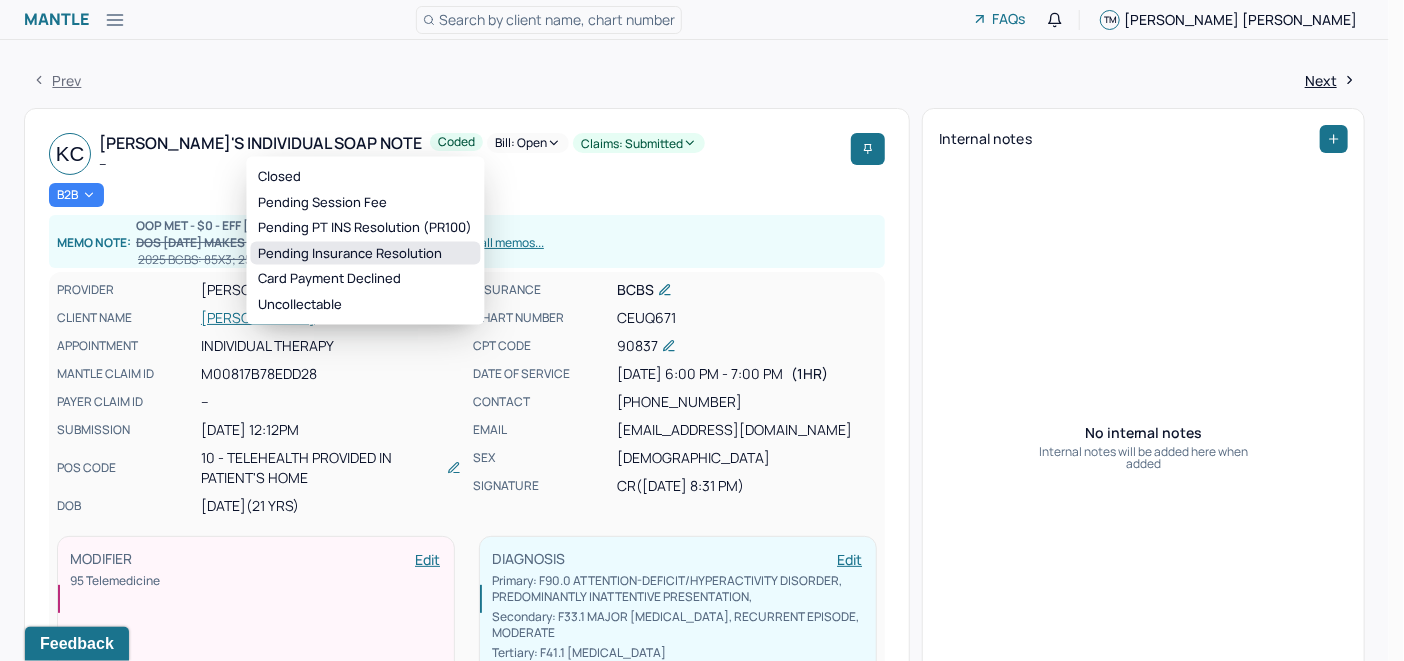 click on "Pending Insurance Resolution" at bounding box center [365, 253] 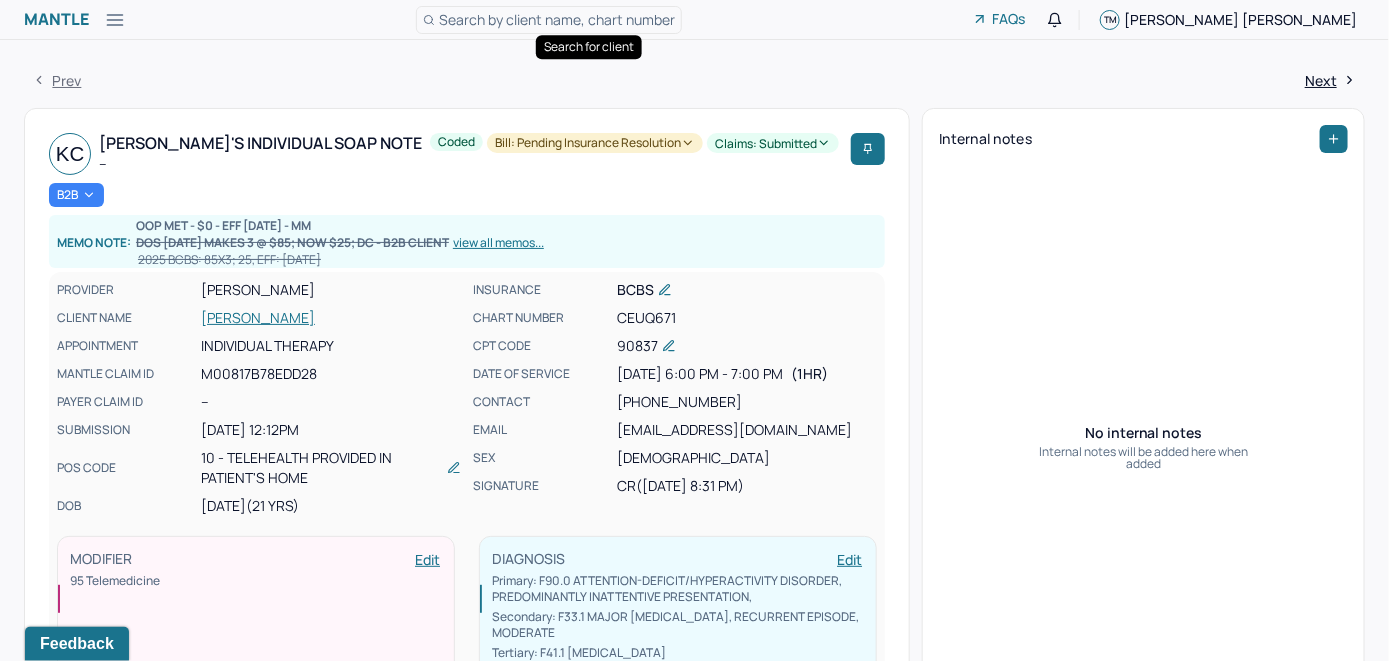 click on "Search by client name, chart number" at bounding box center [557, 19] 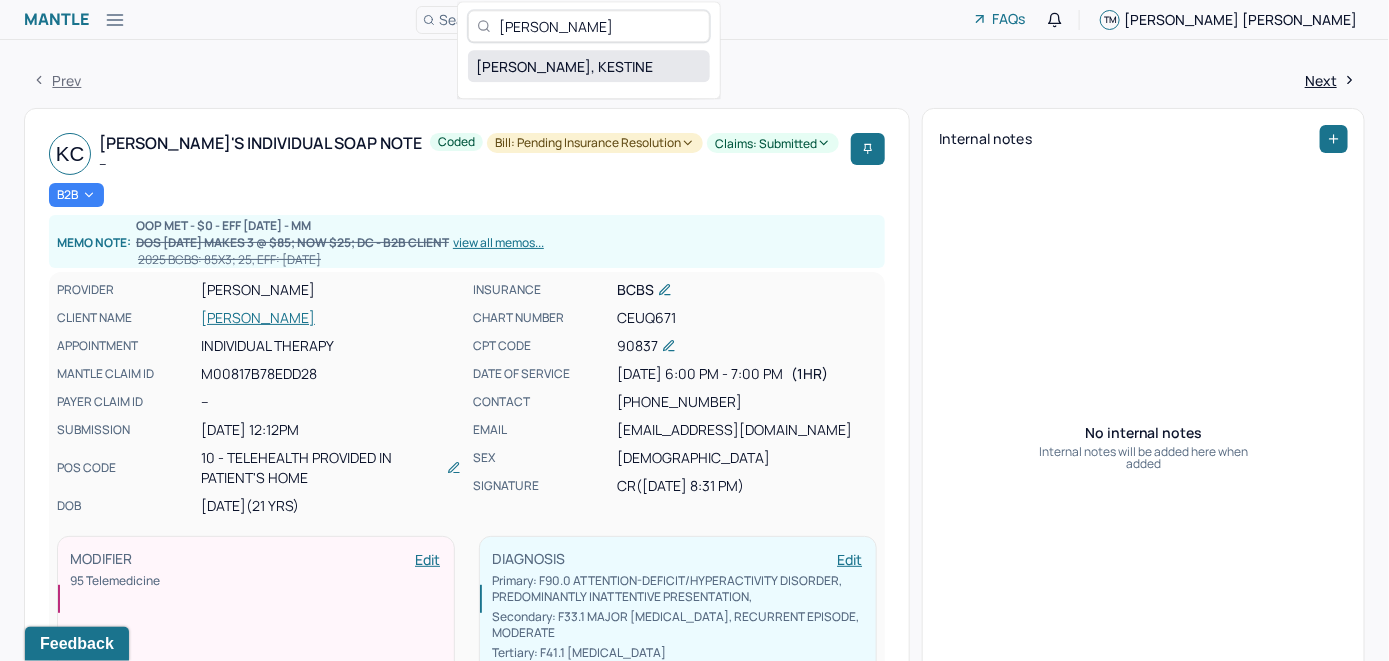 type on "Kestine Thiele" 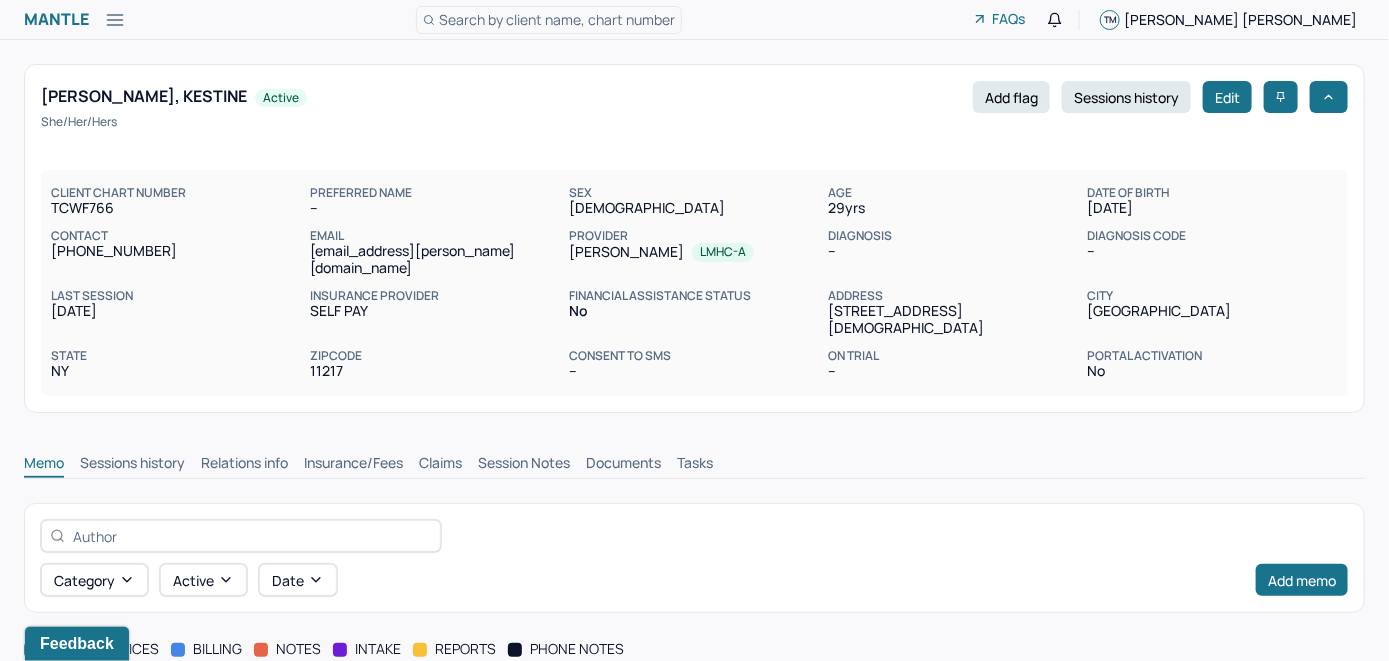 scroll, scrollTop: 0, scrollLeft: 0, axis: both 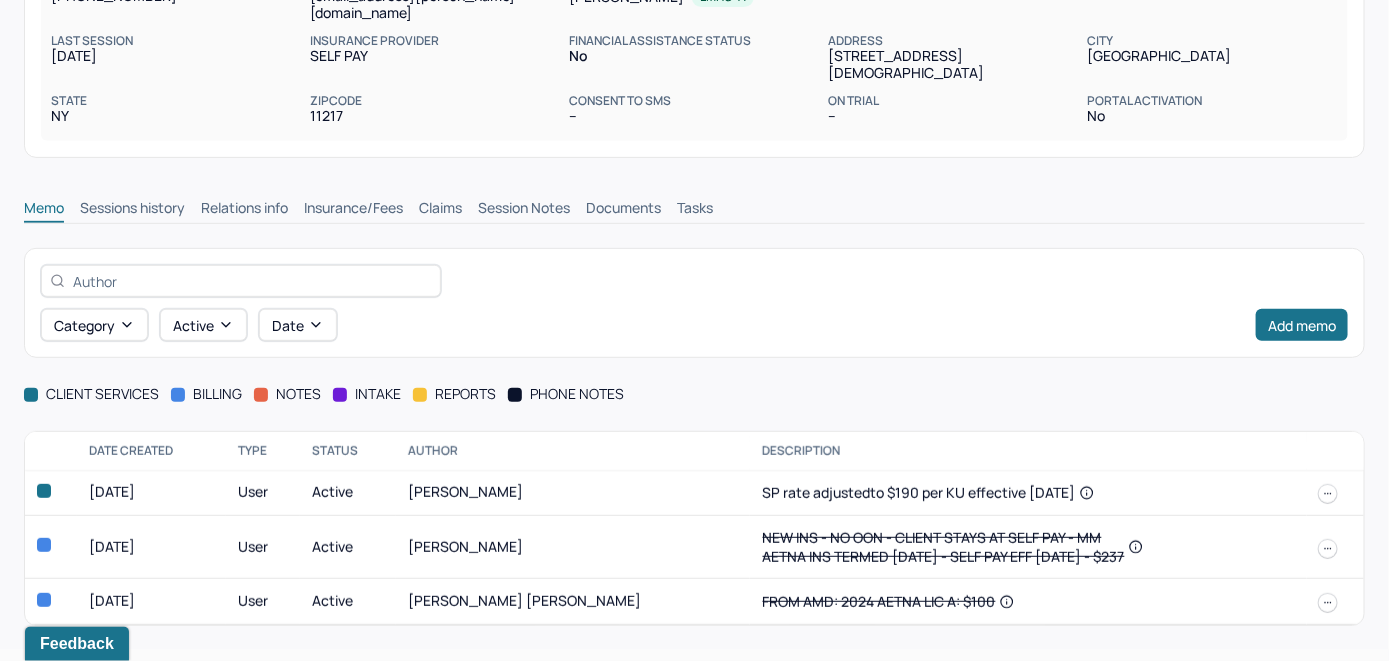 click on "Insurance/Fees" at bounding box center [353, 210] 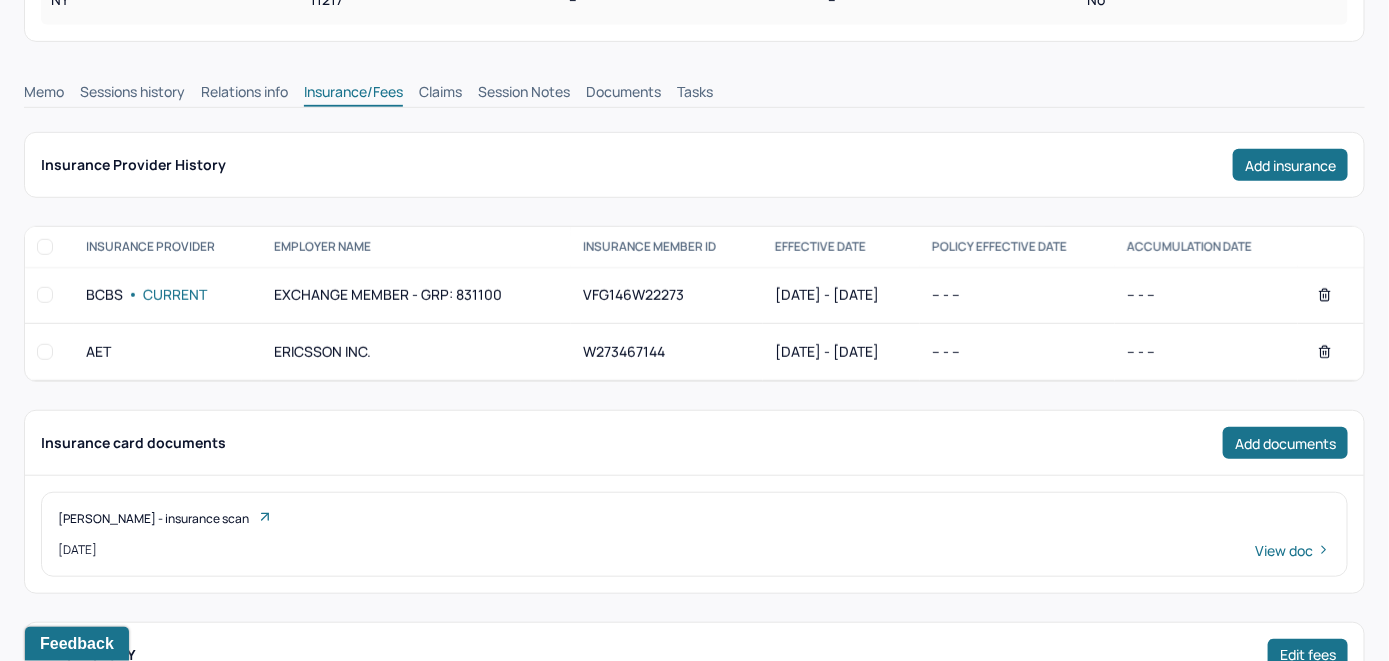 scroll, scrollTop: 255, scrollLeft: 0, axis: vertical 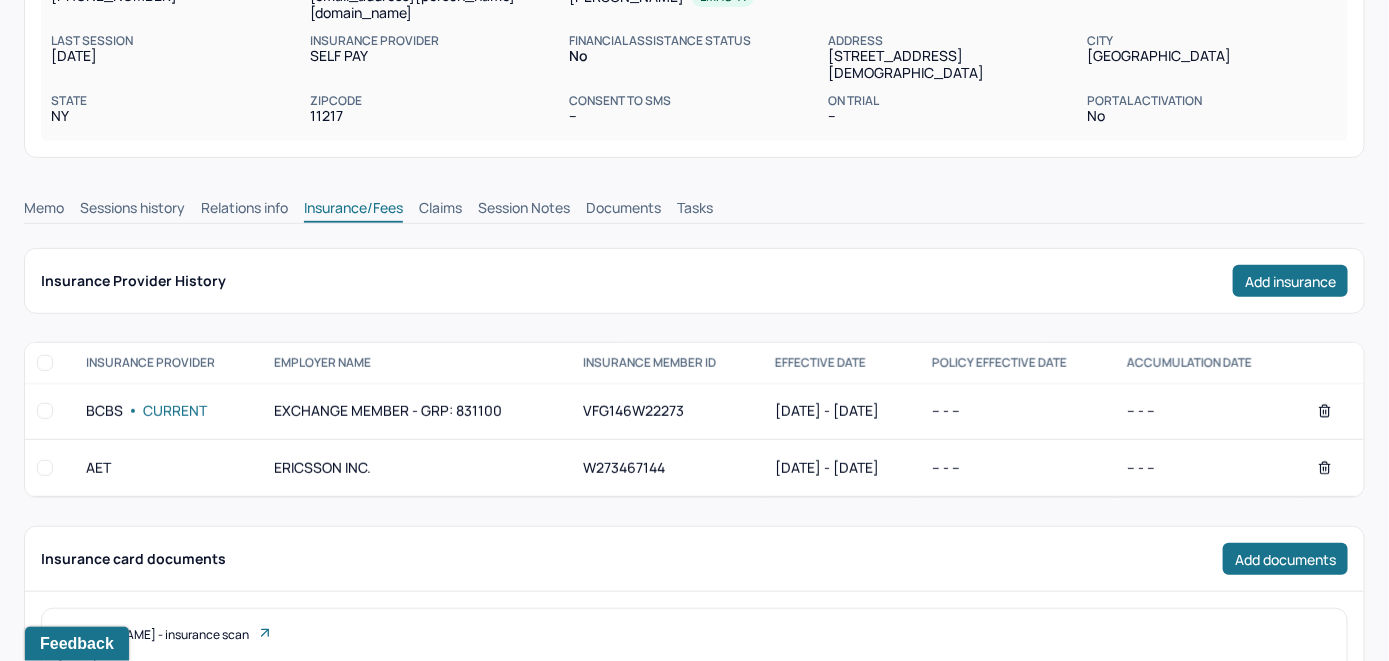 click on "Claims" at bounding box center [440, 210] 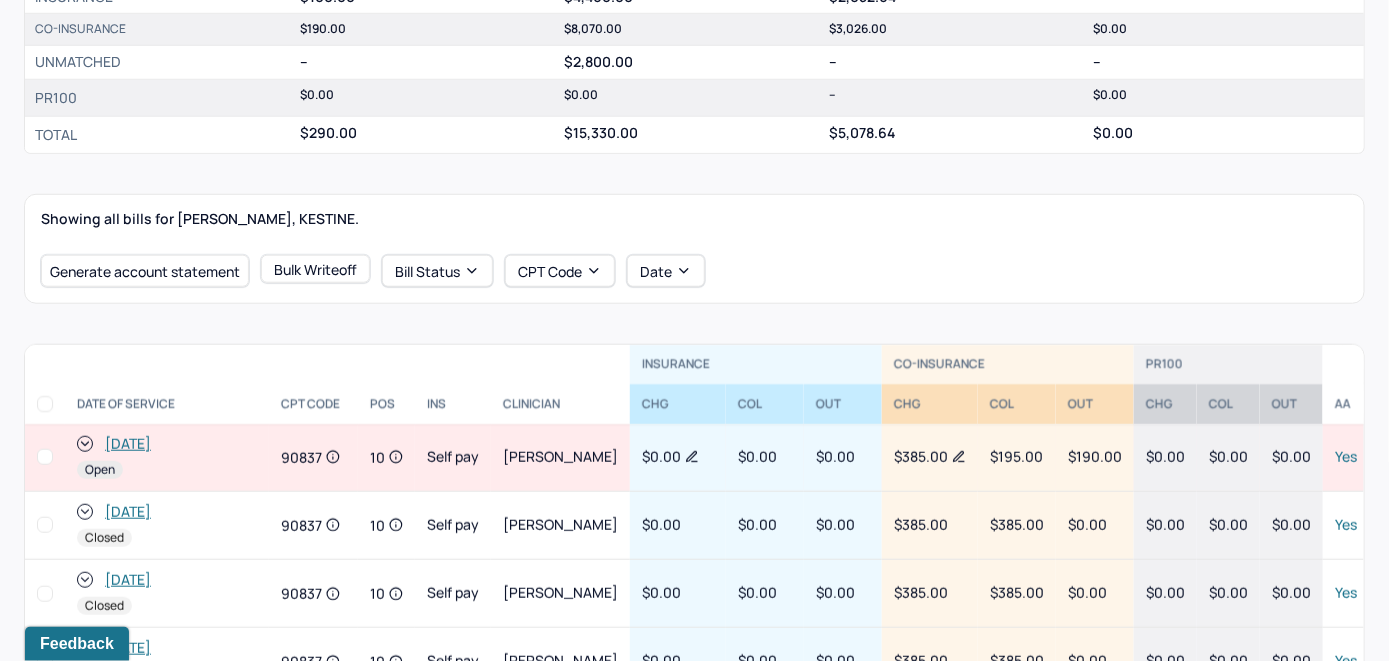 scroll, scrollTop: 655, scrollLeft: 0, axis: vertical 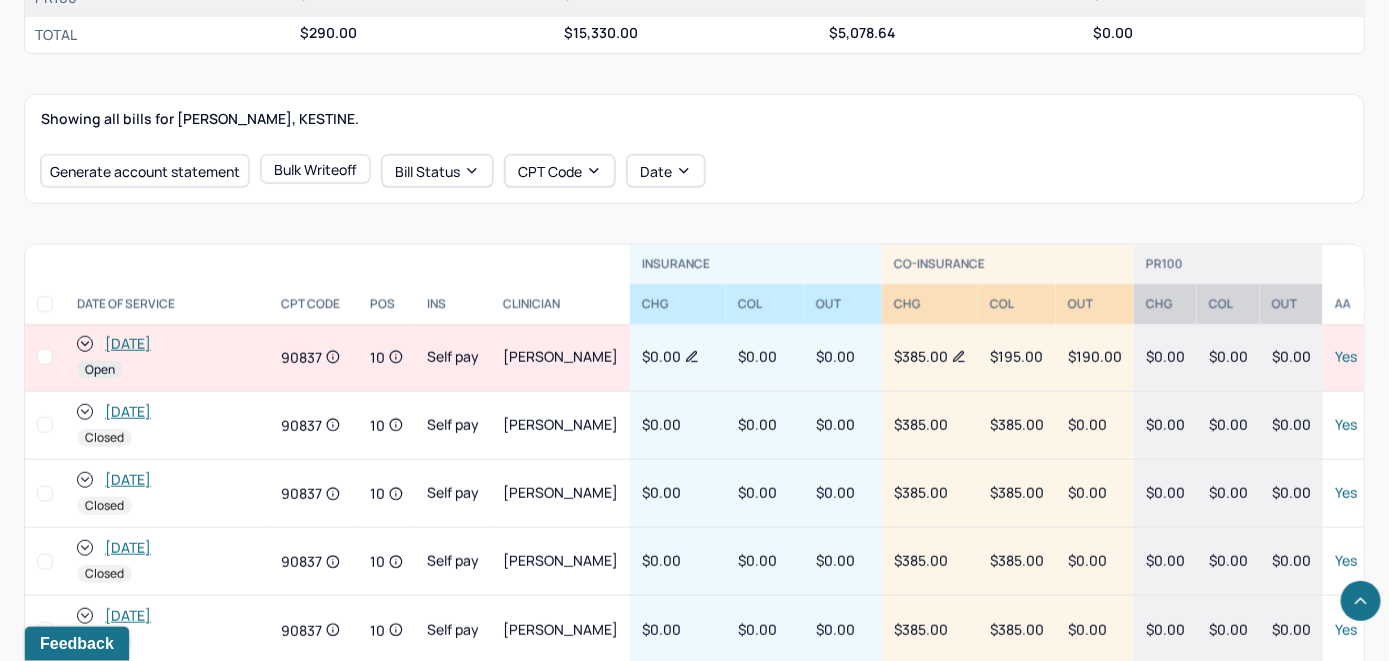click on "[DATE]" at bounding box center [128, 344] 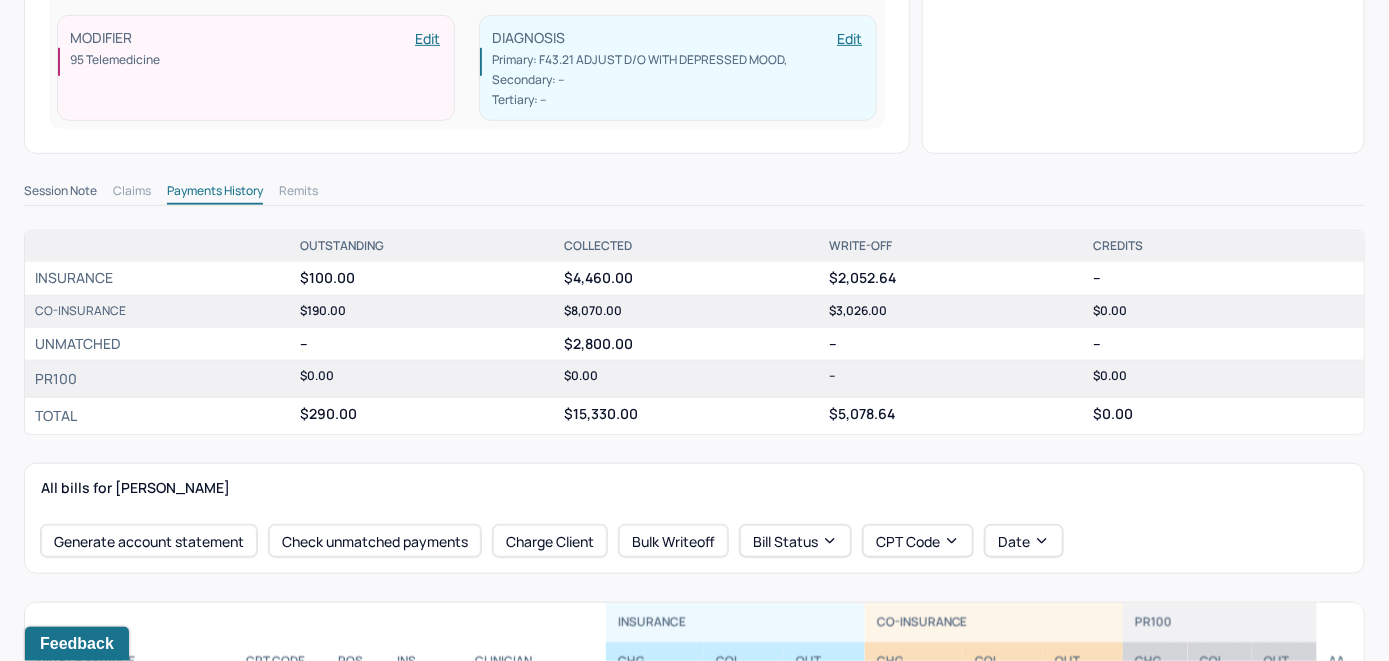 scroll, scrollTop: 500, scrollLeft: 0, axis: vertical 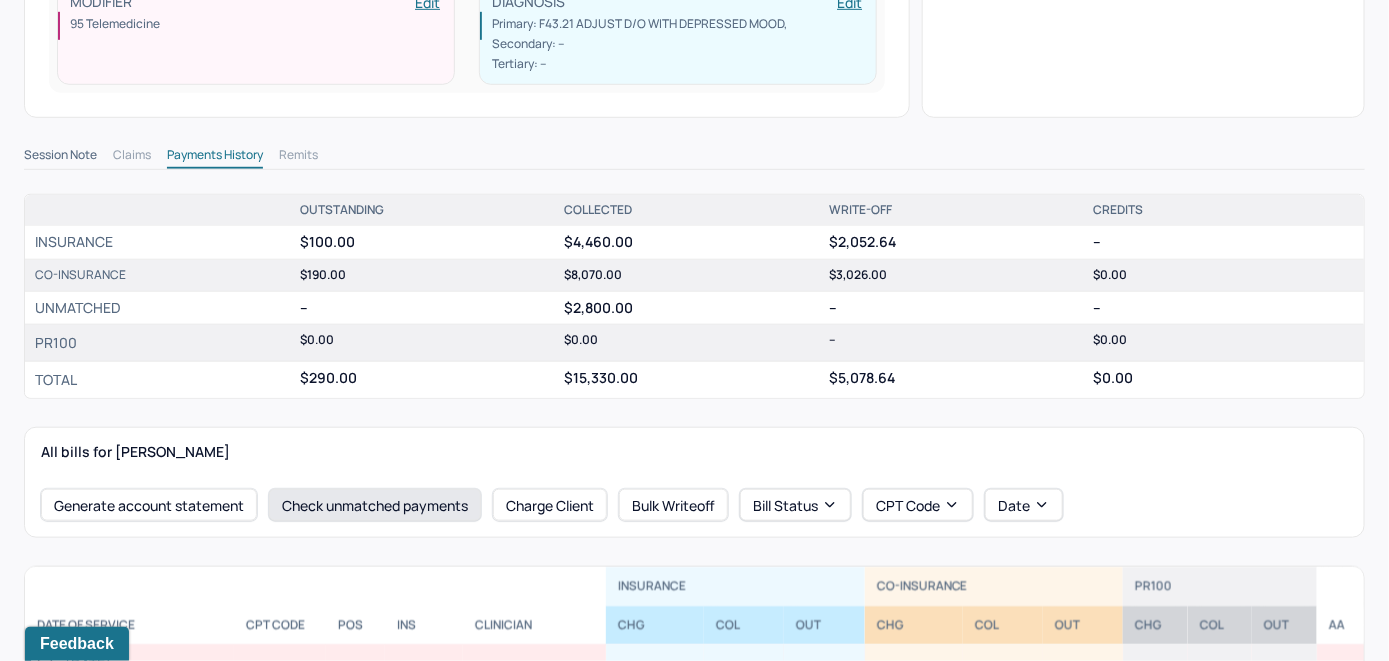 click on "Check unmatched payments" at bounding box center [375, 505] 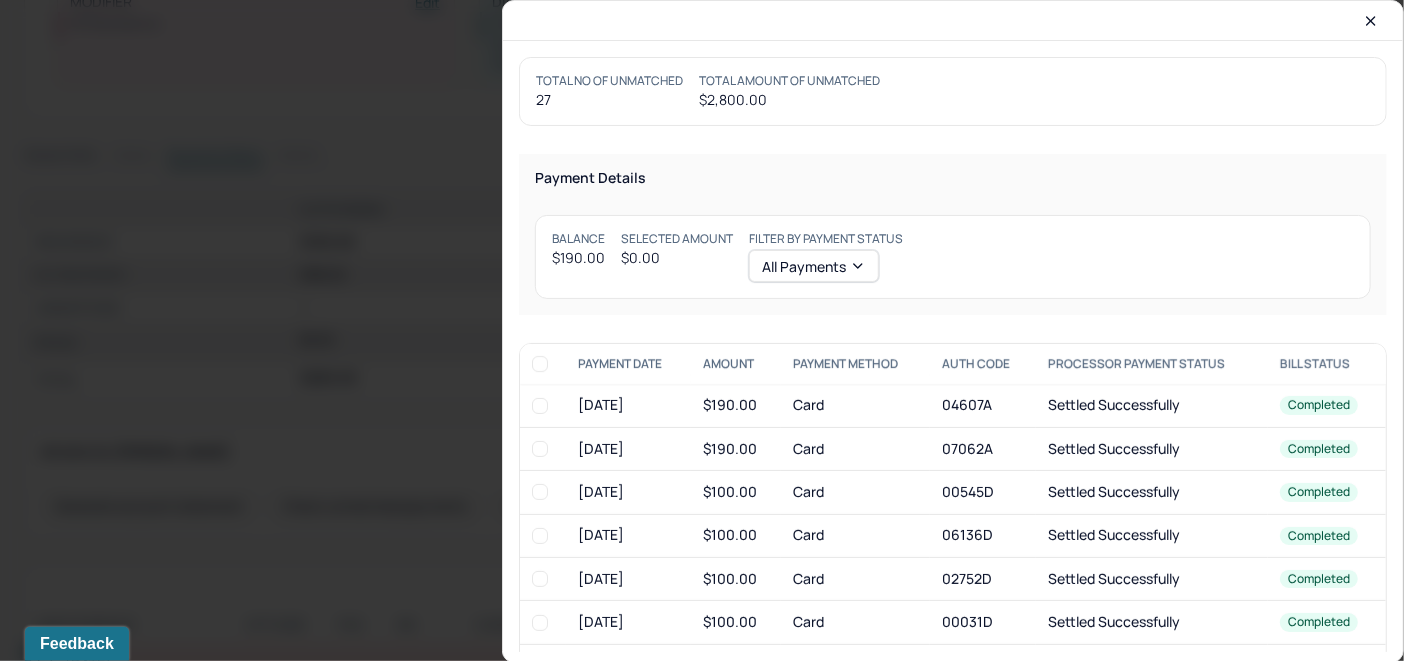 click at bounding box center (540, 406) 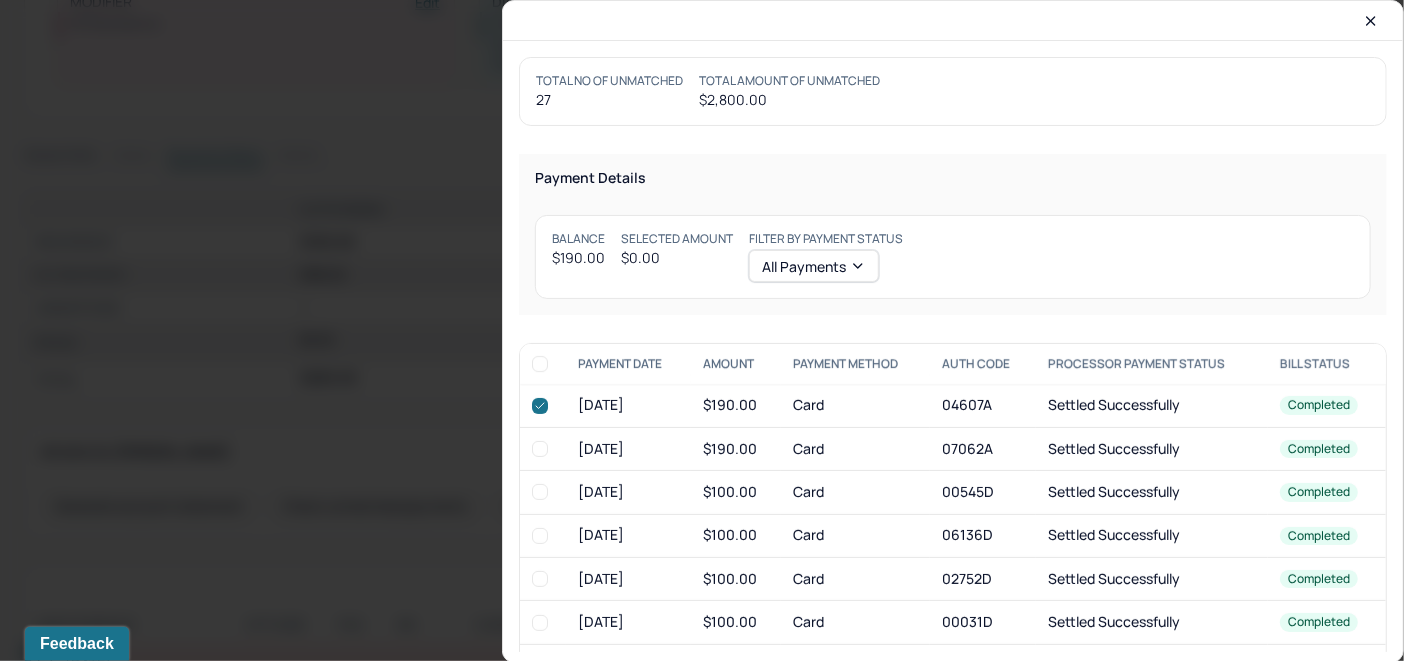 checkbox on "true" 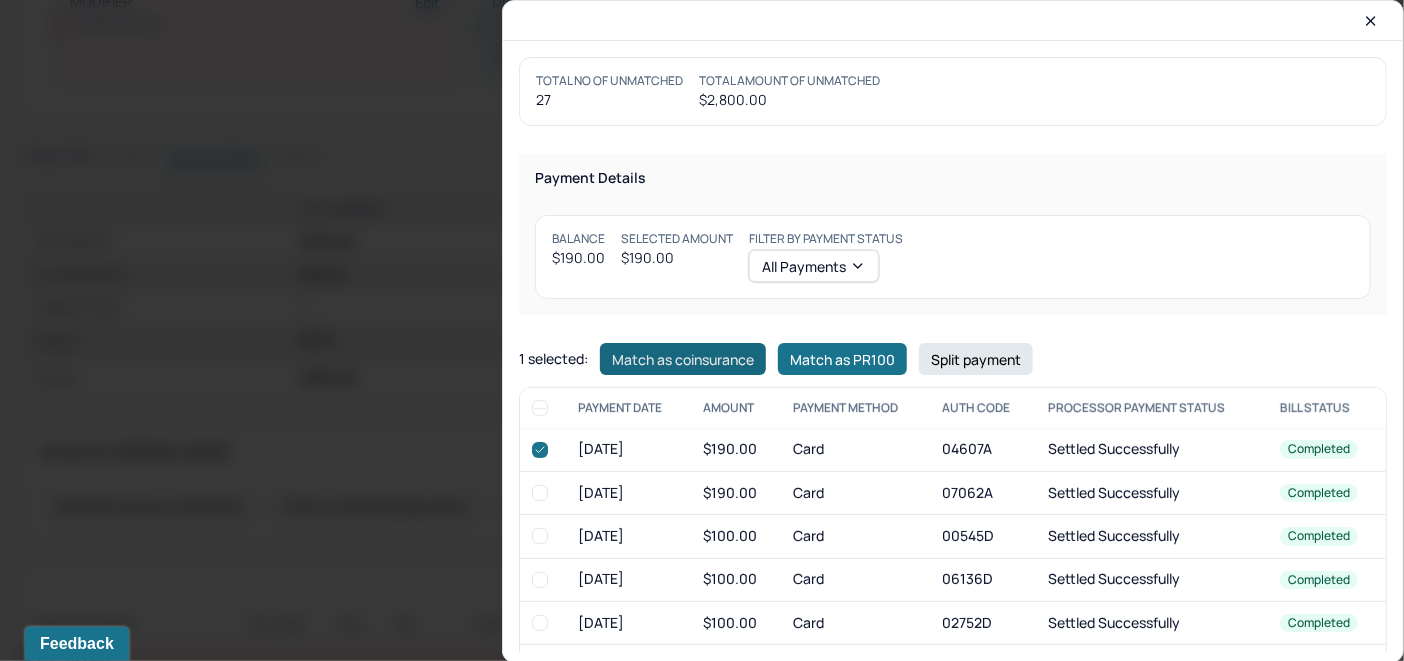 click on "Match as coinsurance" at bounding box center (683, 359) 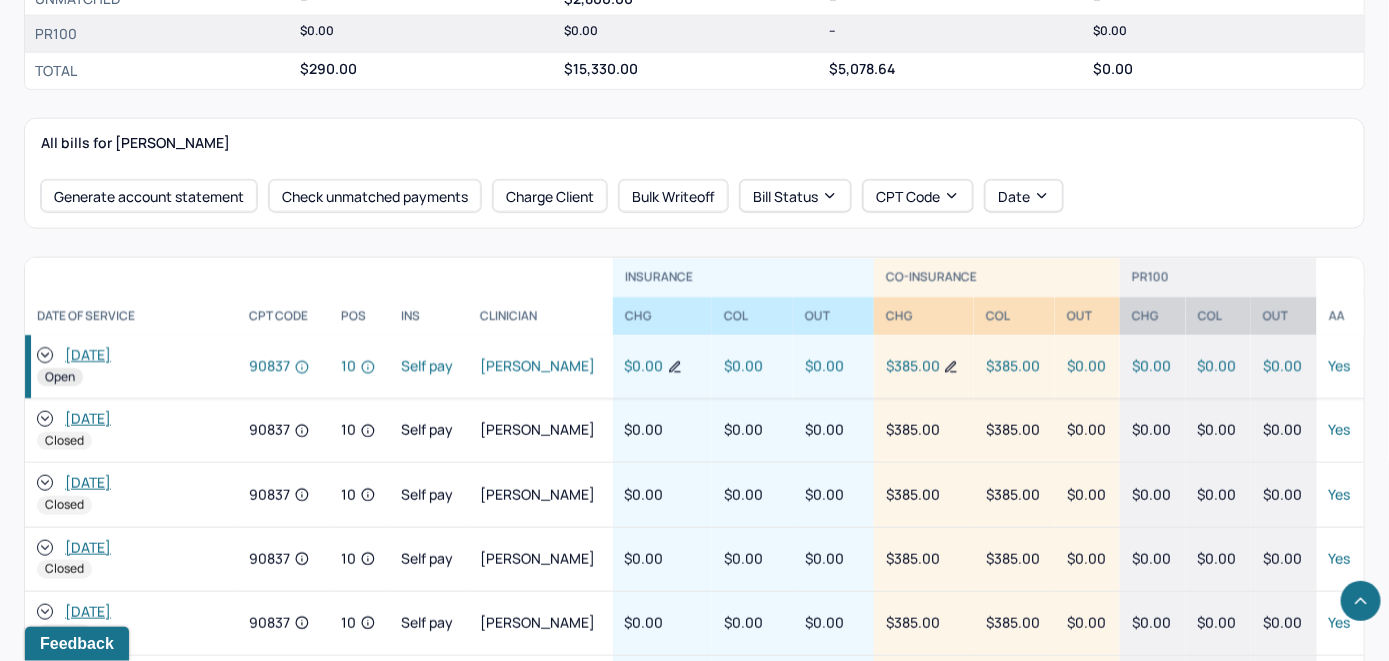 scroll, scrollTop: 900, scrollLeft: 0, axis: vertical 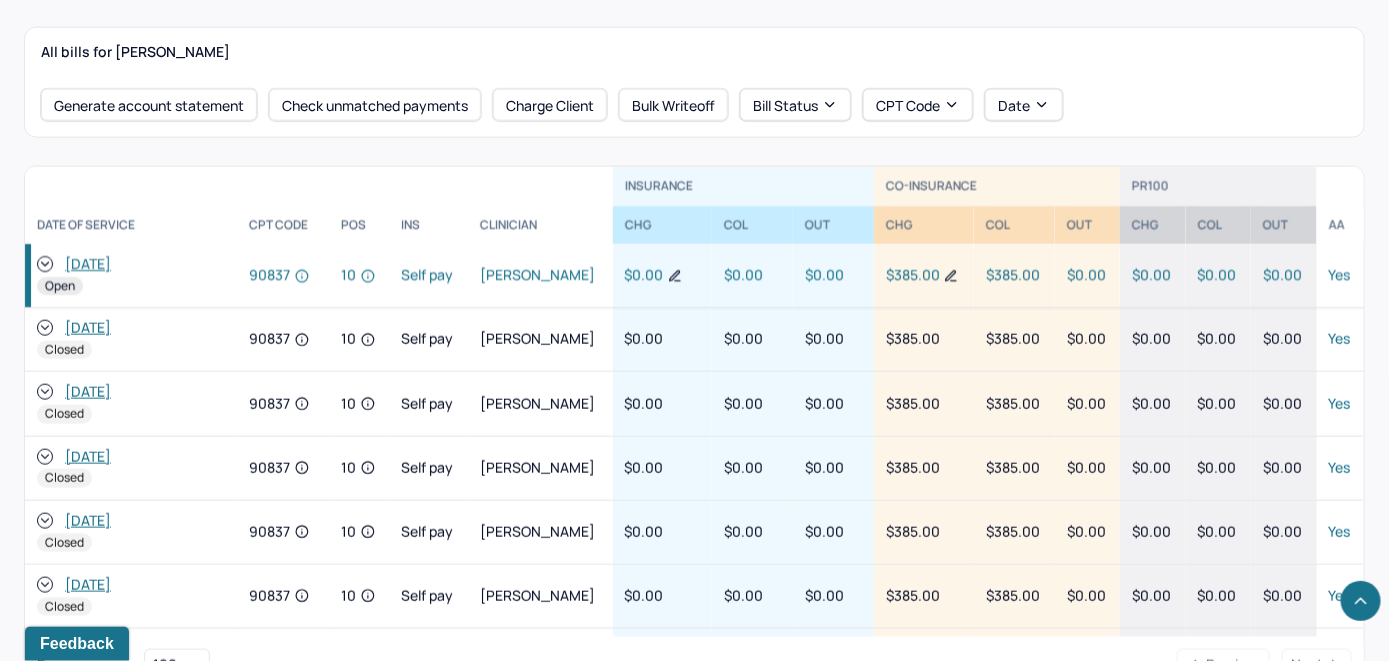 click 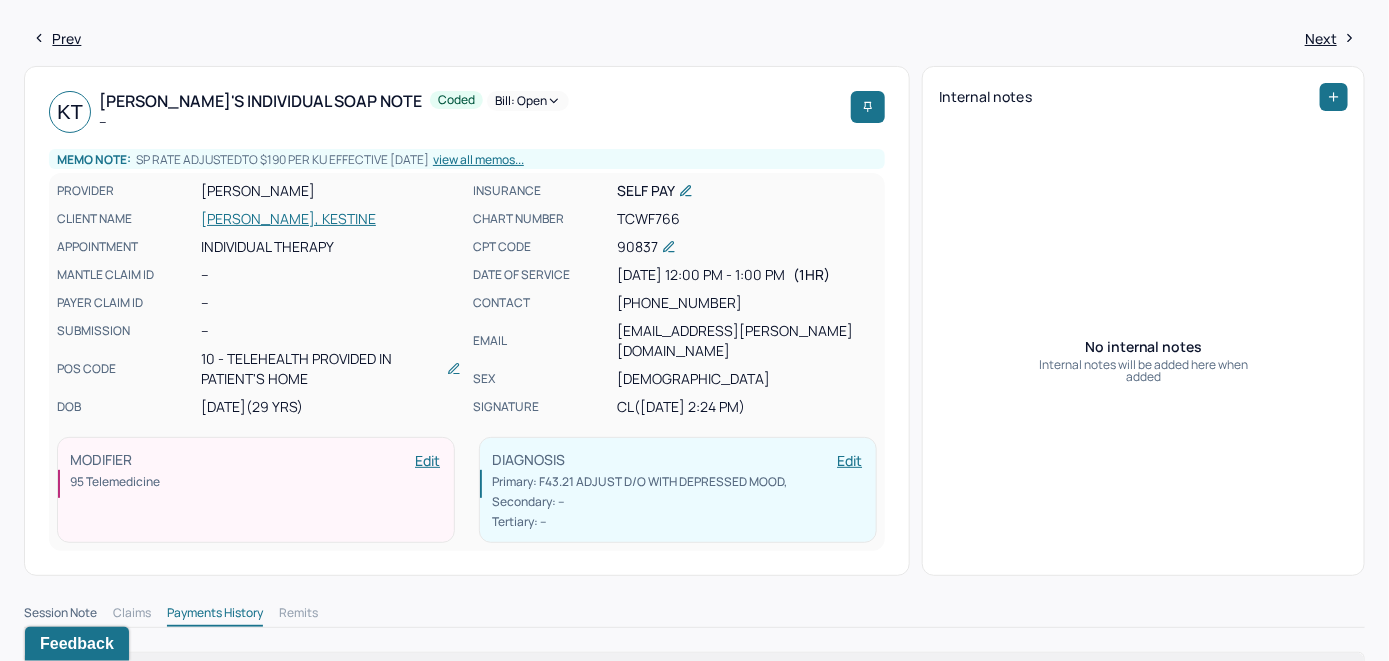 scroll, scrollTop: 0, scrollLeft: 0, axis: both 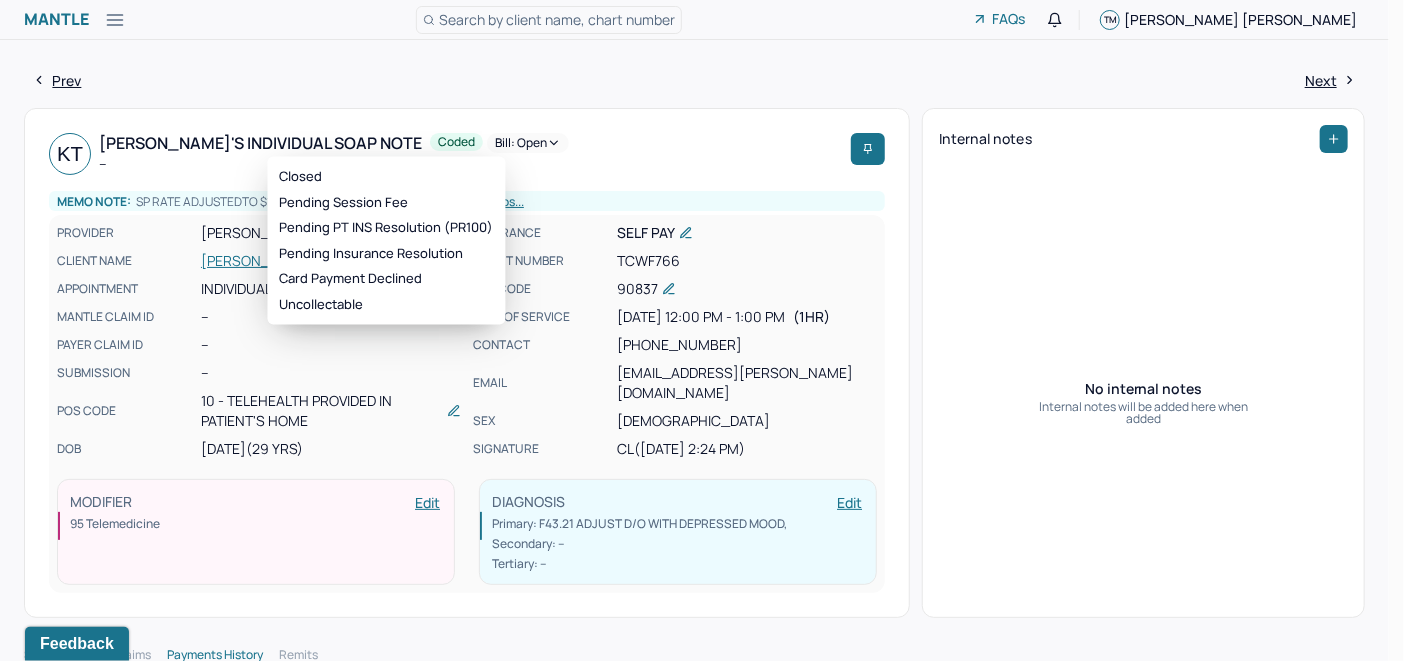 click on "Bill: Open" at bounding box center [528, 143] 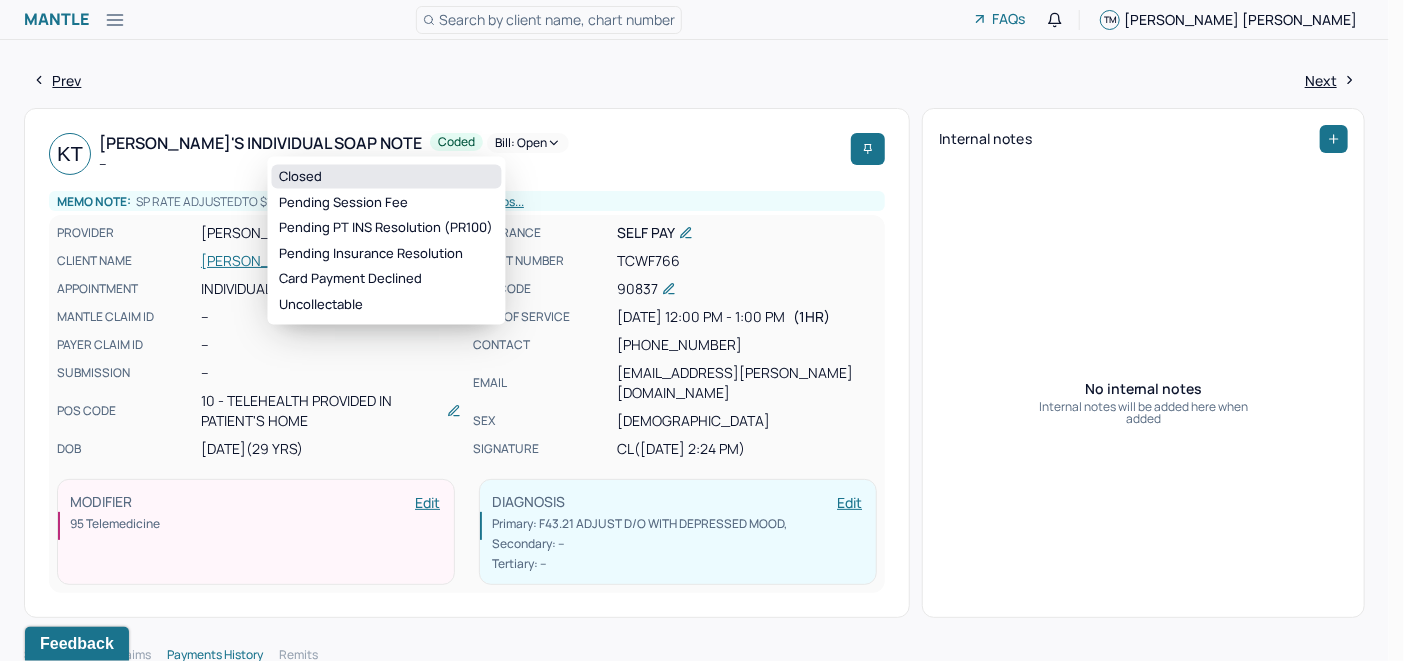 click on "Closed" at bounding box center [387, 177] 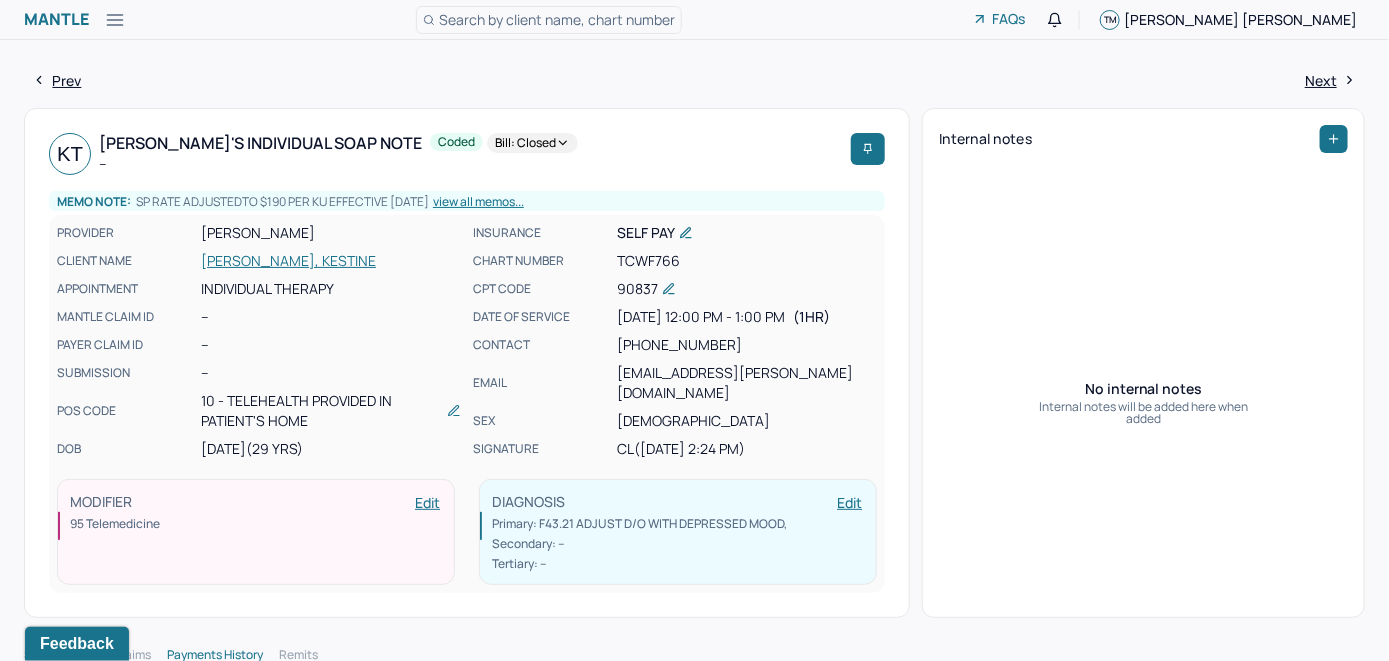 click on "Search by client name, chart number" at bounding box center (557, 19) 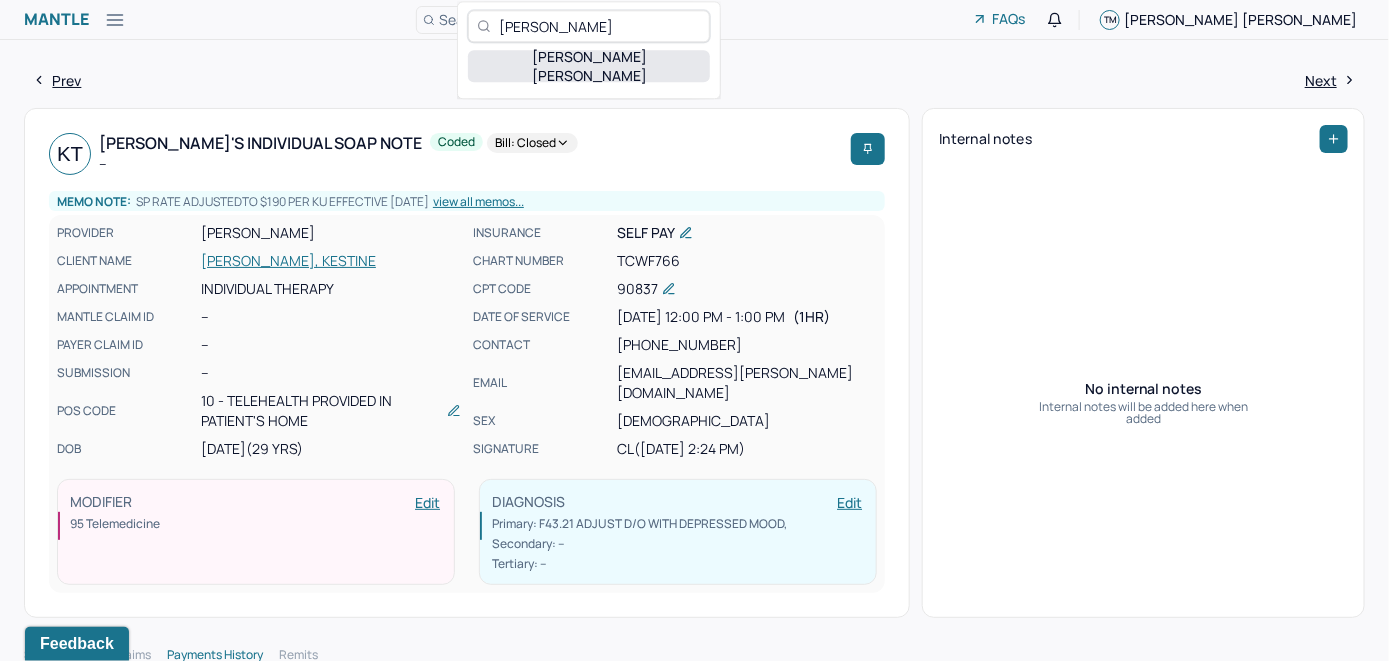 type on "Kevi Adames Nunez" 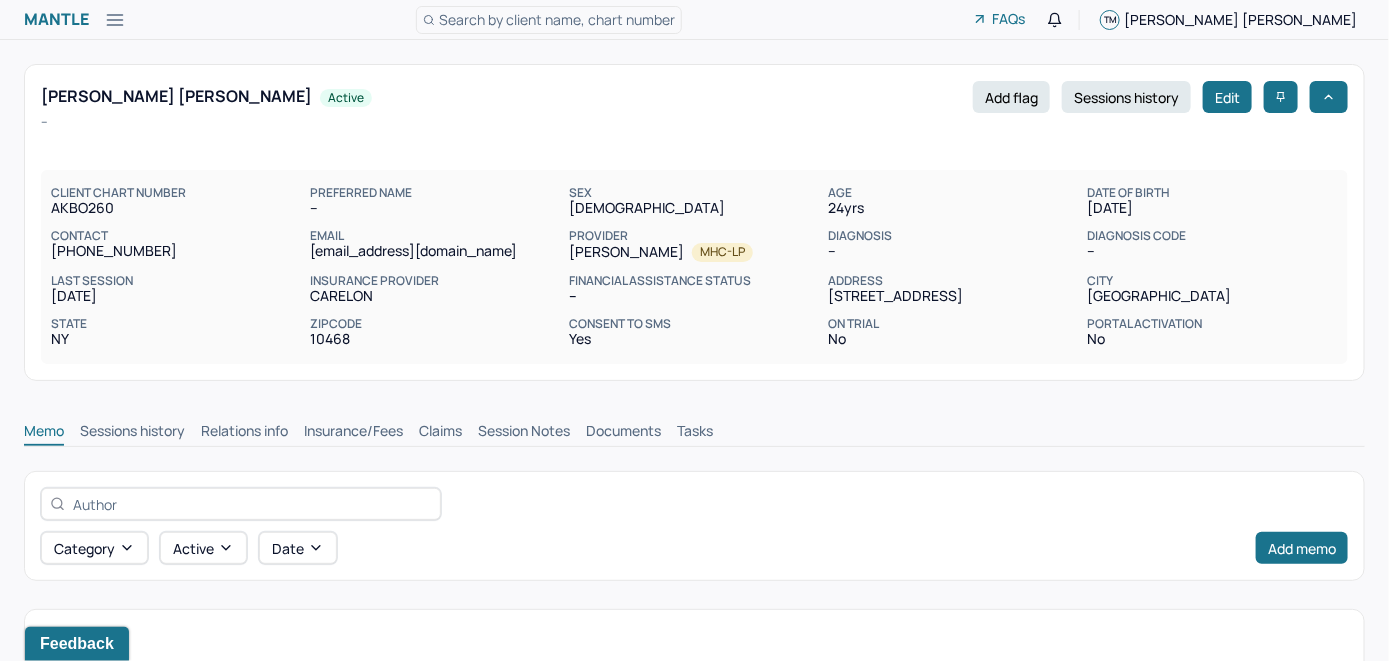 scroll, scrollTop: 0, scrollLeft: 0, axis: both 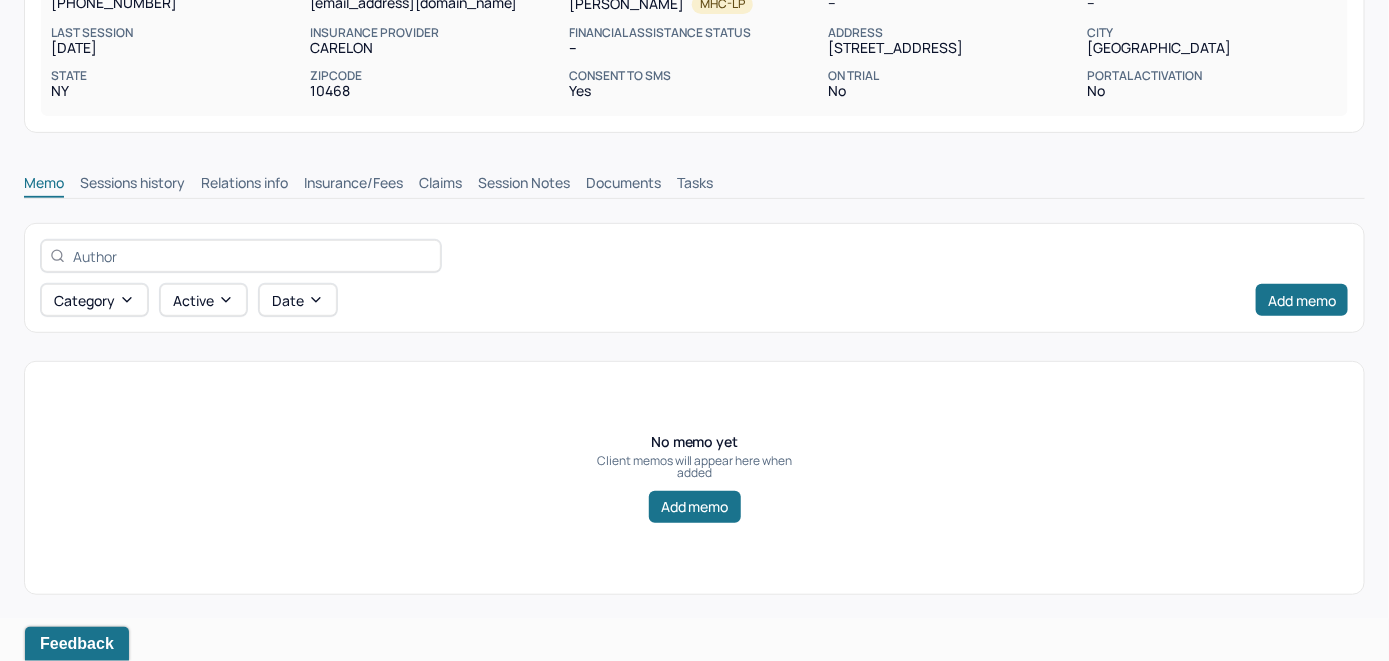 click on "Insurance/Fees" at bounding box center (353, 185) 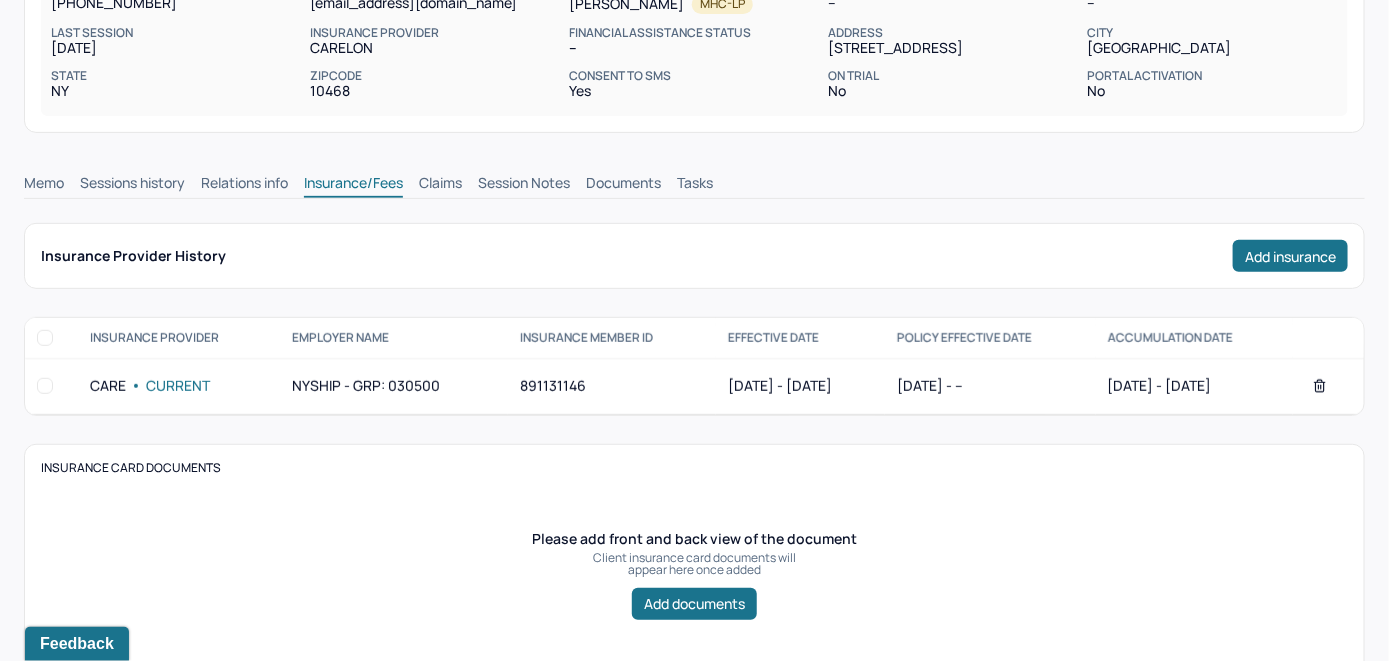 scroll, scrollTop: 48, scrollLeft: 0, axis: vertical 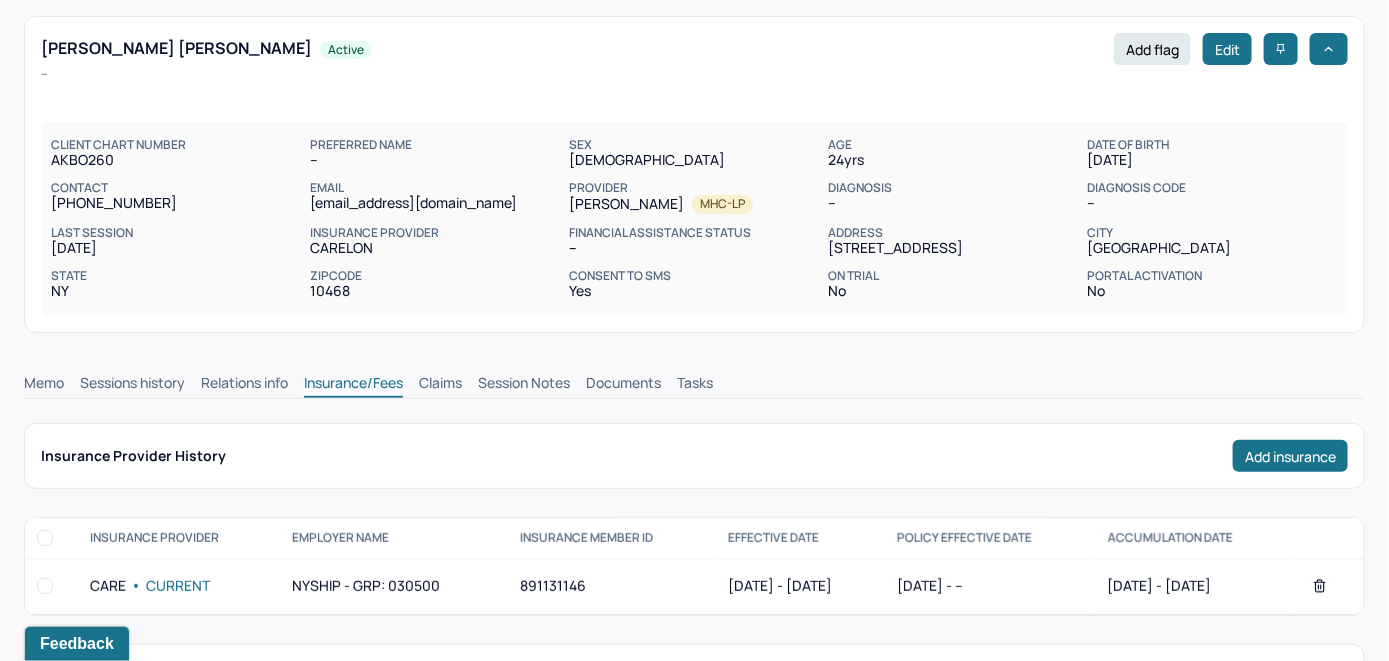 click on "Claims" at bounding box center [440, 385] 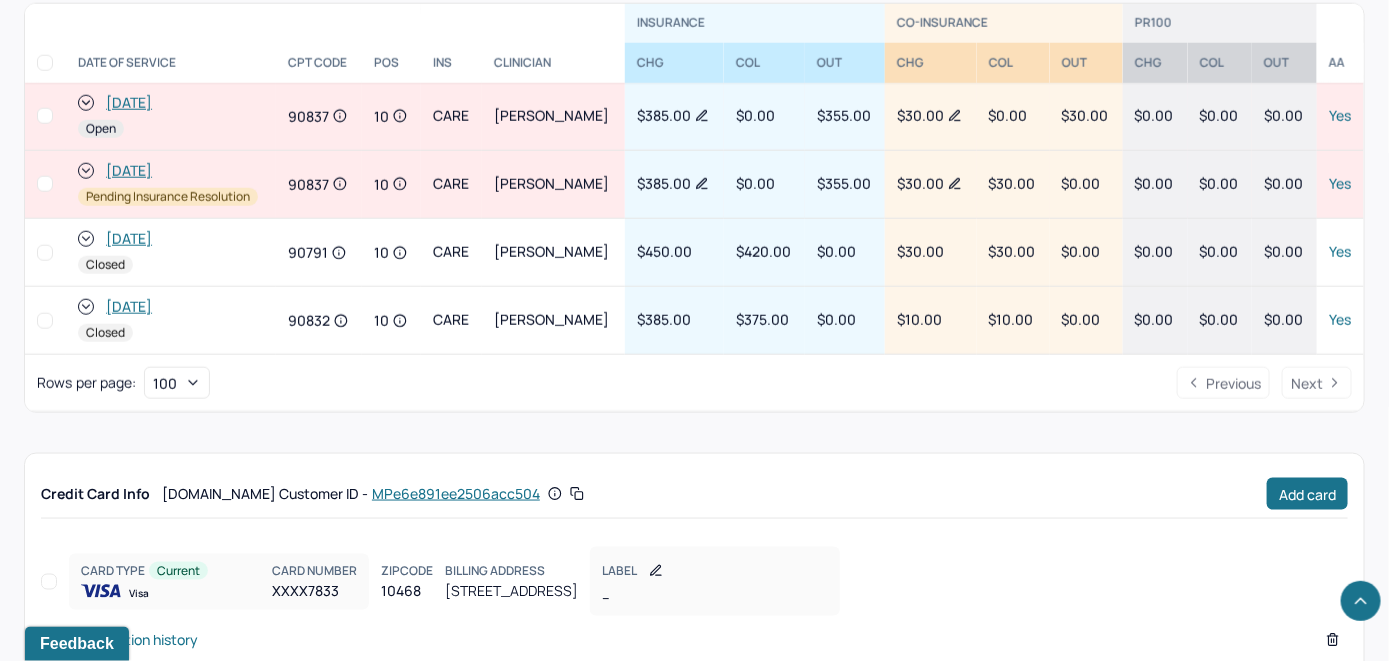 scroll, scrollTop: 664, scrollLeft: 0, axis: vertical 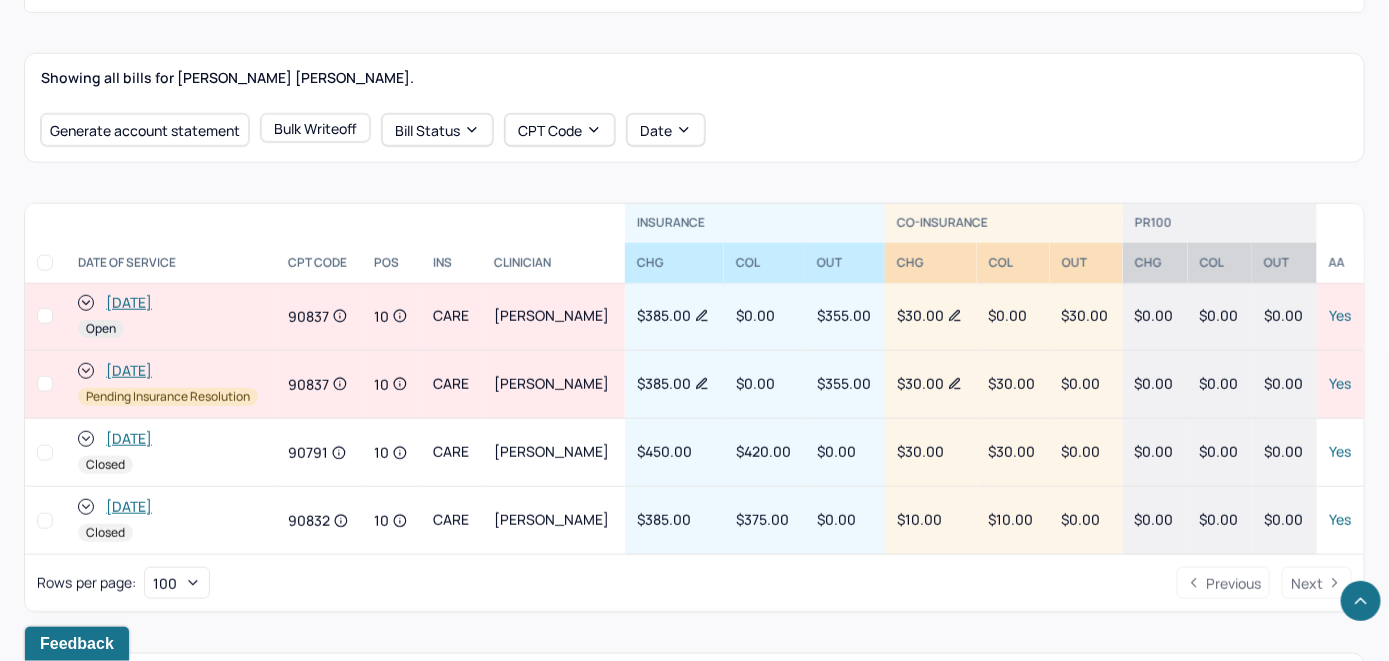 click on "[DATE]" at bounding box center (129, 303) 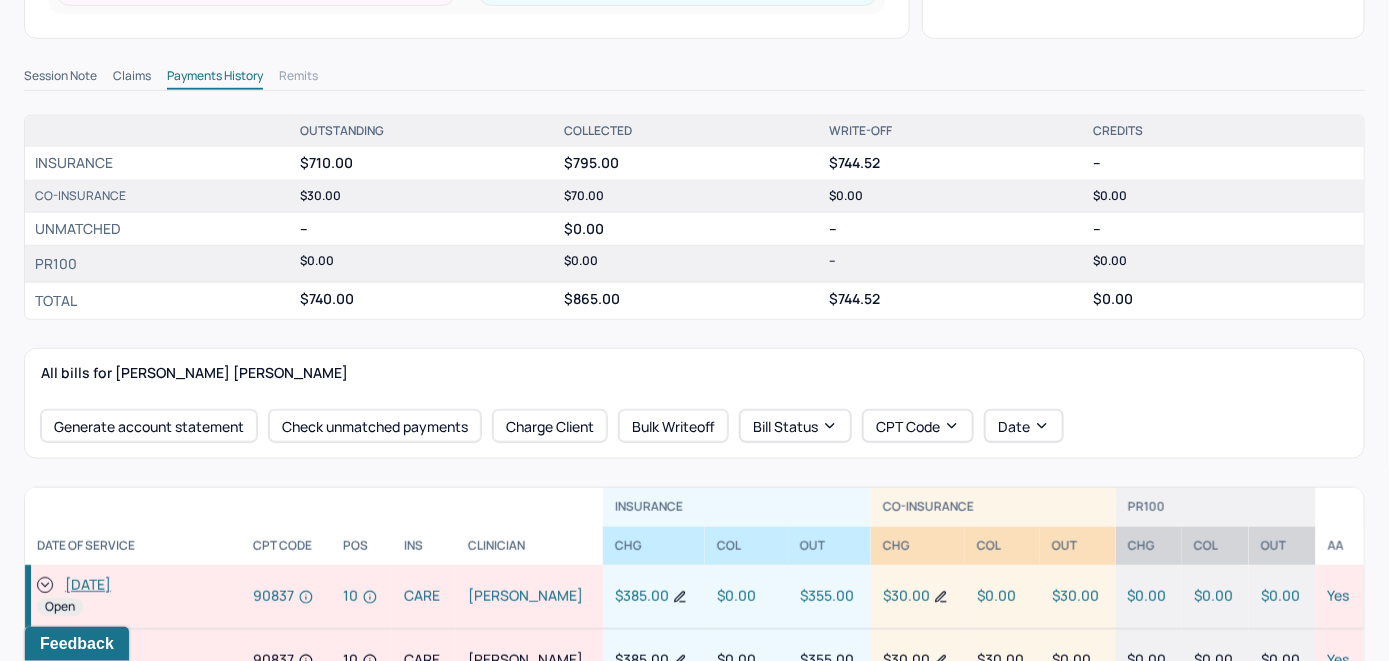 scroll, scrollTop: 600, scrollLeft: 0, axis: vertical 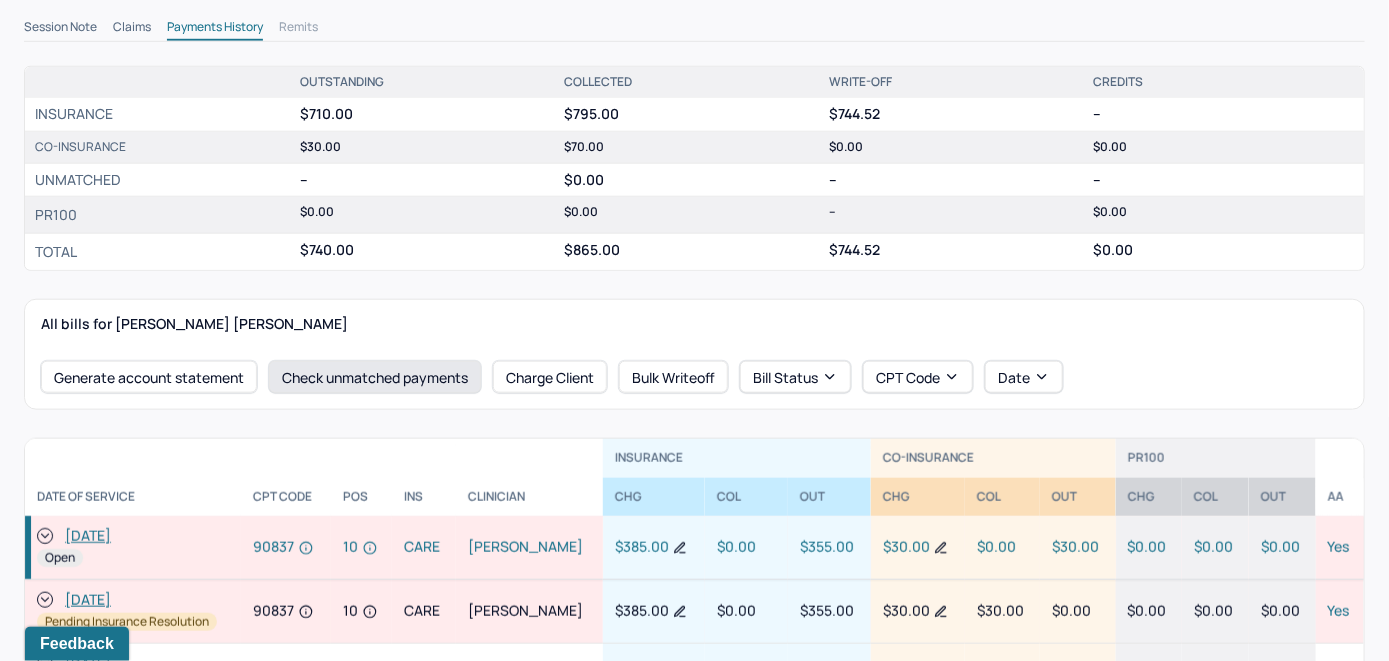 click on "Check unmatched payments" at bounding box center (375, 377) 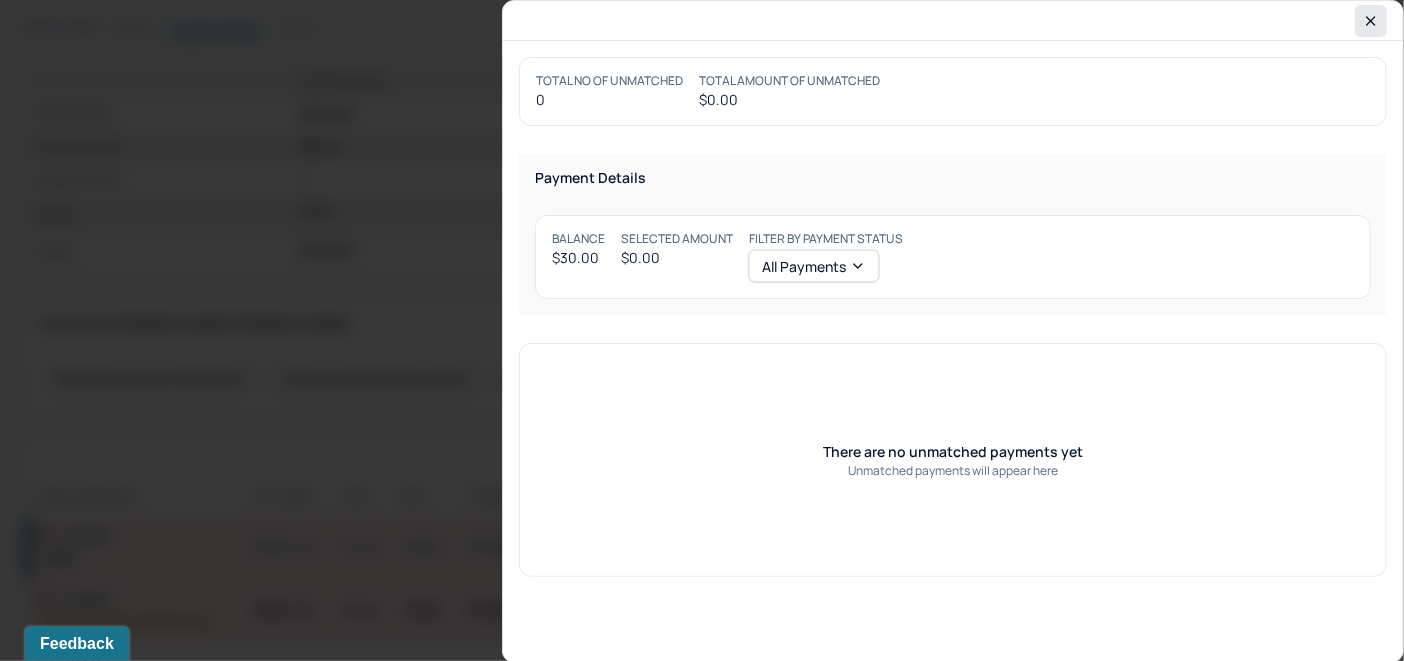 click 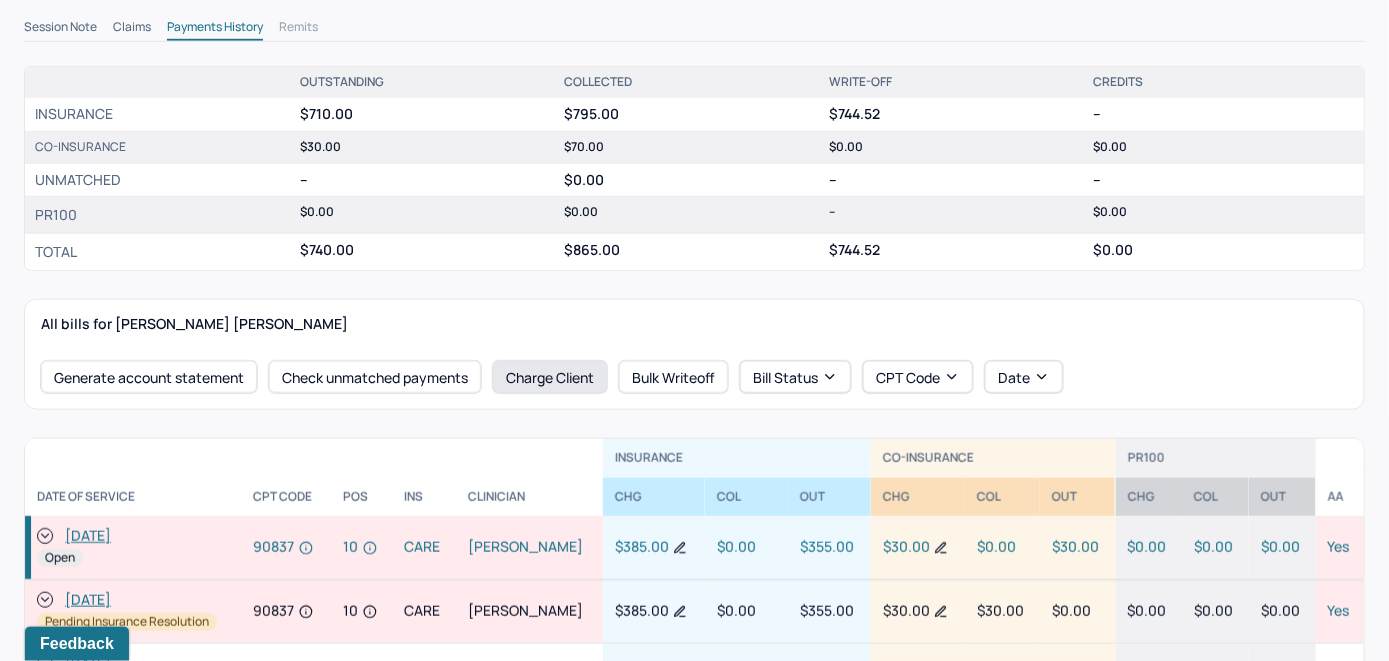 click on "Charge Client" at bounding box center [550, 377] 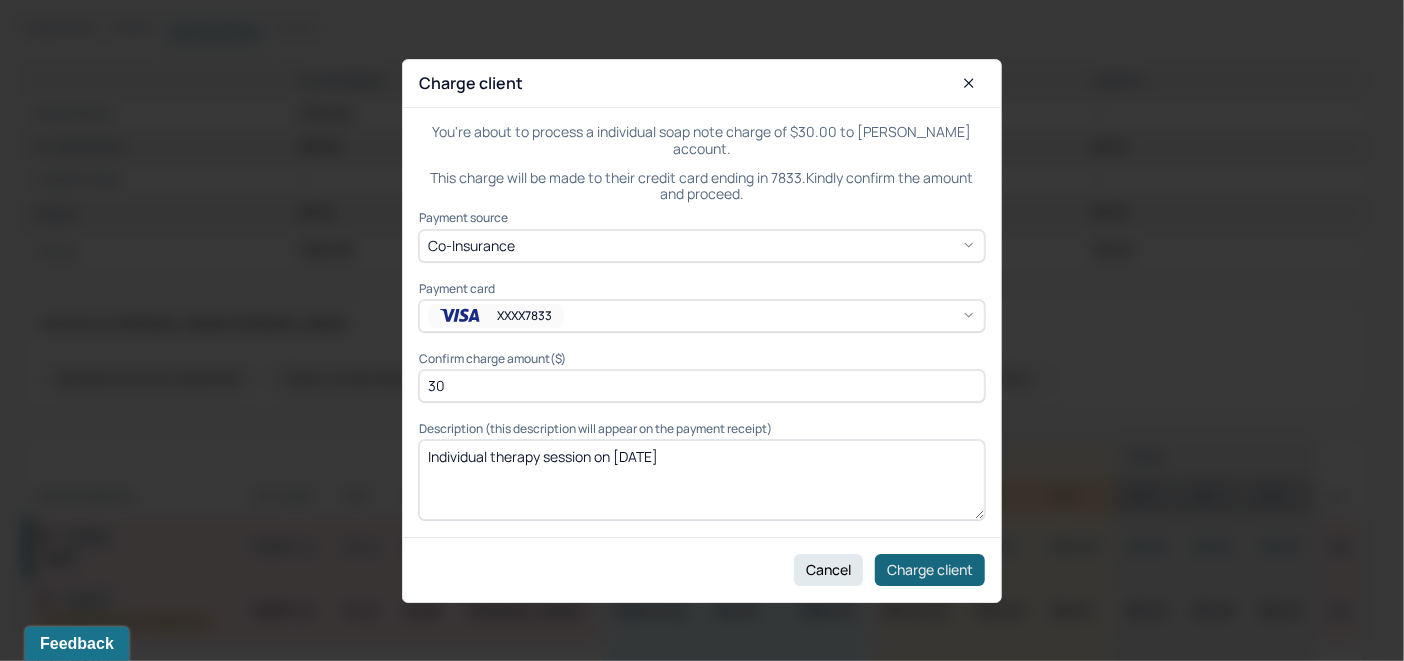 click on "Charge client" at bounding box center (930, 569) 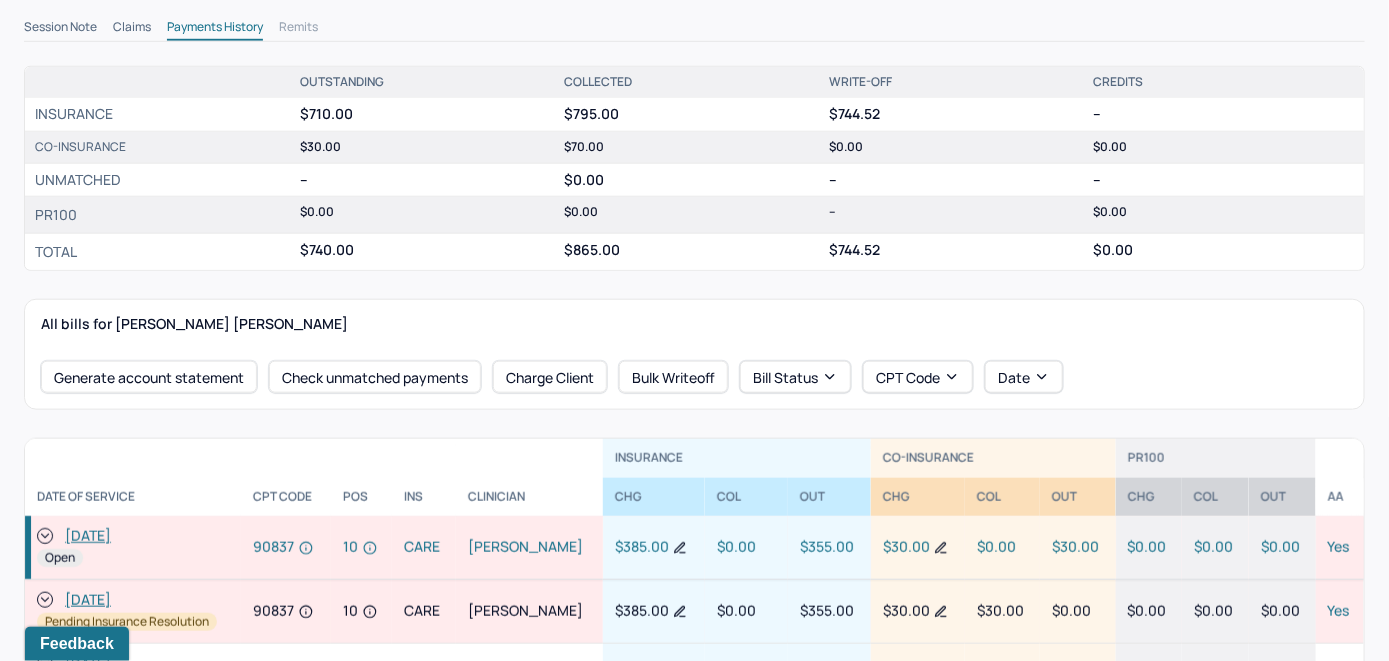 click 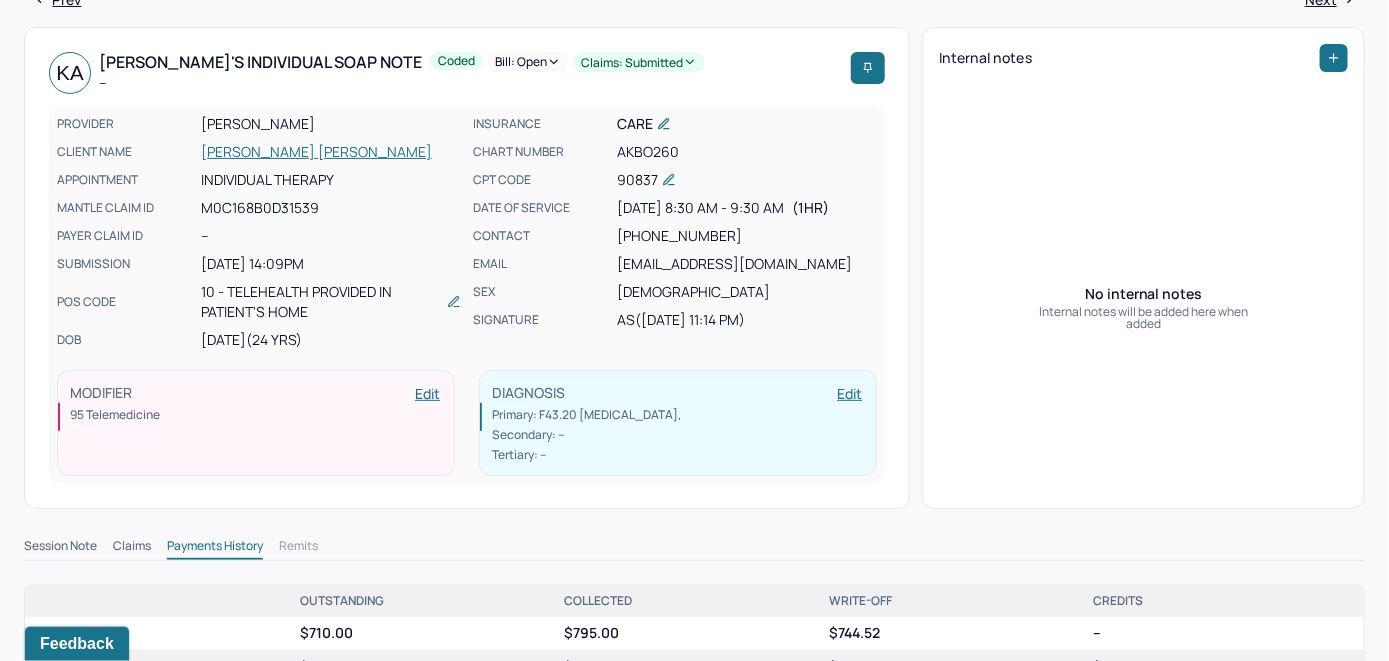 scroll, scrollTop: 0, scrollLeft: 0, axis: both 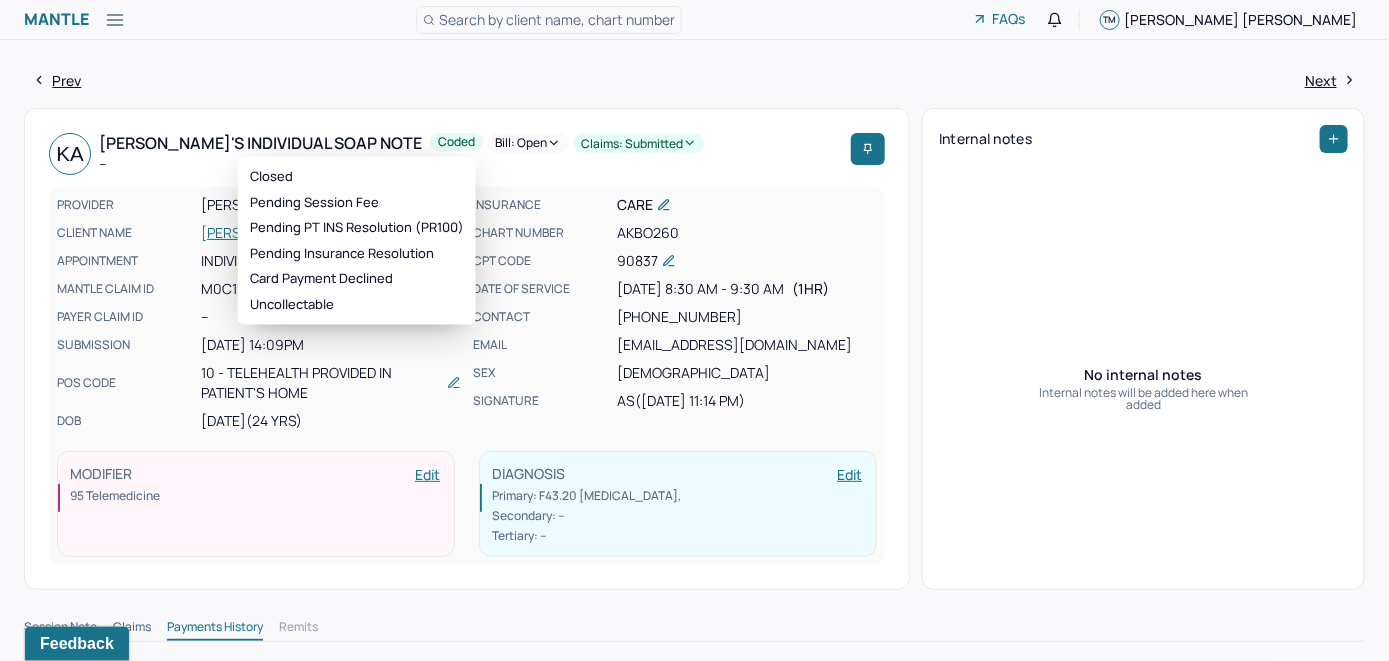 click on "Bill: Open" at bounding box center (528, 143) 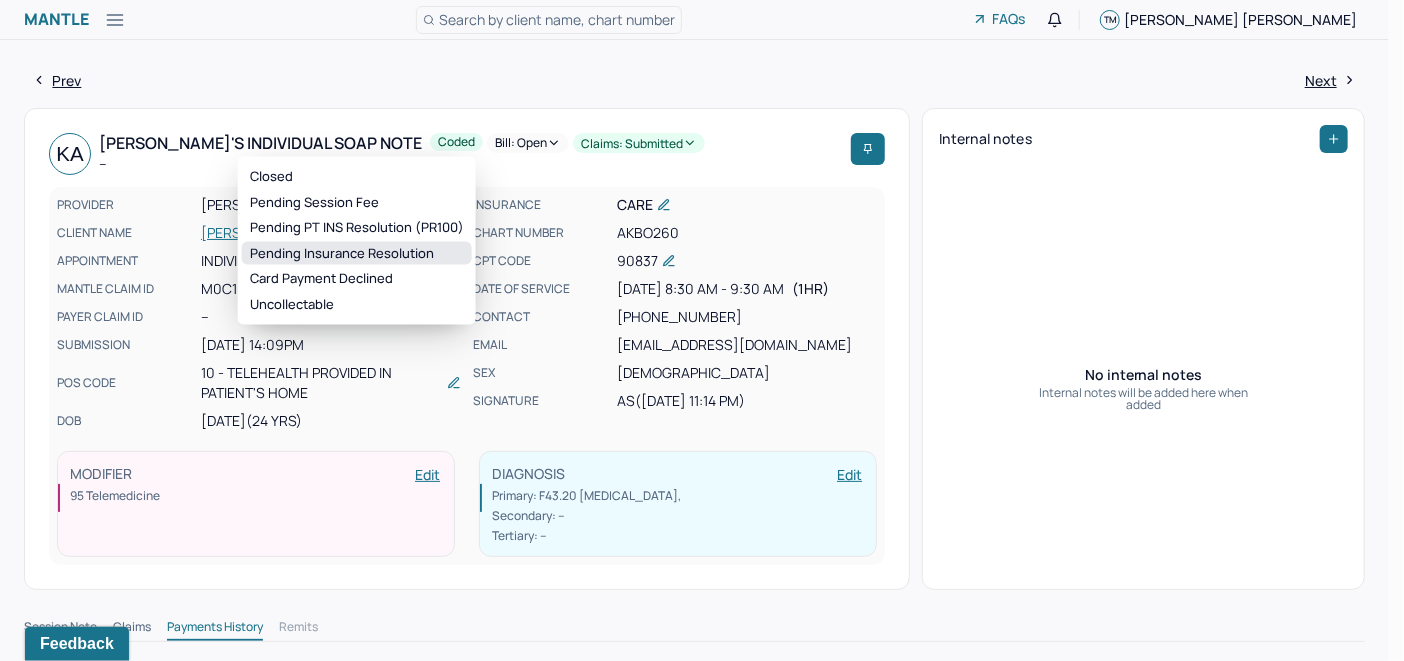 click on "Pending Insurance Resolution" at bounding box center (357, 253) 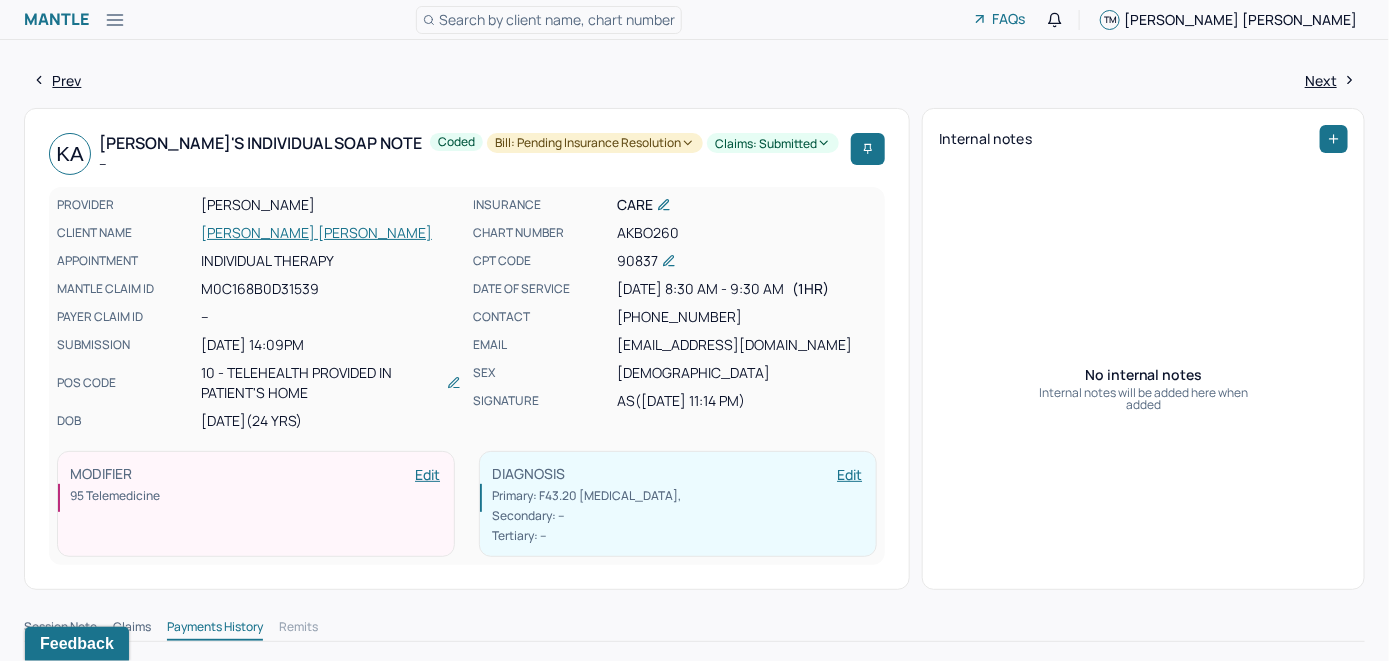 click on "Search by client name, chart number" at bounding box center [557, 19] 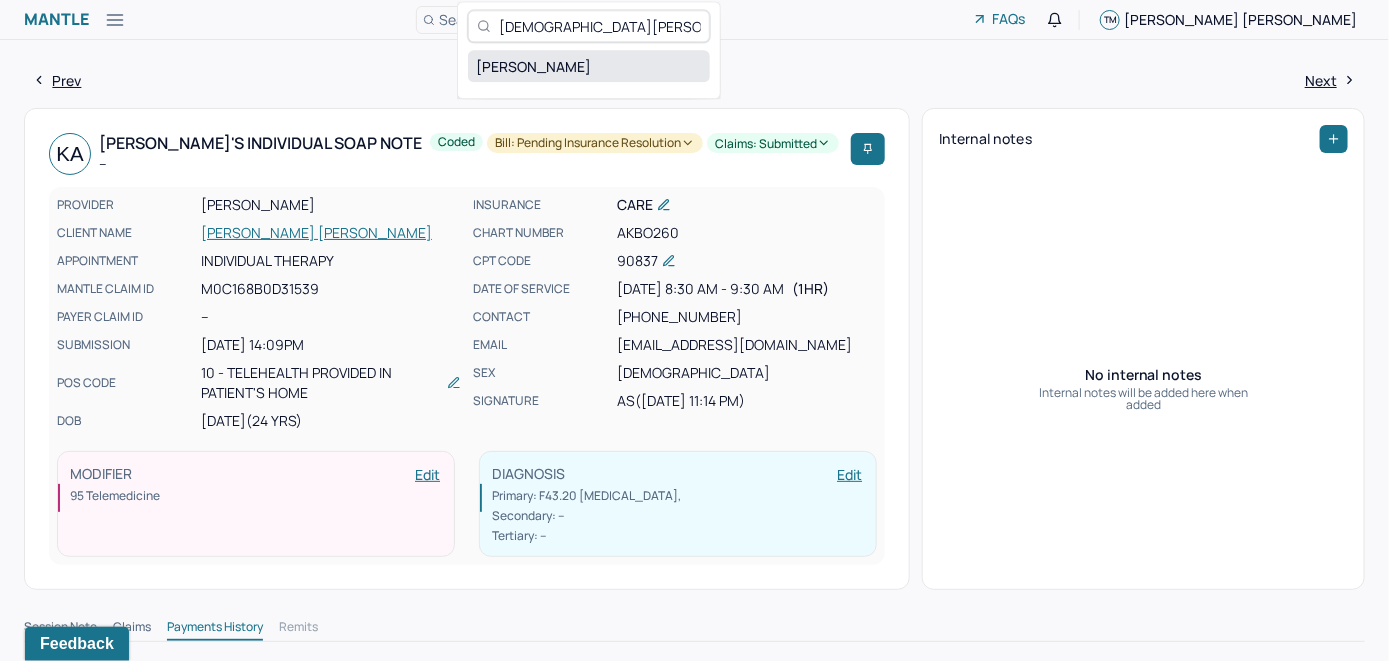 type on "Kristen Hurley" 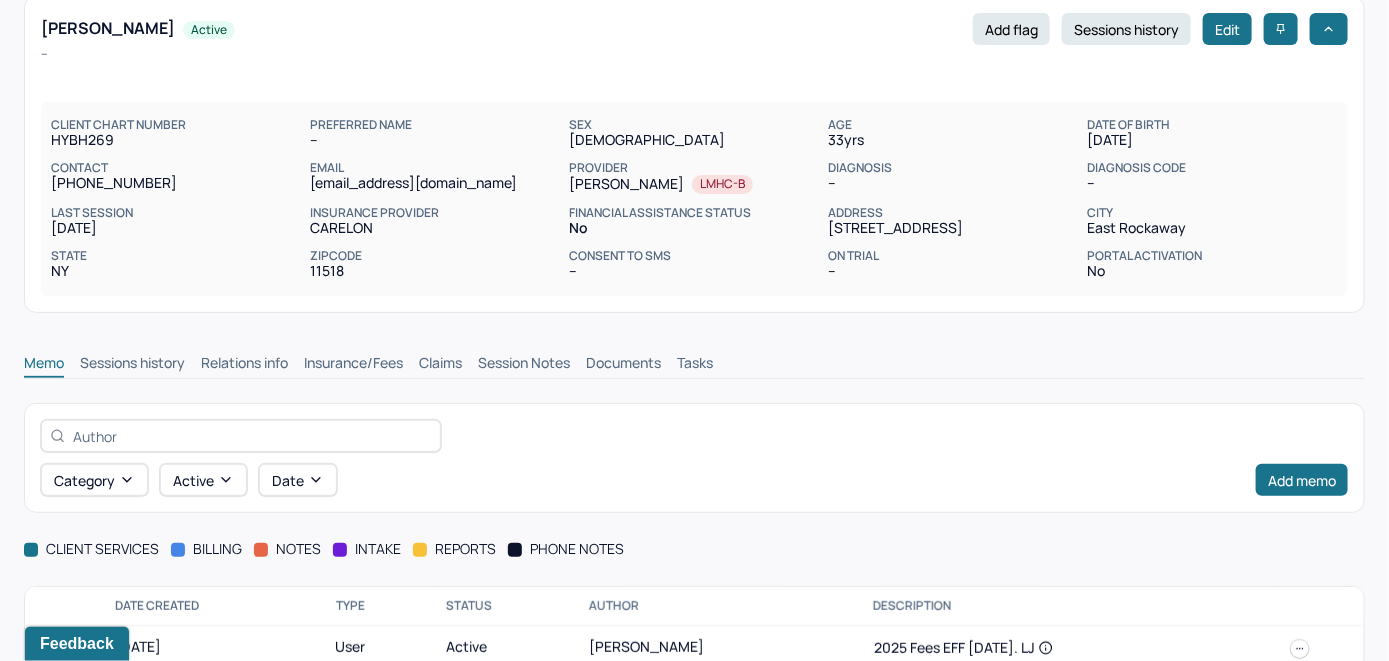 scroll, scrollTop: 145, scrollLeft: 0, axis: vertical 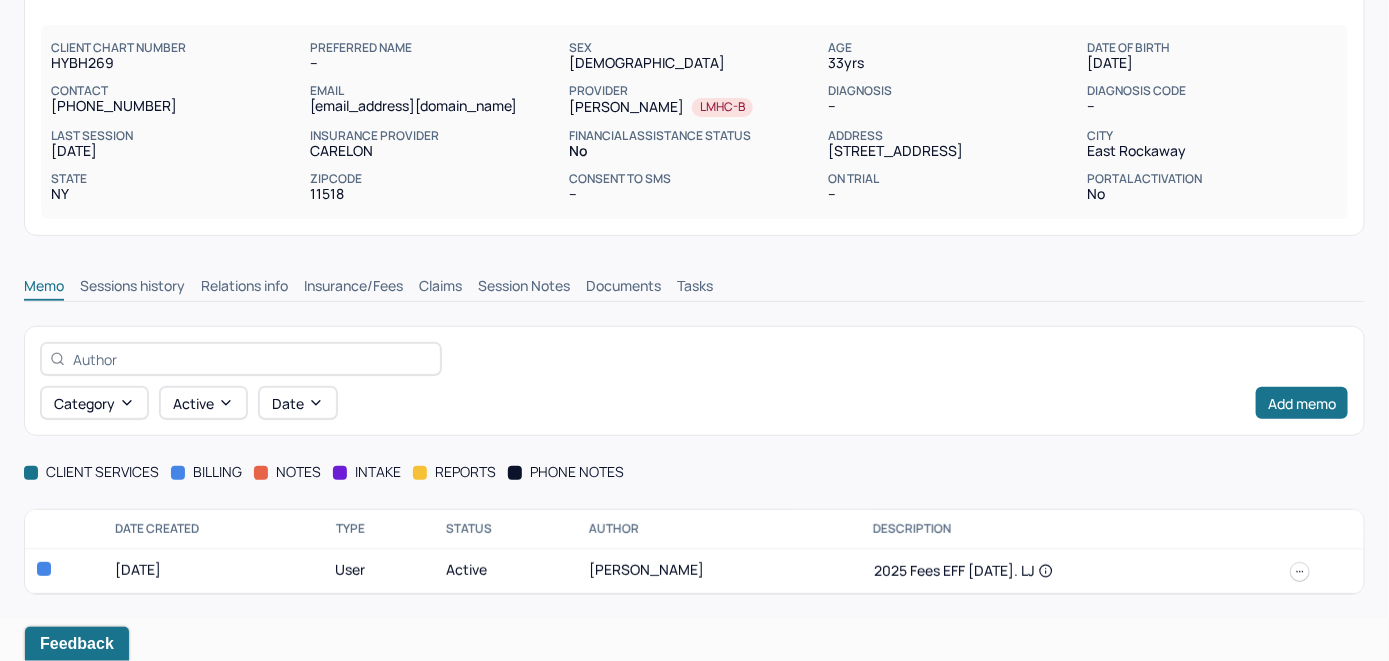 click on "Insurance/Fees" at bounding box center (353, 288) 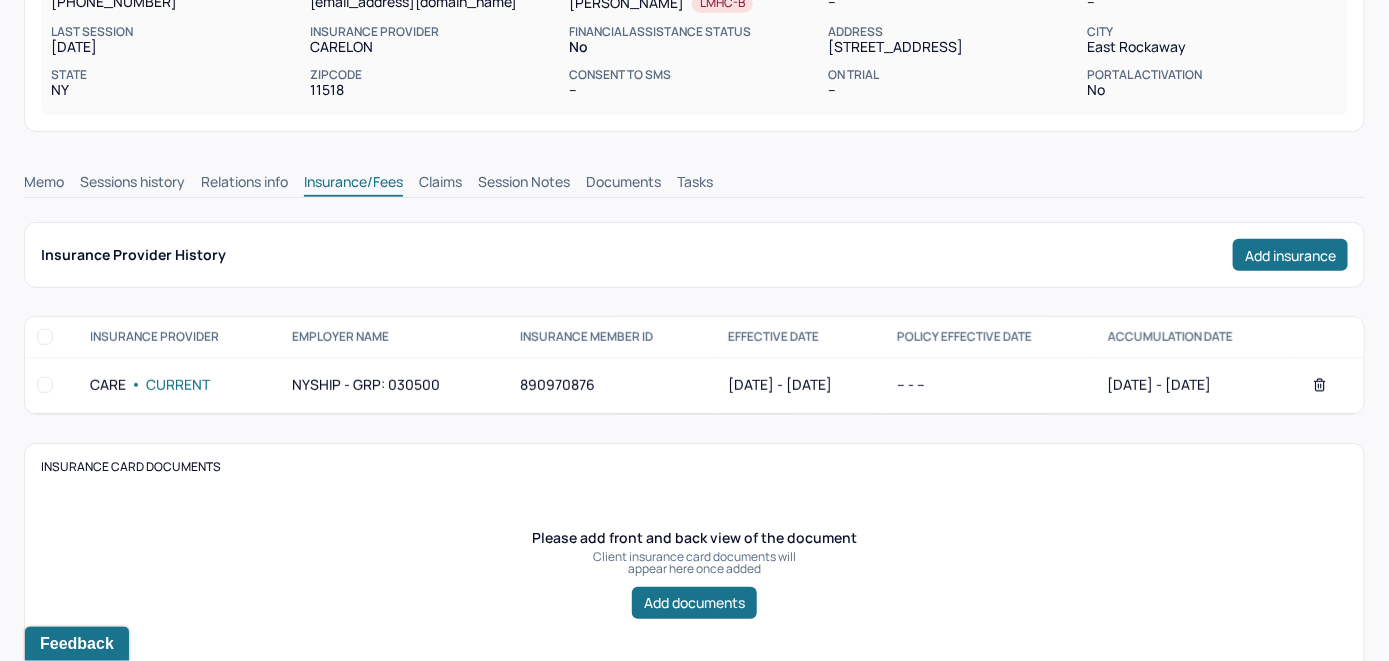scroll, scrollTop: 145, scrollLeft: 0, axis: vertical 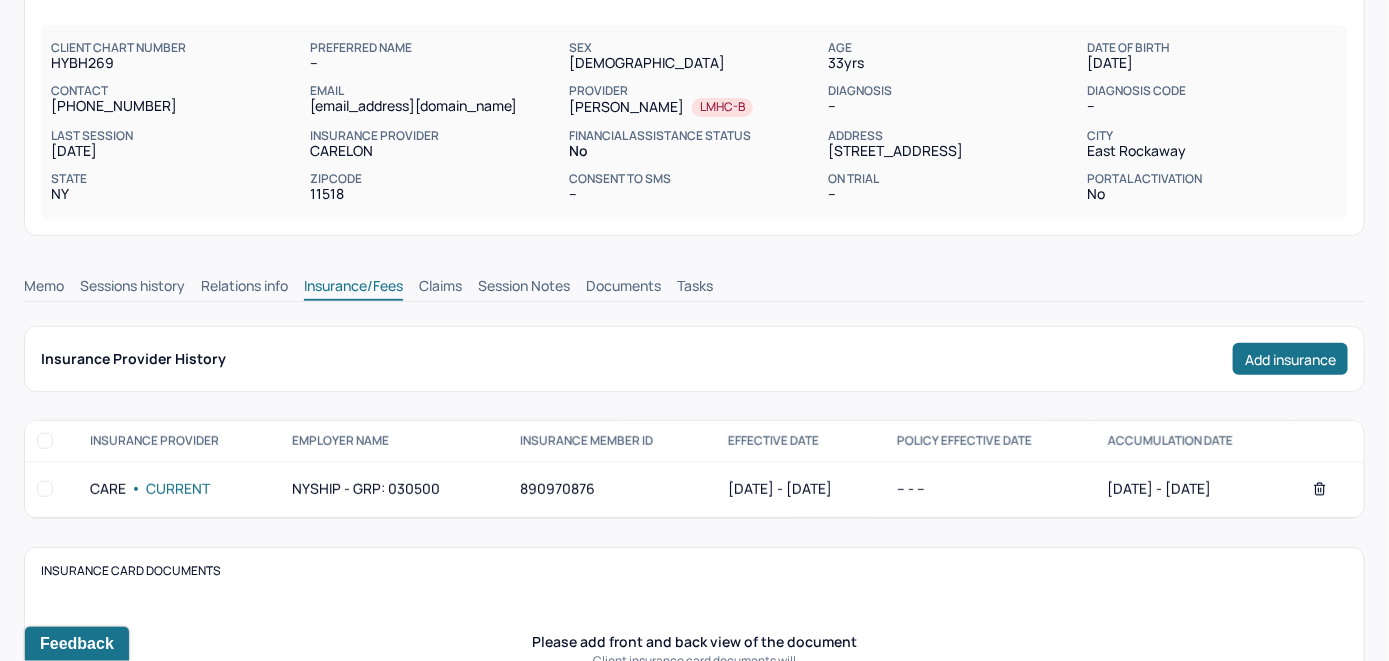 click on "Claims" at bounding box center [440, 288] 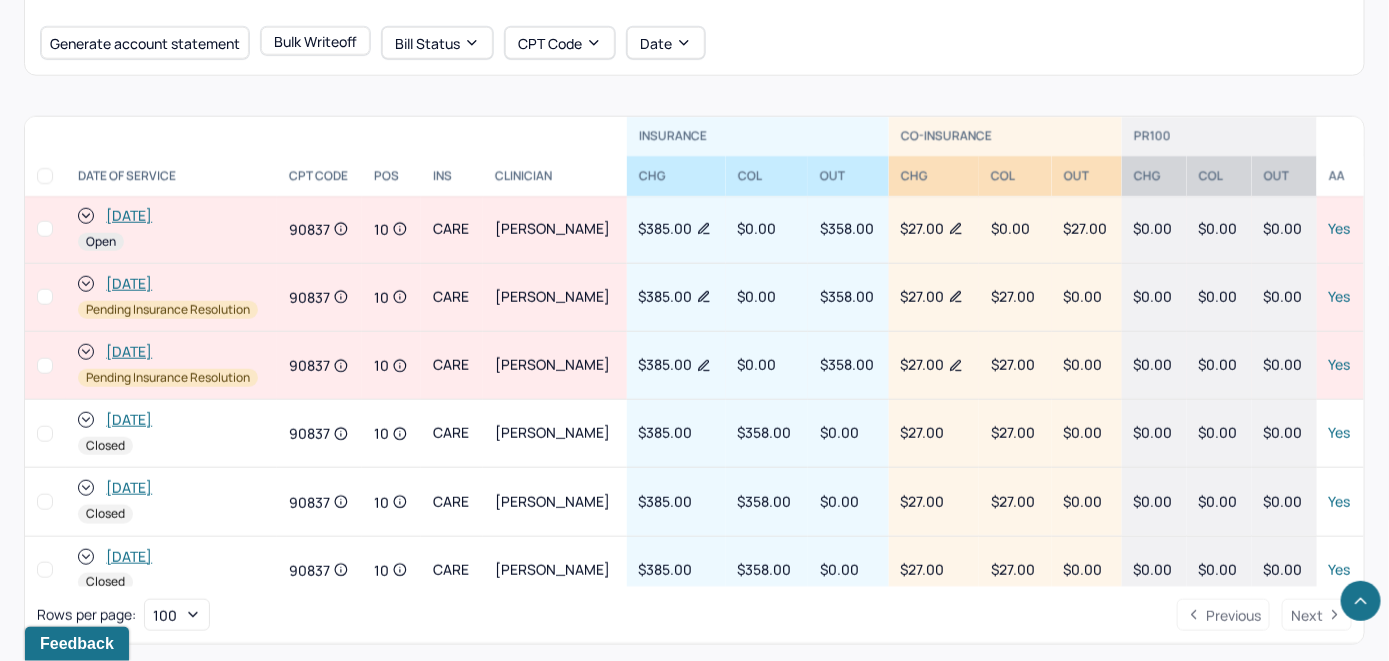 scroll, scrollTop: 756, scrollLeft: 0, axis: vertical 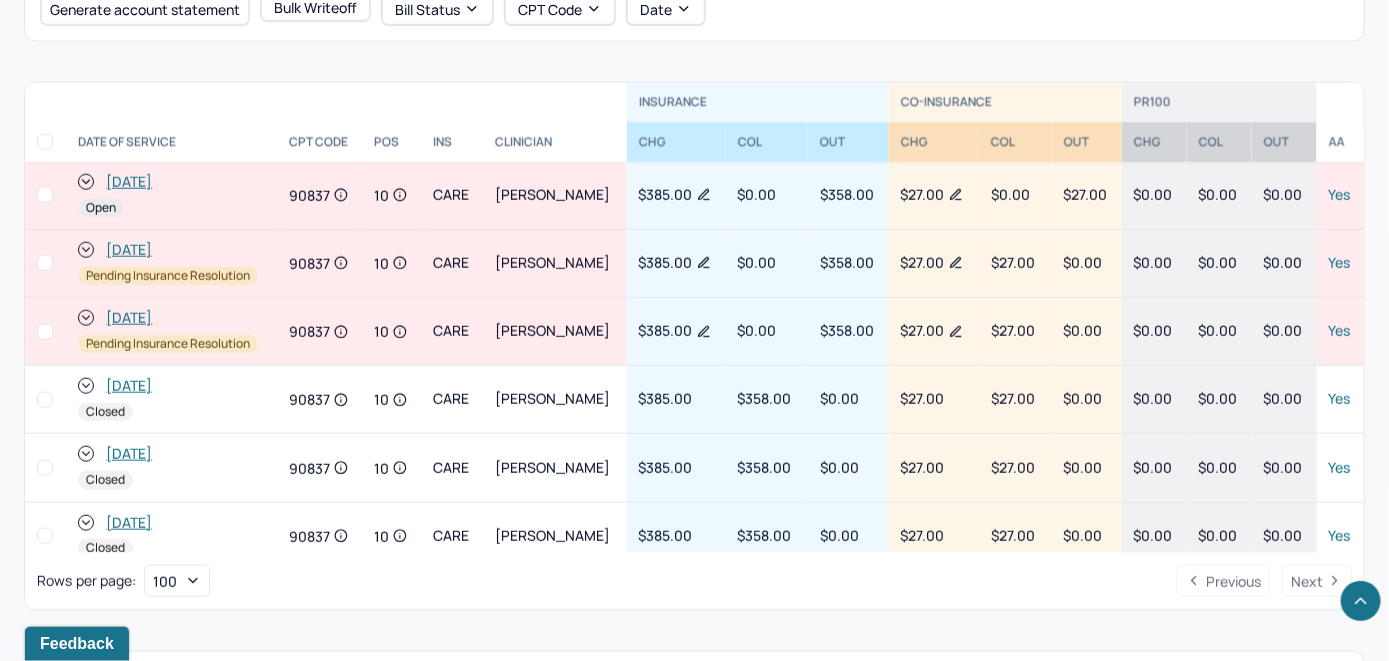 click on "[DATE]" at bounding box center (129, 182) 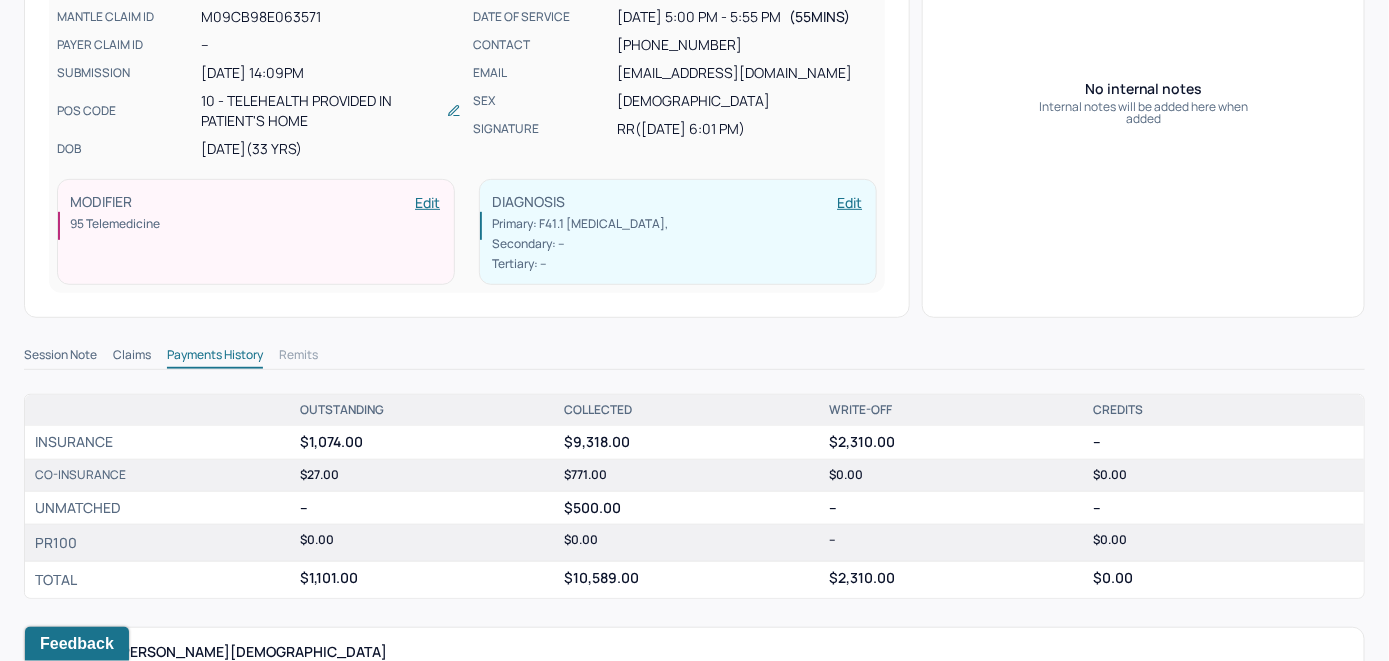 scroll, scrollTop: 500, scrollLeft: 0, axis: vertical 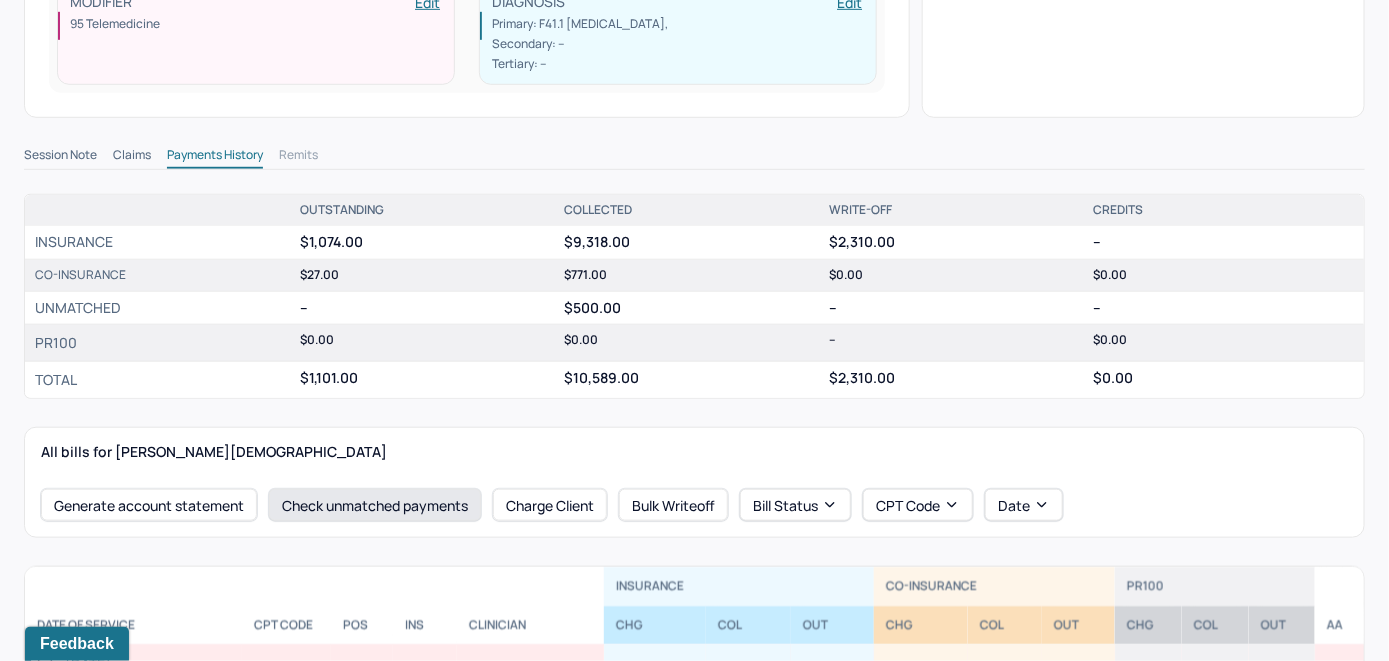 click on "Check unmatched payments" at bounding box center [375, 505] 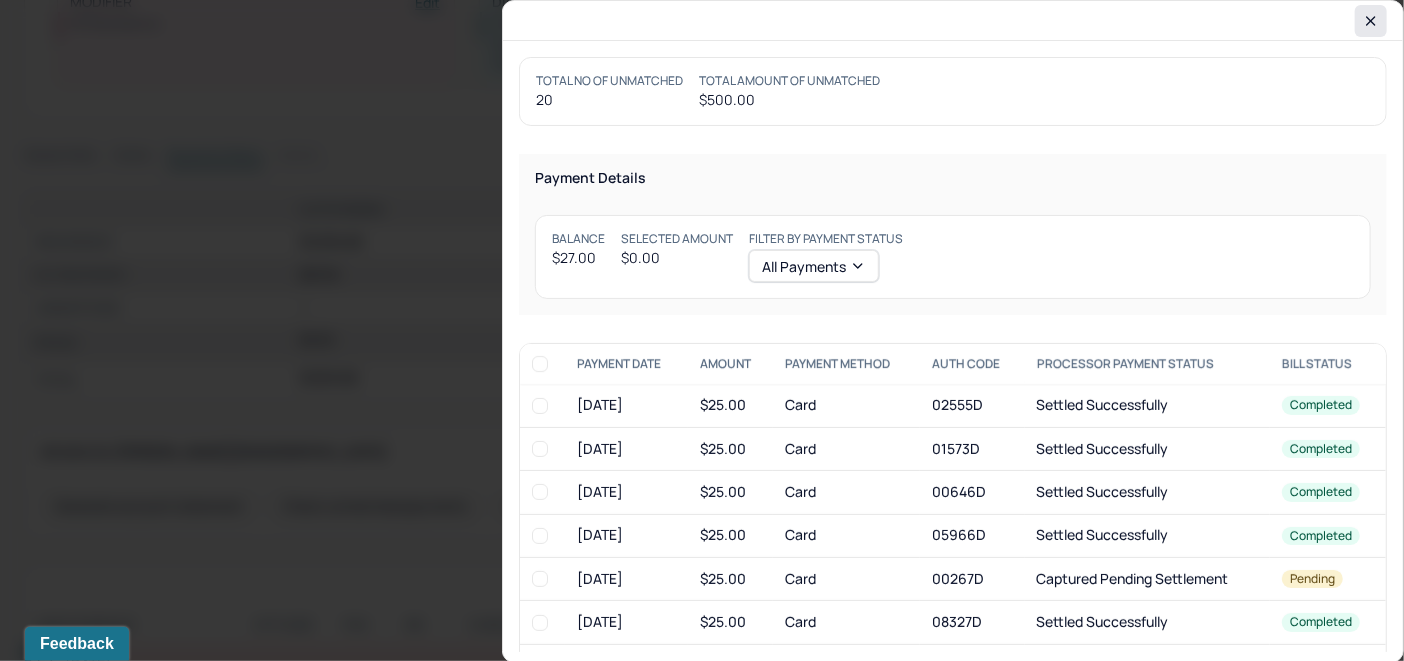click at bounding box center (1371, 21) 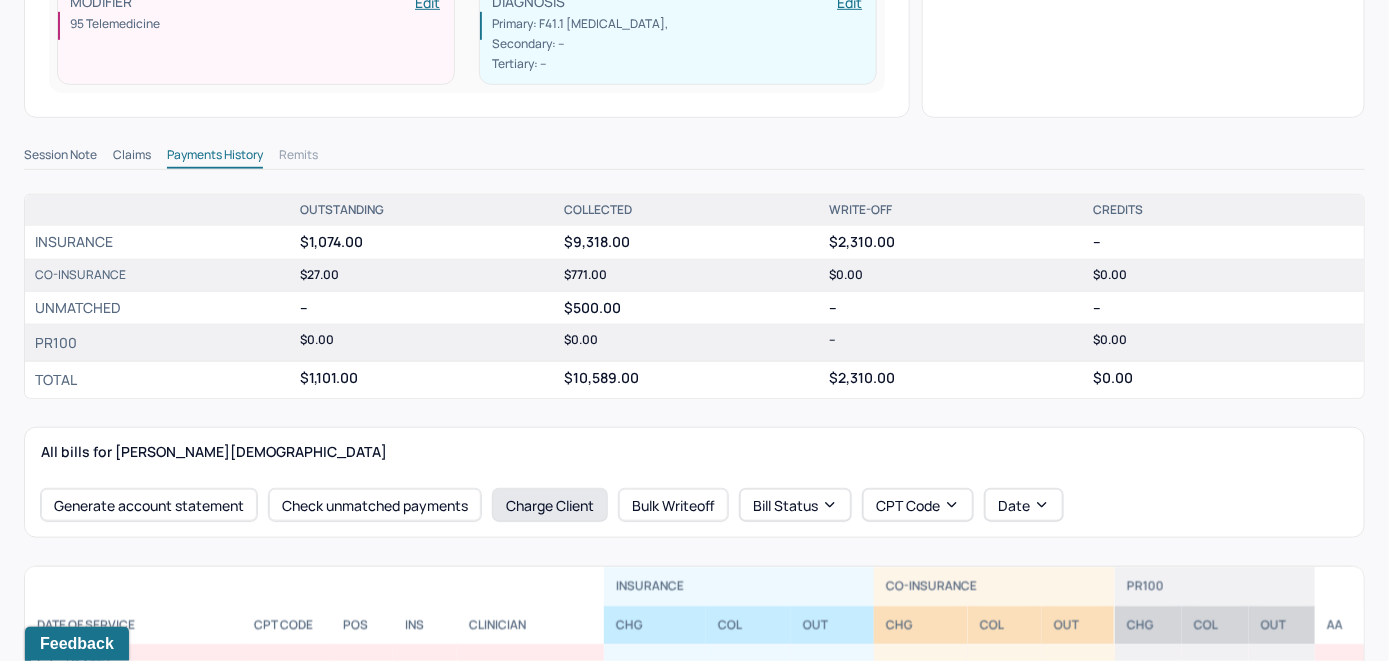 click on "Charge Client" at bounding box center (550, 505) 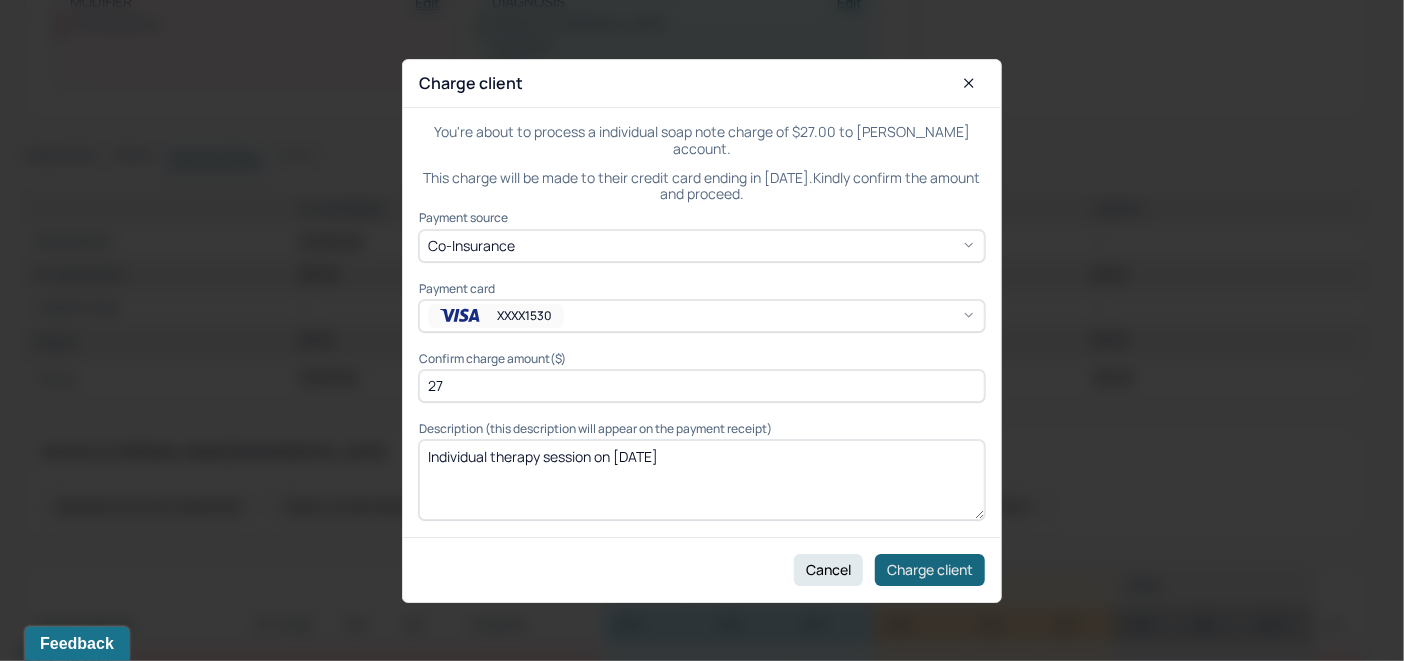 click on "Charge client" at bounding box center [930, 569] 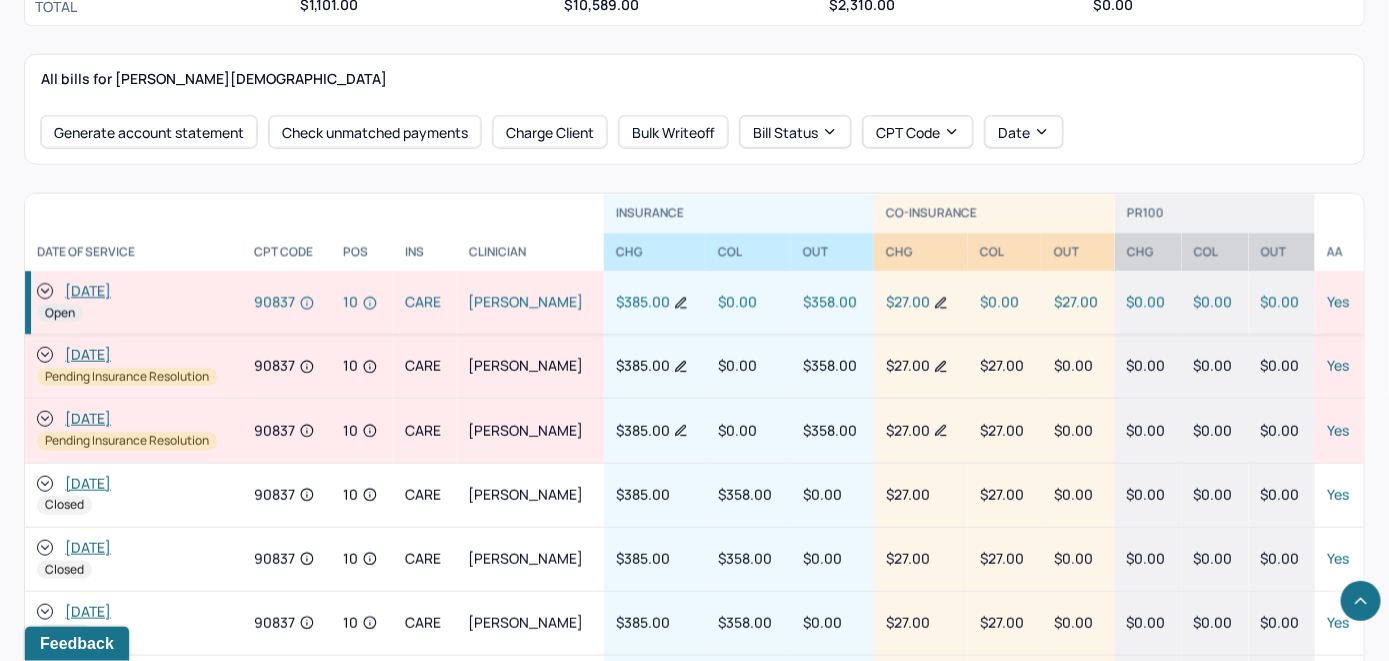 scroll, scrollTop: 900, scrollLeft: 0, axis: vertical 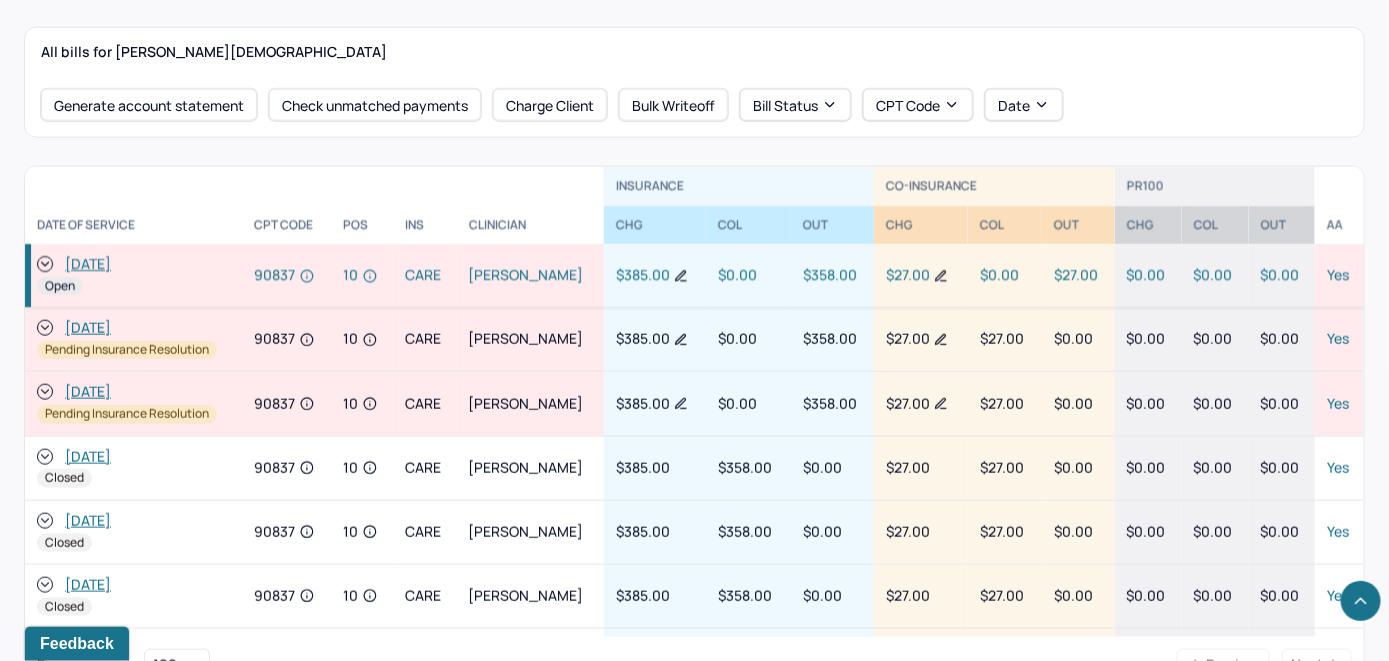 click 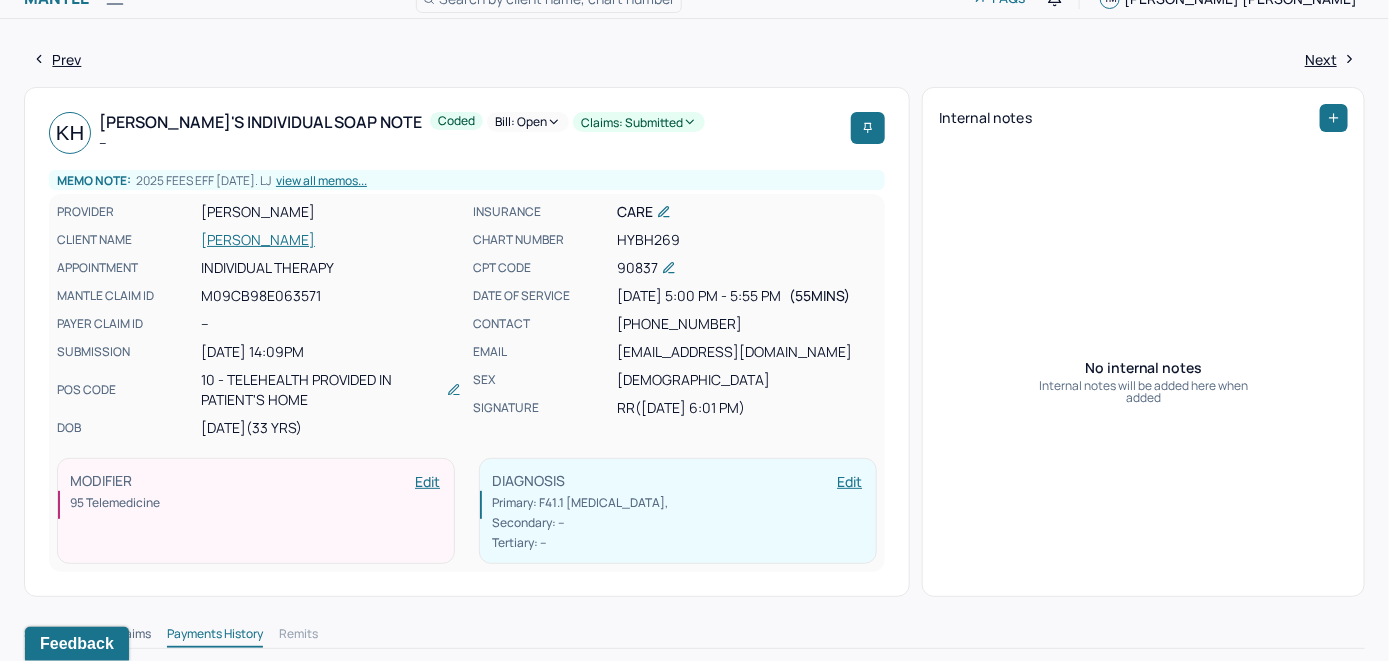 scroll, scrollTop: 0, scrollLeft: 0, axis: both 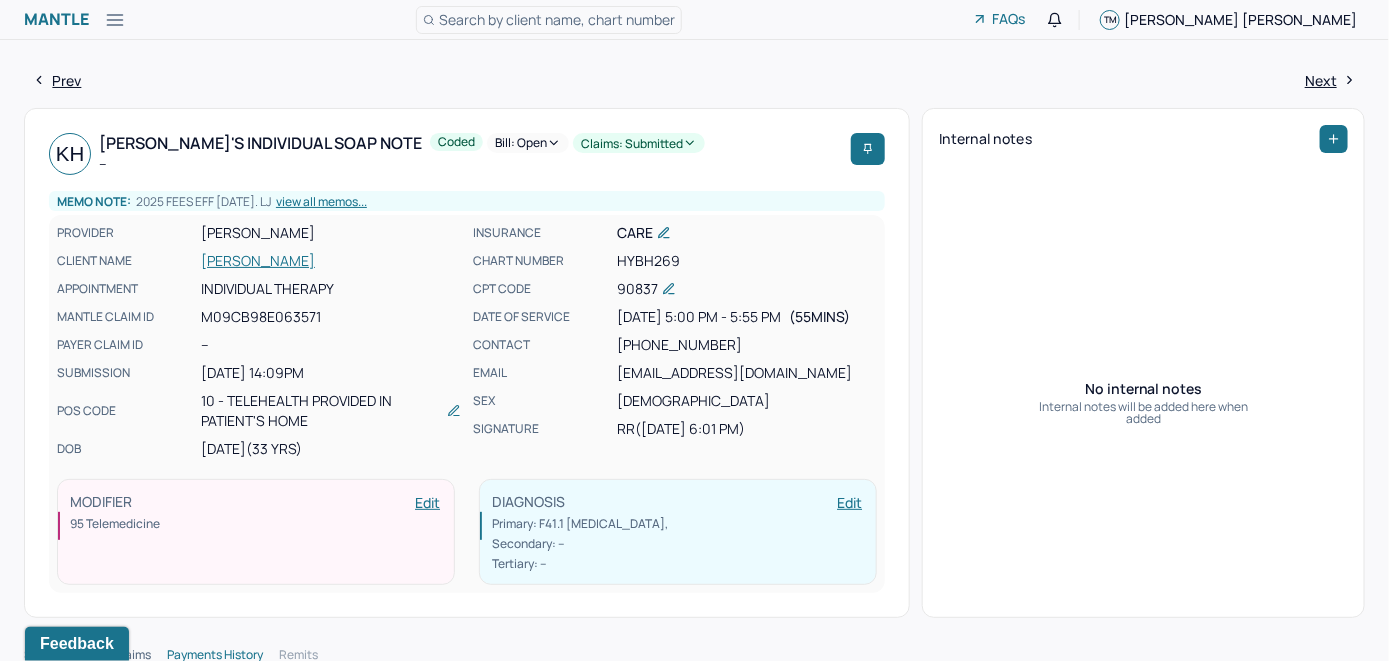 click on "Bill: Open" at bounding box center [528, 143] 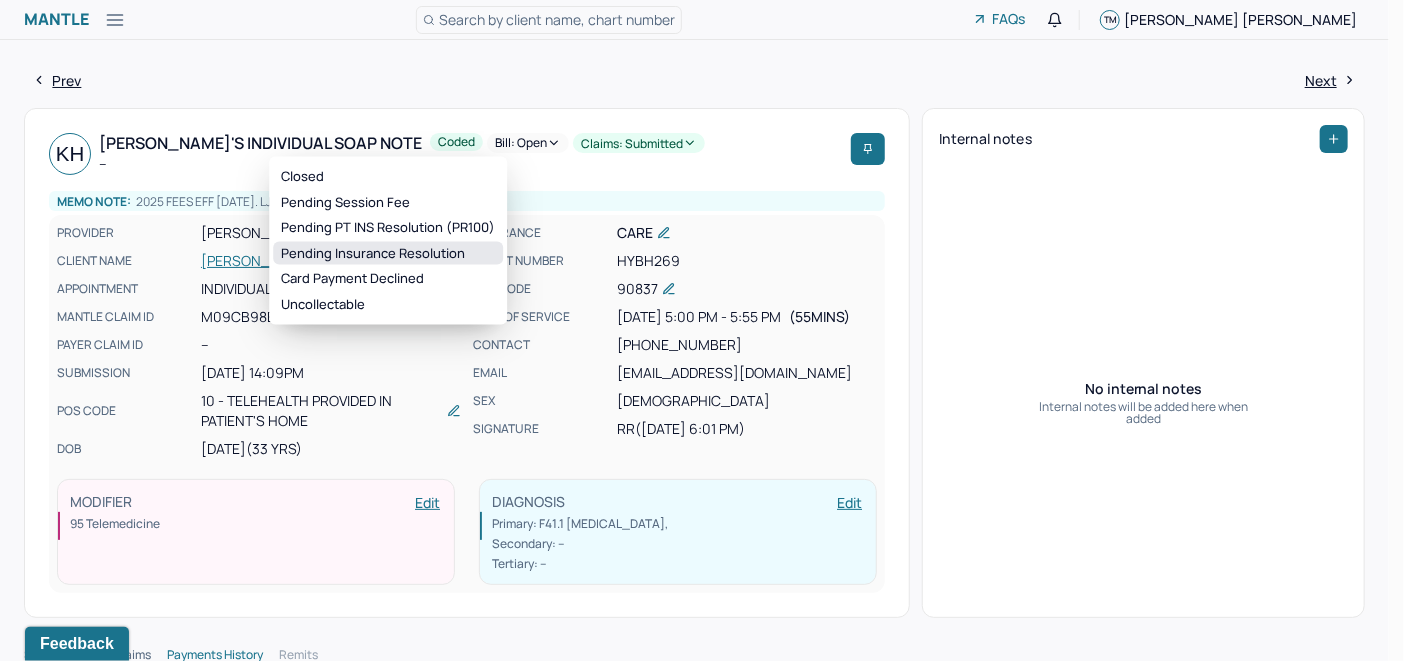 click on "Pending Insurance Resolution" at bounding box center [388, 253] 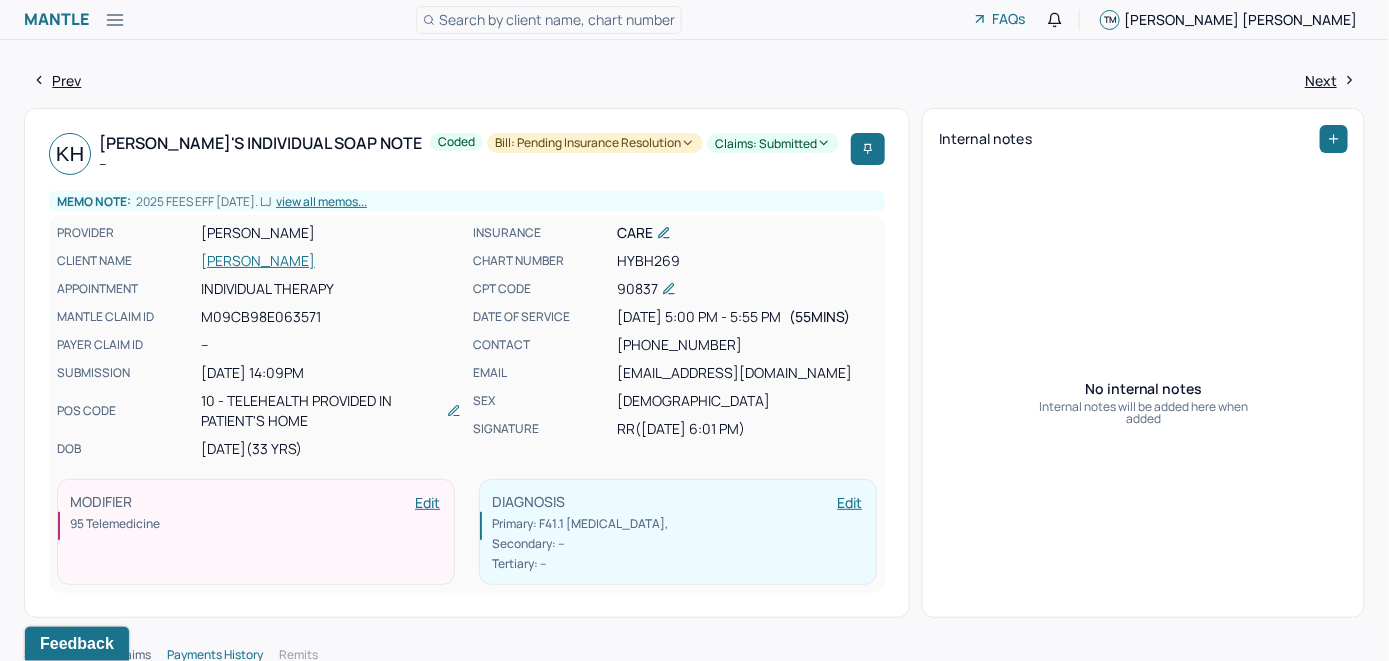 click on "Search by client name, chart number" at bounding box center [557, 19] 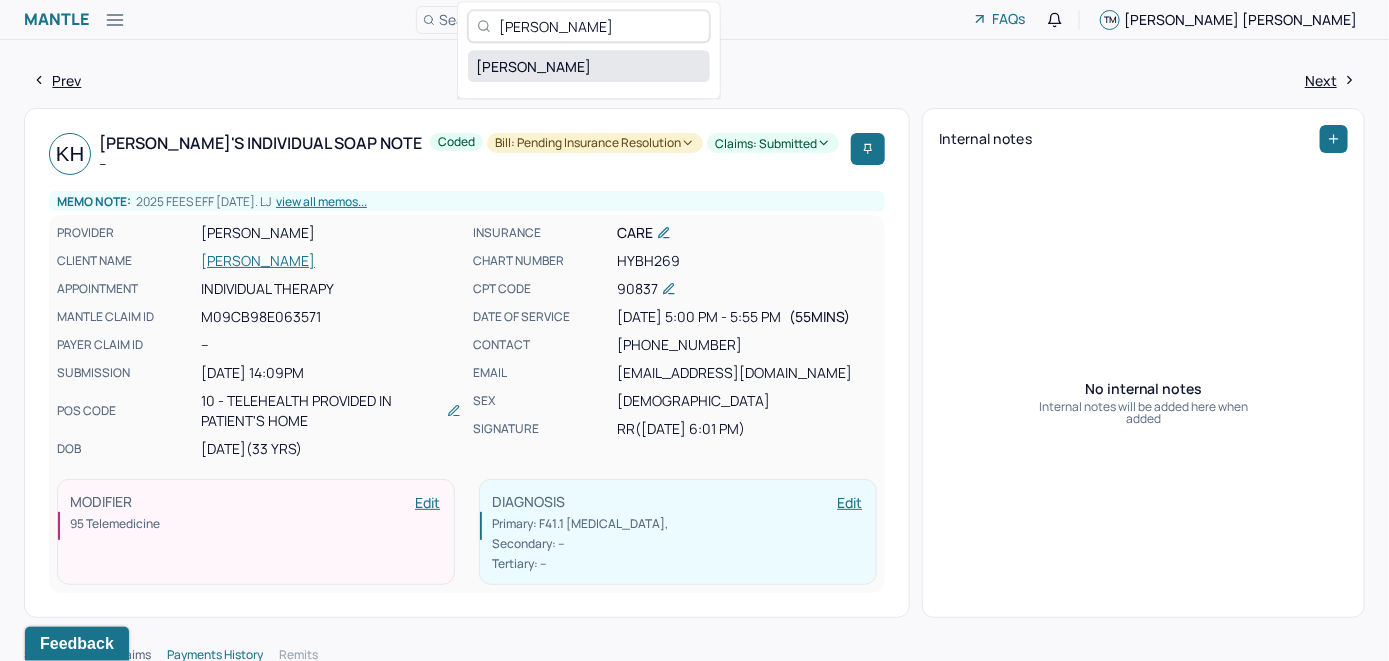 type on "Lara Ocasio" 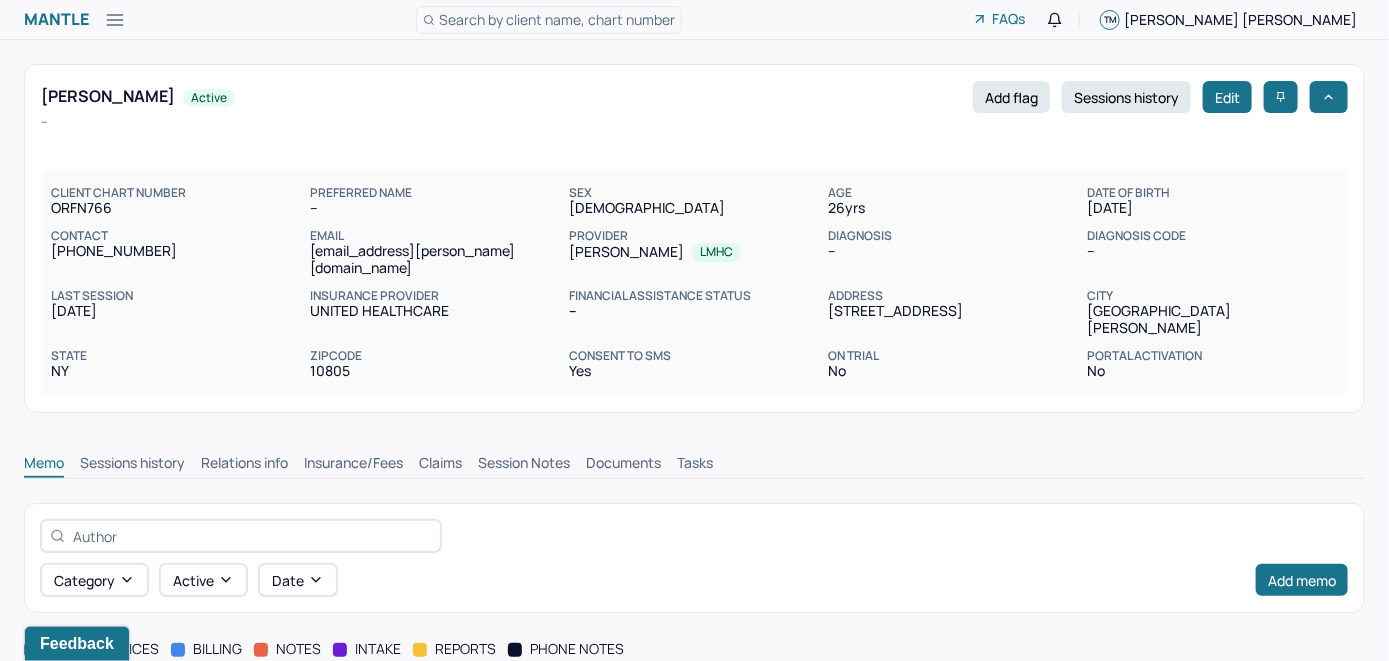 click on "Insurance/Fees" at bounding box center (353, 465) 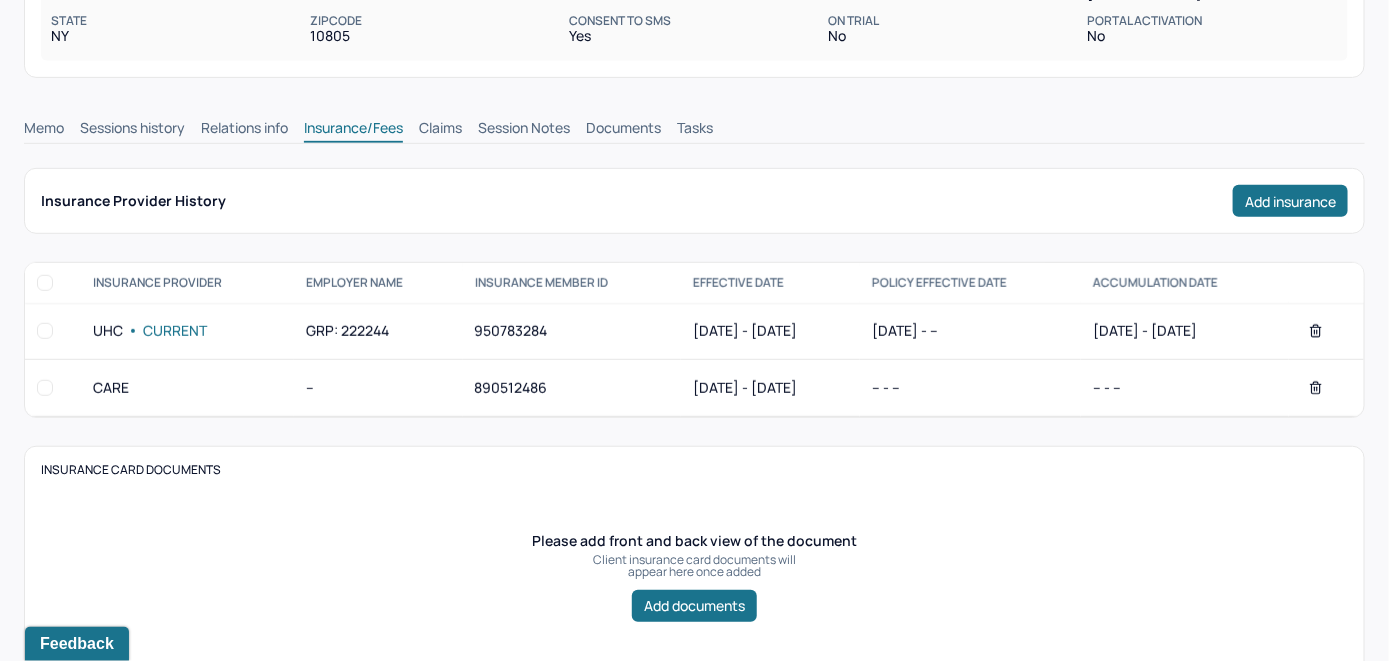 scroll, scrollTop: 200, scrollLeft: 0, axis: vertical 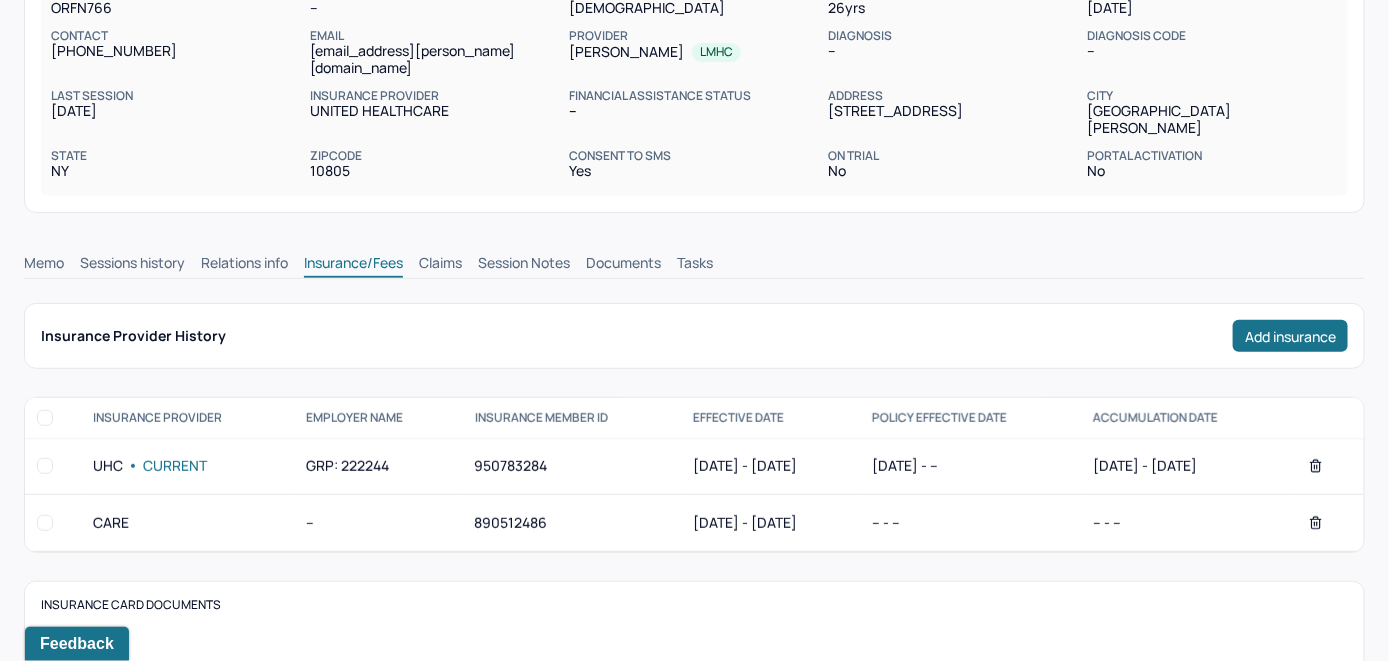 click on "Claims" at bounding box center (440, 265) 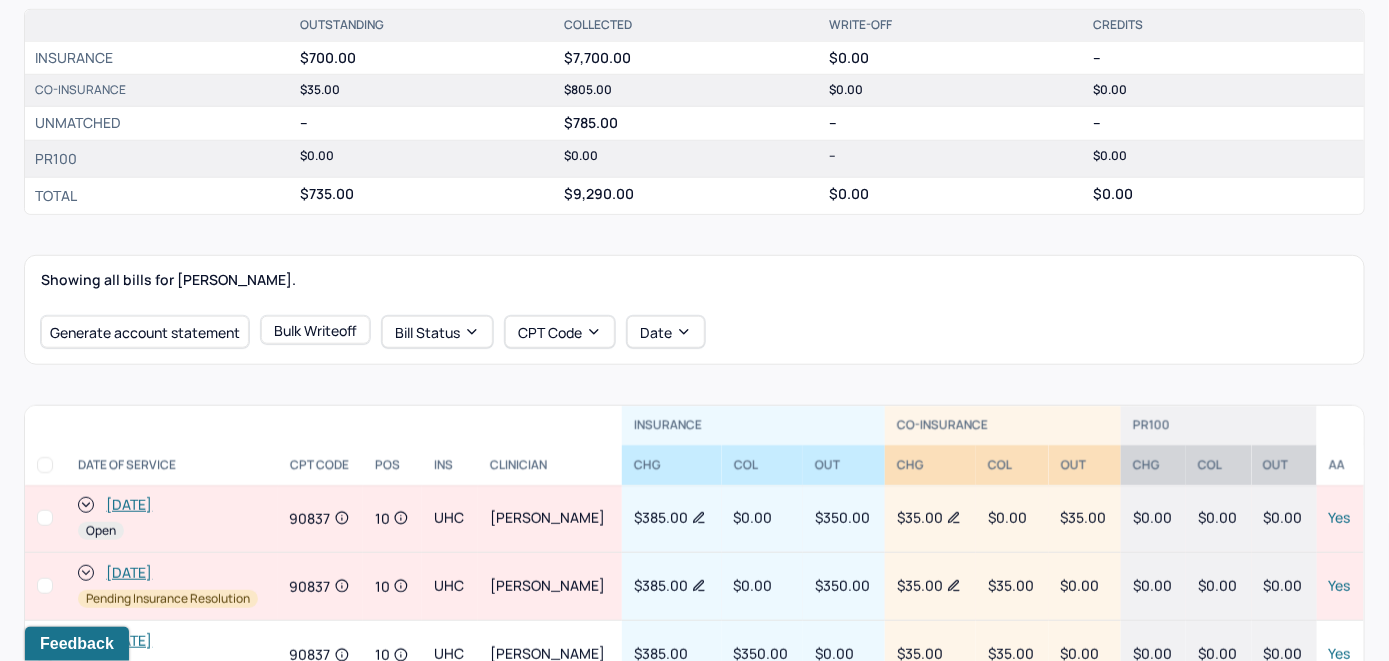scroll, scrollTop: 600, scrollLeft: 0, axis: vertical 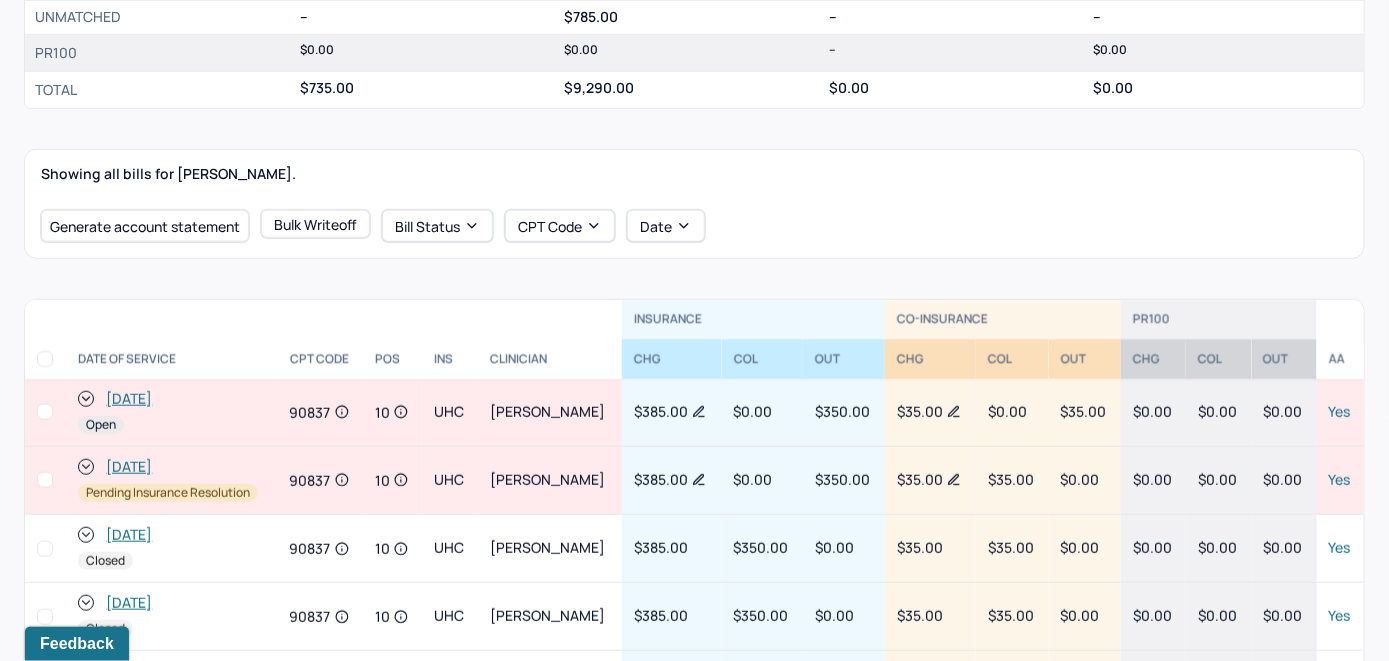 click on "[DATE]" at bounding box center (129, 399) 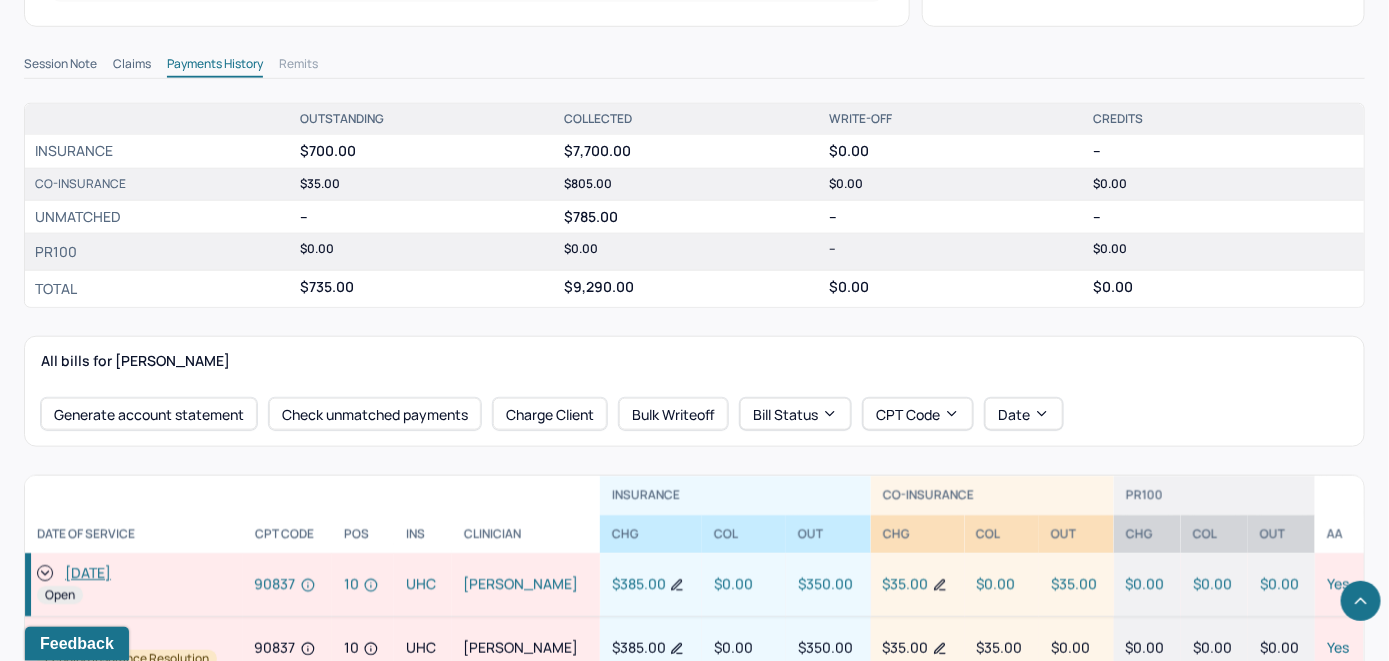 scroll, scrollTop: 700, scrollLeft: 0, axis: vertical 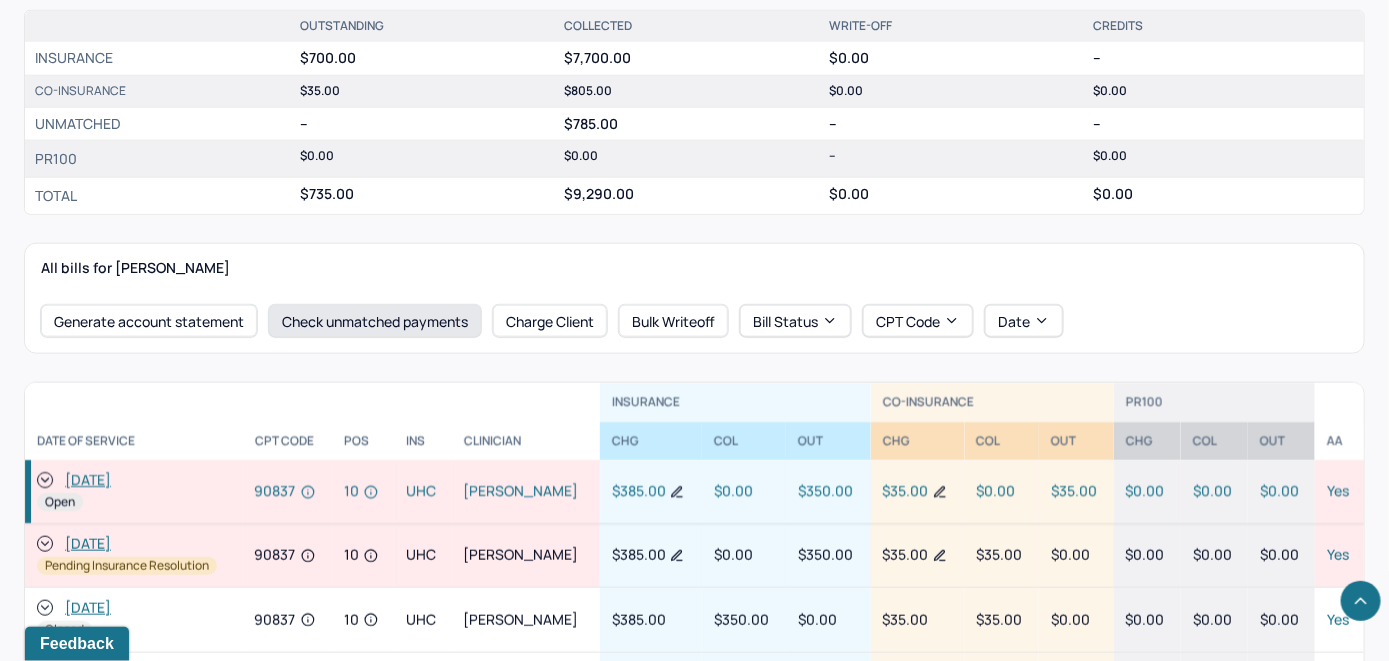 click on "Check unmatched payments" at bounding box center [375, 321] 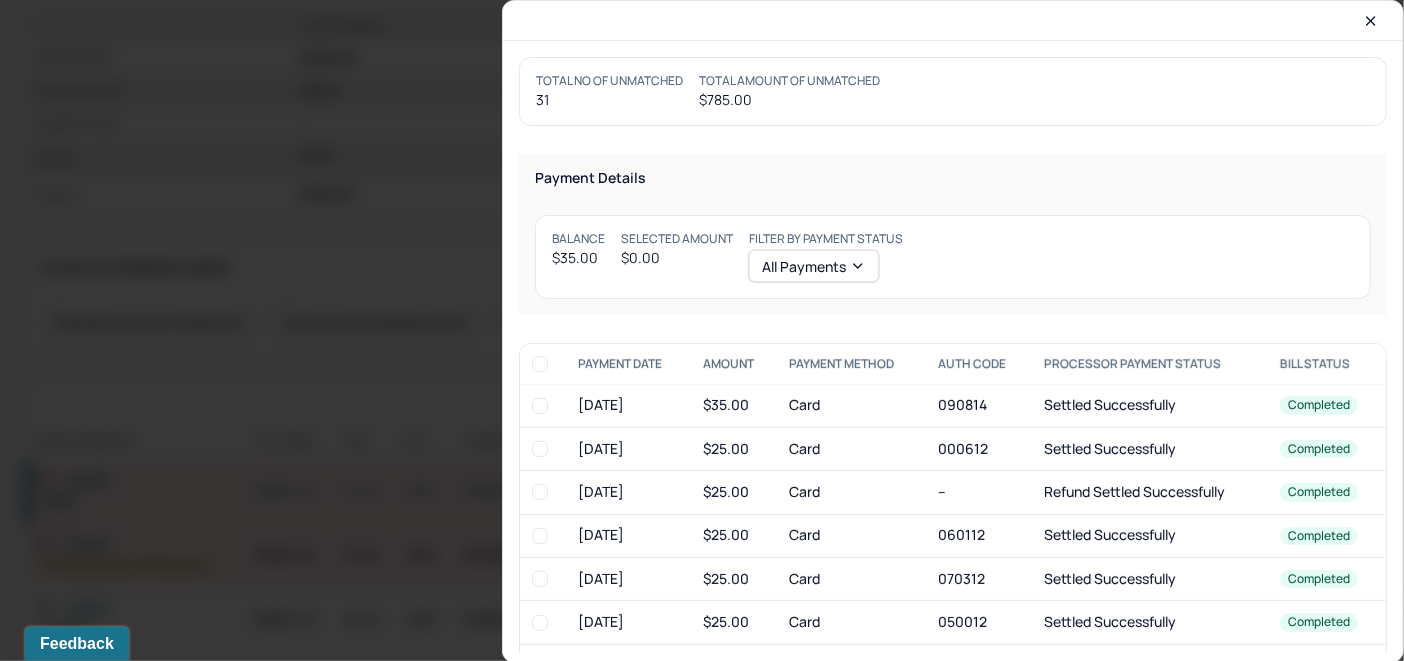 click at bounding box center [540, 406] 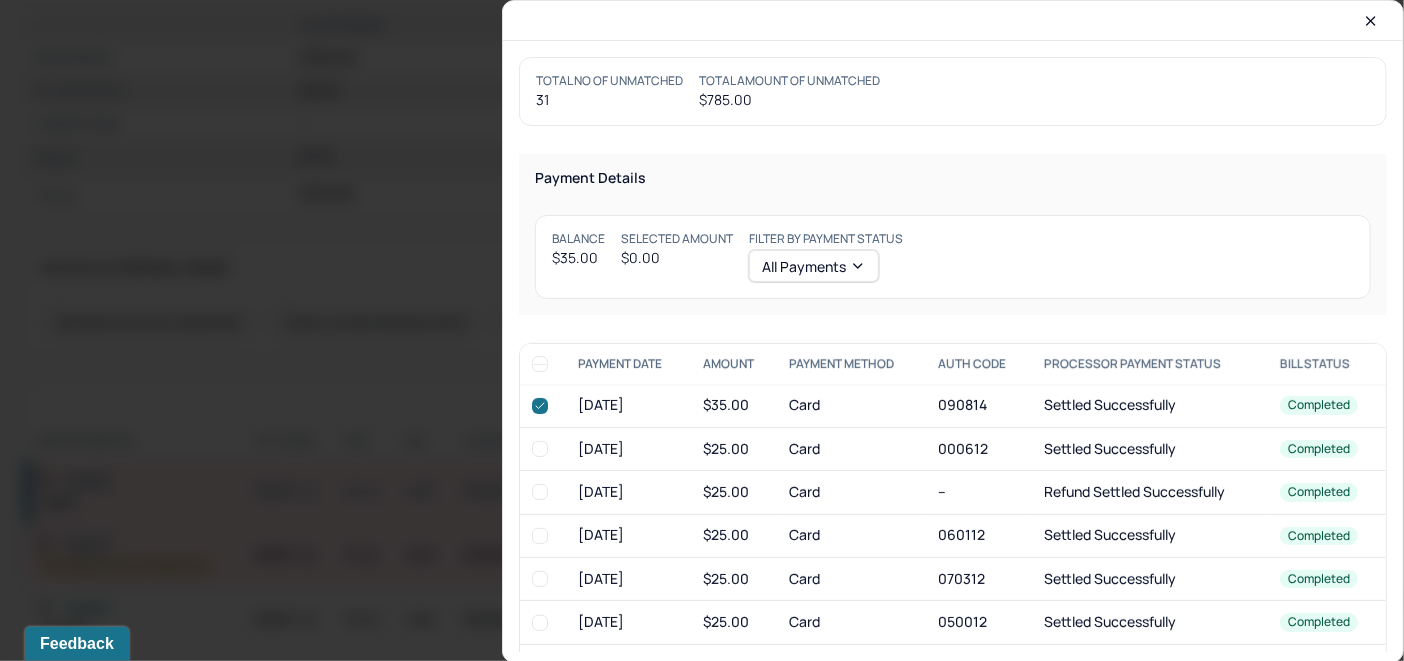 checkbox on "true" 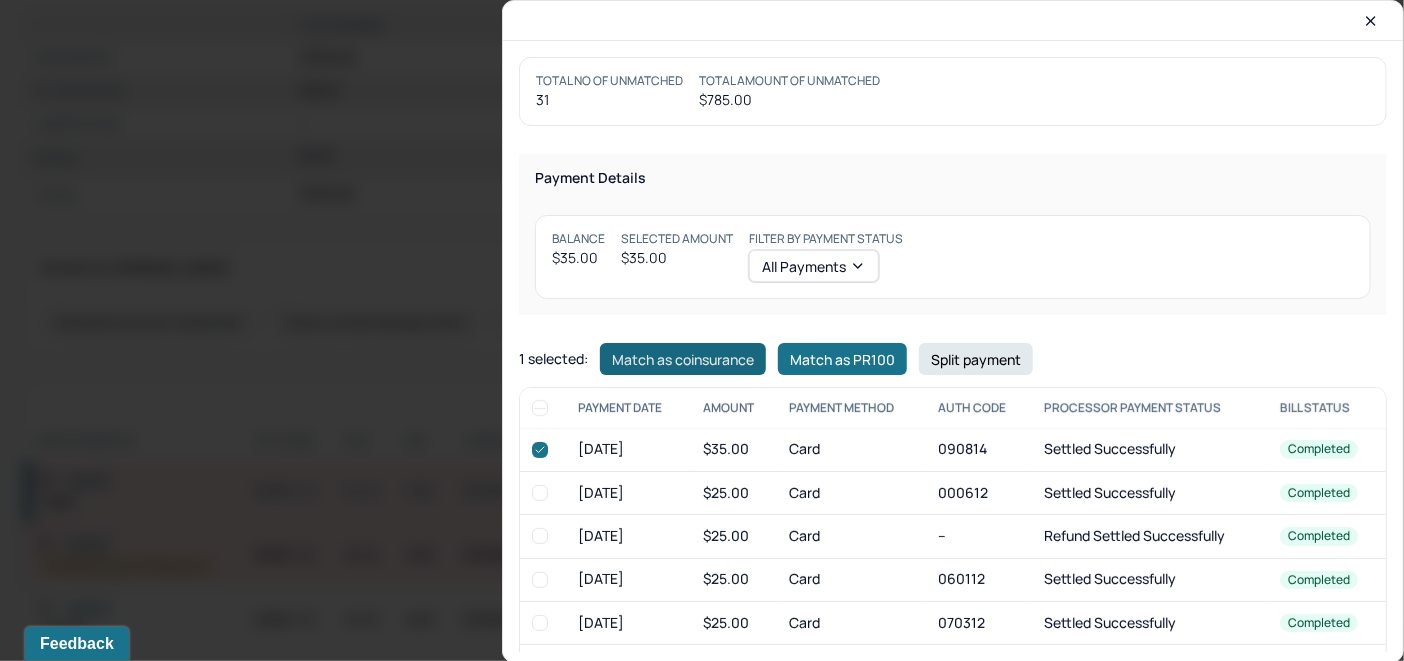 click on "Match as coinsurance" at bounding box center [683, 359] 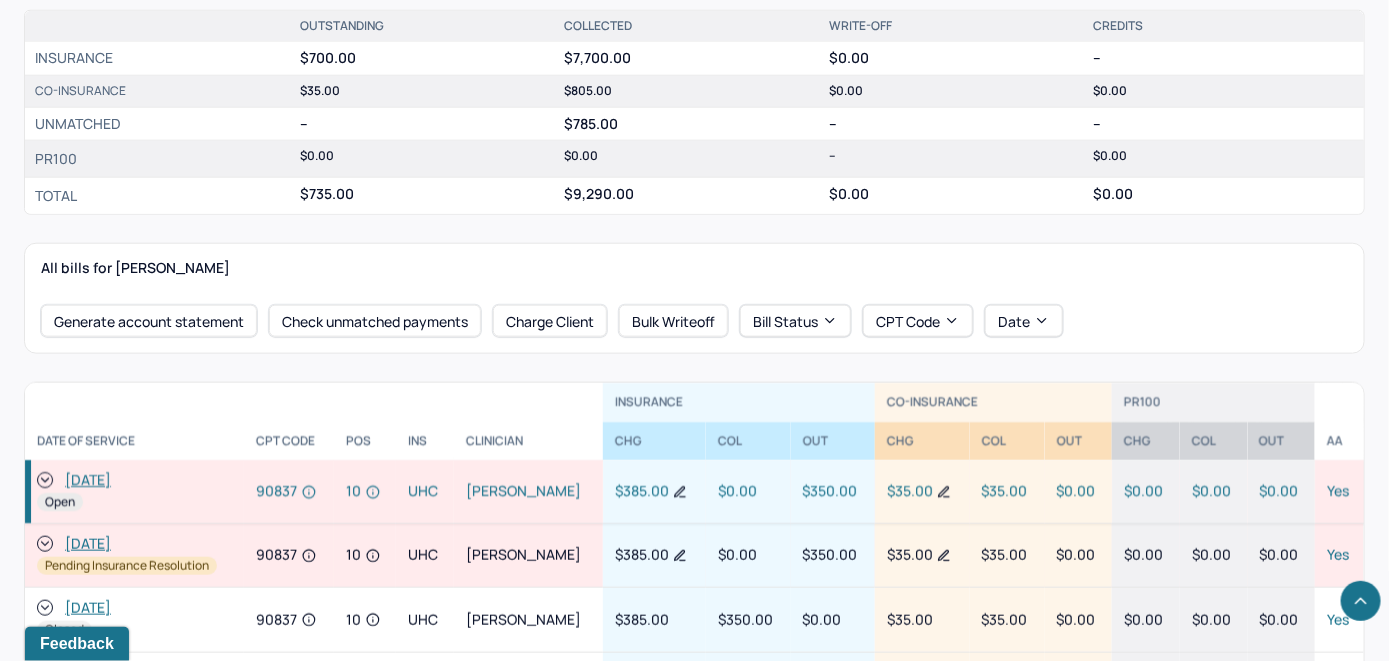 click 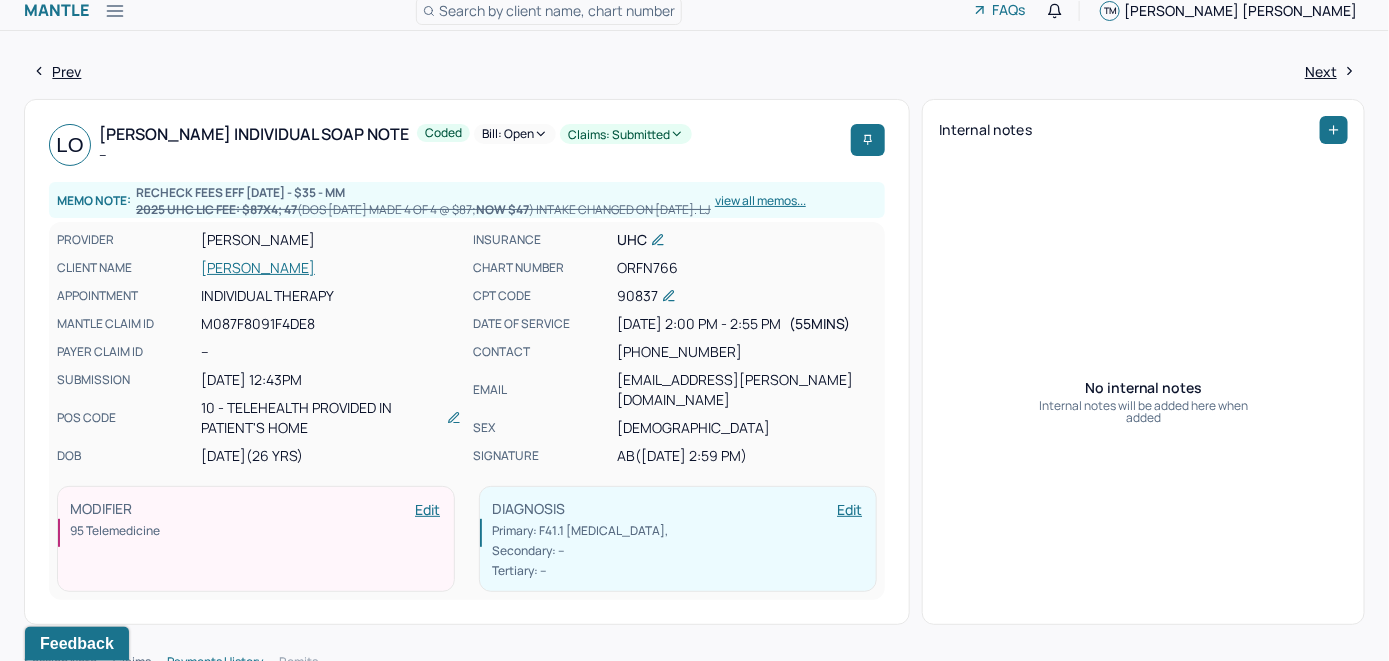 scroll, scrollTop: 0, scrollLeft: 0, axis: both 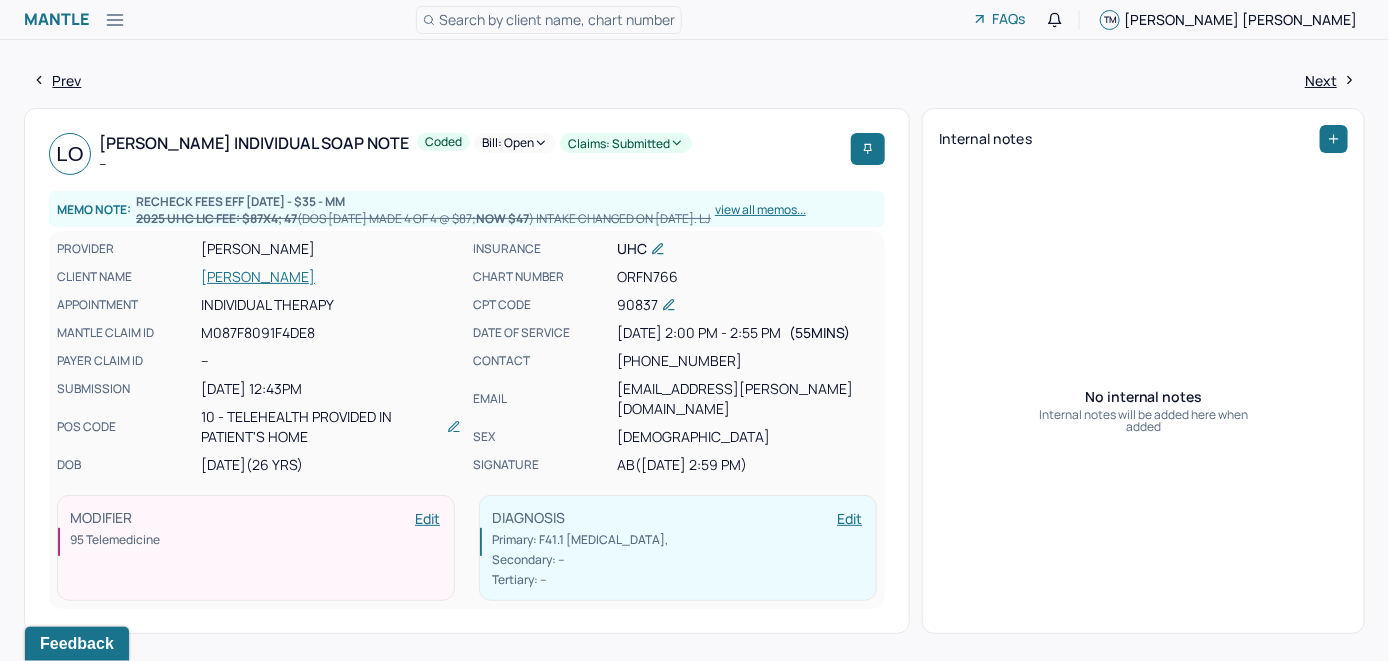 click on "Bill: Open" at bounding box center (515, 143) 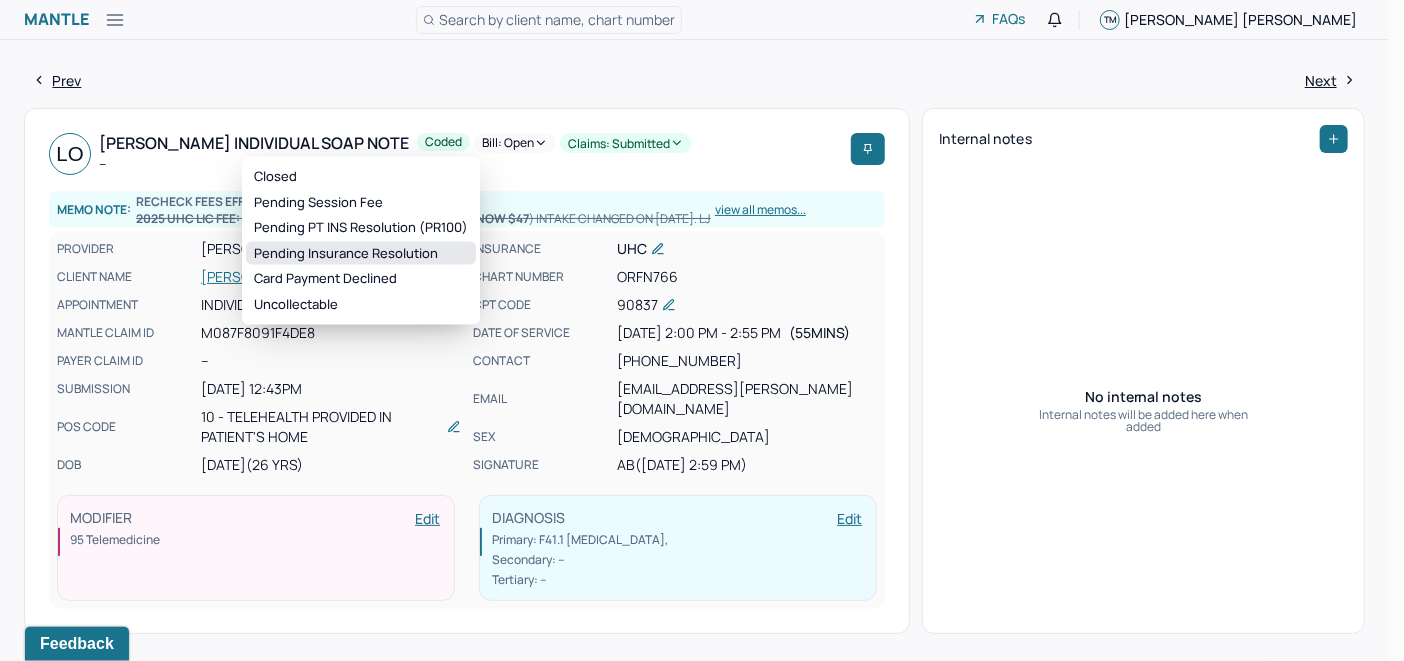 click on "Pending Insurance Resolution" at bounding box center [361, 253] 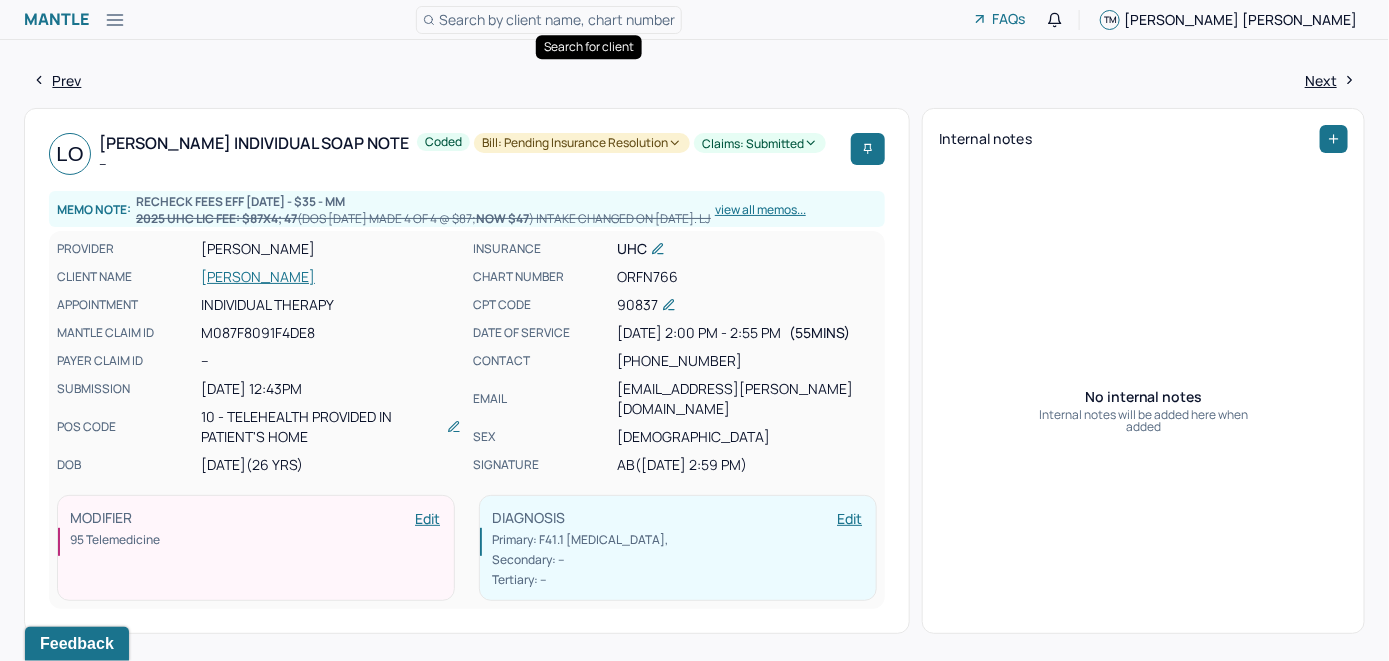 type 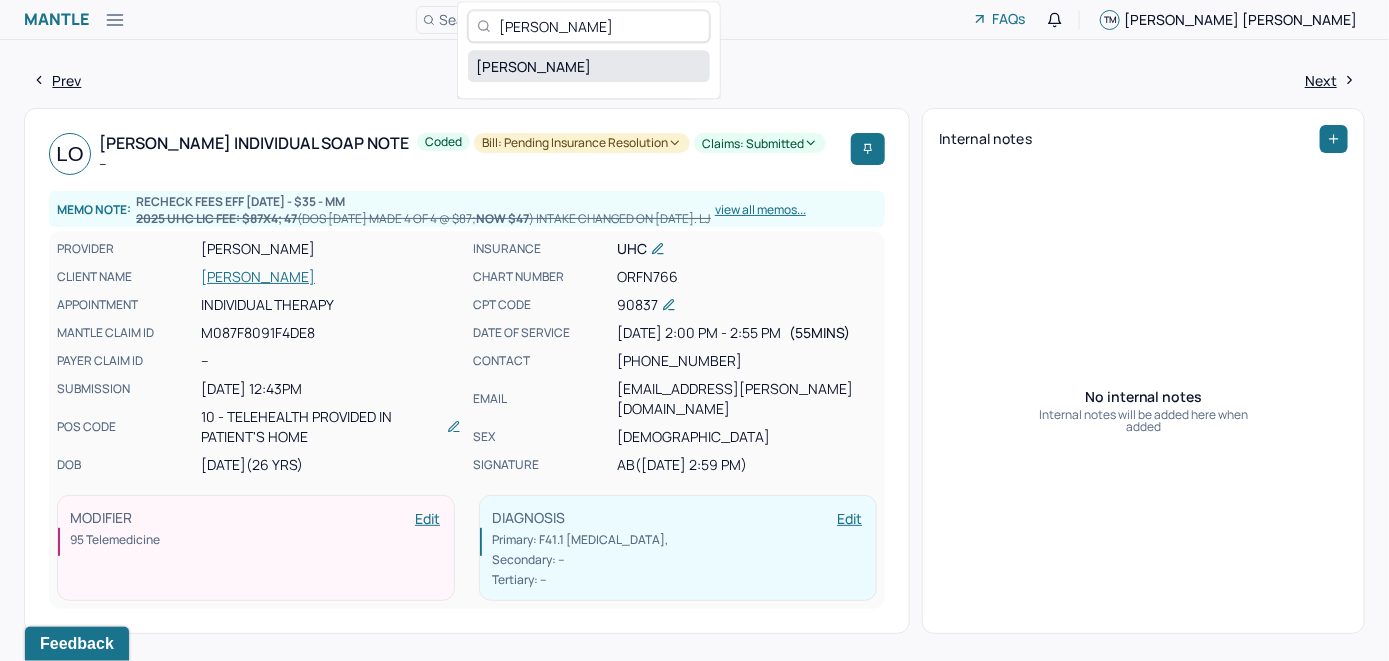 type on "Lauren Kessler" 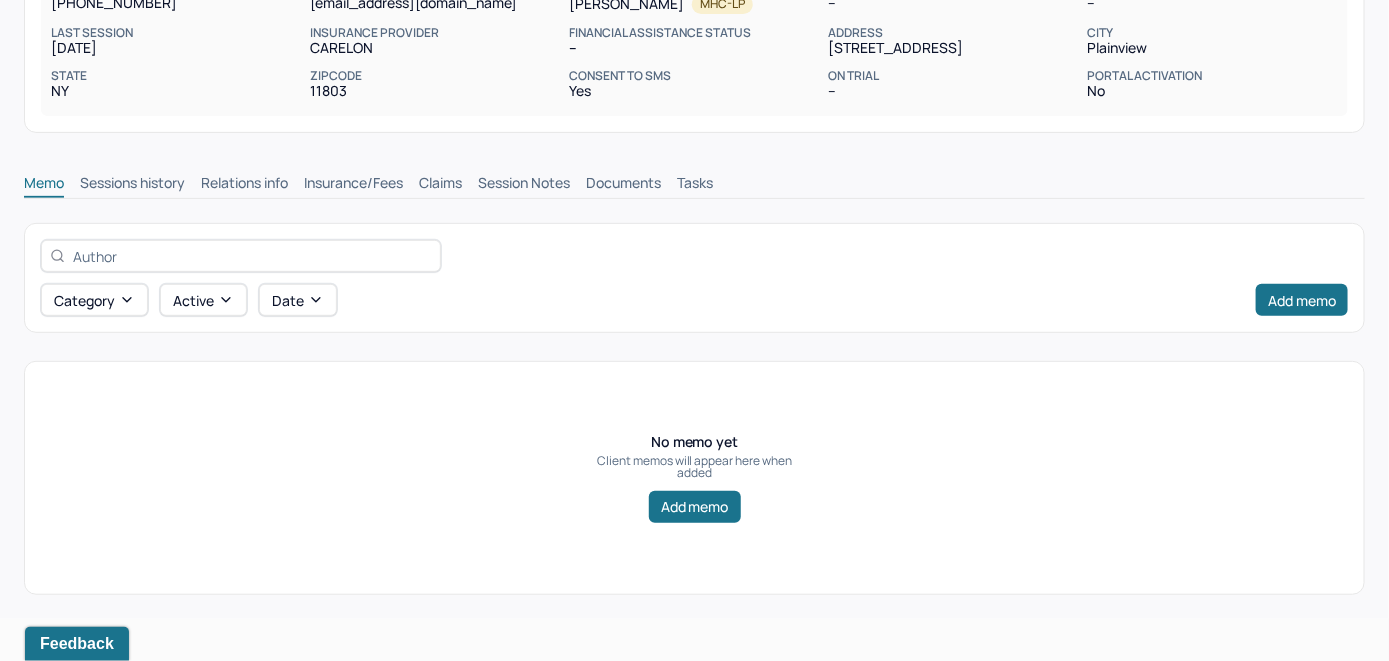 click on "Insurance/Fees" at bounding box center [353, 185] 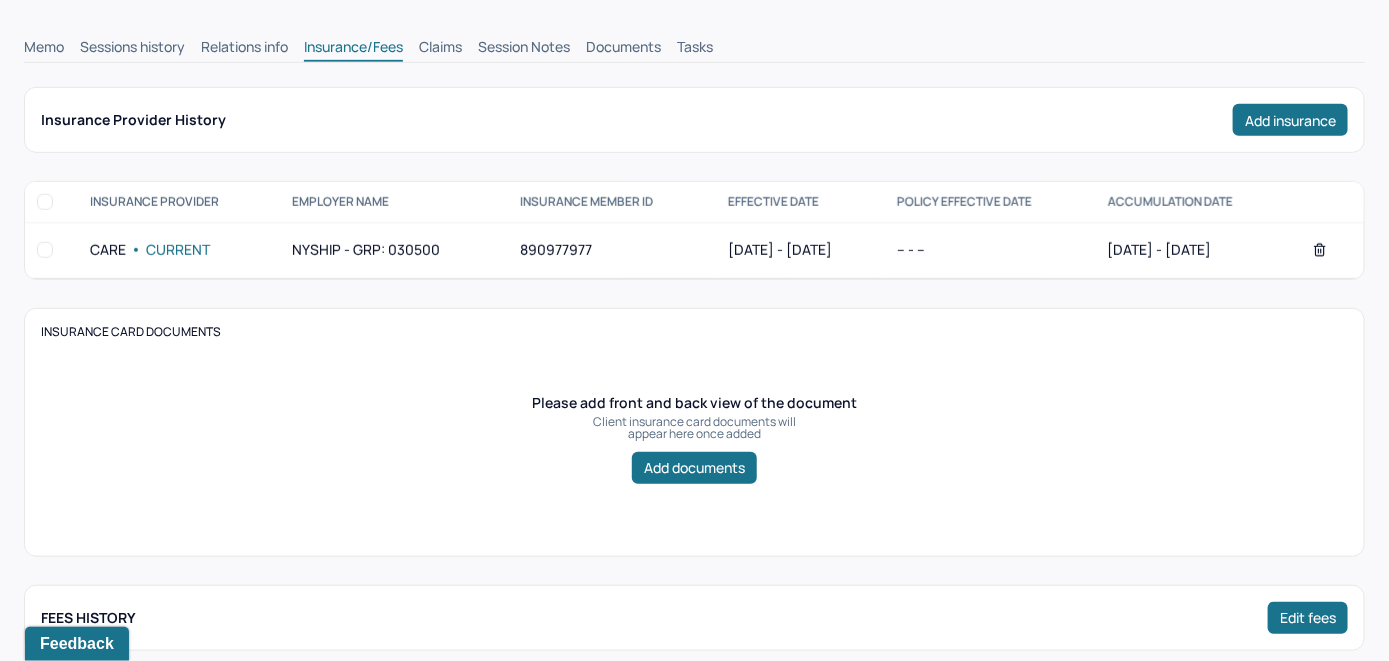 scroll, scrollTop: 348, scrollLeft: 0, axis: vertical 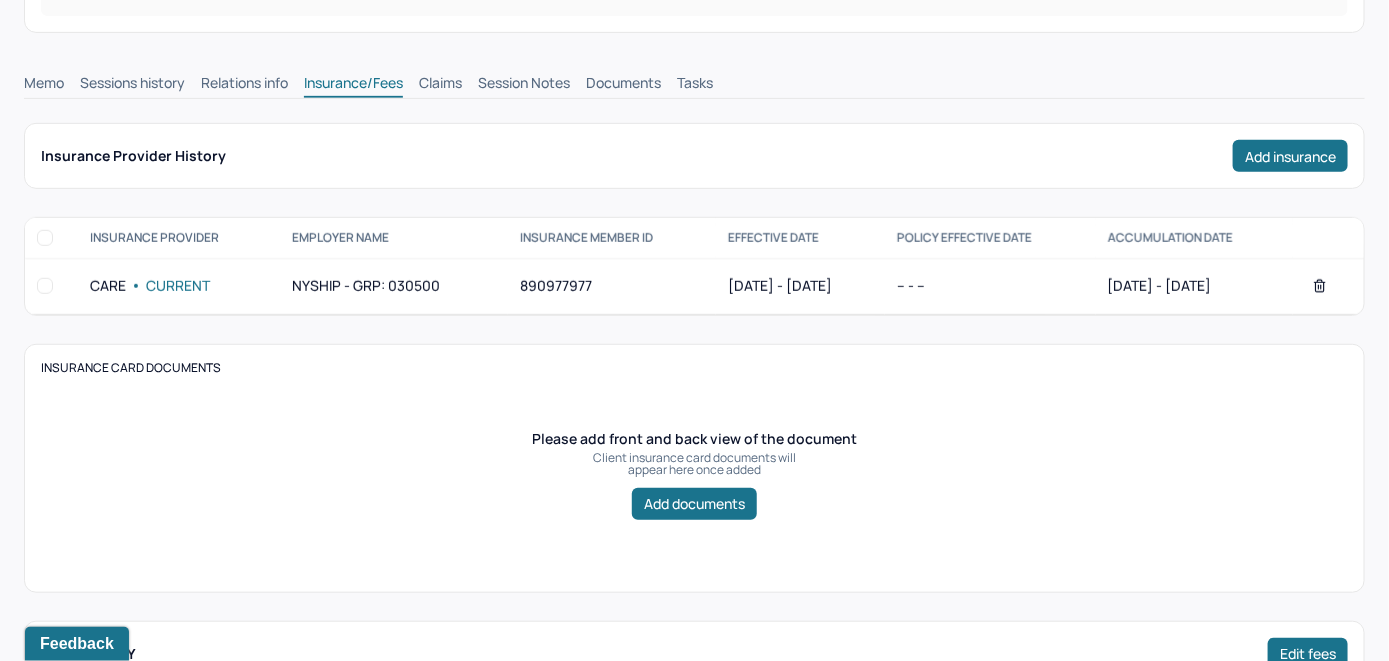 click on "Claims" at bounding box center [440, 85] 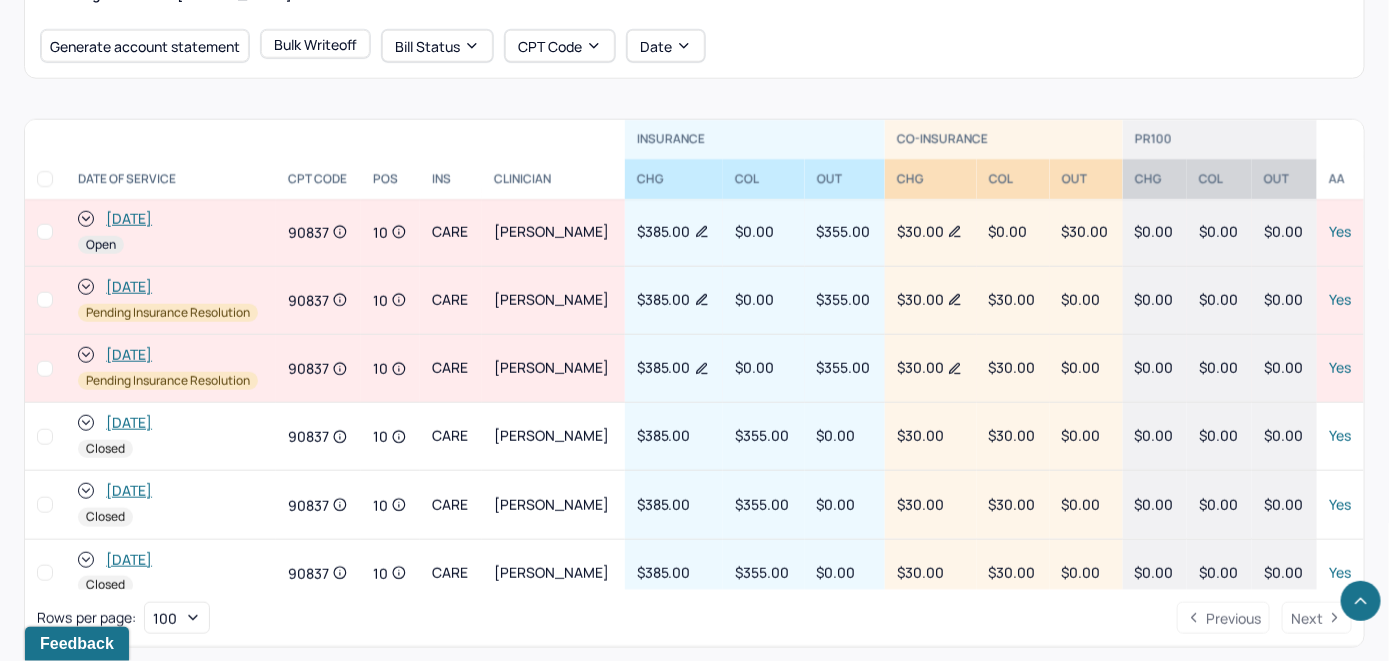 scroll, scrollTop: 752, scrollLeft: 0, axis: vertical 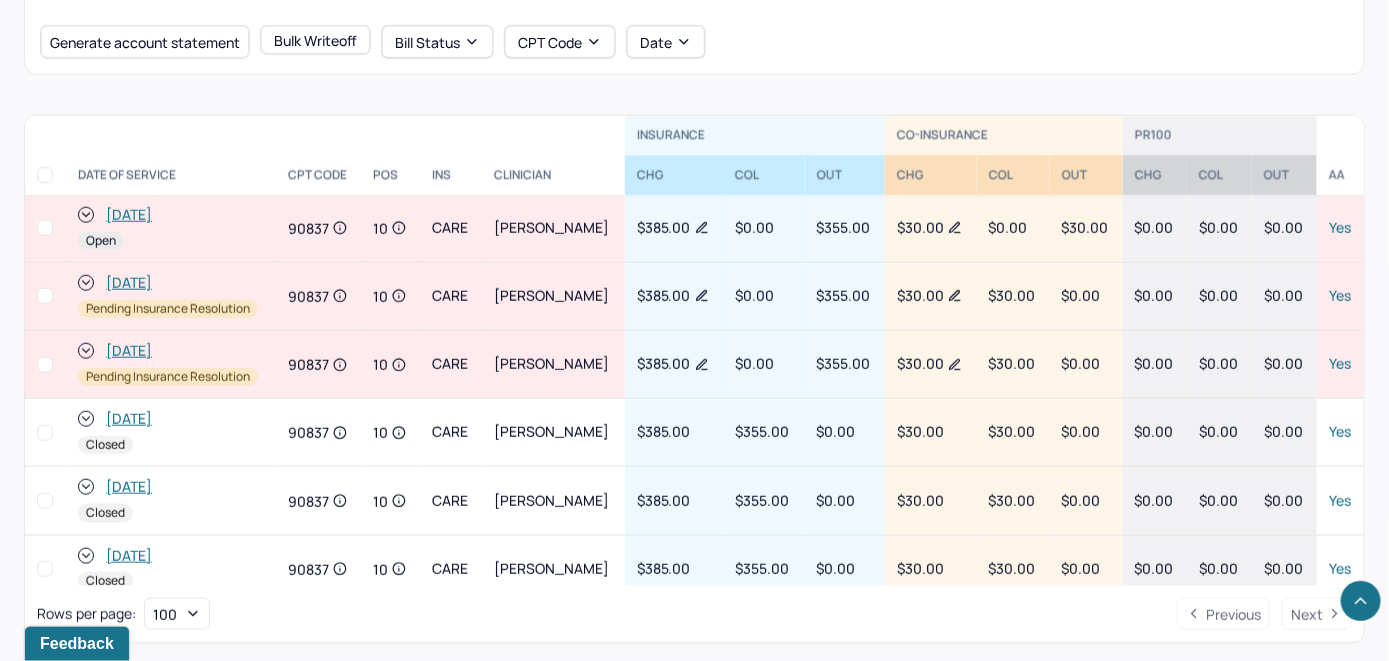 click on "[DATE]" at bounding box center (129, 215) 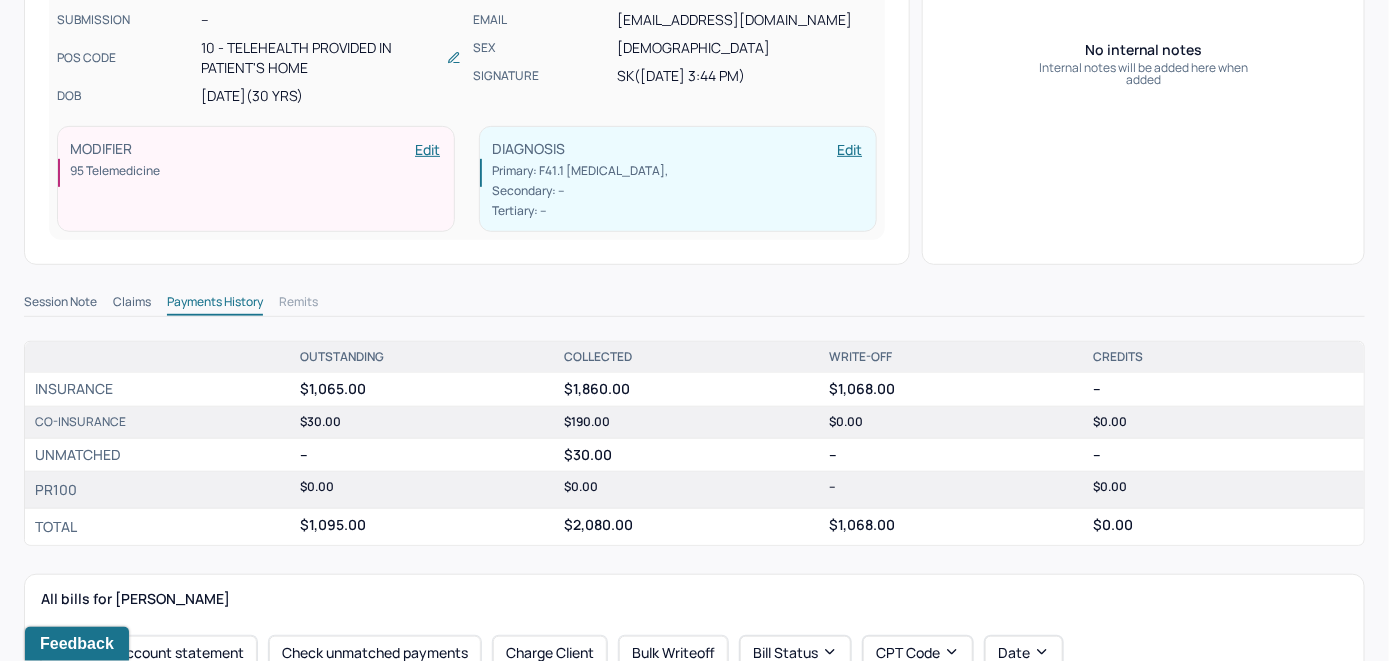 scroll, scrollTop: 500, scrollLeft: 0, axis: vertical 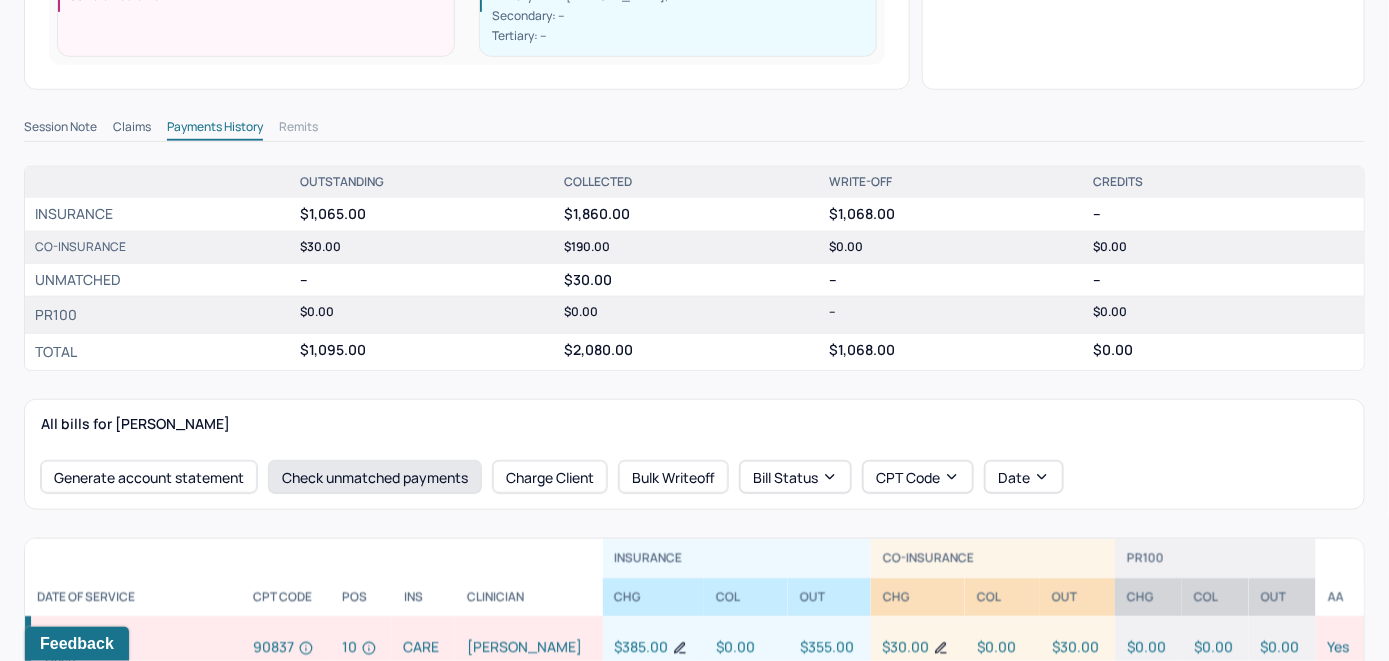 click on "Check unmatched payments" at bounding box center [375, 477] 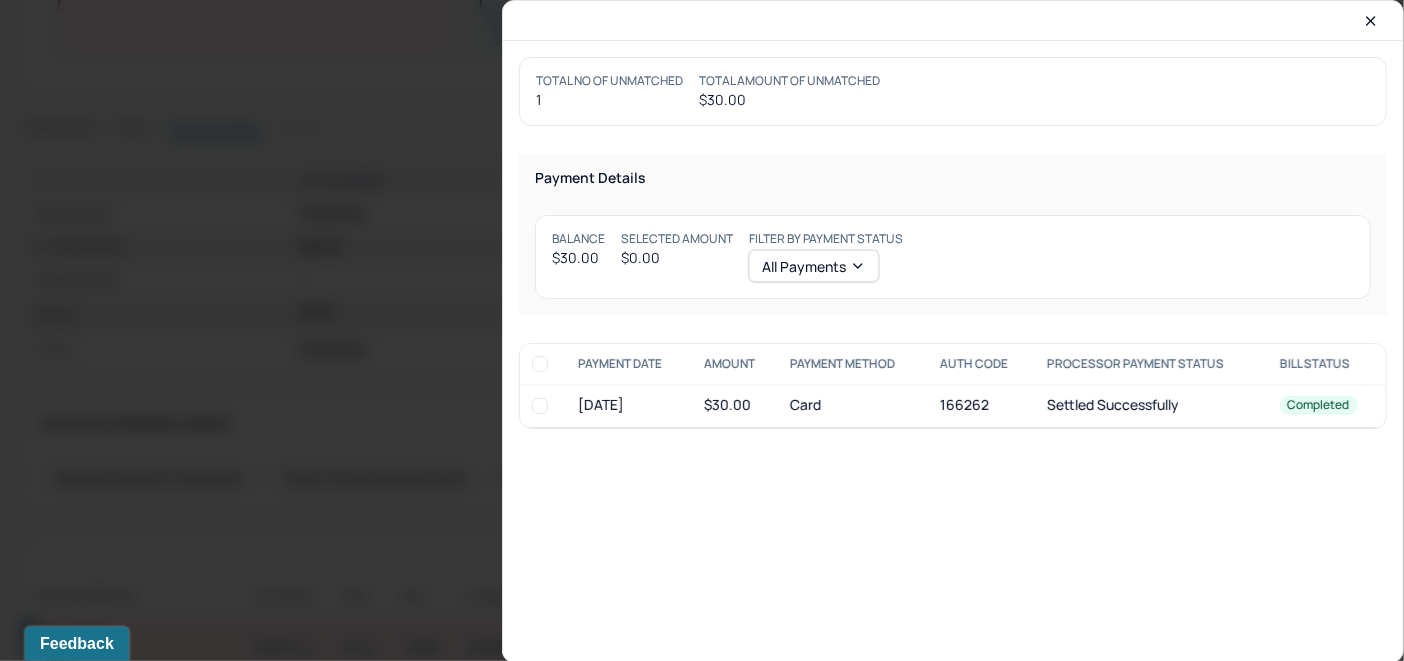 click at bounding box center (540, 406) 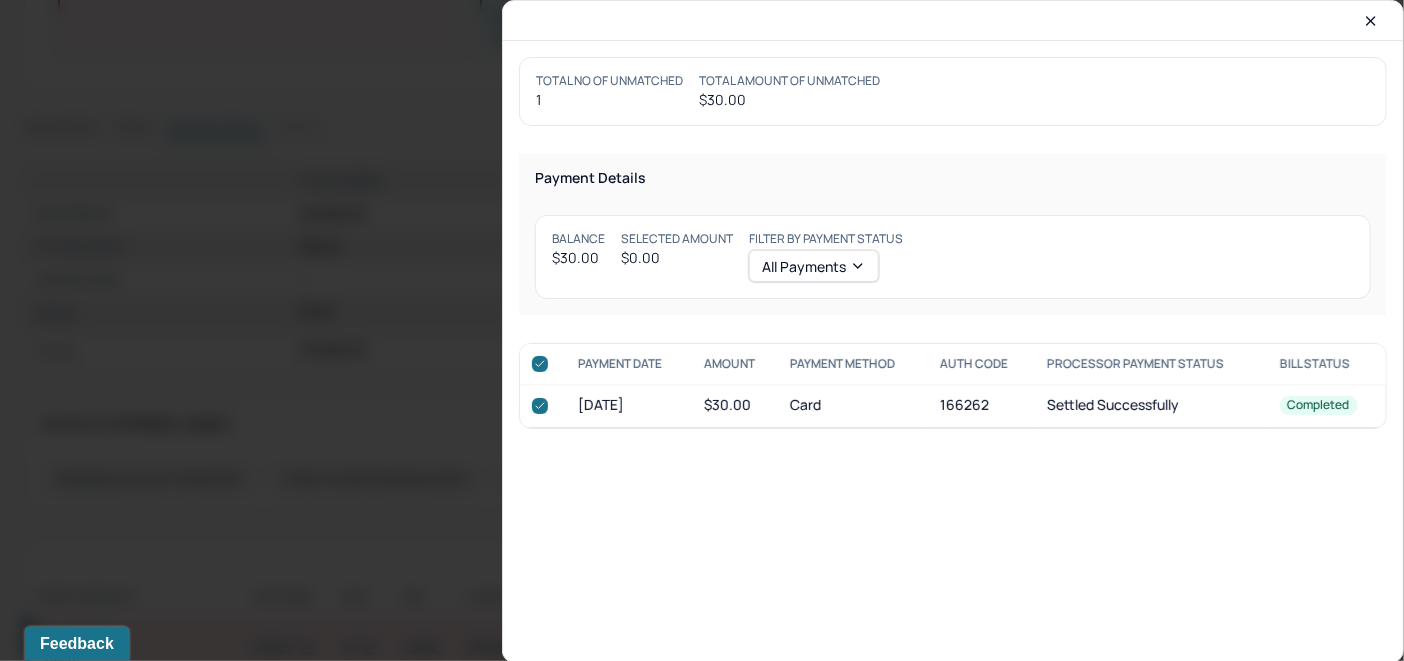 checkbox on "true" 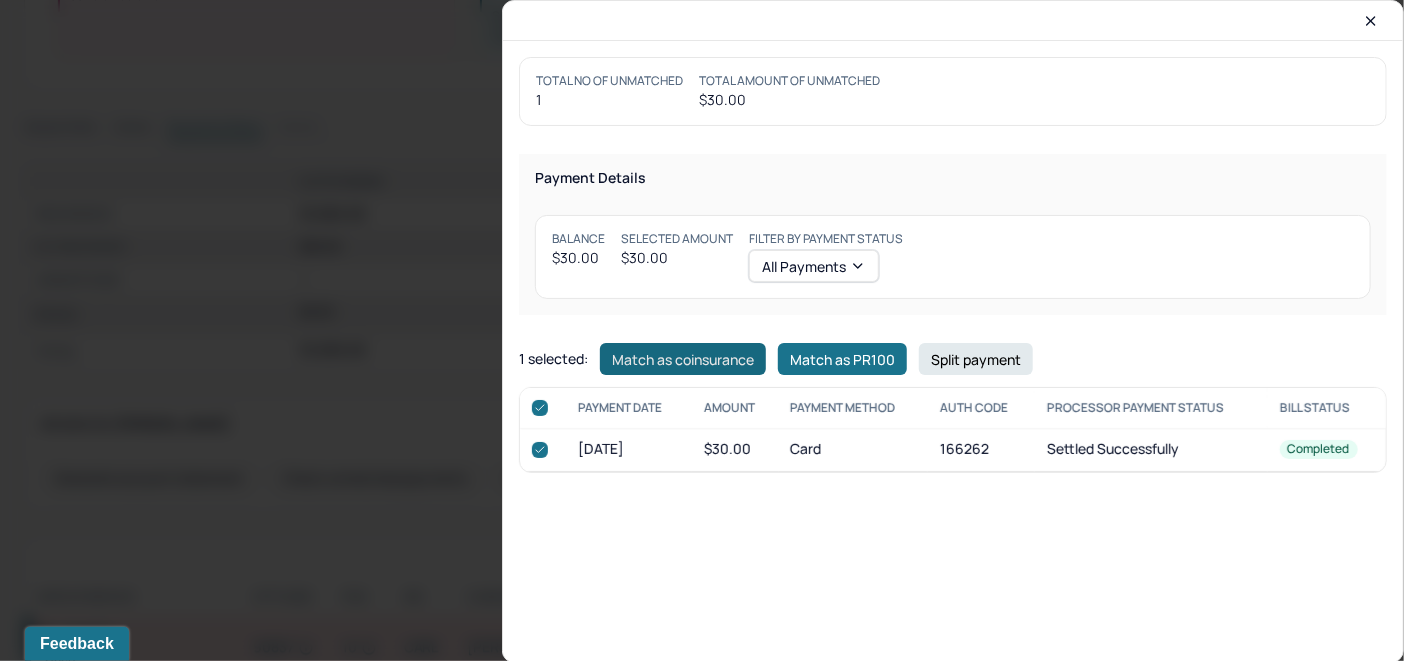 click on "Match as coinsurance" at bounding box center (683, 359) 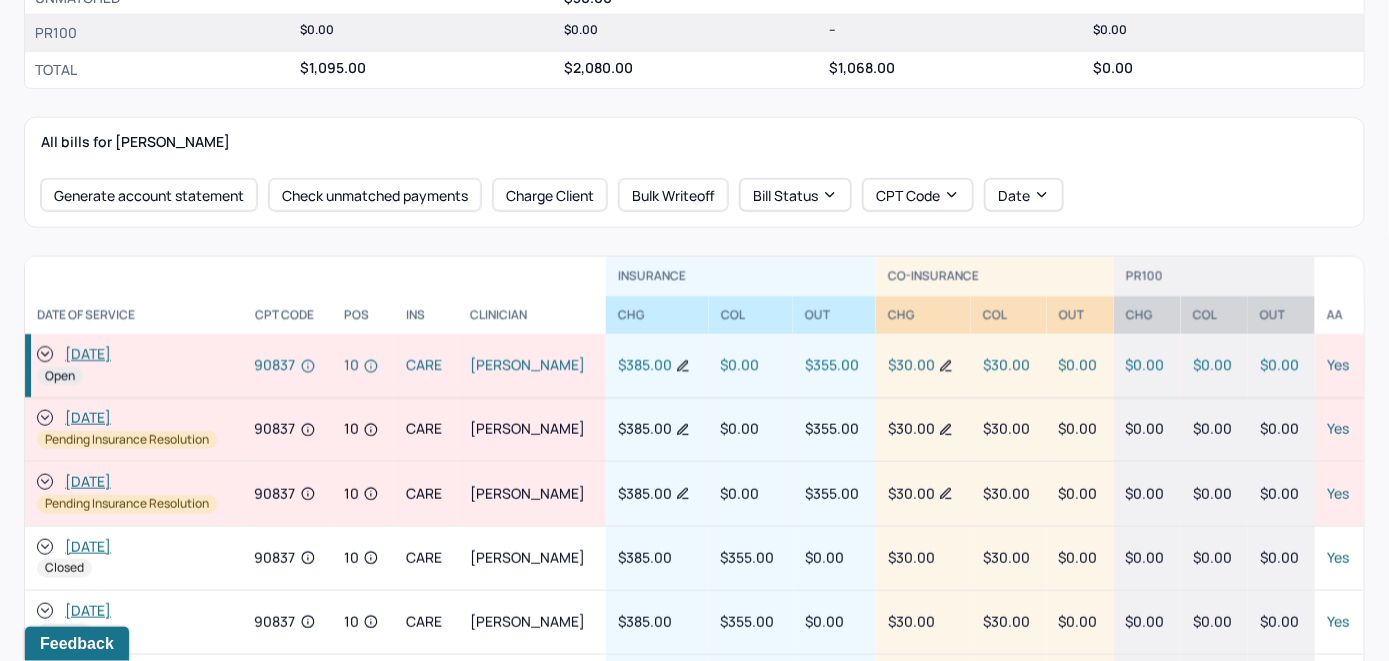 scroll, scrollTop: 800, scrollLeft: 0, axis: vertical 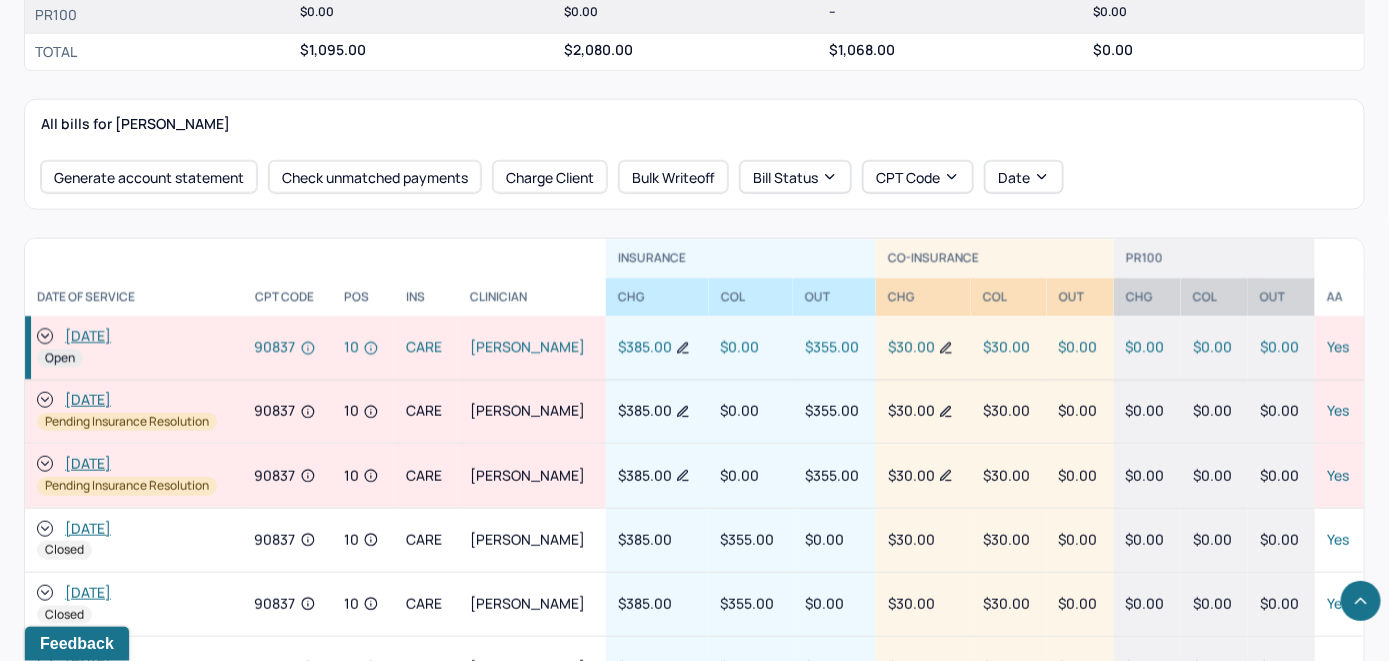 click 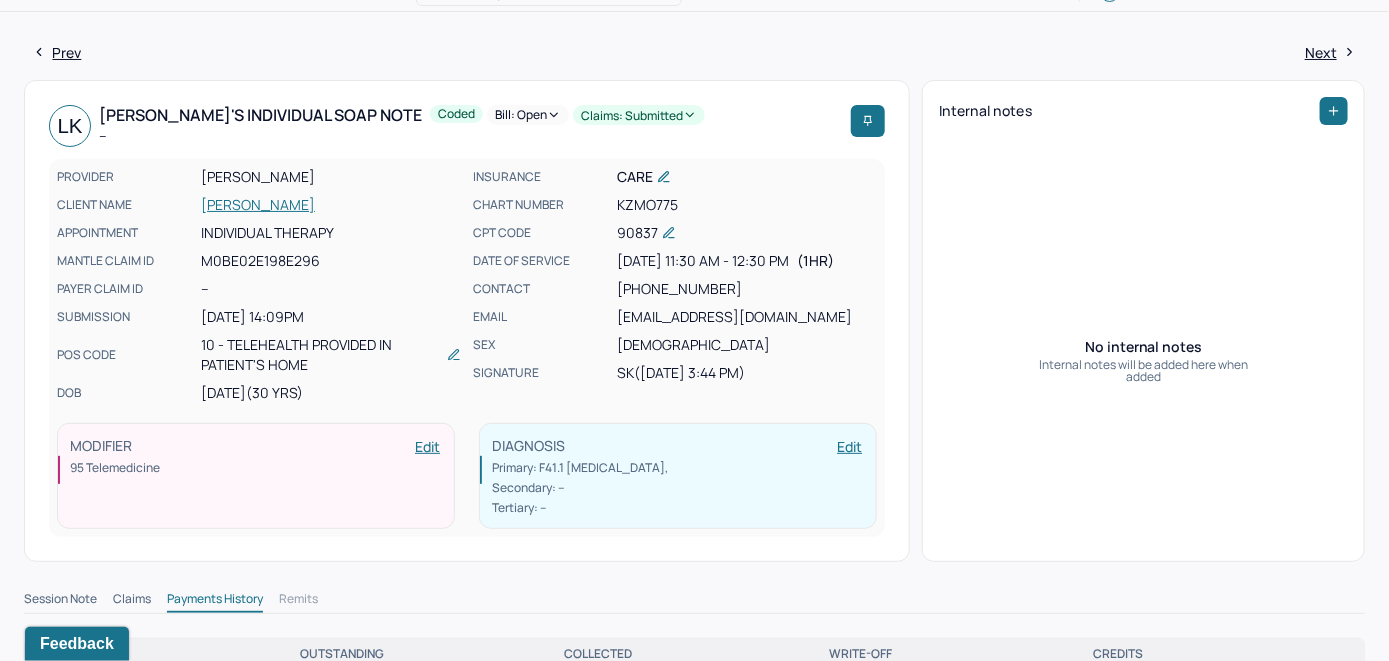 scroll, scrollTop: 0, scrollLeft: 0, axis: both 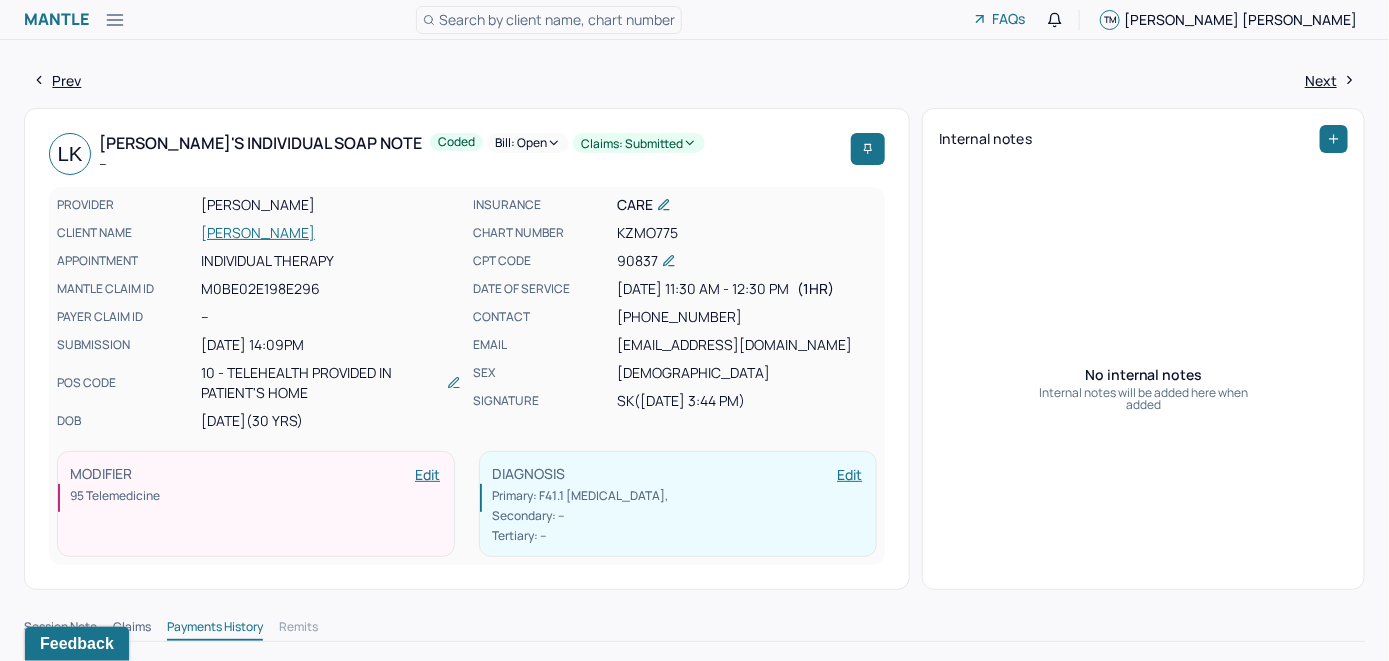 click on "Bill: Open" at bounding box center (528, 143) 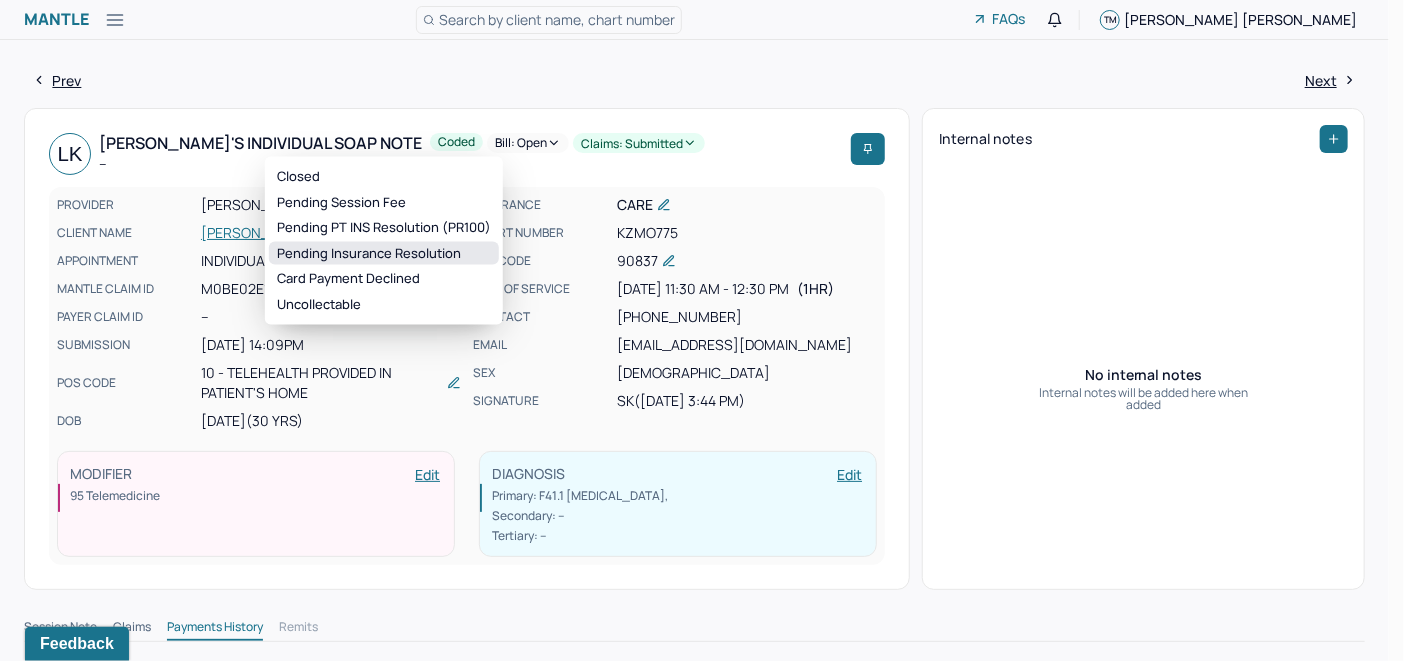 click on "Pending Insurance Resolution" at bounding box center (384, 253) 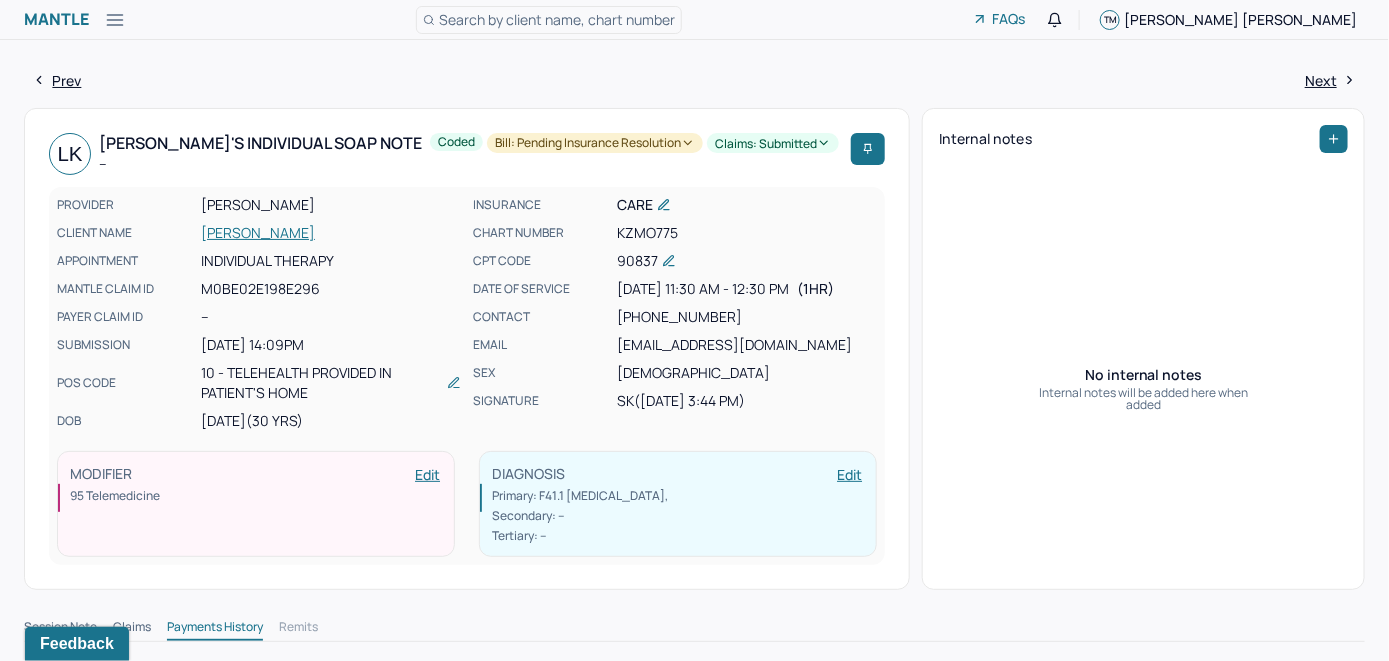 click on "Search by client name, chart number" at bounding box center [557, 19] 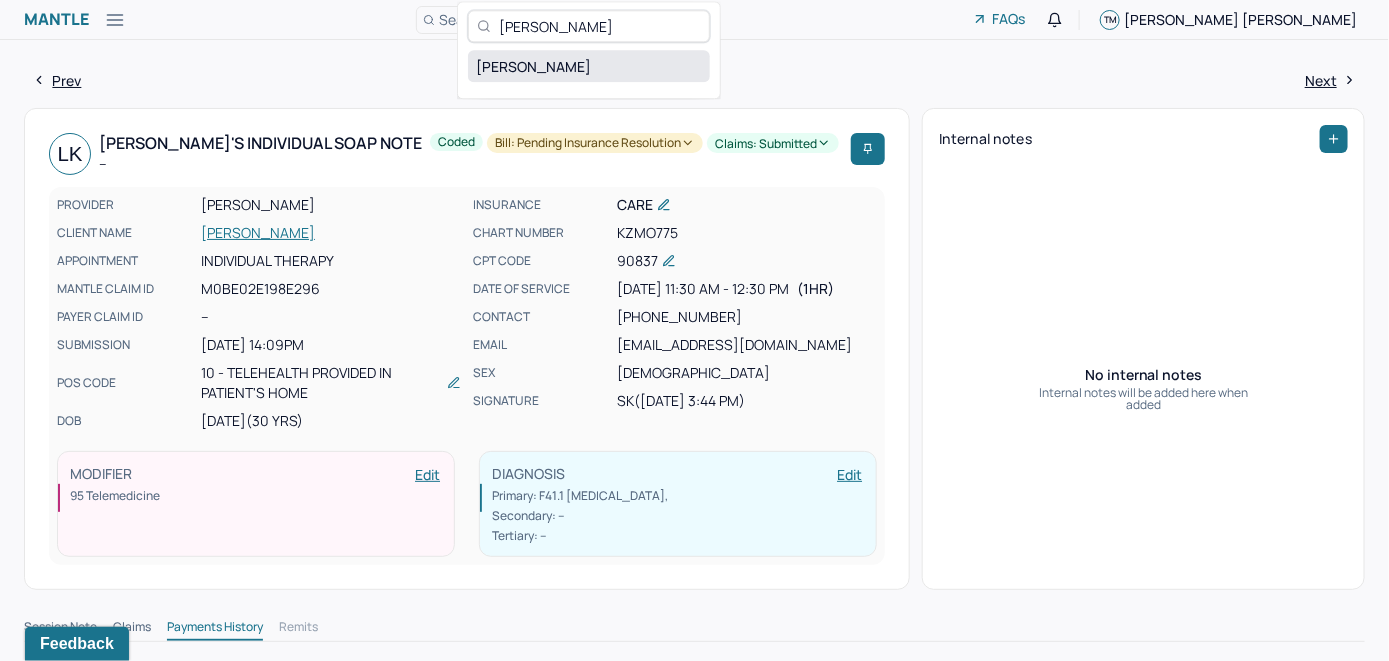 type on "Lauren Tamburelli" 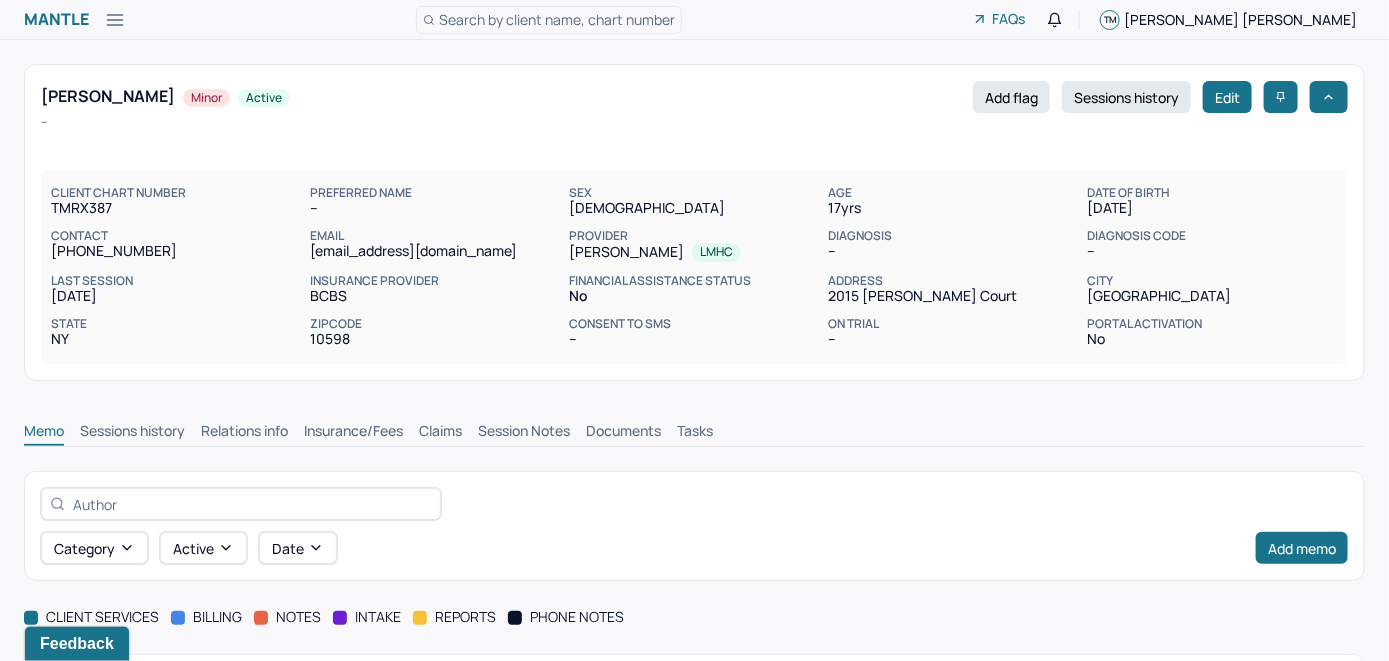 scroll, scrollTop: 0, scrollLeft: 0, axis: both 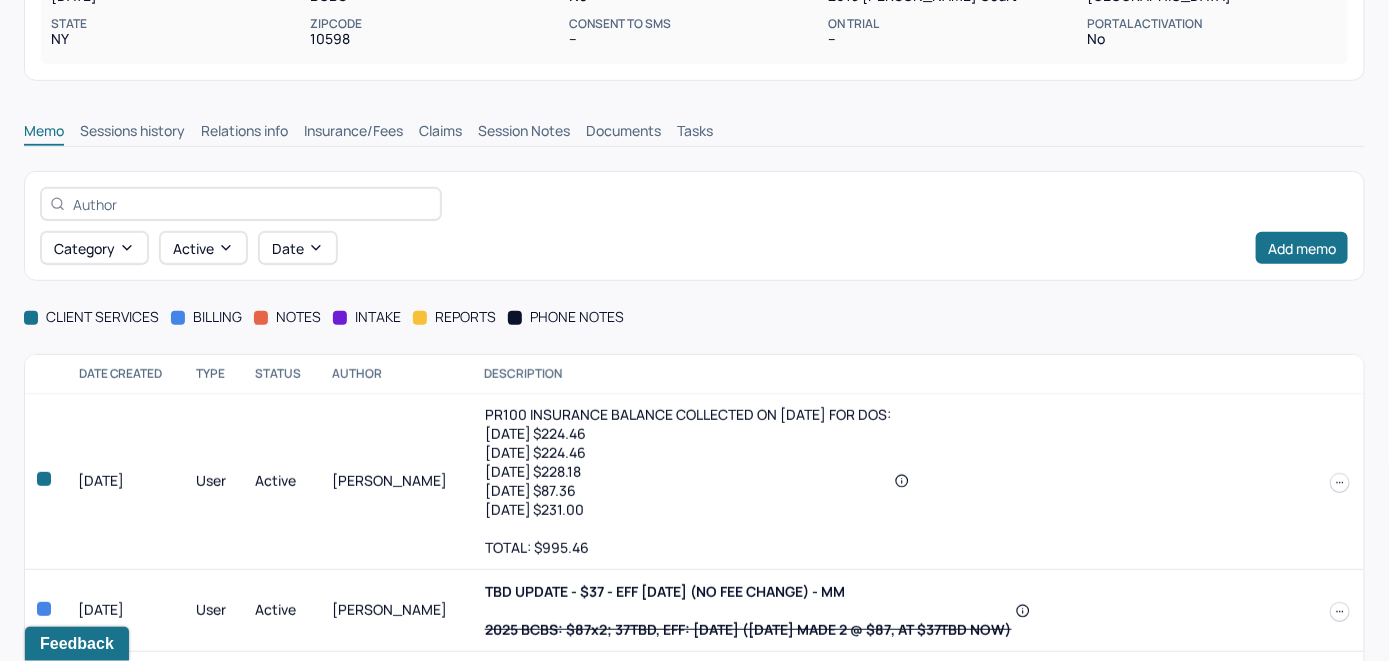click on "Insurance/Fees" at bounding box center (353, 133) 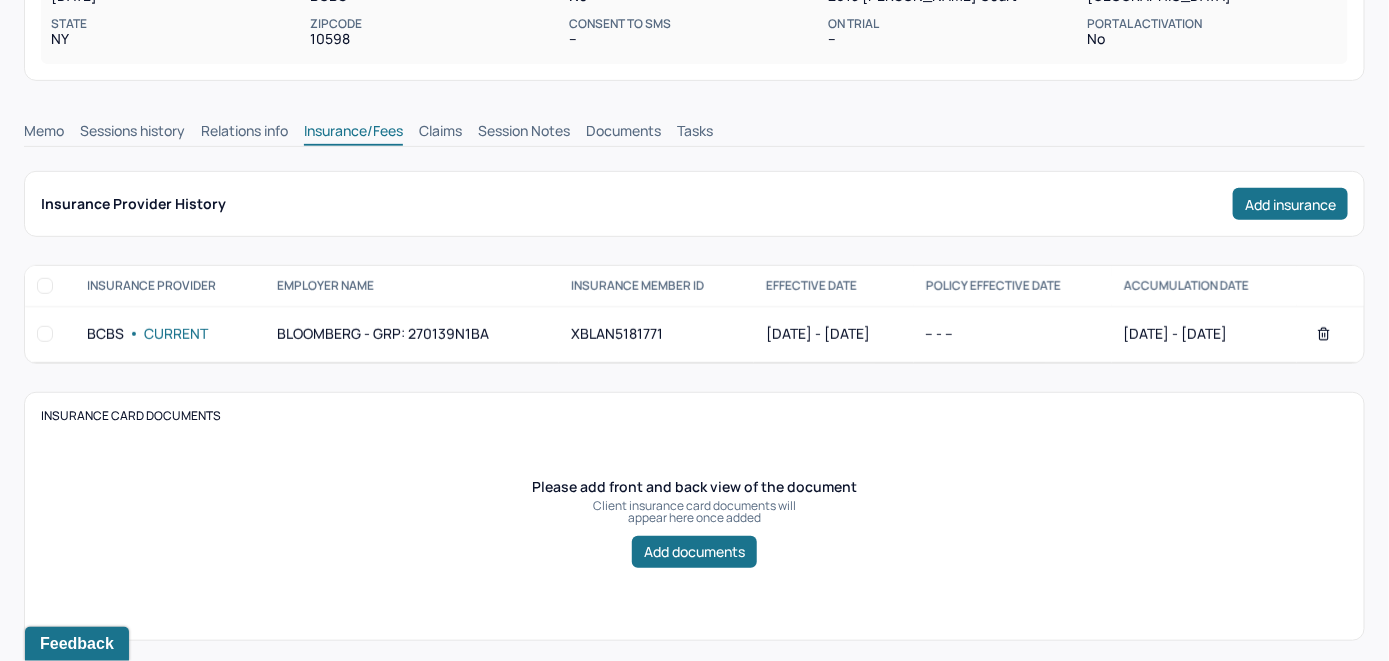 click on "Claims" at bounding box center [440, 133] 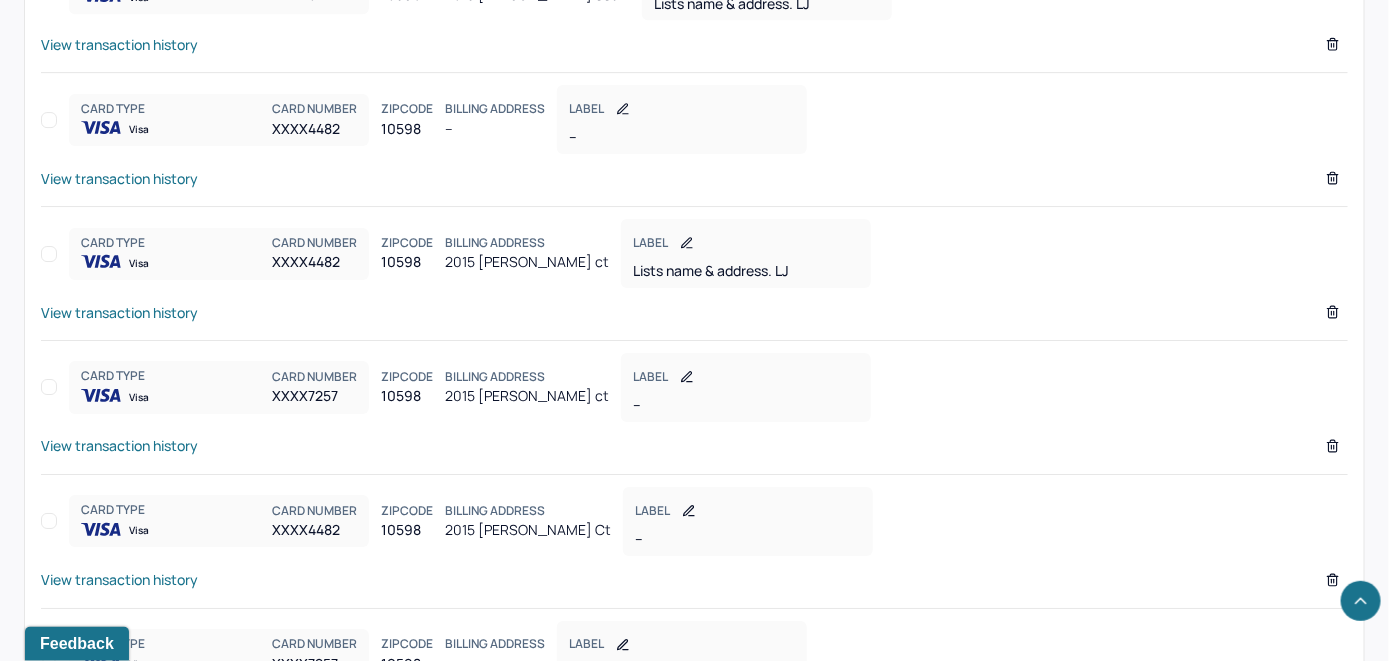 scroll, scrollTop: 2321, scrollLeft: 0, axis: vertical 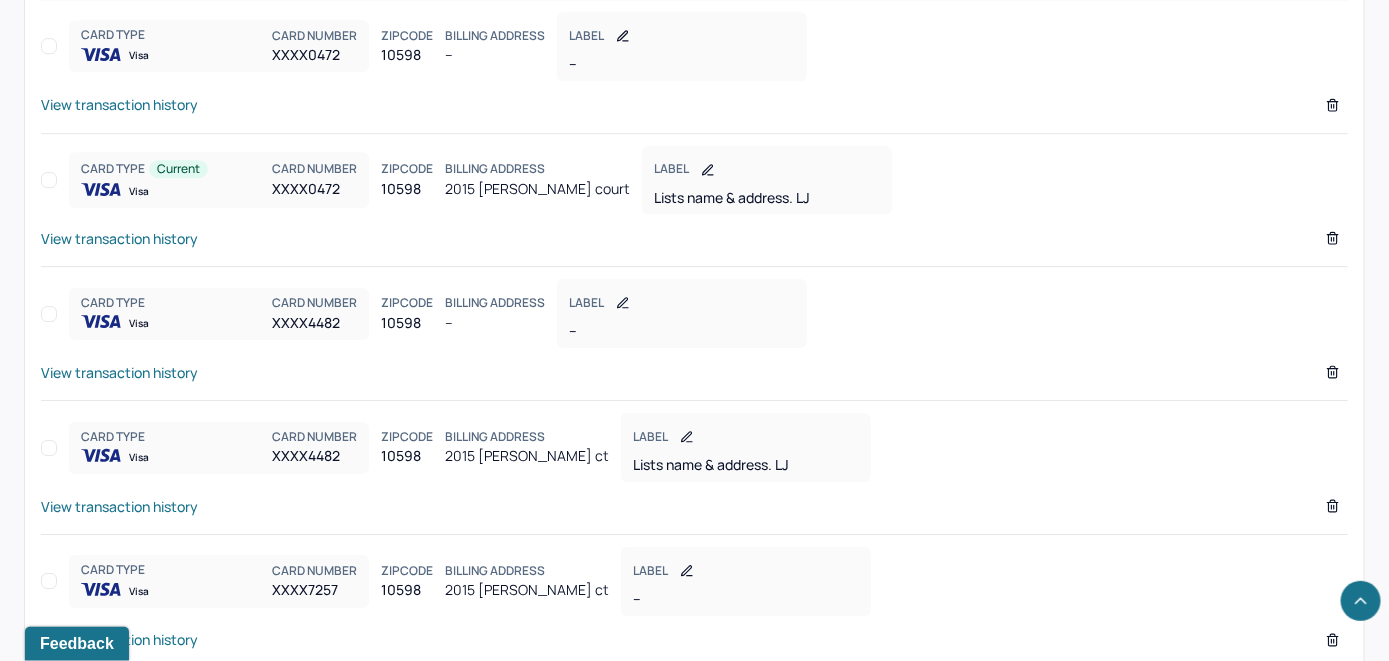 click on "View transaction history" at bounding box center [119, 238] 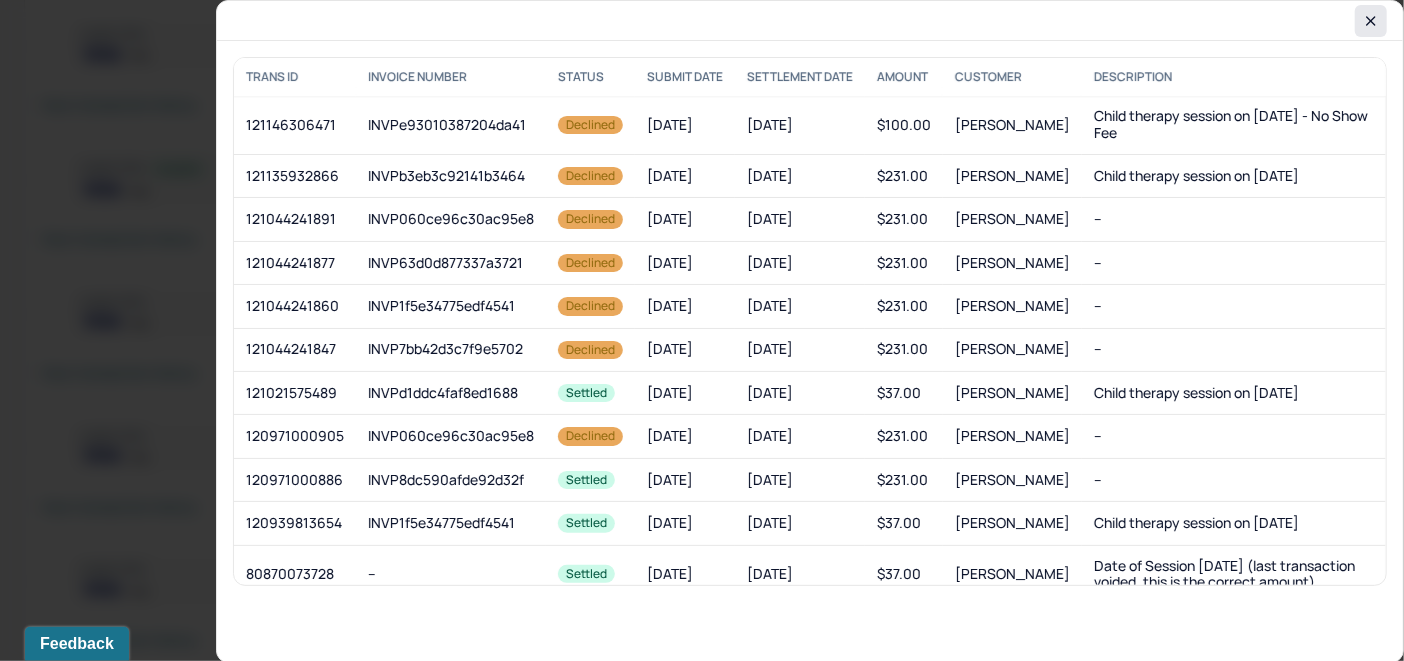 click 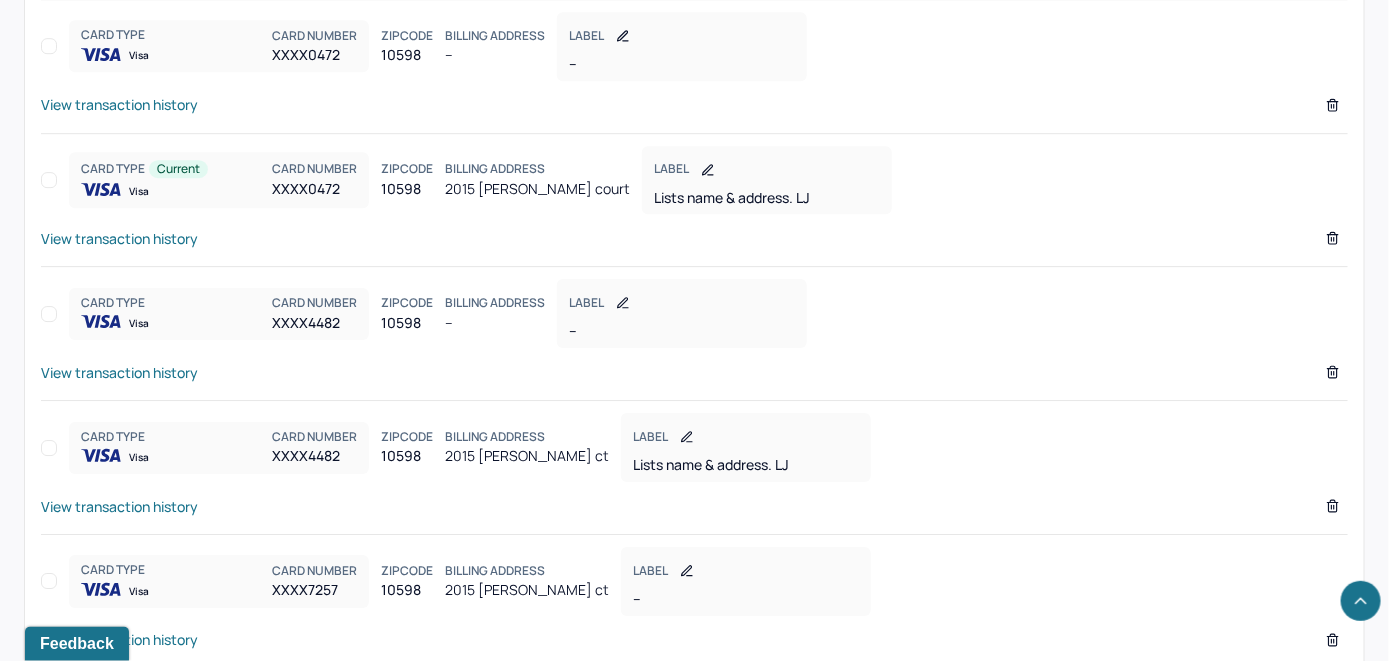 click on "View transaction history" at bounding box center [119, 506] 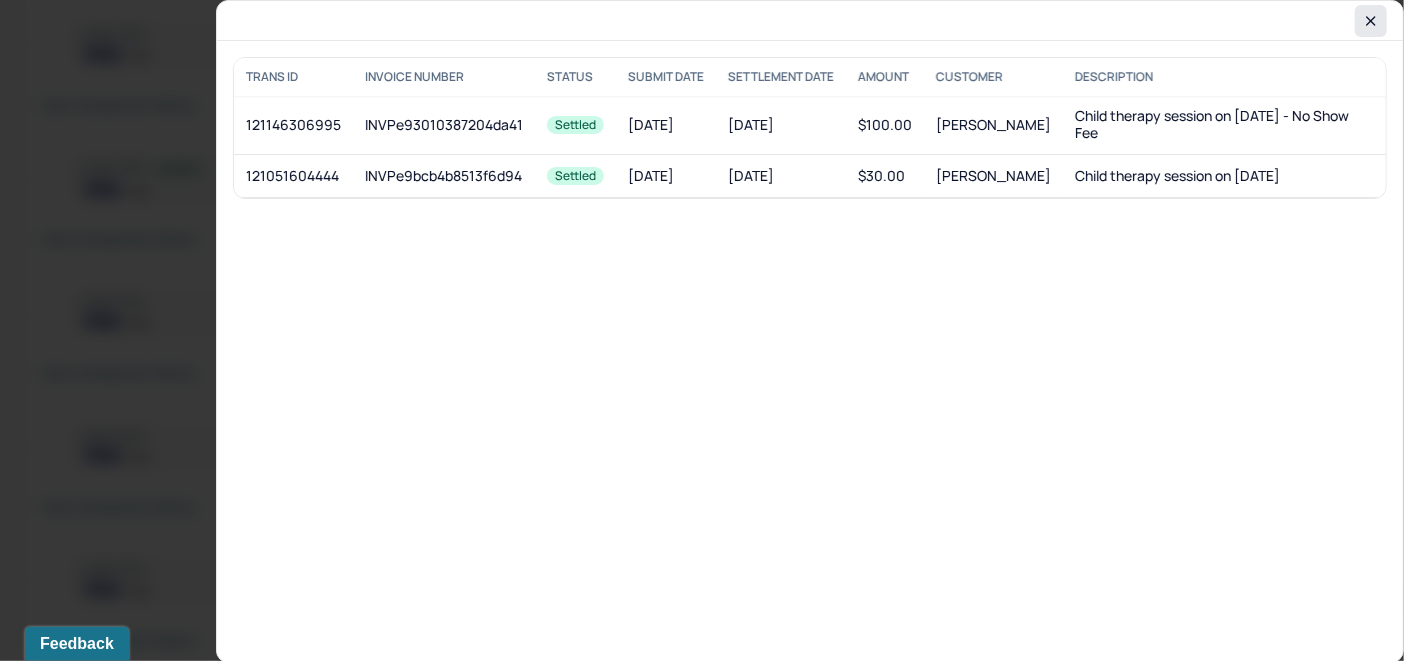 click at bounding box center (1371, 21) 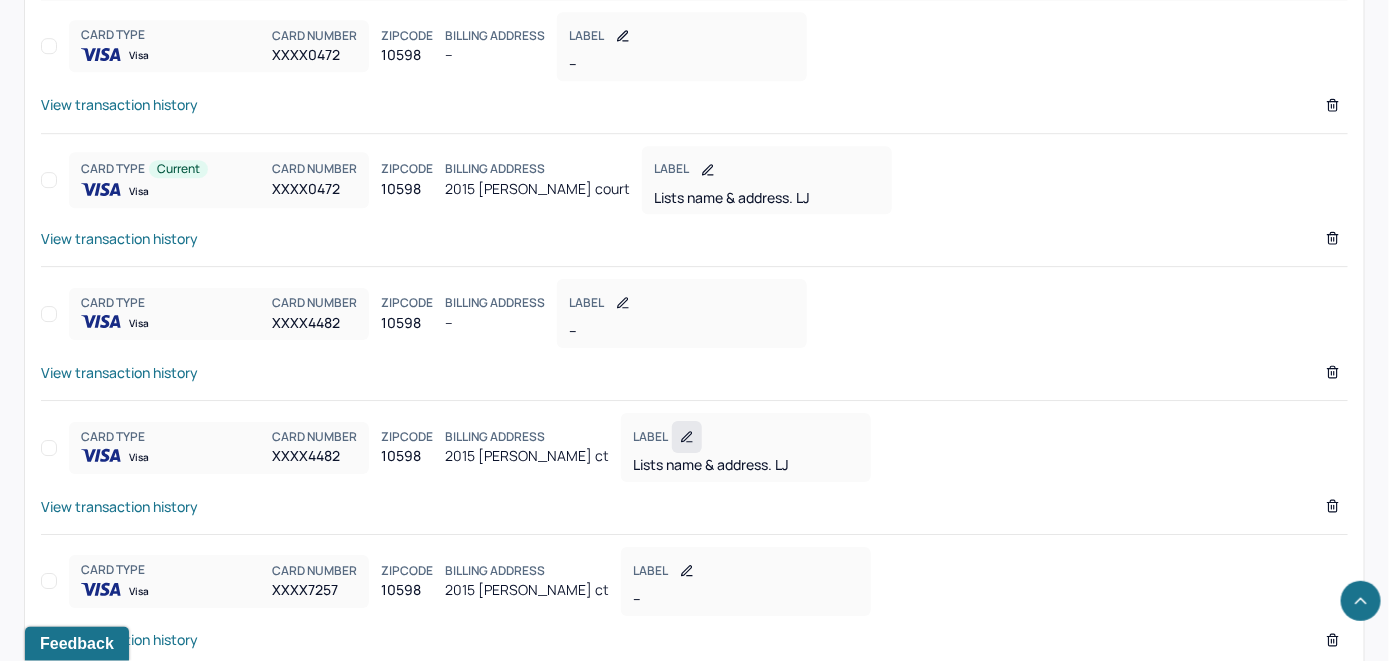 click 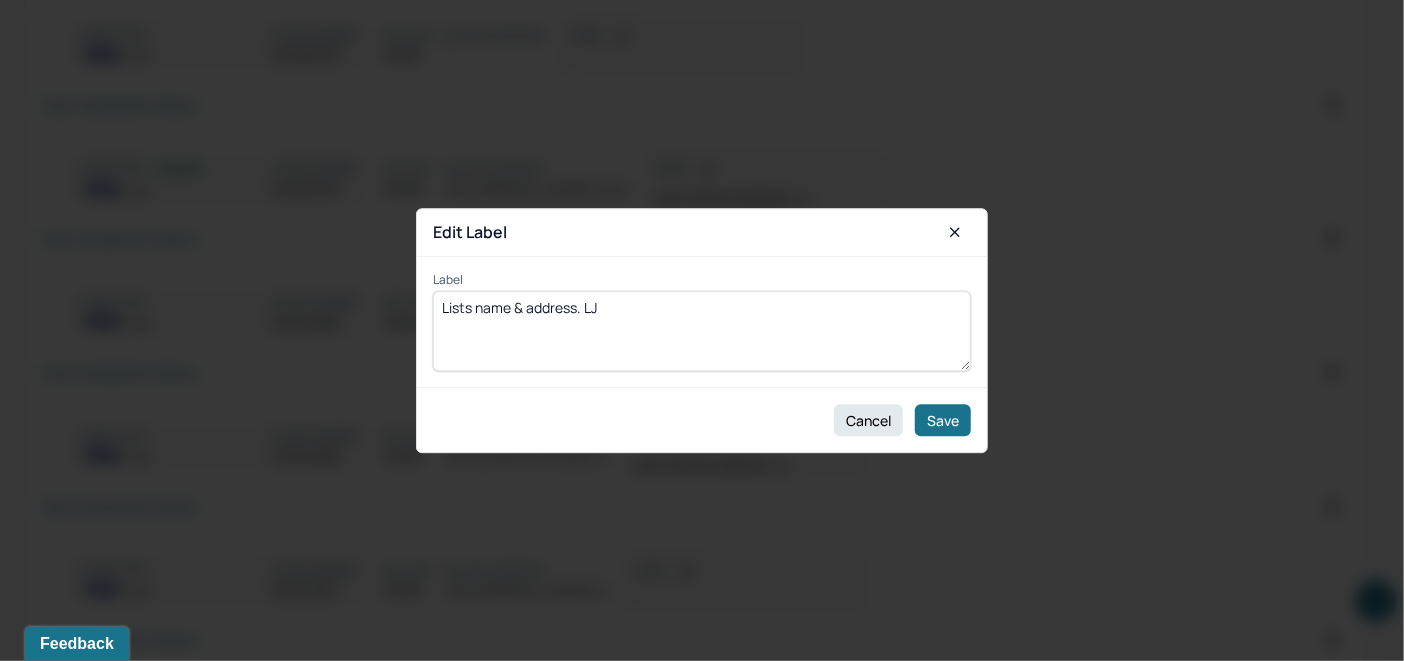 click on "Lists name & address. LJ" at bounding box center [702, 331] 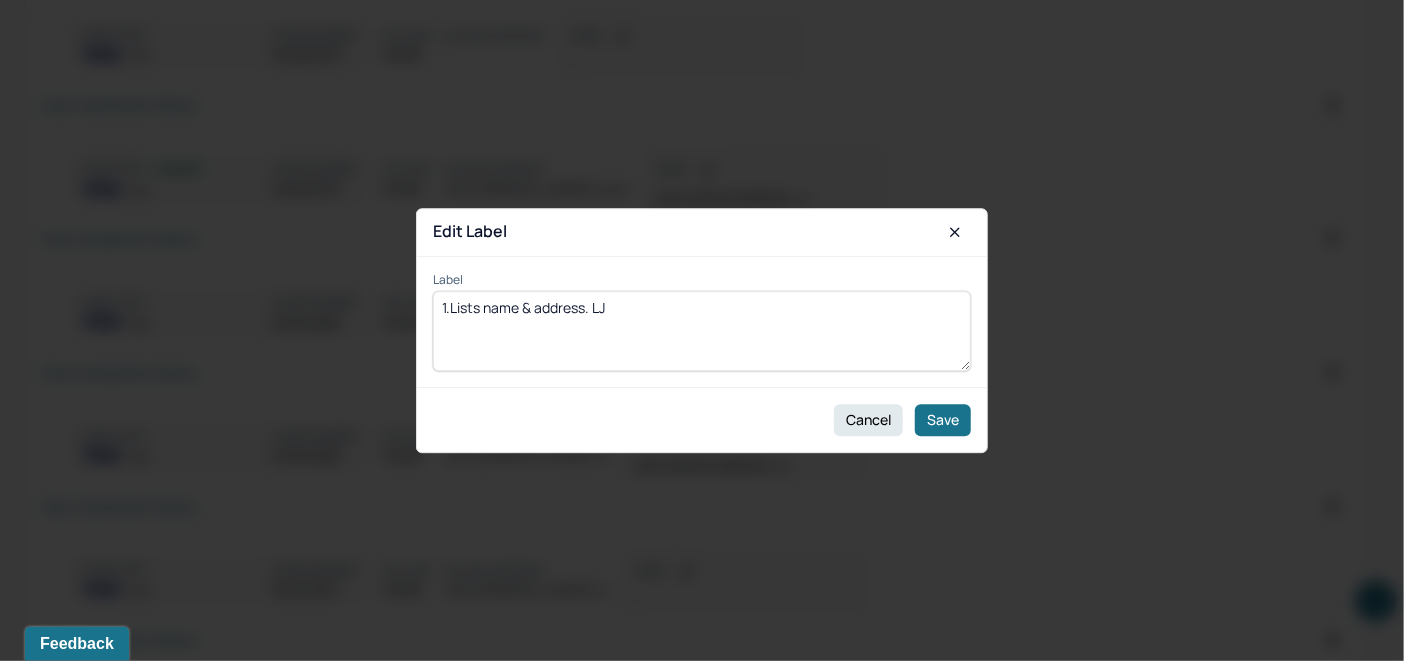 type on "1.Lists name & address. LJ" 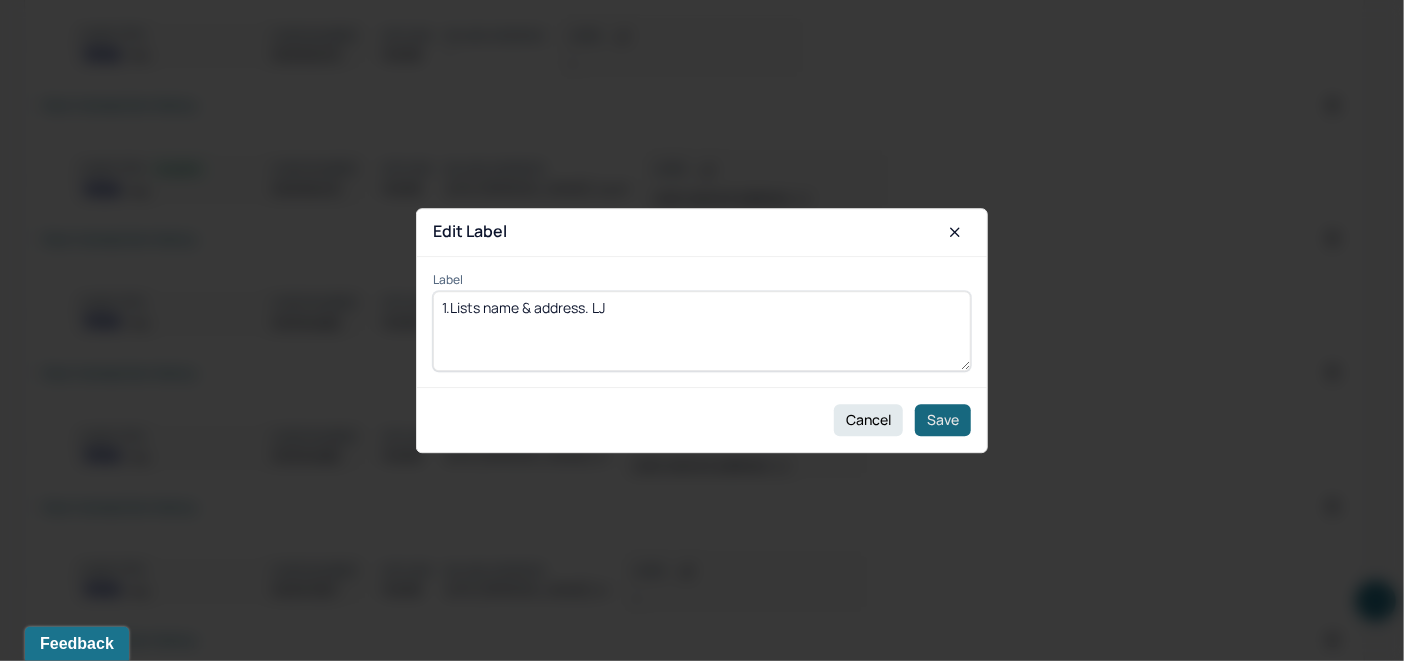 click on "Save" at bounding box center [943, 420] 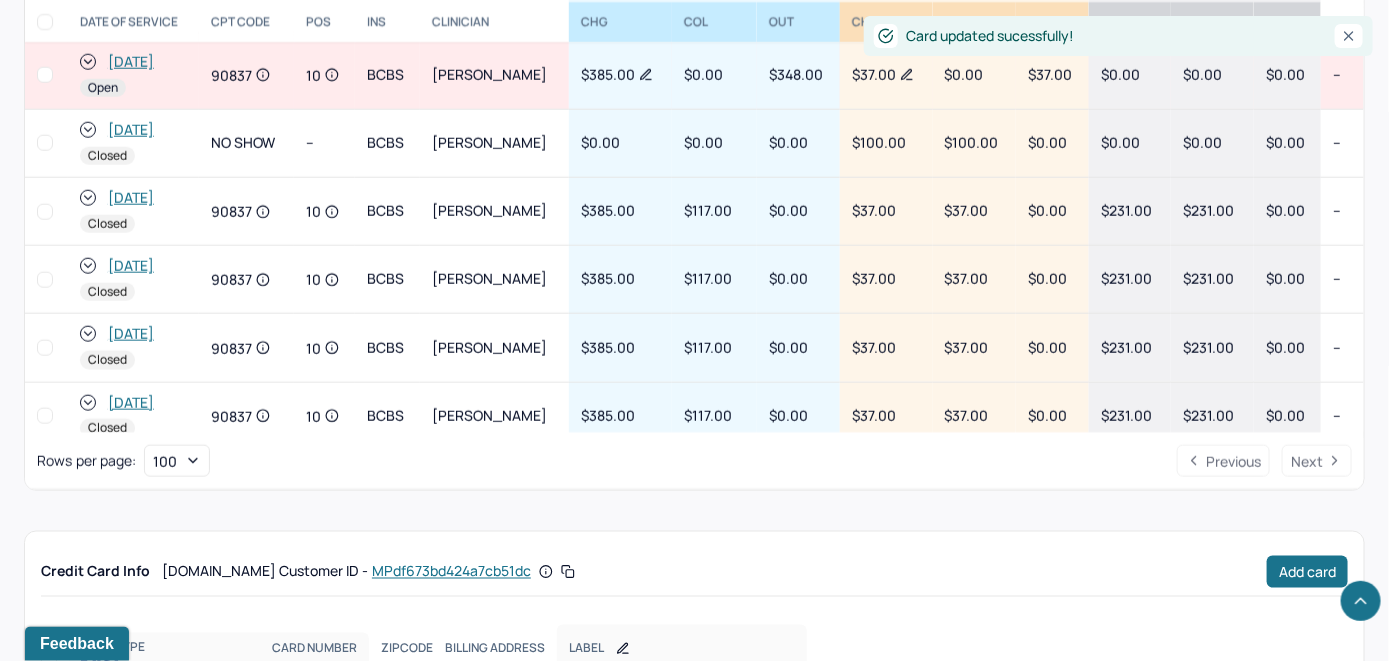 scroll, scrollTop: 721, scrollLeft: 0, axis: vertical 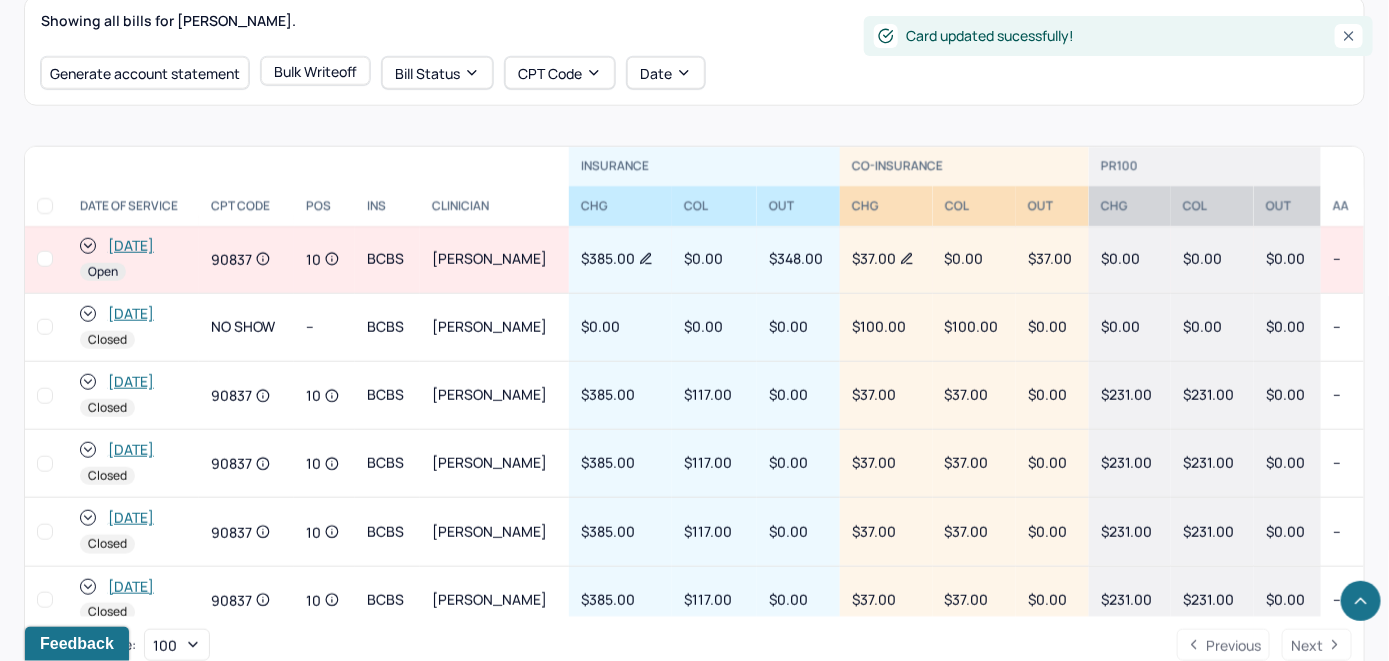 click on "[DATE]" at bounding box center (131, 246) 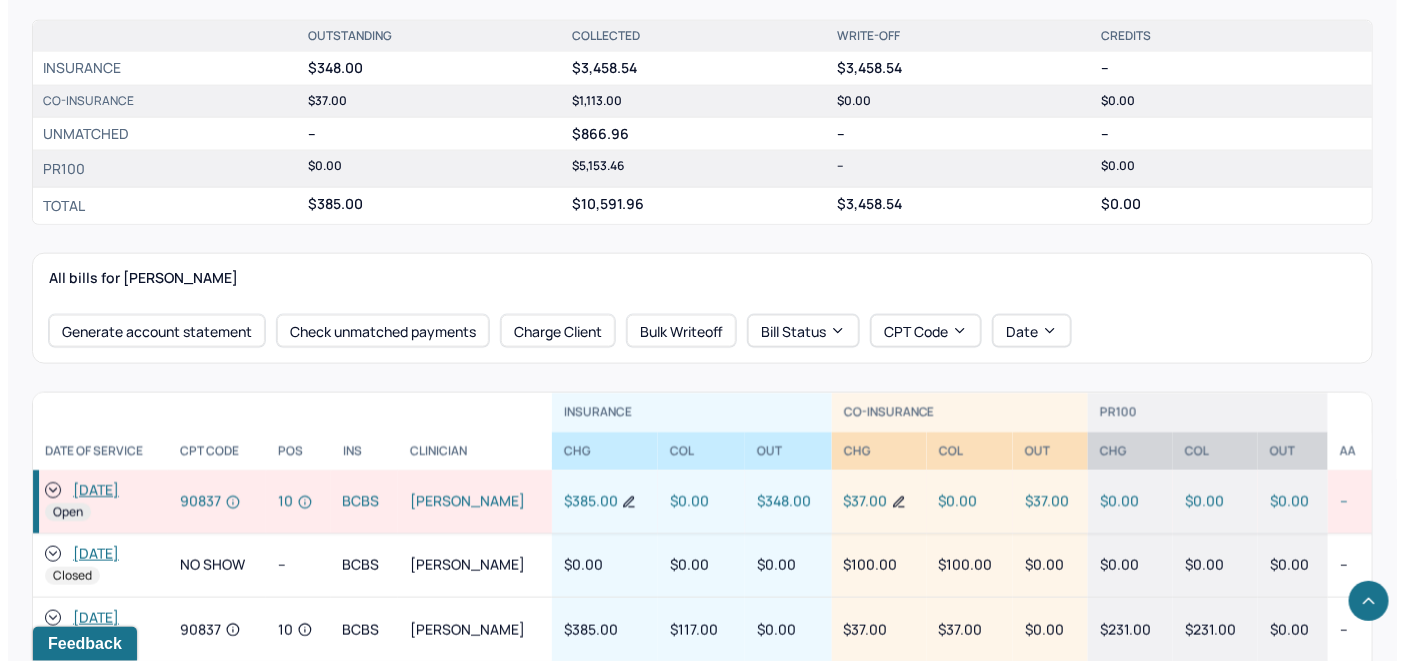 scroll, scrollTop: 900, scrollLeft: 0, axis: vertical 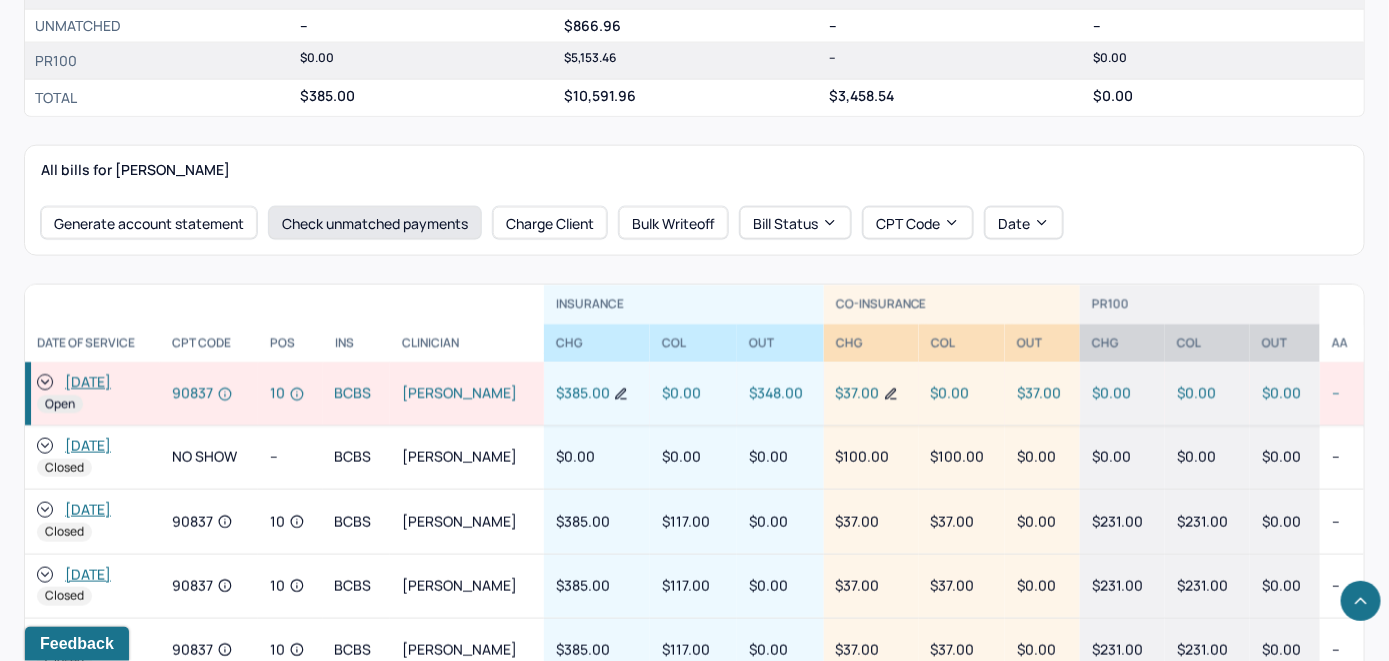 click on "Check unmatched payments" at bounding box center [375, 223] 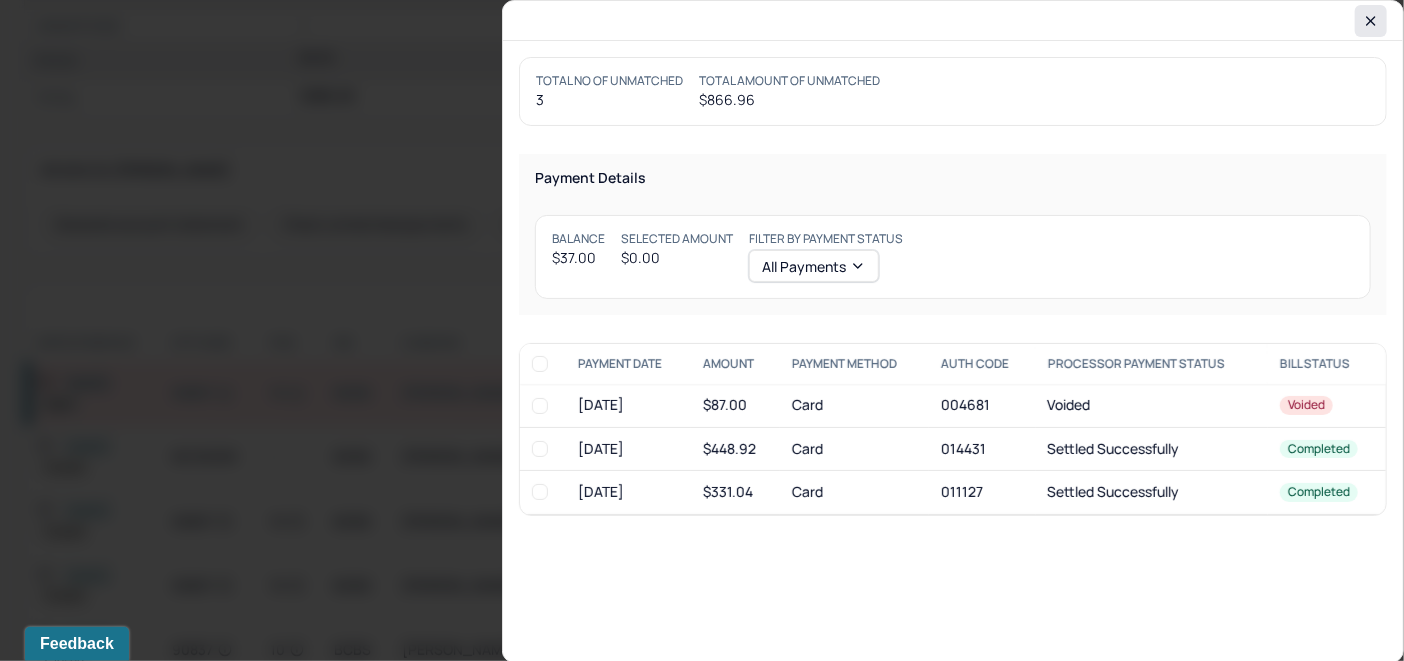 click 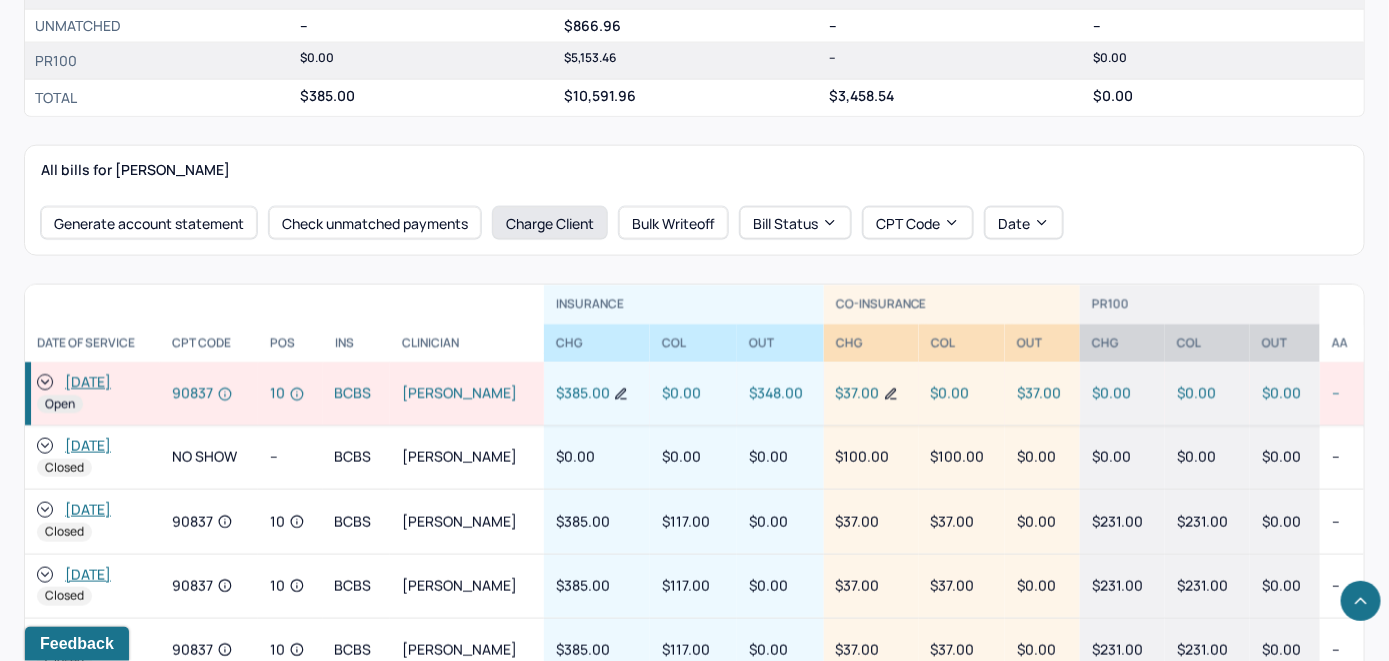 click on "Charge Client" at bounding box center (550, 223) 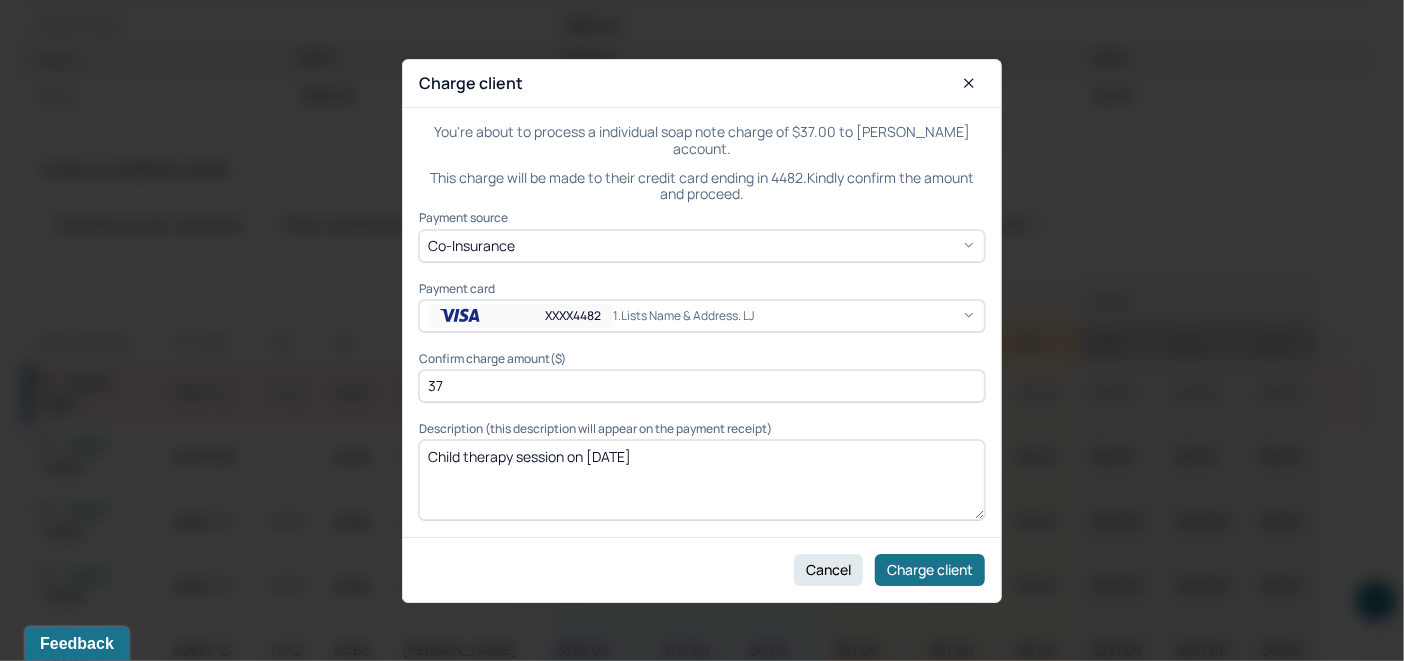 click 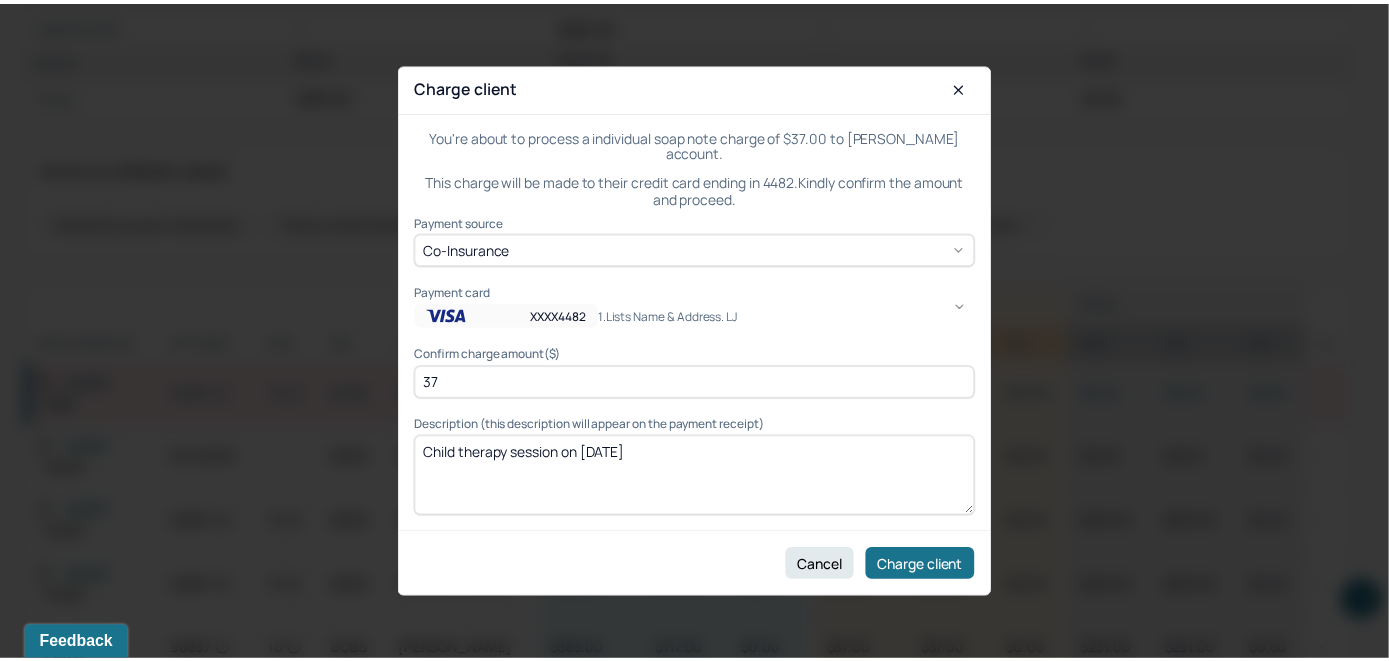 scroll, scrollTop: 300, scrollLeft: 0, axis: vertical 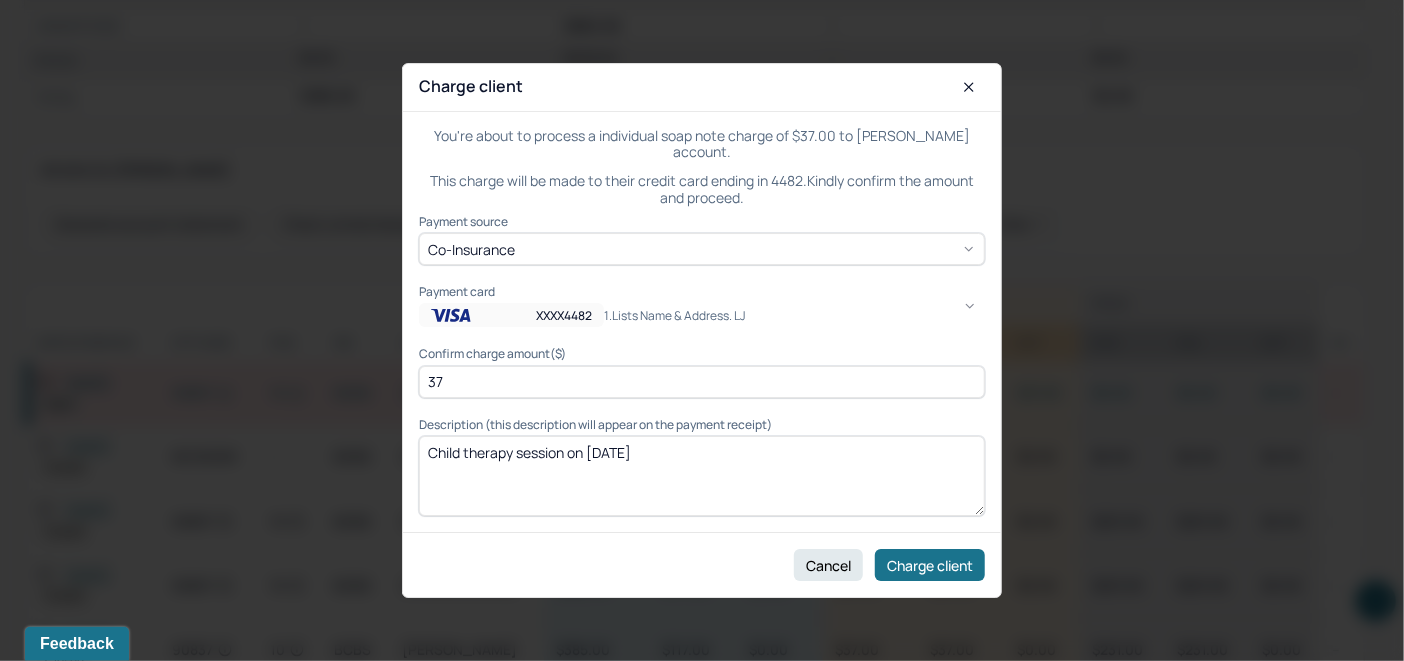 click on "1.Lists name & address. LJ" at bounding box center [1042, 1065] 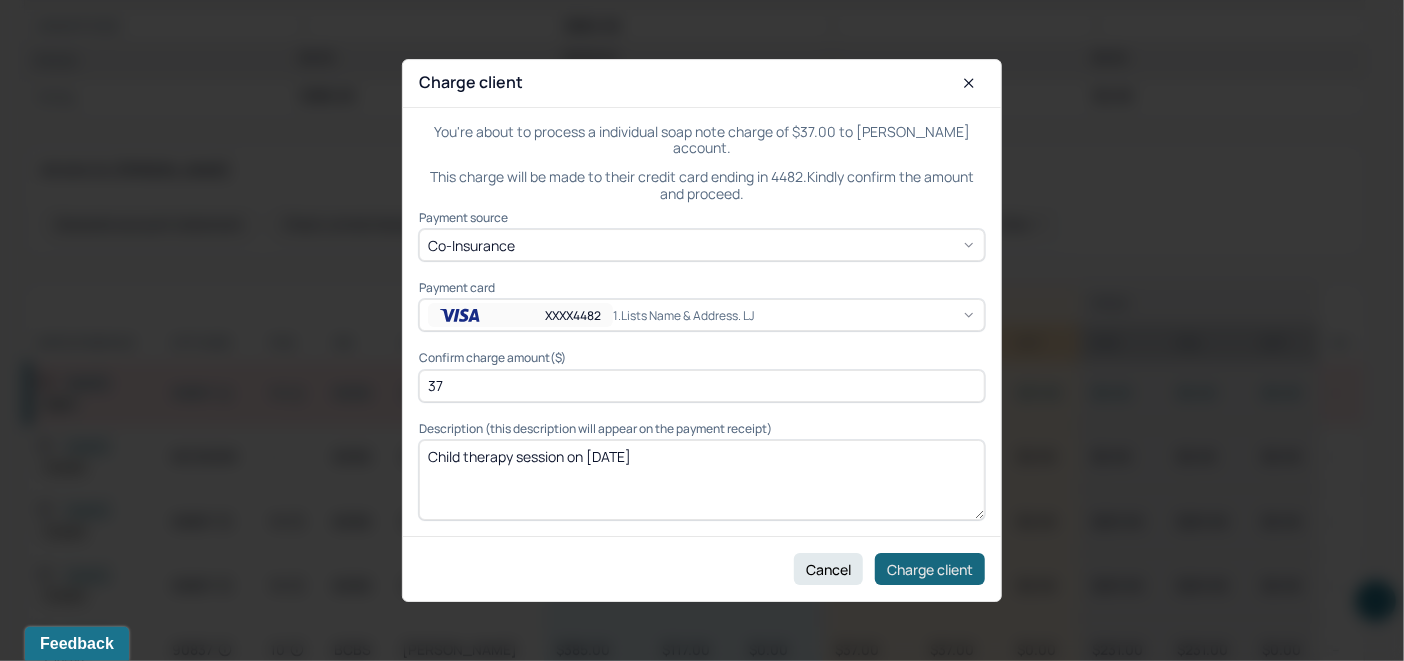 click on "Charge client" at bounding box center [930, 569] 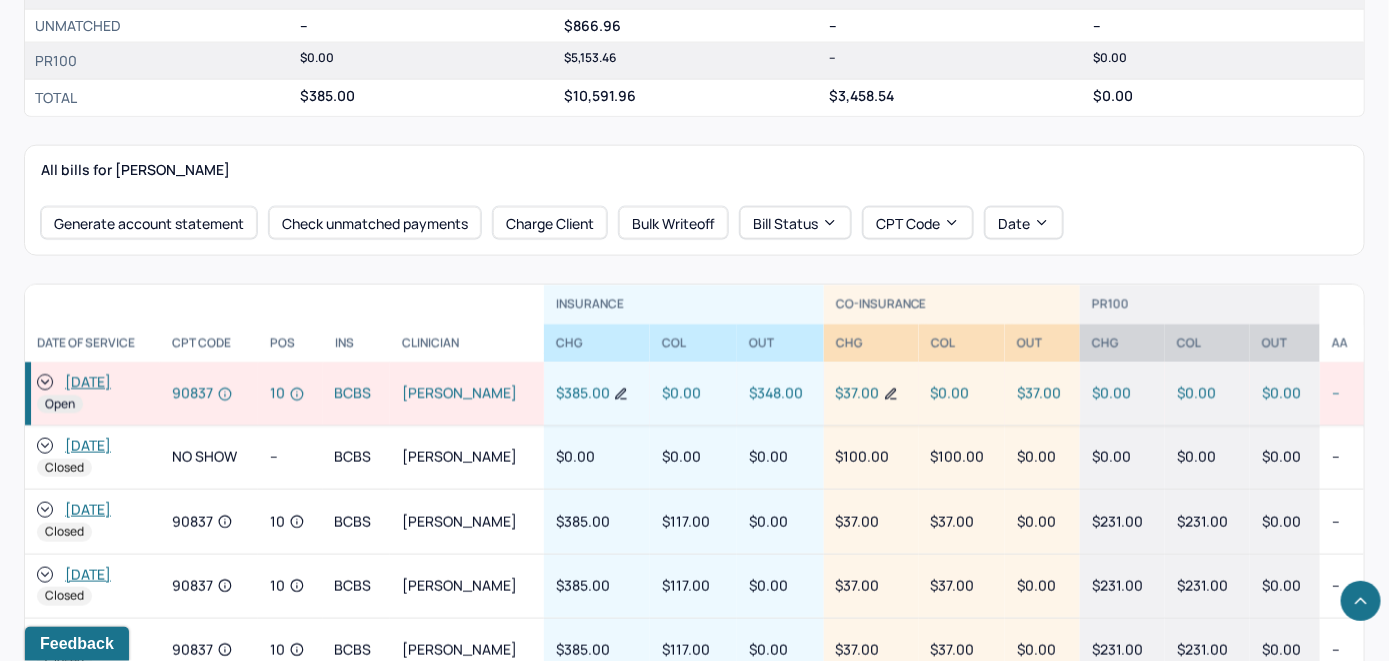 click 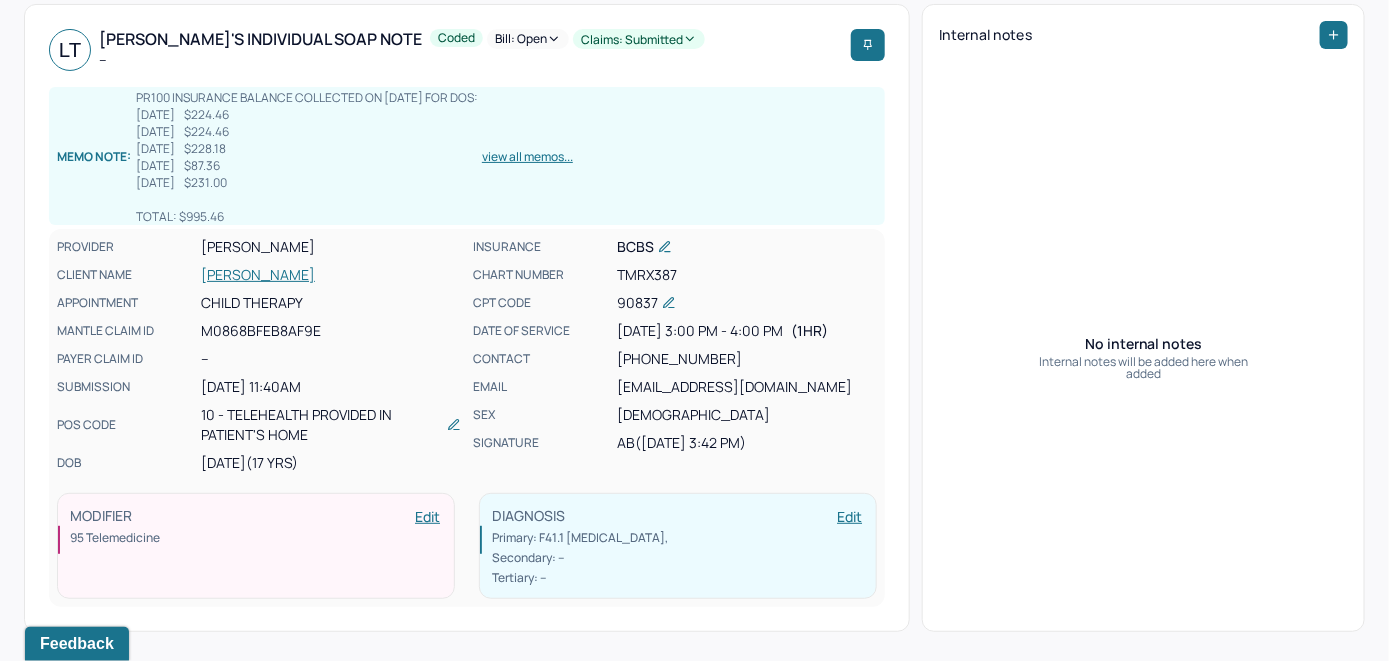 scroll, scrollTop: 100, scrollLeft: 0, axis: vertical 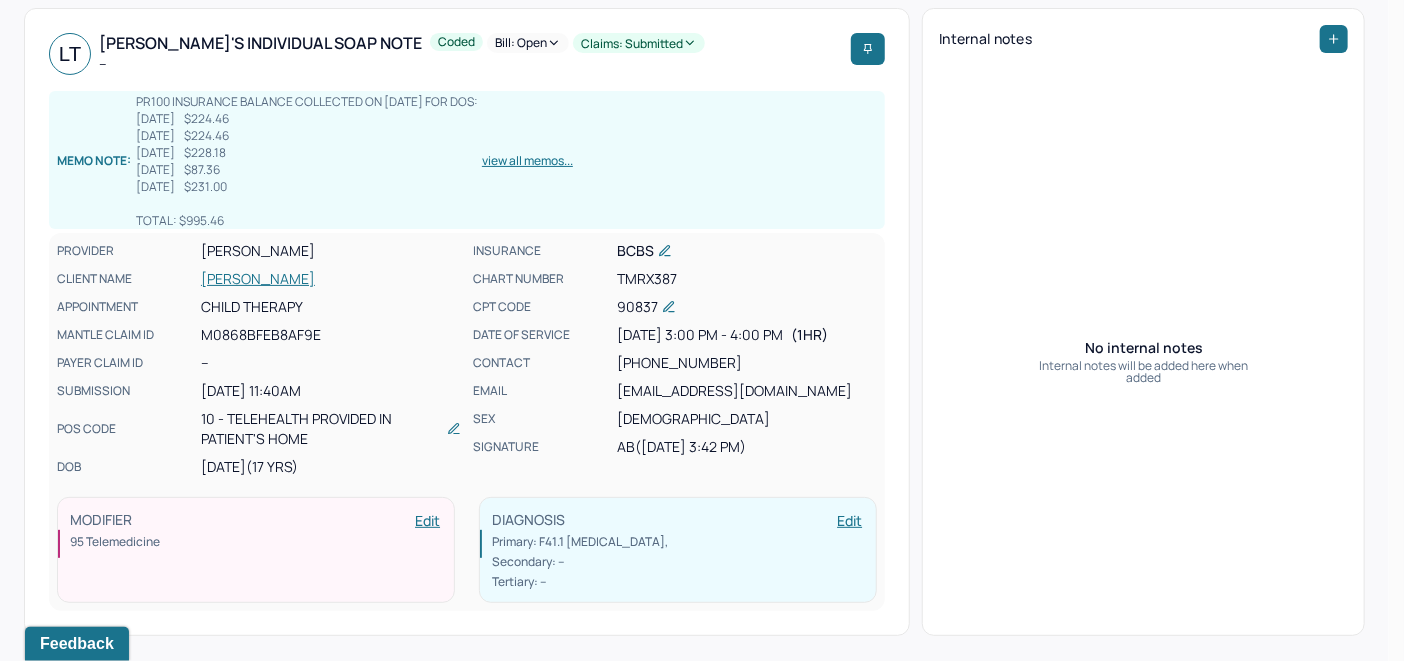 click on "Bill: Open" at bounding box center [528, 43] 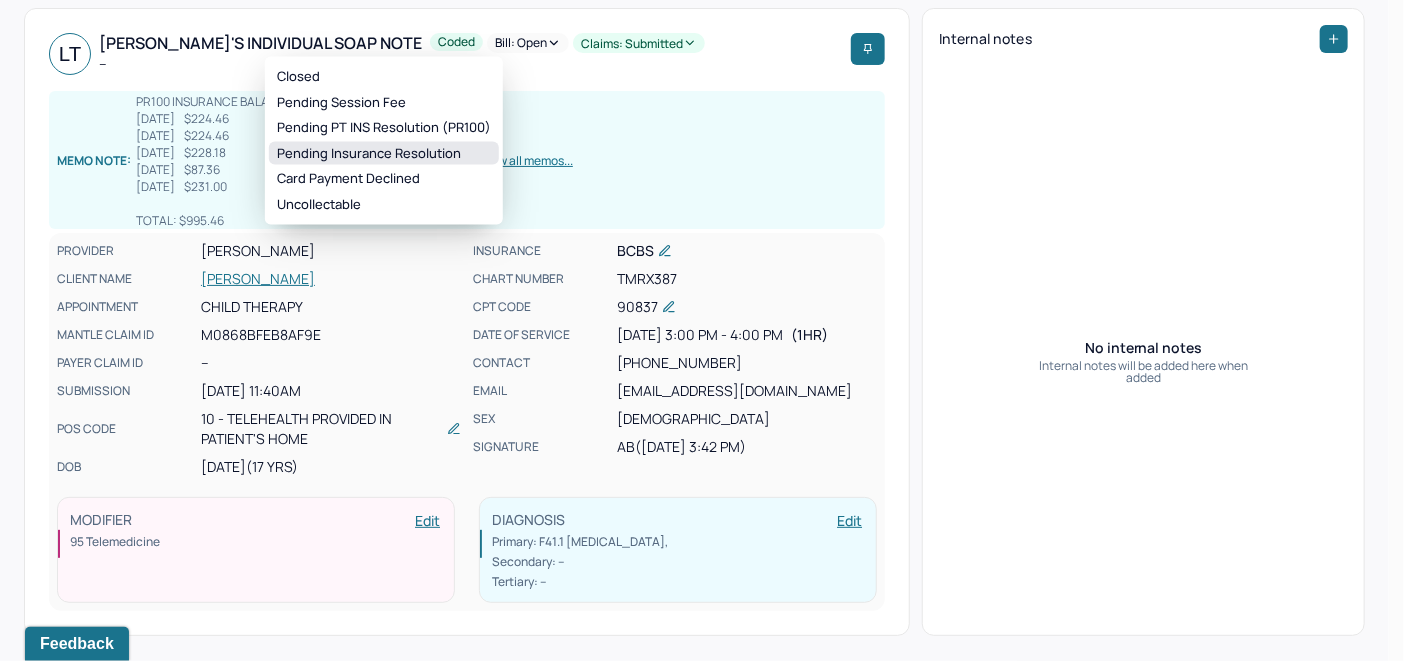 click on "Pending Insurance Resolution" at bounding box center (384, 153) 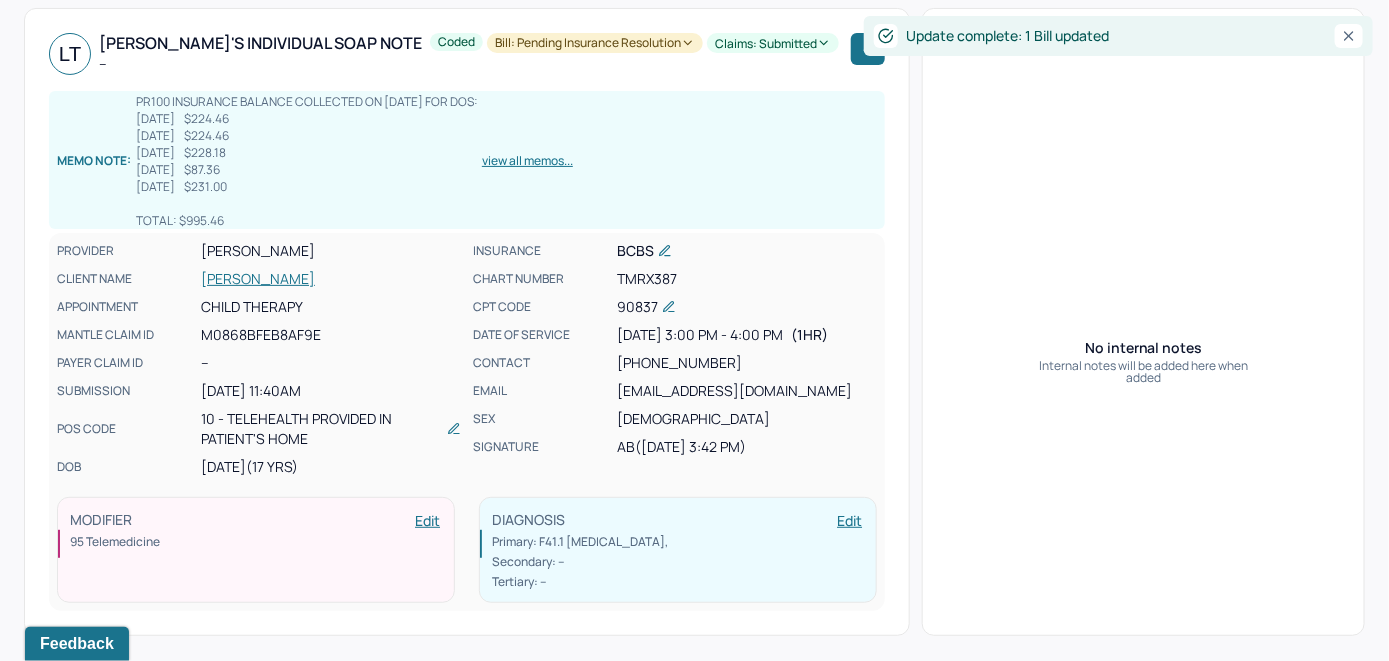 click on "TAMBURELLI, LAUREN" at bounding box center (331, 279) 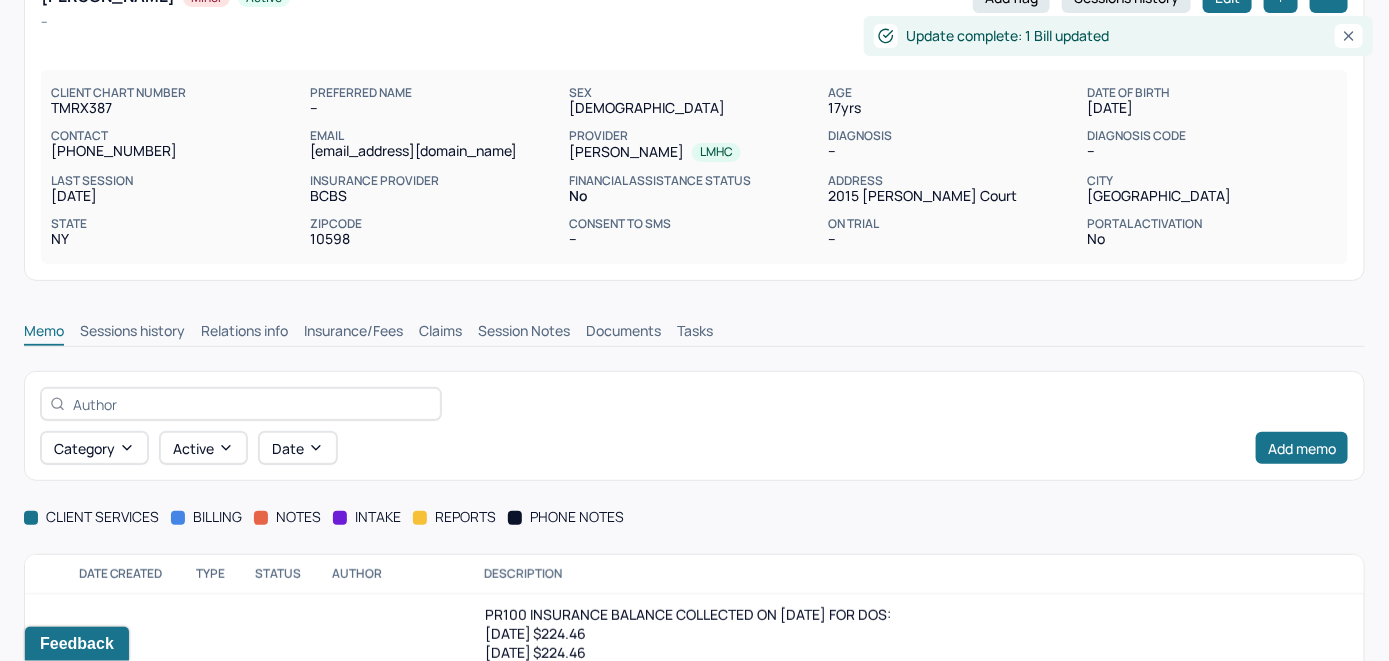 scroll, scrollTop: 0, scrollLeft: 0, axis: both 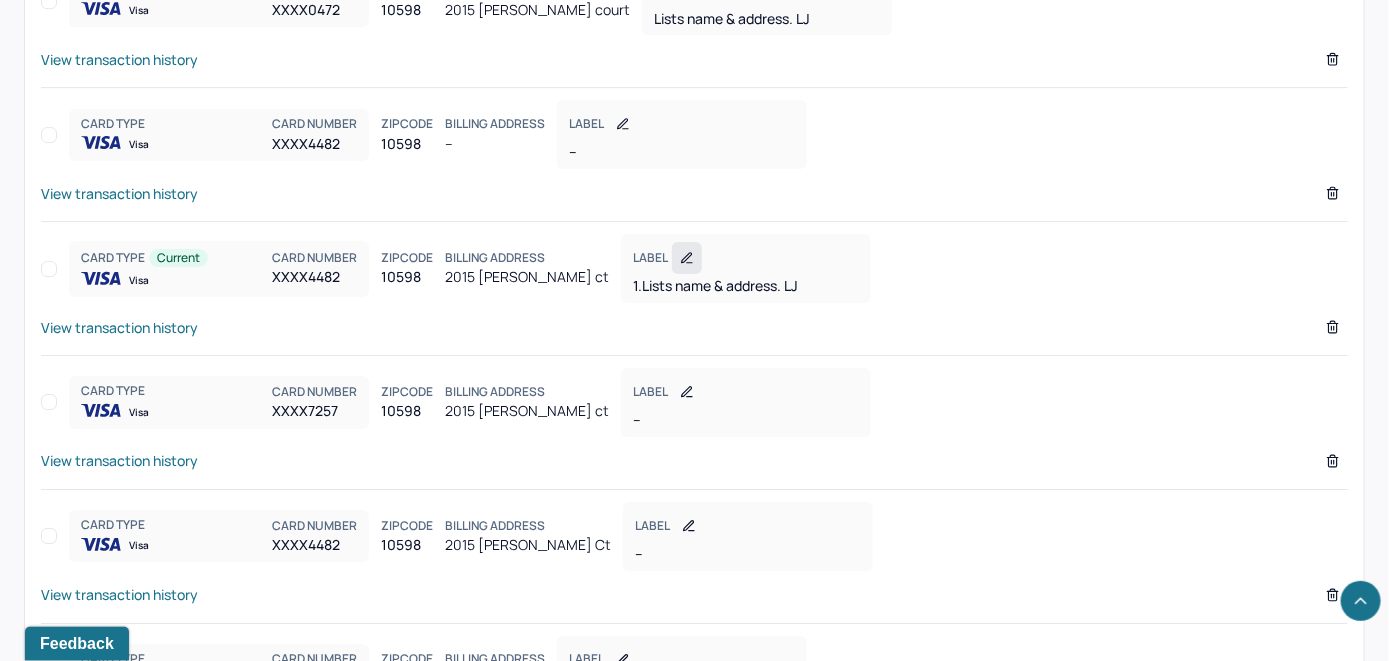 click 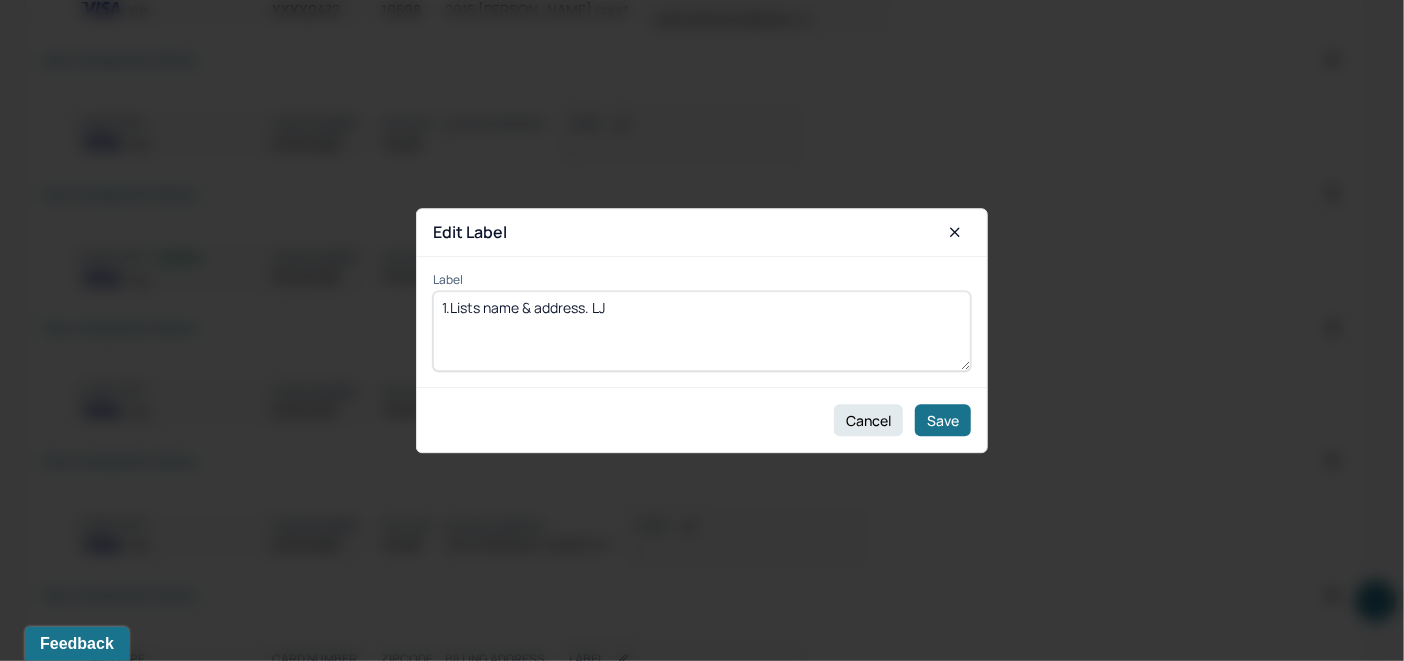 drag, startPoint x: 633, startPoint y: 298, endPoint x: 358, endPoint y: 313, distance: 275.40878 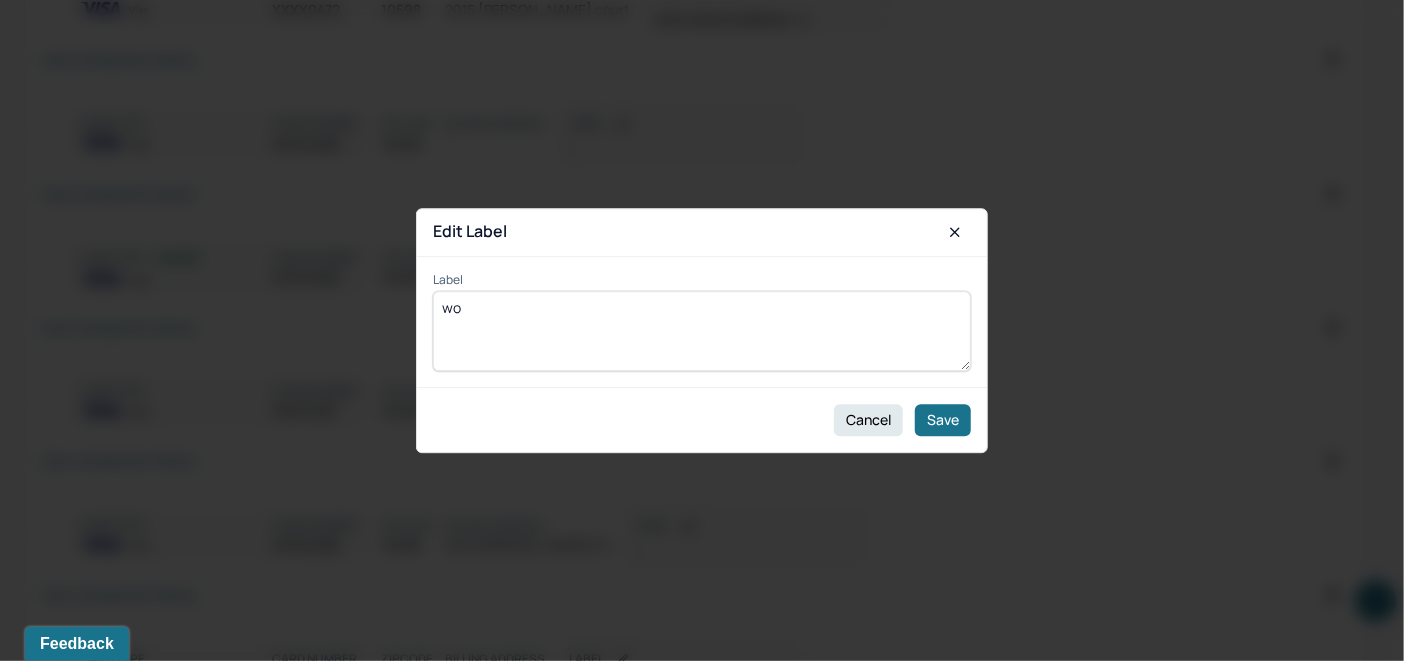 type on "w" 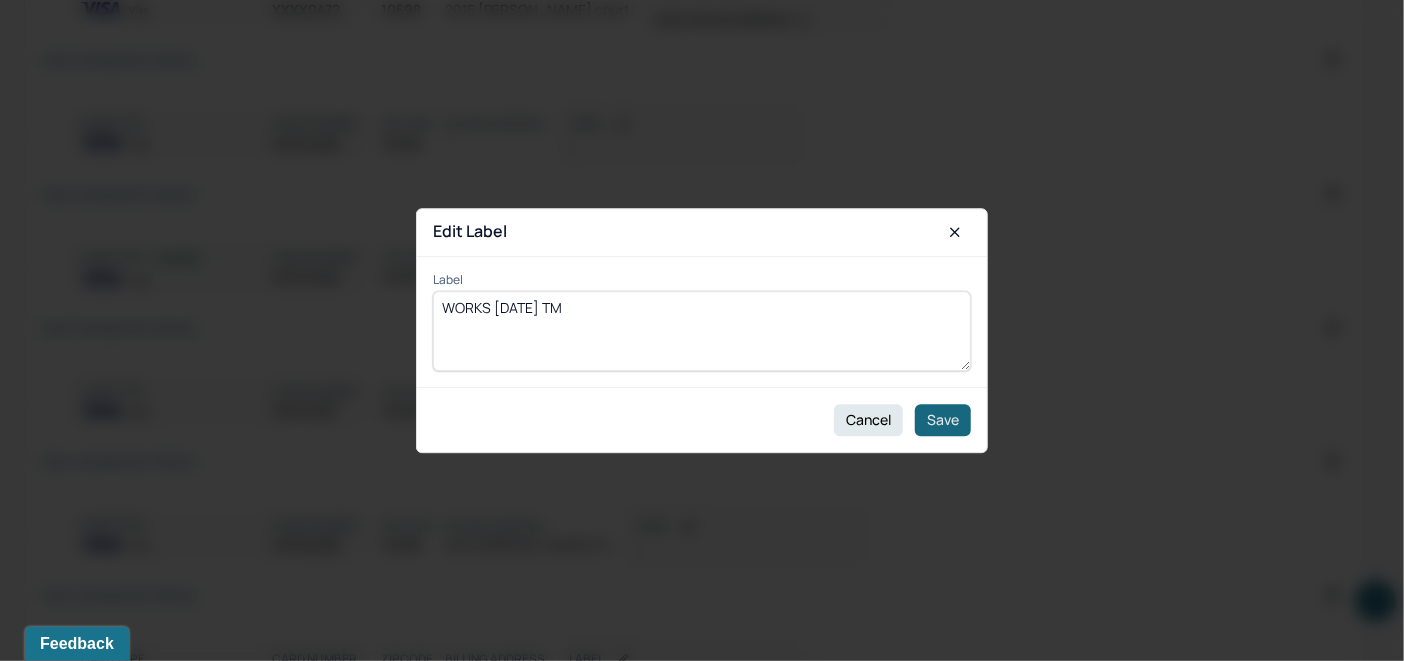 type on "WORKS 7/24/25 TM" 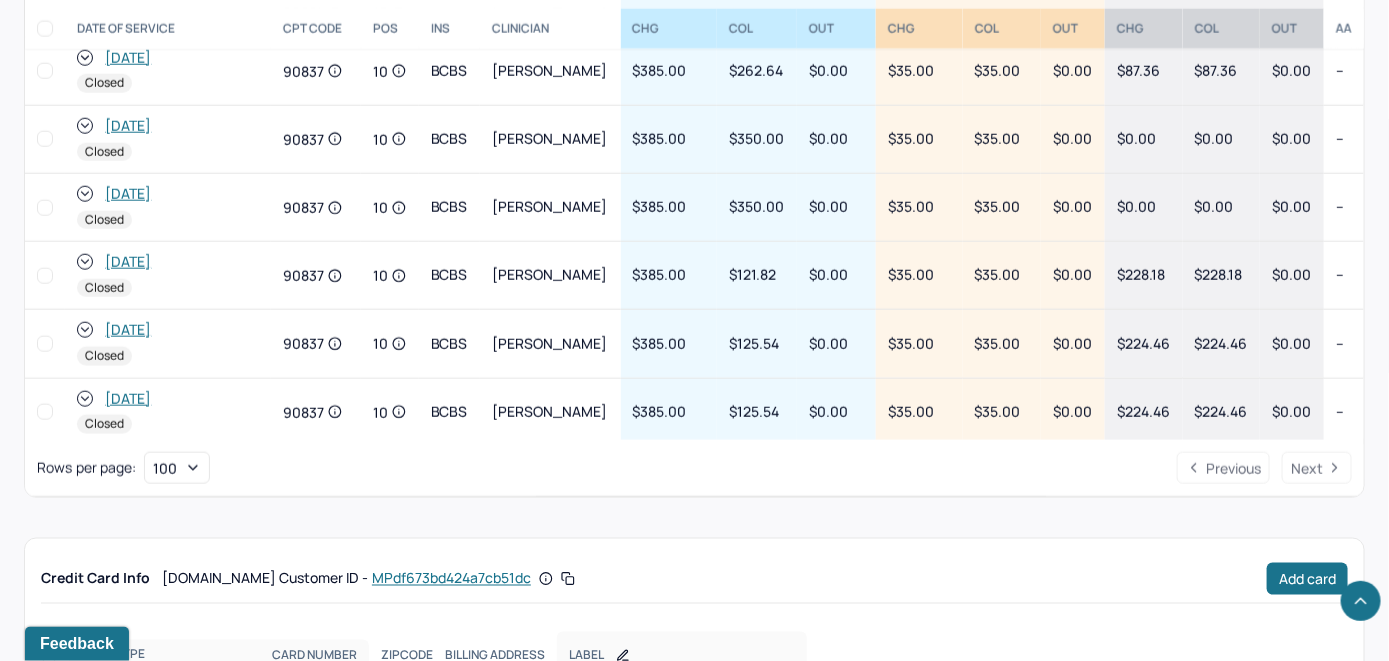 scroll, scrollTop: 700, scrollLeft: 0, axis: vertical 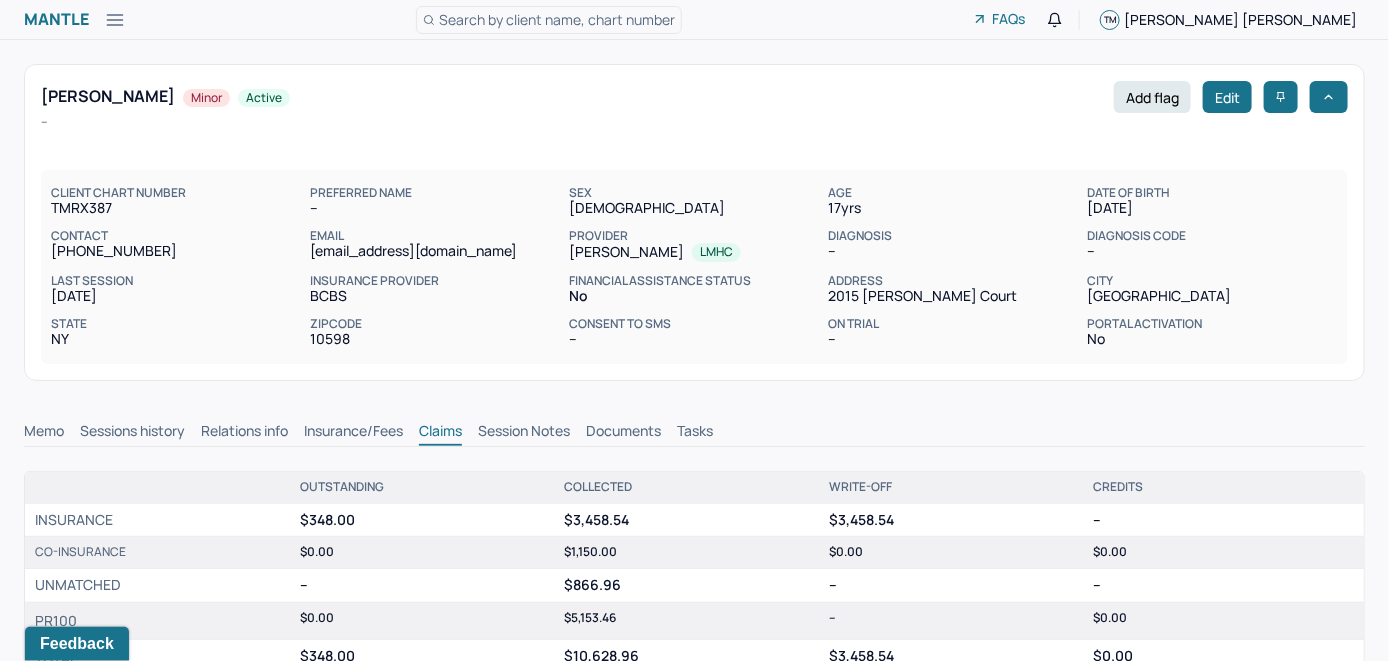 click on "Search by client name, chart number" at bounding box center [549, 20] 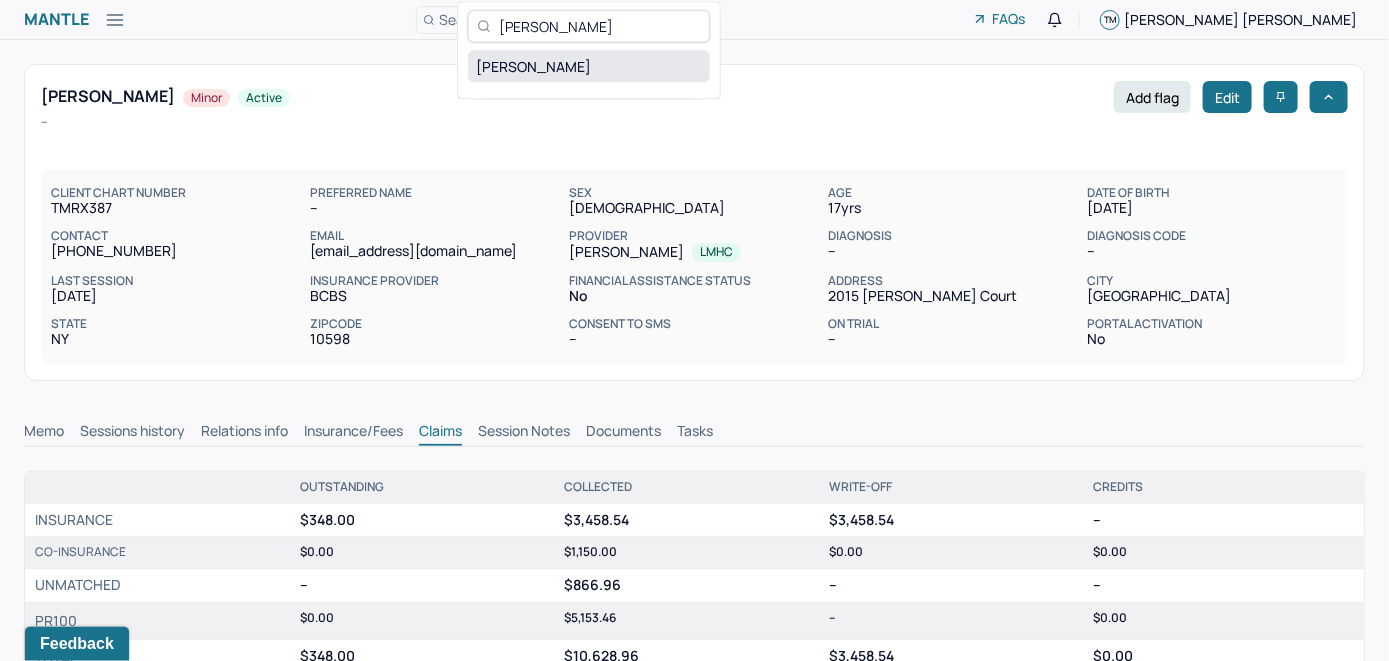 type on "Leslie Silva" 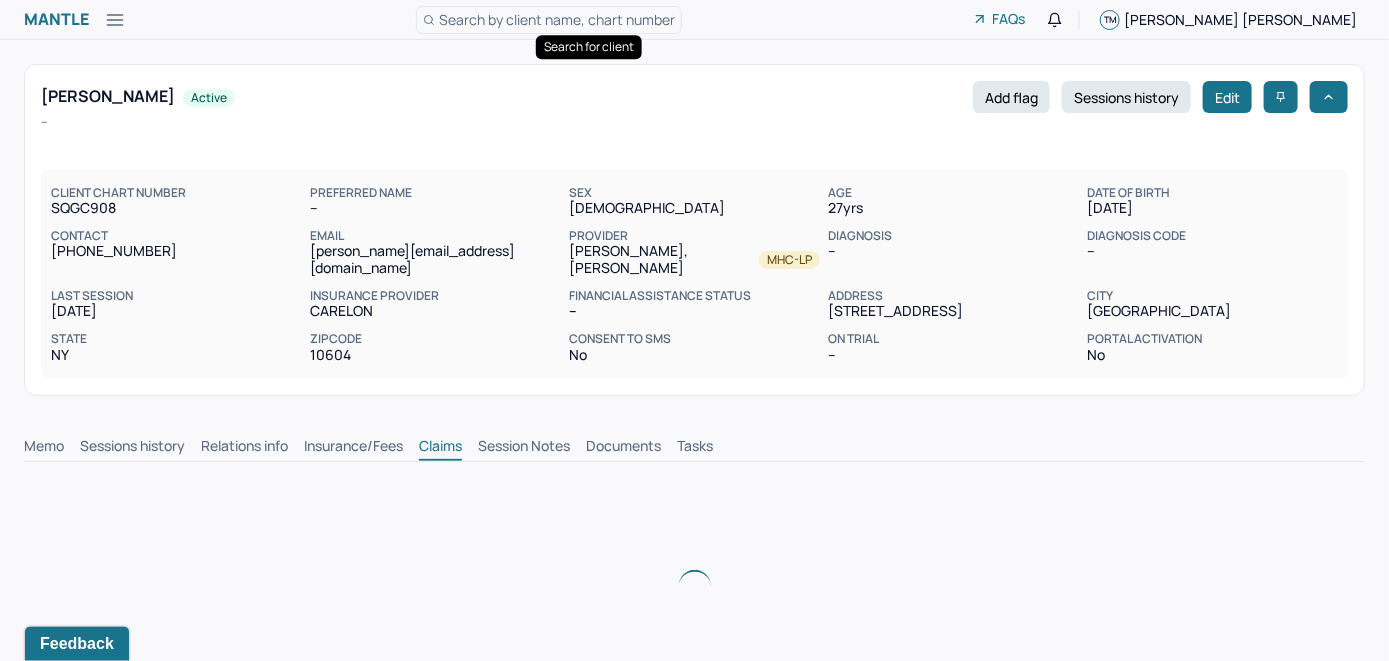 scroll, scrollTop: 0, scrollLeft: 0, axis: both 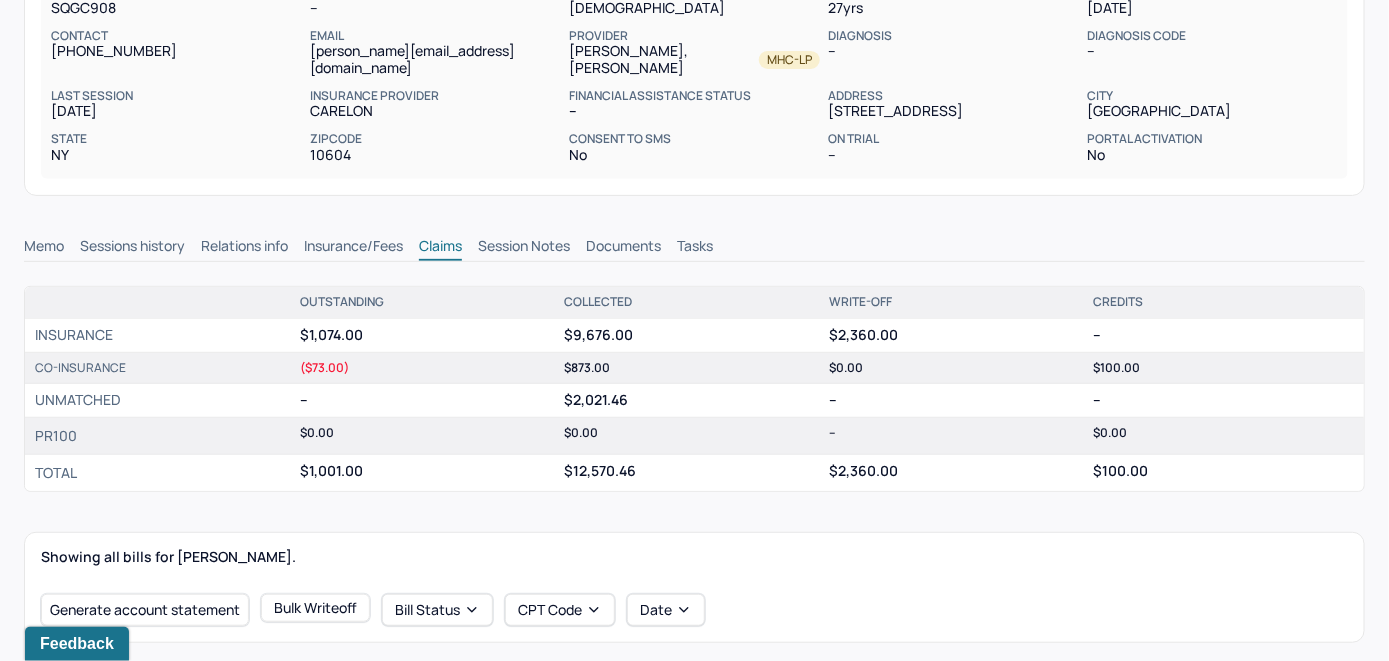 click on "Memo" at bounding box center [44, 248] 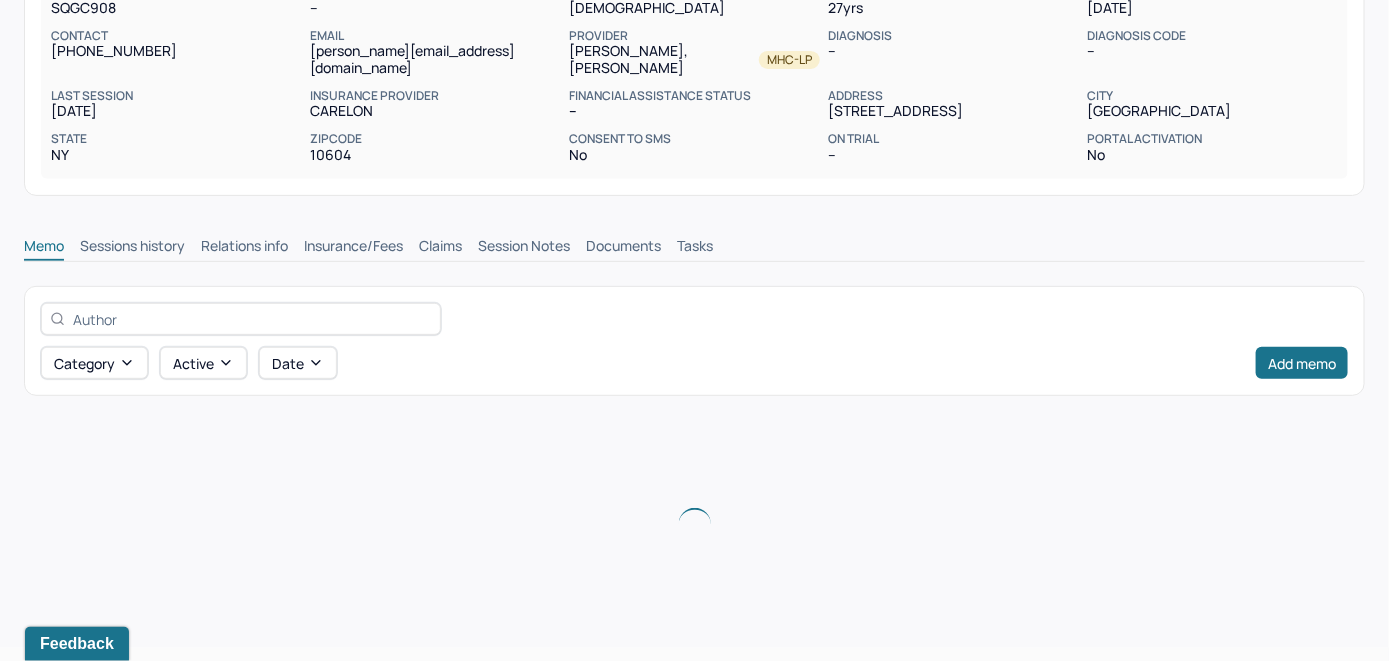 scroll, scrollTop: 145, scrollLeft: 0, axis: vertical 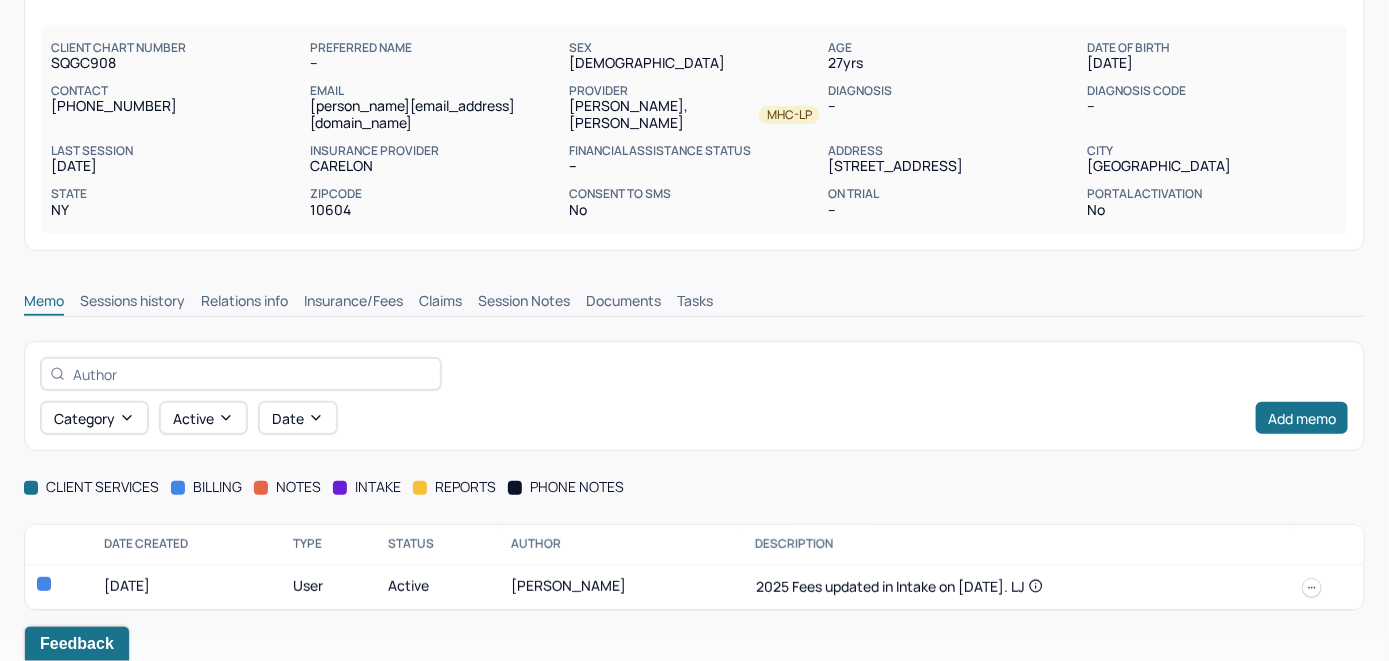 click on "Insurance/Fees" at bounding box center [353, 303] 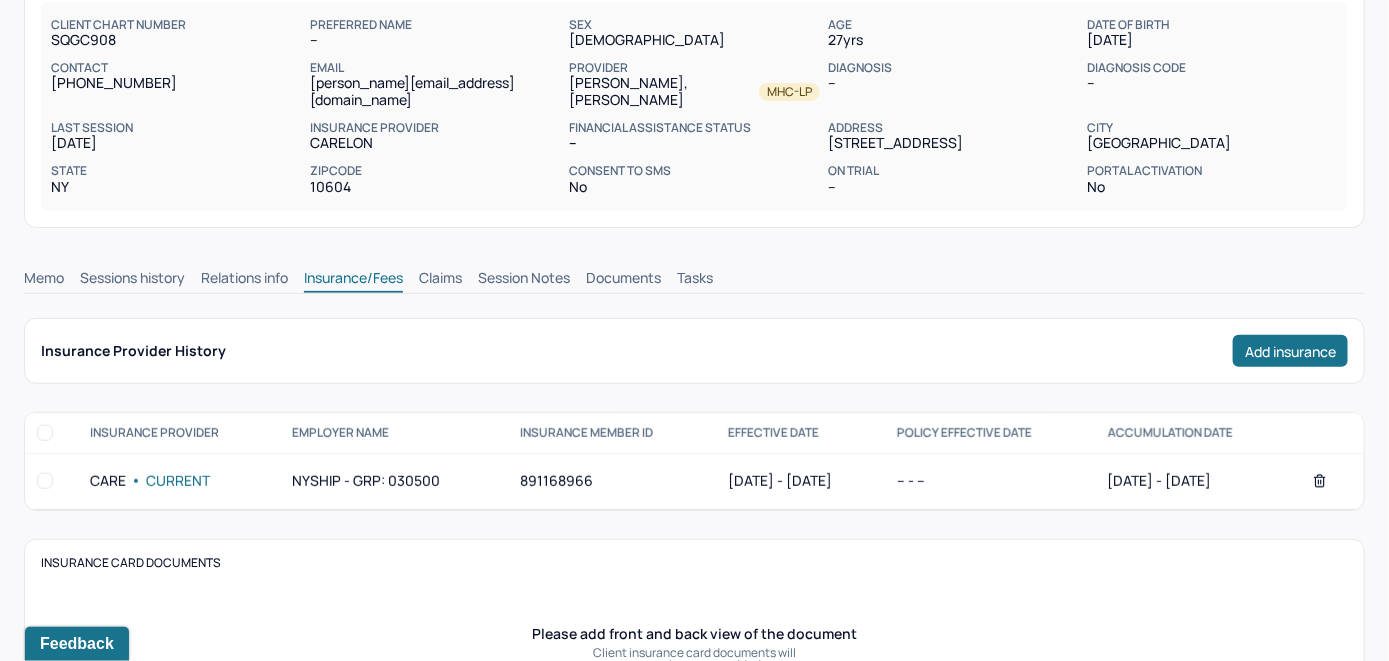 scroll, scrollTop: 145, scrollLeft: 0, axis: vertical 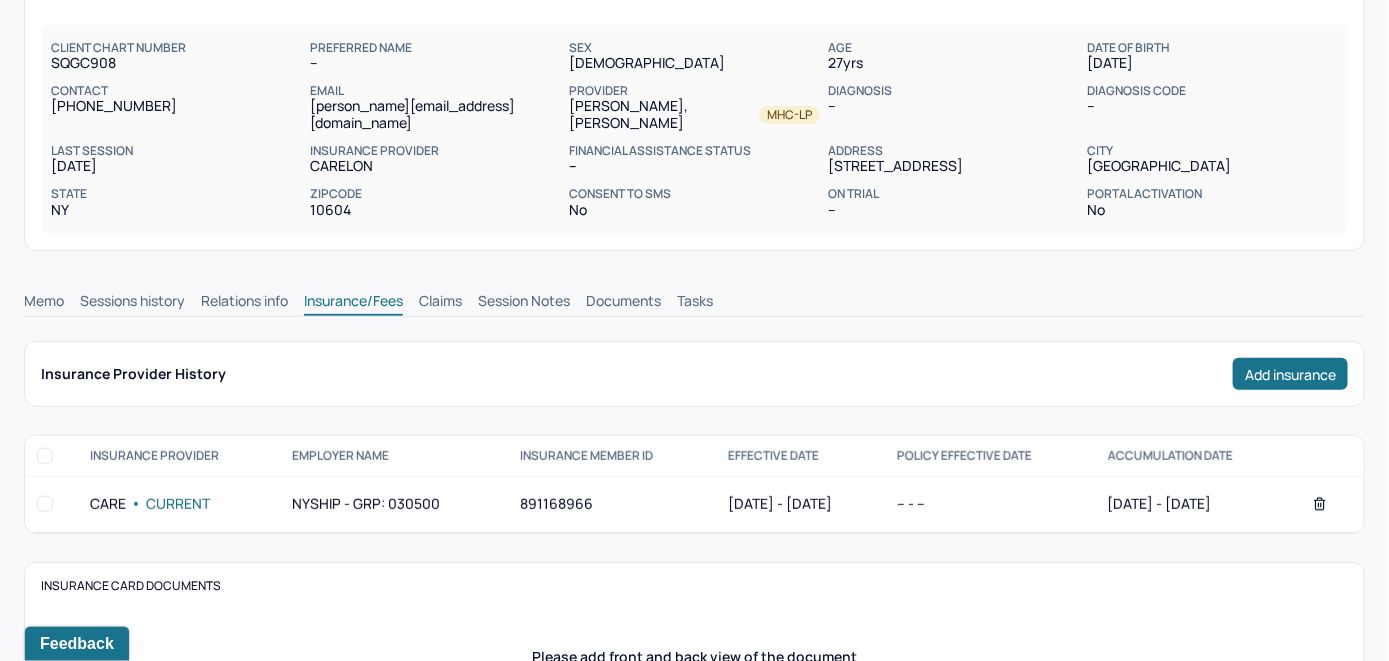 click on "Claims" at bounding box center (440, 303) 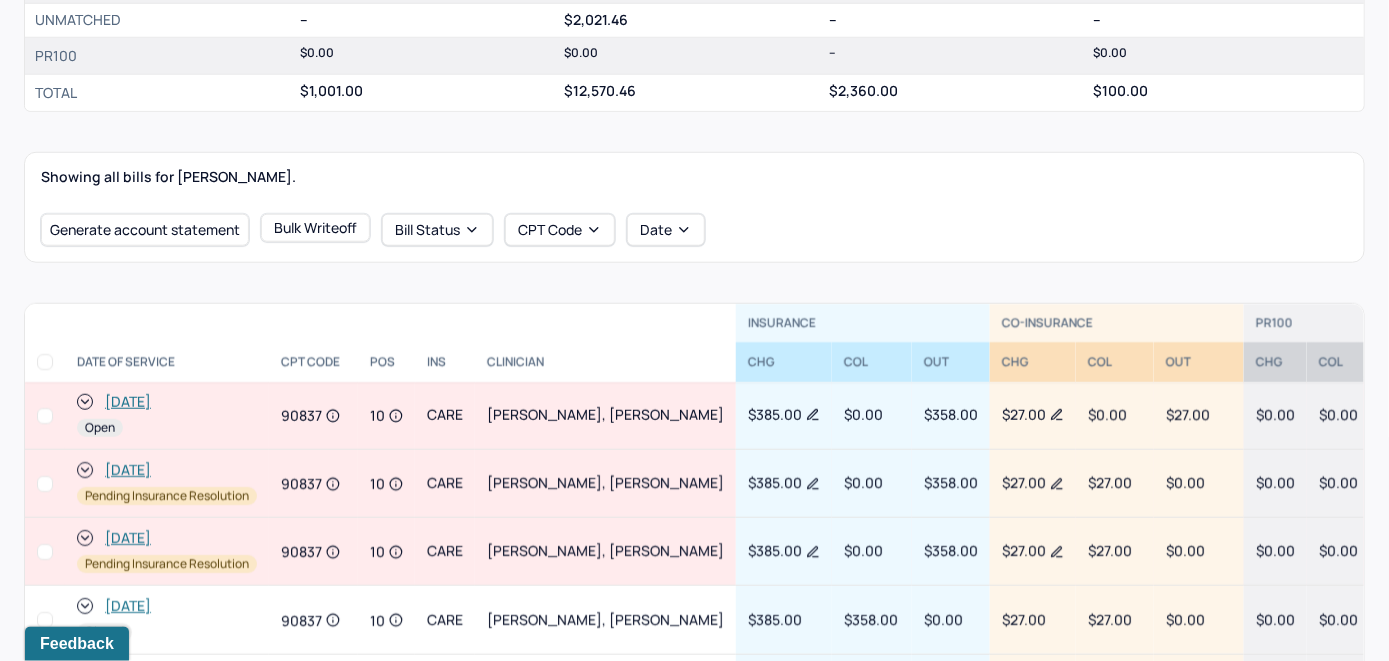 scroll, scrollTop: 645, scrollLeft: 0, axis: vertical 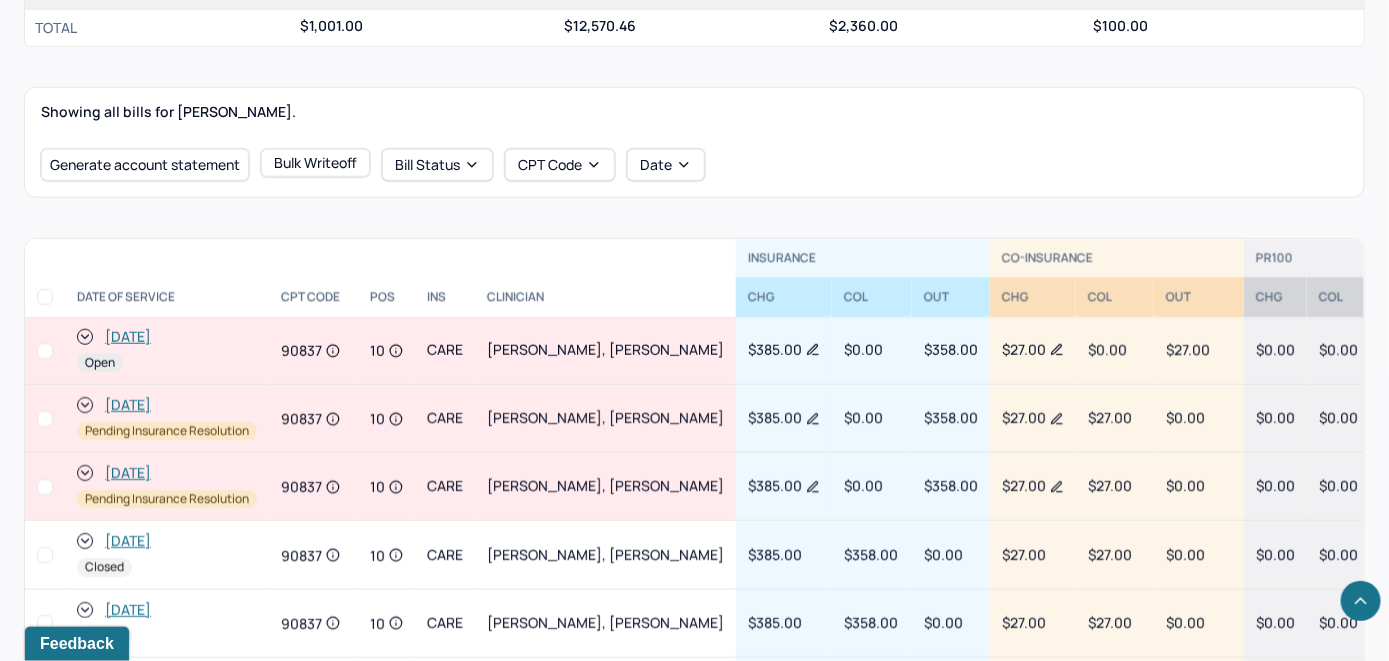 click on "[DATE]" at bounding box center (128, 337) 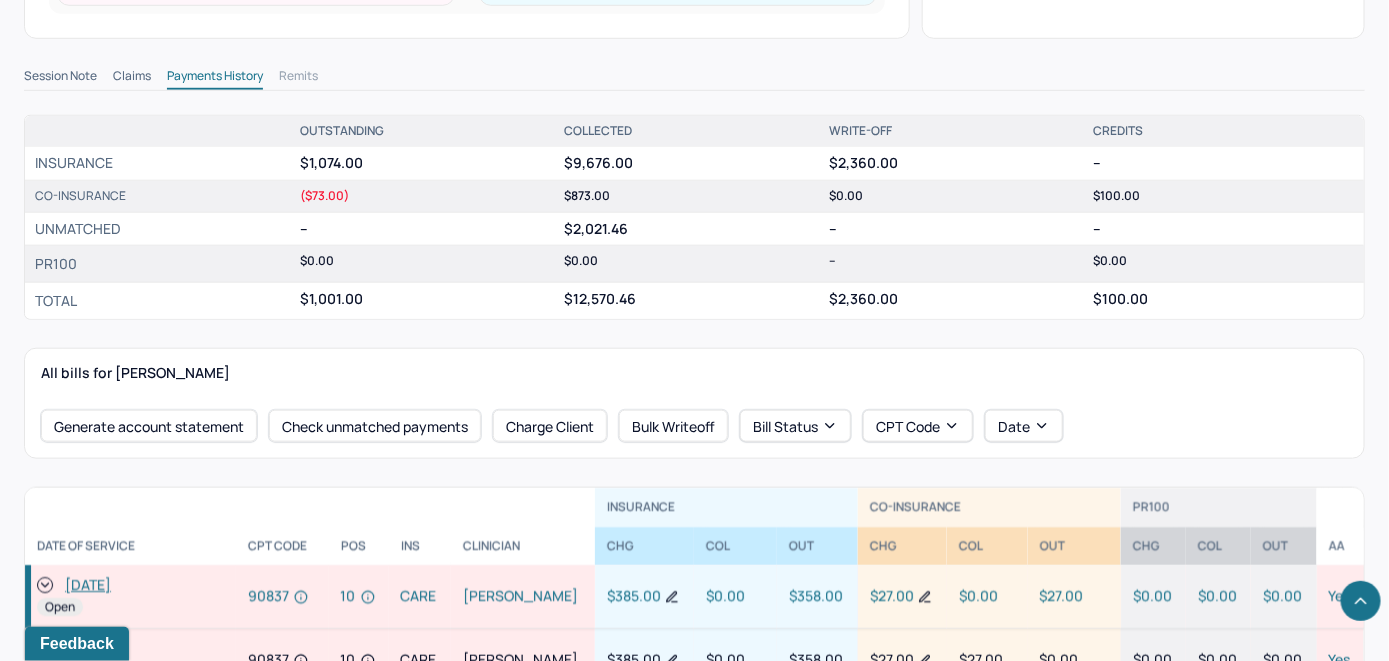 scroll, scrollTop: 700, scrollLeft: 0, axis: vertical 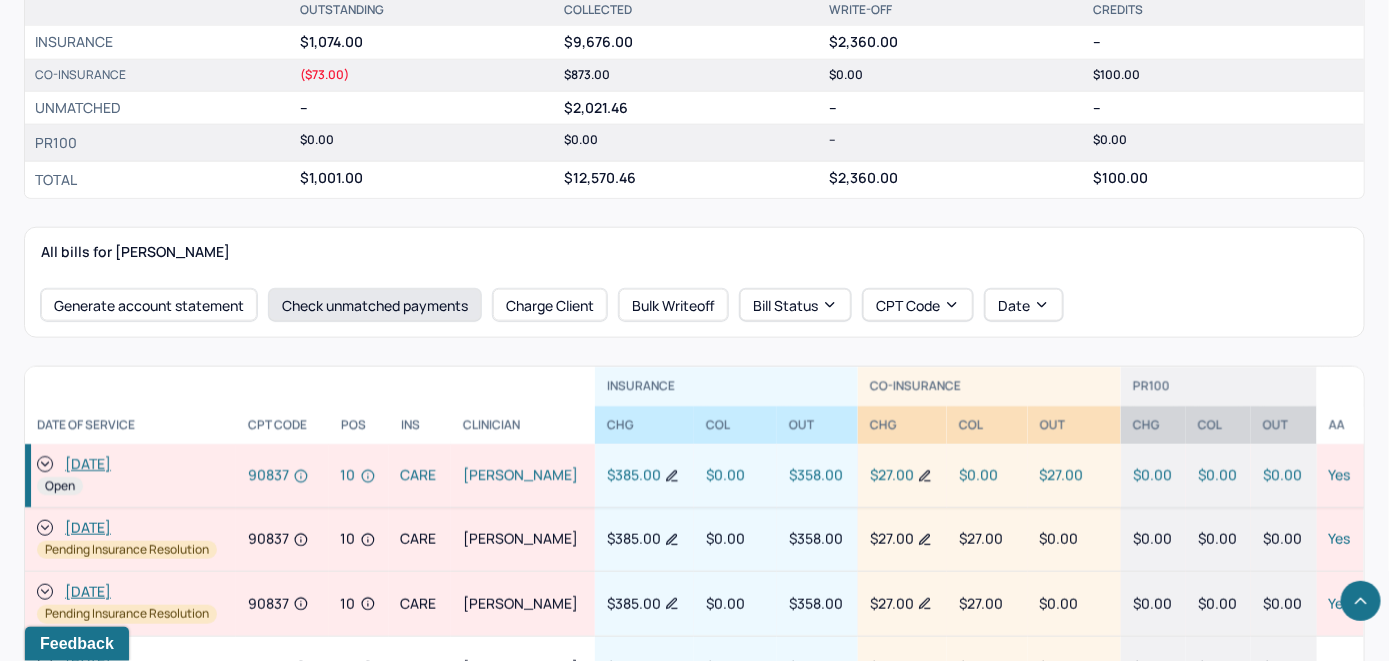 click on "Check unmatched payments" at bounding box center (375, 305) 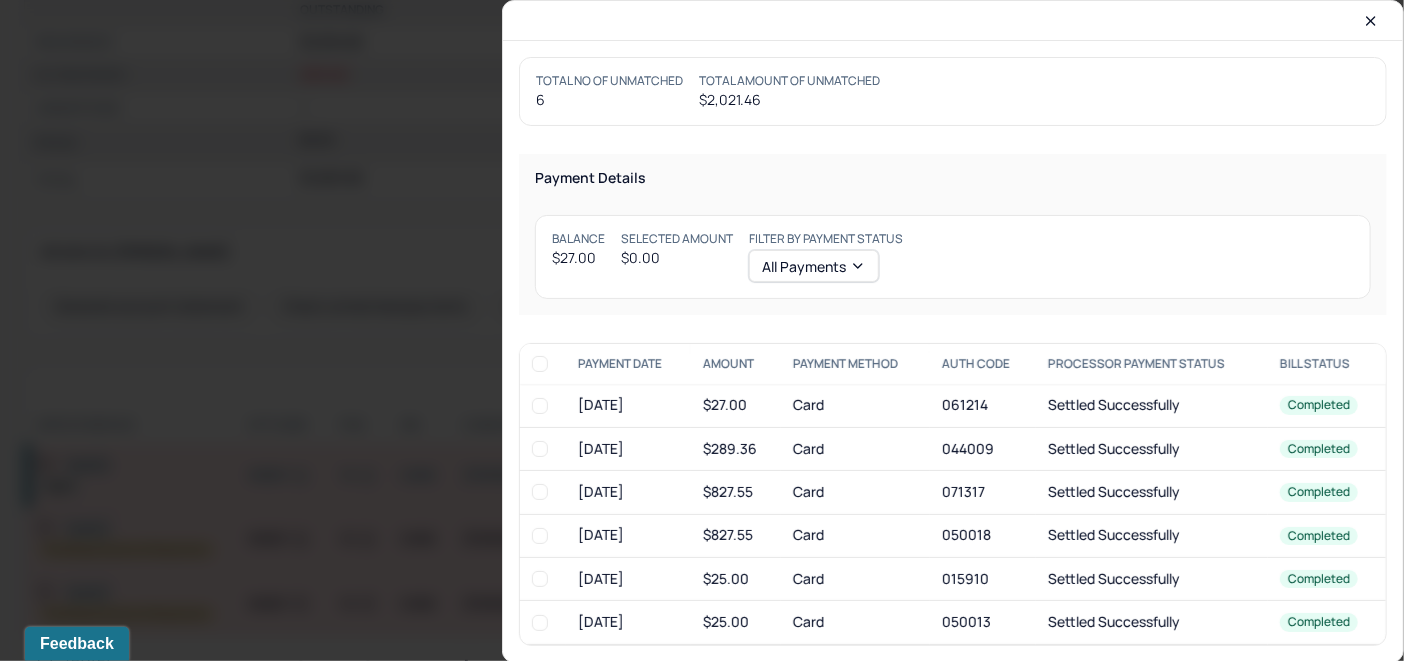 click at bounding box center (540, 406) 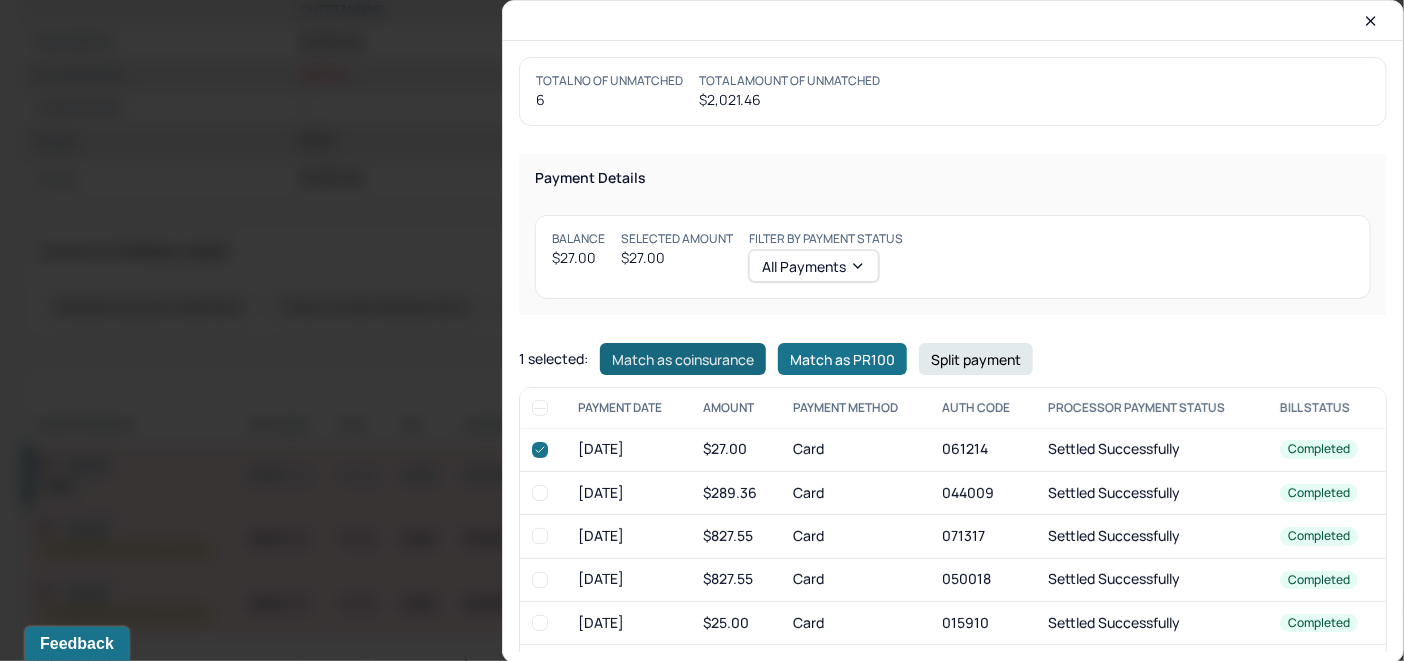 click on "Match as coinsurance" at bounding box center (683, 359) 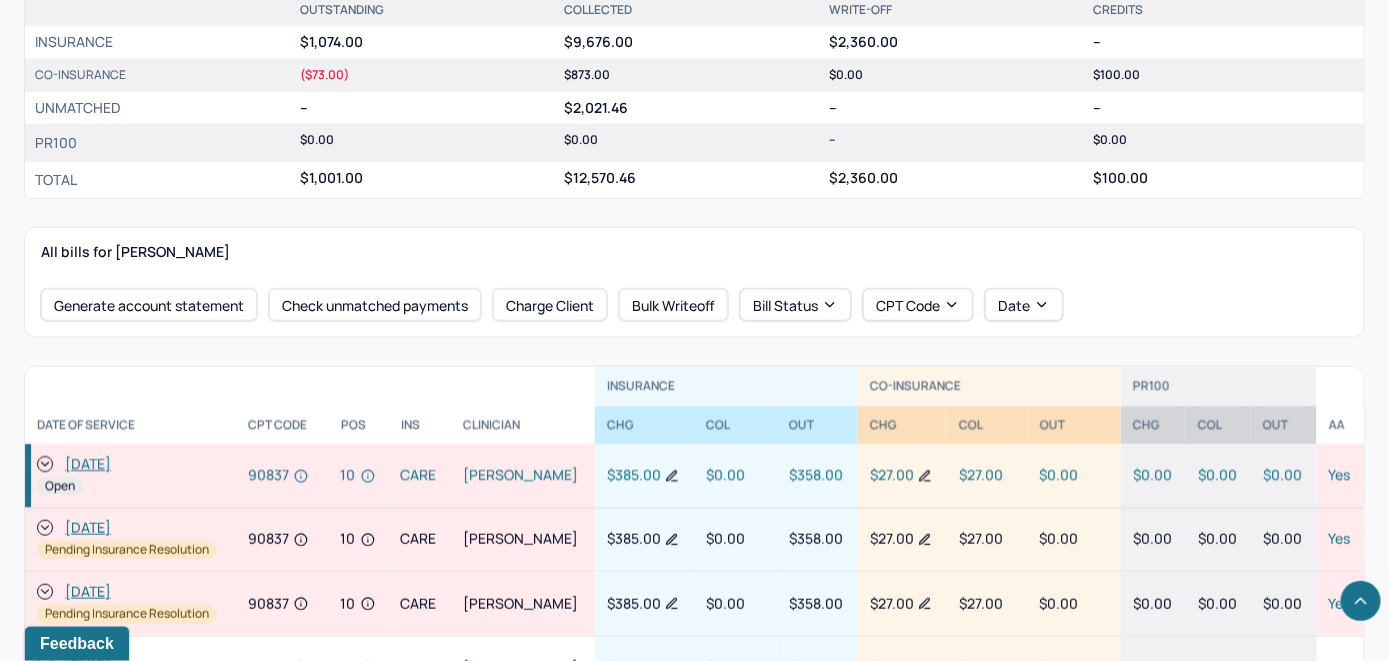 click 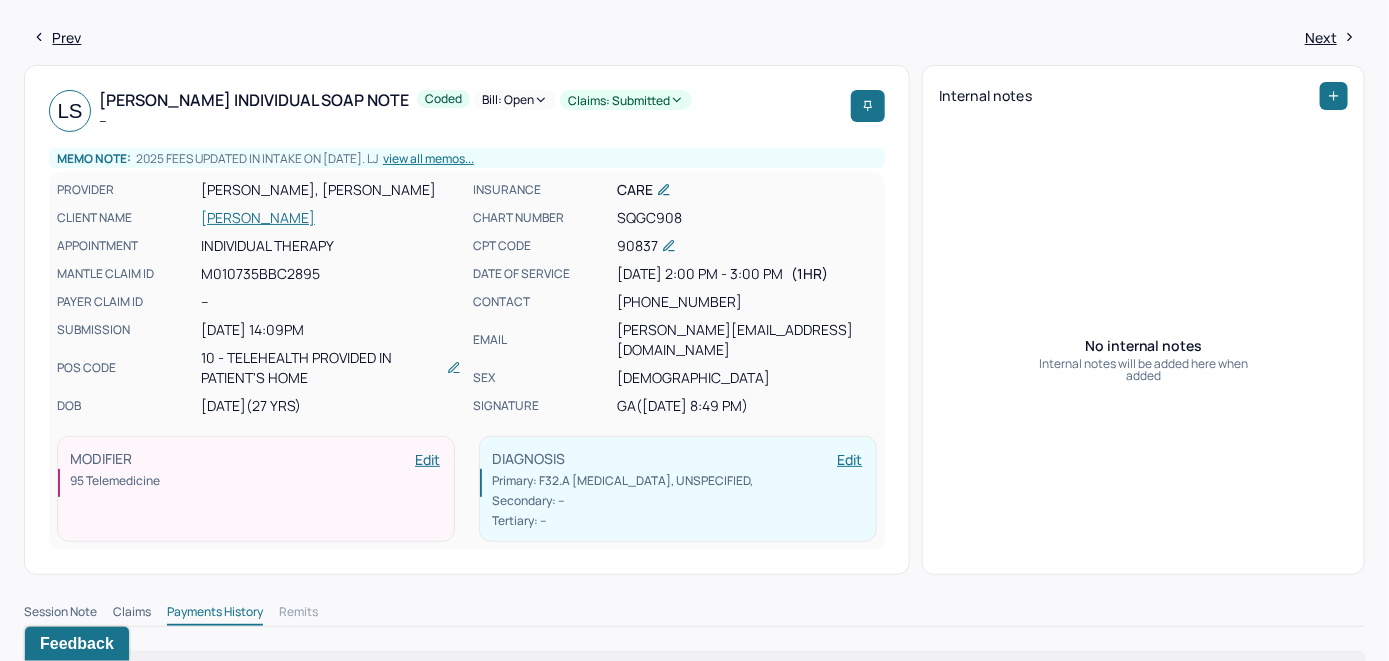 scroll, scrollTop: 0, scrollLeft: 0, axis: both 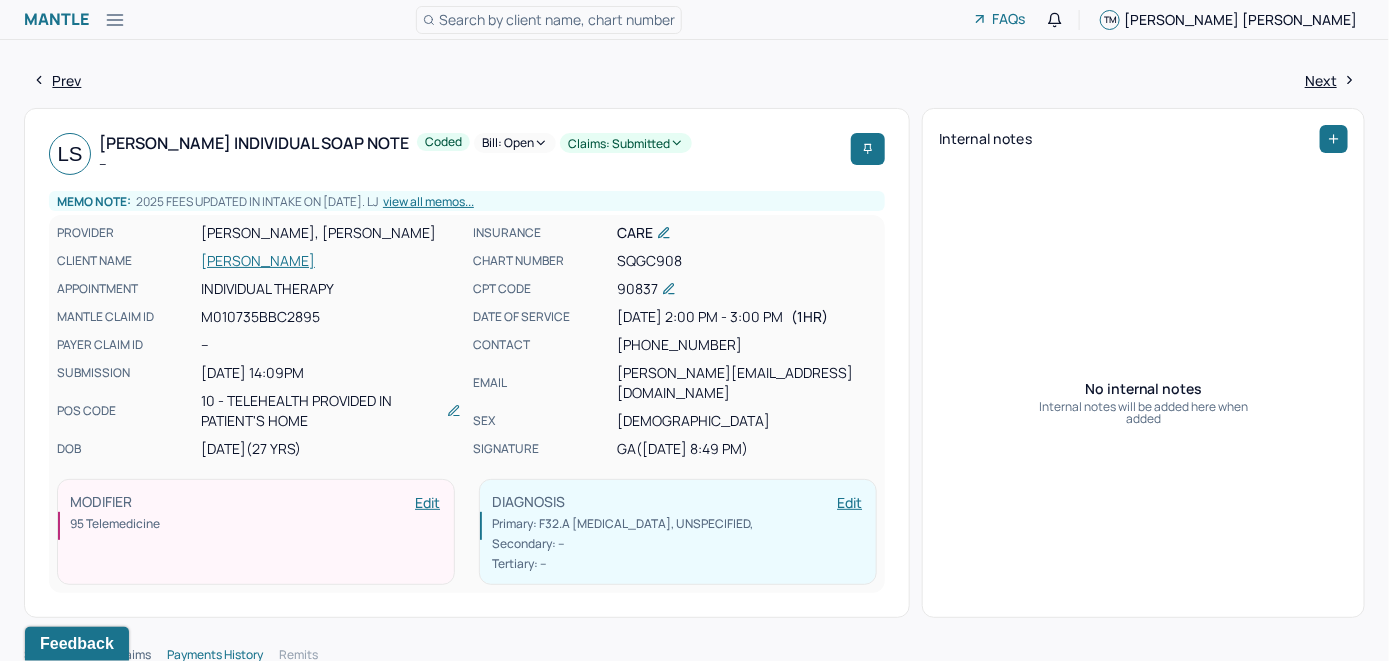 click on "Bill: Open" at bounding box center [515, 143] 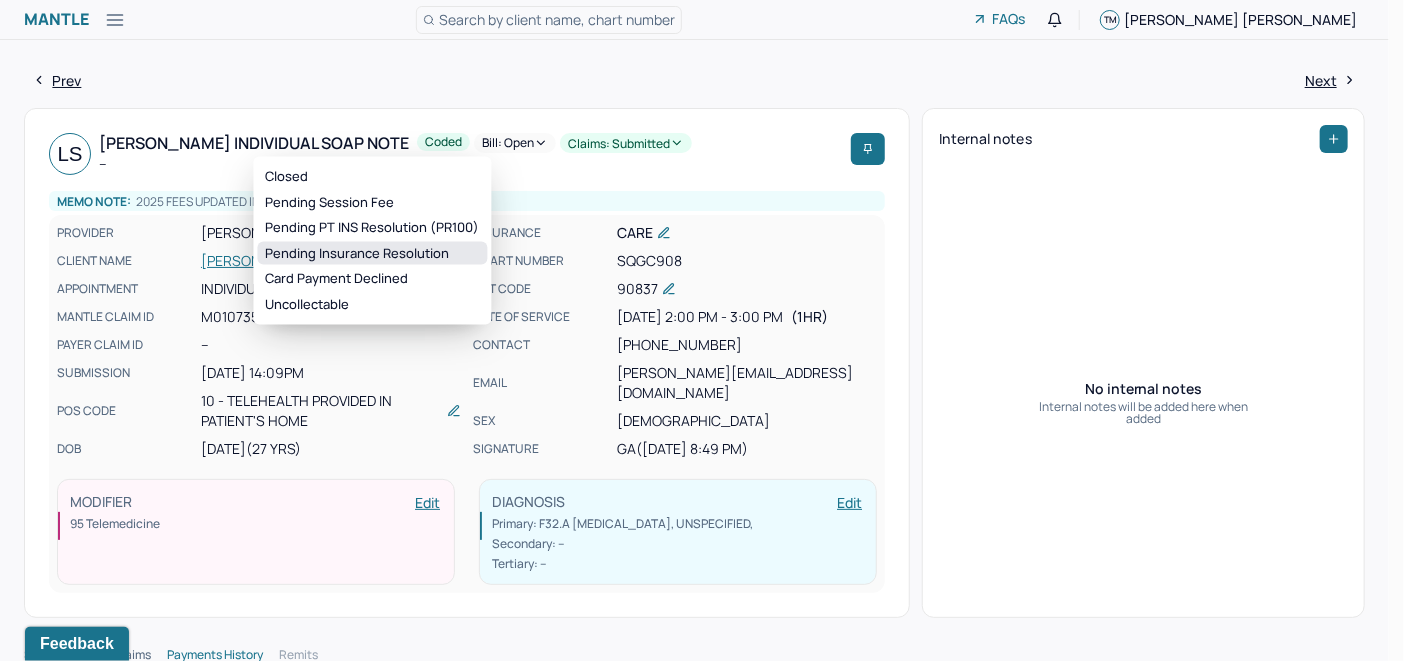 click on "Pending Insurance Resolution" at bounding box center [373, 253] 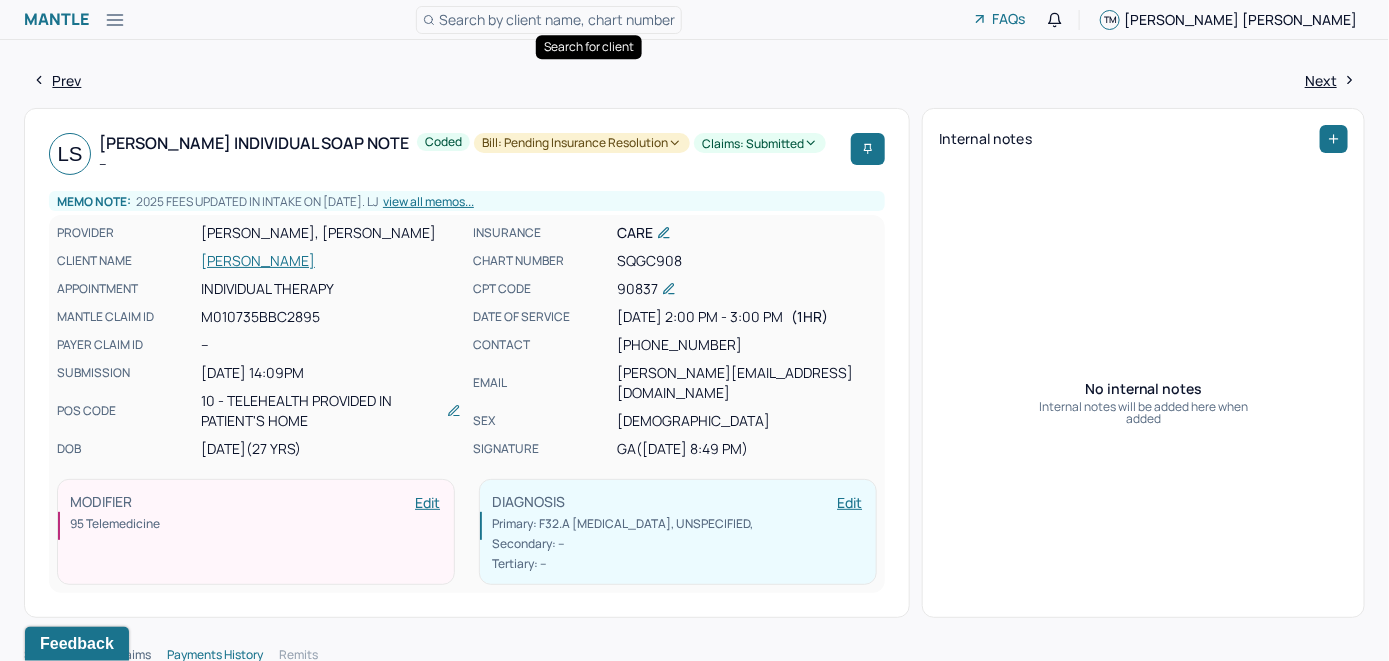 click on "Search by client name, chart number" at bounding box center [557, 19] 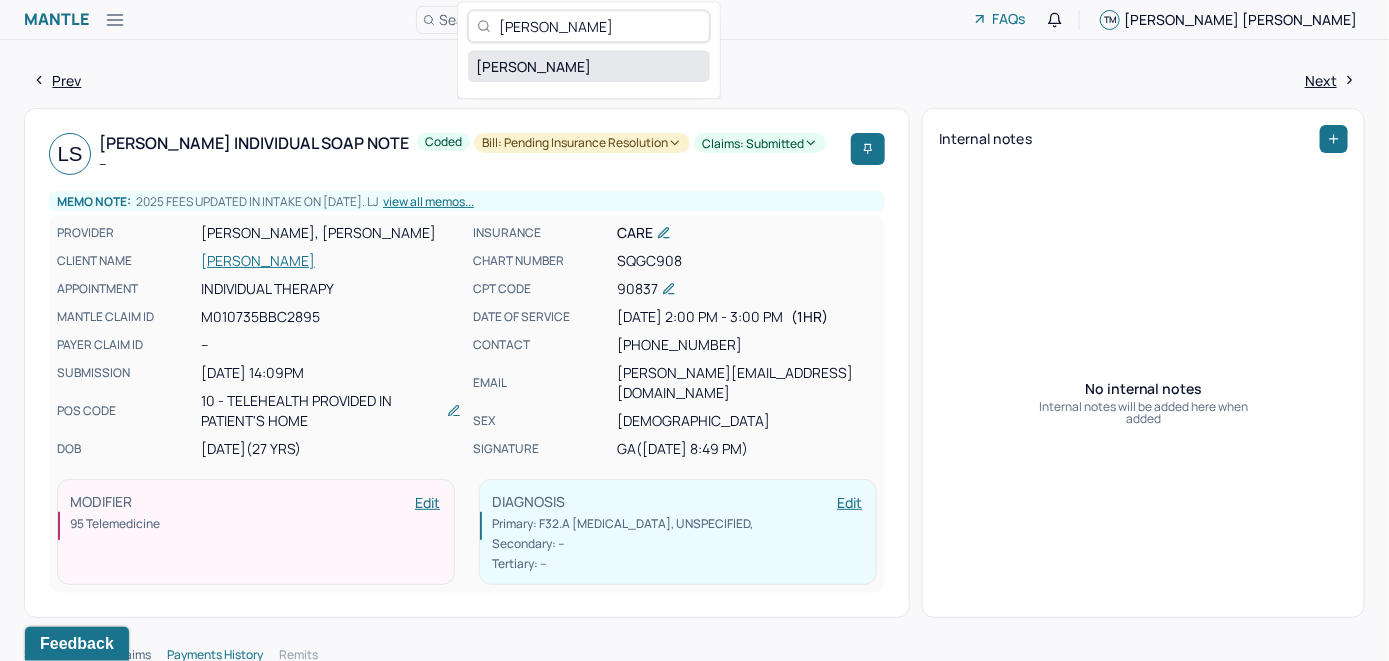 type on "Linta Varghese" 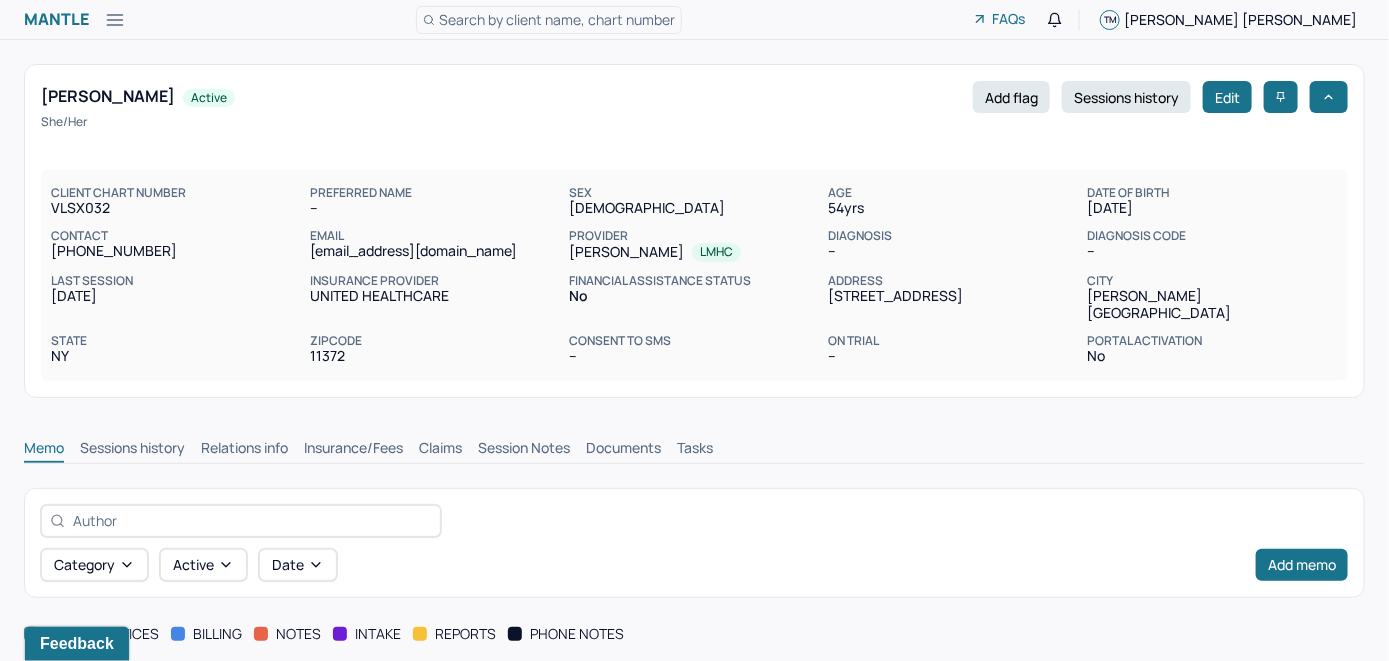 scroll, scrollTop: 0, scrollLeft: 0, axis: both 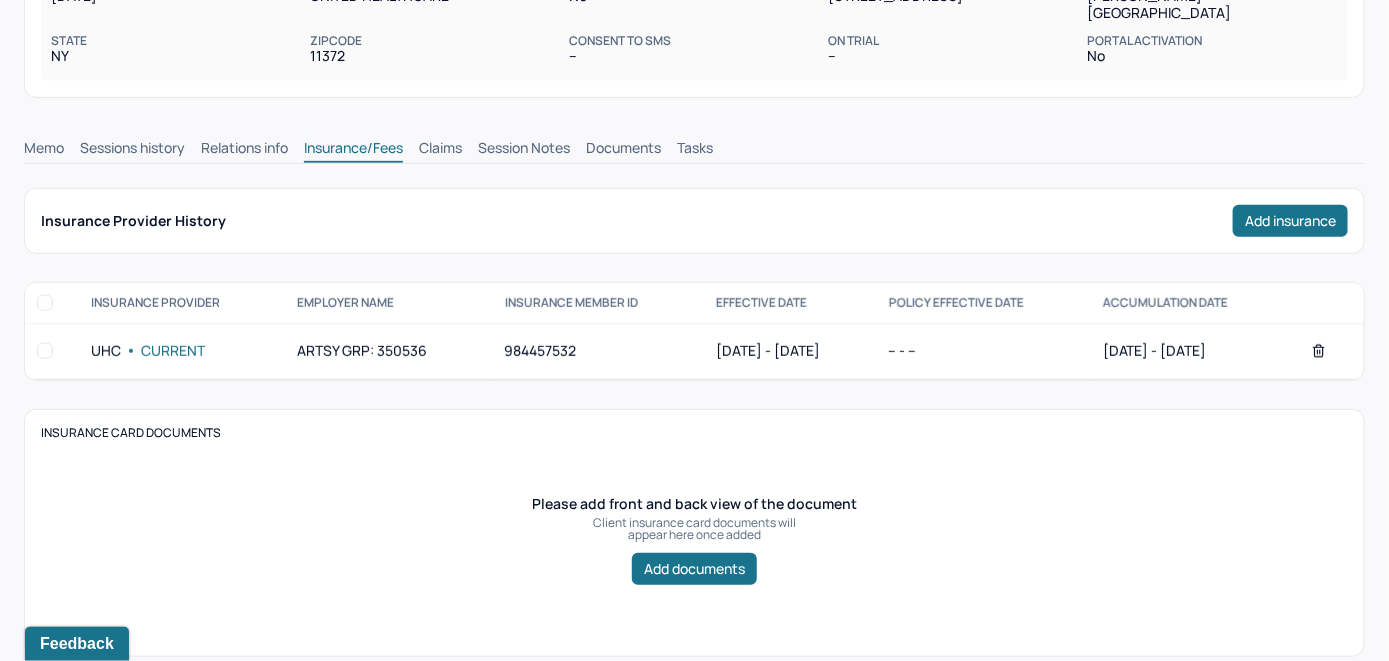 click on "Claims" at bounding box center [440, 150] 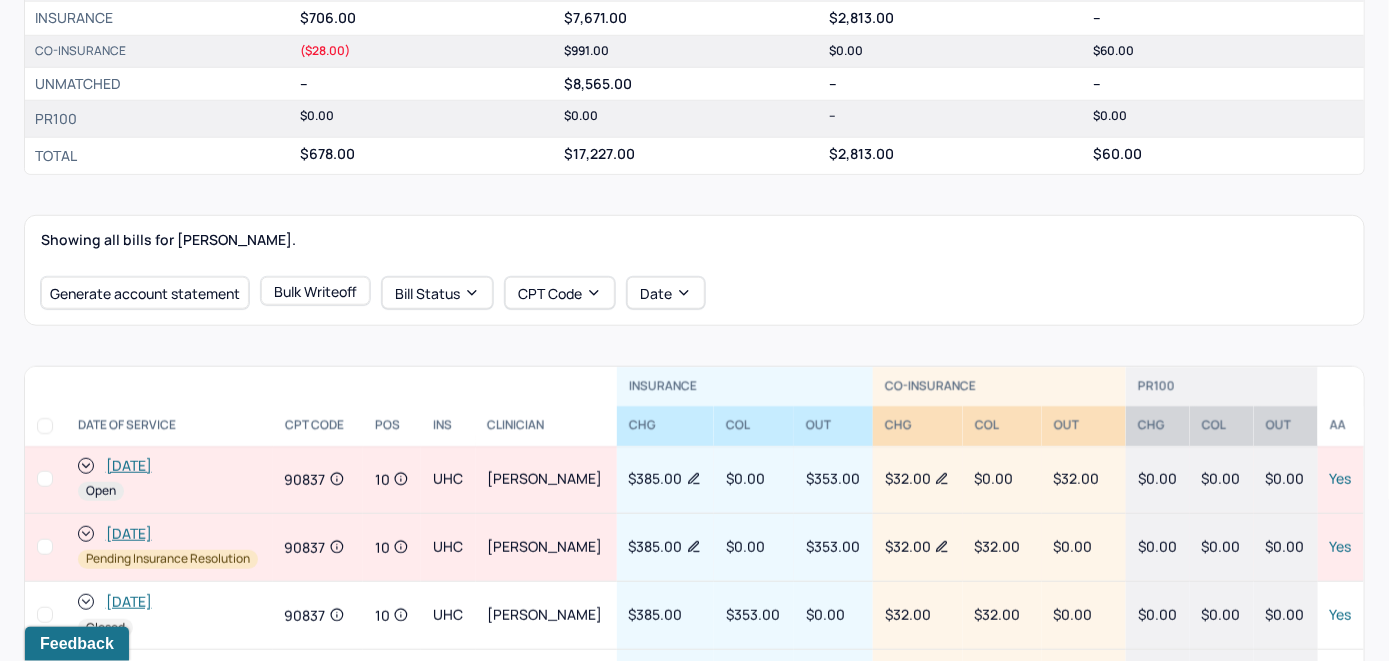 scroll, scrollTop: 600, scrollLeft: 0, axis: vertical 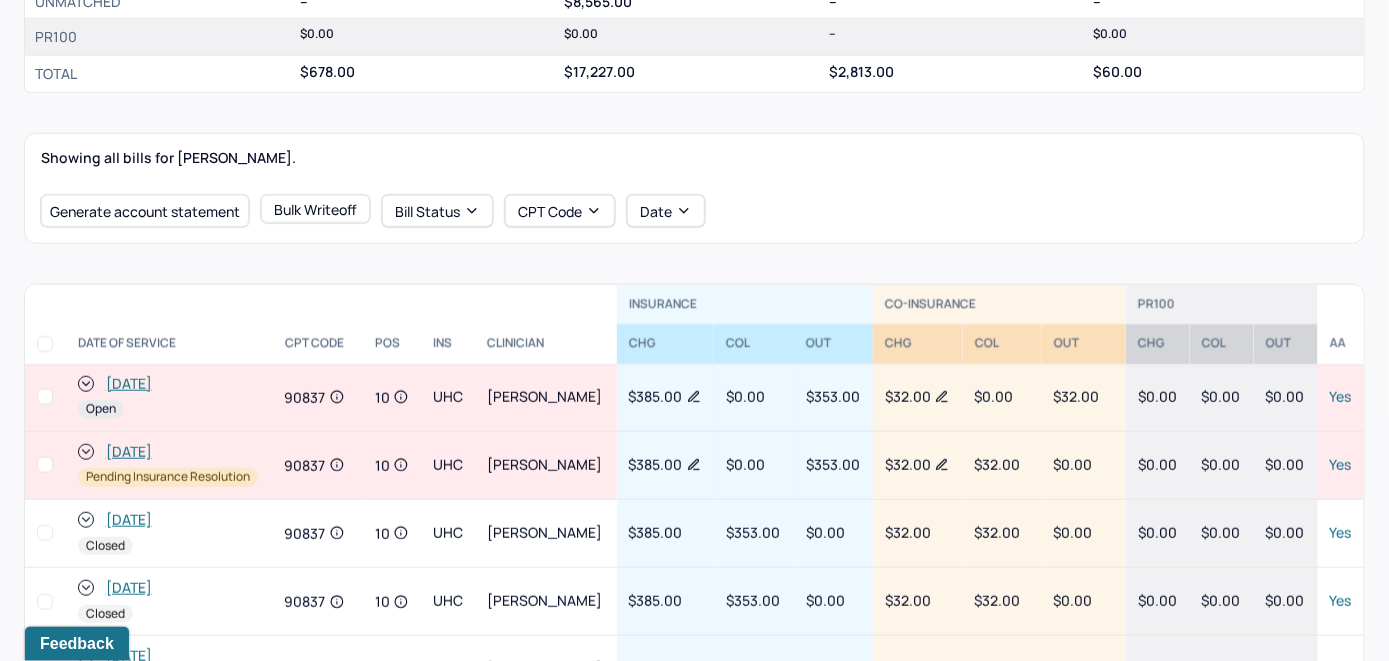 click on "[DATE]" at bounding box center [129, 384] 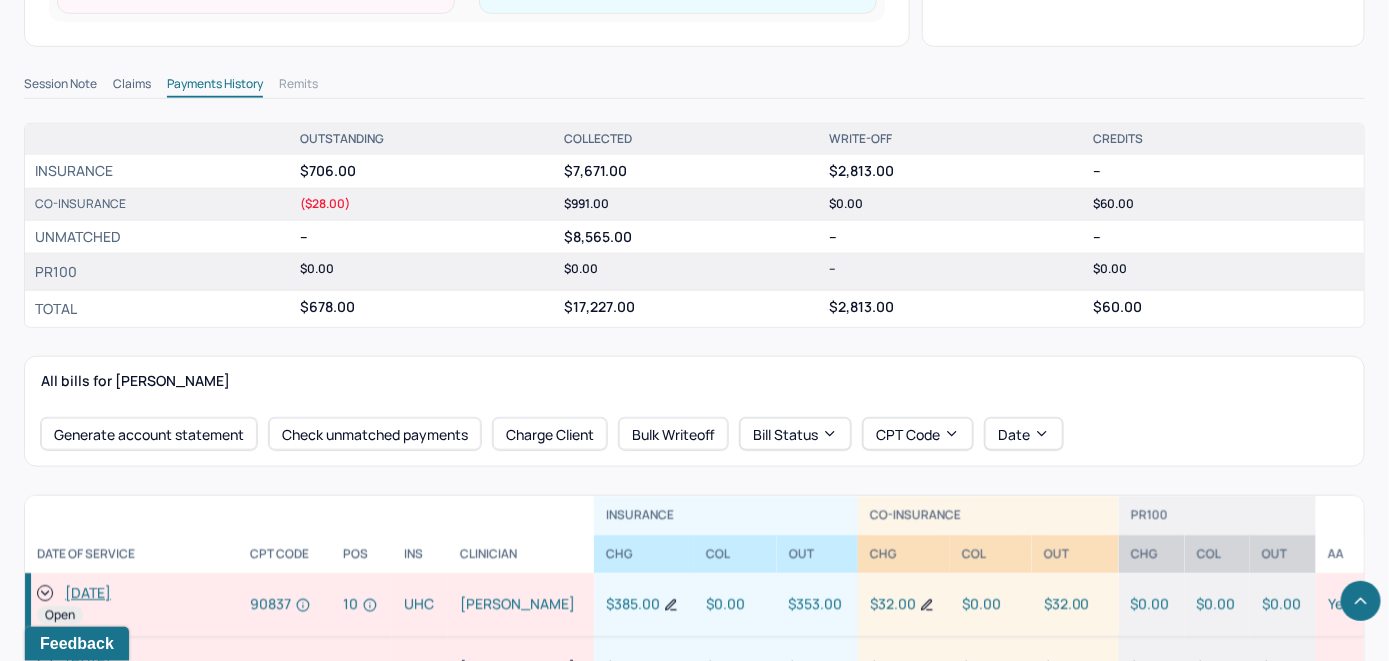 scroll, scrollTop: 700, scrollLeft: 0, axis: vertical 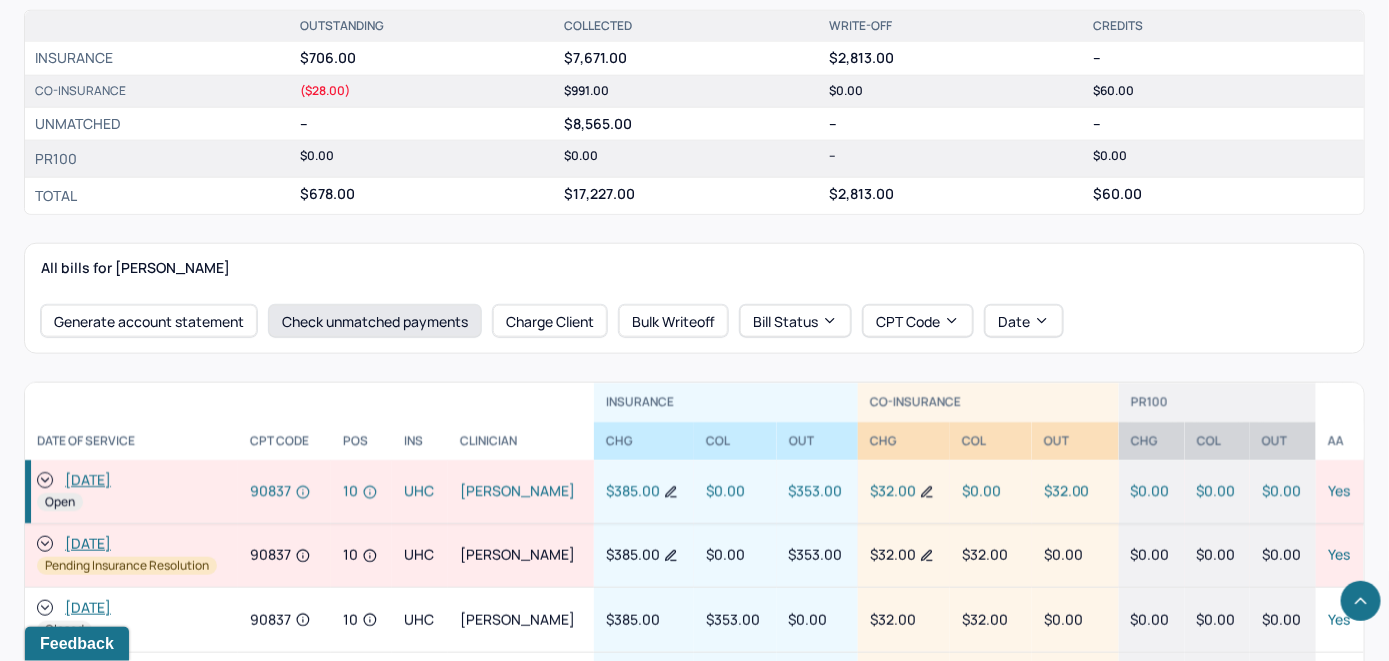 click on "Check unmatched payments" at bounding box center (375, 321) 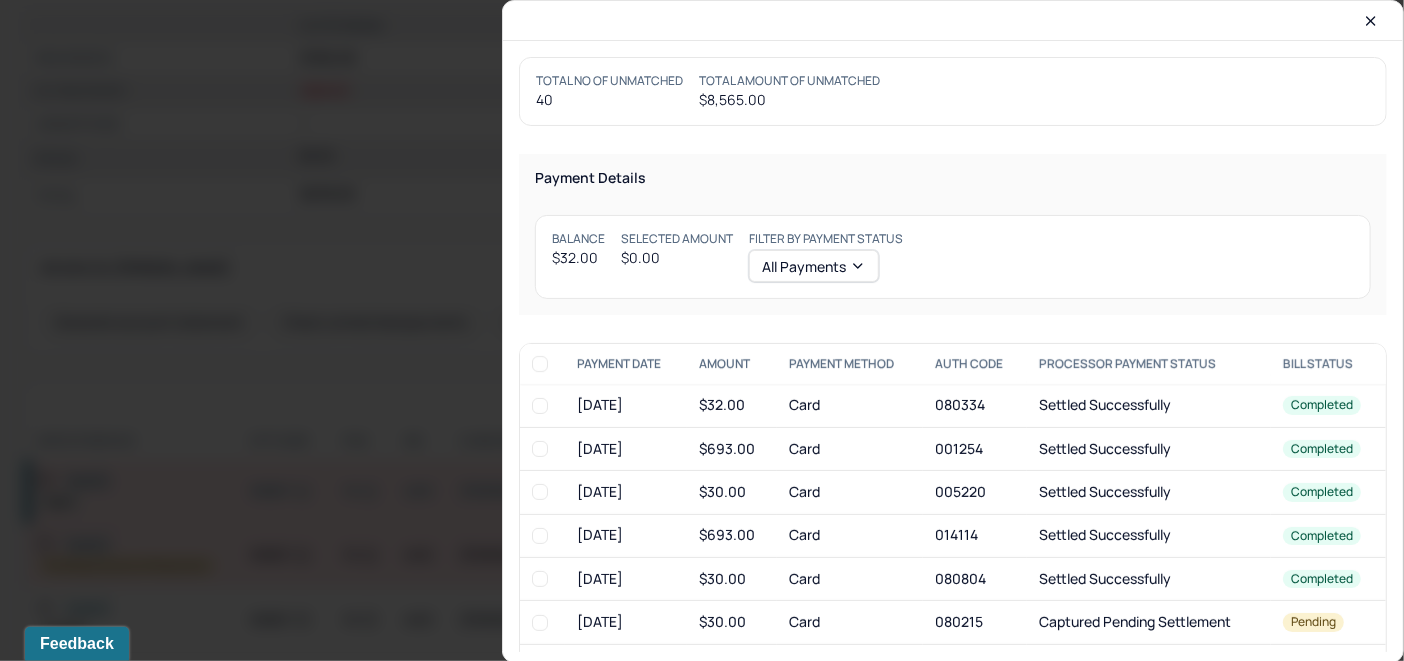 click at bounding box center [540, 406] 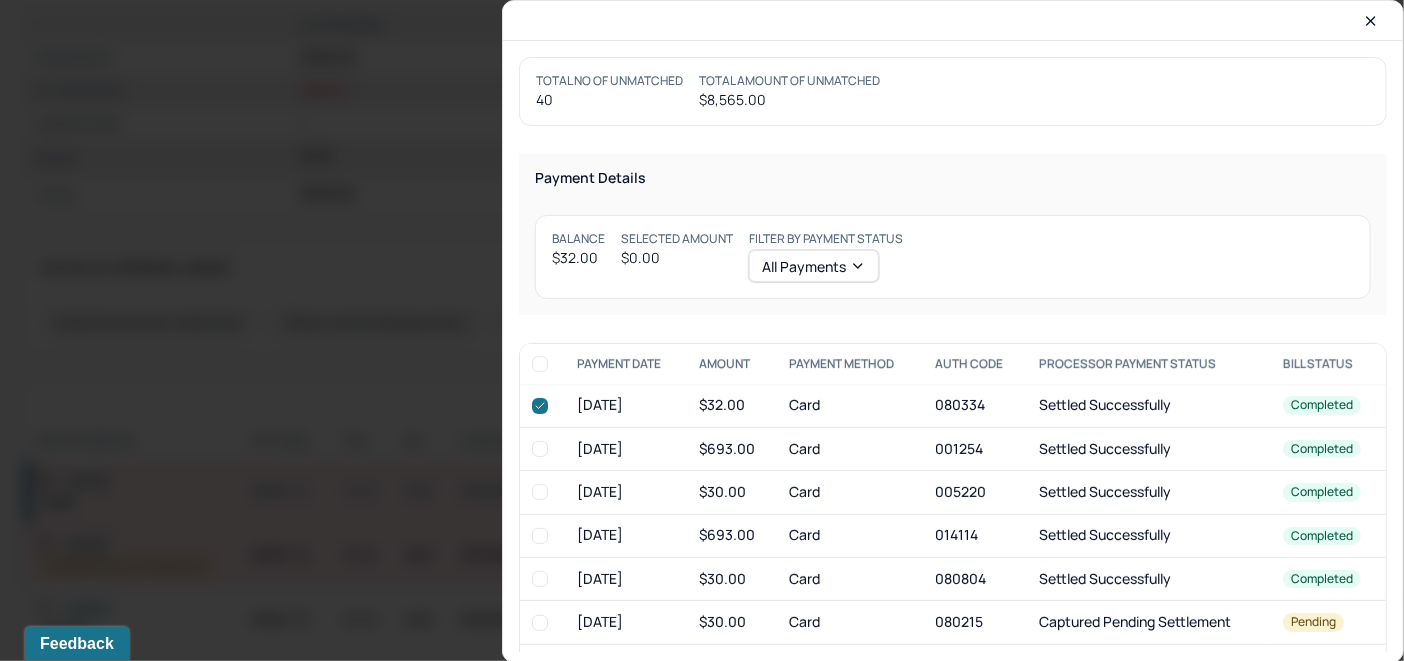 checkbox on "true" 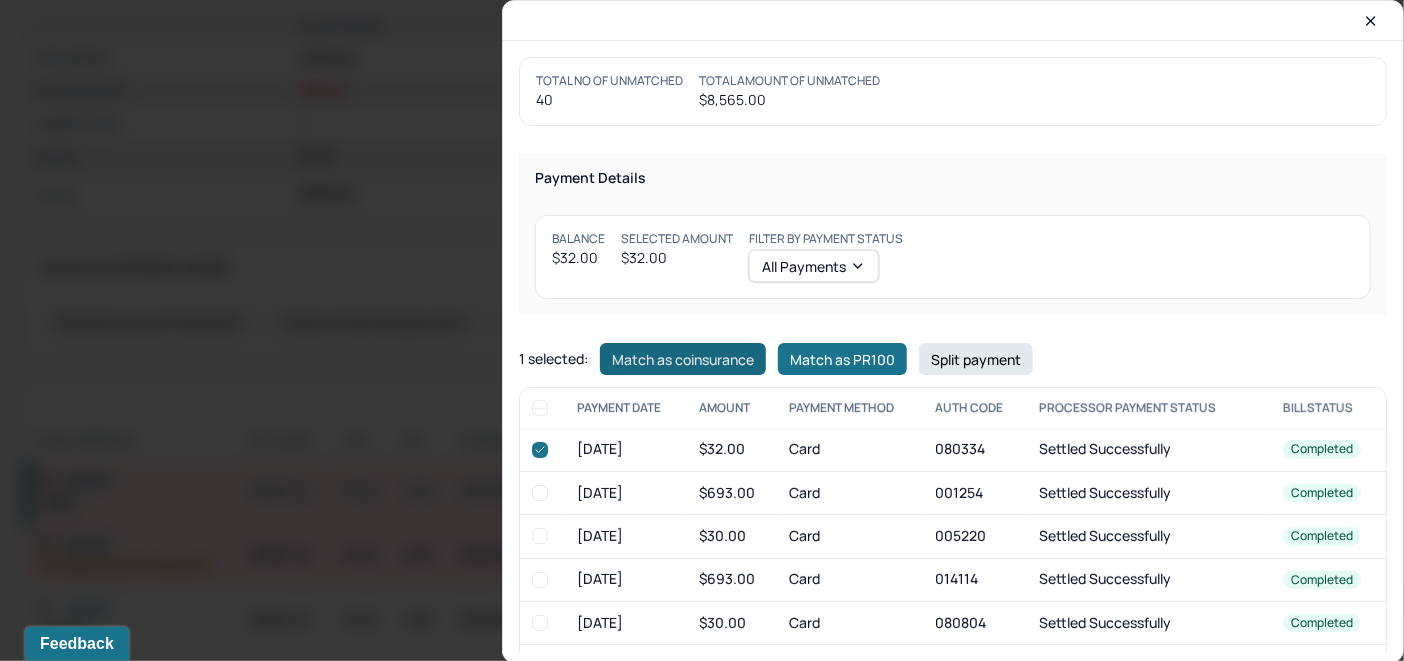 click on "Match as coinsurance" at bounding box center (683, 359) 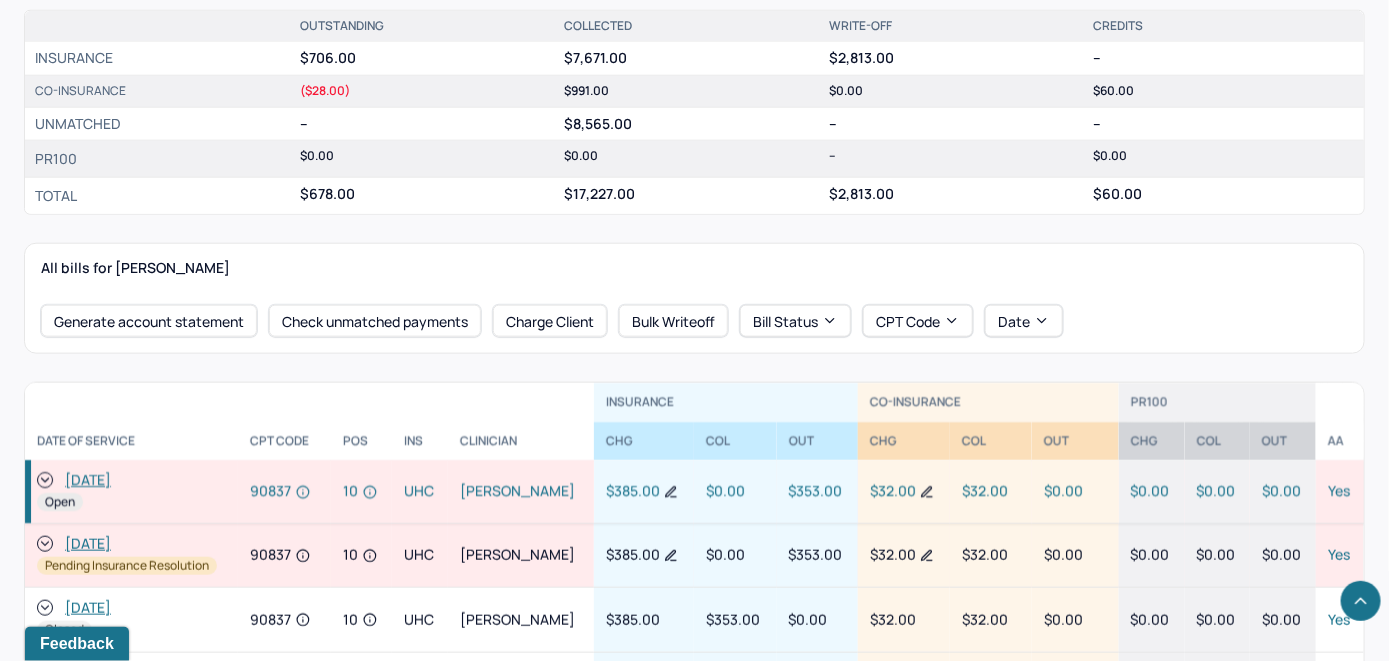 click 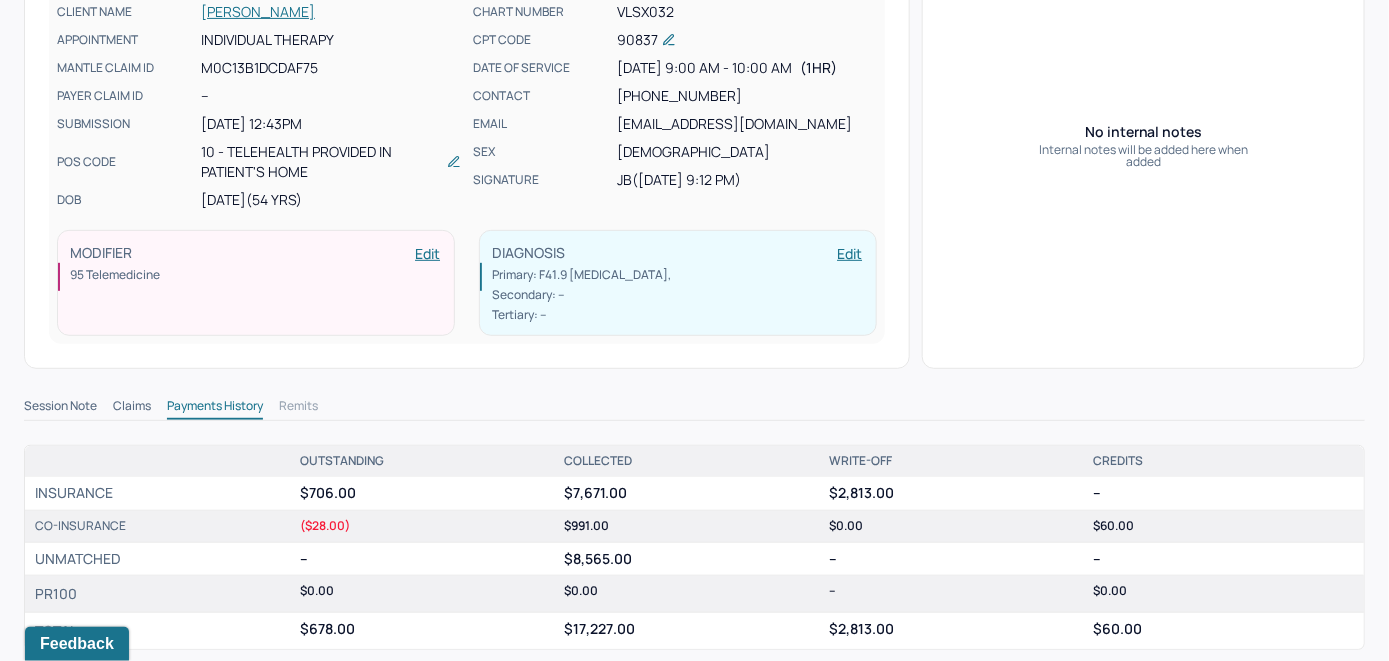 scroll, scrollTop: 0, scrollLeft: 0, axis: both 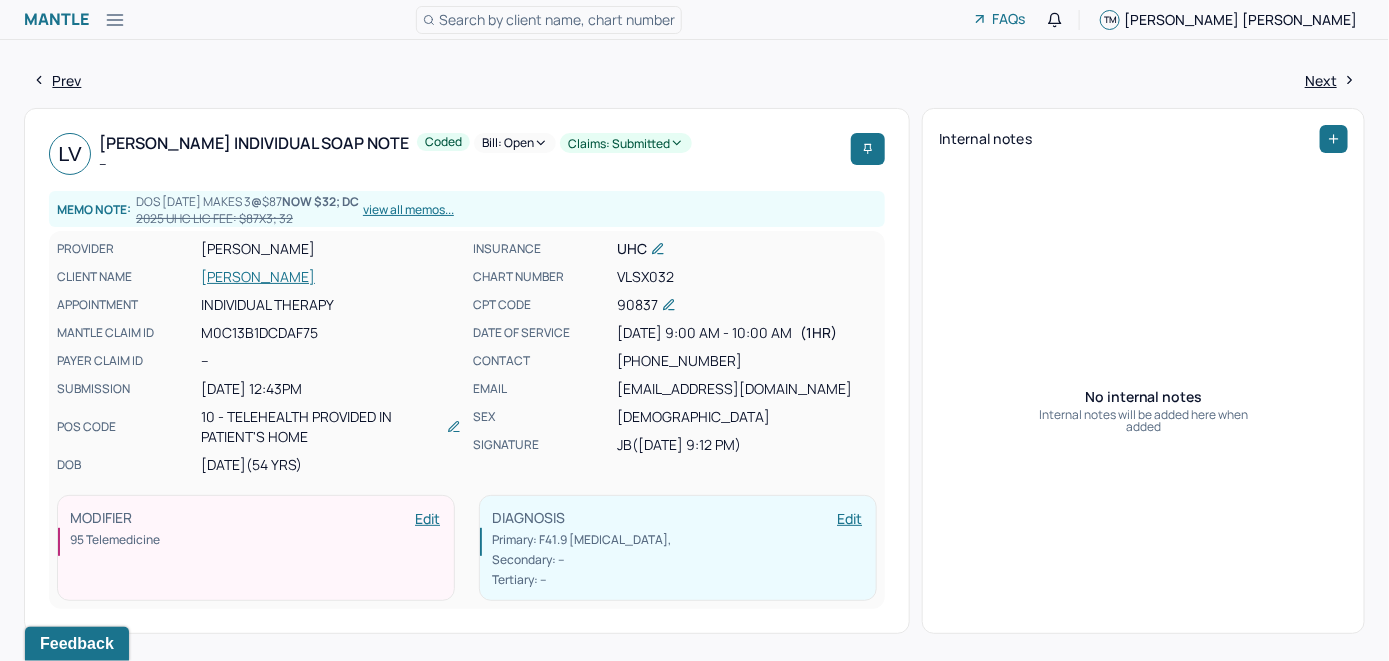 click on "Bill: Open" at bounding box center [515, 143] 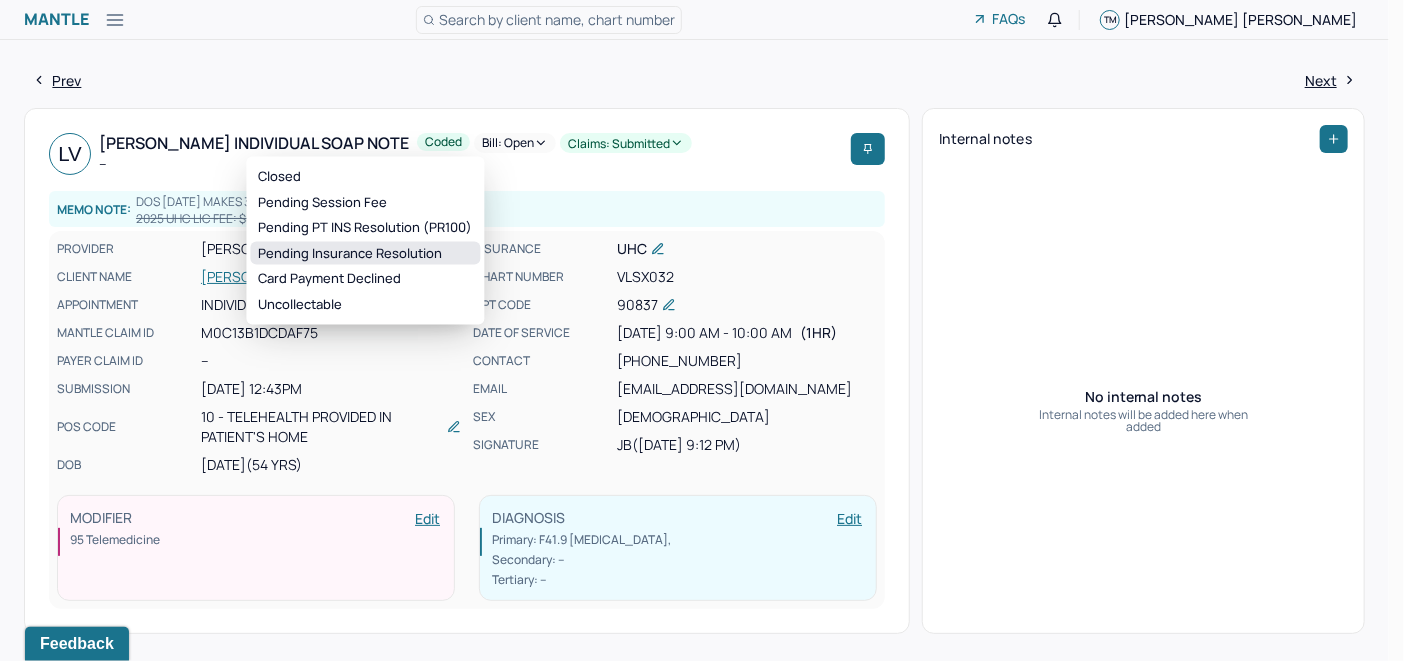click on "Pending Insurance Resolution" at bounding box center (365, 253) 